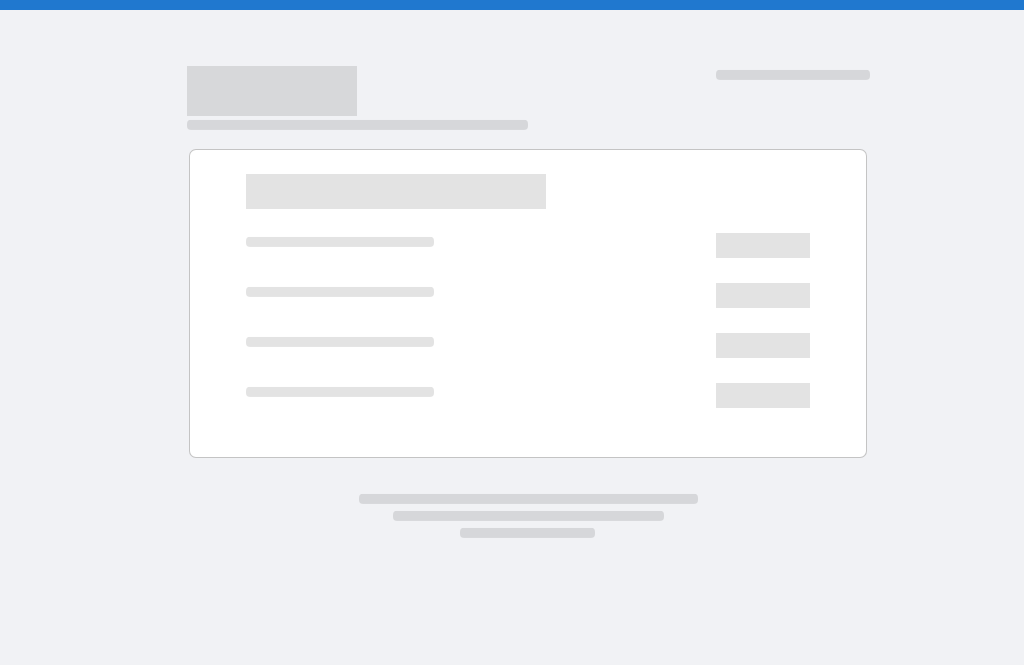 scroll, scrollTop: 0, scrollLeft: 0, axis: both 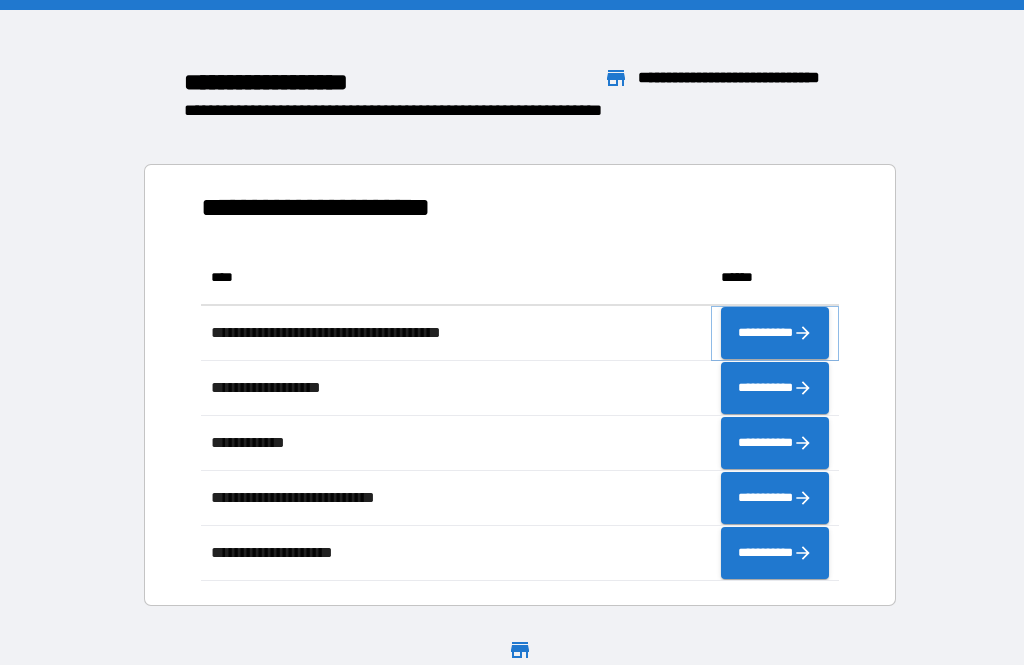 click on "**********" at bounding box center (775, 333) 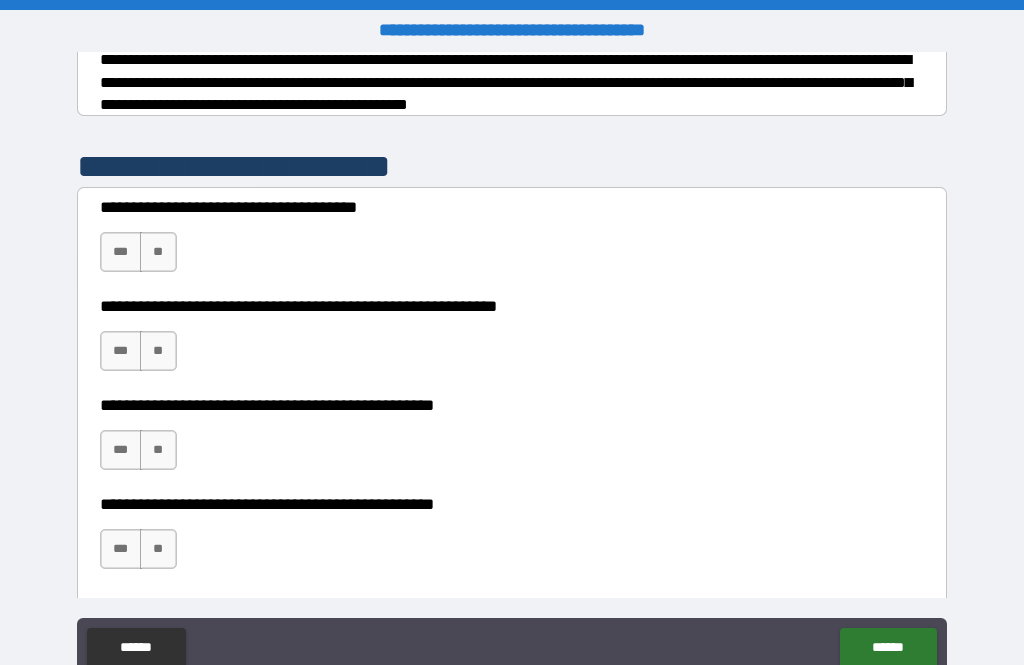 scroll, scrollTop: 339, scrollLeft: 0, axis: vertical 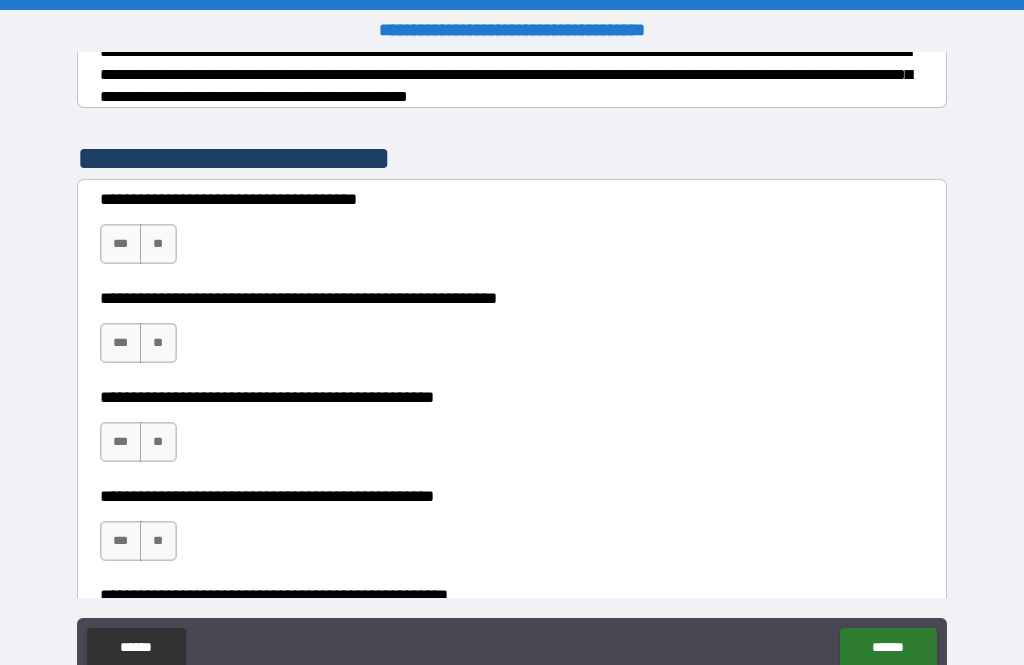 click on "***" at bounding box center (121, 244) 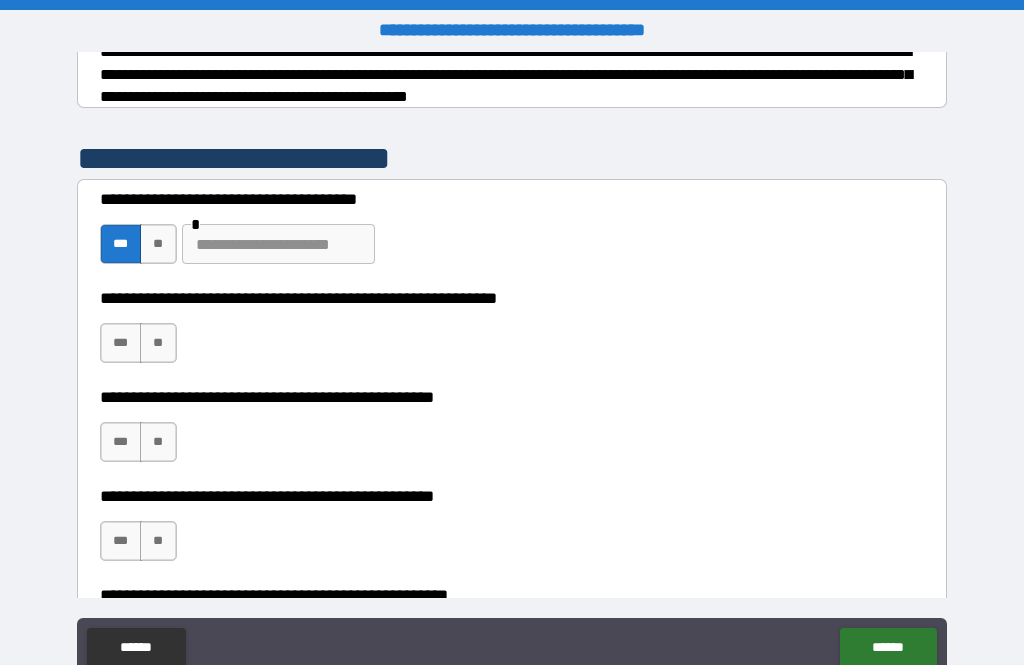 click at bounding box center [278, 244] 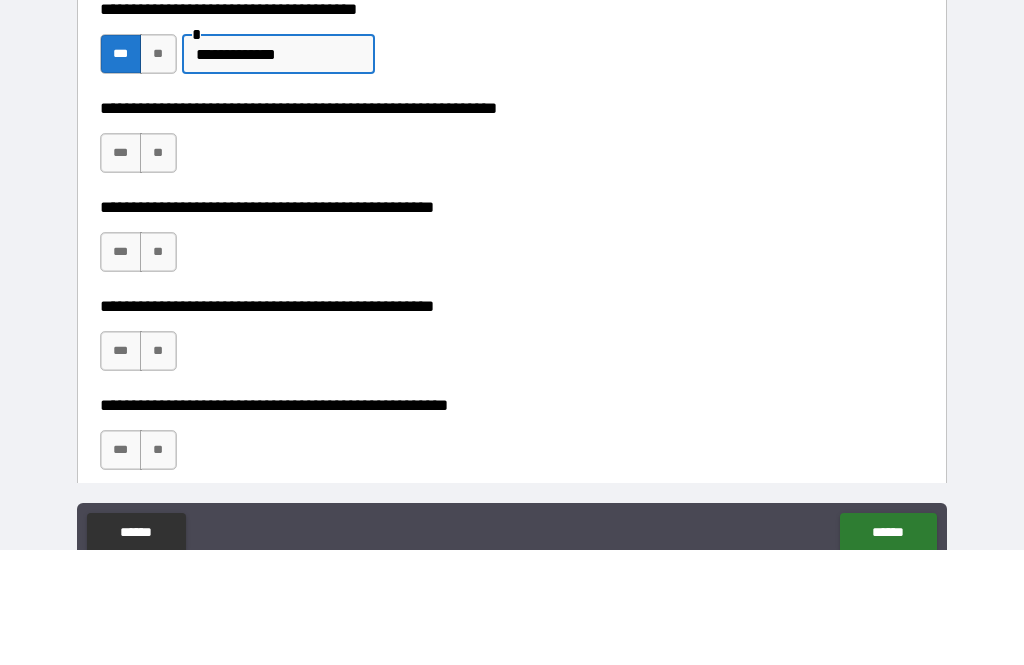 scroll, scrollTop: 415, scrollLeft: 0, axis: vertical 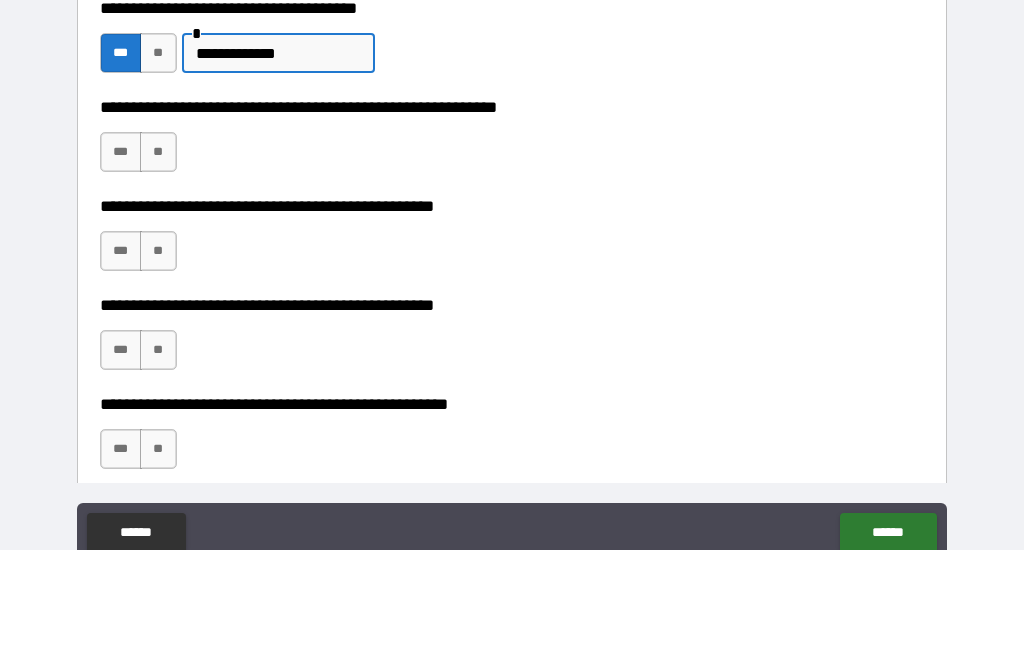 type on "**********" 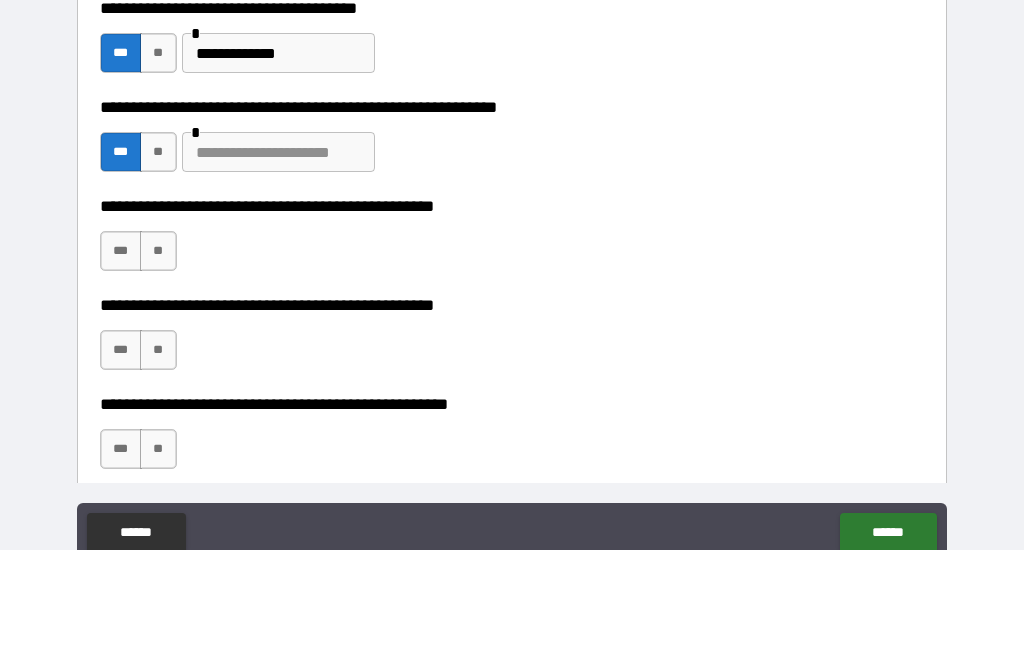scroll, scrollTop: 64, scrollLeft: 0, axis: vertical 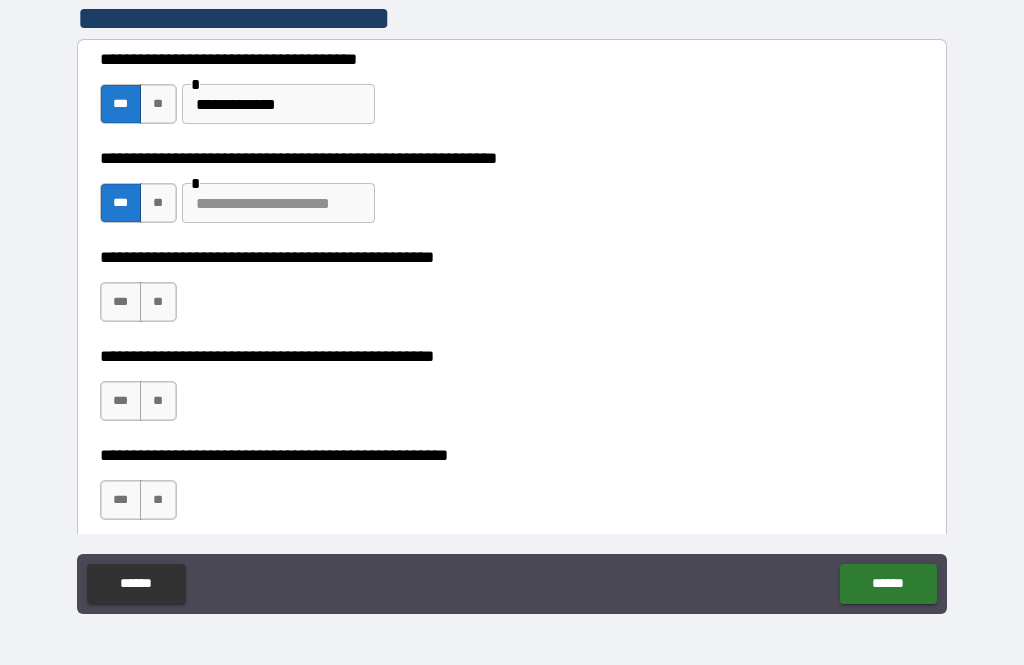 click at bounding box center [278, 203] 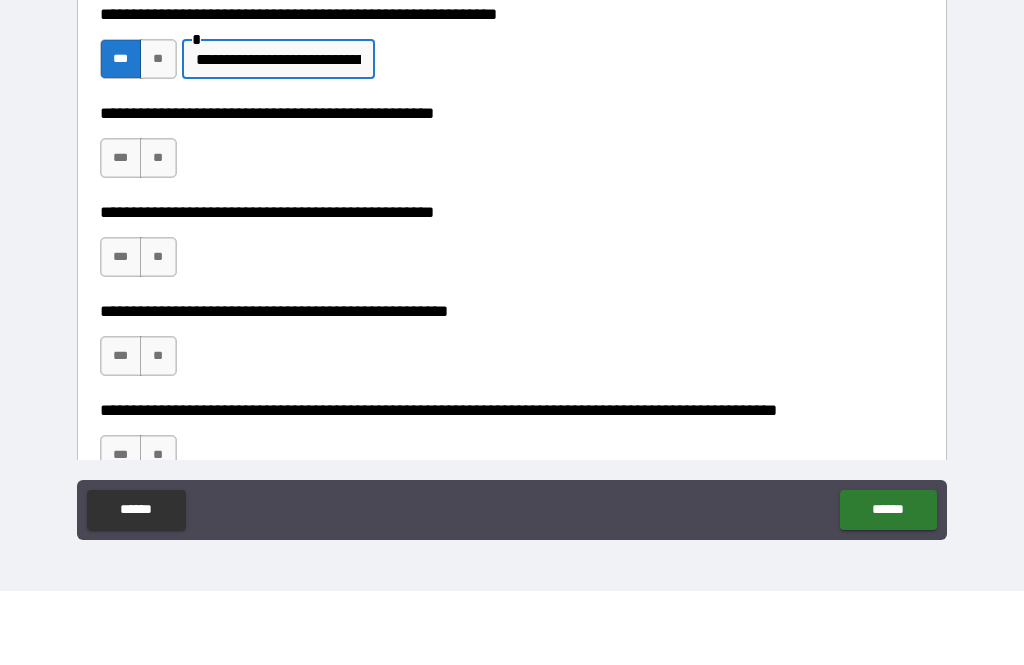 scroll, scrollTop: 485, scrollLeft: 0, axis: vertical 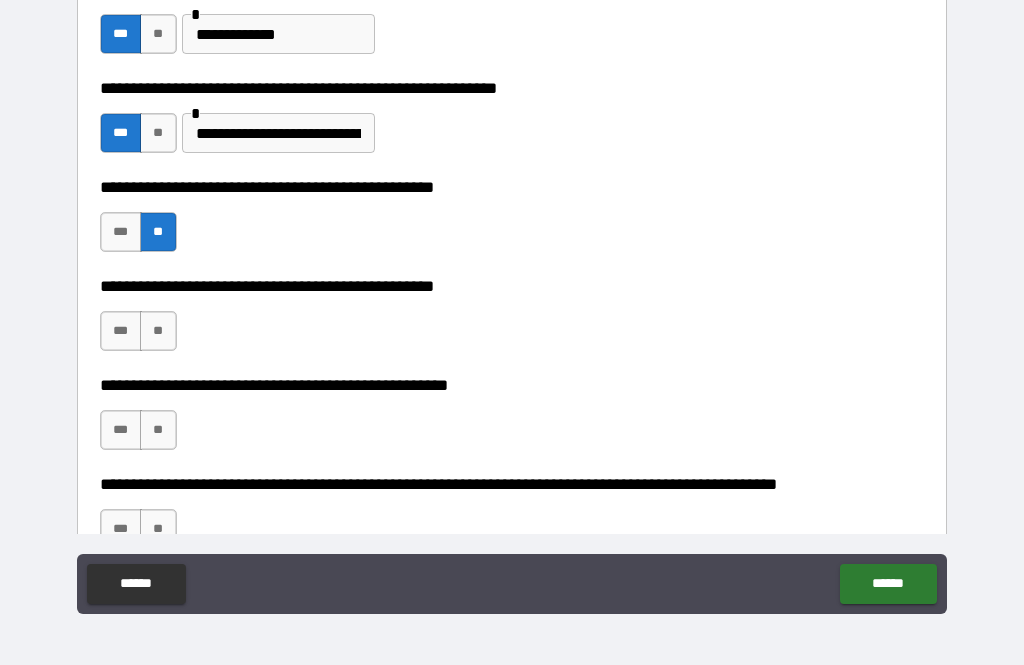 click on "***" at bounding box center [121, 331] 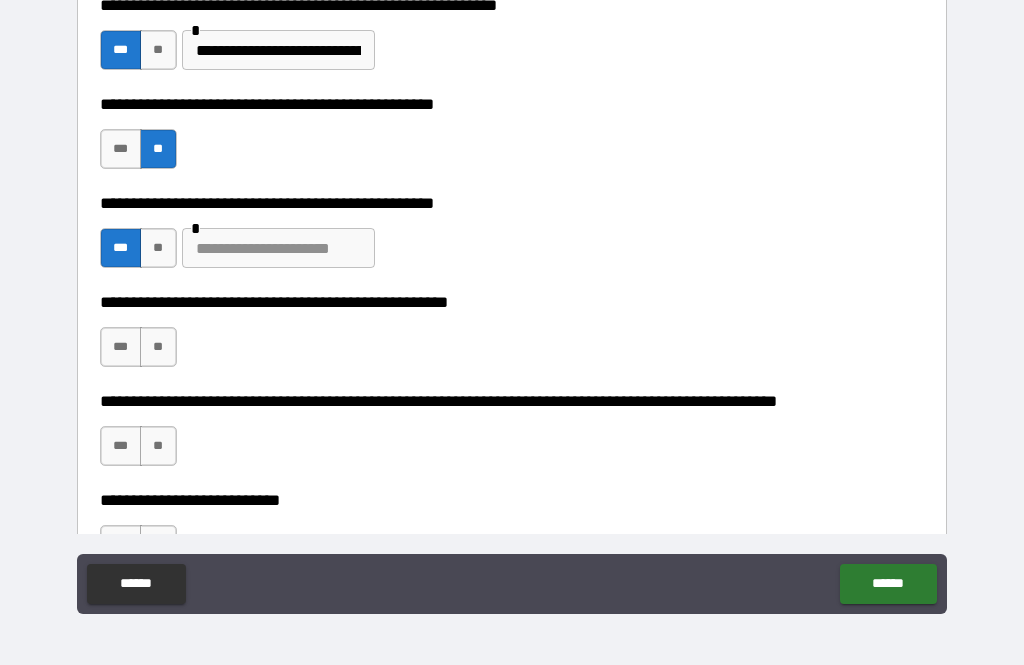 scroll, scrollTop: 573, scrollLeft: 0, axis: vertical 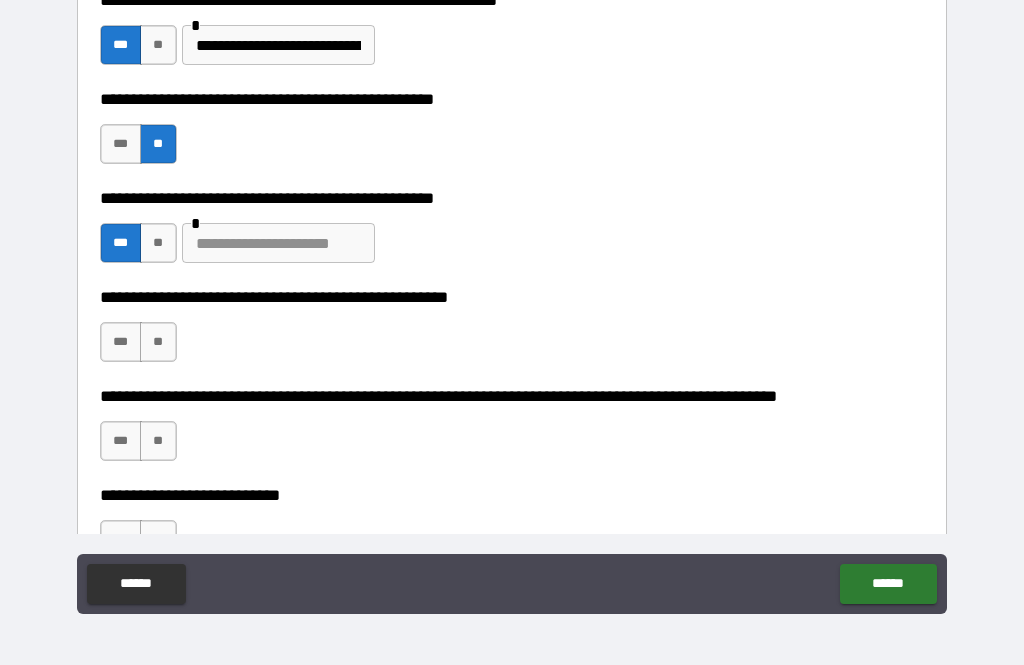 click at bounding box center [278, 243] 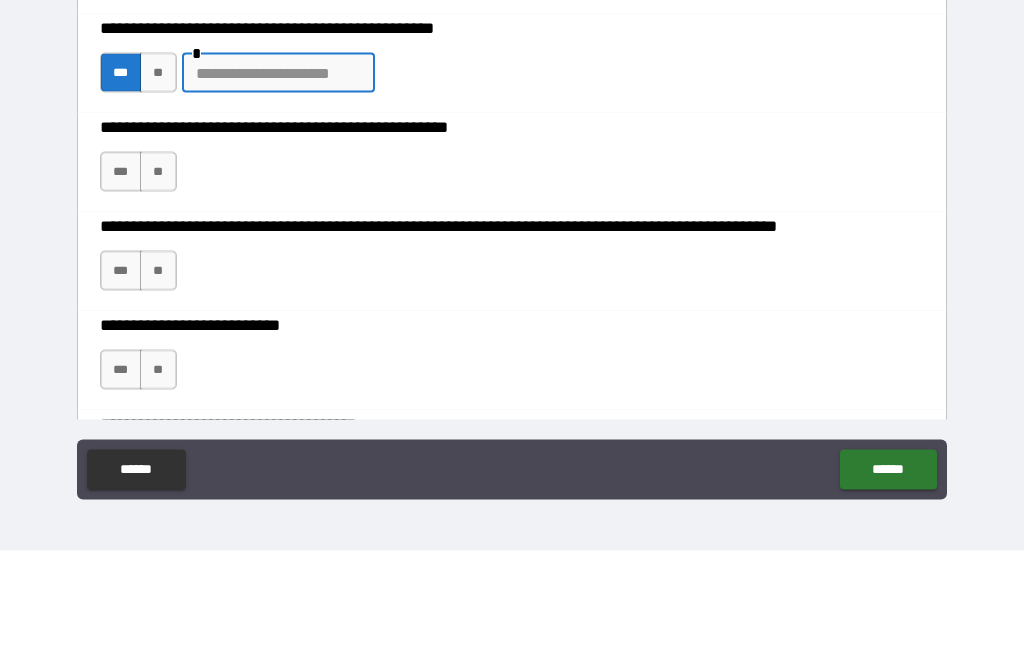scroll, scrollTop: 630, scrollLeft: 0, axis: vertical 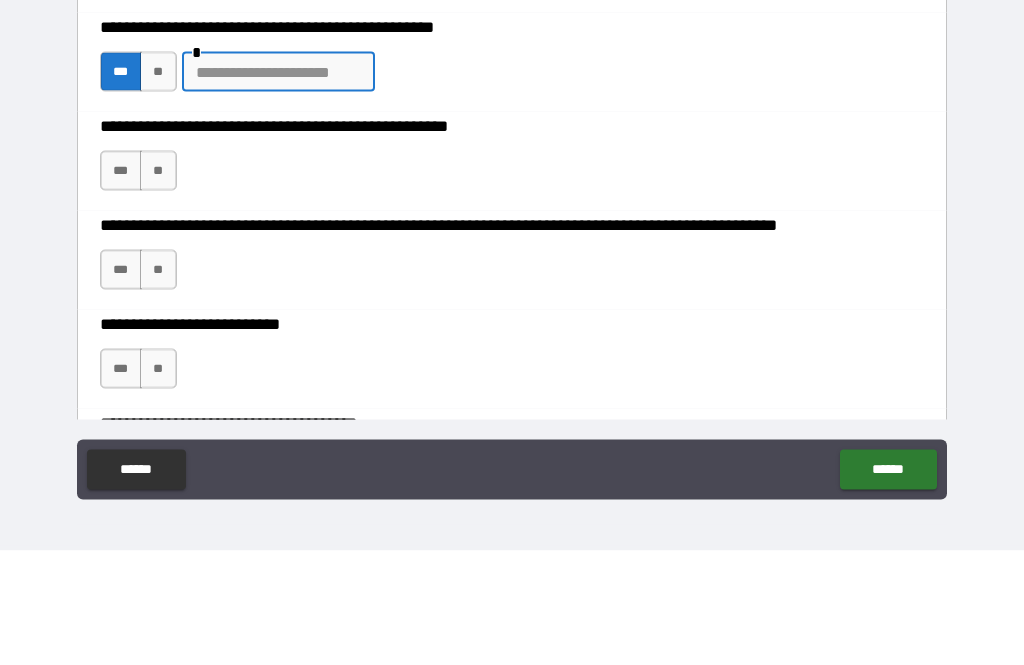 click on "**" at bounding box center (158, 285) 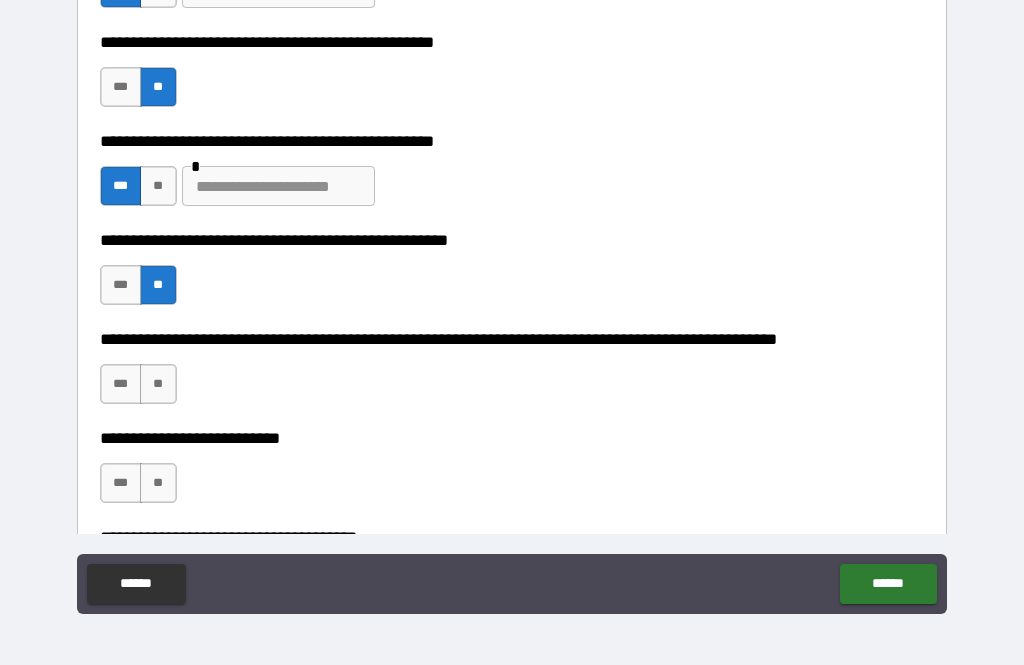 click on "**" at bounding box center [158, 384] 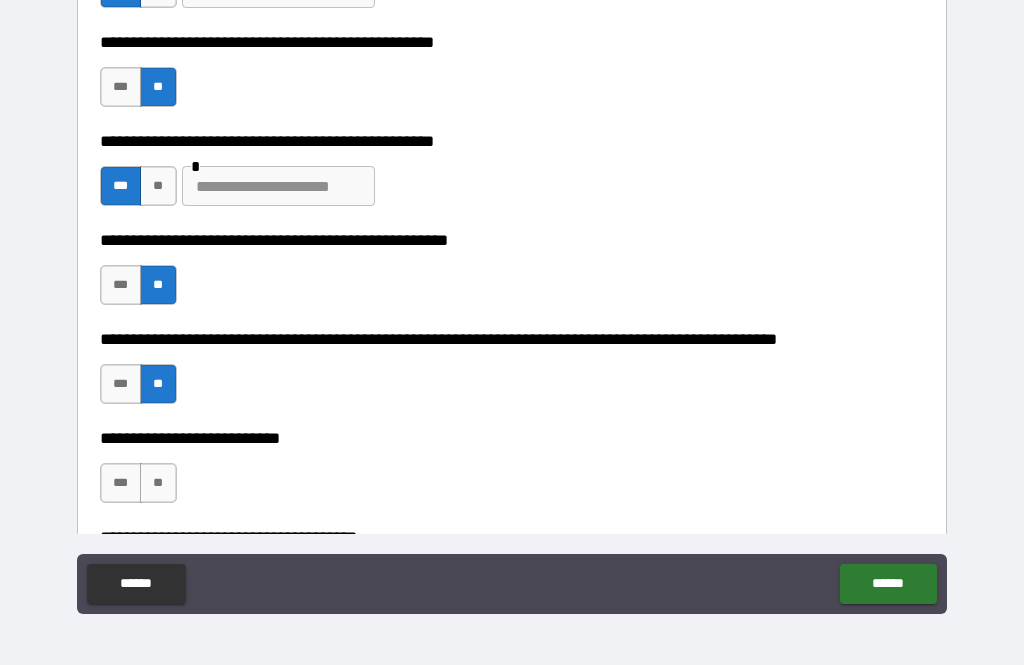 click on "**" at bounding box center (158, 483) 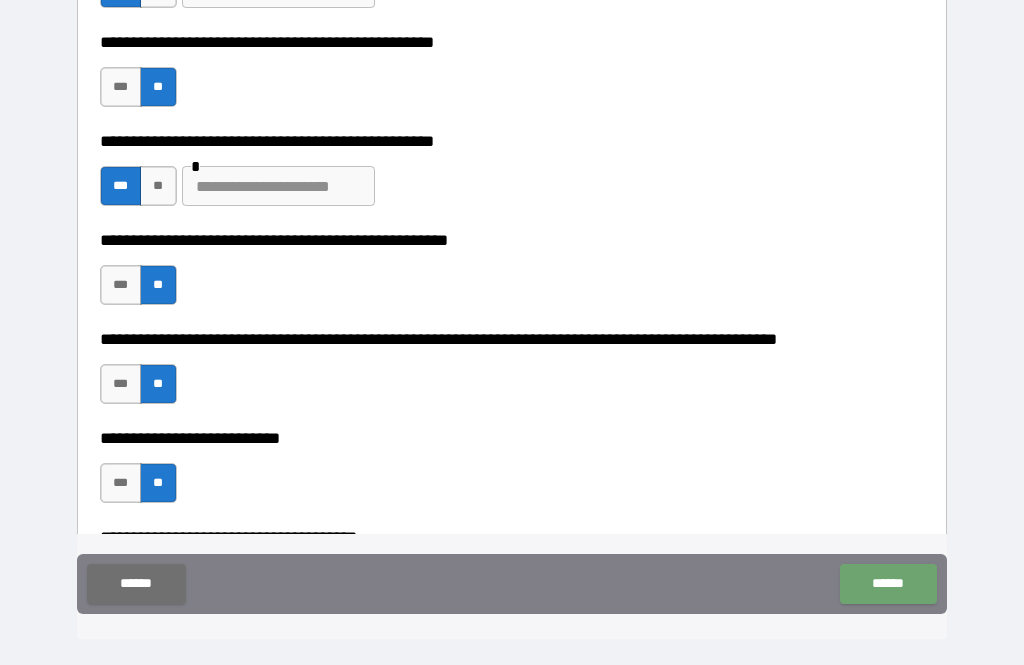 click on "******" at bounding box center (888, 584) 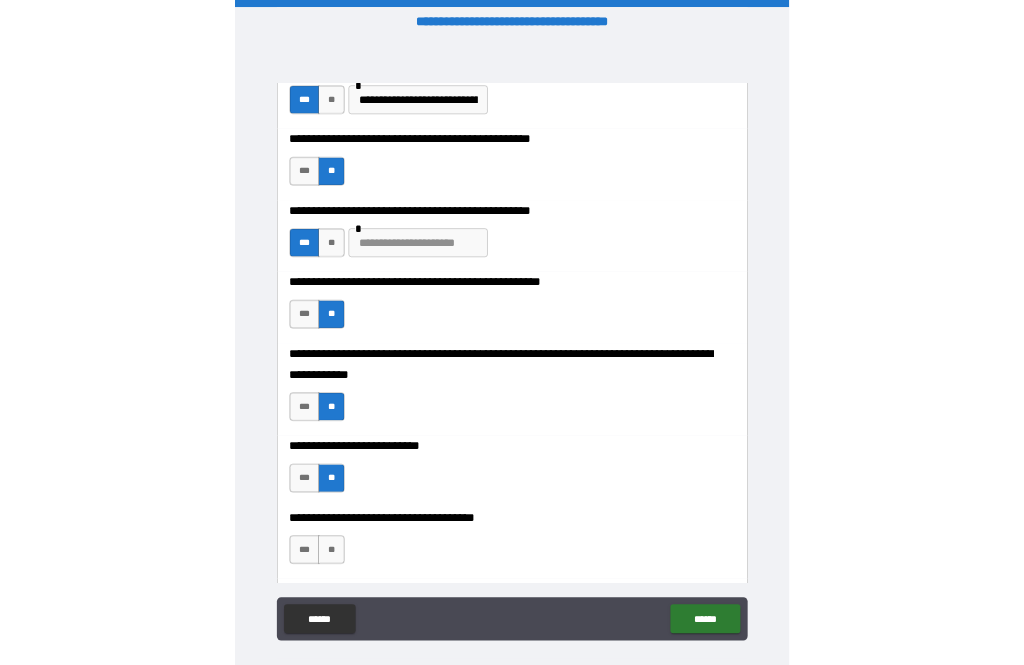 scroll, scrollTop: 64, scrollLeft: 0, axis: vertical 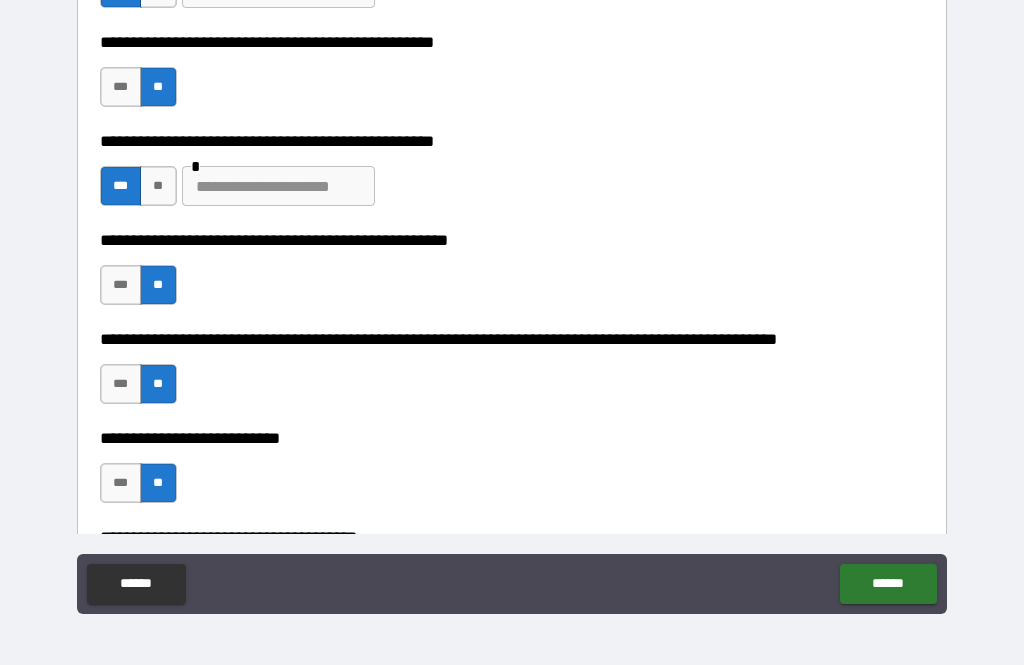 click at bounding box center (278, 186) 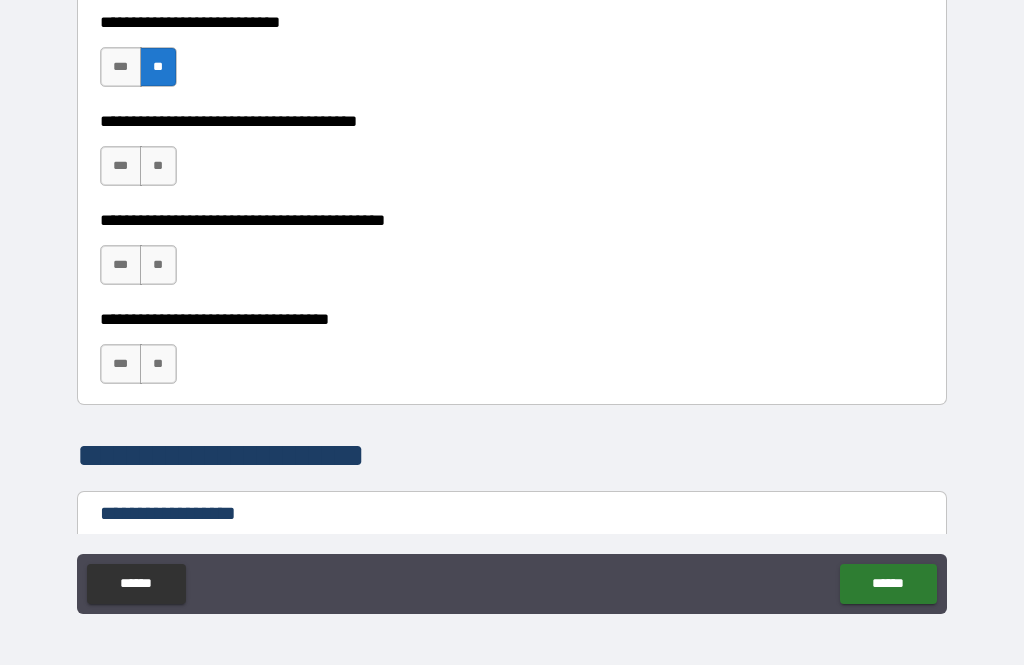 scroll, scrollTop: 1025, scrollLeft: 0, axis: vertical 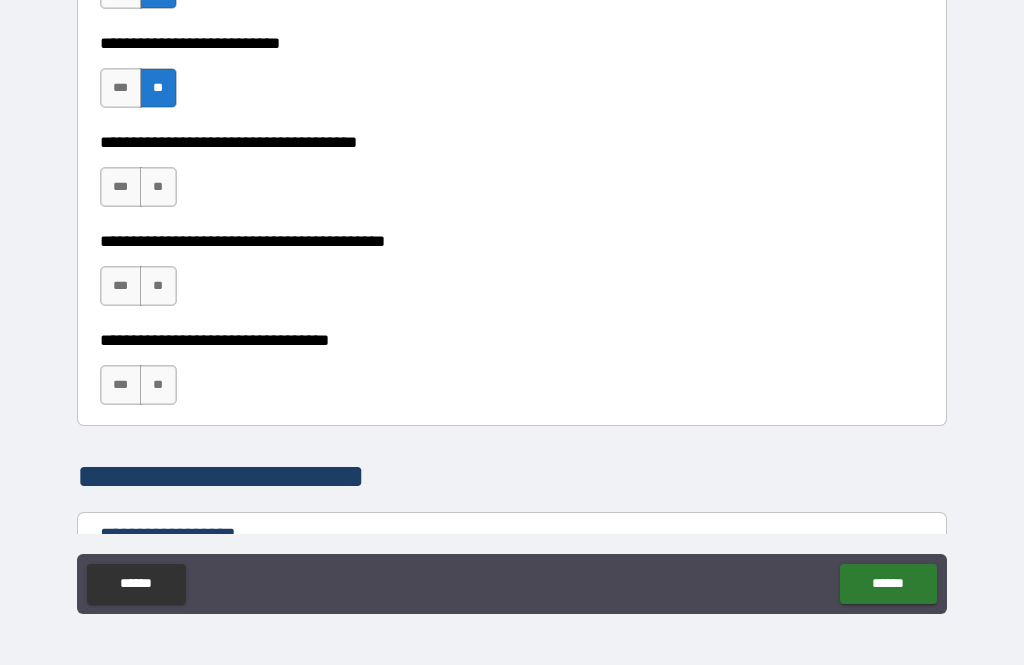 type on "**********" 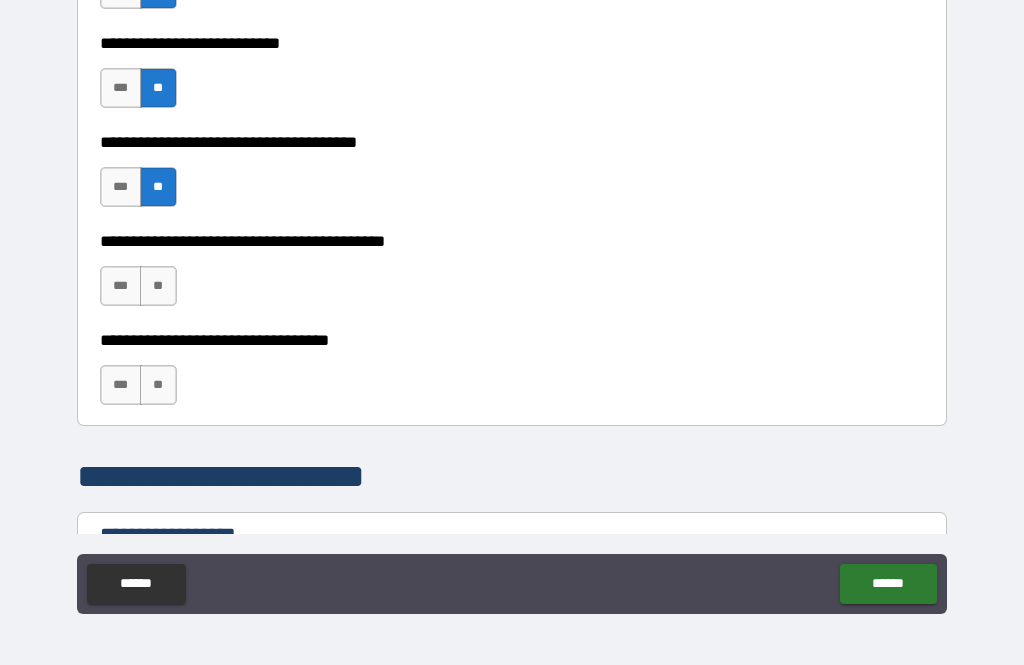 click on "**" at bounding box center (158, 286) 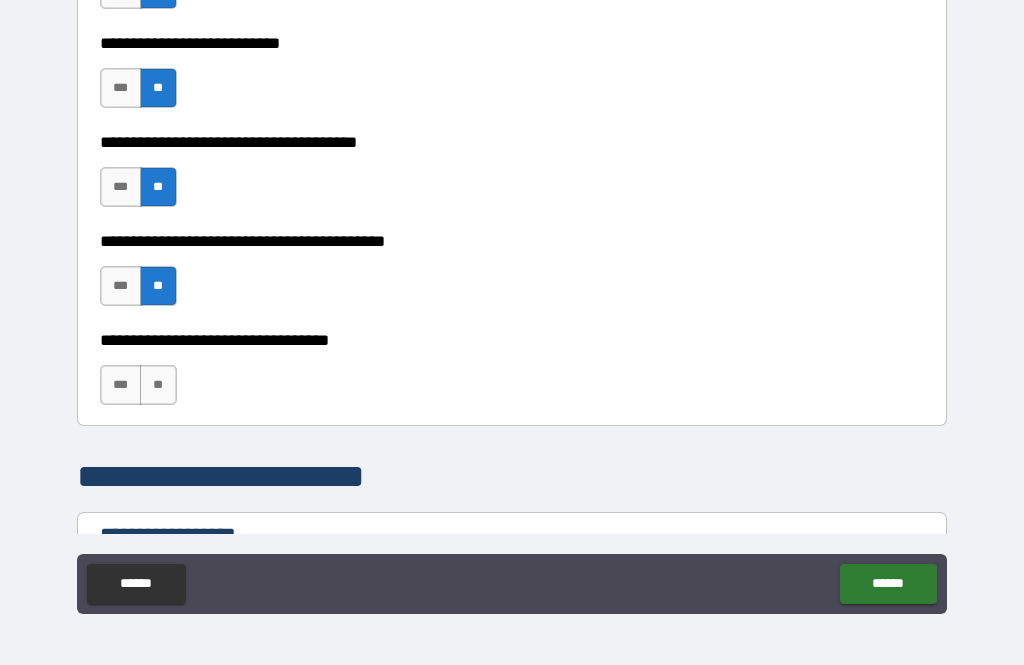 click on "**" at bounding box center (158, 385) 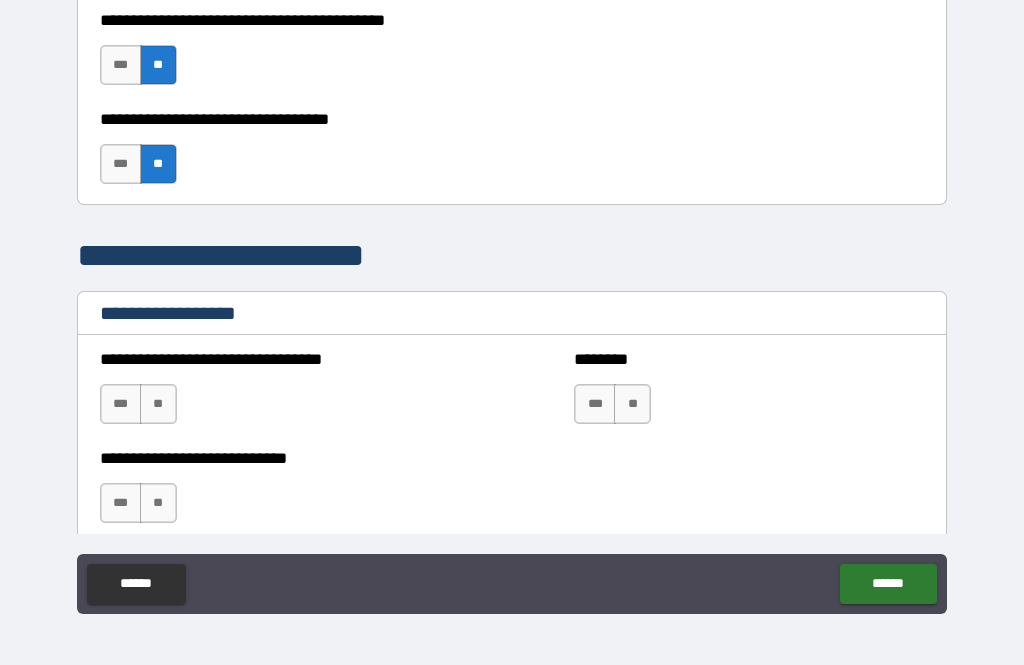 scroll, scrollTop: 1250, scrollLeft: 0, axis: vertical 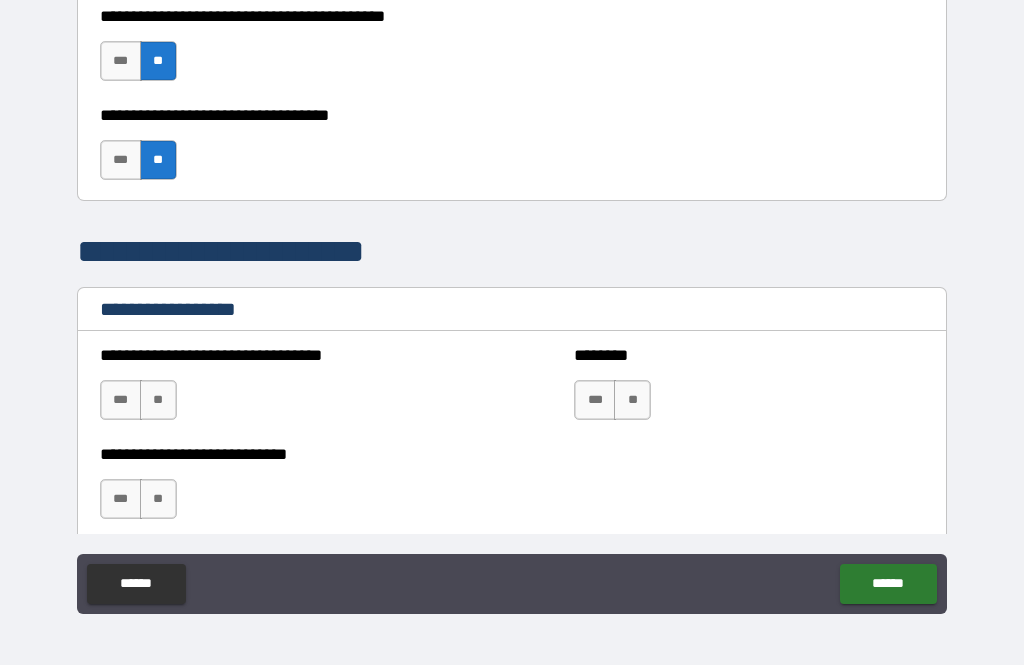 click on "**" at bounding box center [158, 400] 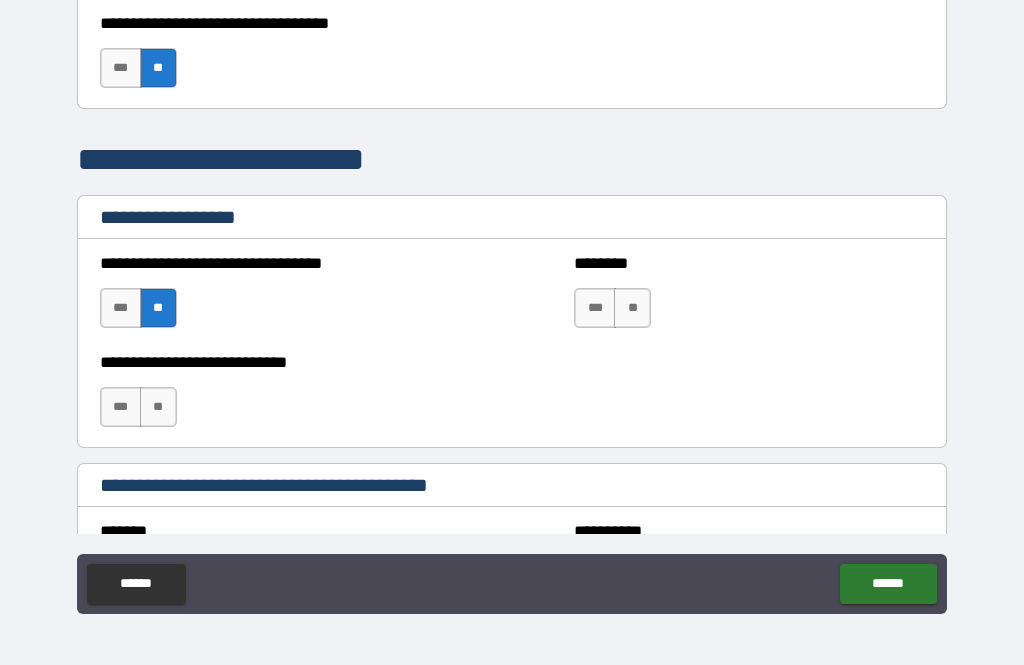 scroll, scrollTop: 1346, scrollLeft: 0, axis: vertical 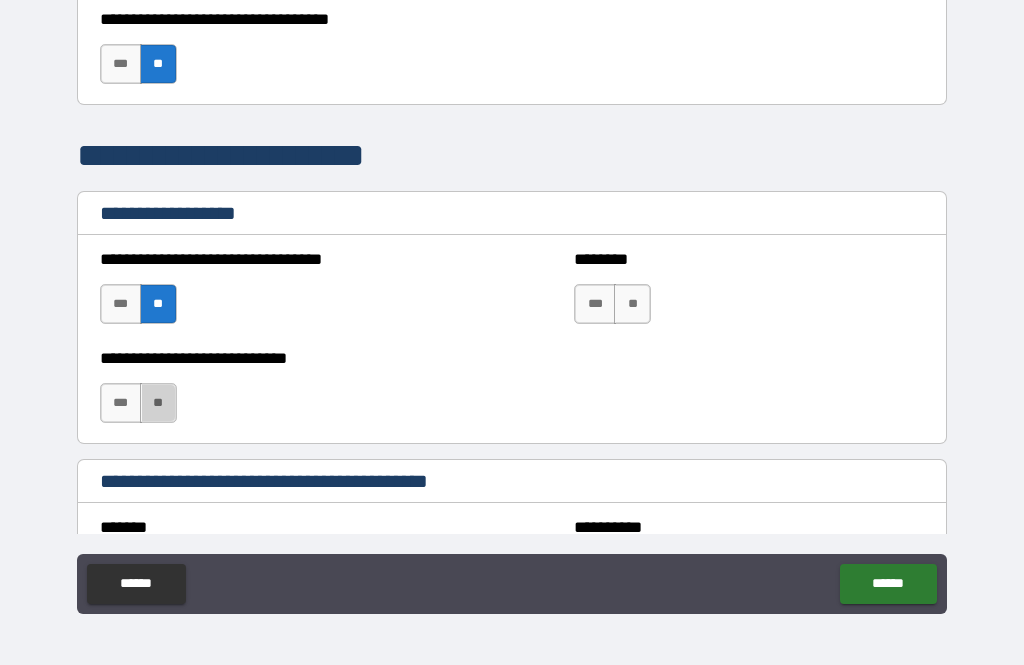 click on "**" at bounding box center (158, 403) 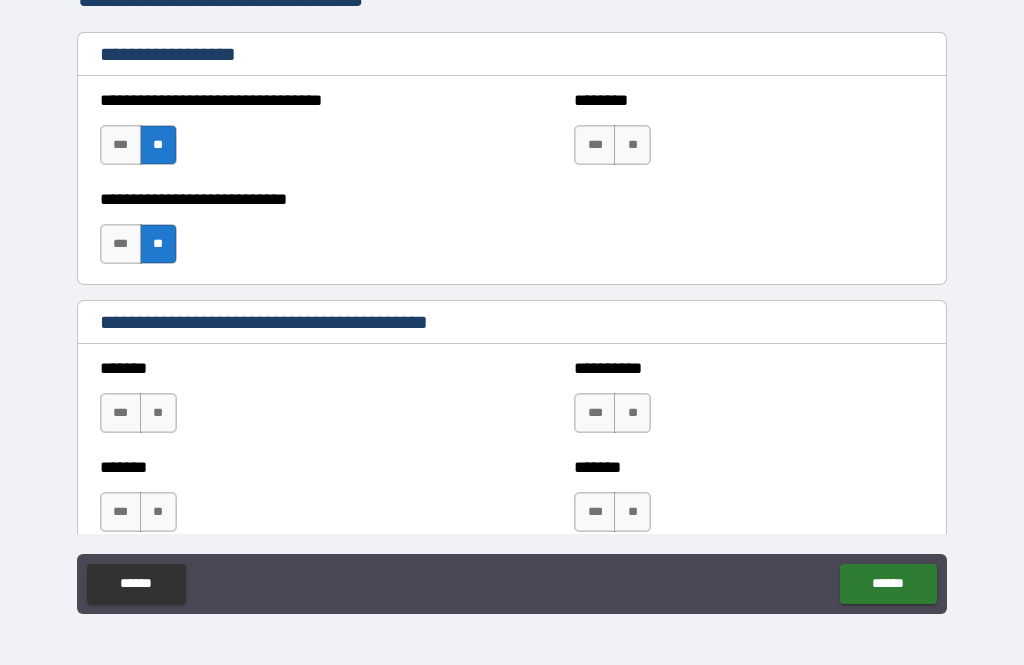 scroll, scrollTop: 1518, scrollLeft: 0, axis: vertical 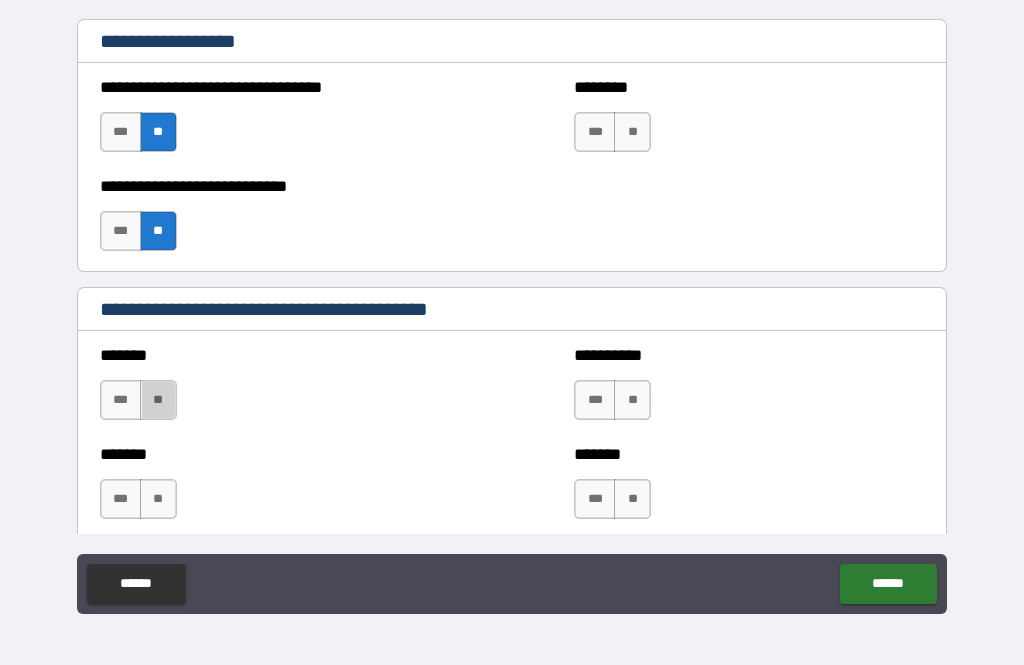 click on "**" at bounding box center [158, 400] 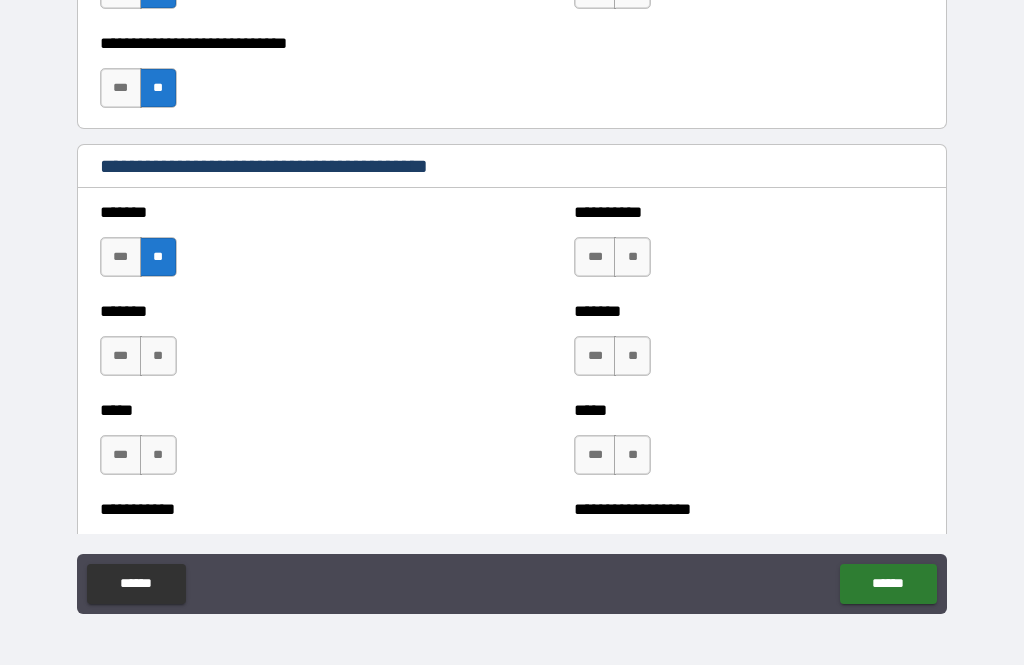 scroll, scrollTop: 1661, scrollLeft: 0, axis: vertical 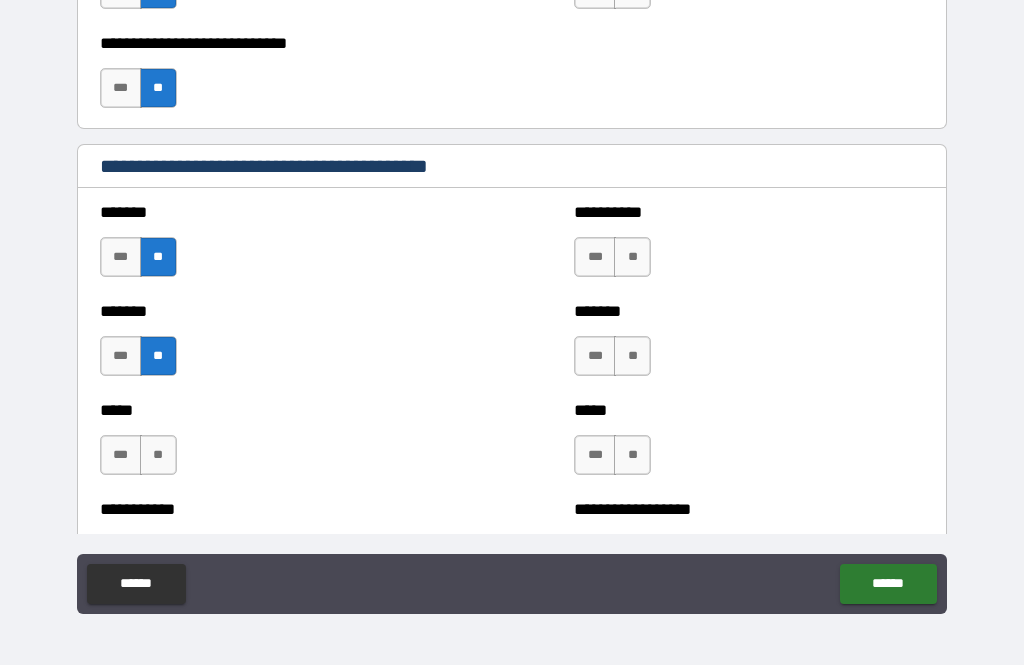 click on "**" at bounding box center (158, 455) 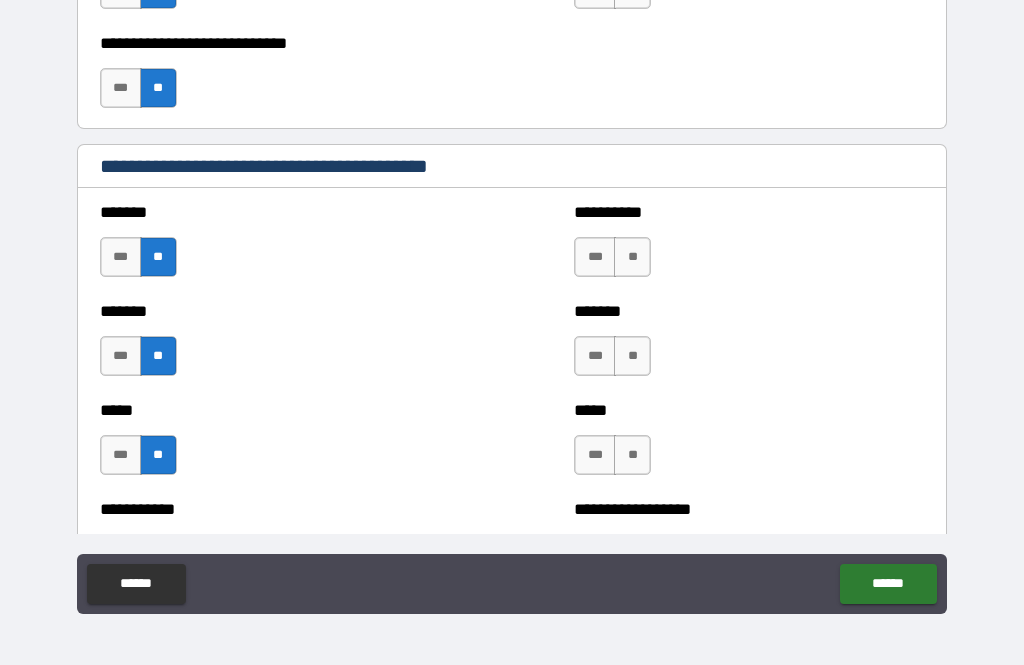 click on "**" at bounding box center [632, 257] 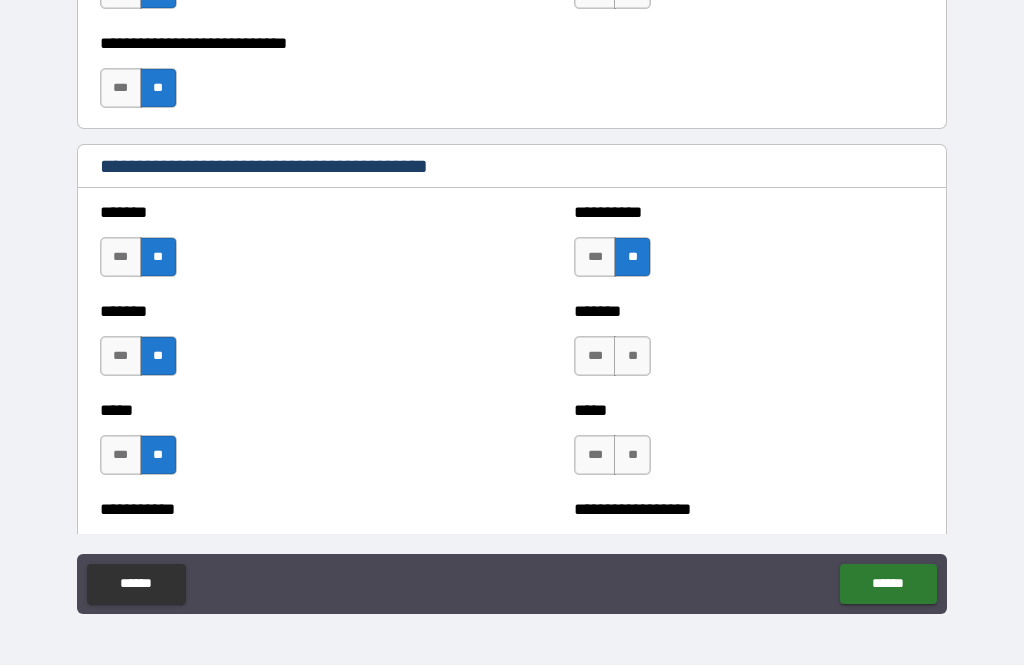 click on "**" at bounding box center [632, 356] 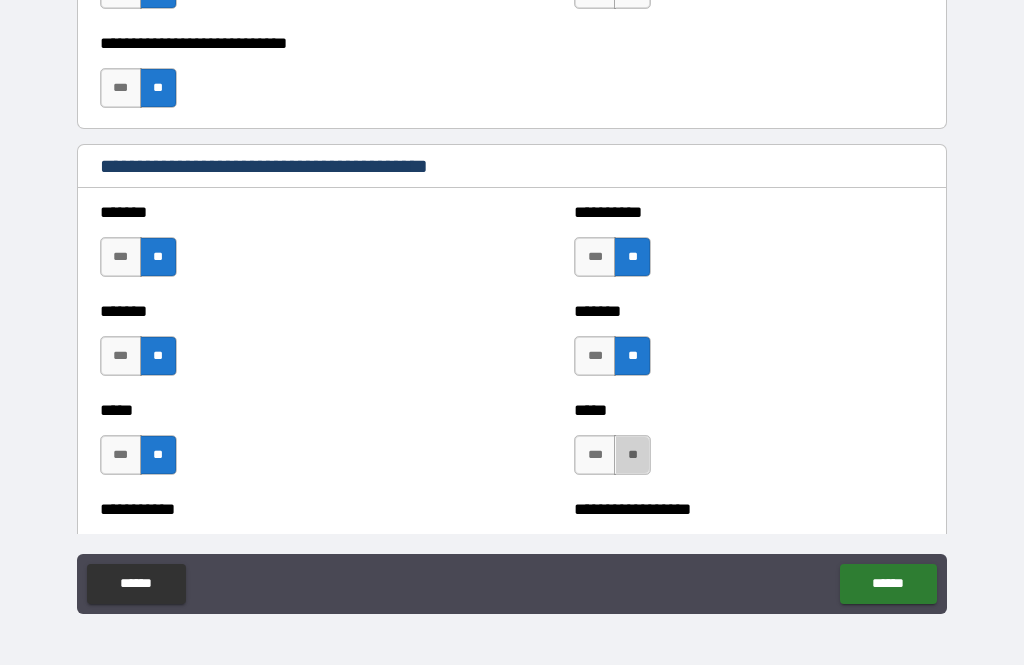 click on "**" at bounding box center (632, 455) 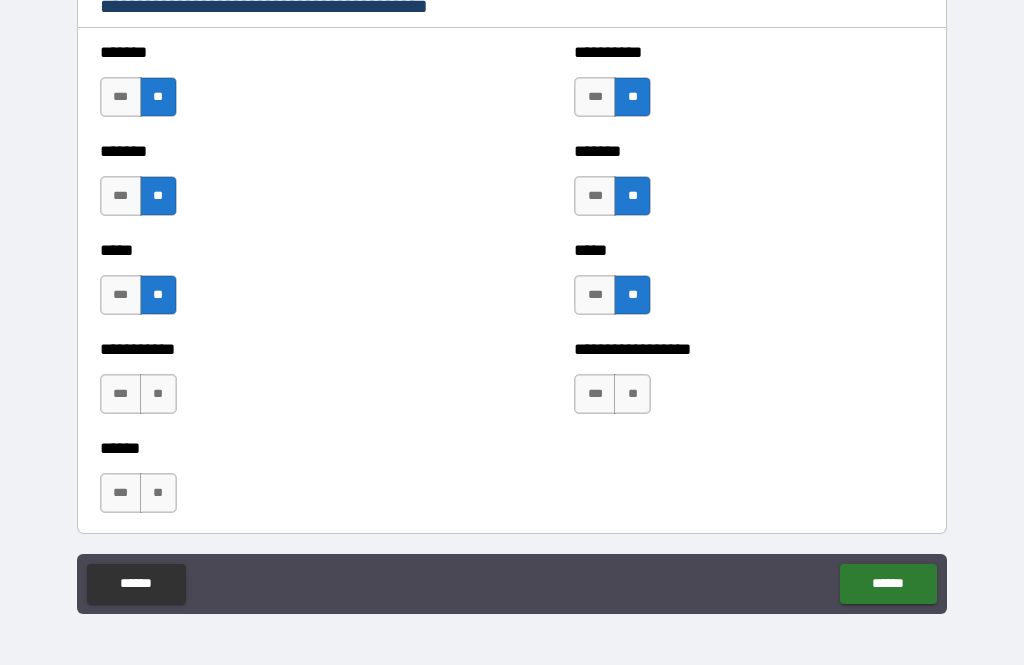 scroll, scrollTop: 1833, scrollLeft: 0, axis: vertical 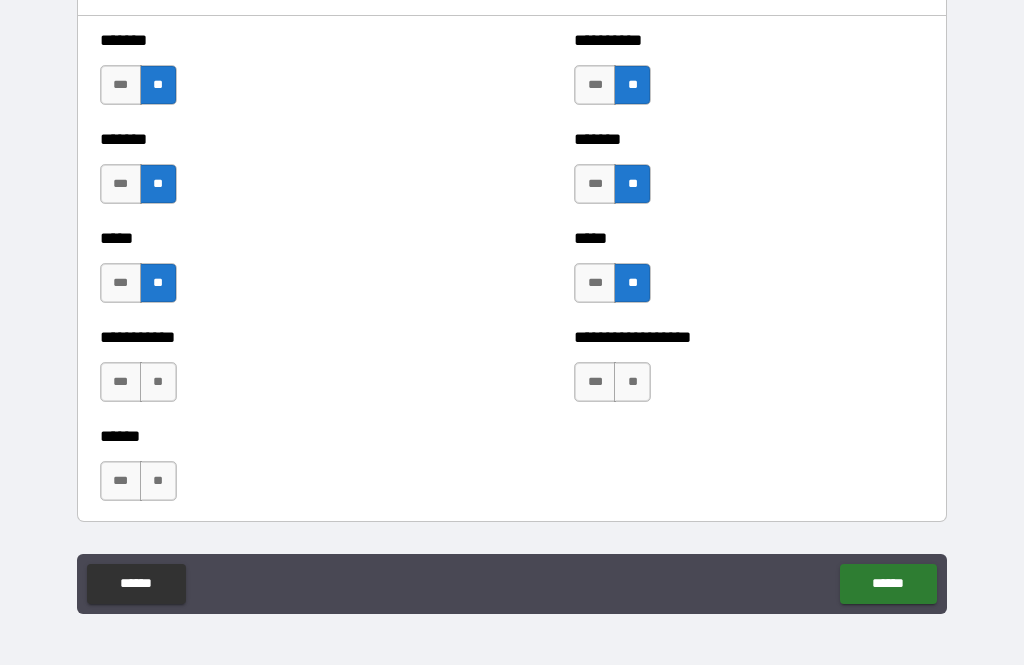 click on "**" at bounding box center [632, 382] 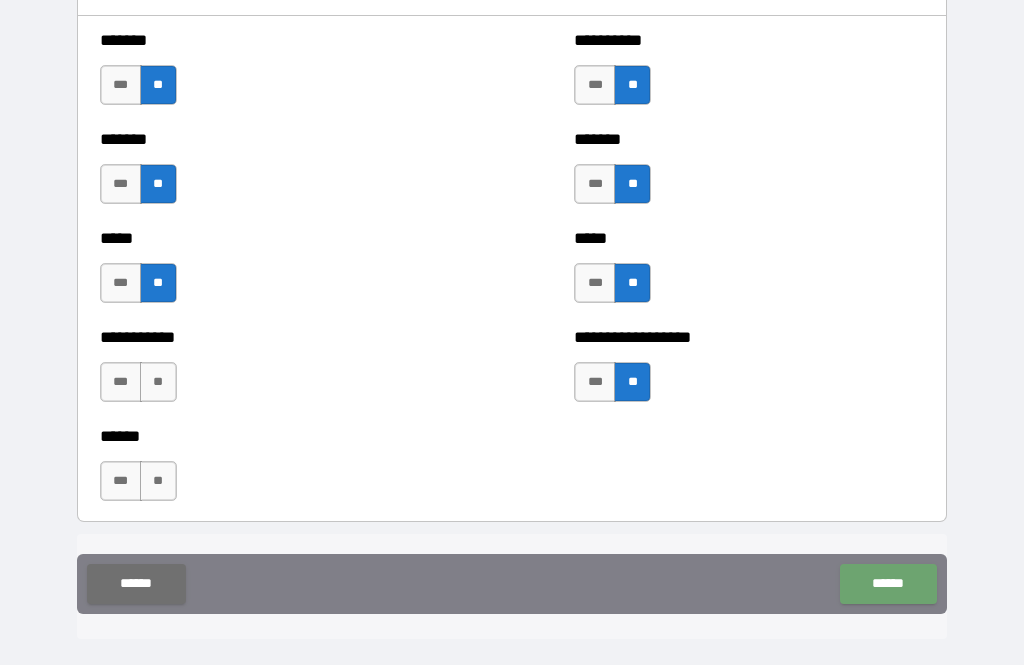 click on "******" at bounding box center [888, 584] 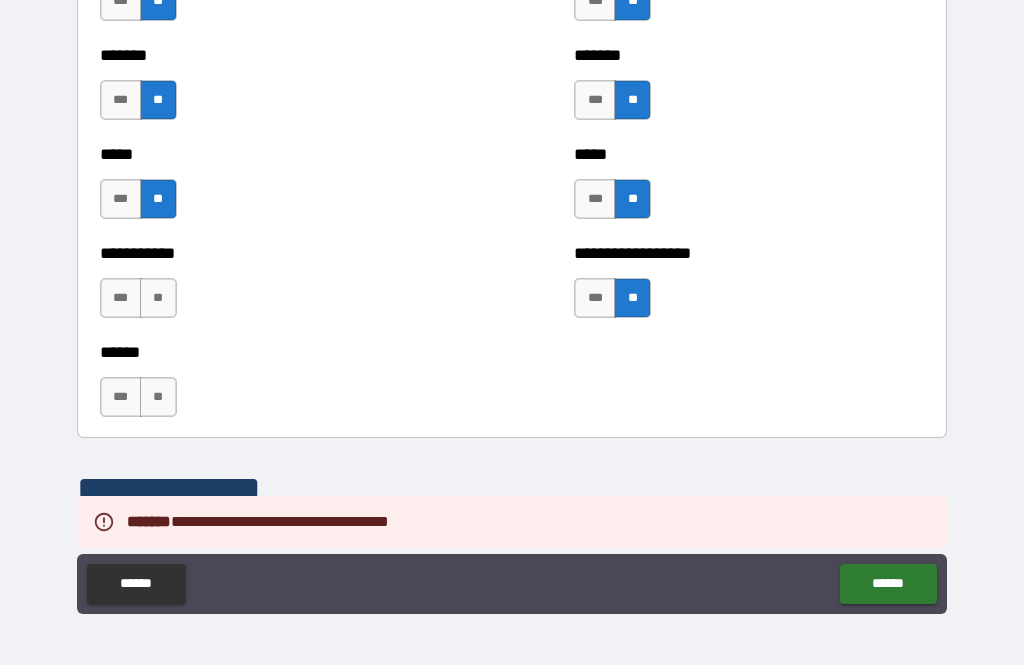 scroll, scrollTop: 1986, scrollLeft: 0, axis: vertical 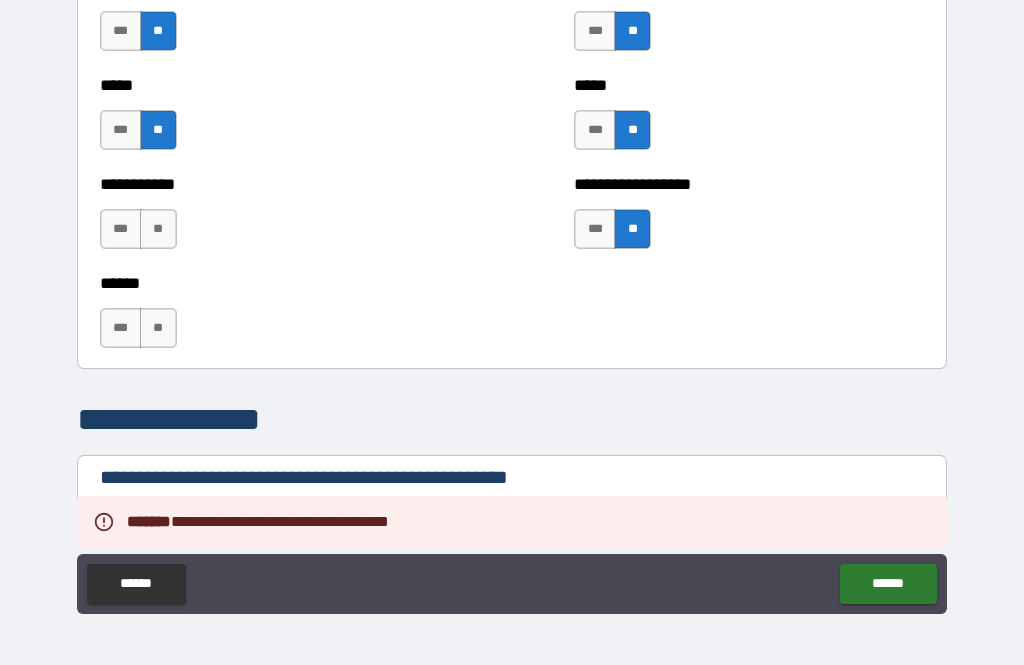 click on "**" at bounding box center [158, 328] 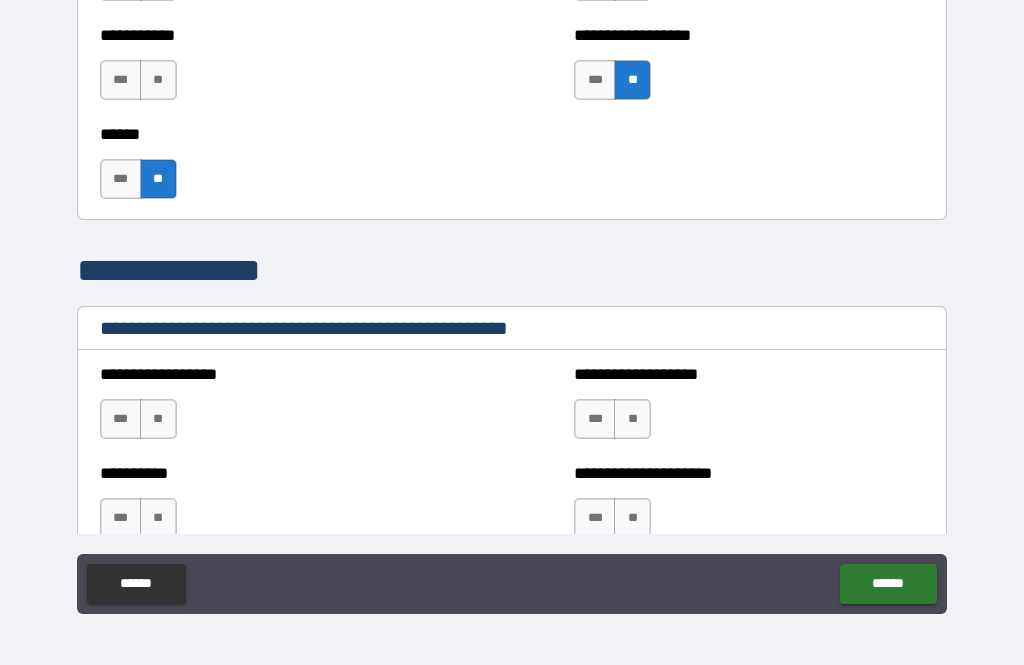 scroll, scrollTop: 2141, scrollLeft: 0, axis: vertical 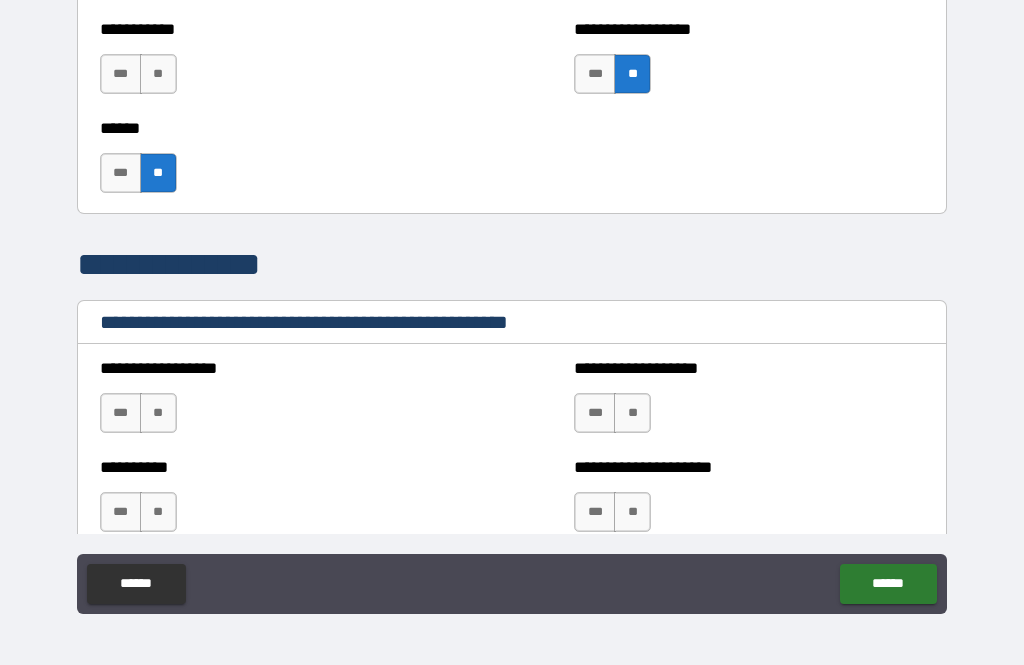 click on "**" at bounding box center [158, 413] 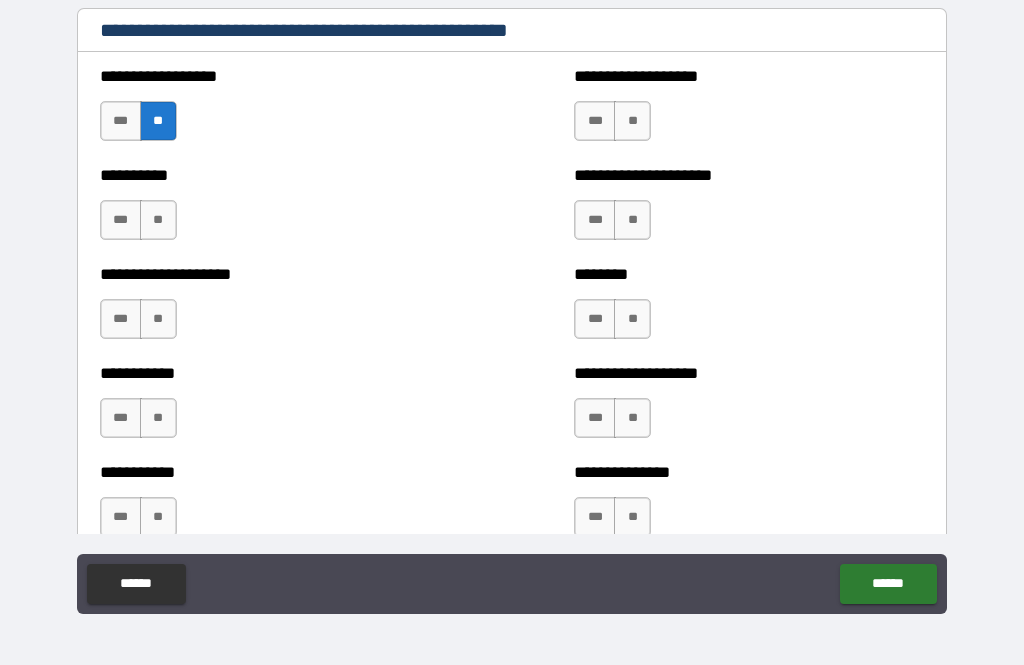 scroll, scrollTop: 2434, scrollLeft: 0, axis: vertical 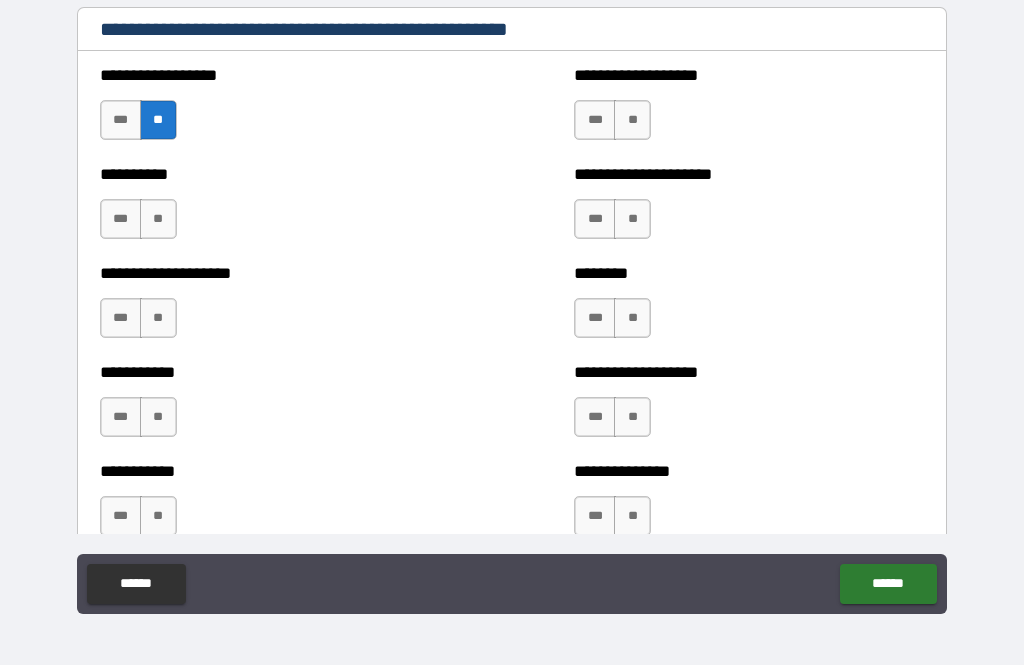 click on "**" at bounding box center (158, 318) 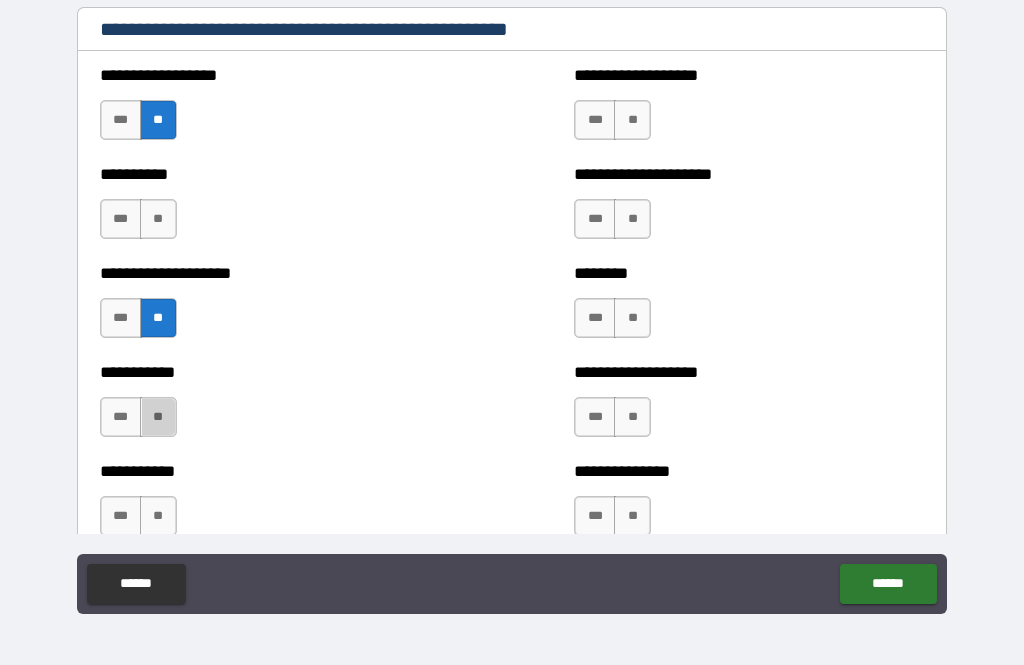 click on "**" at bounding box center (158, 417) 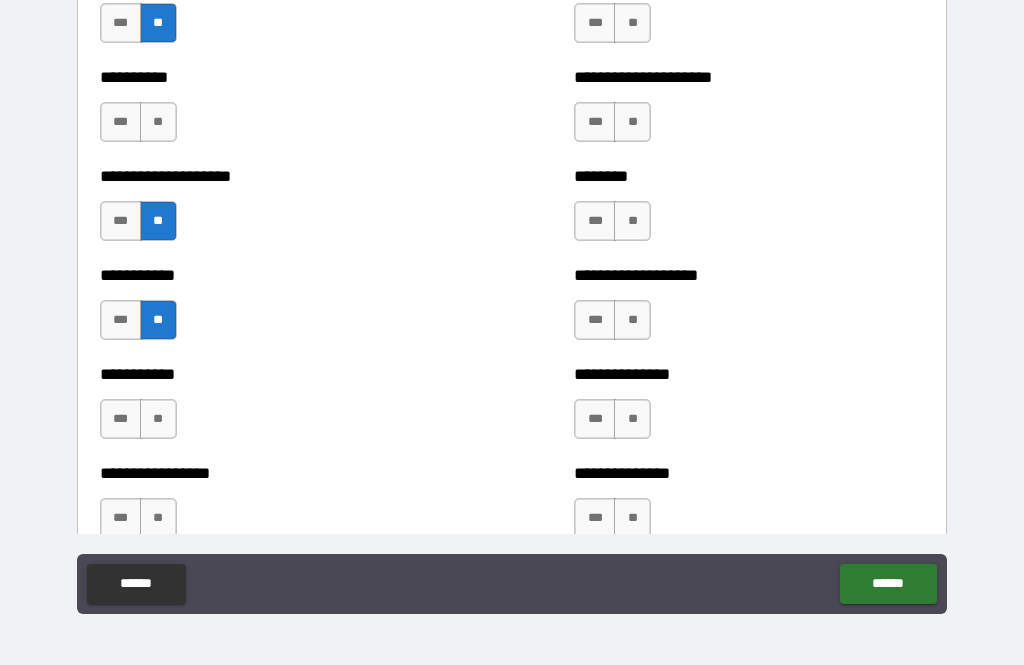 scroll, scrollTop: 2565, scrollLeft: 0, axis: vertical 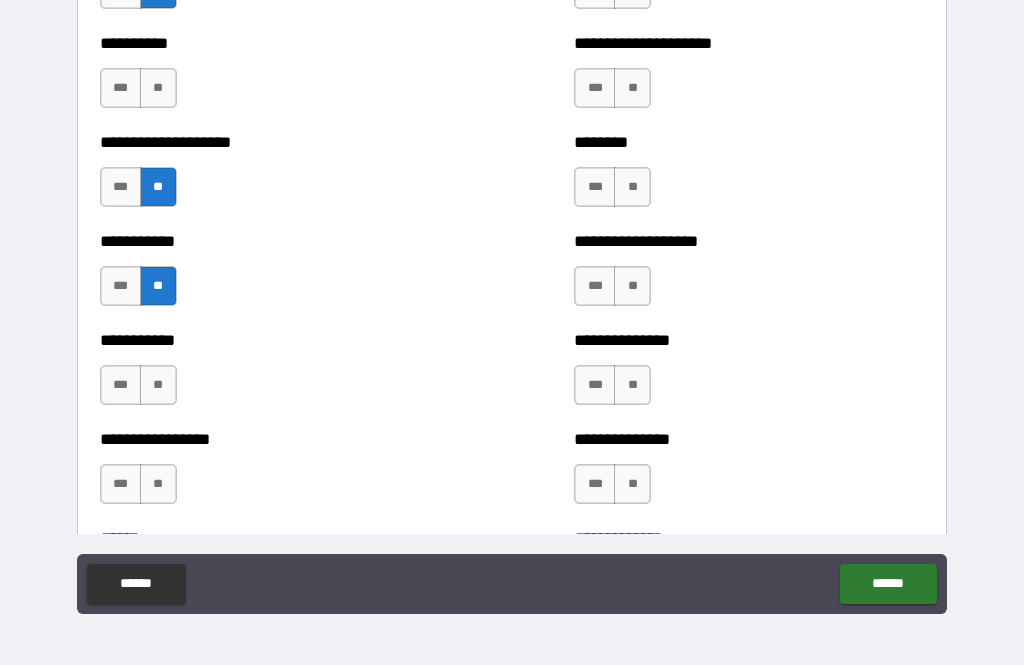 click on "**" at bounding box center [158, 385] 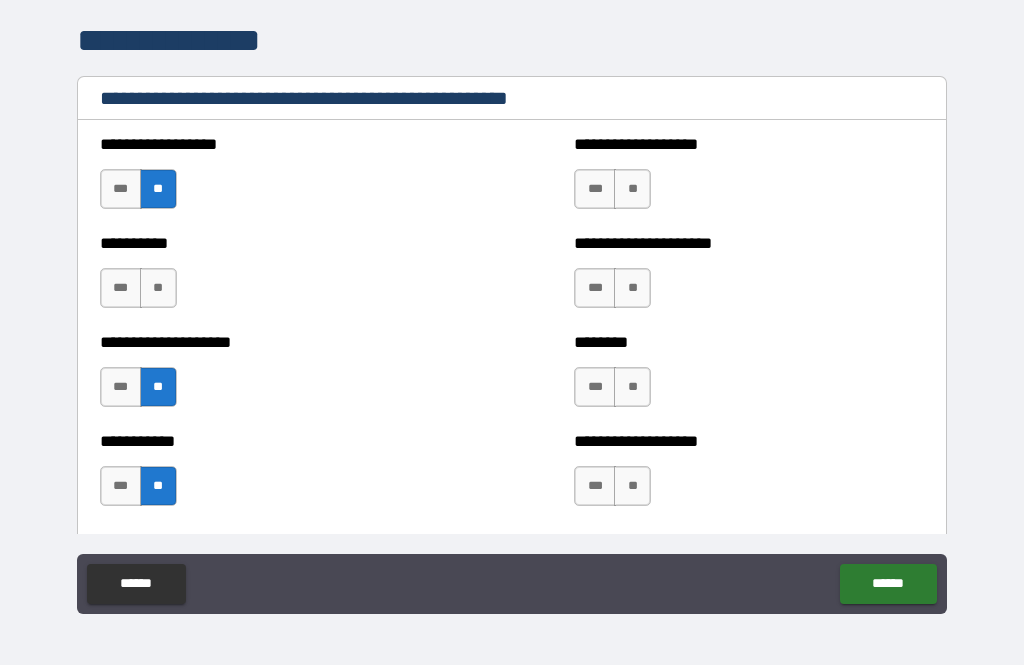 scroll, scrollTop: 2358, scrollLeft: 0, axis: vertical 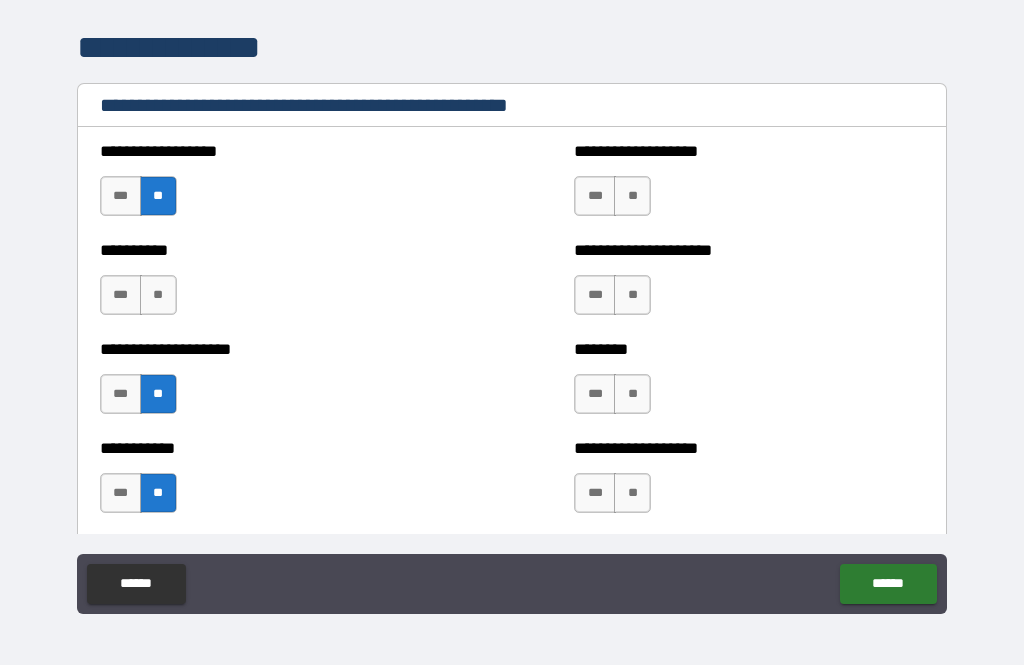 click on "**" at bounding box center [632, 196] 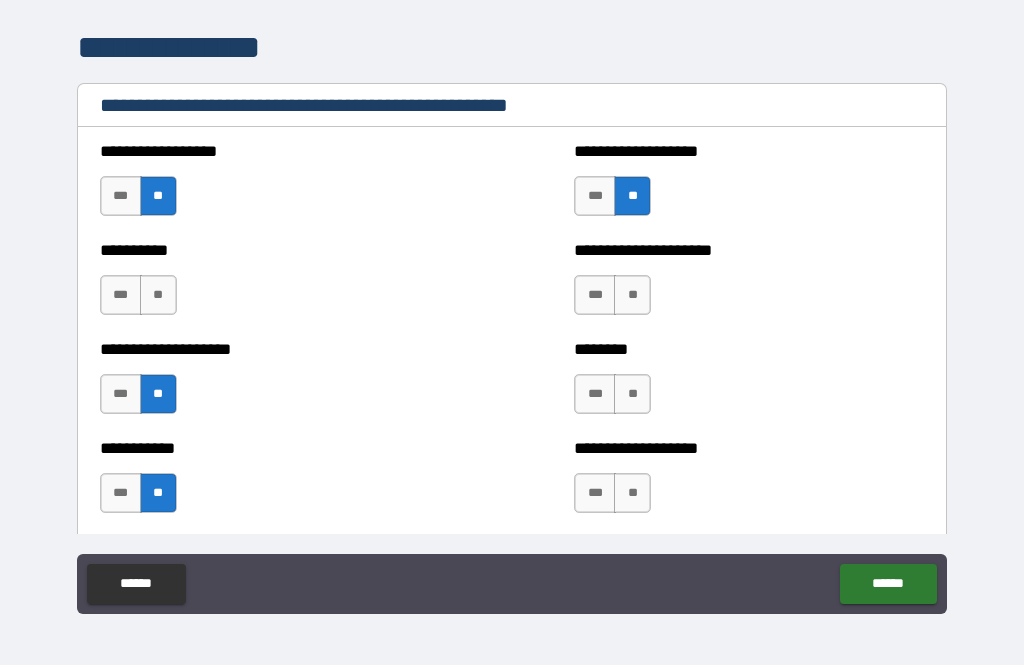 click on "**" at bounding box center [632, 295] 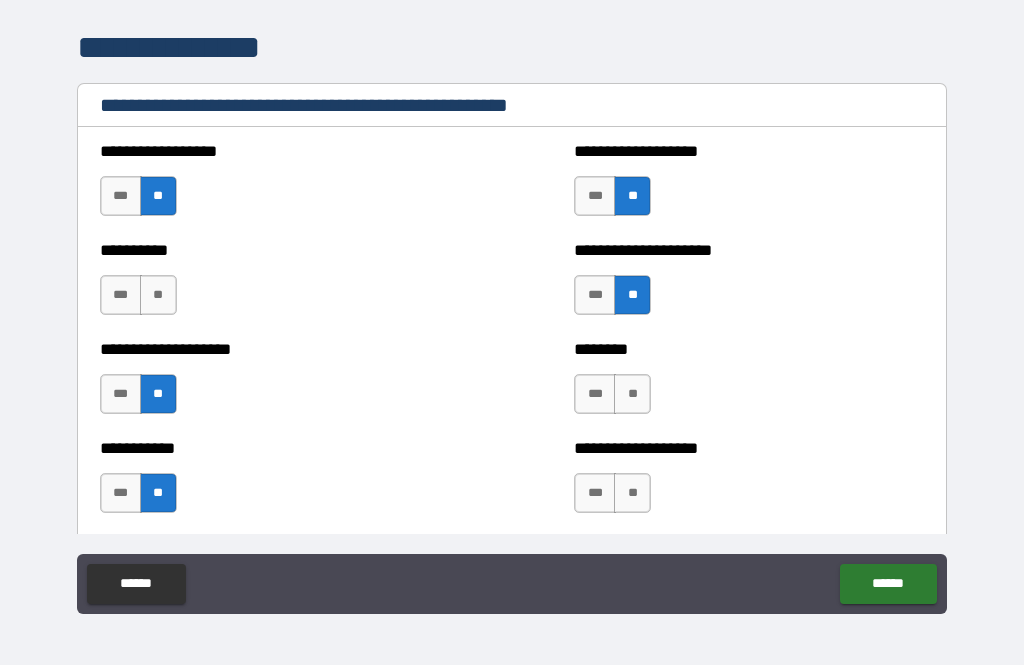 click on "***" at bounding box center [595, 394] 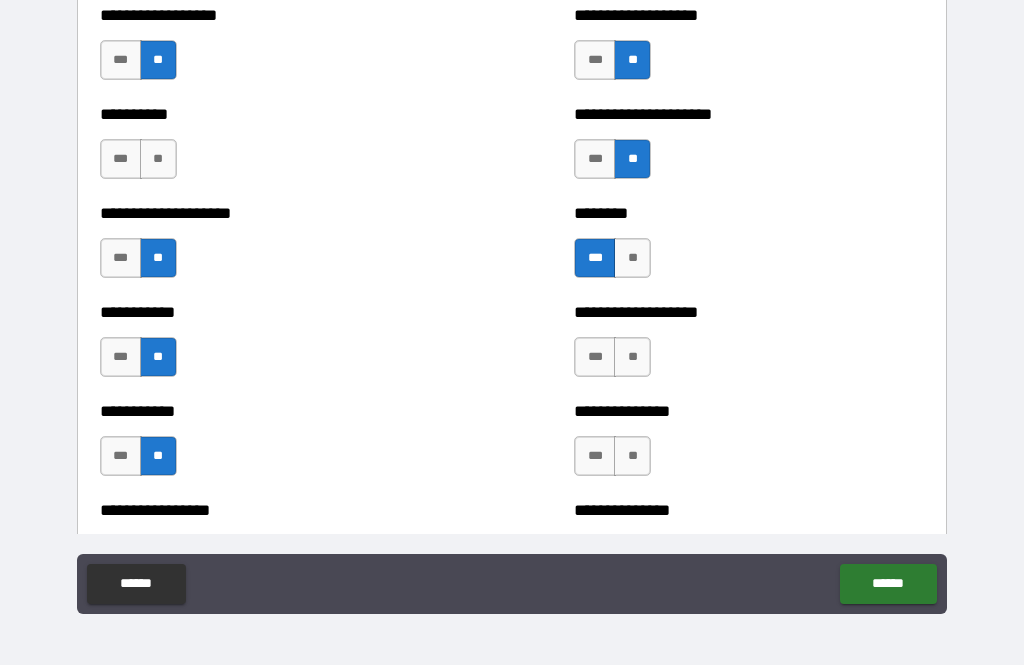 scroll, scrollTop: 2502, scrollLeft: 0, axis: vertical 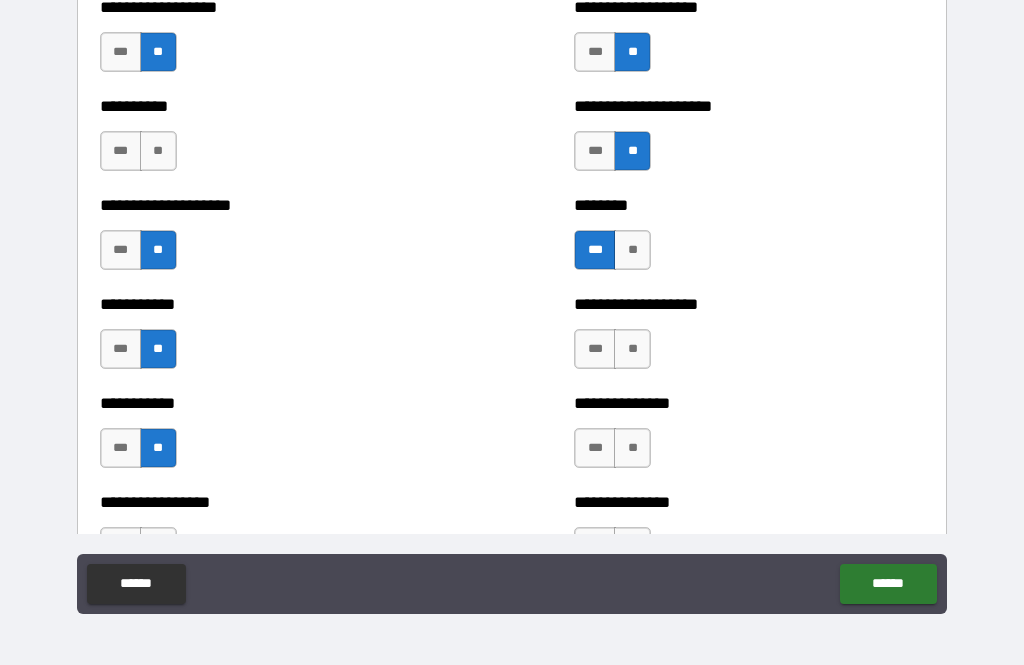 click on "**" at bounding box center [632, 349] 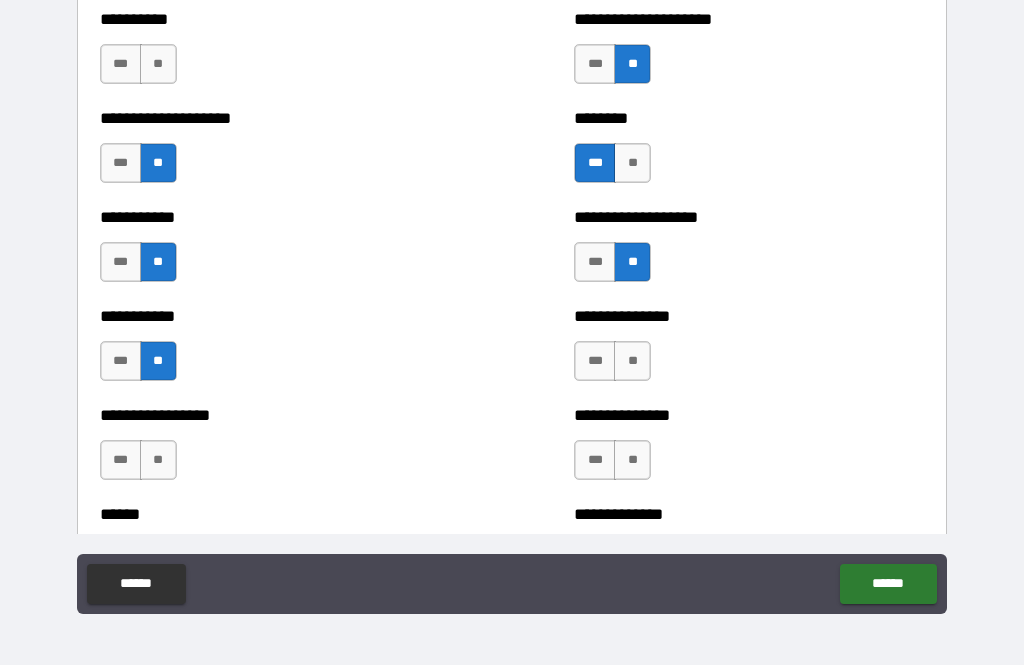 scroll, scrollTop: 2609, scrollLeft: 0, axis: vertical 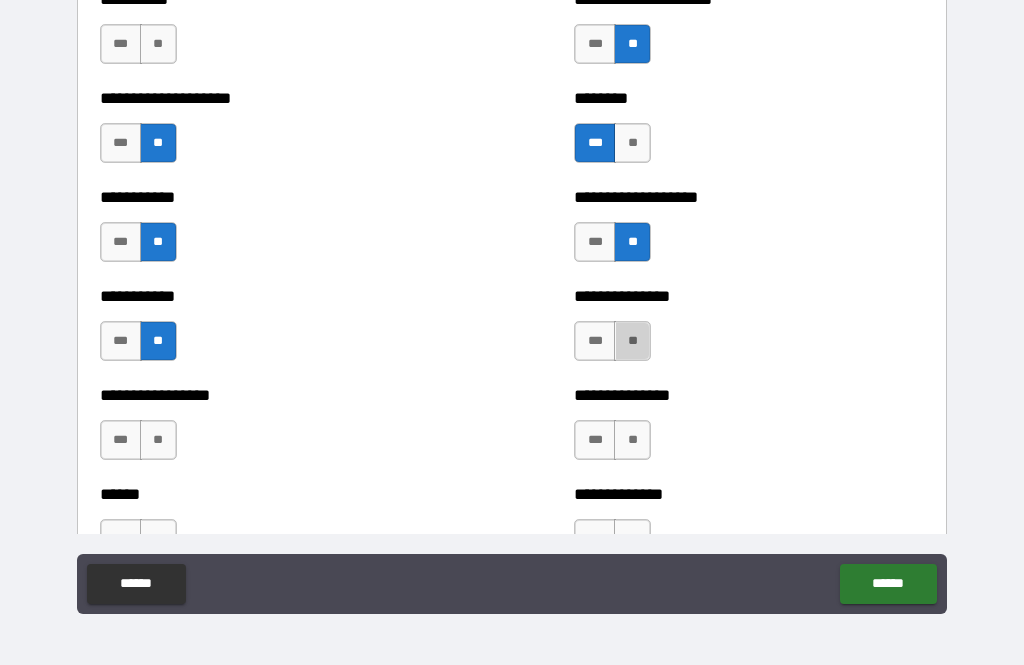 click on "**" at bounding box center [632, 341] 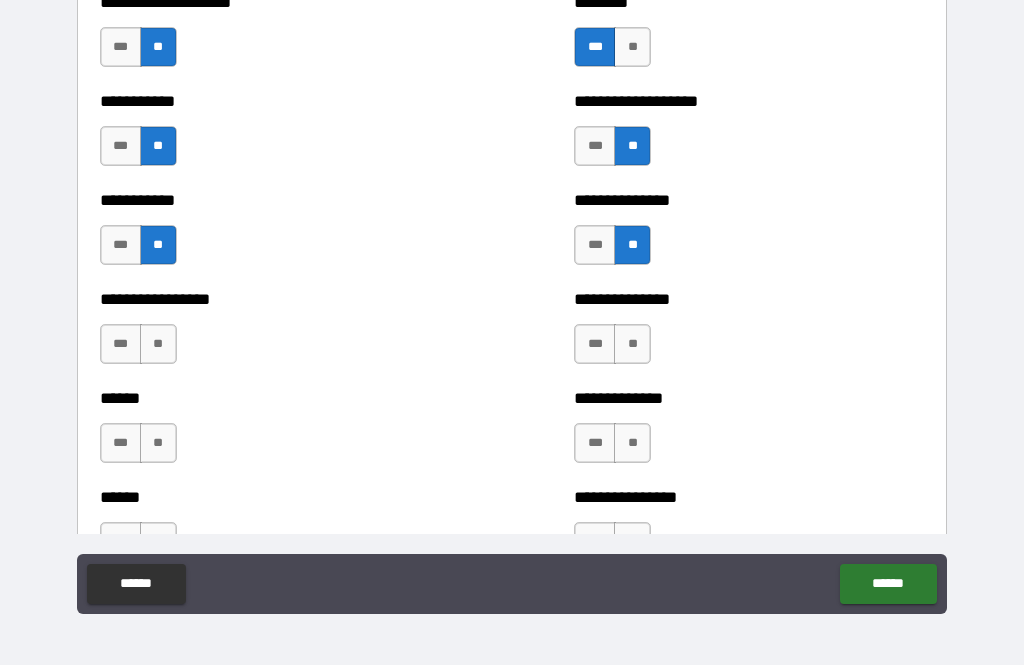 scroll, scrollTop: 2720, scrollLeft: 0, axis: vertical 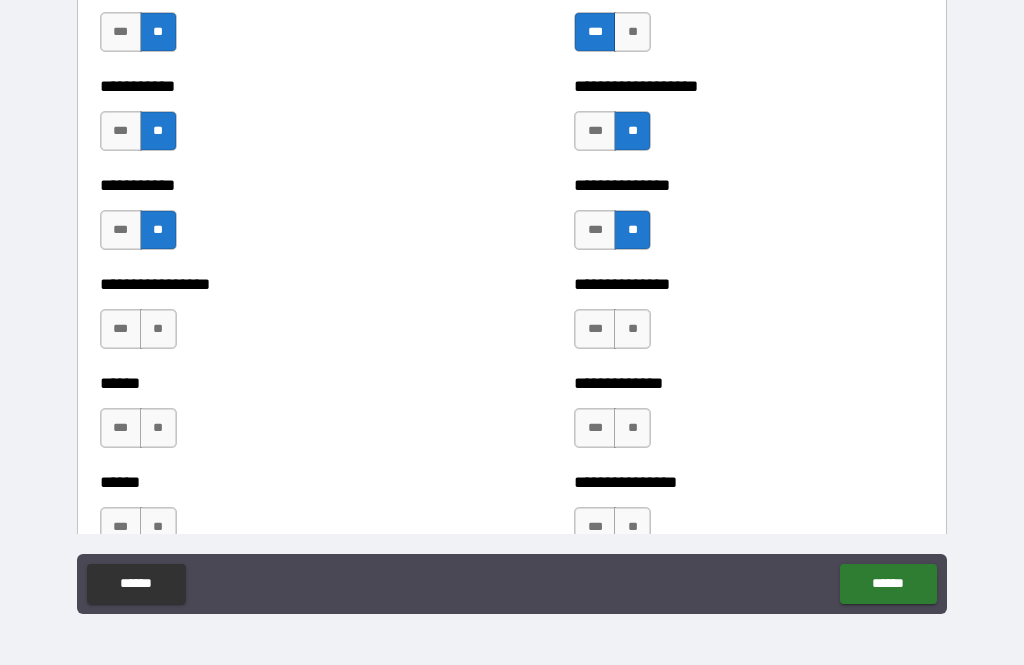 click on "**" at bounding box center (632, 329) 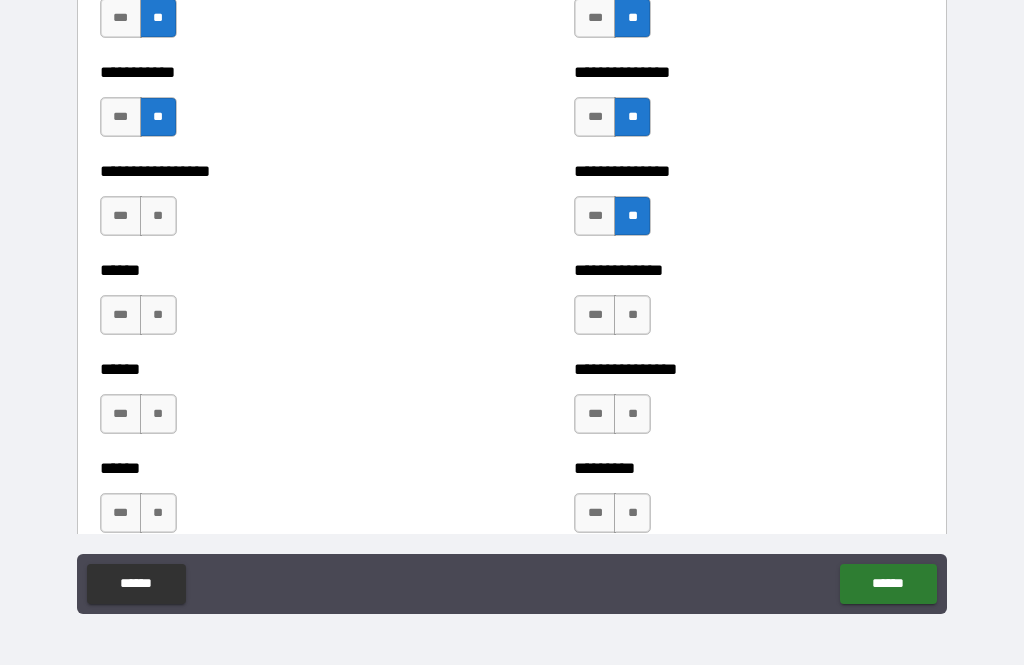 scroll, scrollTop: 2835, scrollLeft: 0, axis: vertical 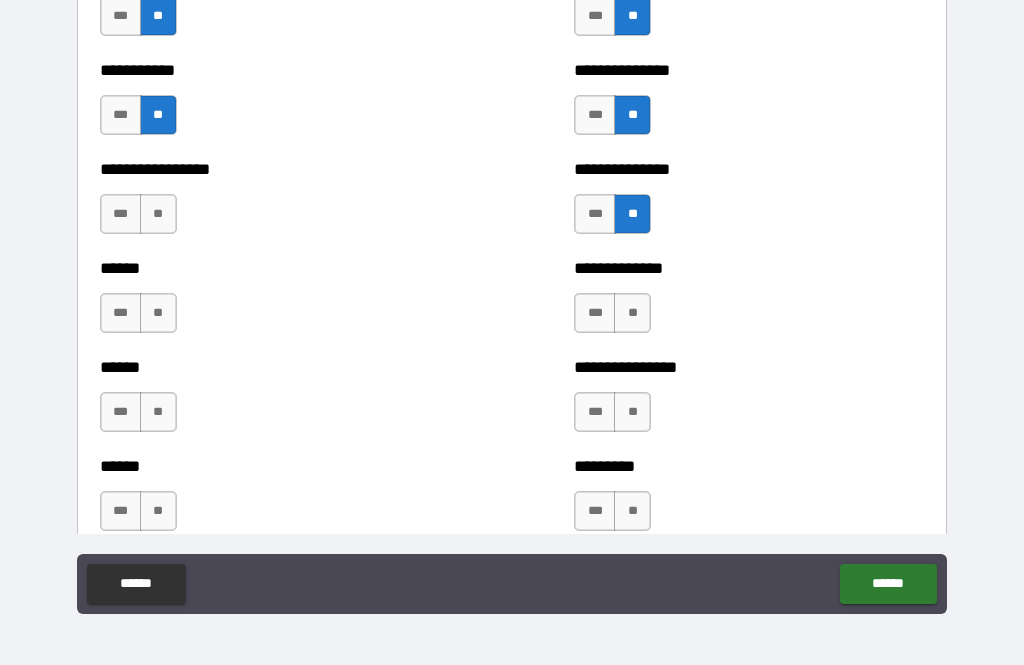 click on "**" at bounding box center (632, 313) 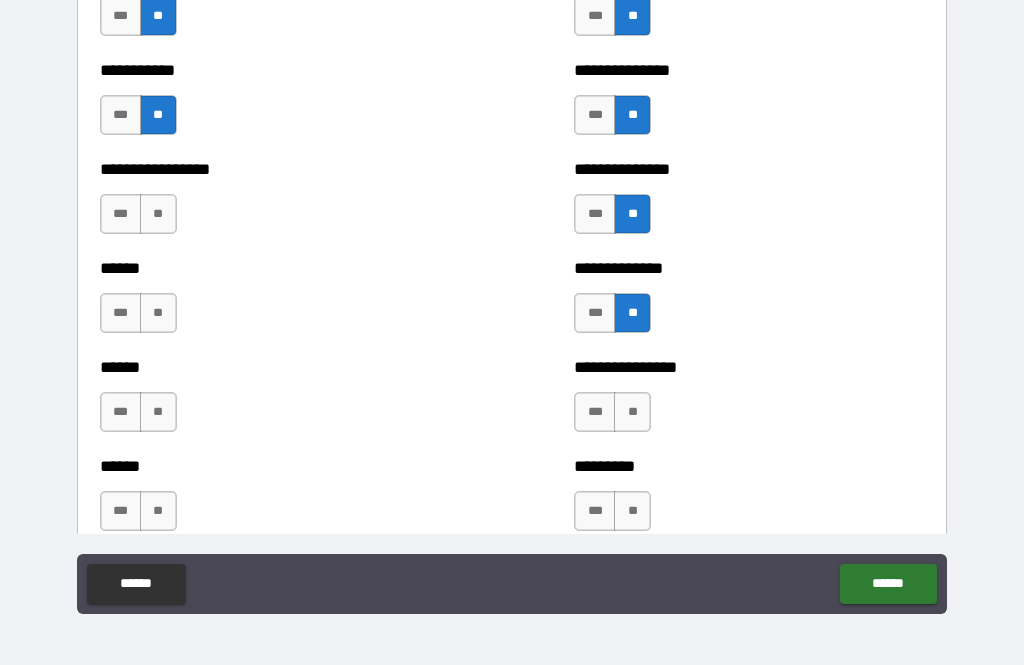 click on "**" at bounding box center (632, 313) 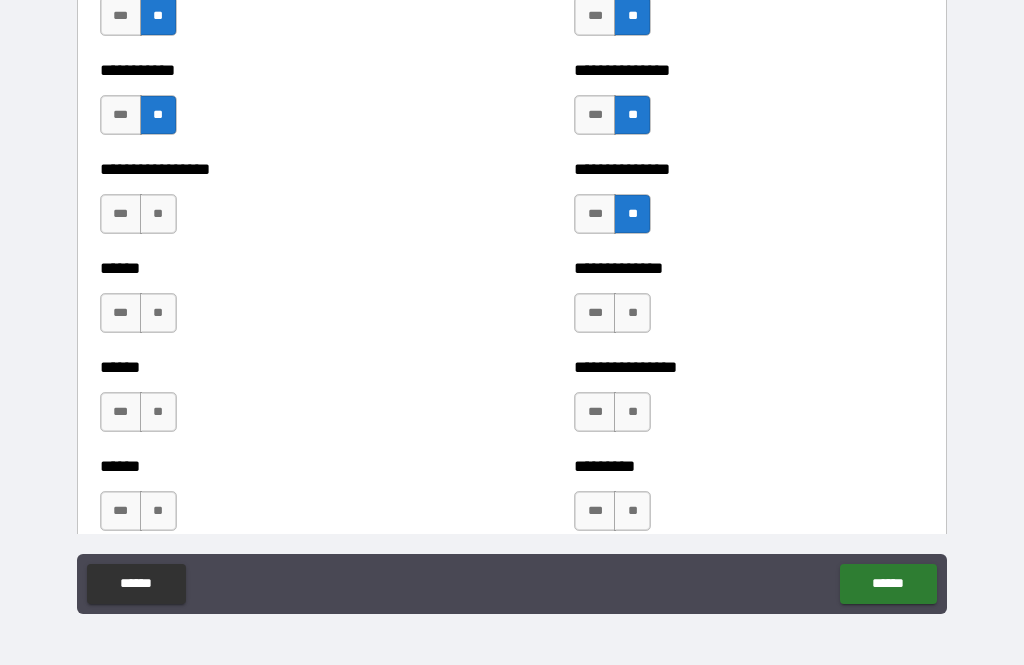 click on "***" at bounding box center (595, 313) 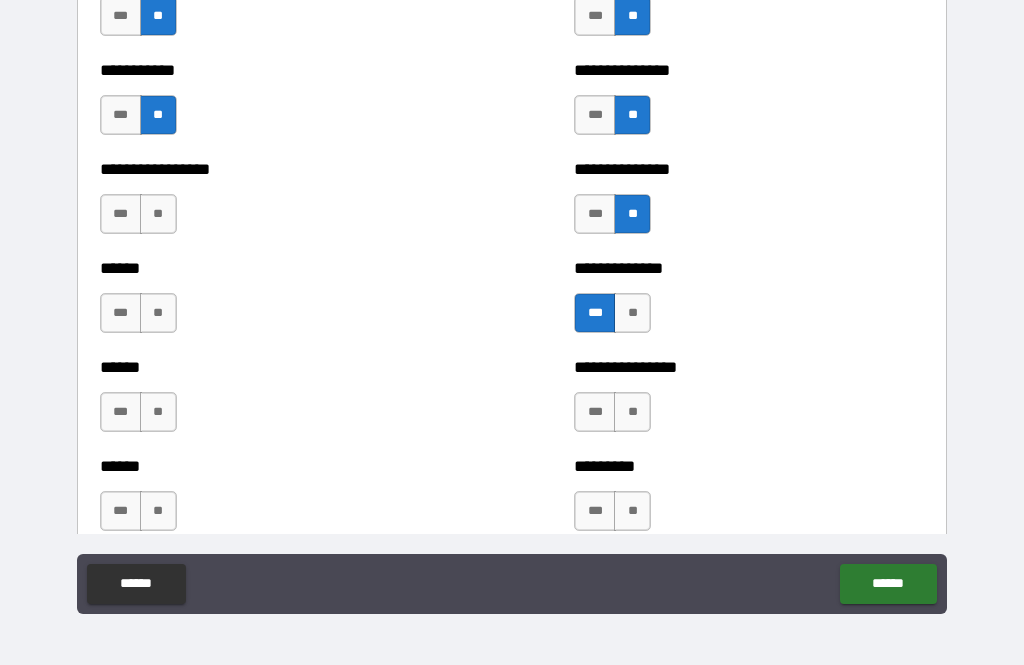 click on "**" at bounding box center [158, 214] 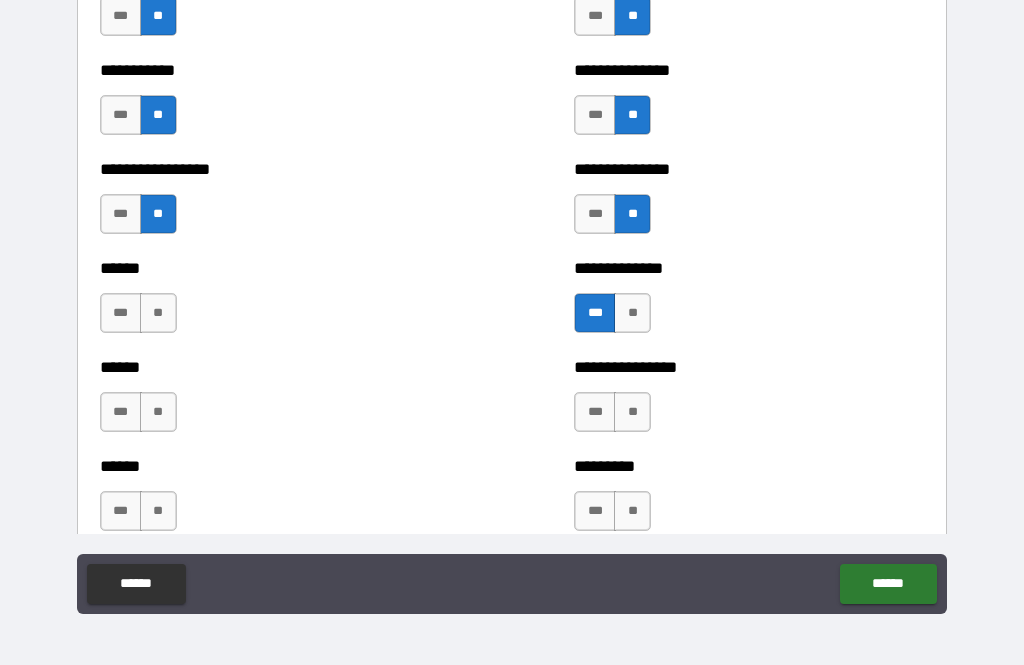 click on "**" at bounding box center (158, 313) 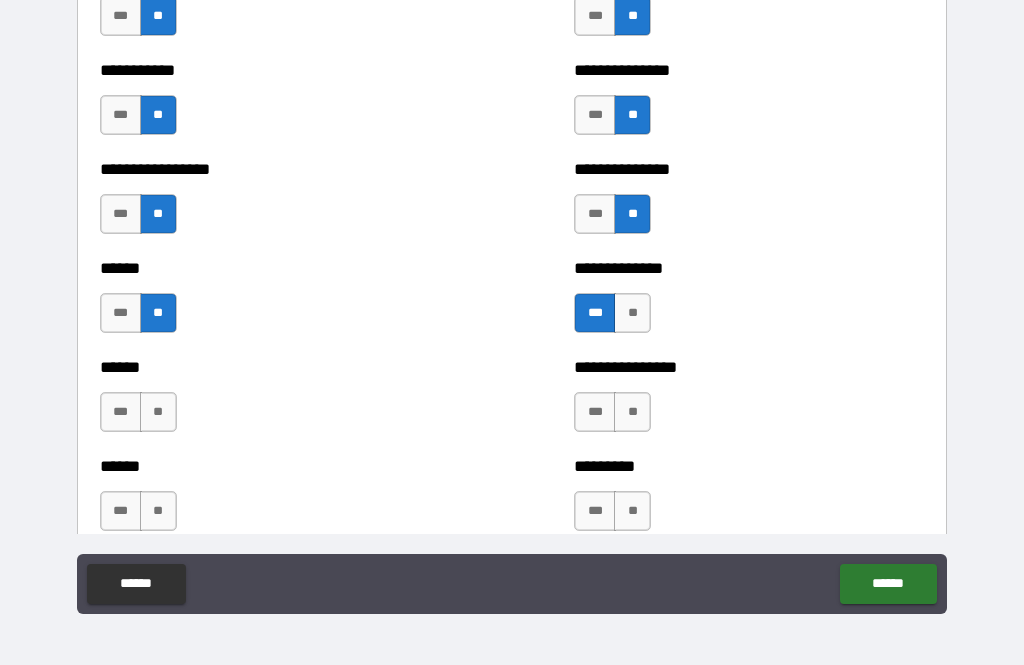 click on "**" at bounding box center (158, 412) 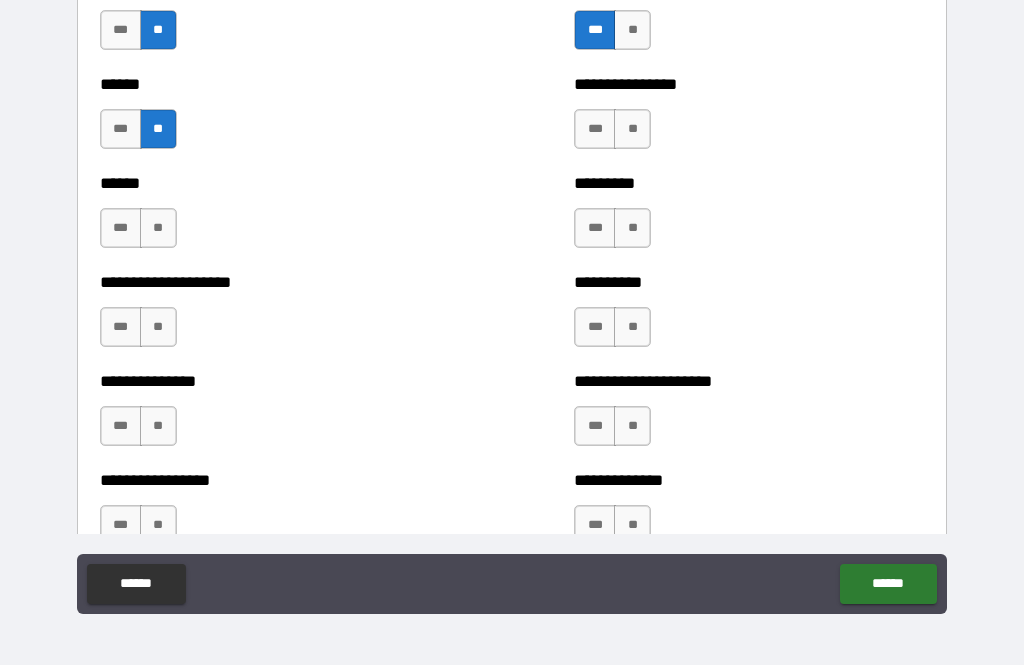 scroll, scrollTop: 3124, scrollLeft: 0, axis: vertical 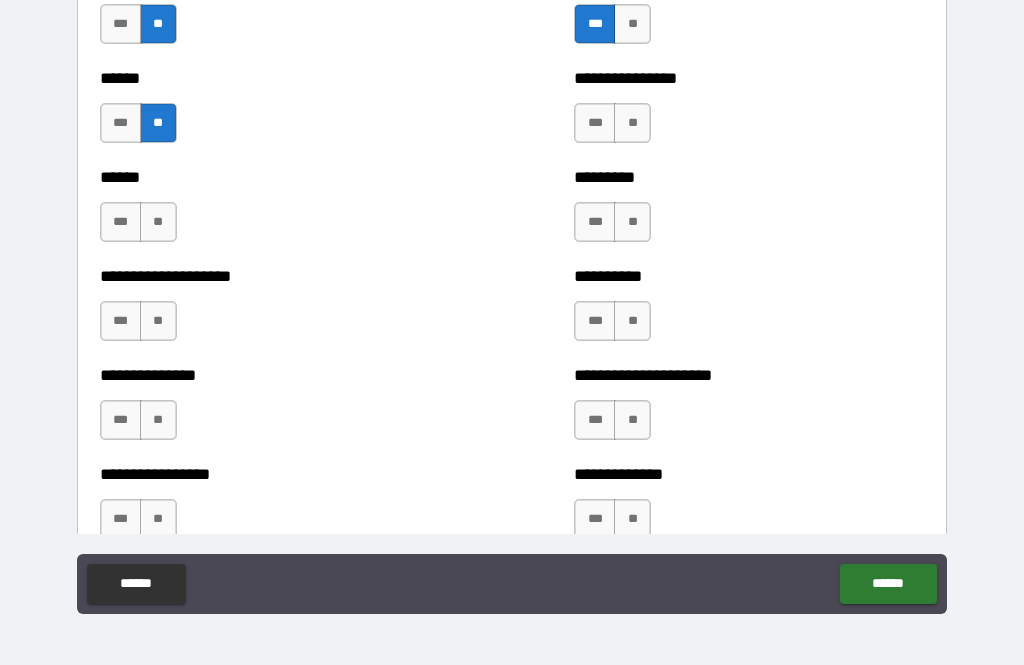 click on "**" at bounding box center (158, 222) 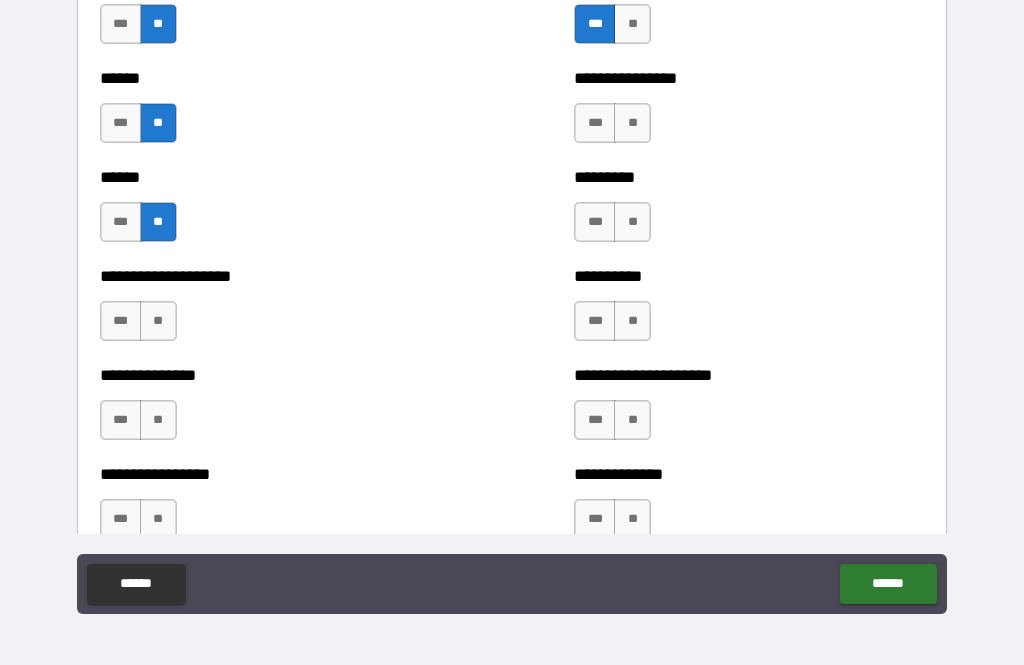 click on "***" at bounding box center (121, 321) 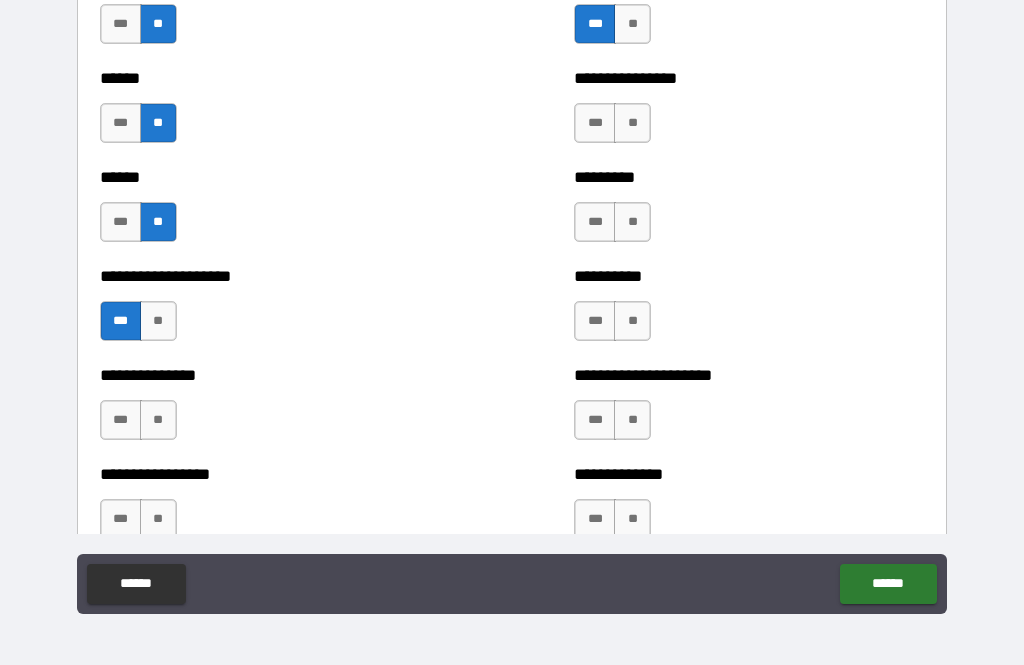 click on "**" at bounding box center [632, 123] 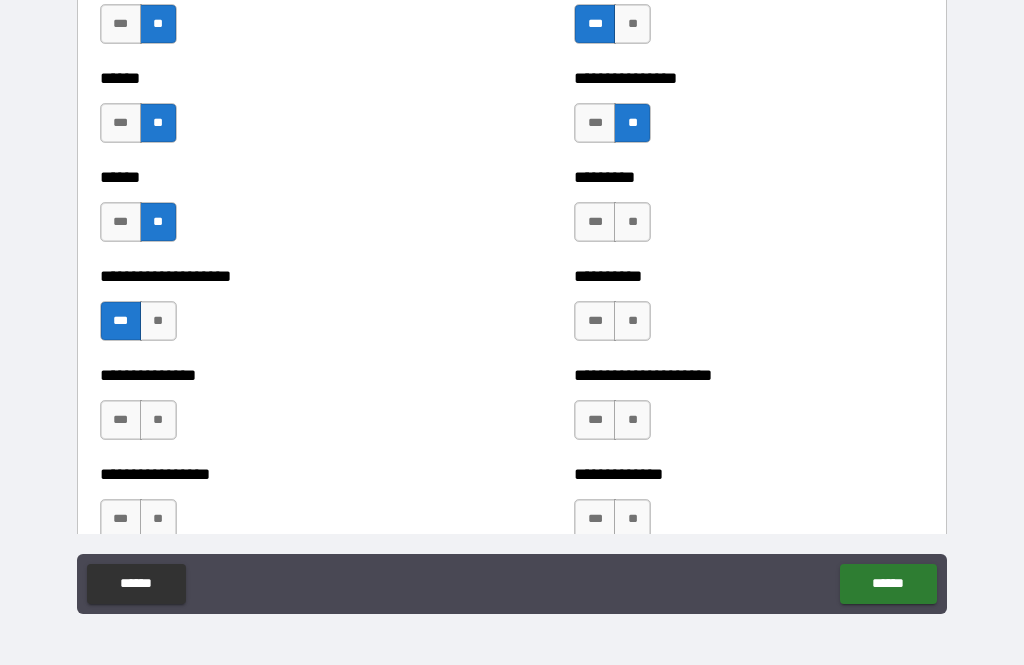click on "********* *** **" at bounding box center (749, 212) 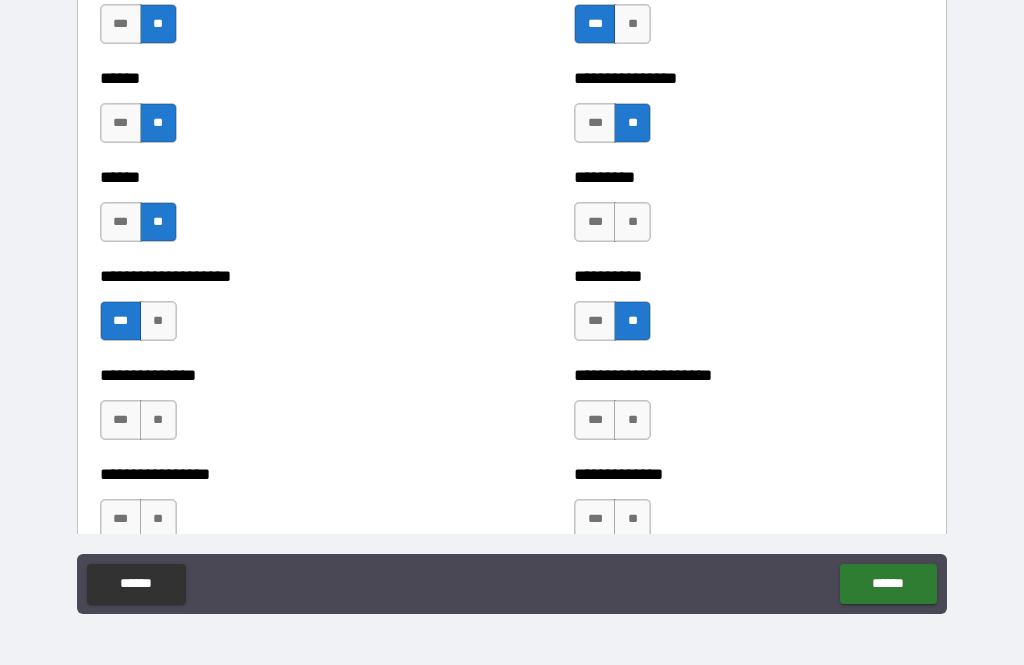 click on "**" at bounding box center (632, 420) 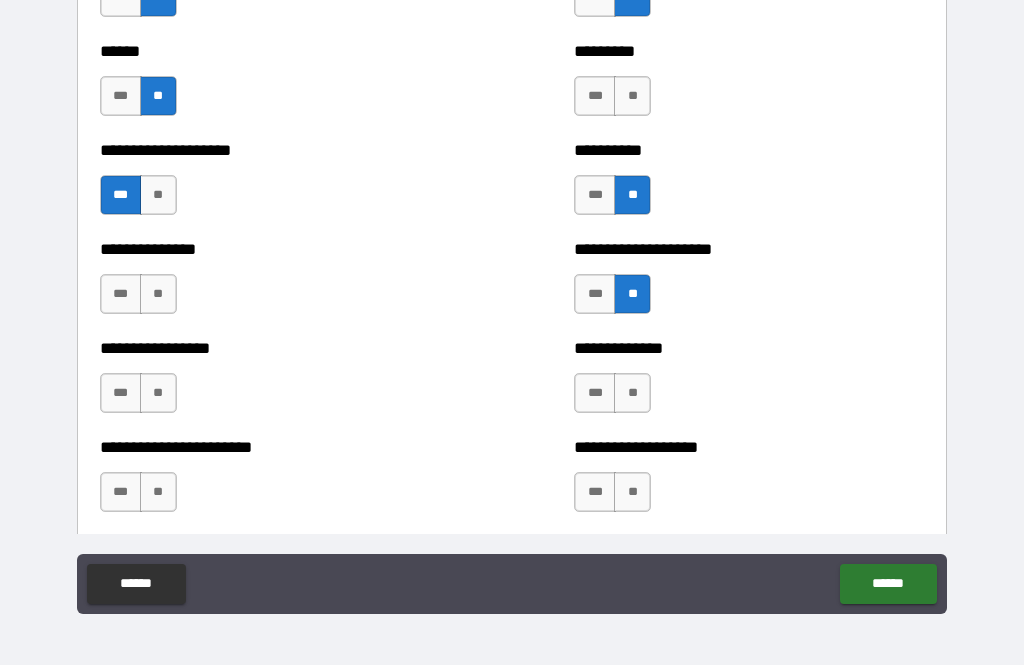 scroll, scrollTop: 3291, scrollLeft: 0, axis: vertical 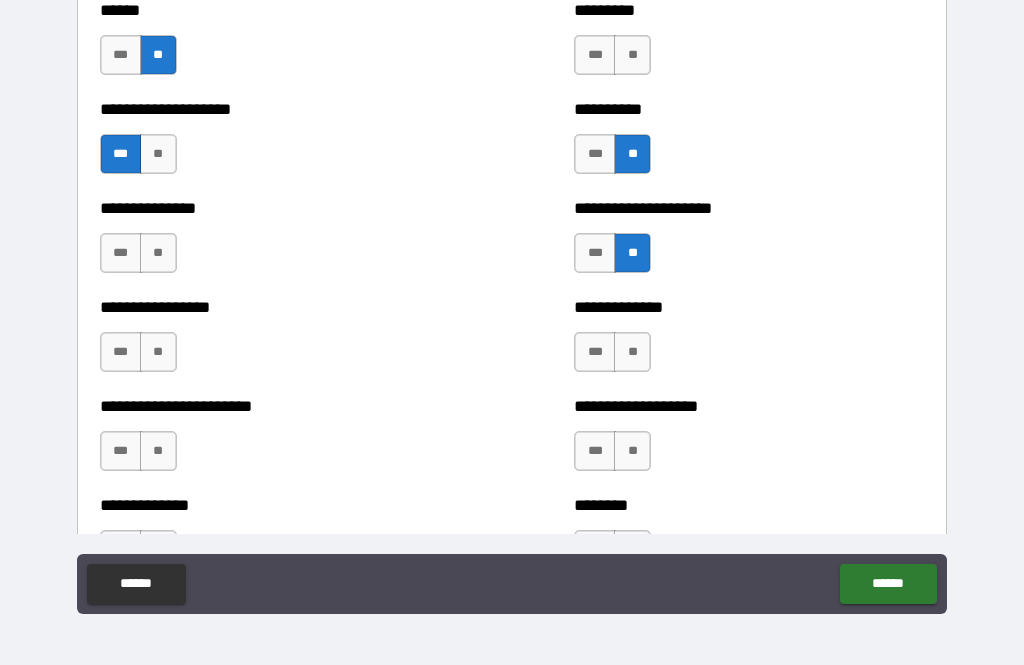 click on "**" at bounding box center (632, 352) 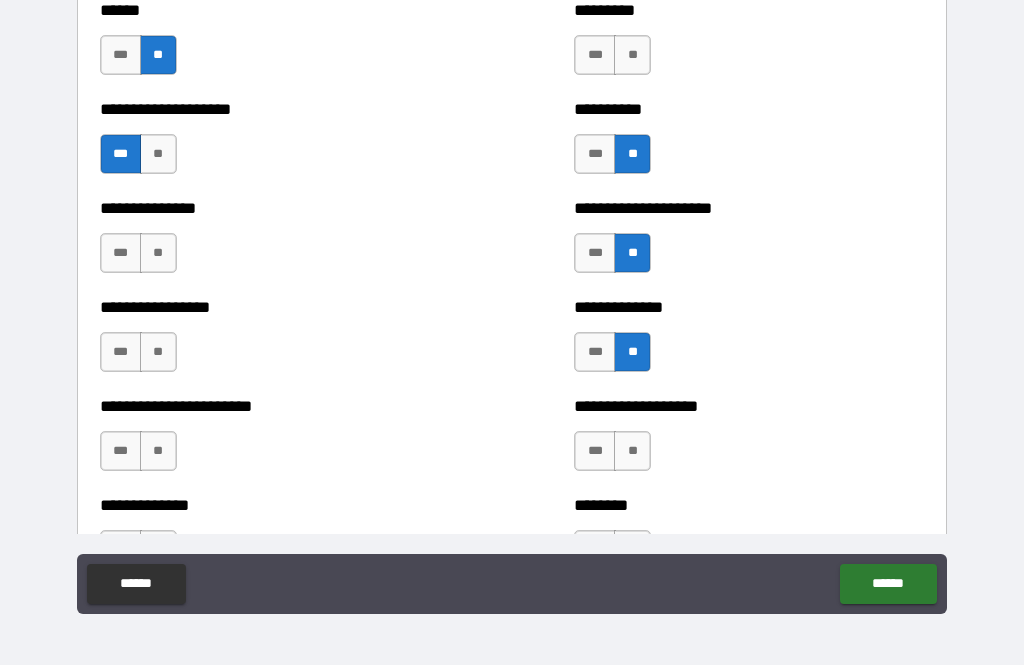 click on "**" at bounding box center (632, 451) 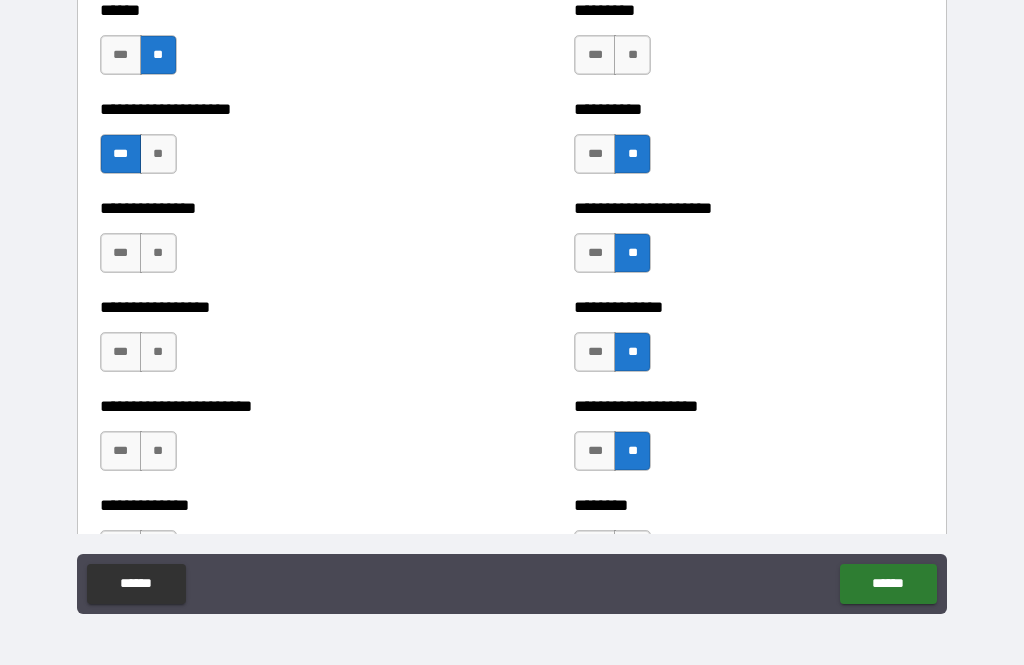 click on "***" at bounding box center (121, 253) 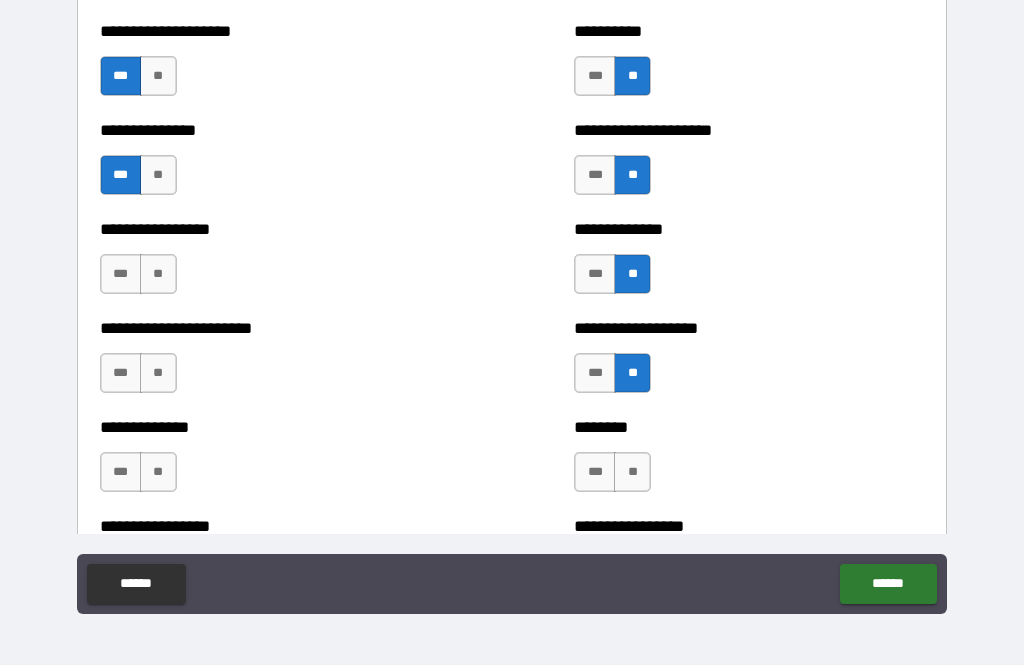 scroll, scrollTop: 3370, scrollLeft: 0, axis: vertical 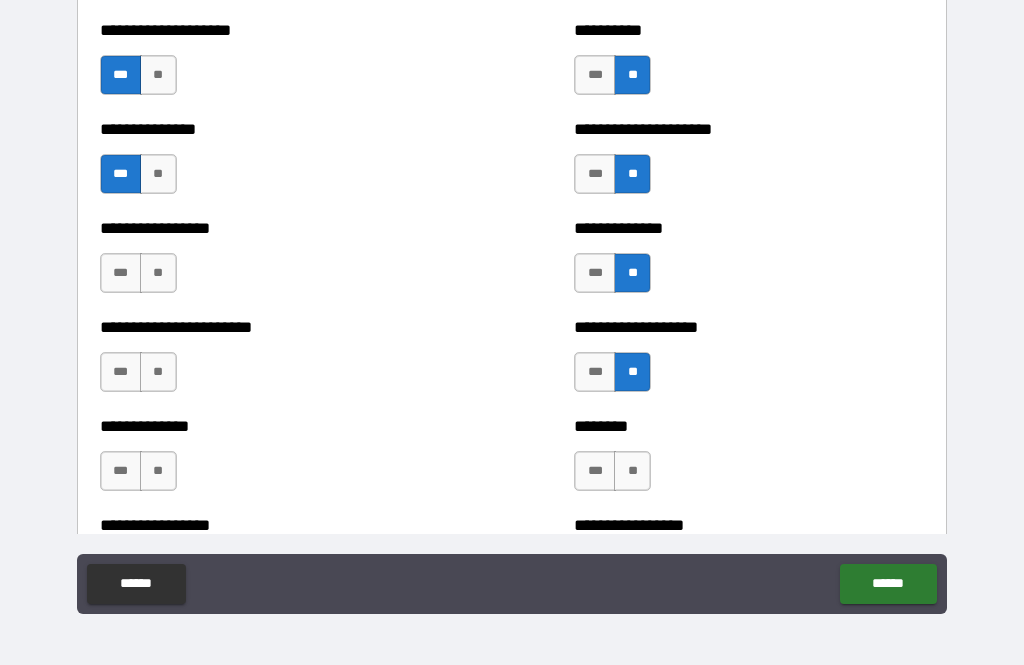 click on "**" at bounding box center (158, 273) 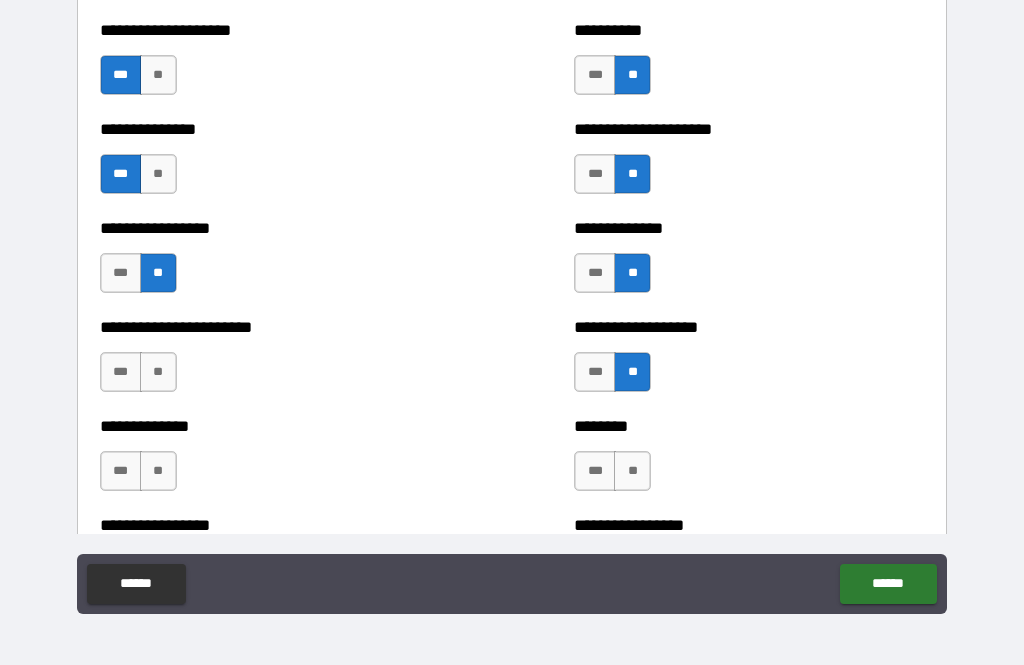 click on "**" at bounding box center [158, 372] 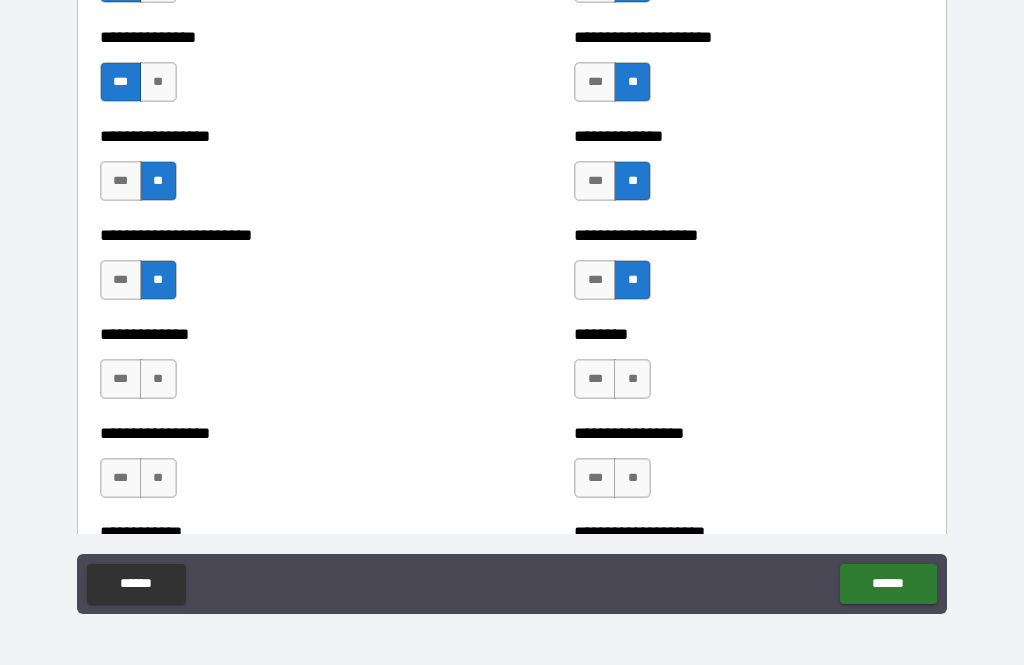 scroll, scrollTop: 3492, scrollLeft: 0, axis: vertical 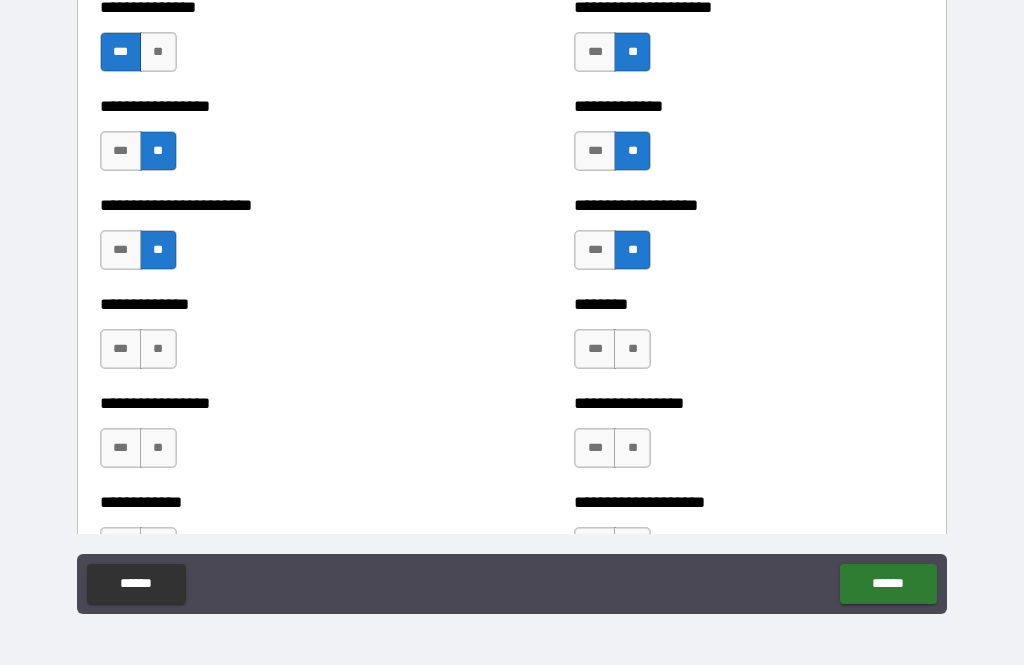 click on "**" at bounding box center [158, 349] 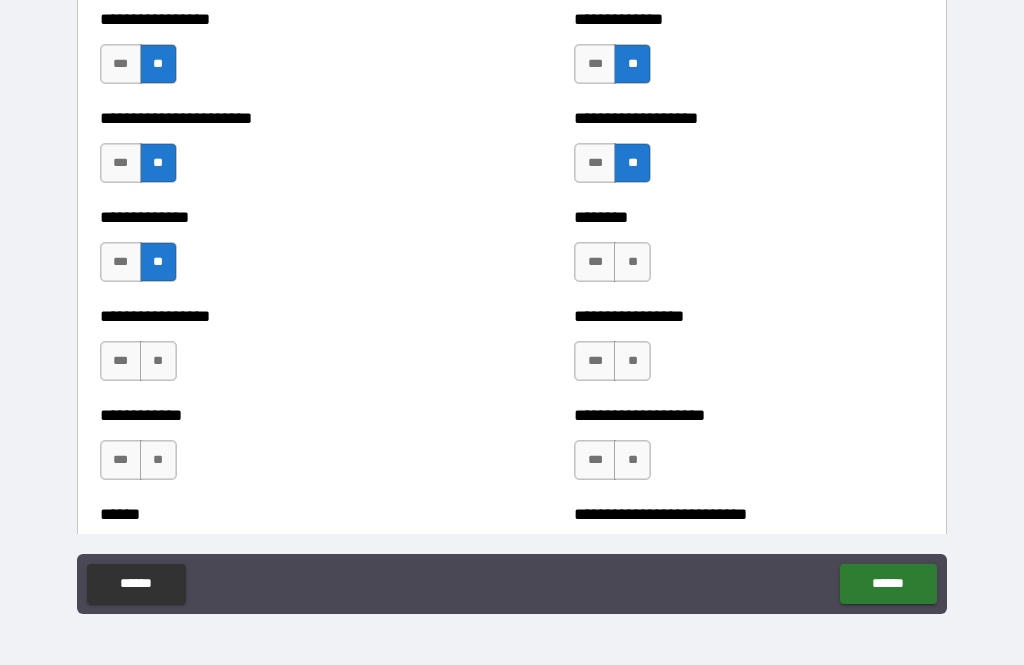 scroll, scrollTop: 3588, scrollLeft: 0, axis: vertical 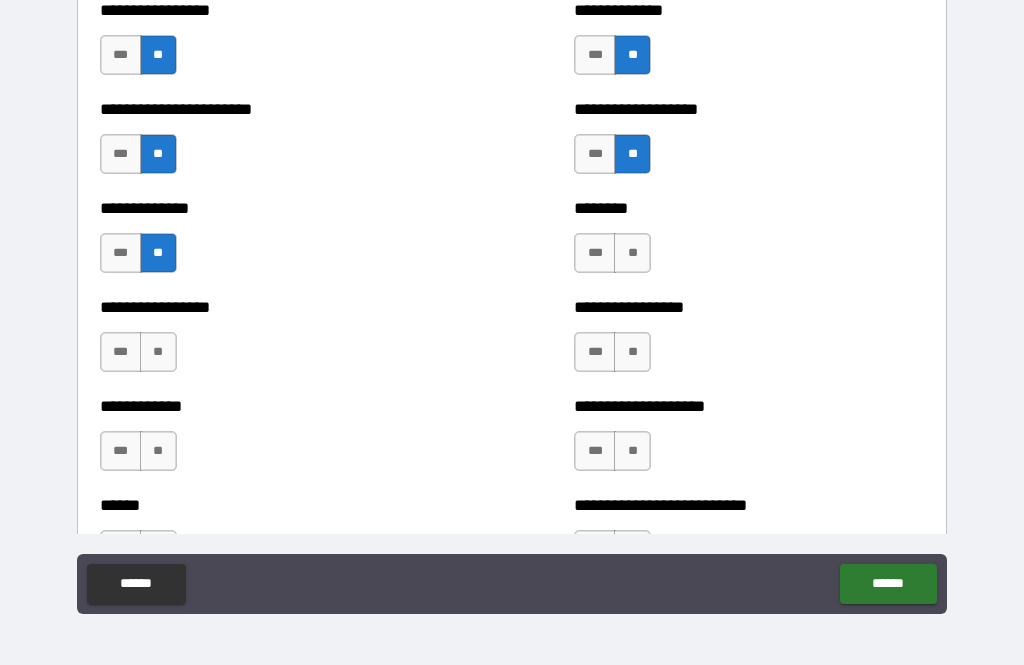 click on "**" at bounding box center [158, 352] 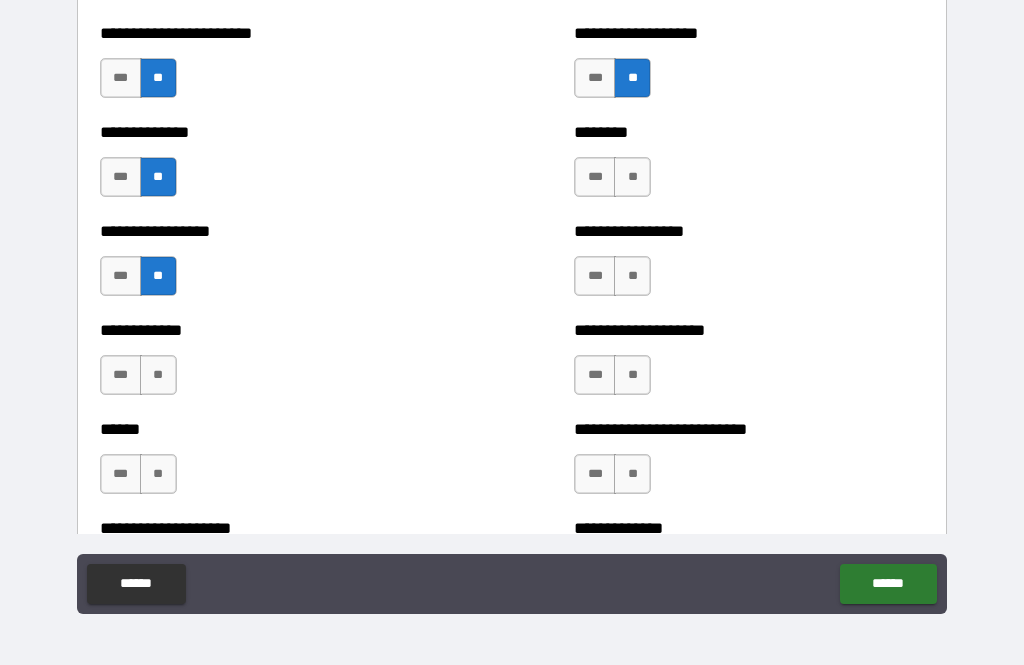 scroll, scrollTop: 3674, scrollLeft: 0, axis: vertical 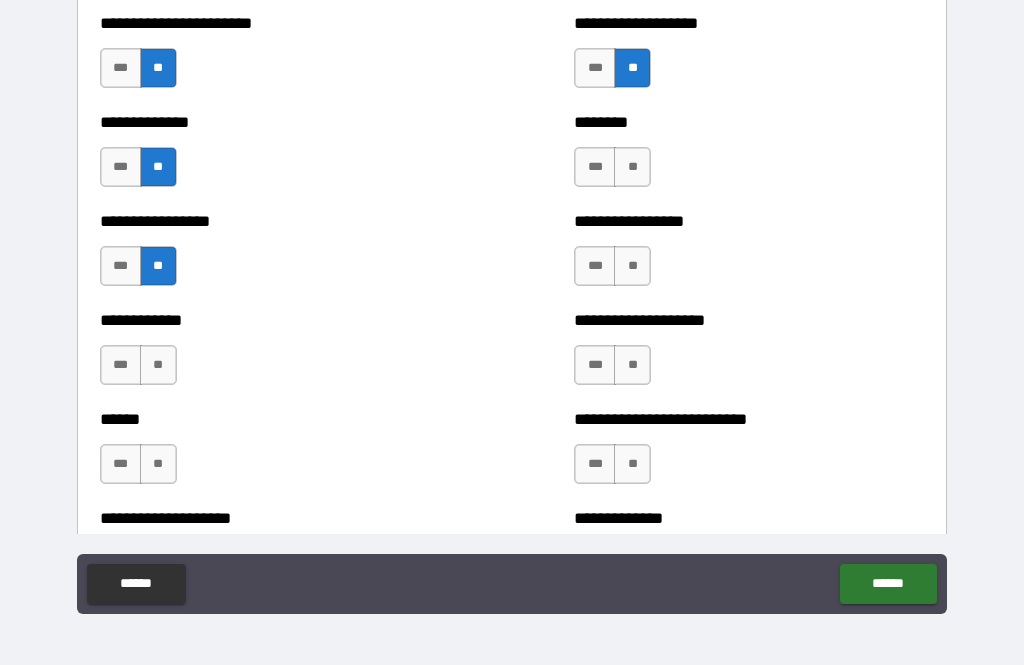 click on "**" at bounding box center (158, 365) 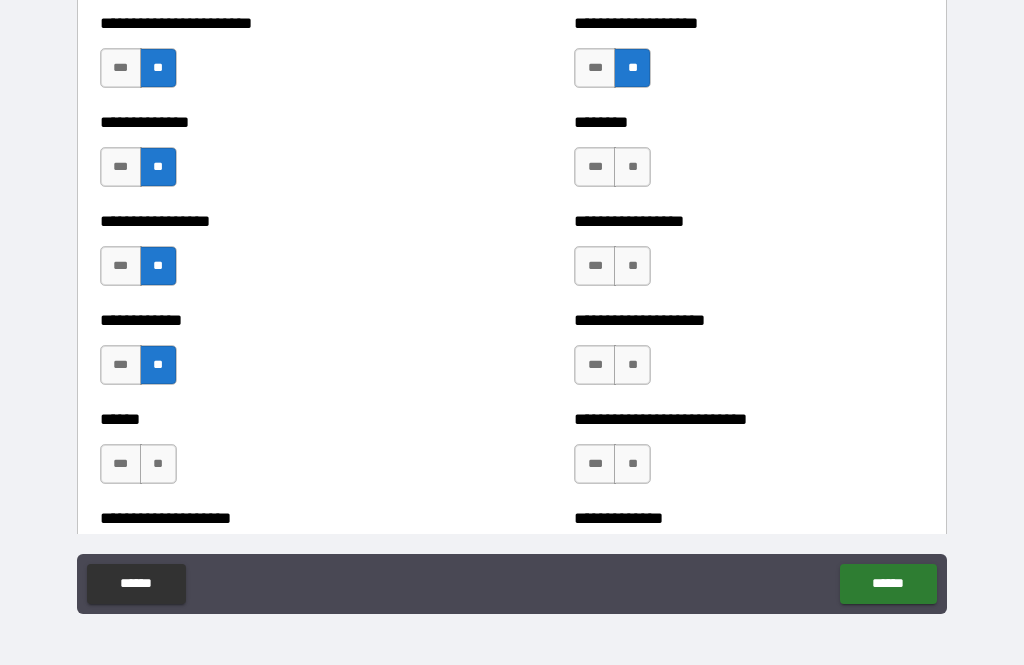 click on "**" at bounding box center [632, 167] 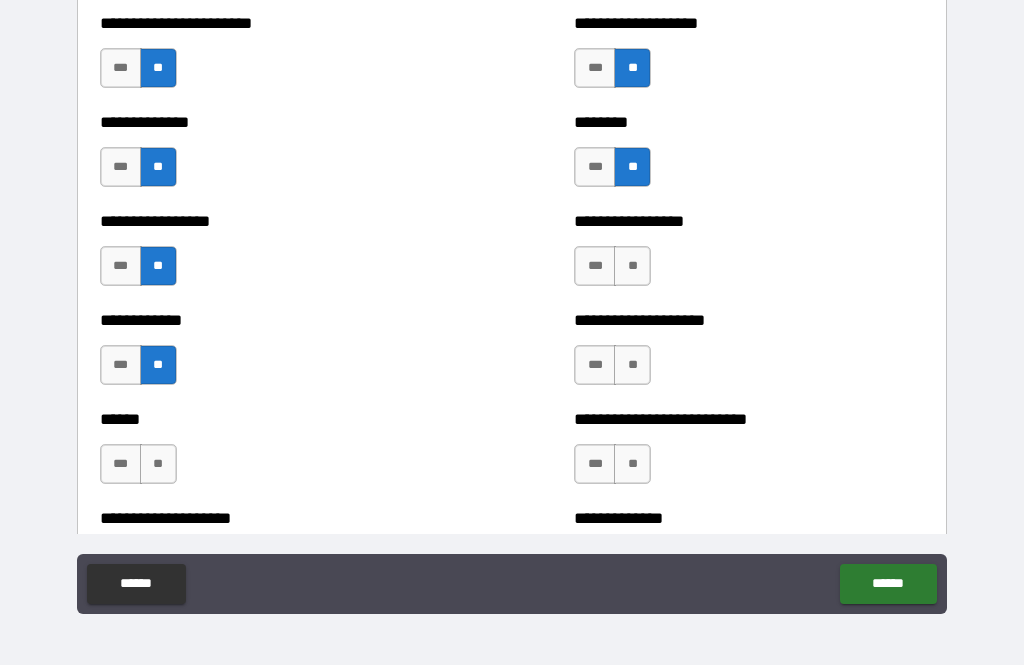 click on "**" at bounding box center [632, 266] 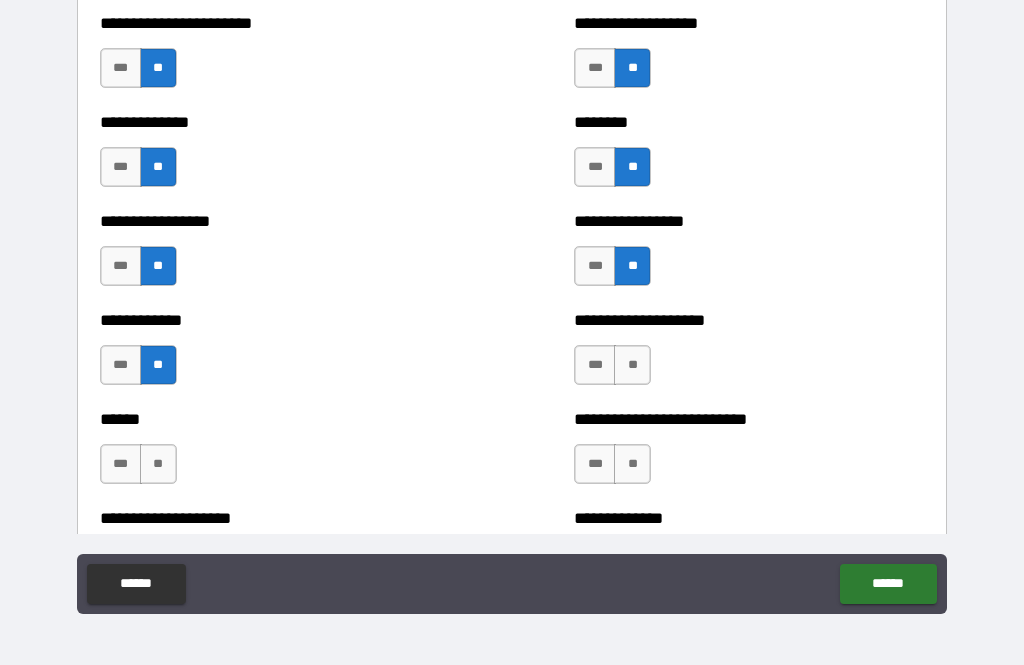 click on "**" at bounding box center [632, 365] 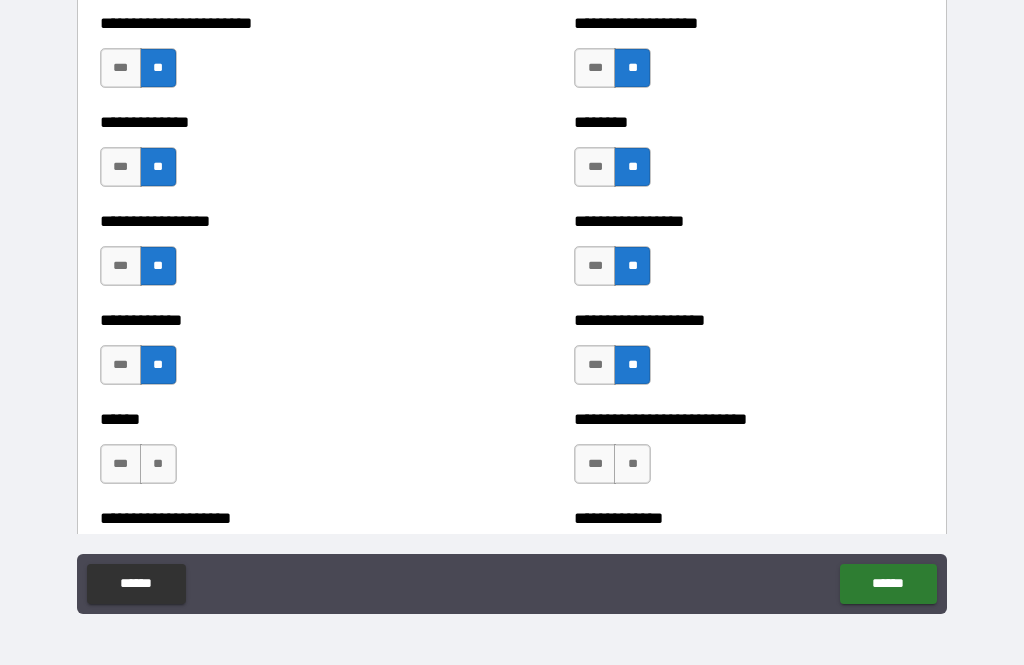 click on "**" at bounding box center [632, 464] 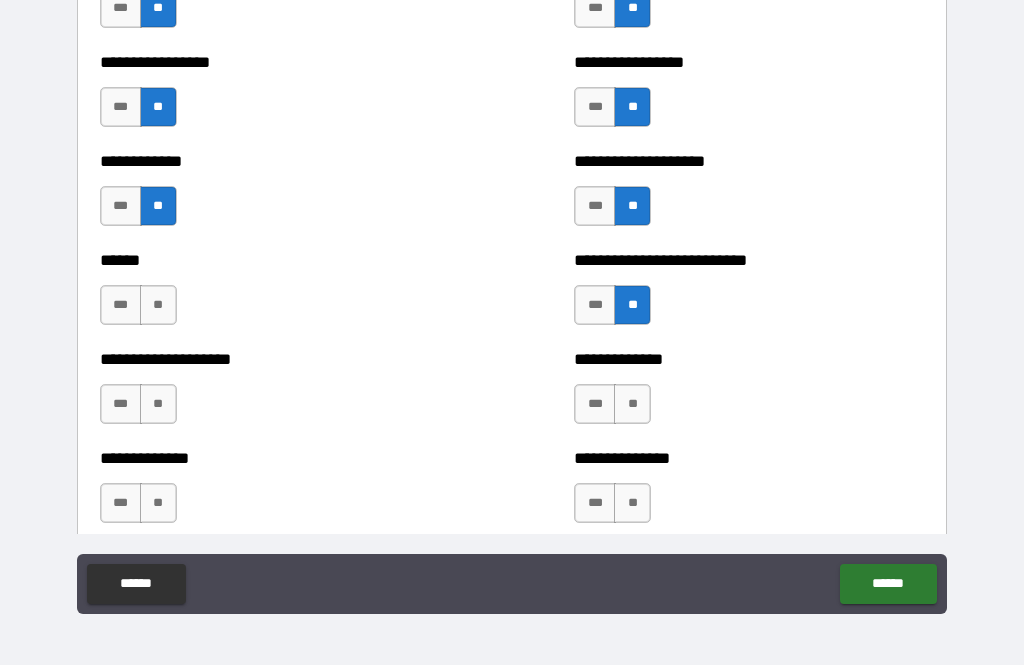 scroll, scrollTop: 3836, scrollLeft: 0, axis: vertical 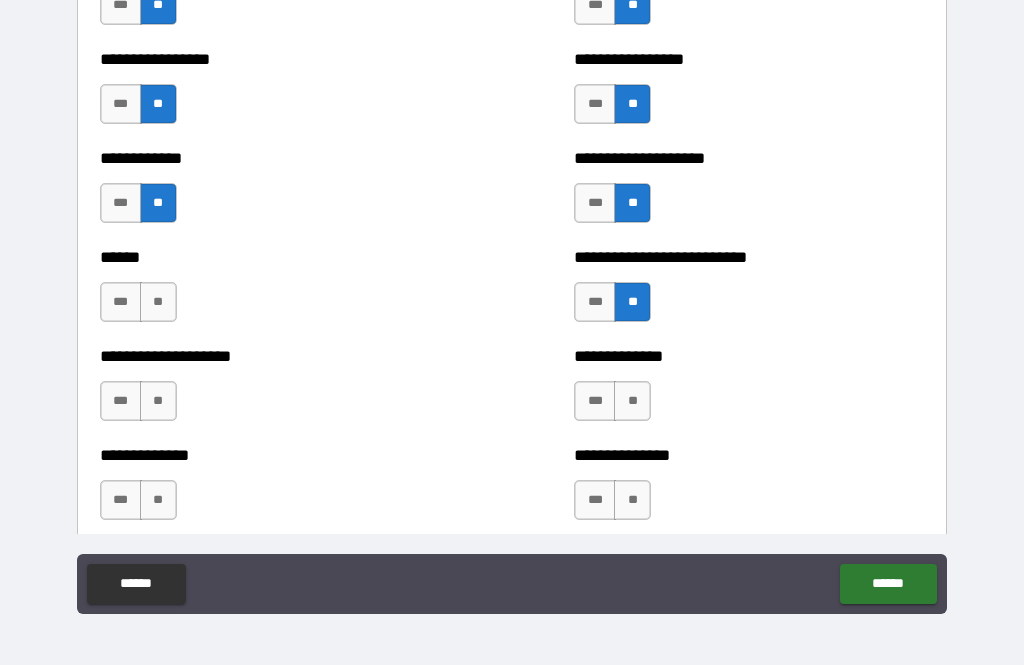 click on "***" at bounding box center (121, 302) 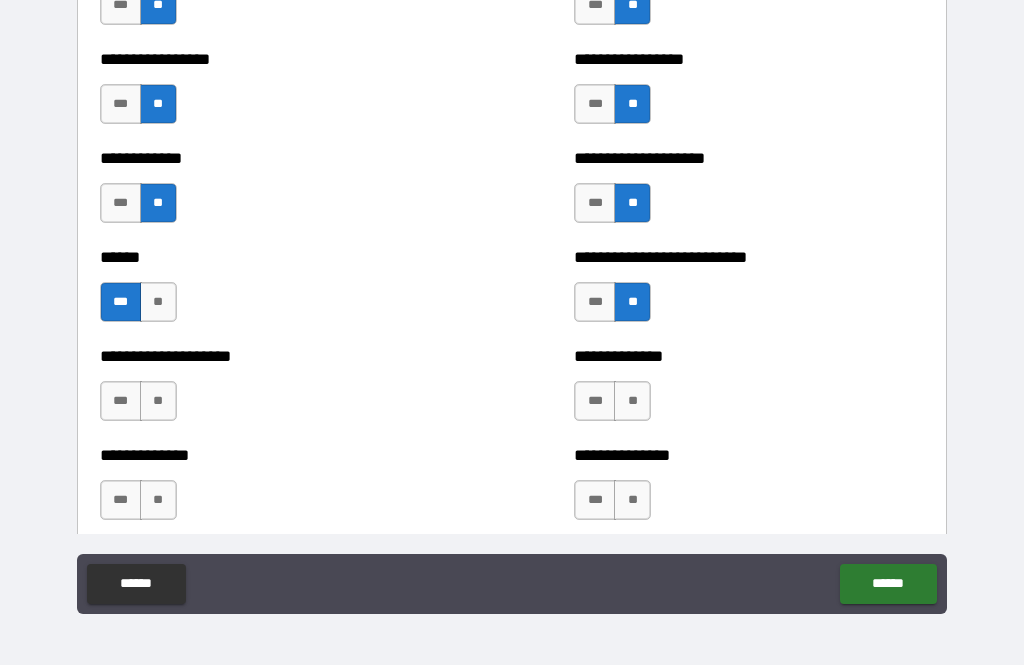 click on "**" at bounding box center (158, 401) 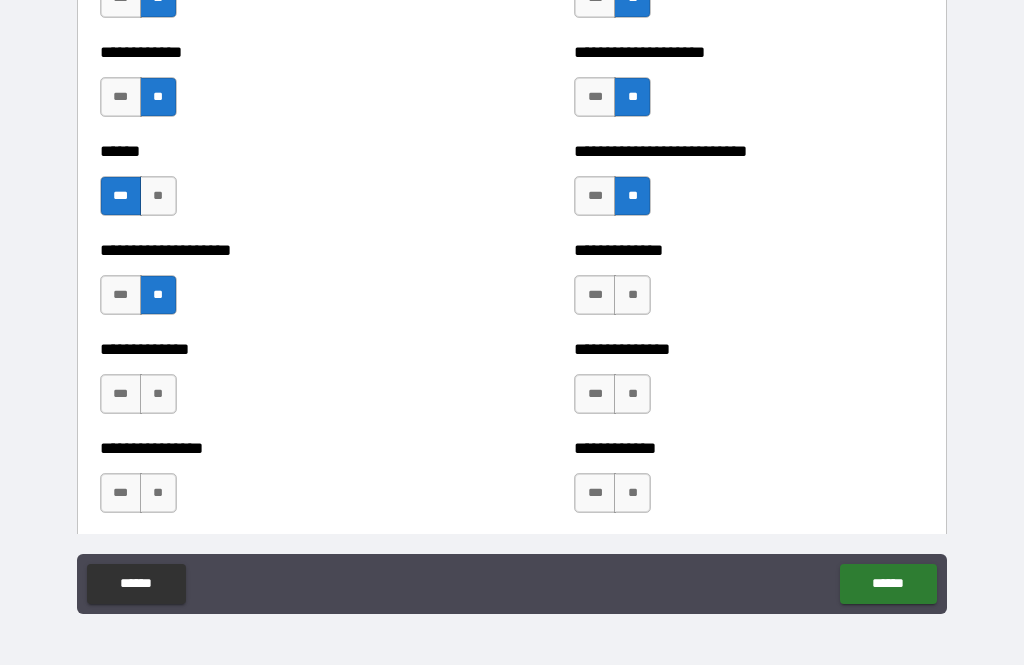 scroll, scrollTop: 3948, scrollLeft: 0, axis: vertical 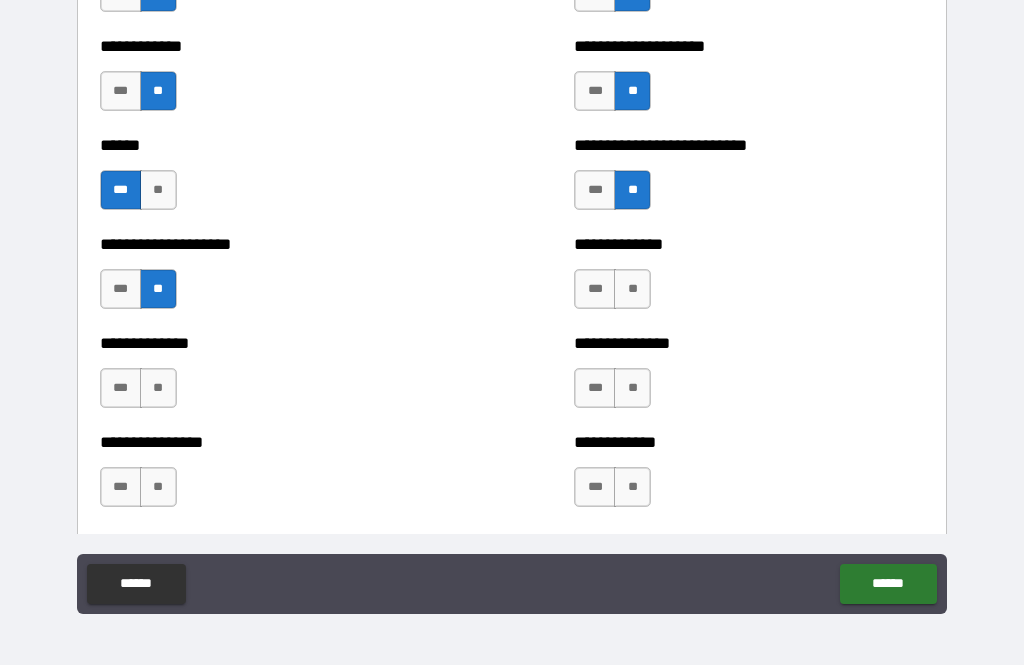 click on "**" at bounding box center [158, 388] 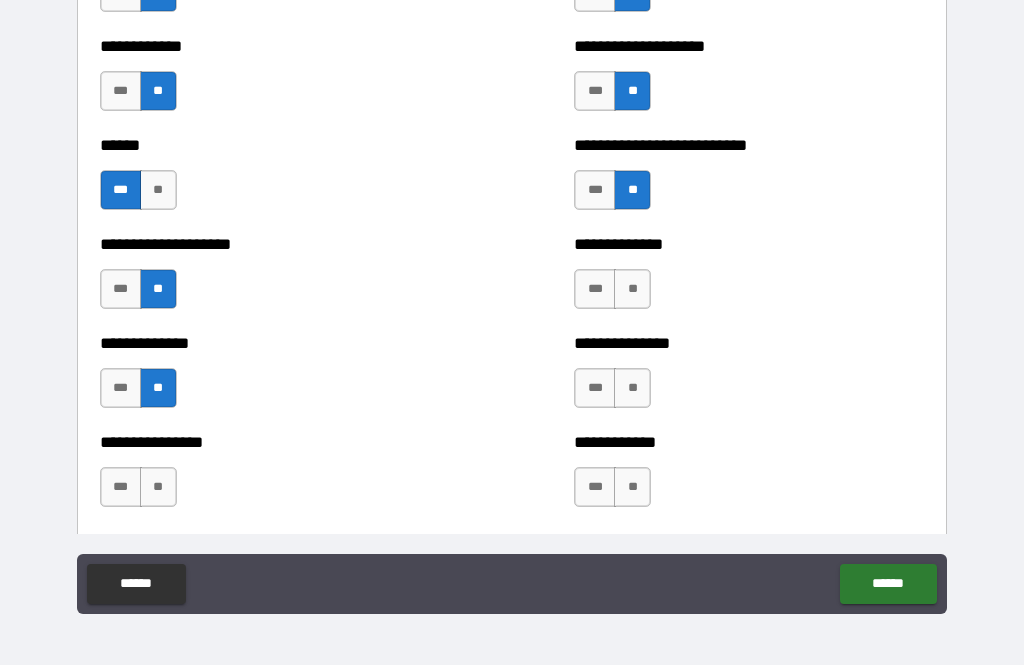click on "**" at bounding box center [632, 289] 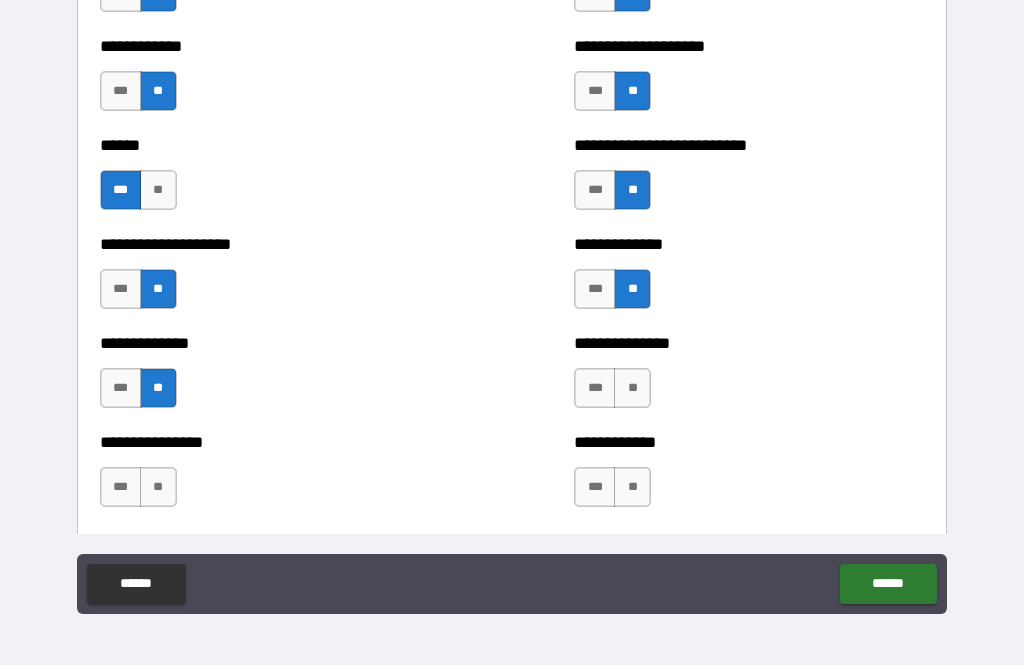 click on "**" at bounding box center (632, 388) 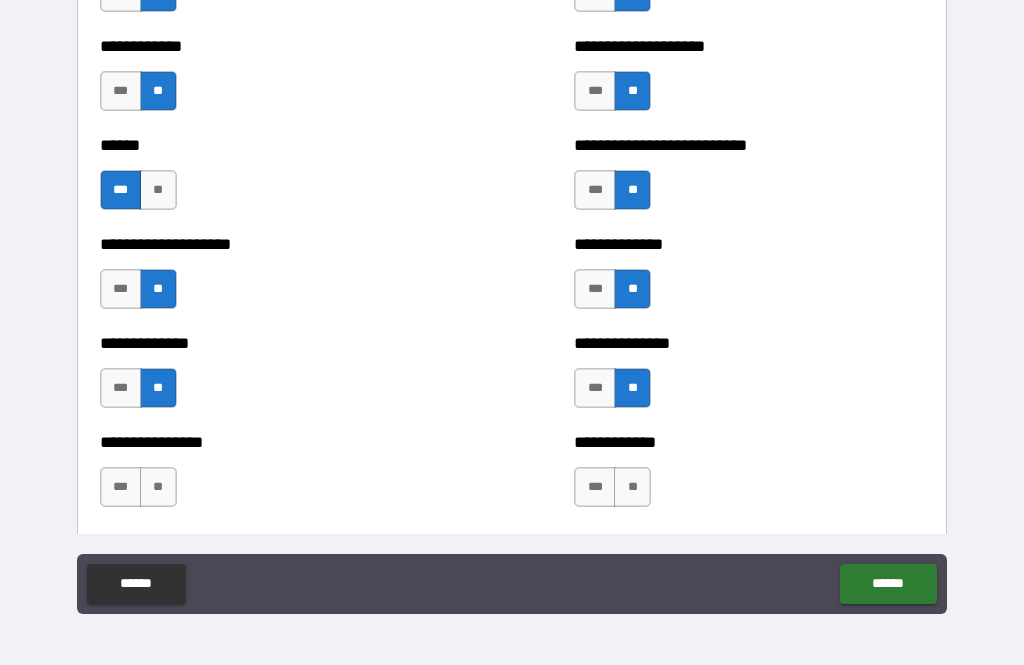 click on "**" at bounding box center [632, 487] 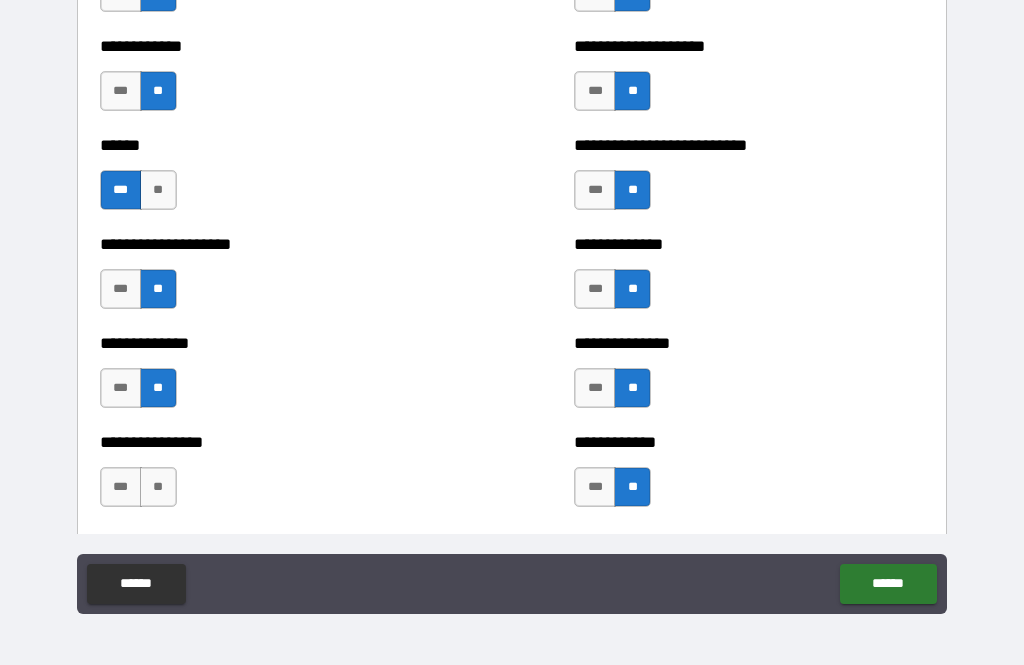 click on "**" at bounding box center (158, 487) 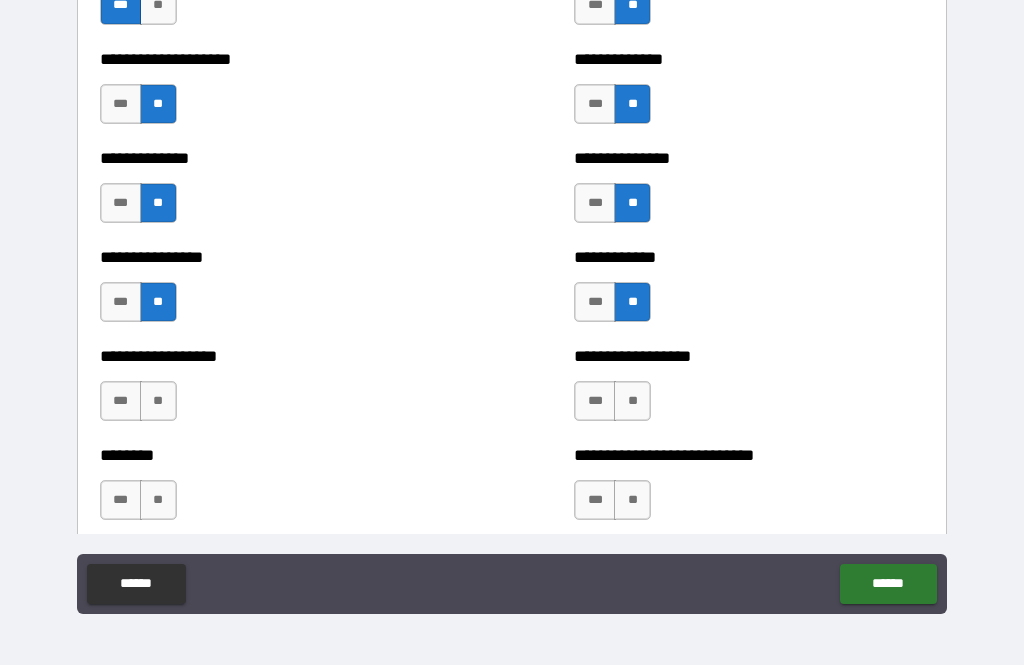 scroll, scrollTop: 4137, scrollLeft: 0, axis: vertical 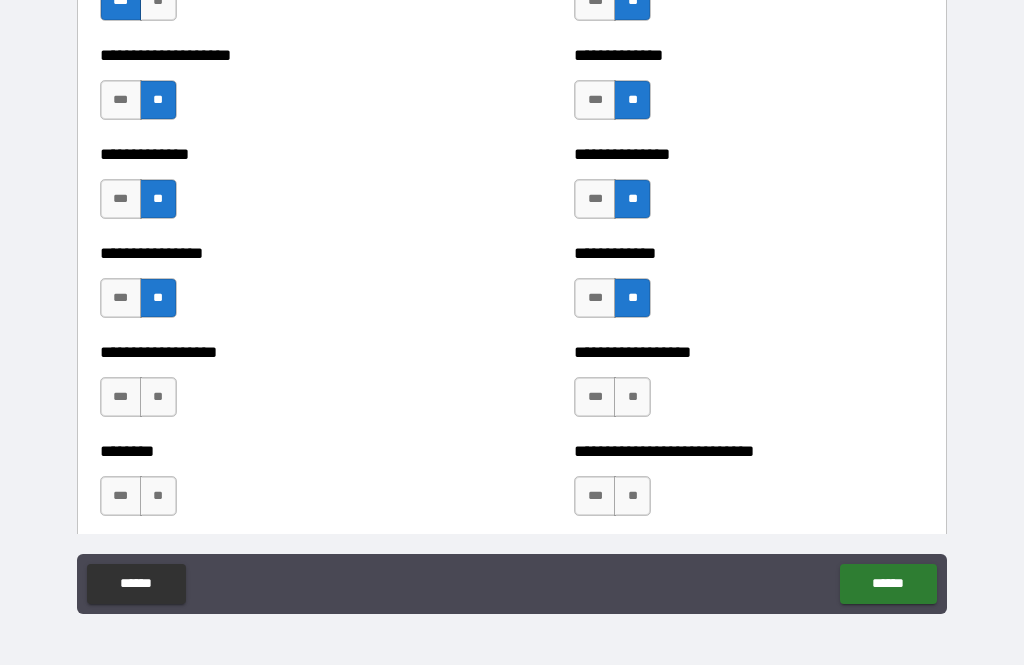 click on "**" at bounding box center [158, 397] 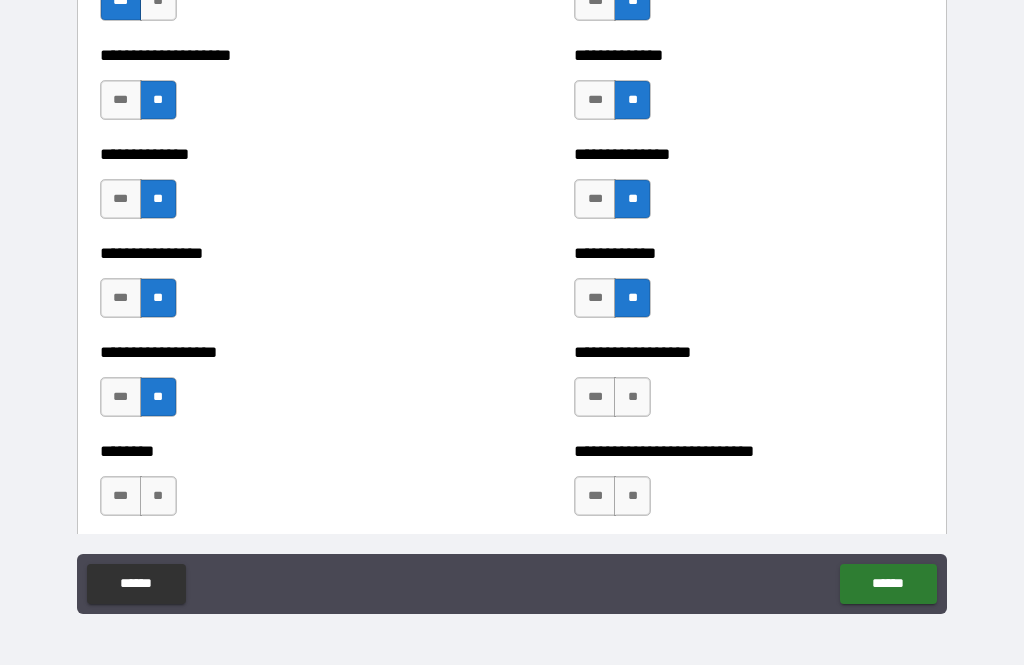 click on "**" at bounding box center (158, 496) 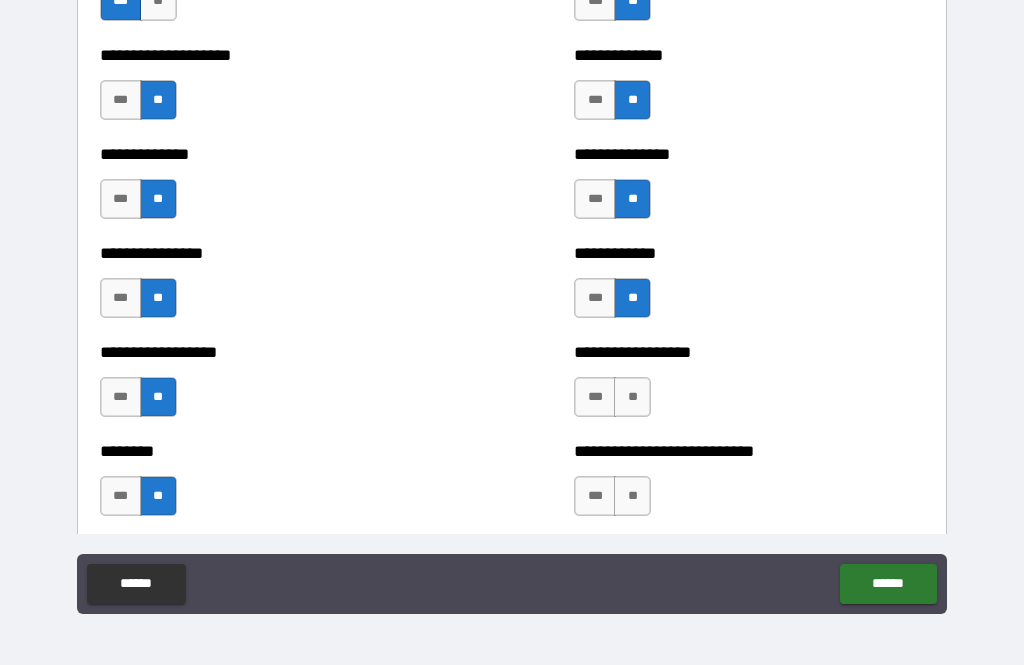 click on "**" at bounding box center (632, 397) 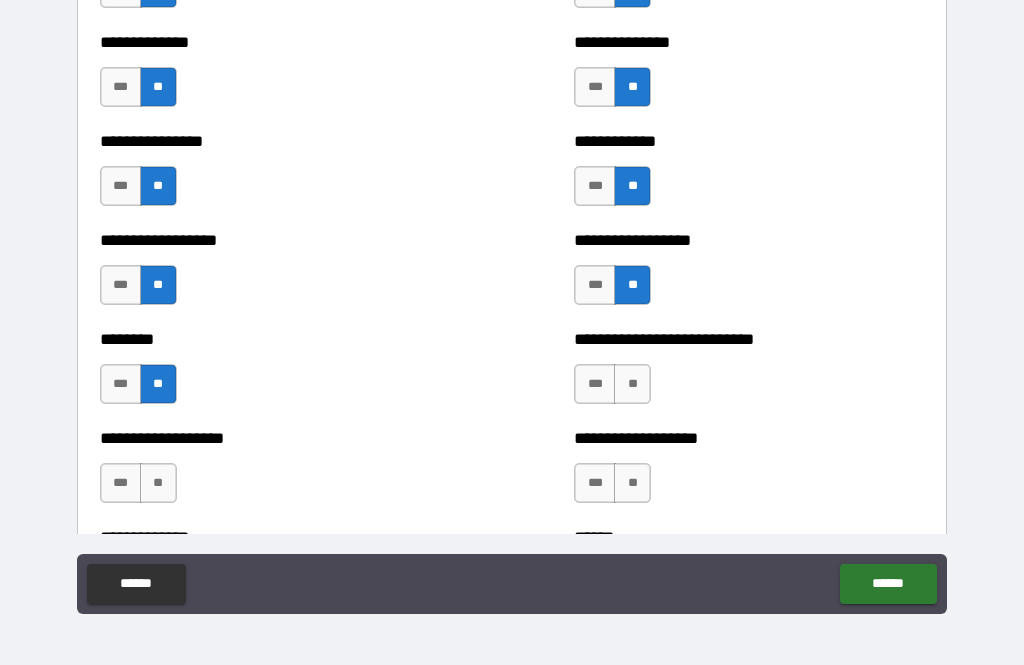 scroll, scrollTop: 4250, scrollLeft: 0, axis: vertical 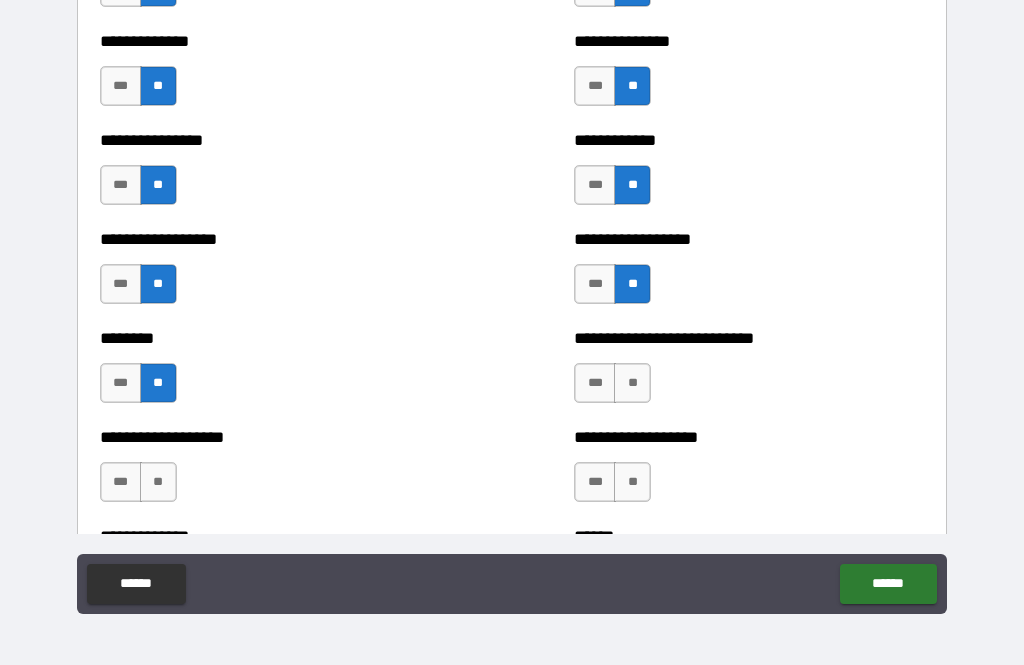 click on "**" at bounding box center [632, 383] 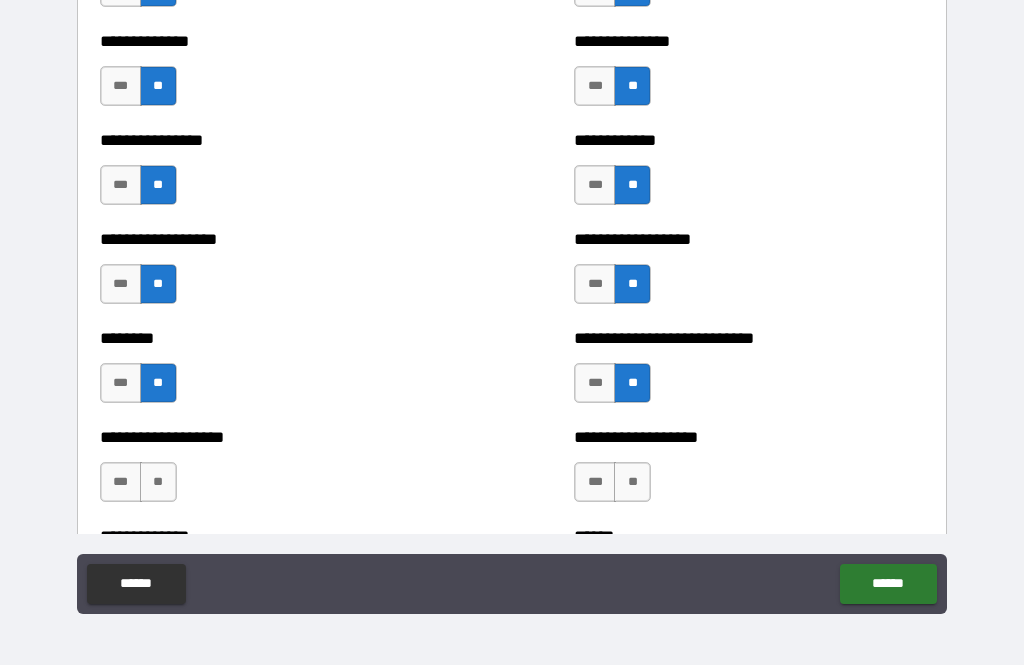 click on "**" at bounding box center [632, 482] 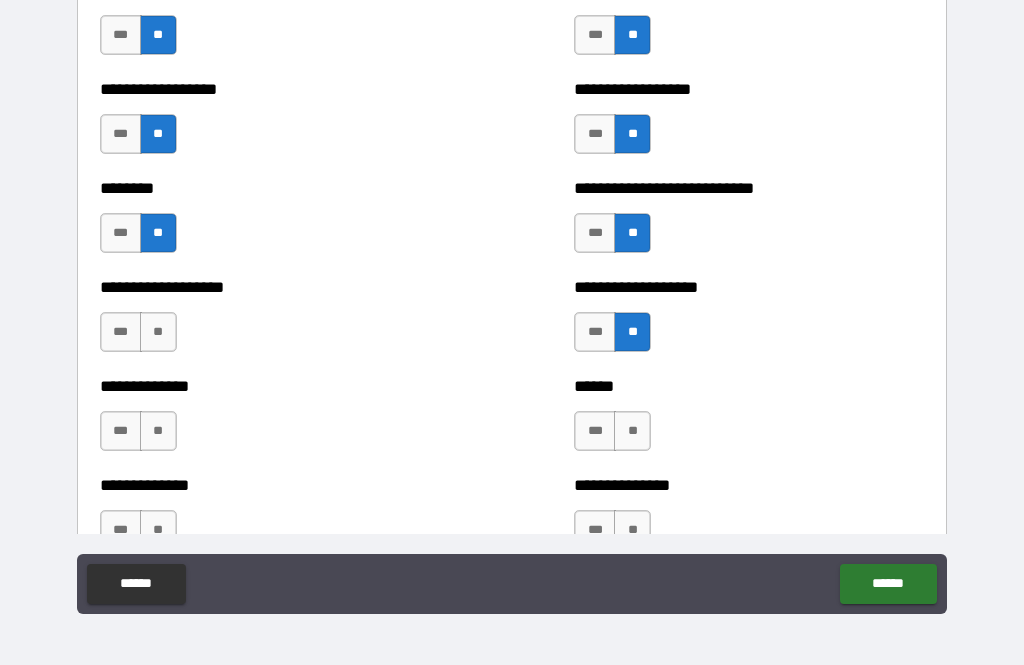 scroll, scrollTop: 4400, scrollLeft: 0, axis: vertical 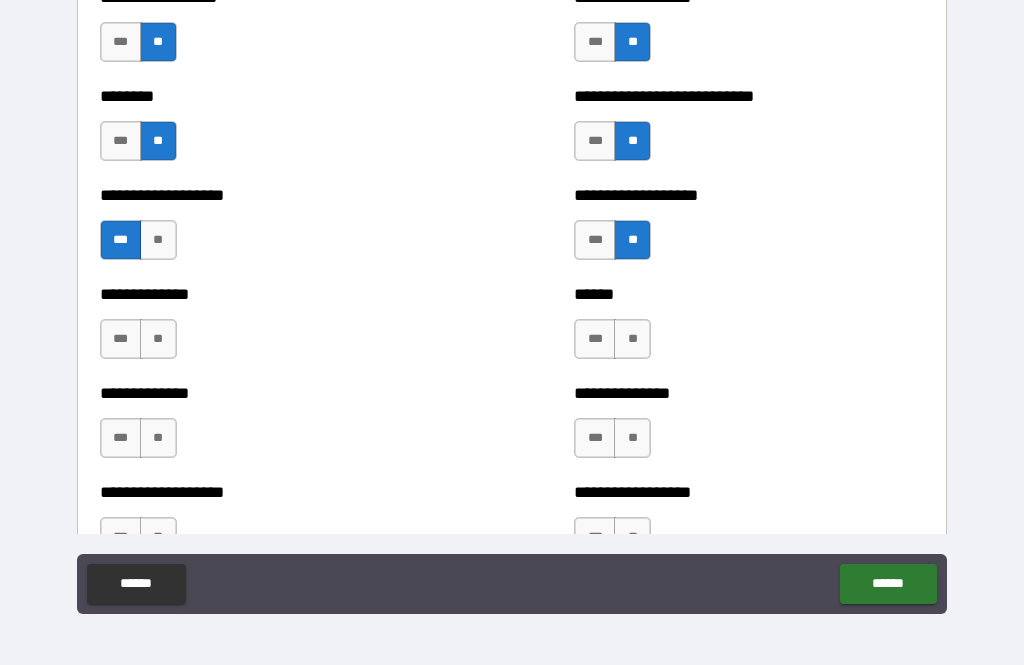 click on "**" at bounding box center [158, 339] 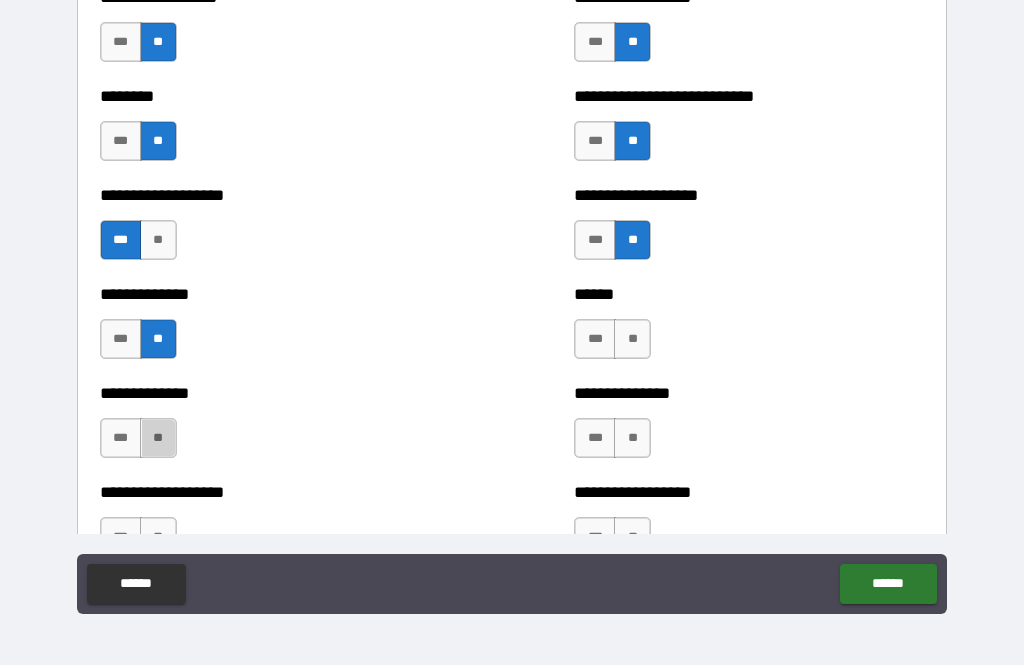 click on "**" at bounding box center (158, 438) 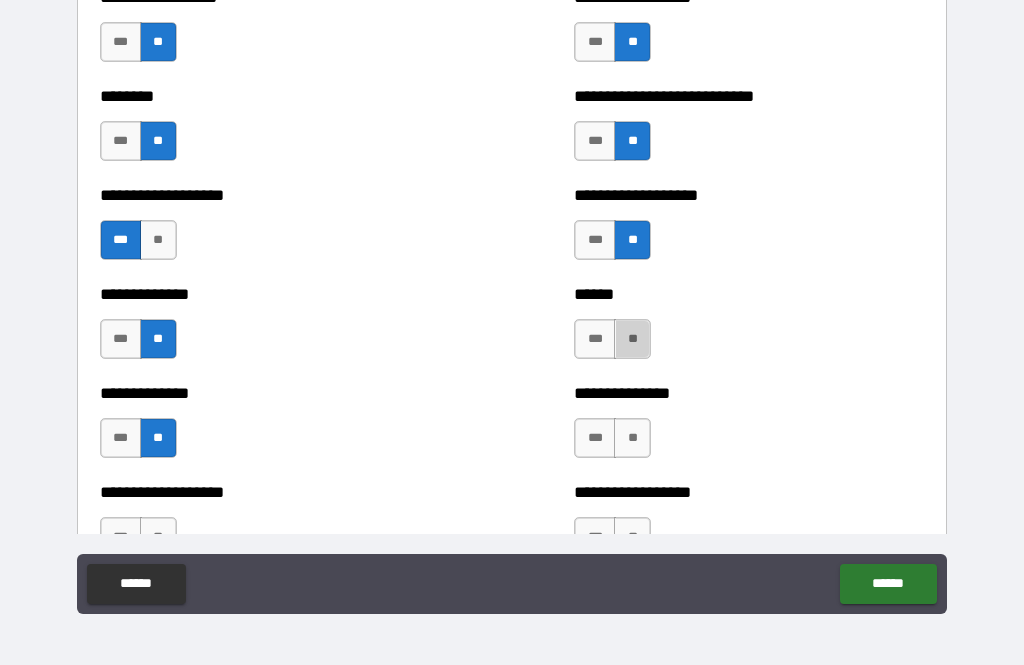 click on "**" at bounding box center [632, 339] 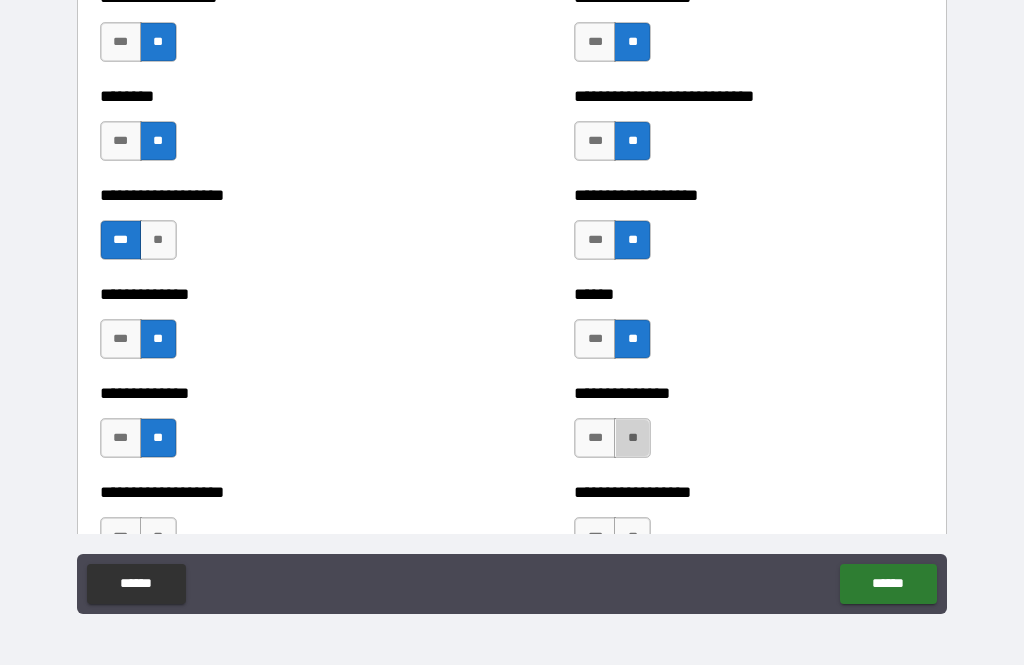 click on "**" at bounding box center [632, 438] 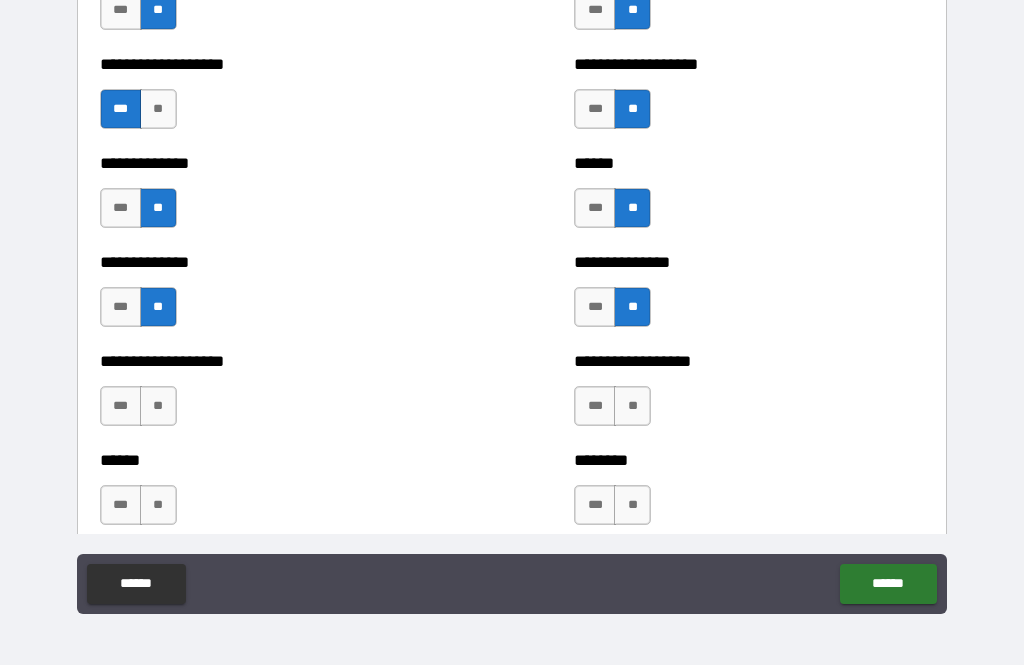 scroll, scrollTop: 4629, scrollLeft: 0, axis: vertical 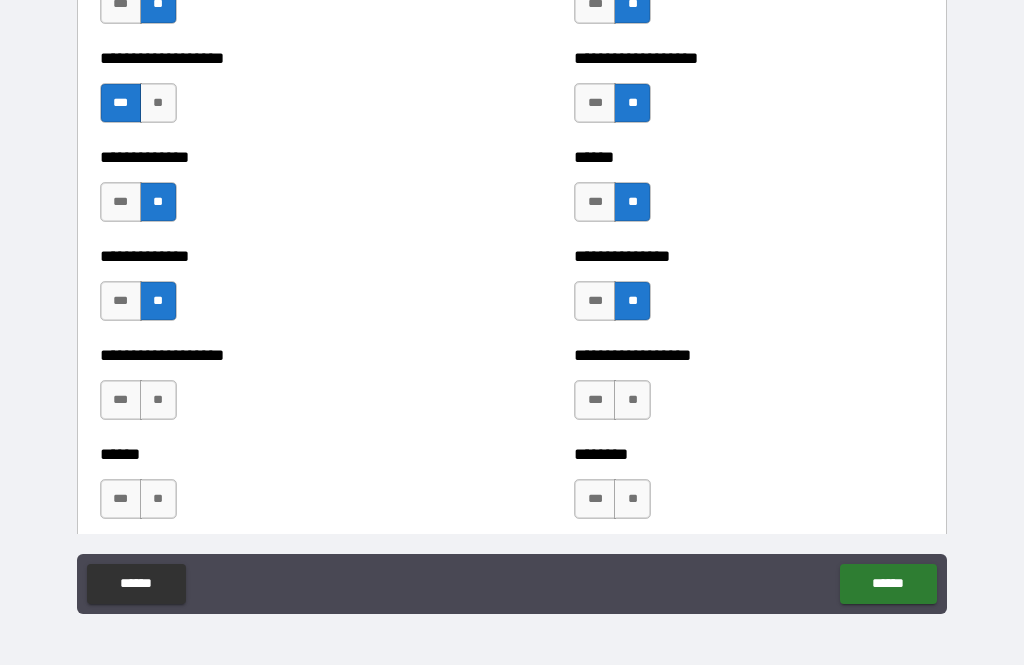 click on "**" at bounding box center [632, 400] 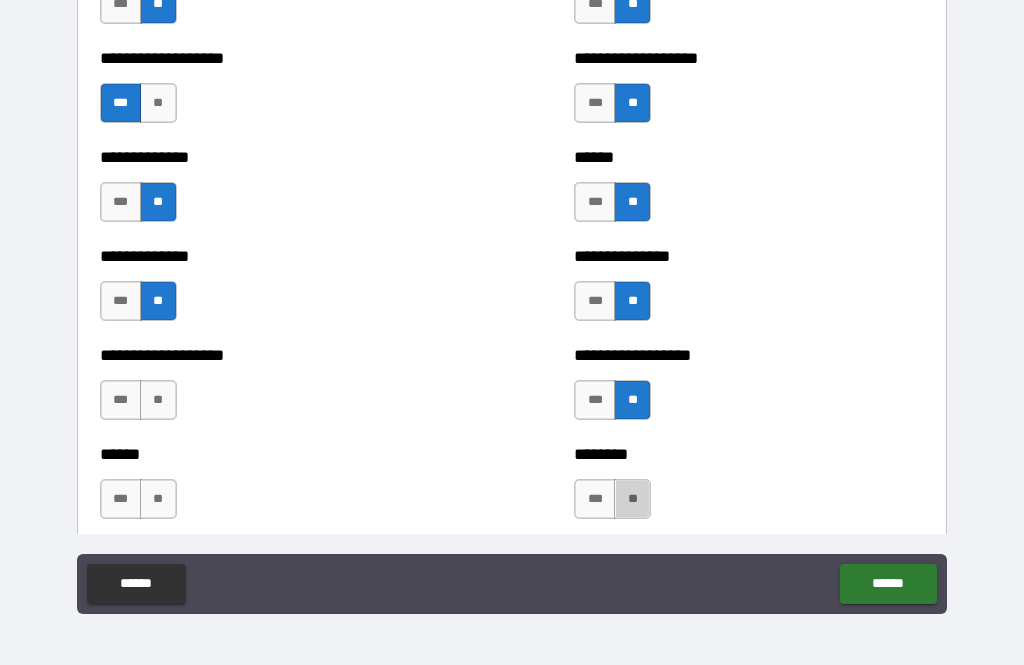 click on "**" at bounding box center [632, 499] 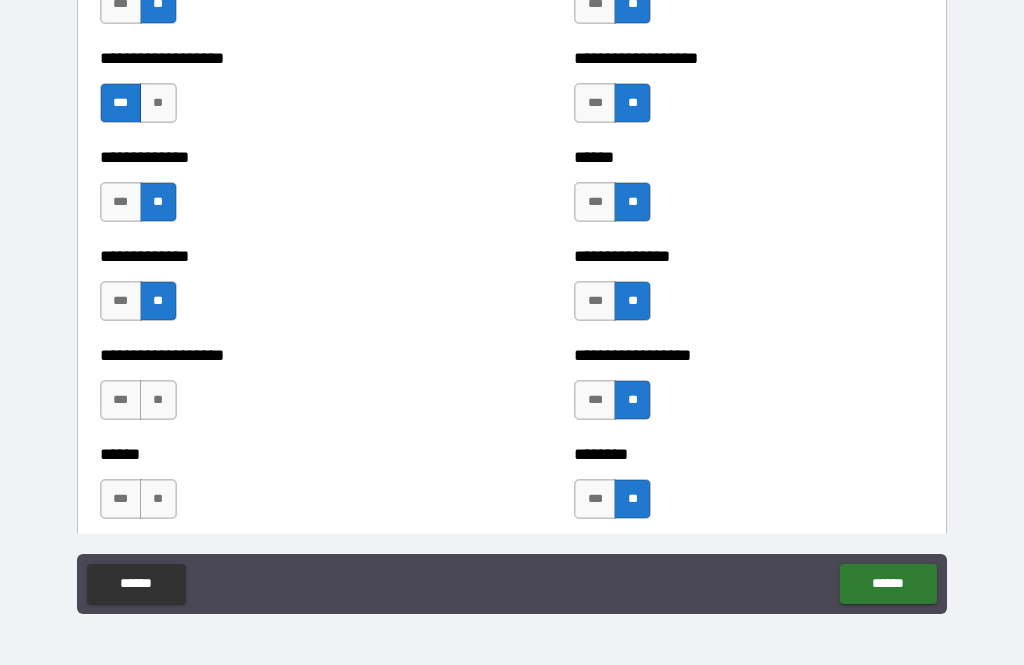 click on "**" at bounding box center (158, 400) 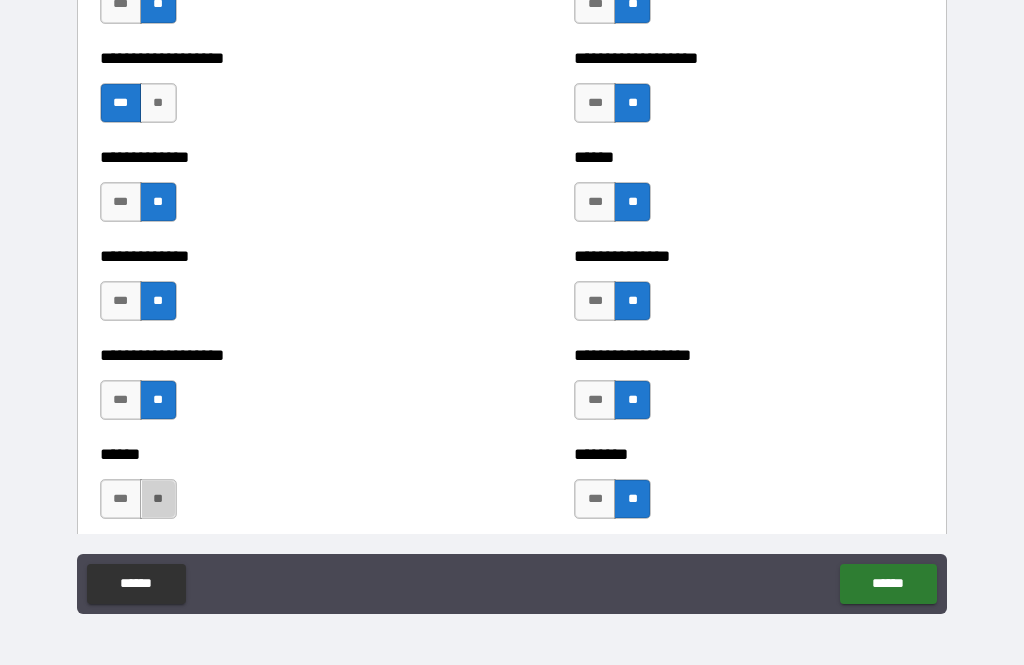 click on "**" at bounding box center [158, 499] 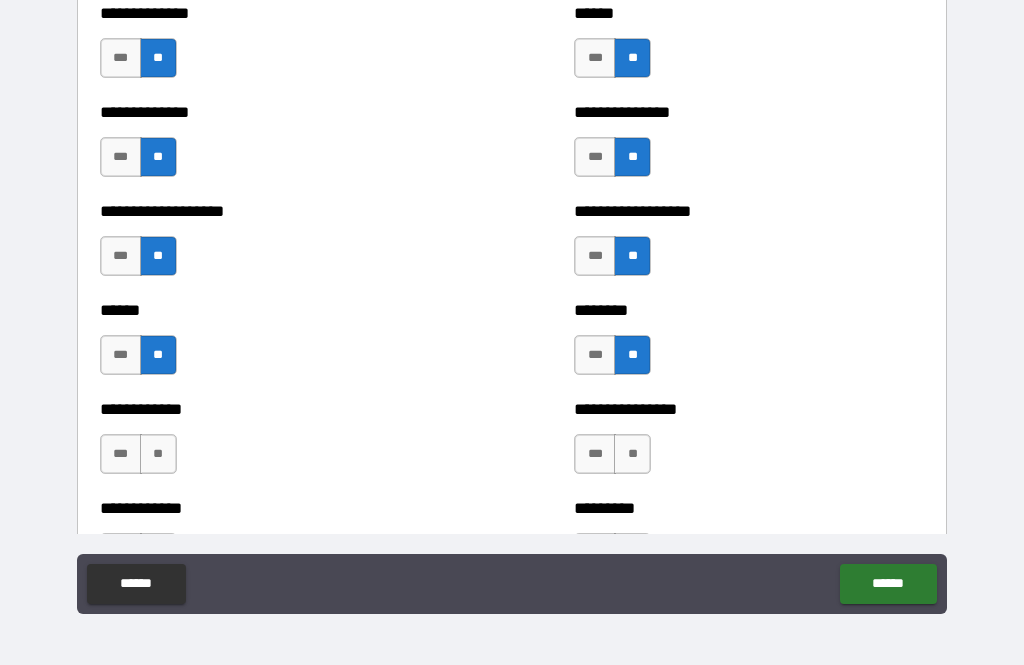 scroll, scrollTop: 4805, scrollLeft: 0, axis: vertical 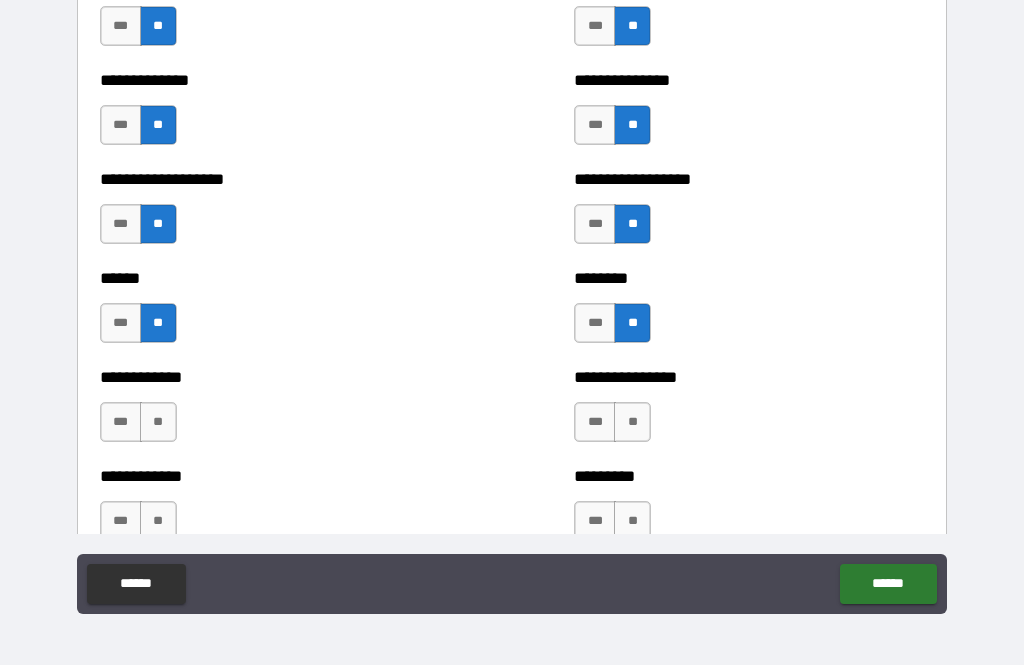 click on "**" at bounding box center (632, 422) 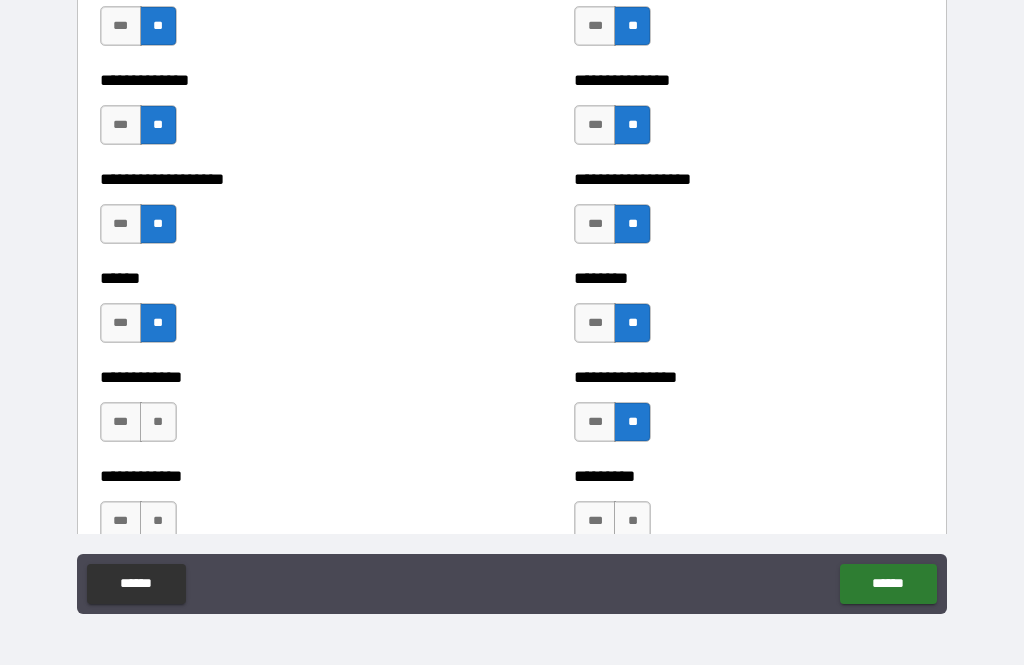 click on "**" at bounding box center (158, 422) 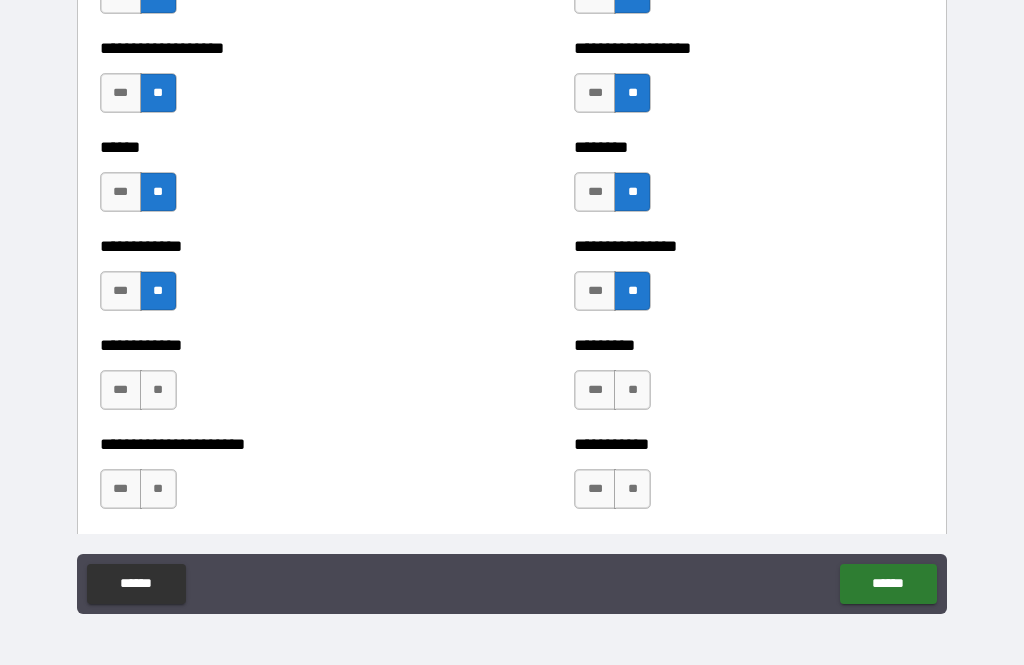 scroll, scrollTop: 4959, scrollLeft: 0, axis: vertical 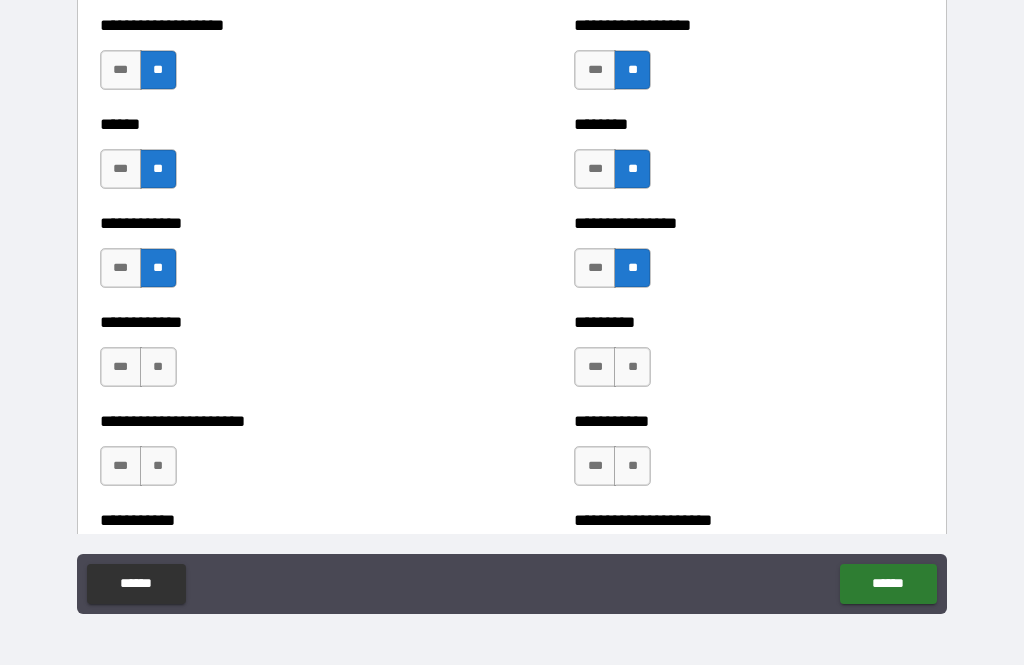 click on "**" at bounding box center [158, 367] 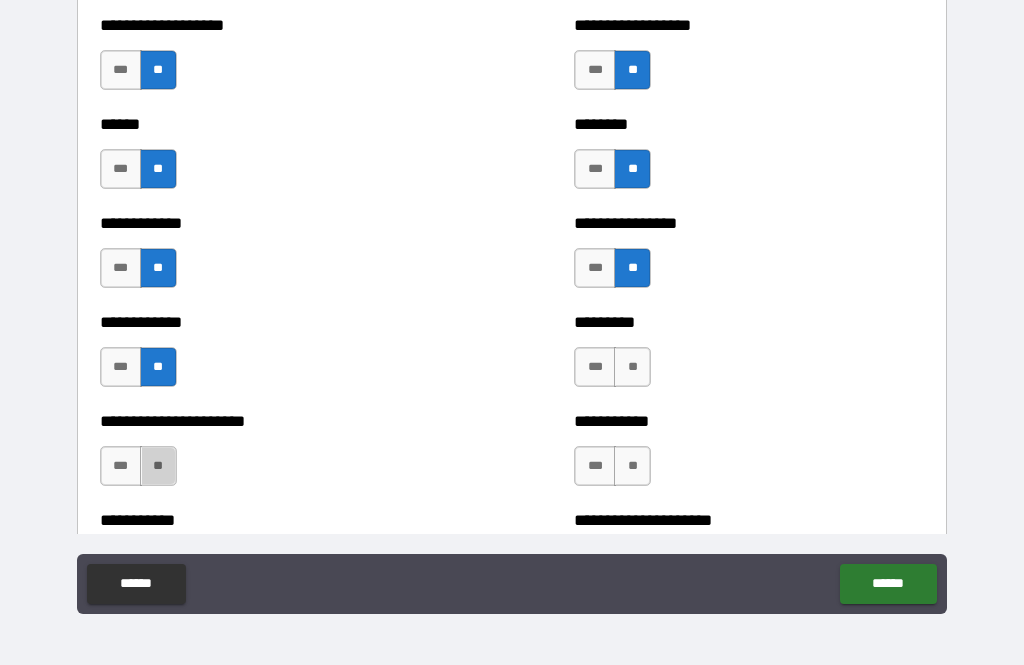click on "**" at bounding box center (158, 466) 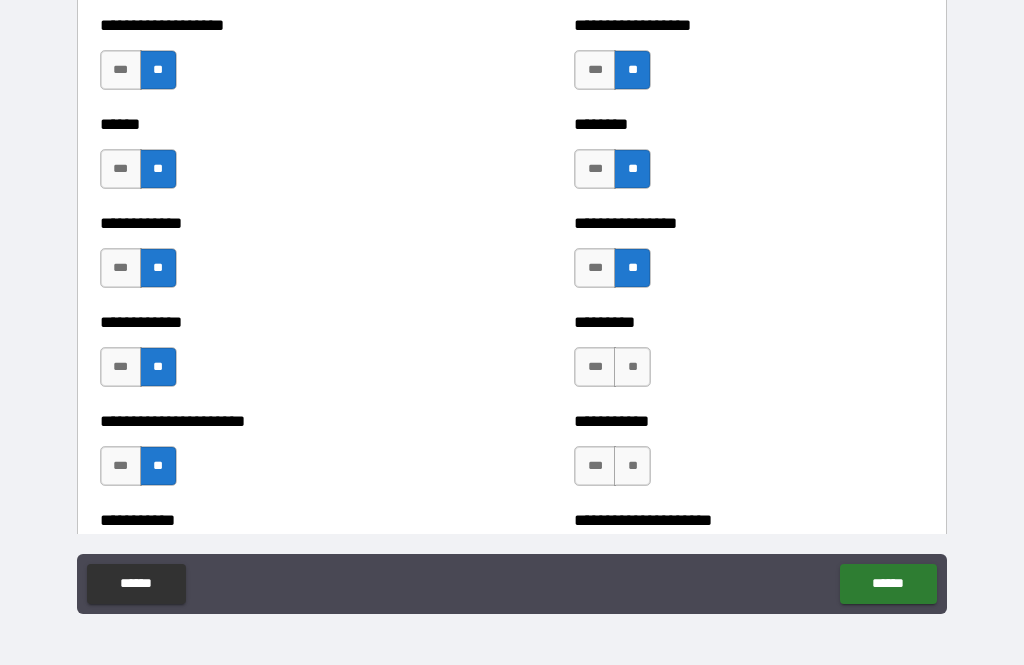 click on "**" at bounding box center [632, 367] 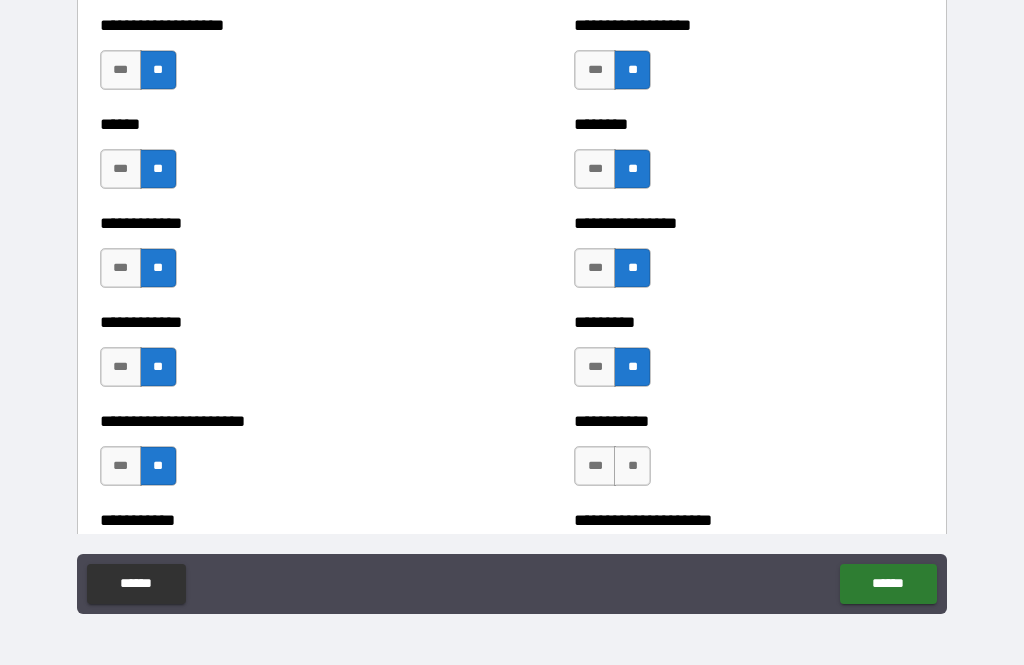 click on "**" at bounding box center (632, 466) 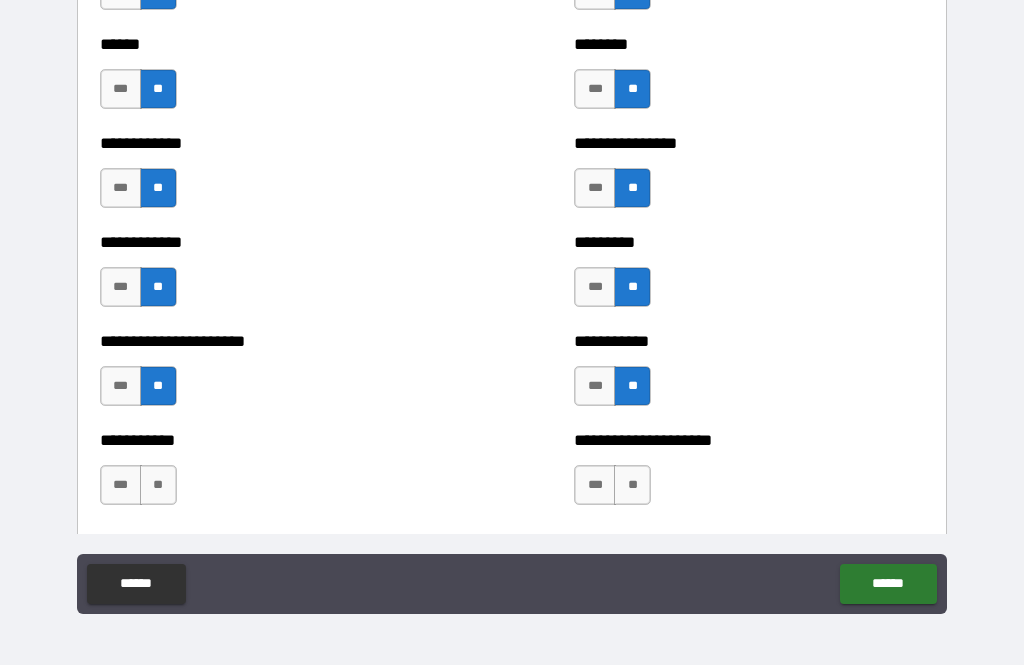 scroll, scrollTop: 5091, scrollLeft: 0, axis: vertical 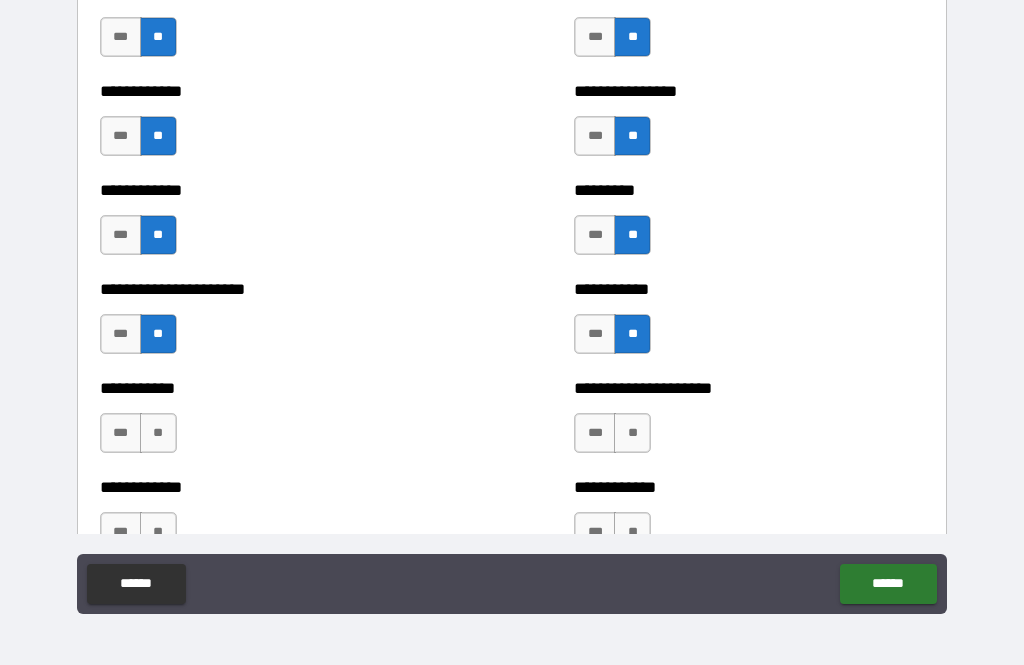 click on "**" at bounding box center (632, 433) 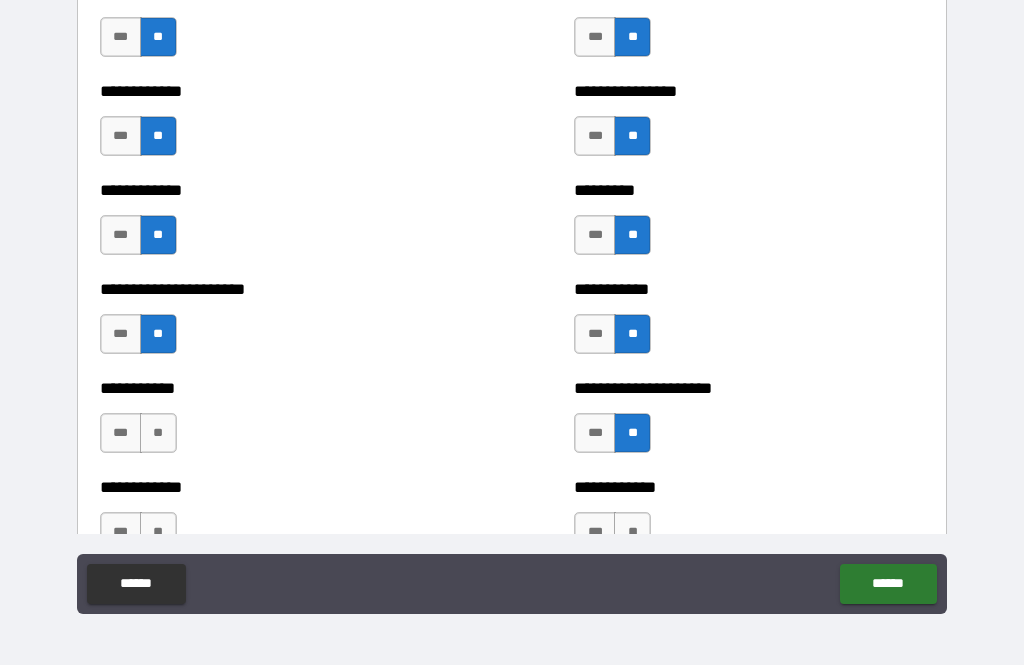 click on "**" at bounding box center [158, 433] 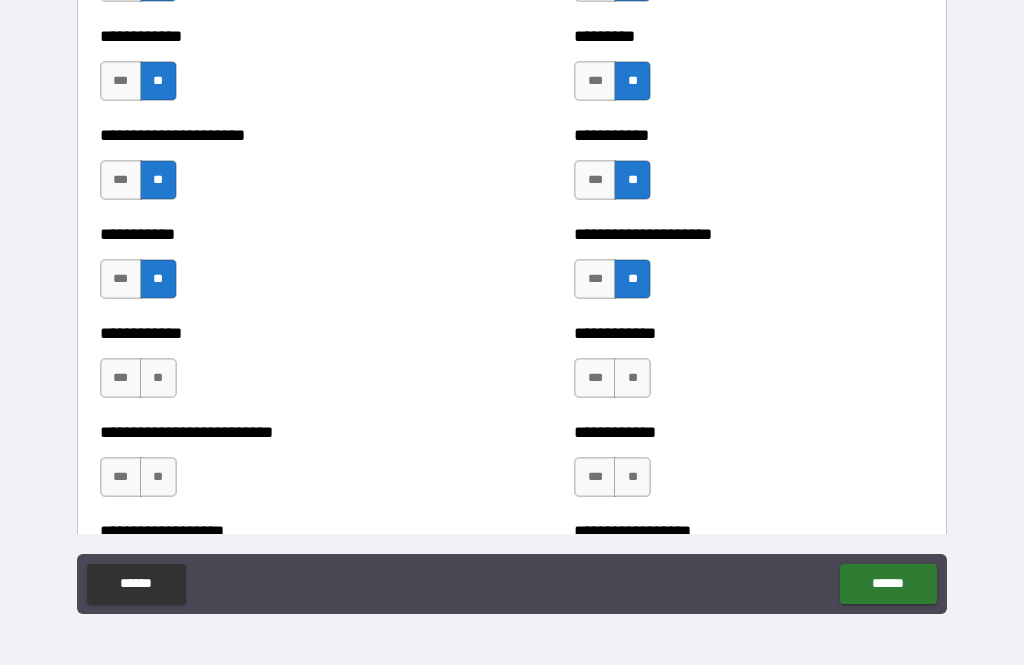 scroll, scrollTop: 5269, scrollLeft: 0, axis: vertical 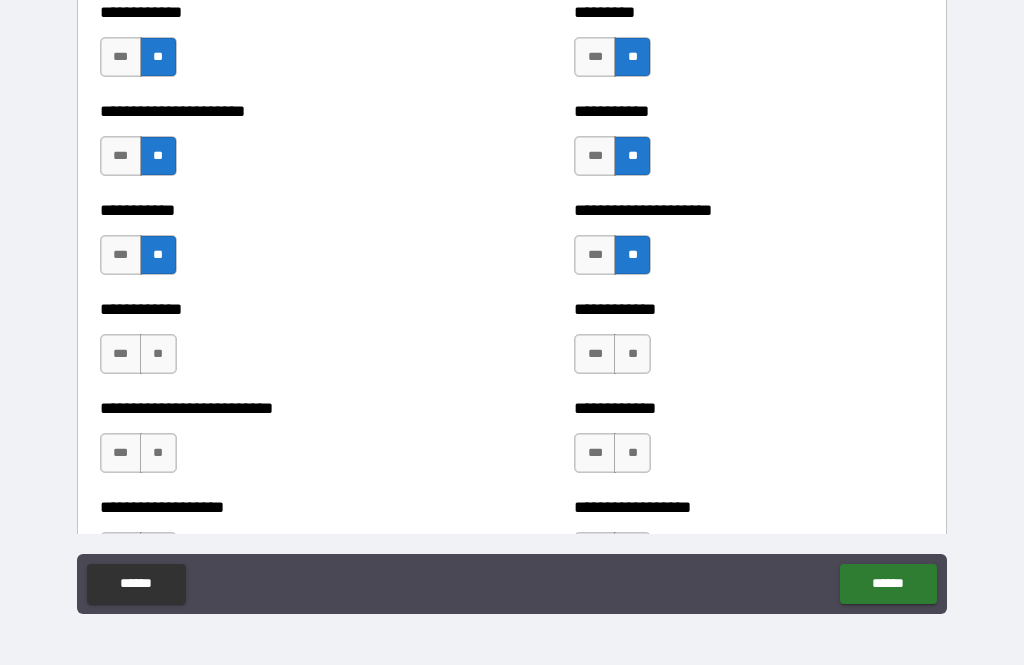 click on "**" at bounding box center [158, 354] 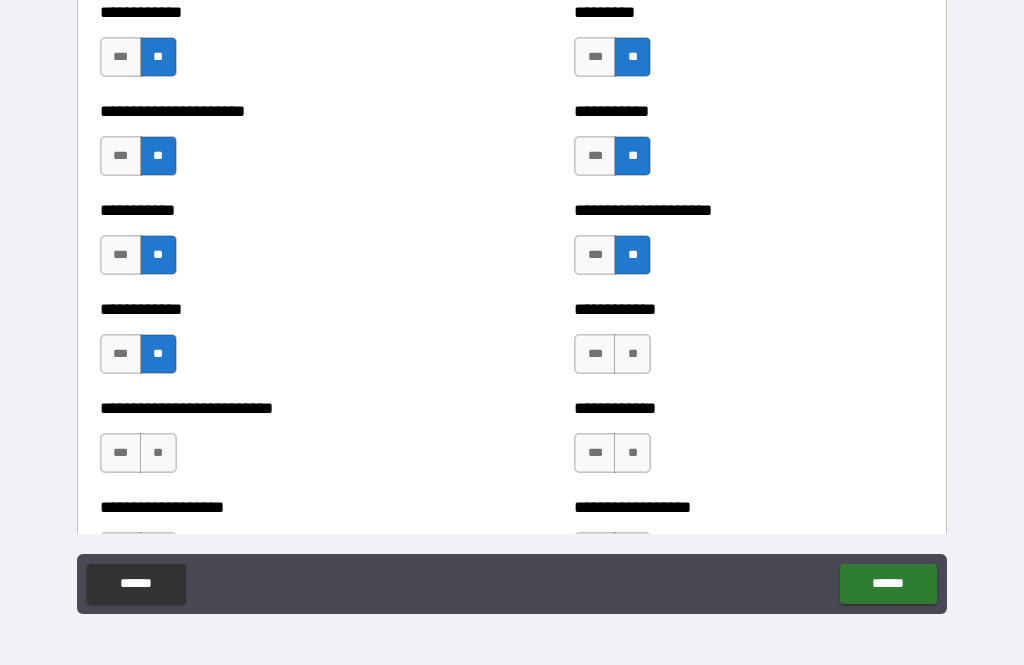 click on "**" at bounding box center [632, 354] 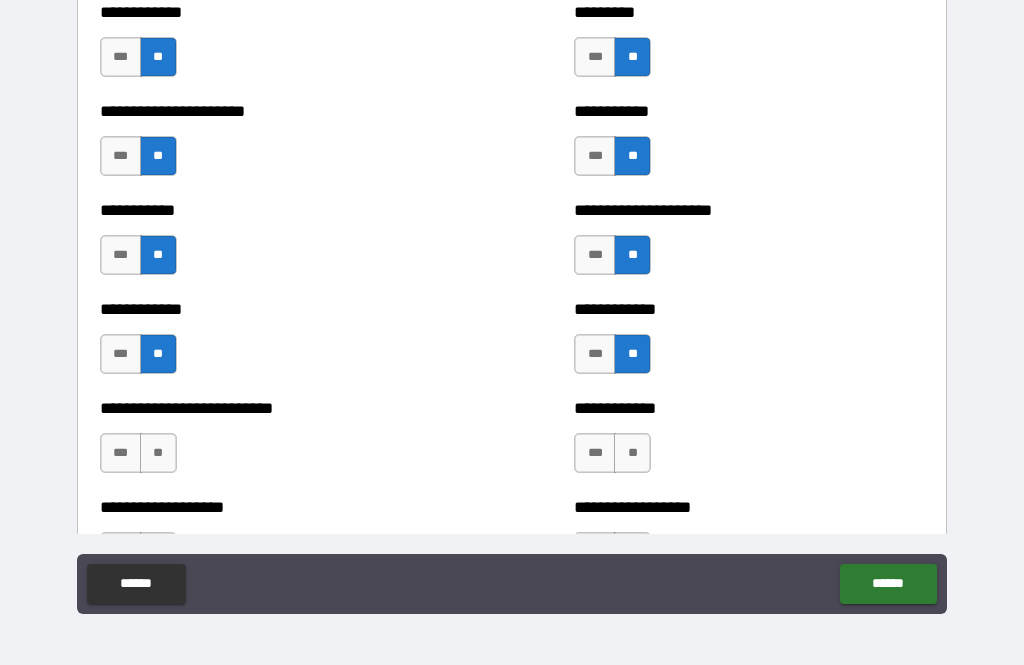 click on "**" at bounding box center [632, 453] 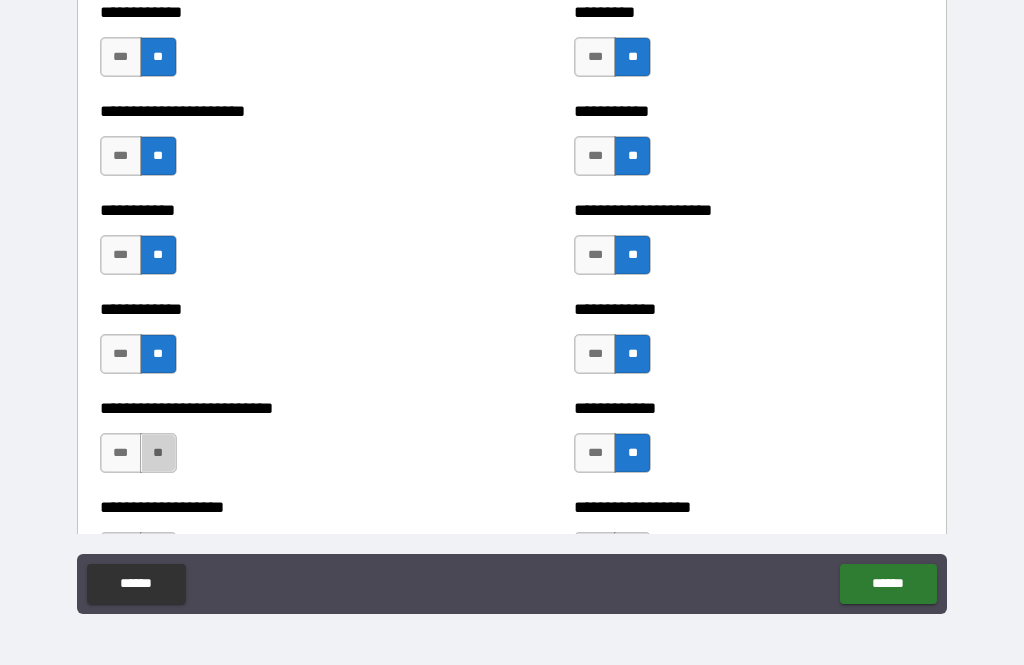 click on "**" at bounding box center (158, 453) 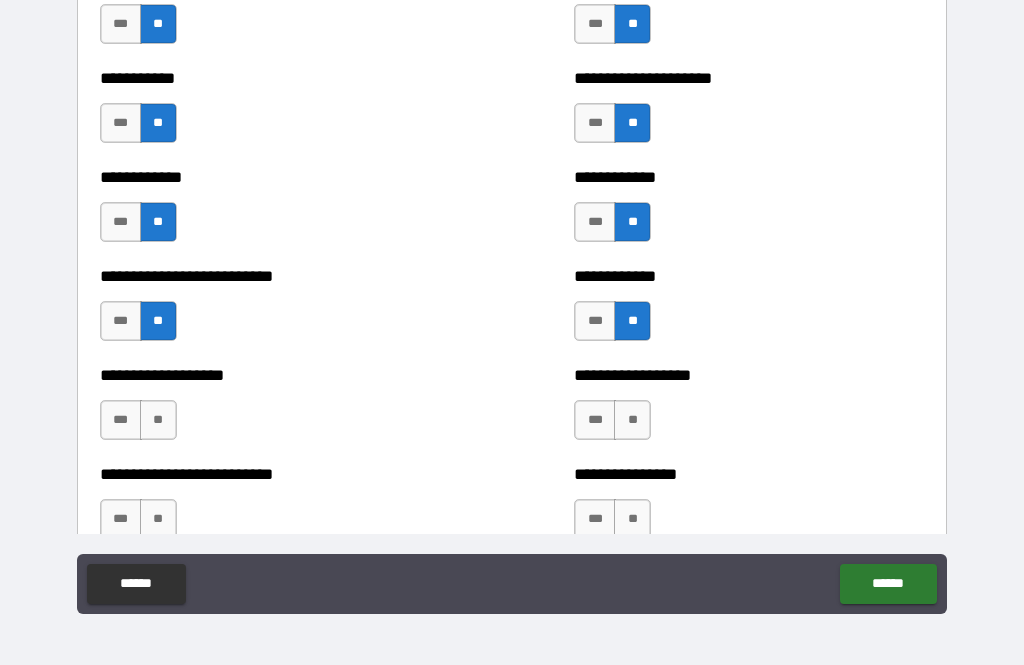 scroll, scrollTop: 5448, scrollLeft: 0, axis: vertical 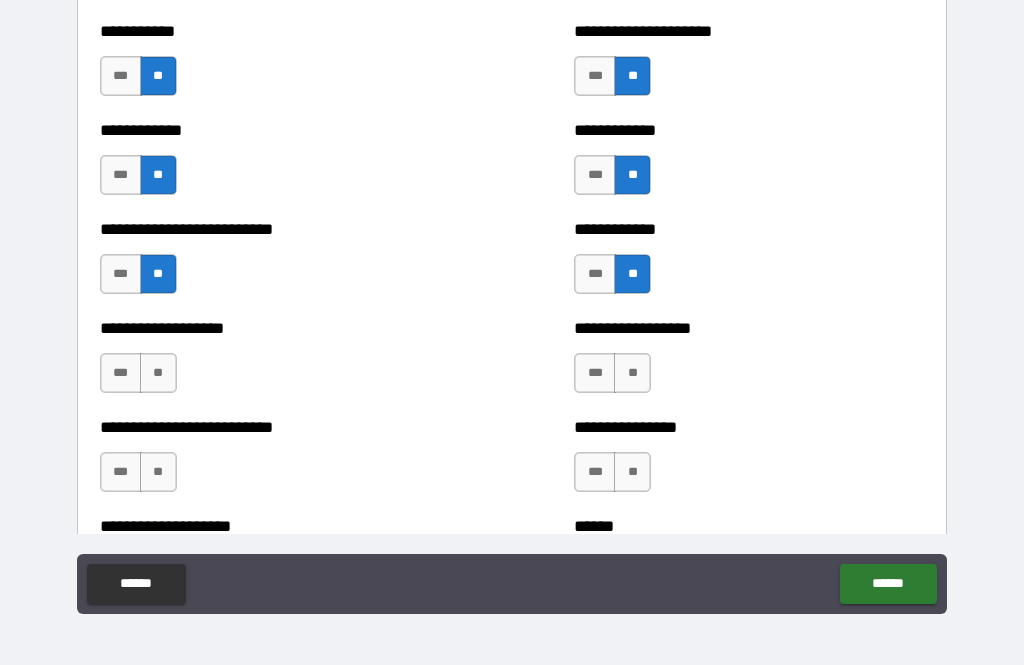 click on "**" at bounding box center [158, 373] 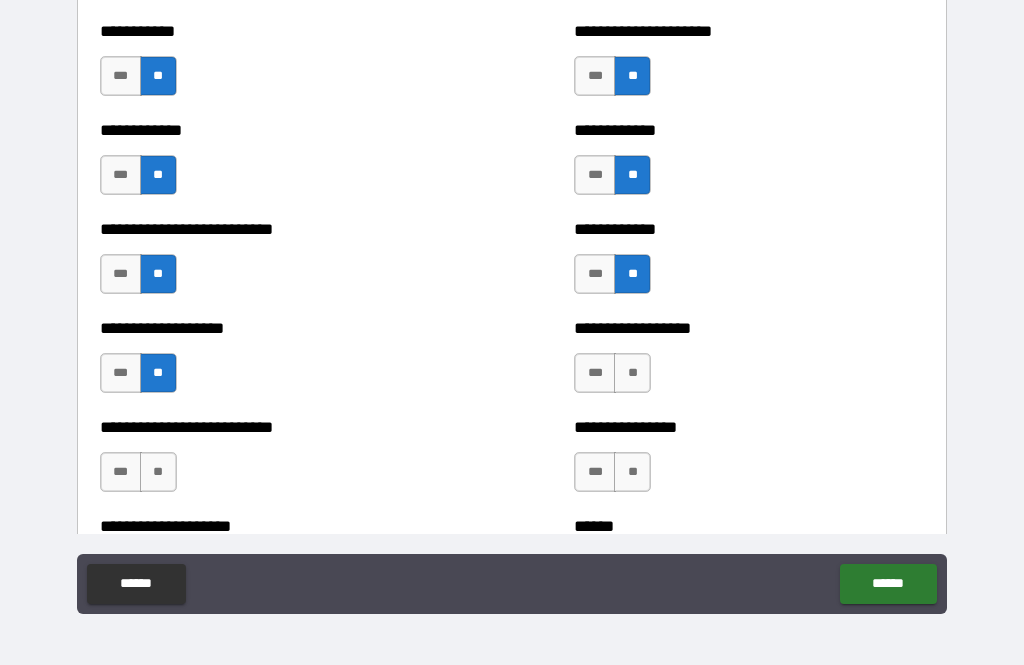 click on "**" at bounding box center (632, 373) 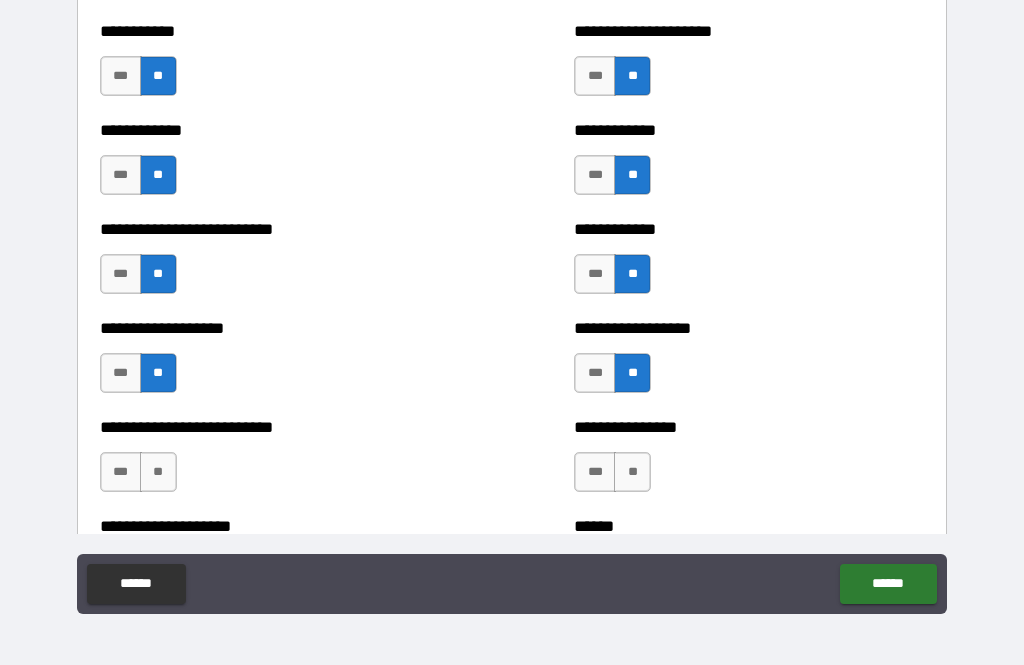 click on "**" at bounding box center [632, 472] 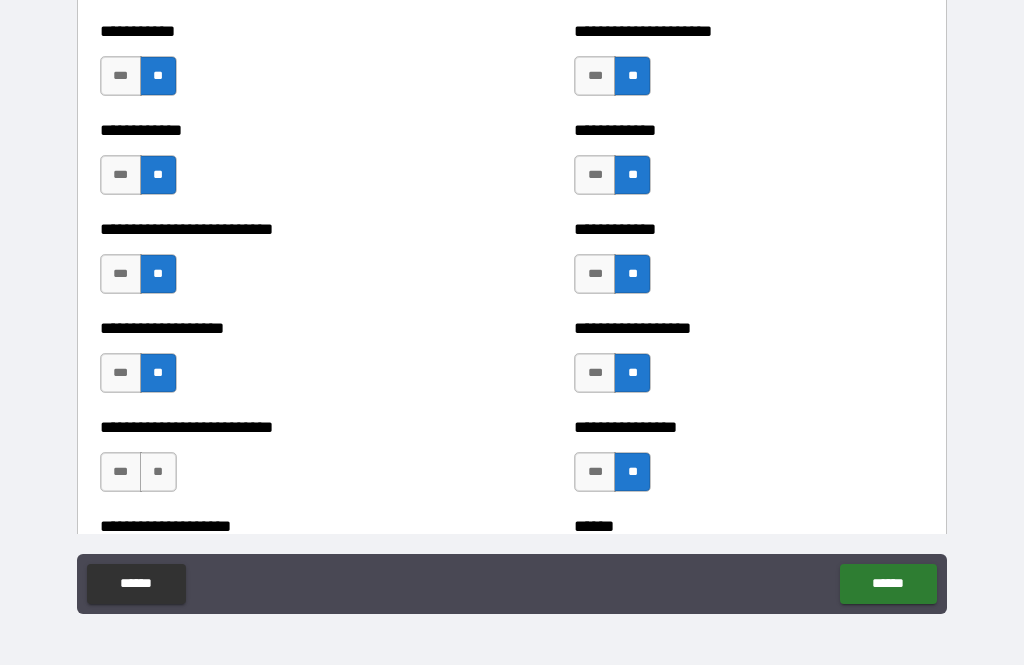 scroll, scrollTop: 5453, scrollLeft: 0, axis: vertical 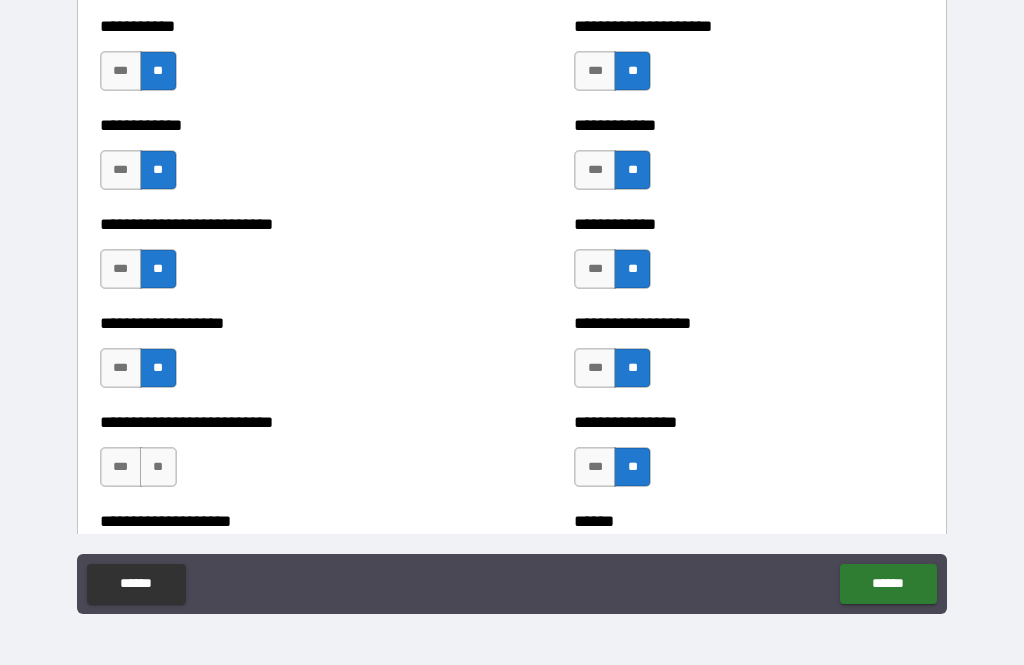 click on "**" at bounding box center (158, 467) 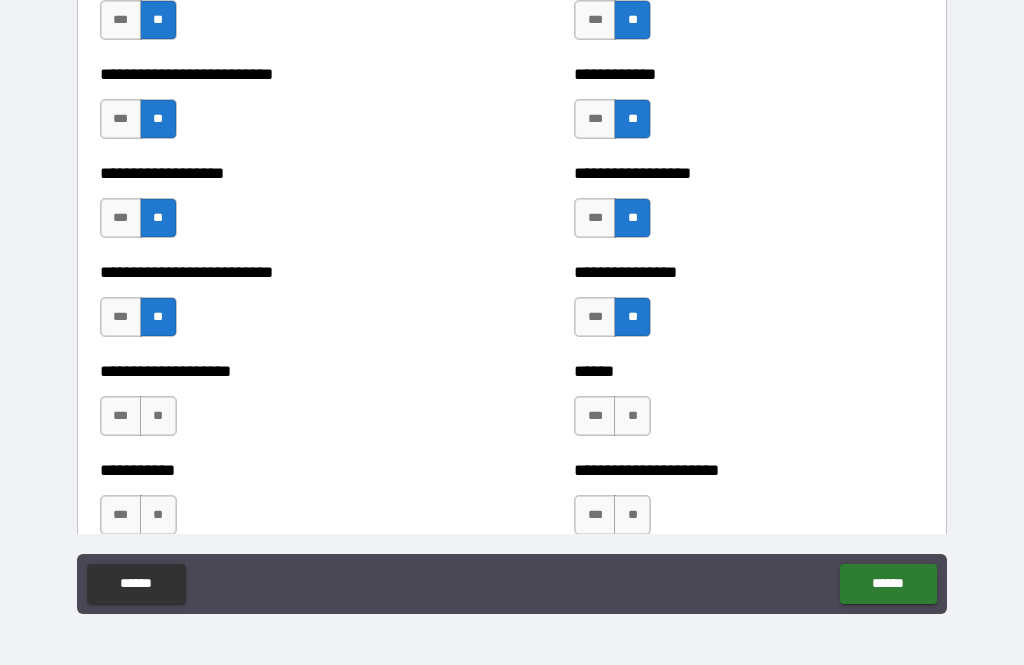 scroll, scrollTop: 5608, scrollLeft: 0, axis: vertical 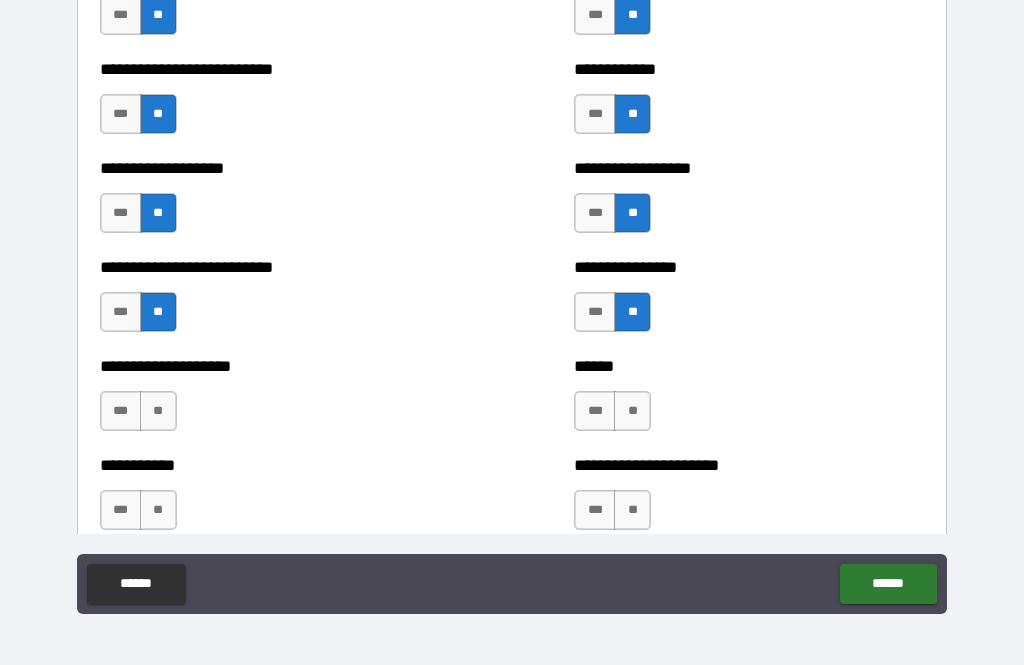 click on "**" at bounding box center [158, 411] 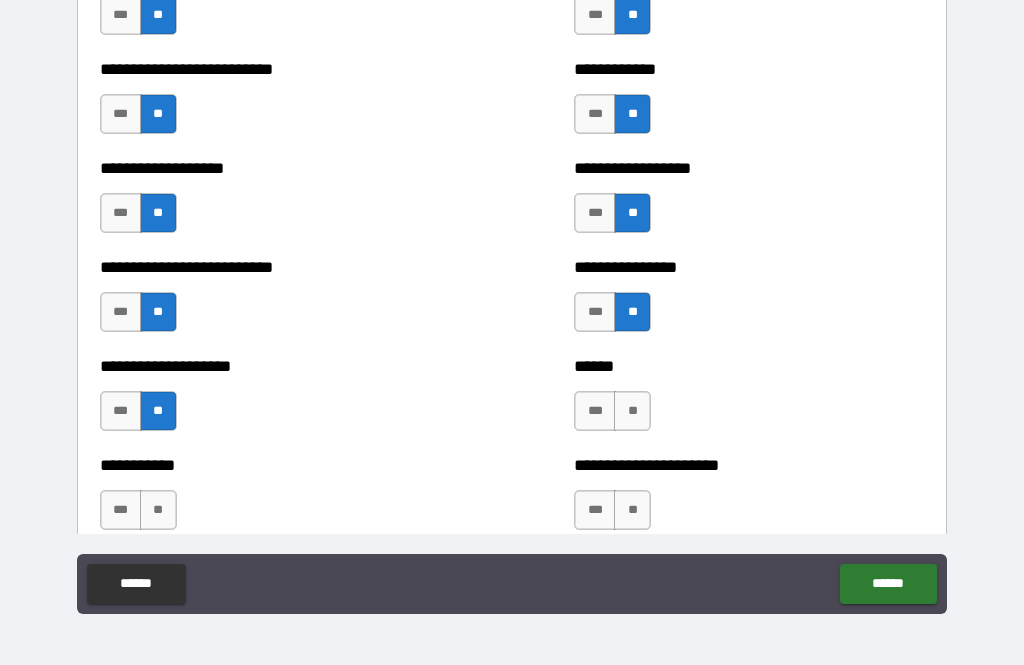 click on "**" at bounding box center [632, 411] 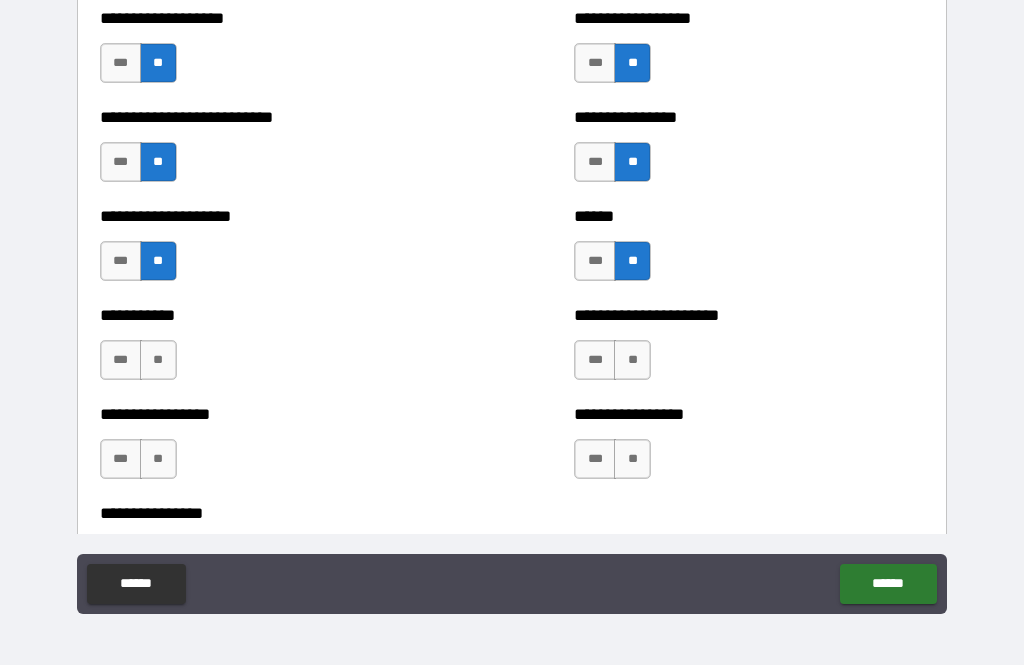 scroll, scrollTop: 5777, scrollLeft: 0, axis: vertical 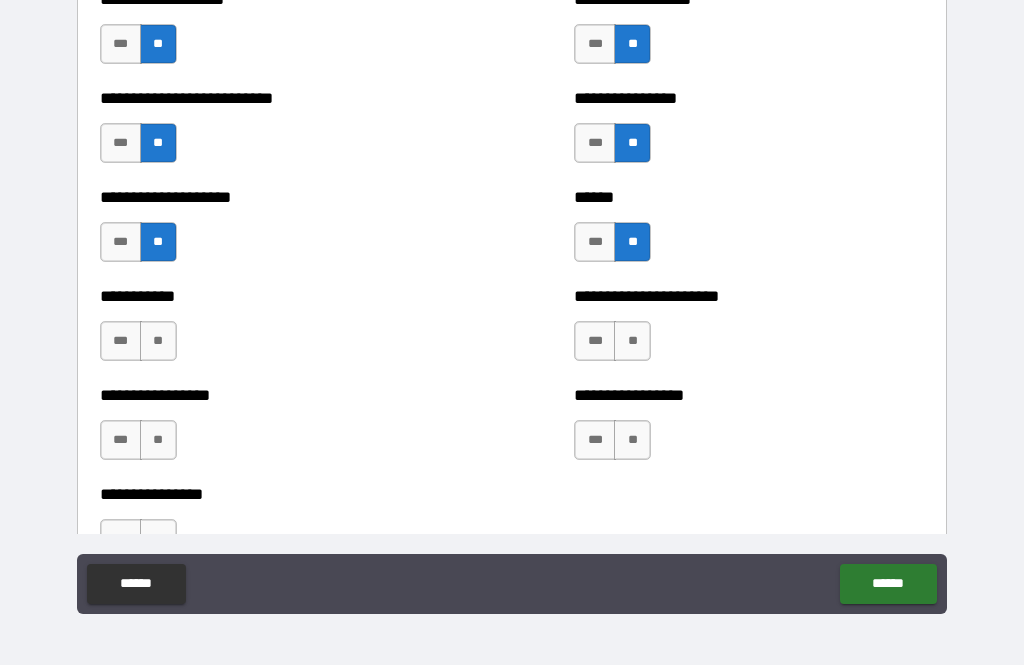 click on "**" at bounding box center (632, 341) 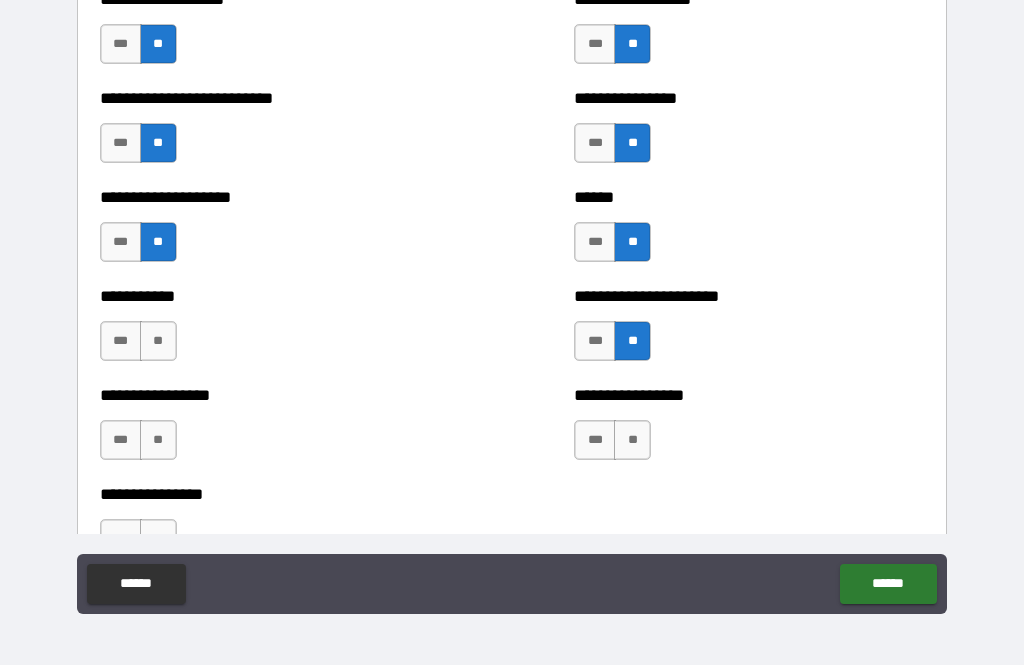 click on "**" at bounding box center (158, 341) 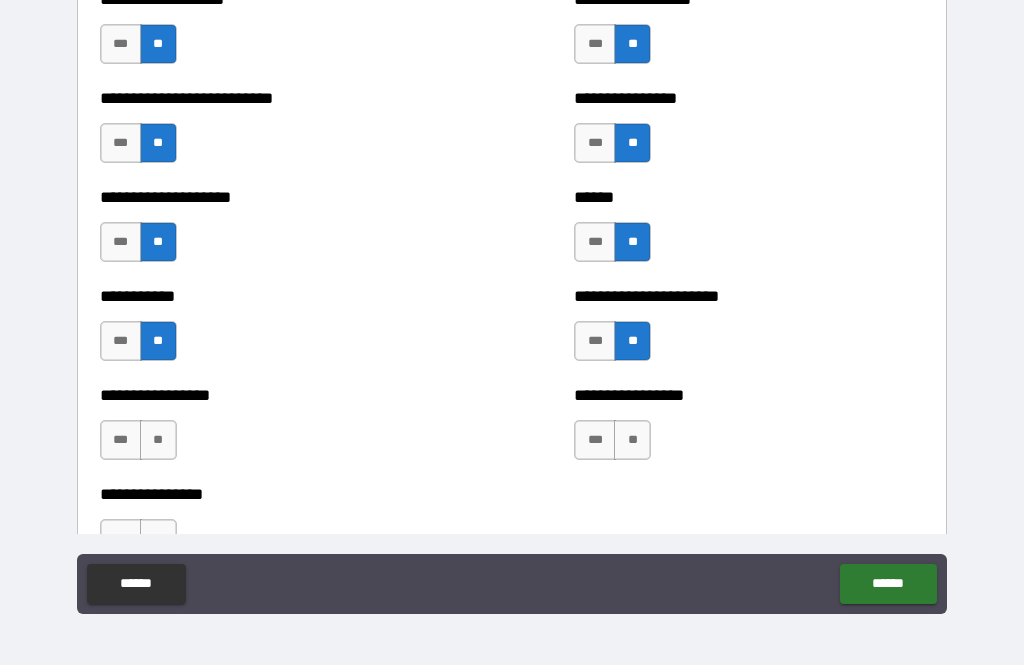 click on "**" at bounding box center (158, 440) 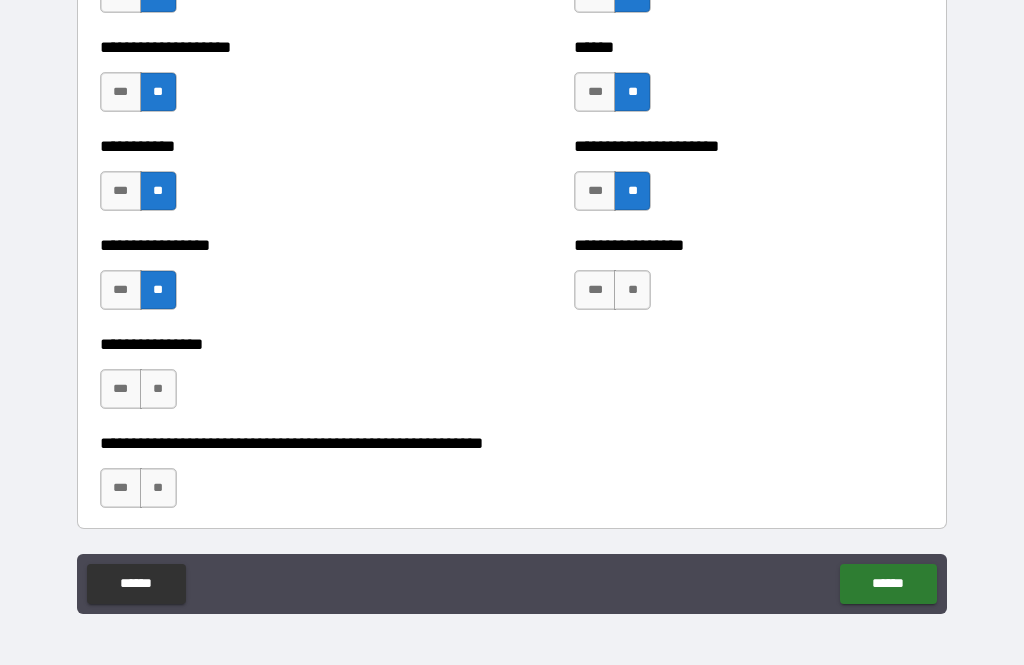 scroll, scrollTop: 5930, scrollLeft: 0, axis: vertical 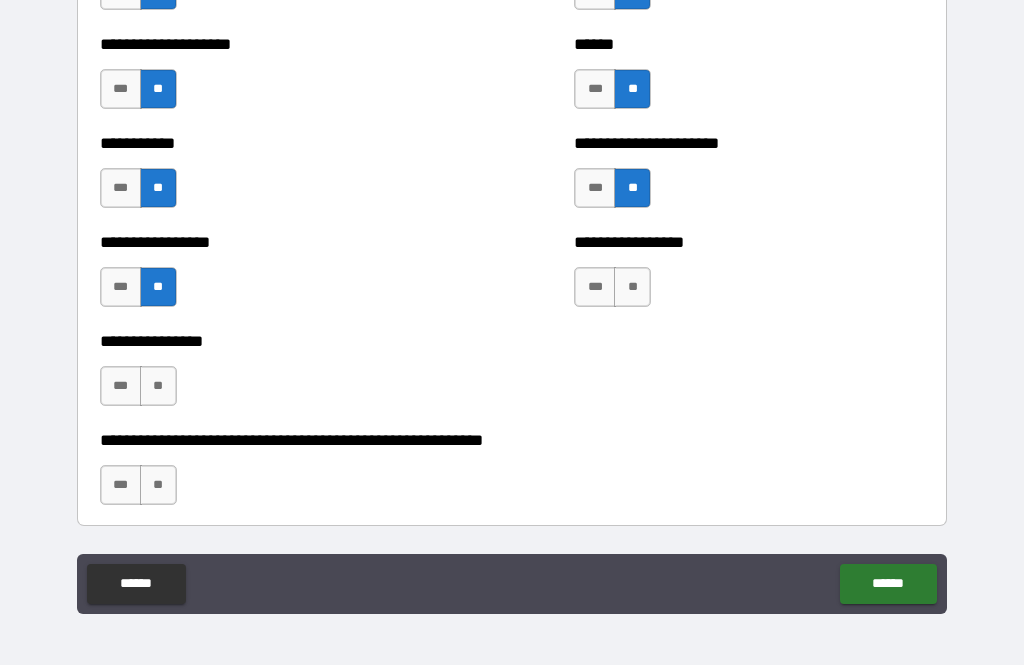 click on "**" at bounding box center (158, 386) 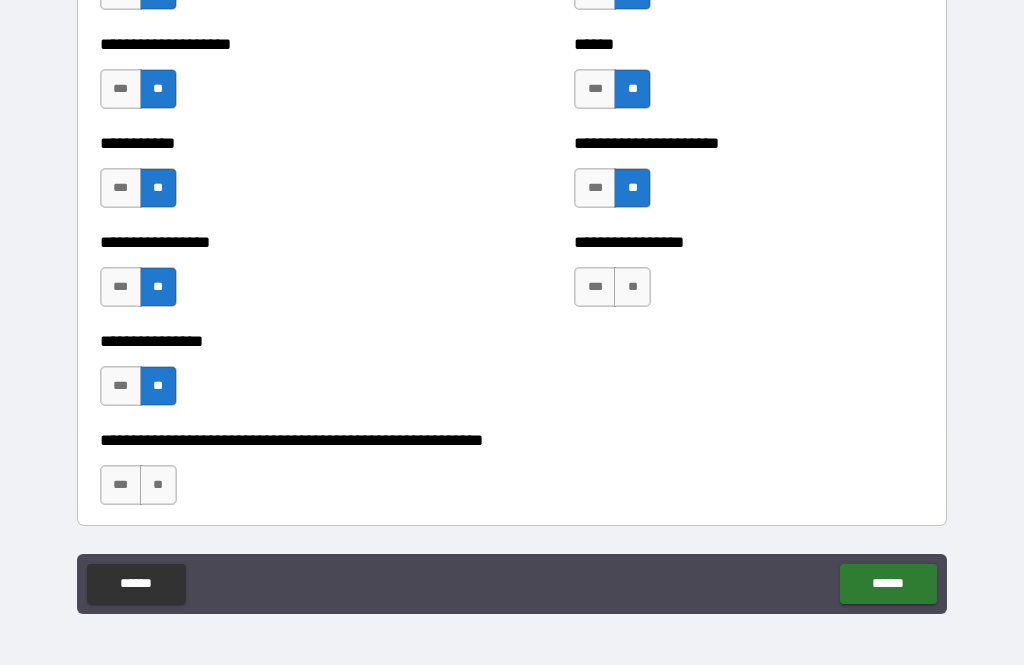 click on "**" at bounding box center (632, 287) 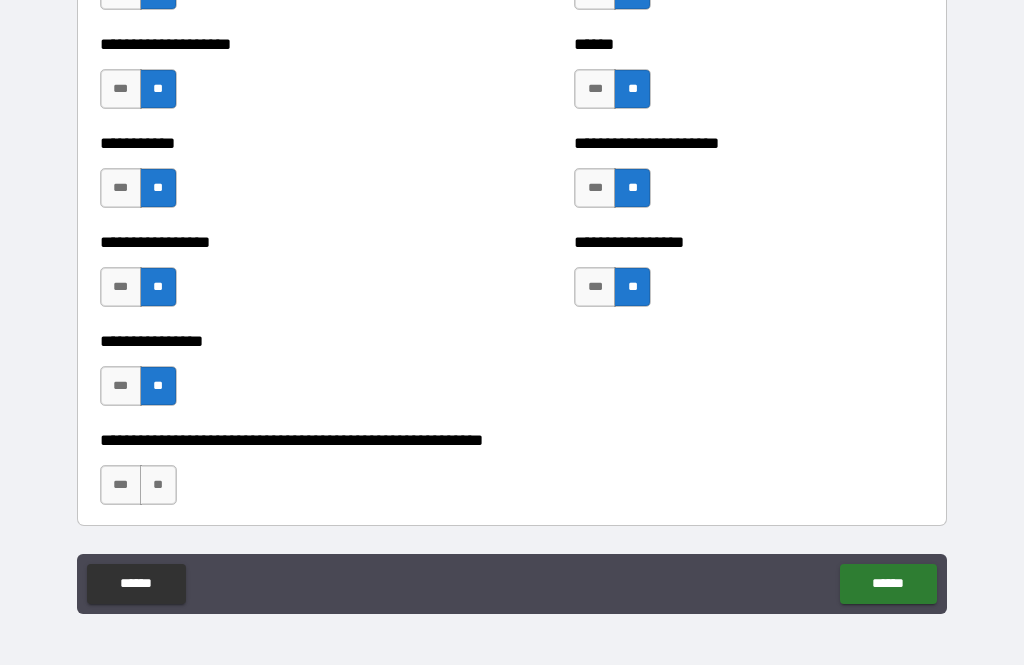click on "**" at bounding box center [158, 485] 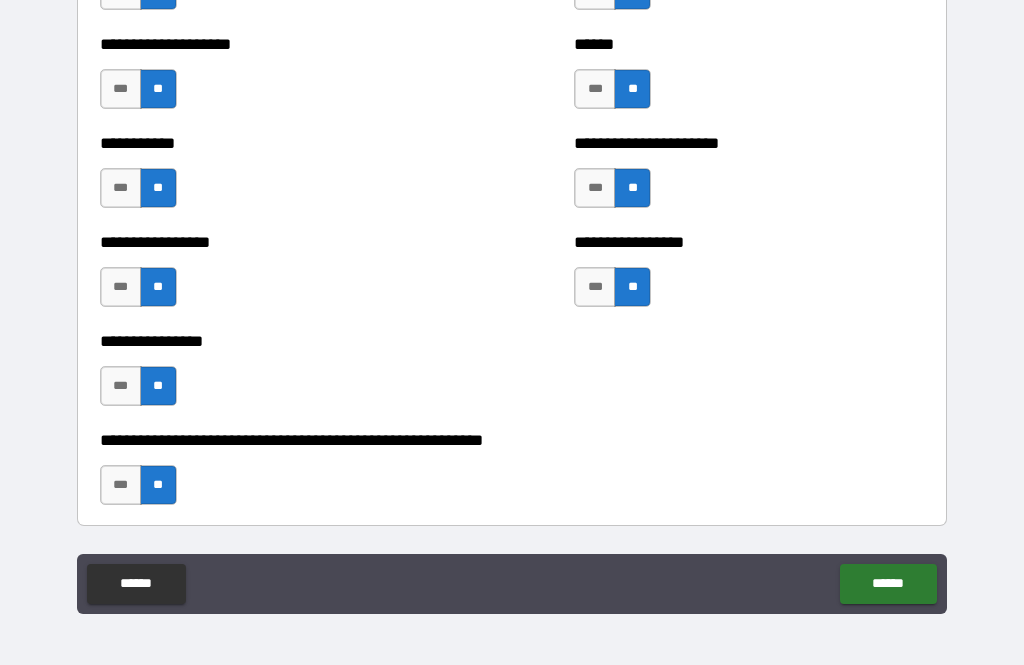 click on "******" at bounding box center [888, 584] 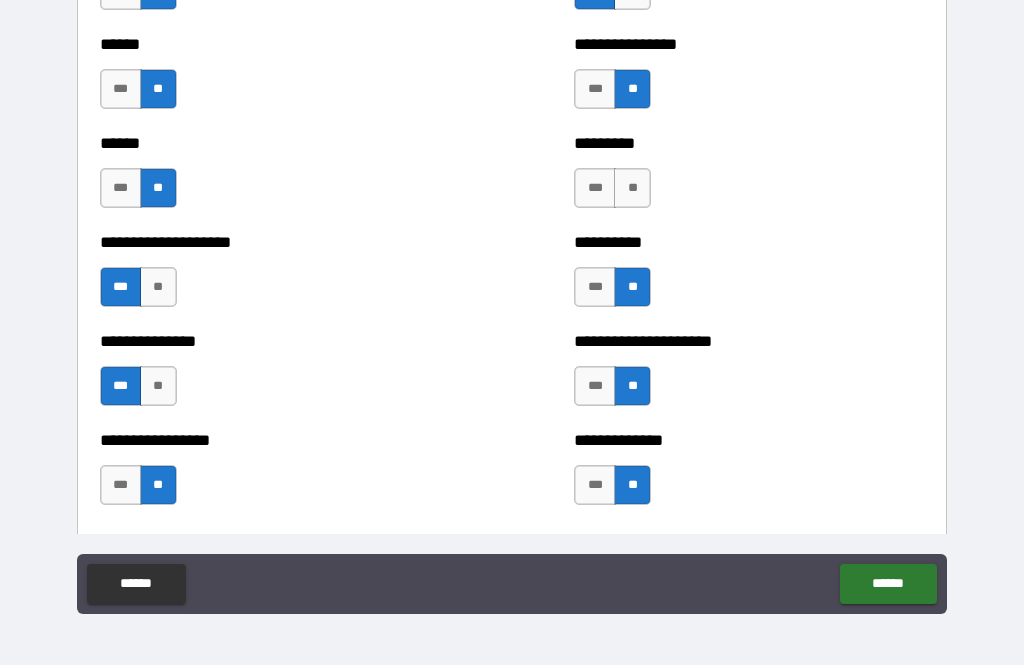 scroll, scrollTop: 3155, scrollLeft: 0, axis: vertical 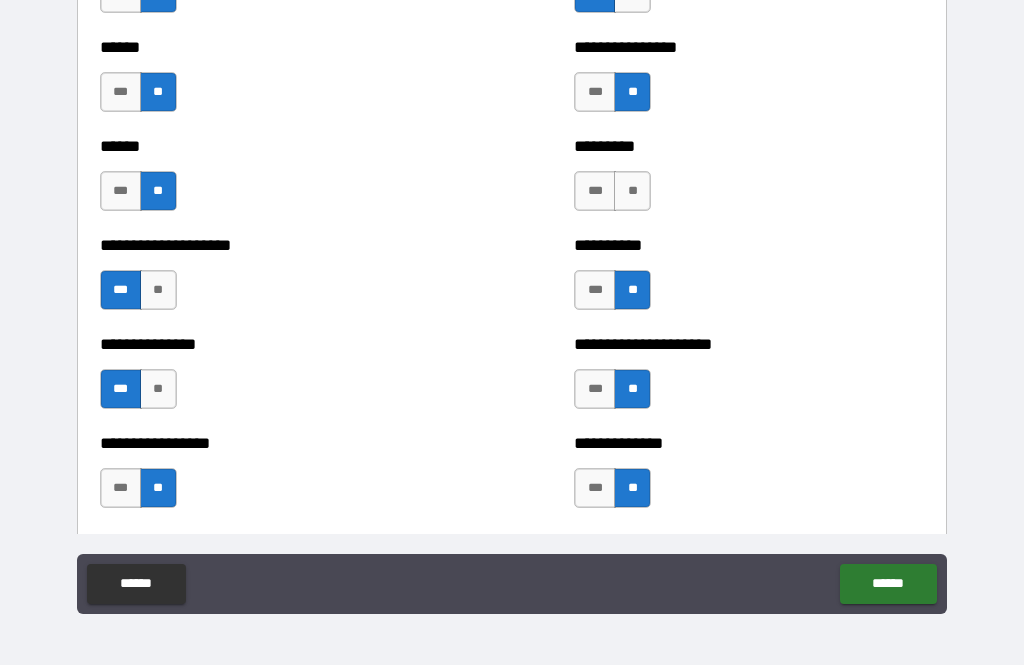 click on "**" at bounding box center (632, 191) 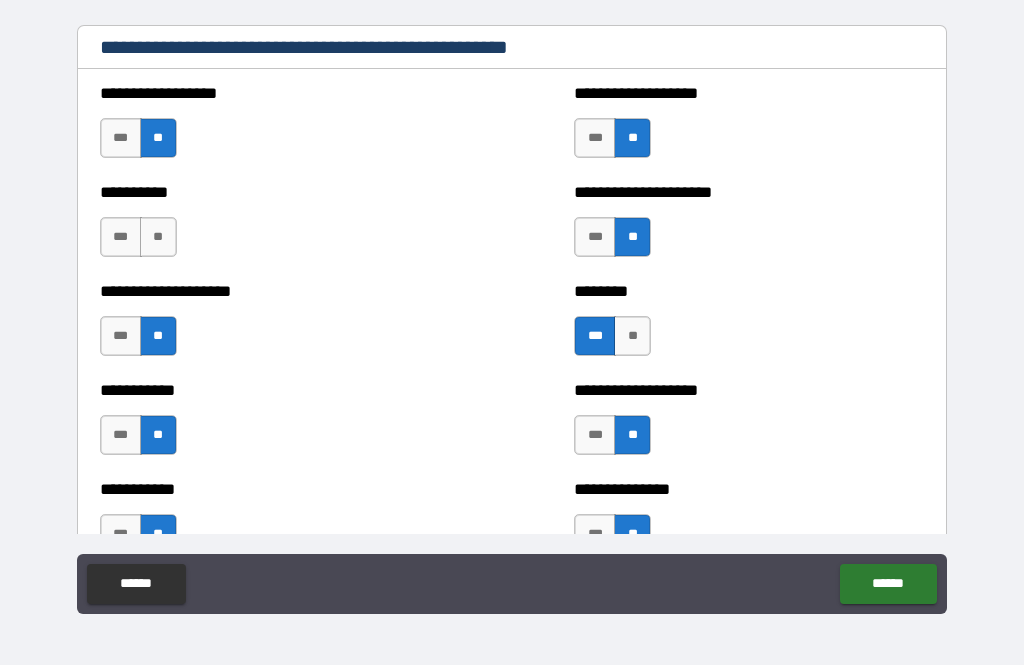 scroll, scrollTop: 2409, scrollLeft: 0, axis: vertical 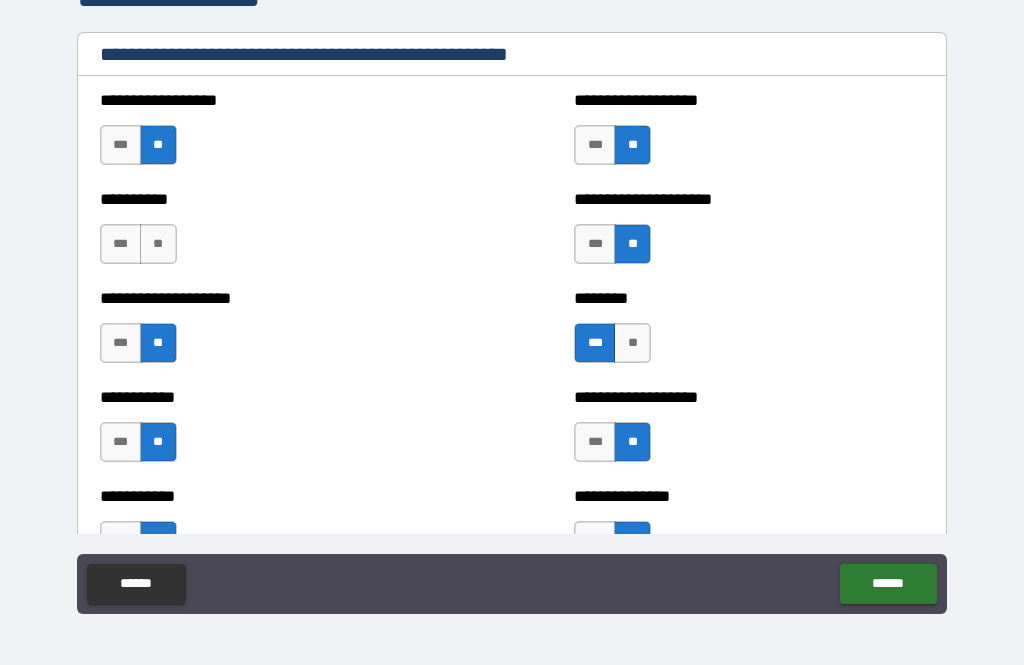 click on "**" at bounding box center [158, 244] 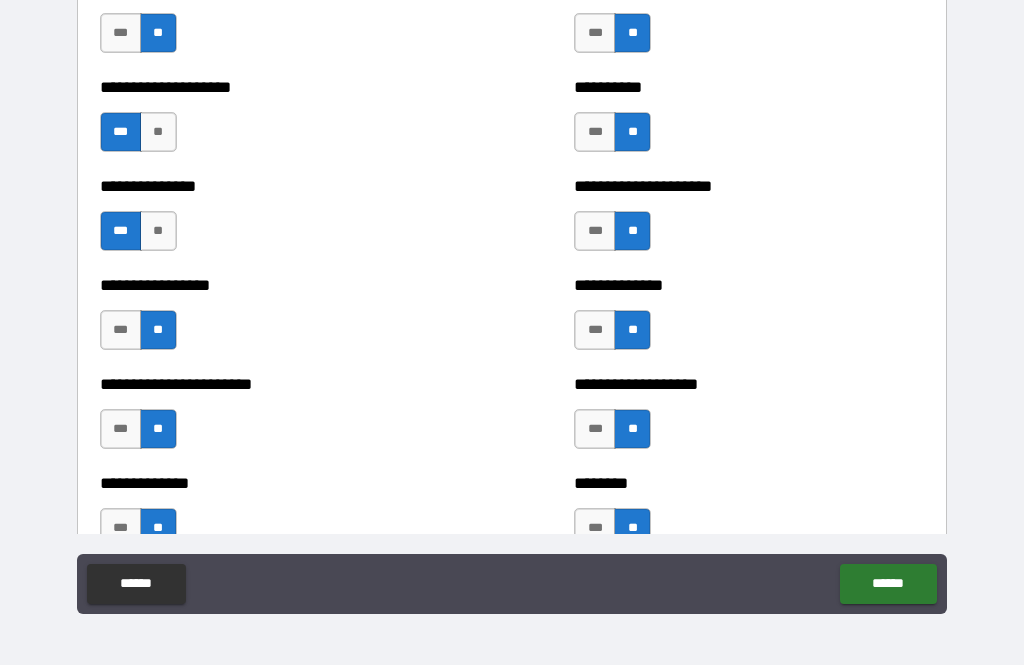 click on "******" at bounding box center (888, 584) 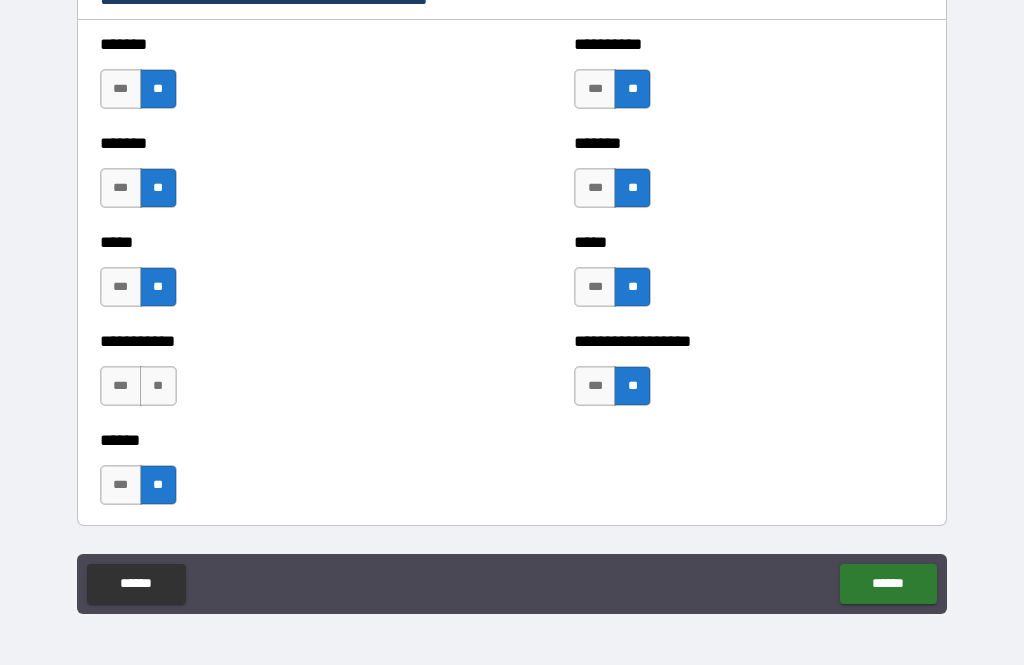 scroll, scrollTop: 1828, scrollLeft: 0, axis: vertical 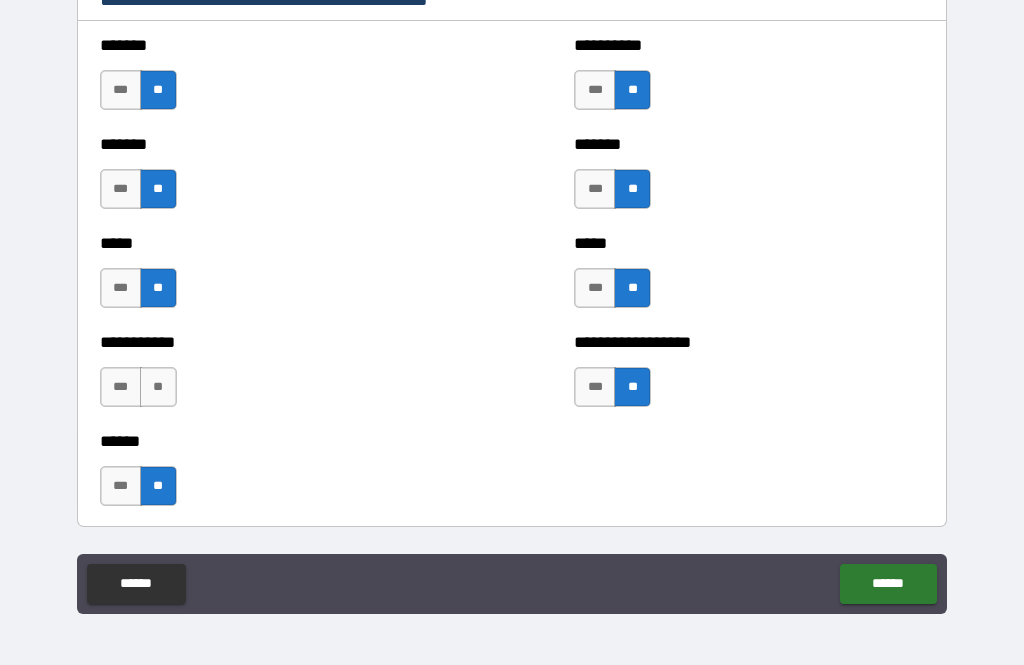 click on "**" at bounding box center [158, 387] 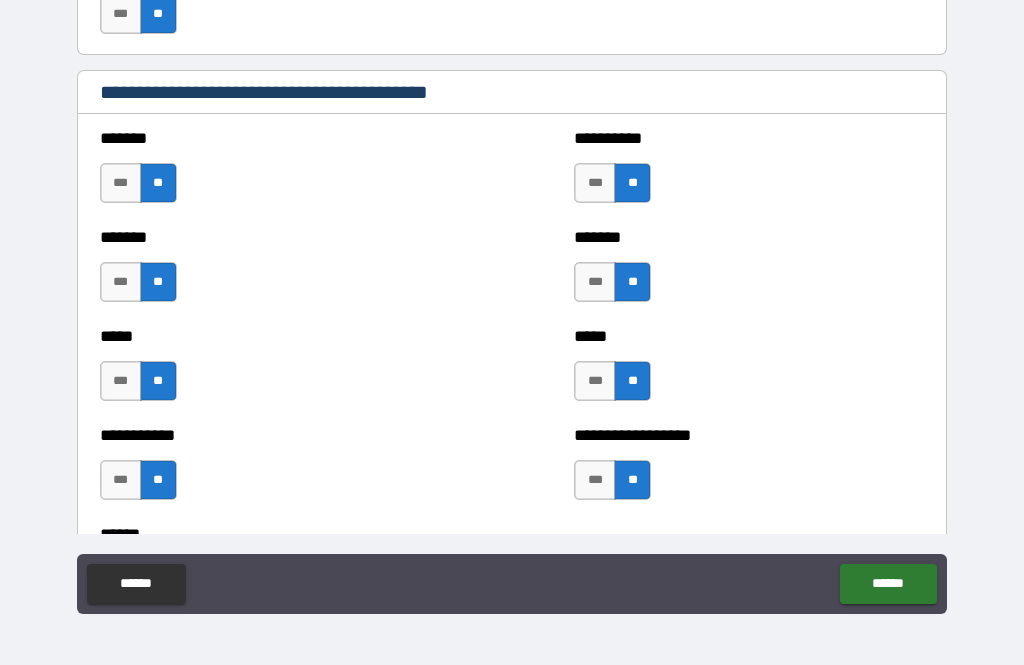 scroll, scrollTop: 1727, scrollLeft: 0, axis: vertical 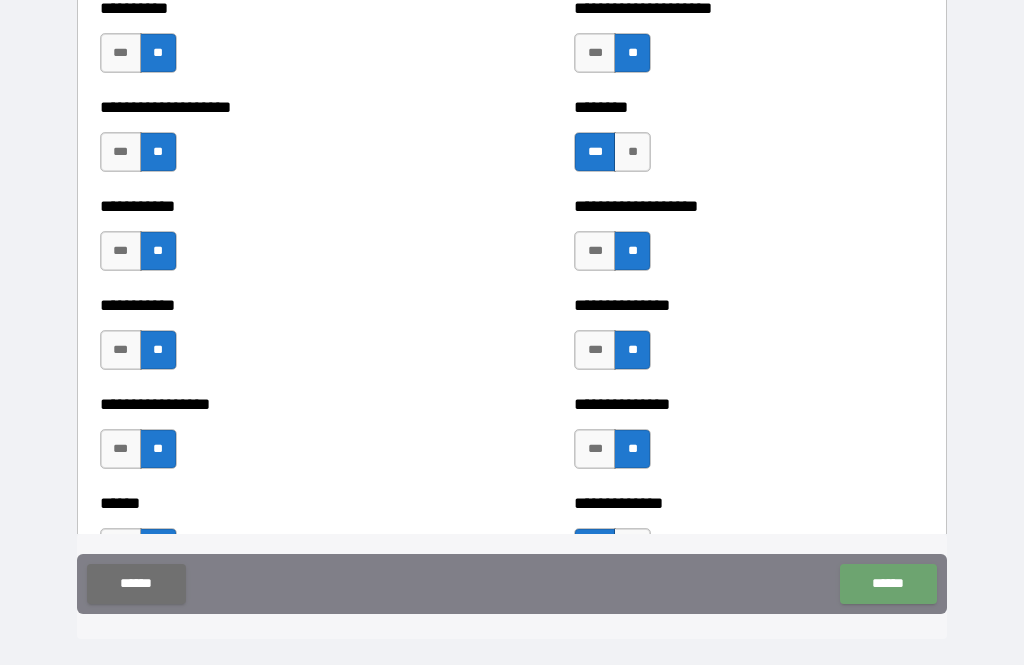 click on "******" at bounding box center [888, 584] 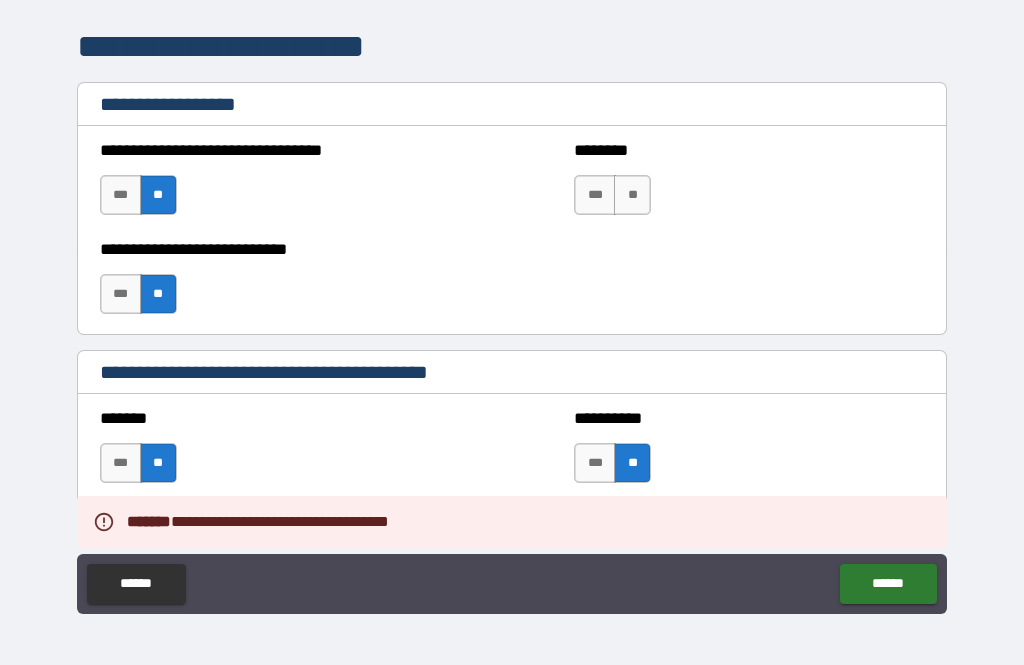 scroll, scrollTop: 1428, scrollLeft: 0, axis: vertical 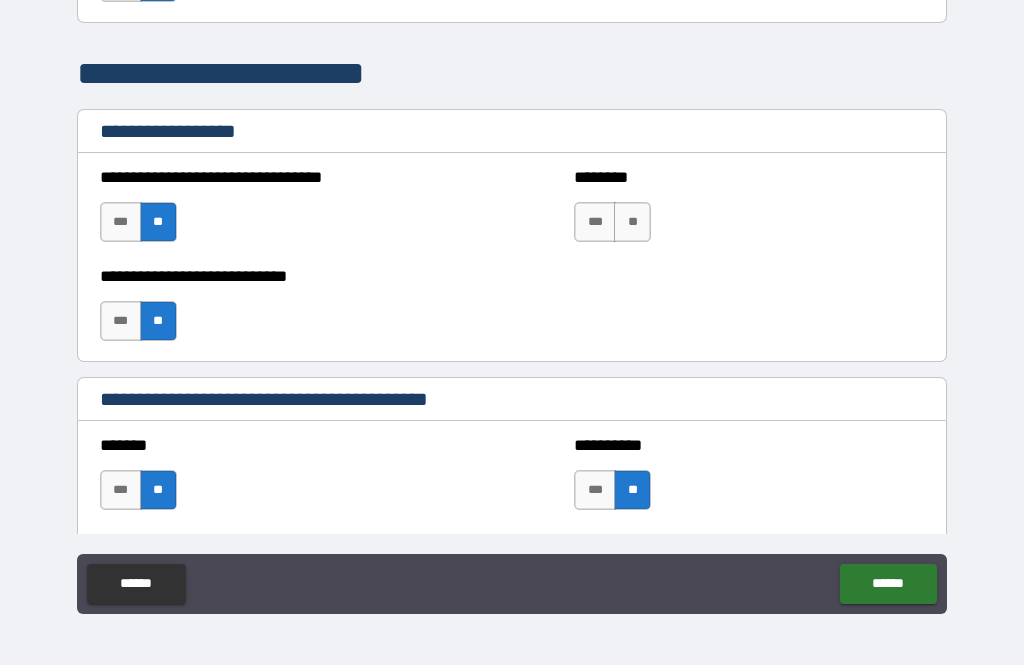 click on "**" at bounding box center [632, 222] 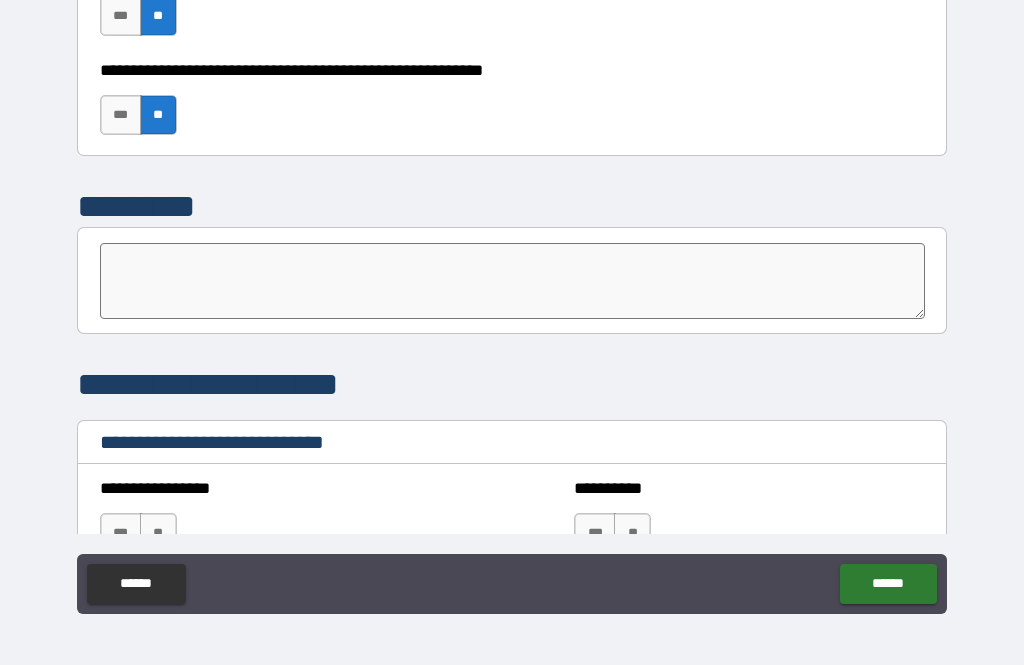 scroll, scrollTop: 6305, scrollLeft: 0, axis: vertical 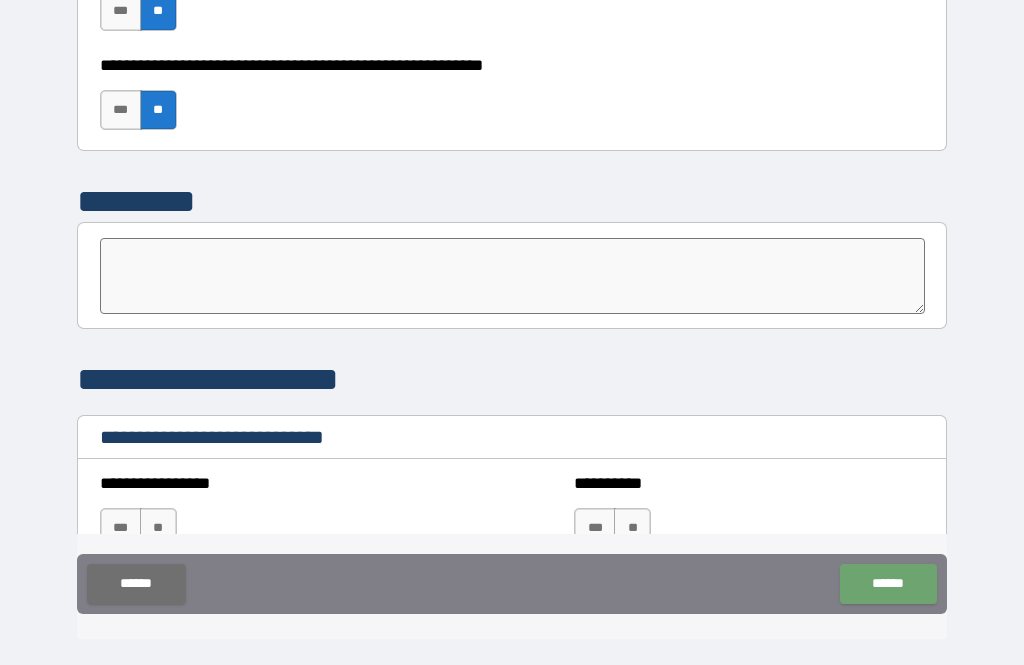 click on "******" at bounding box center [888, 584] 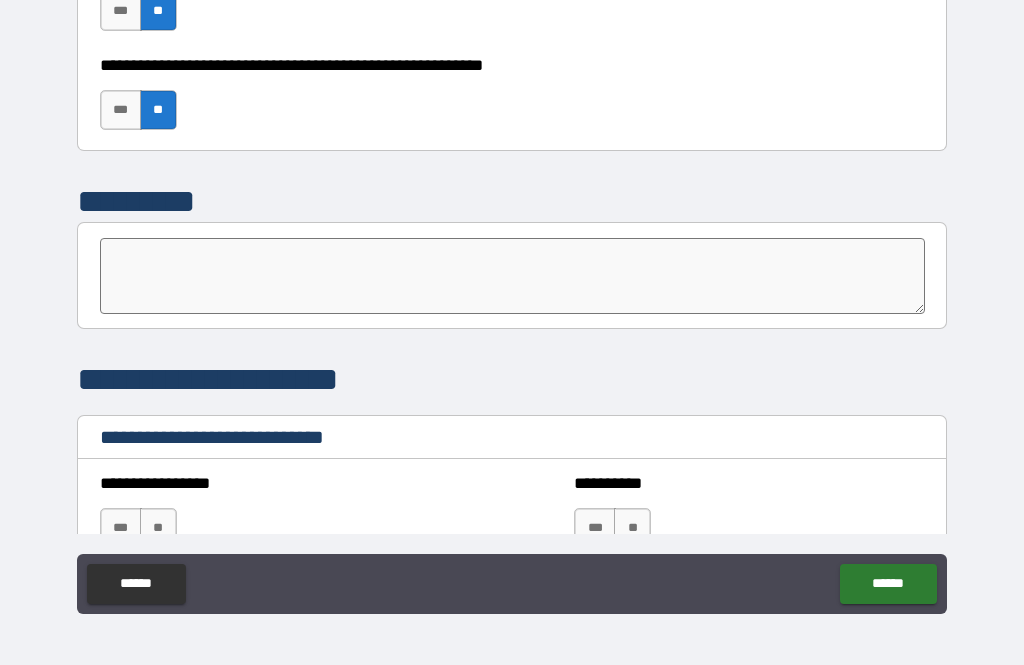 click at bounding box center [513, 276] 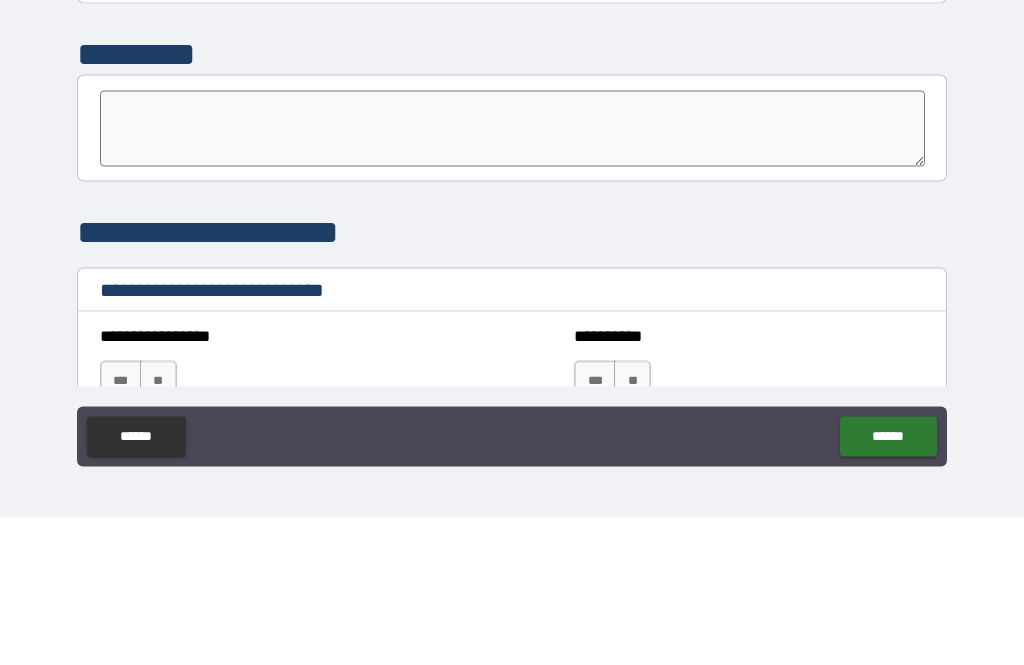 type on "*" 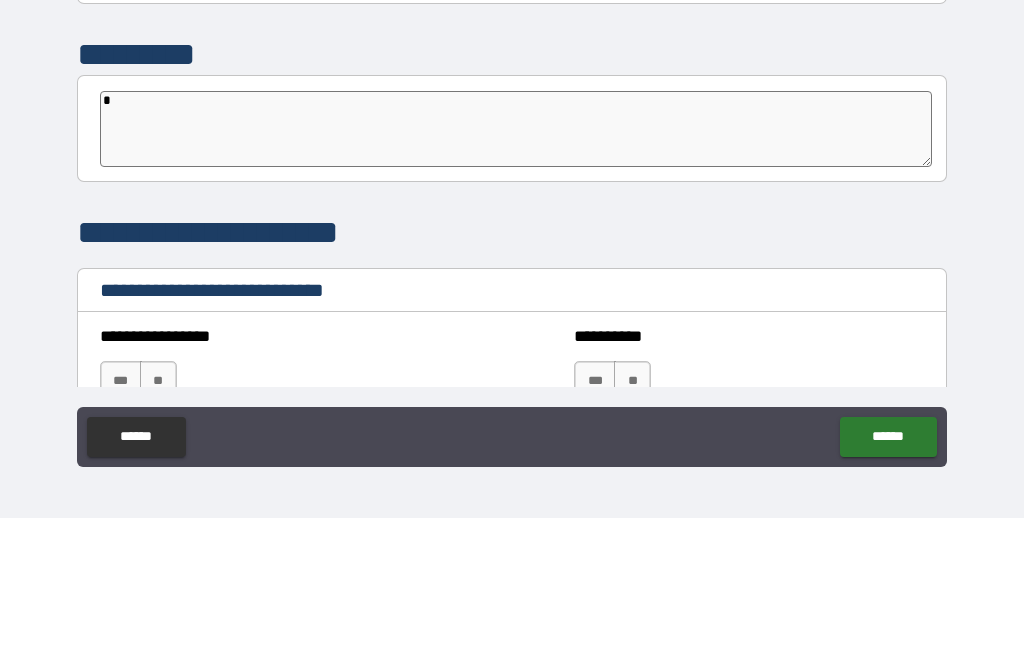 type on "*" 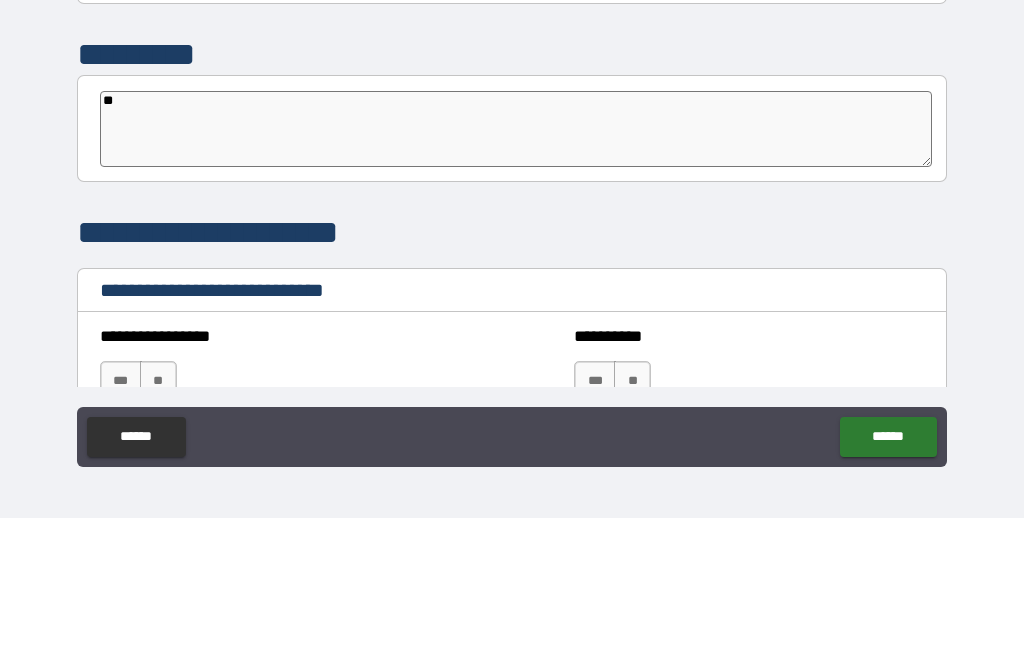 type on "*" 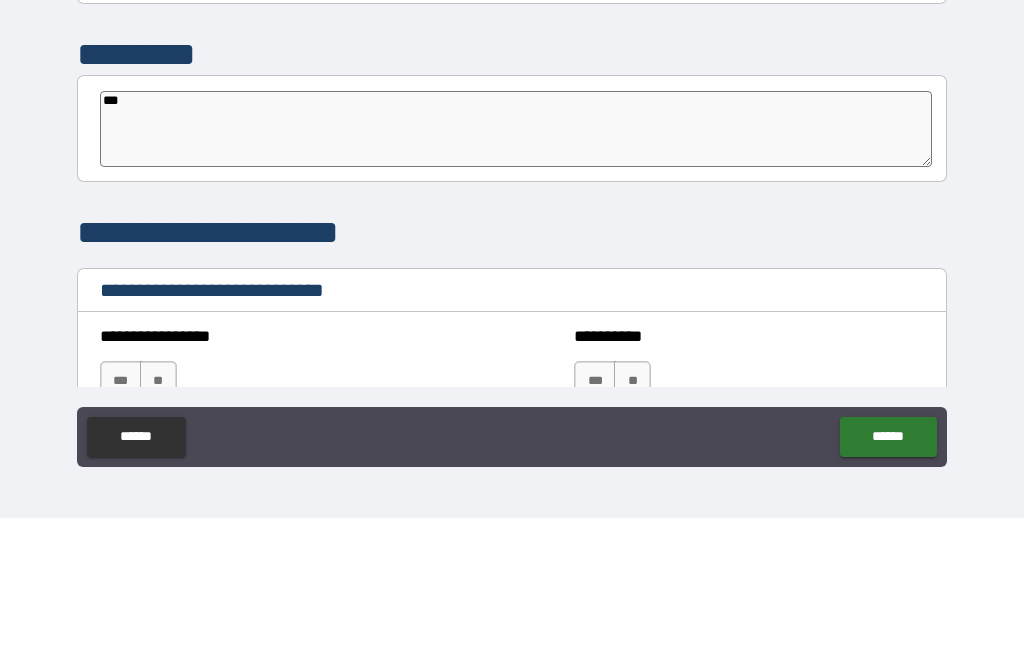 type on "*" 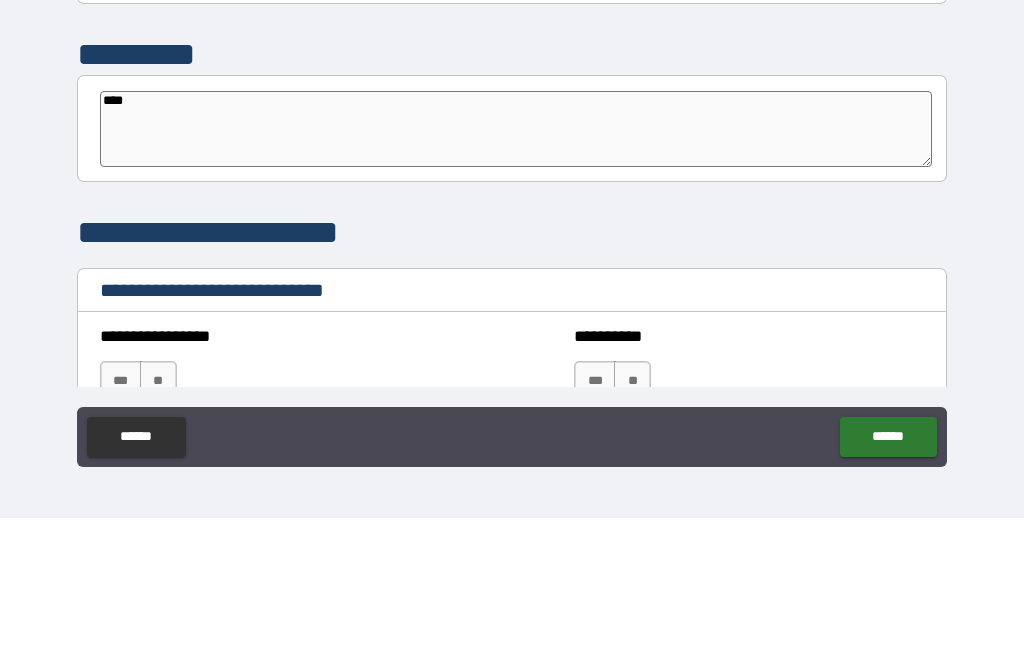 type on "*" 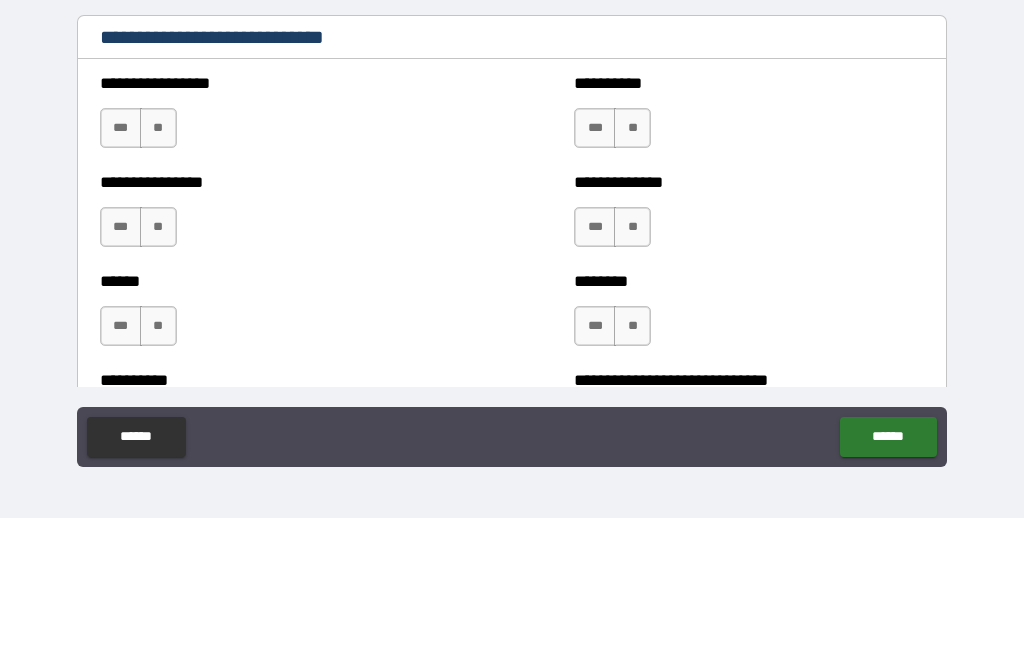 scroll, scrollTop: 6562, scrollLeft: 0, axis: vertical 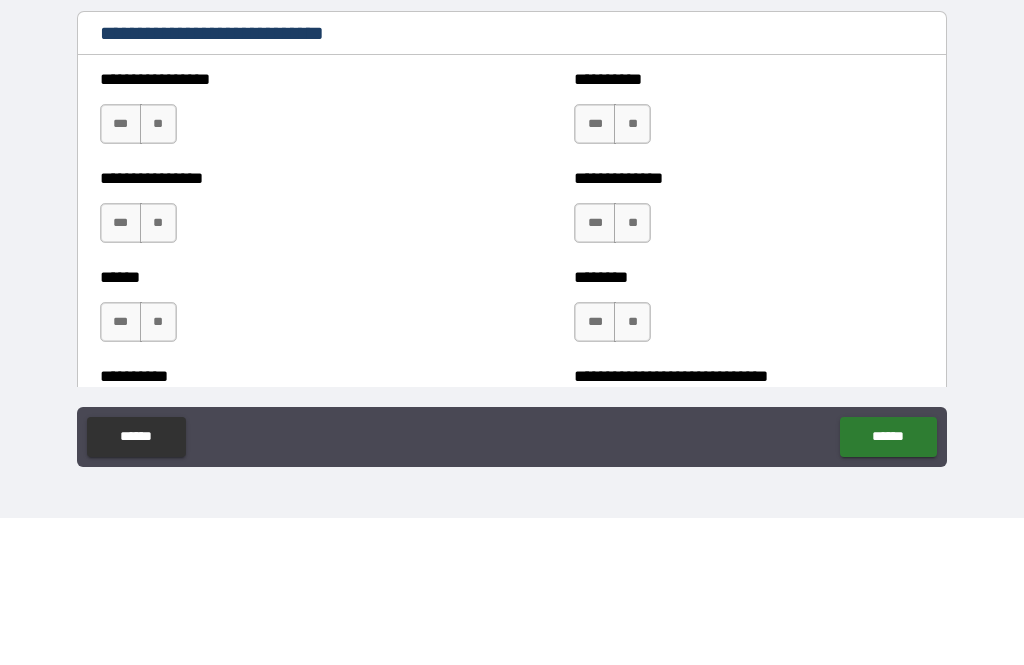 type on "****" 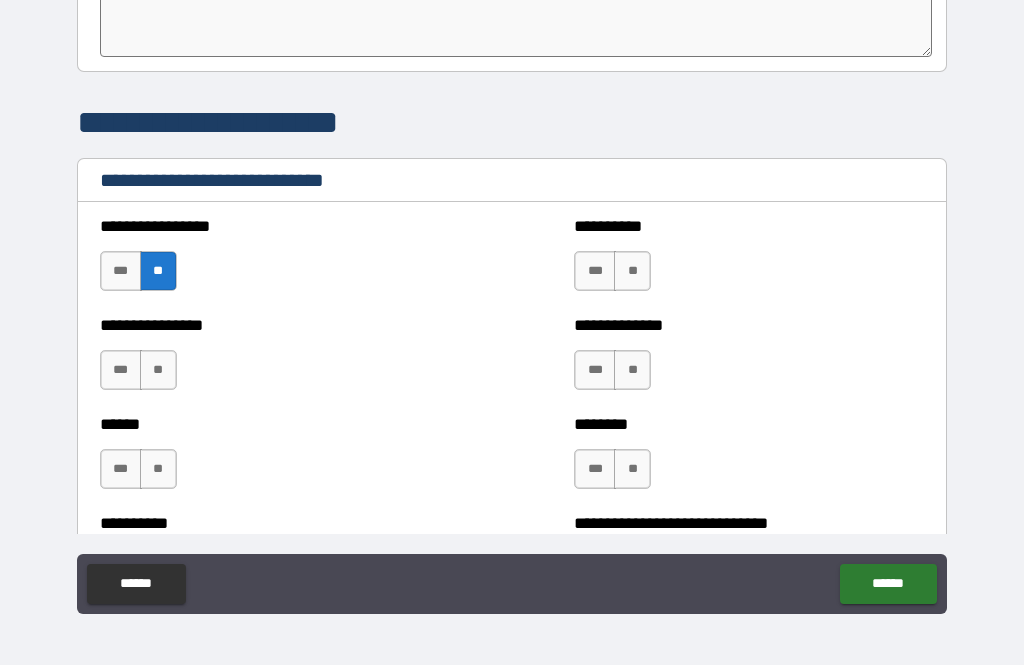 click on "**" at bounding box center (632, 370) 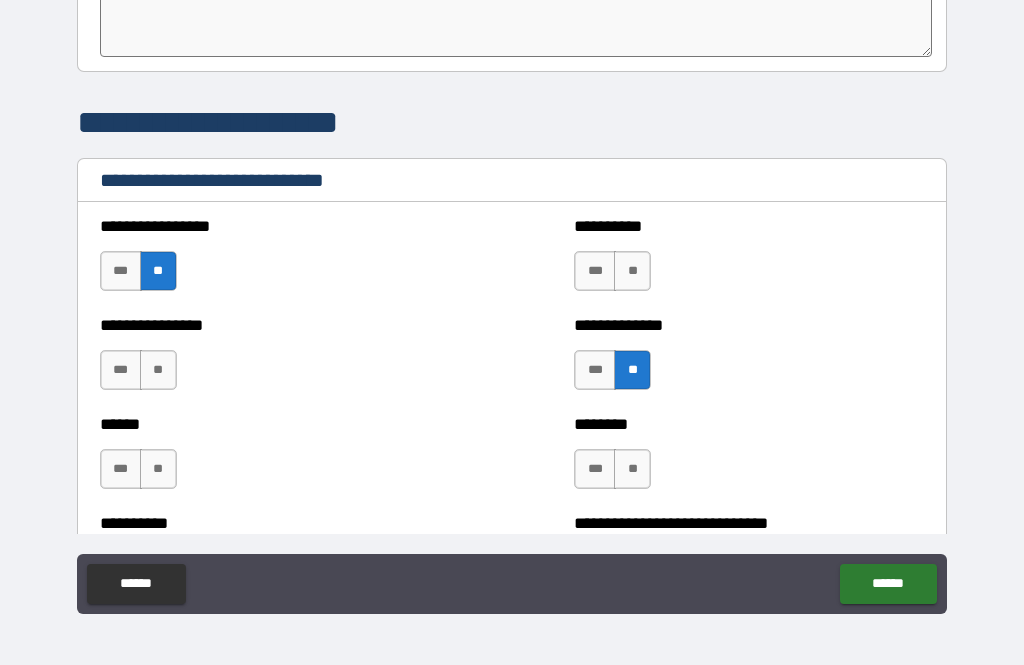 click on "**" at bounding box center (158, 370) 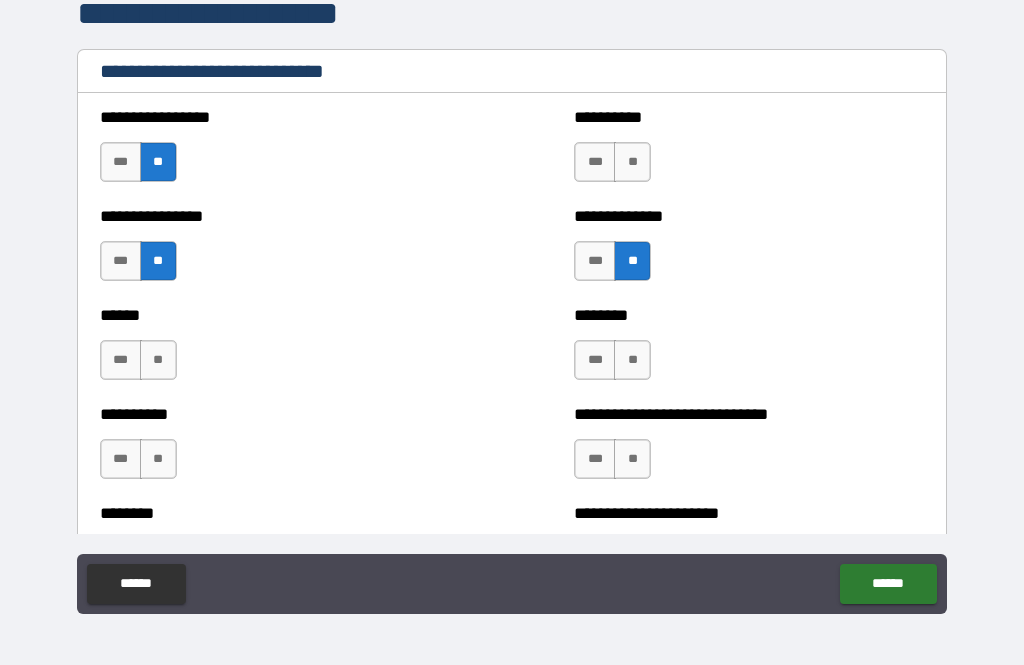 scroll, scrollTop: 6686, scrollLeft: 0, axis: vertical 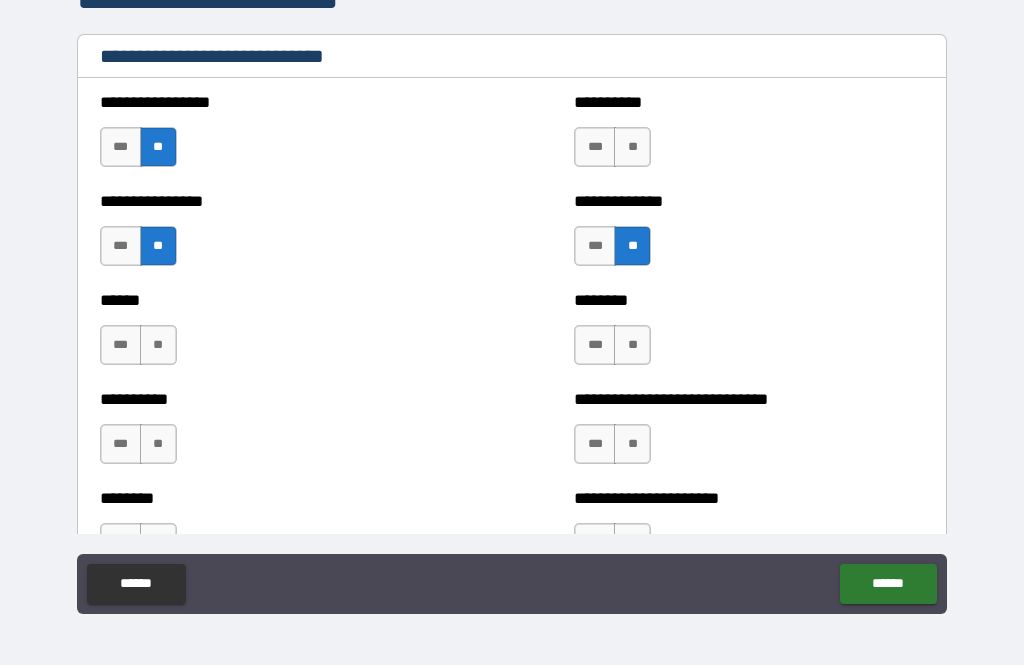click on "**" at bounding box center (158, 345) 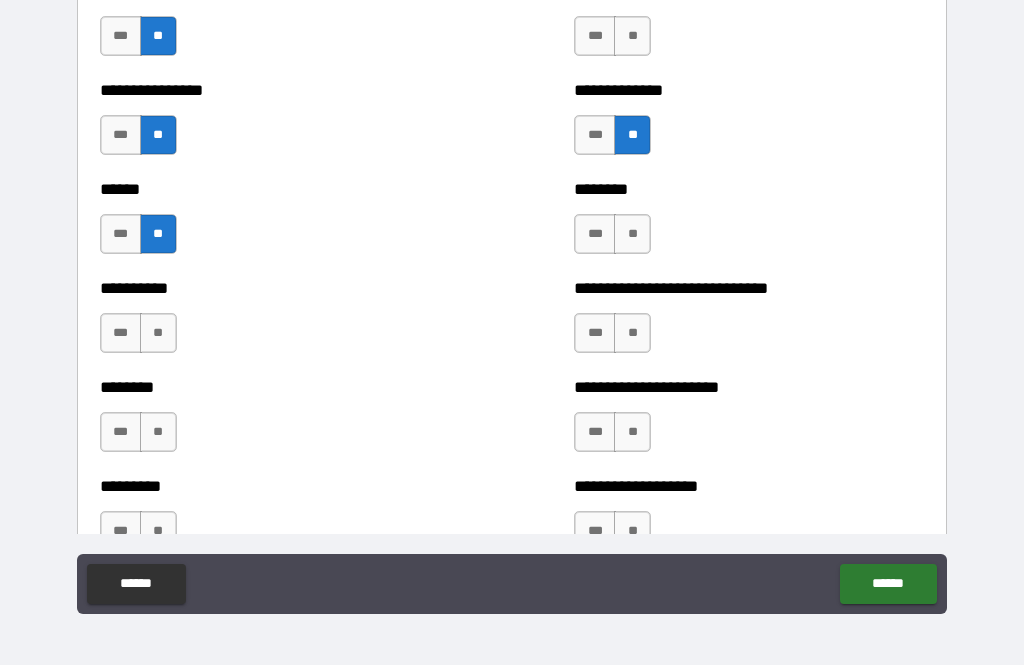 scroll, scrollTop: 6803, scrollLeft: 0, axis: vertical 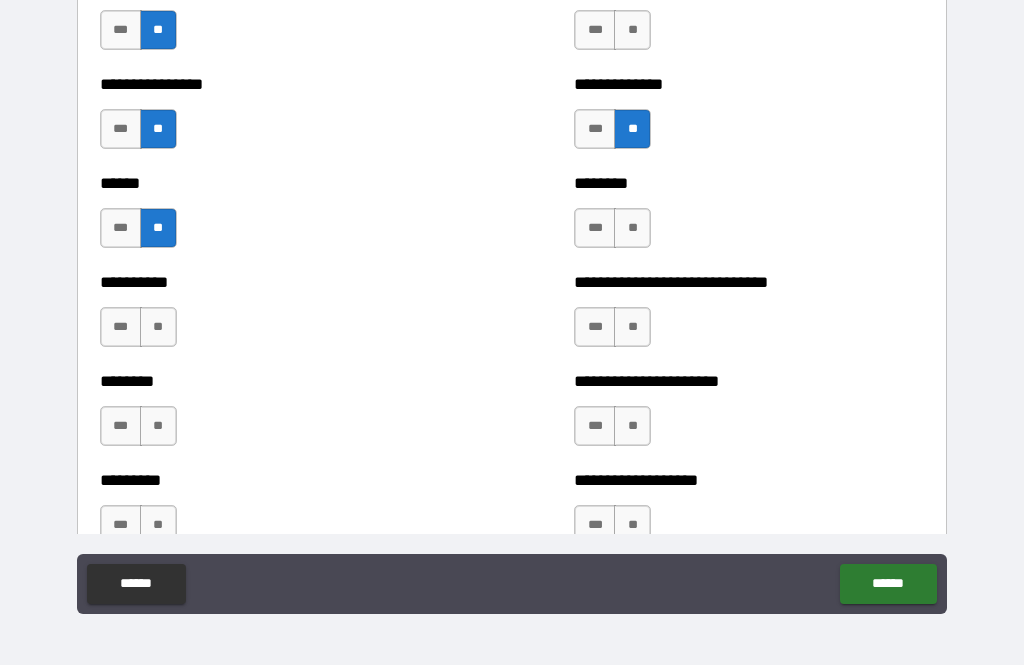 click on "**" at bounding box center [158, 327] 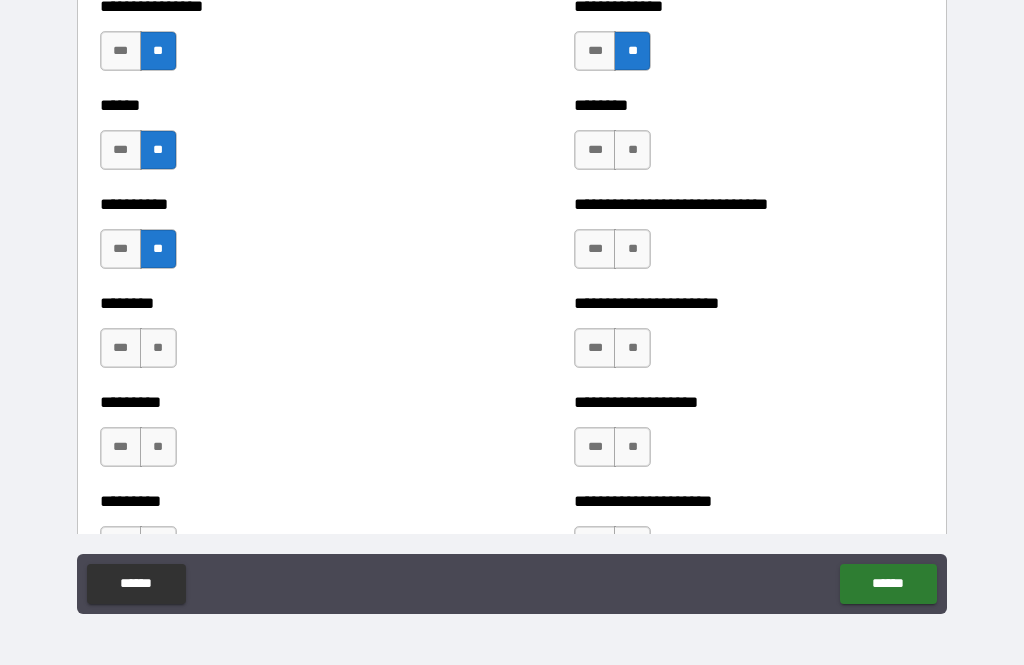 scroll, scrollTop: 6893, scrollLeft: 0, axis: vertical 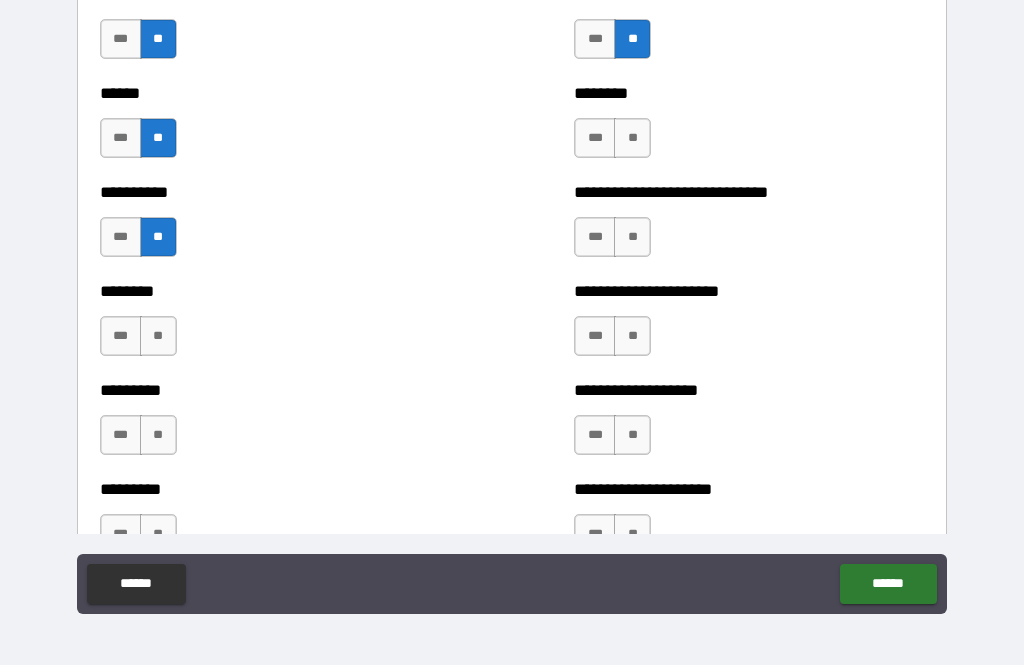 click on "**" at bounding box center [158, 336] 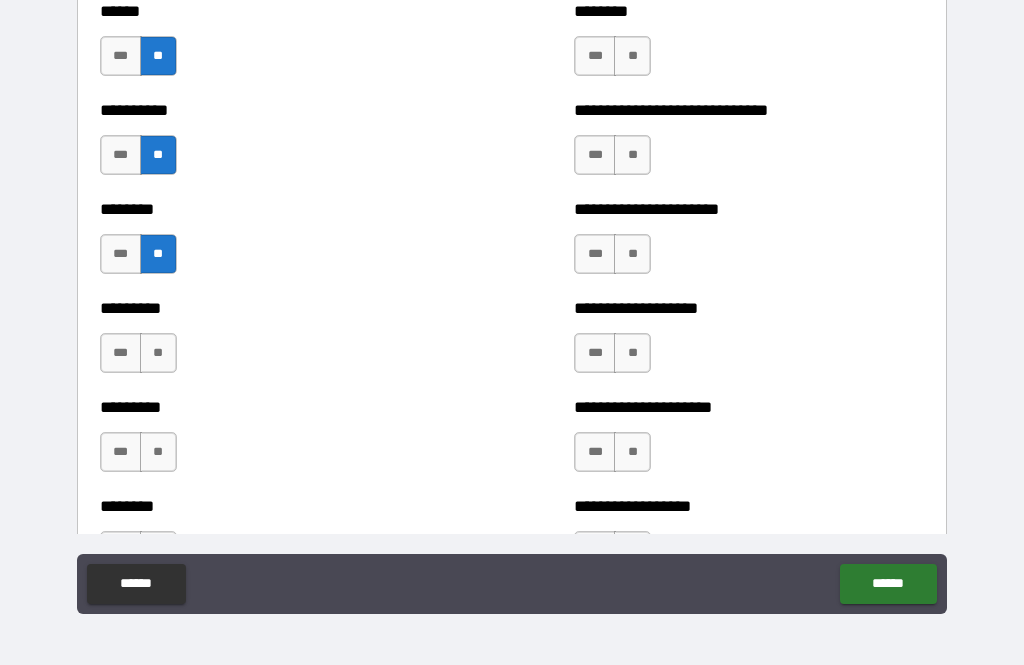 scroll, scrollTop: 6991, scrollLeft: 0, axis: vertical 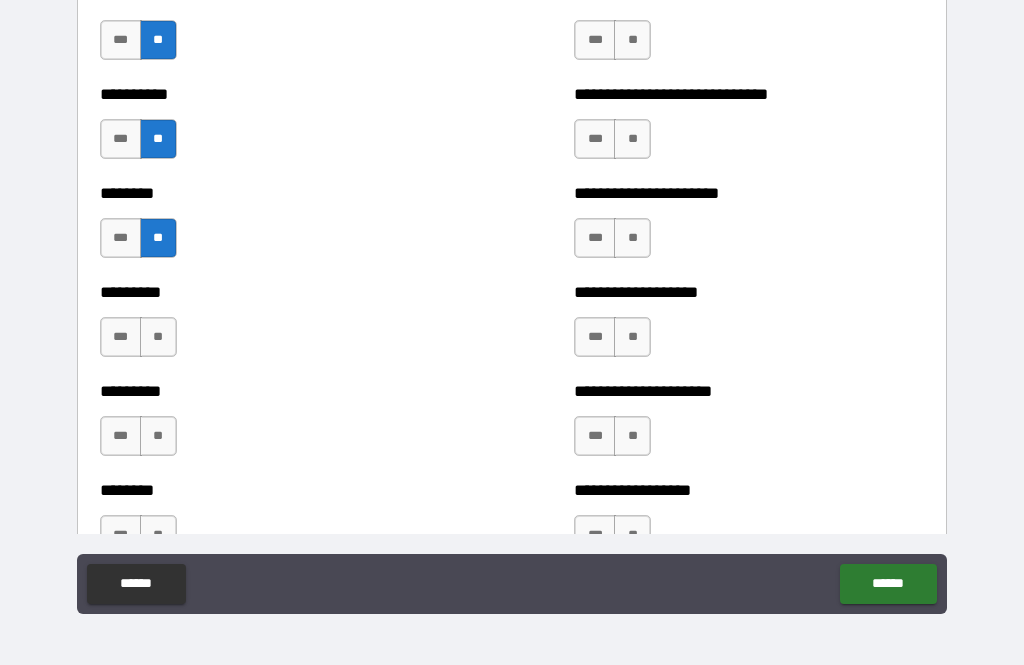 click on "**" at bounding box center [158, 337] 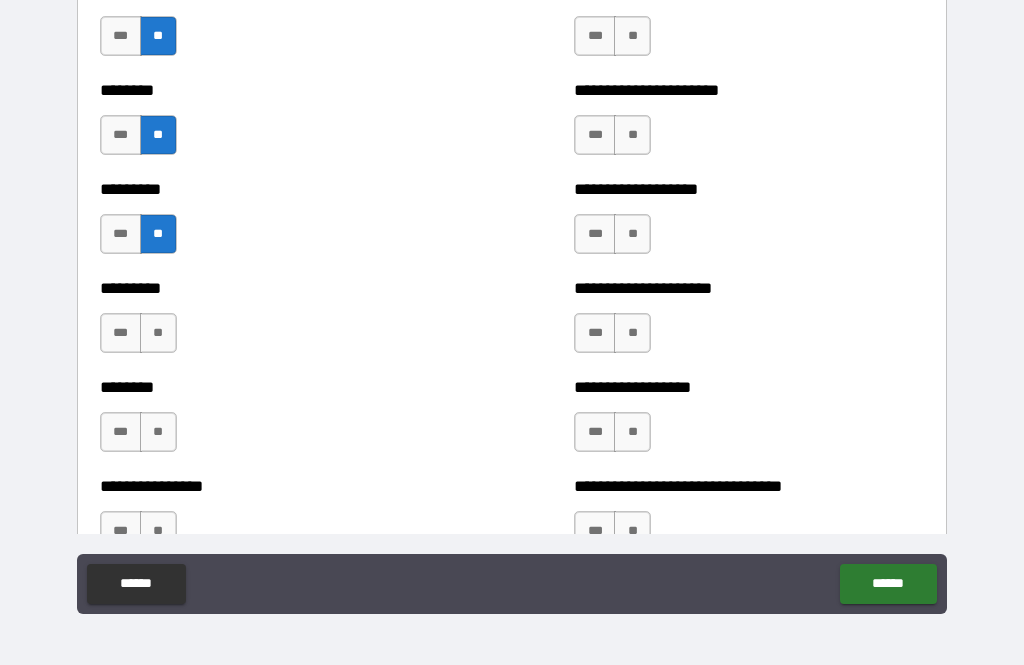 scroll, scrollTop: 7100, scrollLeft: 0, axis: vertical 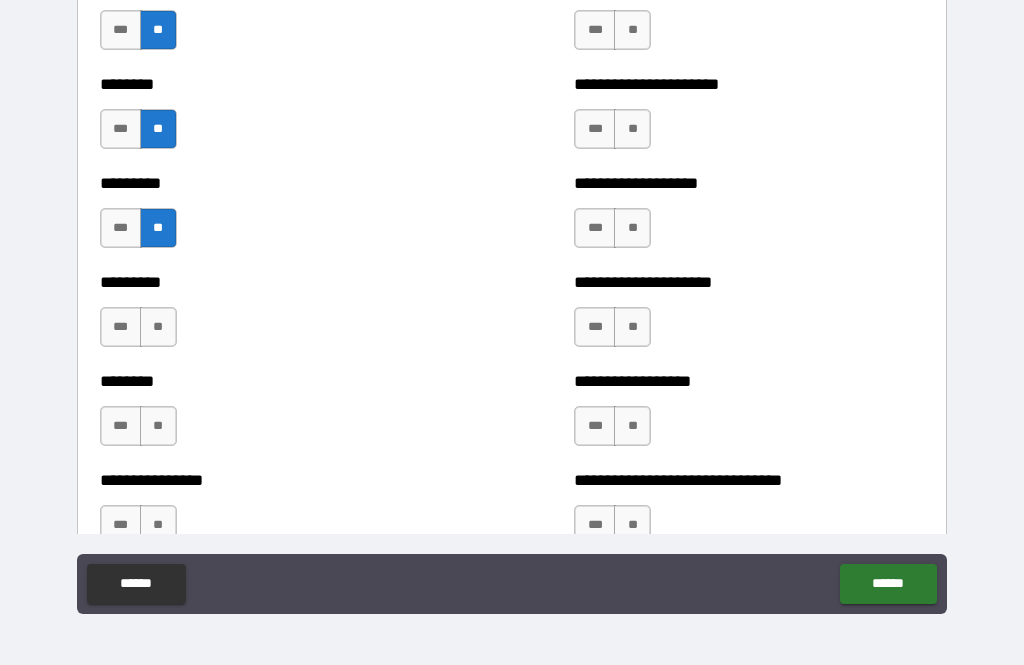 click on "**" at bounding box center [158, 327] 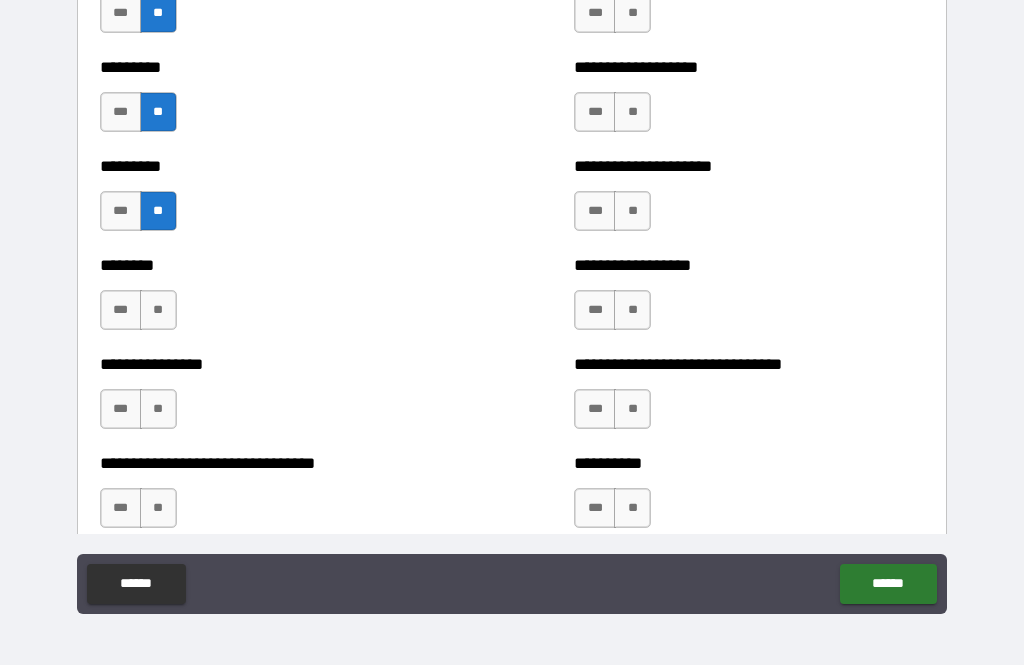 scroll, scrollTop: 7227, scrollLeft: 0, axis: vertical 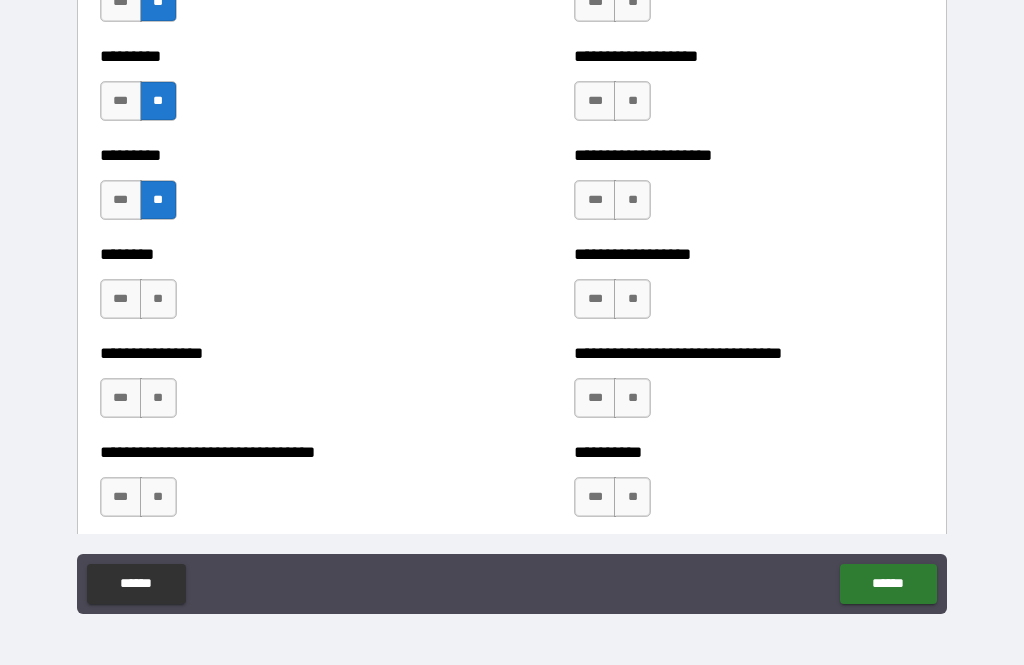 click on "**" at bounding box center (158, 299) 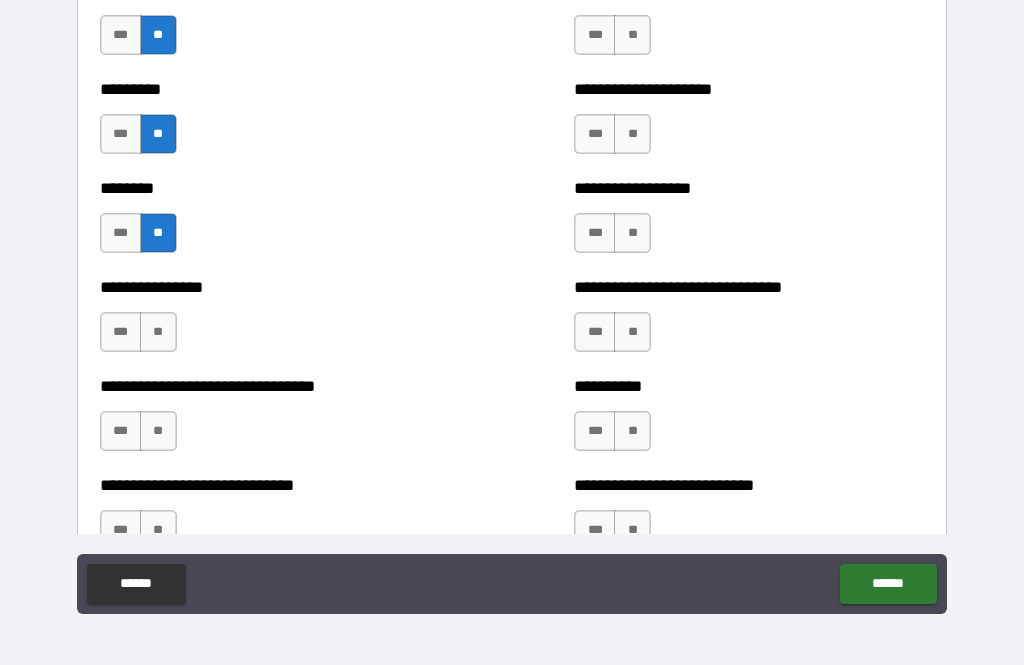 scroll, scrollTop: 7308, scrollLeft: 0, axis: vertical 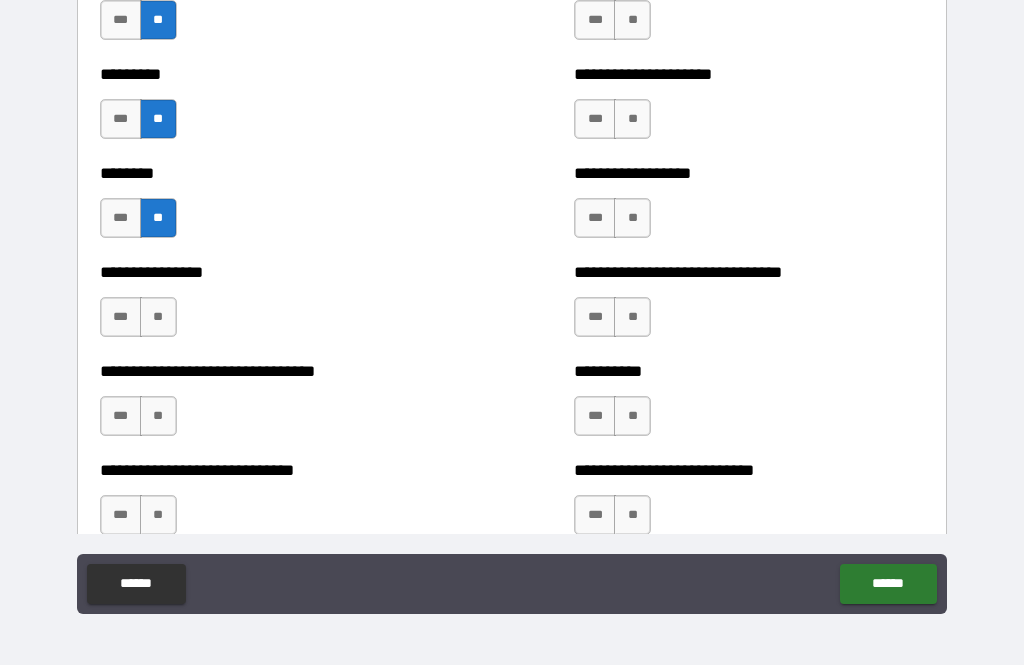click on "**" at bounding box center (158, 317) 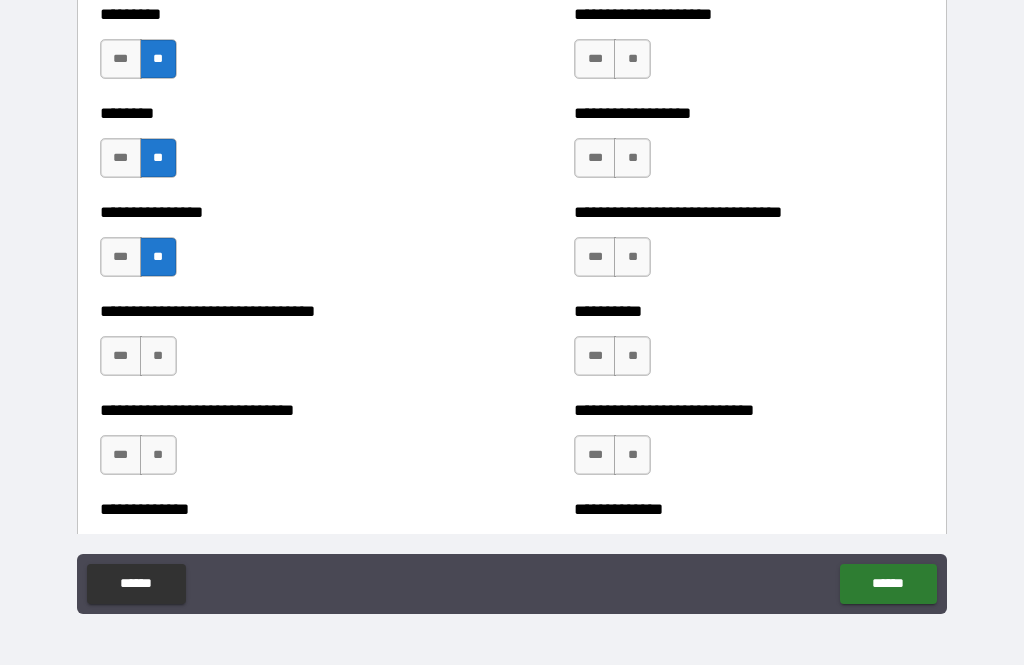 scroll, scrollTop: 7376, scrollLeft: 0, axis: vertical 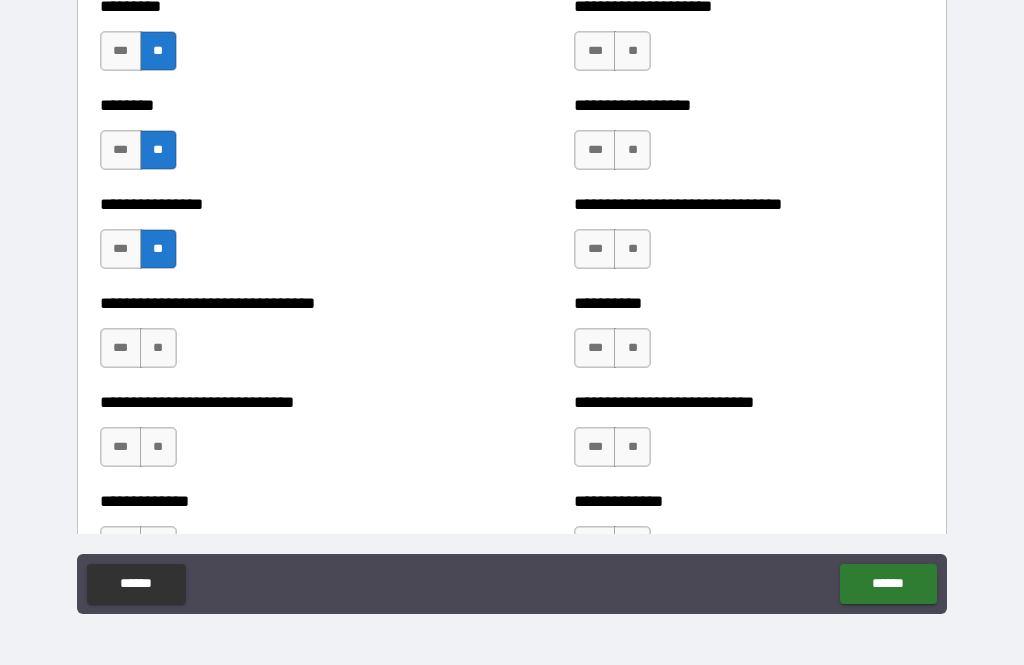click on "**" at bounding box center (158, 348) 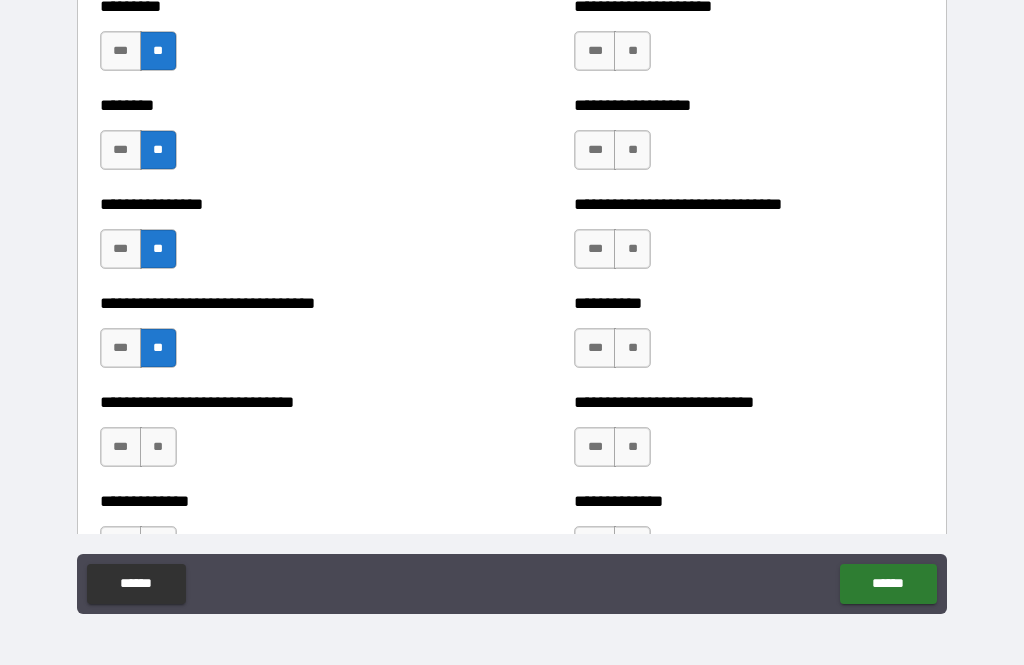click on "**" at bounding box center [158, 447] 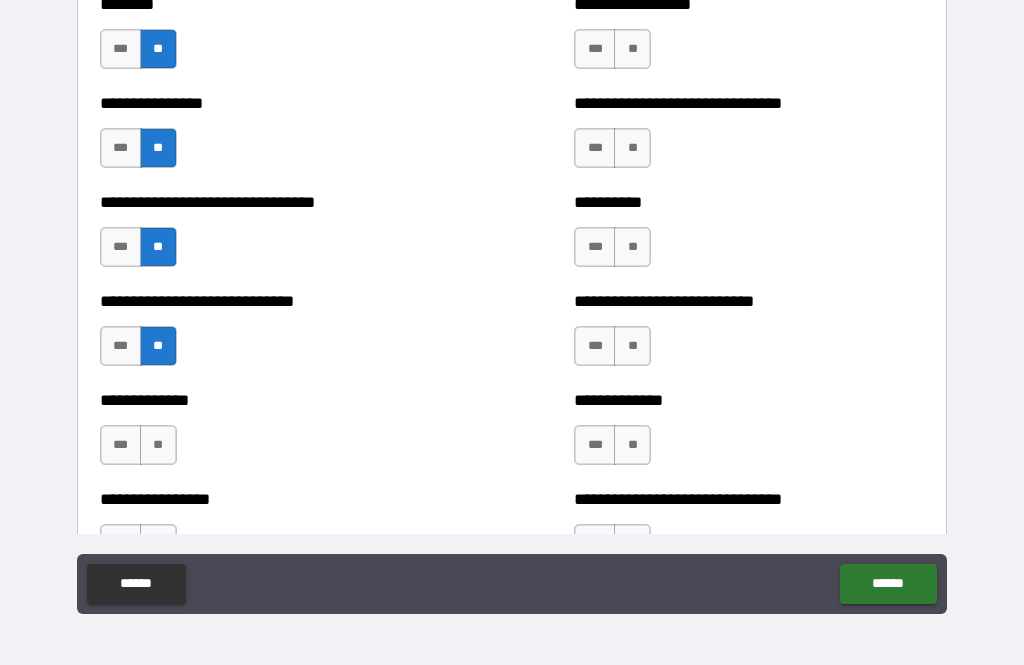 scroll, scrollTop: 7484, scrollLeft: 0, axis: vertical 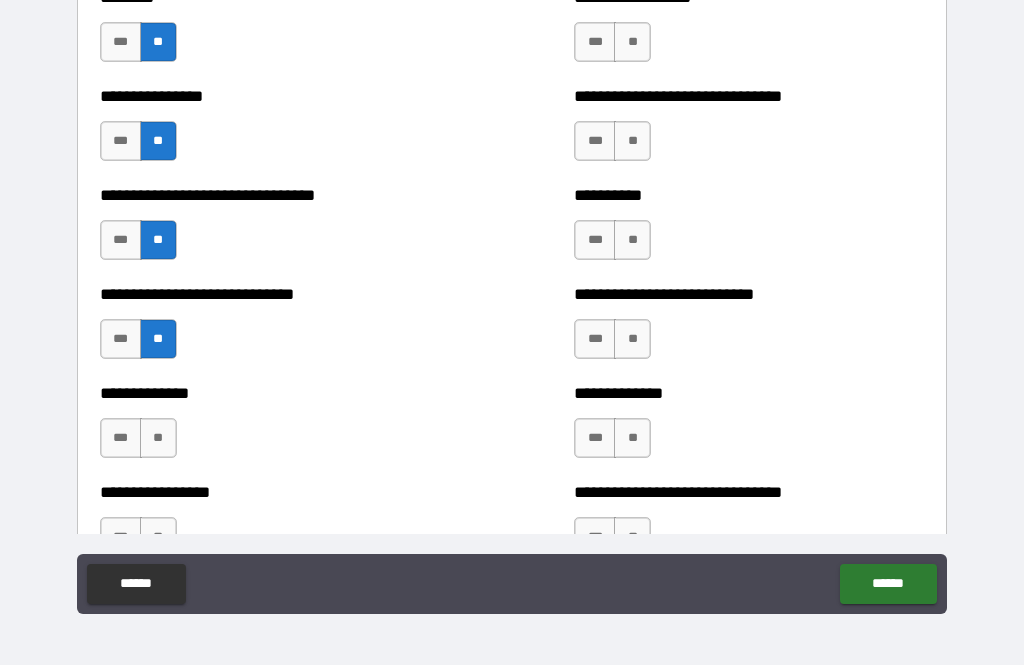 click on "**" at bounding box center [158, 438] 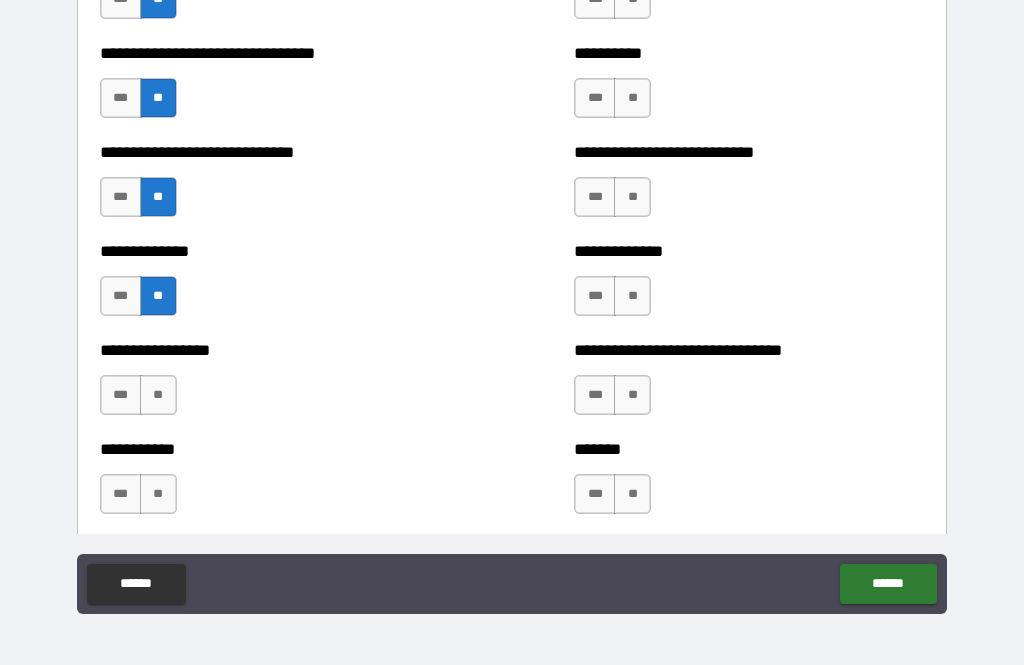 scroll, scrollTop: 7629, scrollLeft: 0, axis: vertical 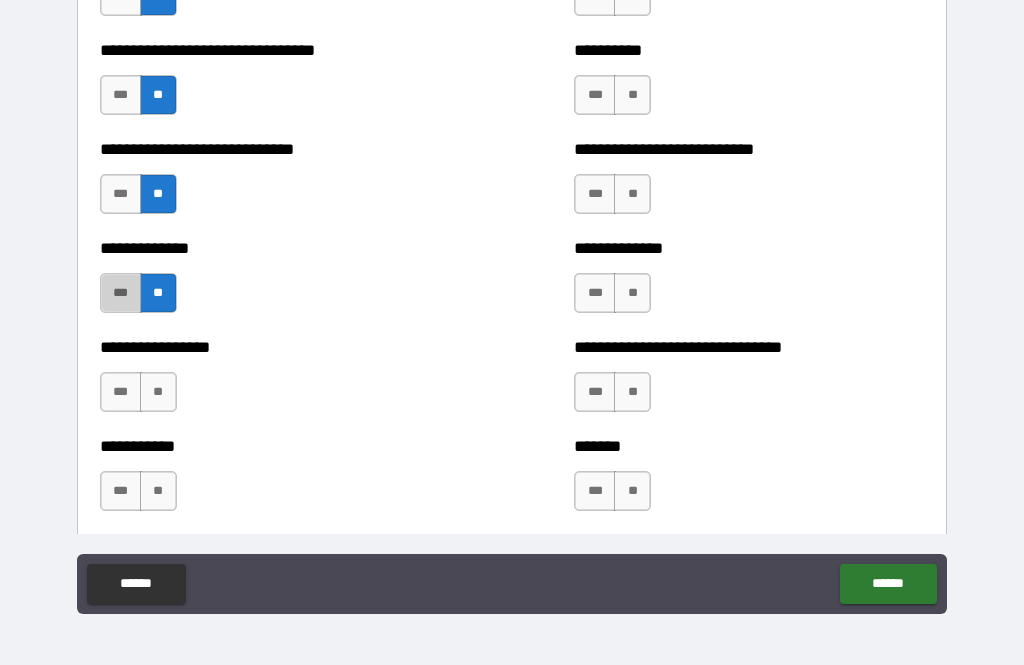 click on "***" at bounding box center (121, 293) 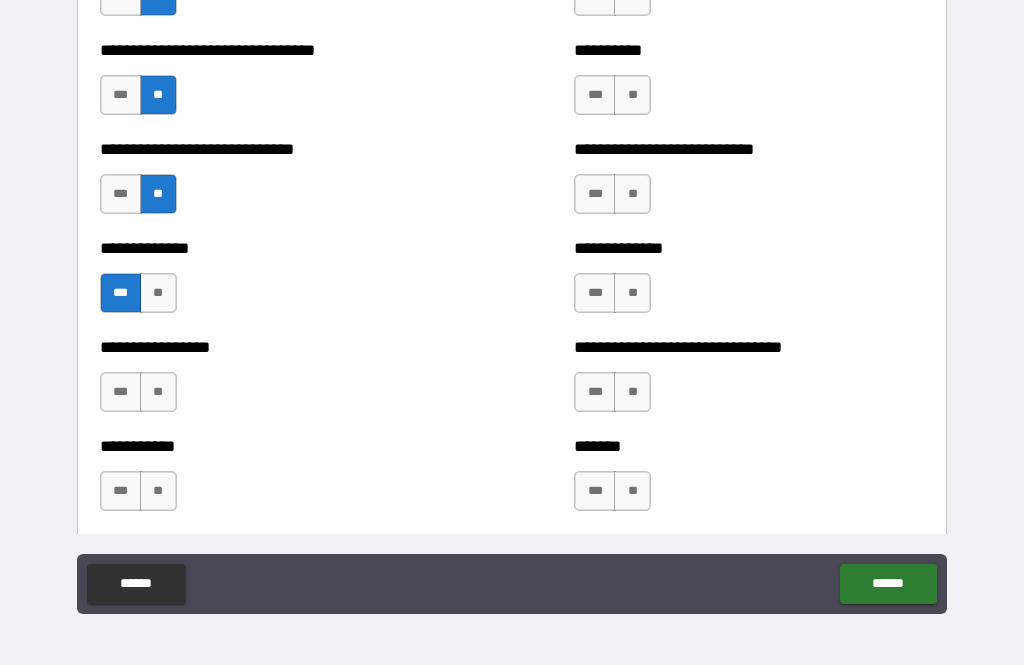 click on "**" at bounding box center [158, 392] 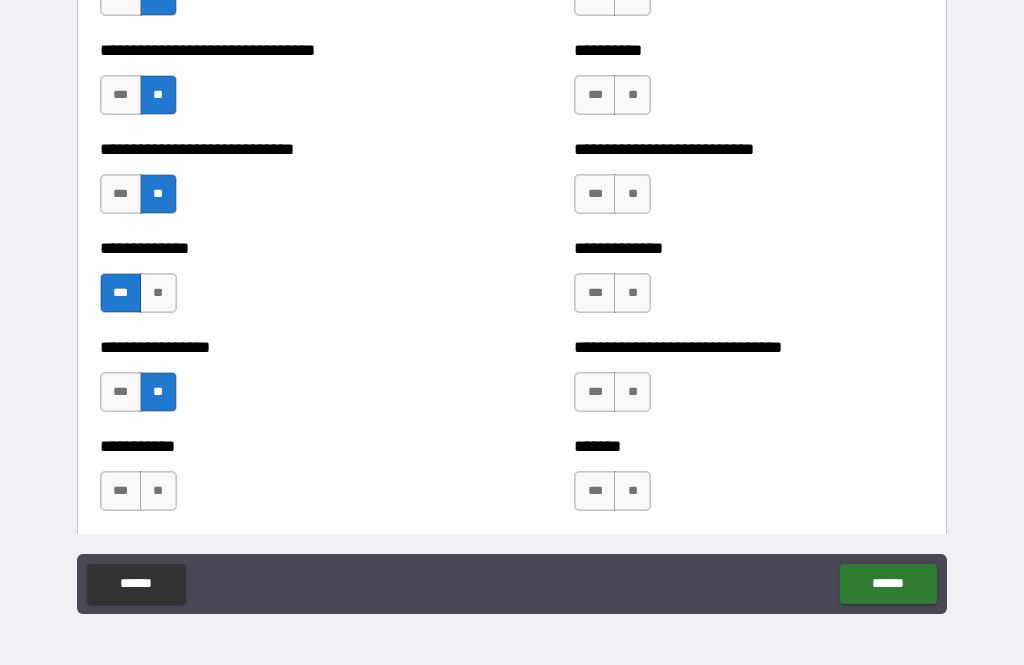 click on "**" at bounding box center [158, 491] 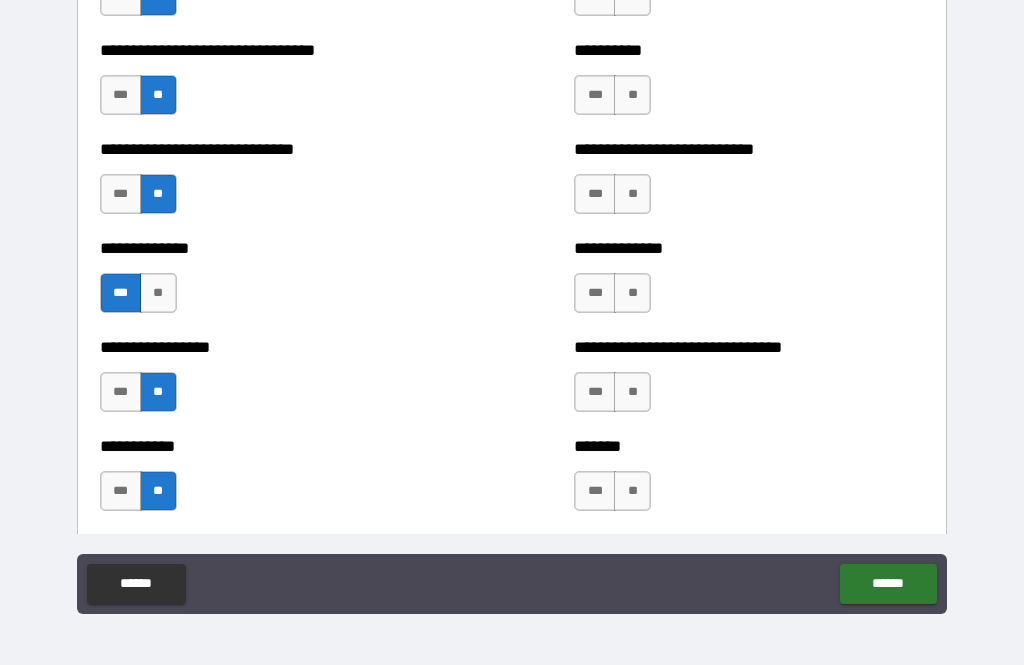 click on "***" at bounding box center [595, 491] 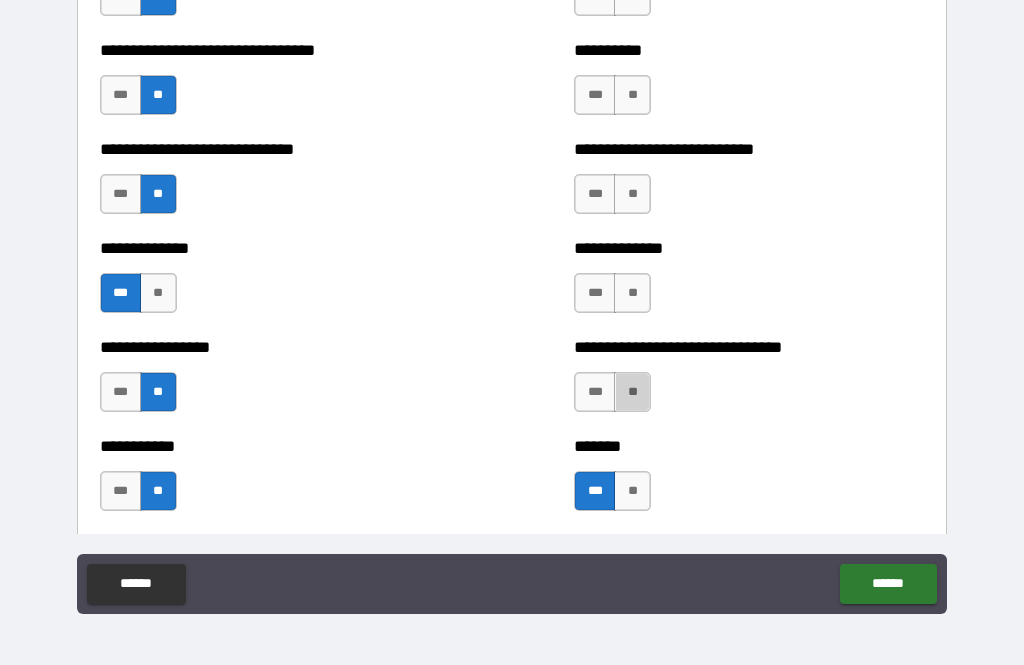 click on "**" at bounding box center (632, 392) 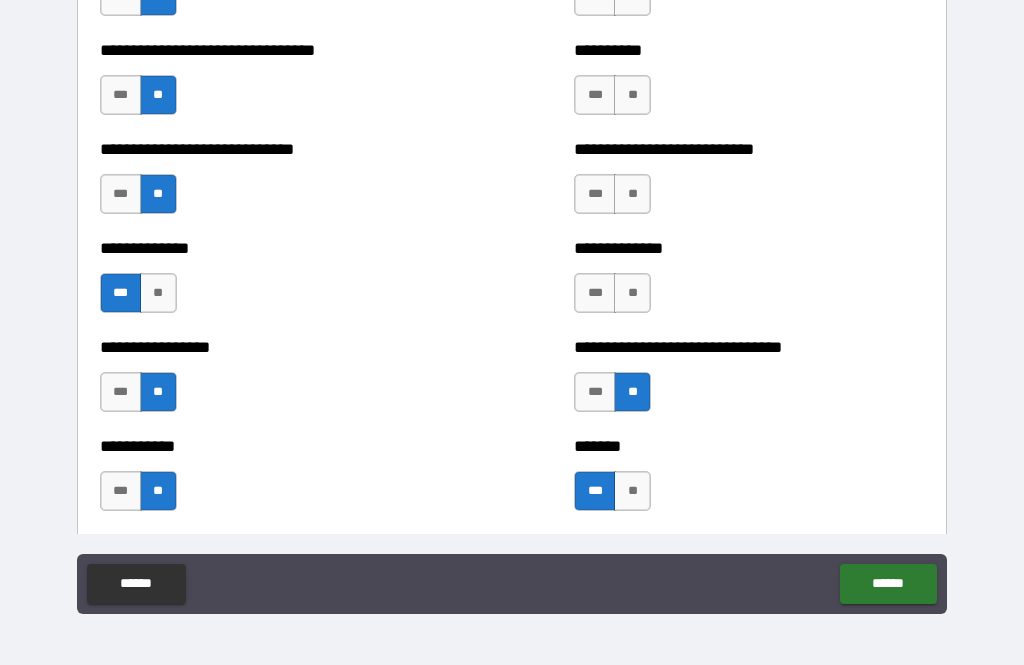 click on "***" at bounding box center (595, 392) 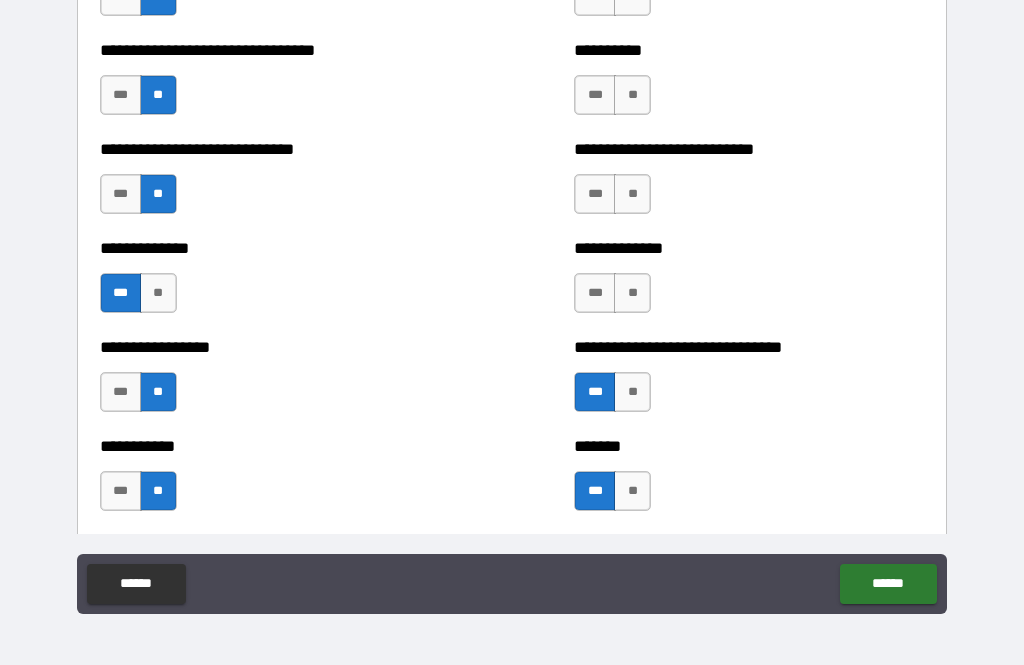 click on "***" at bounding box center [595, 293] 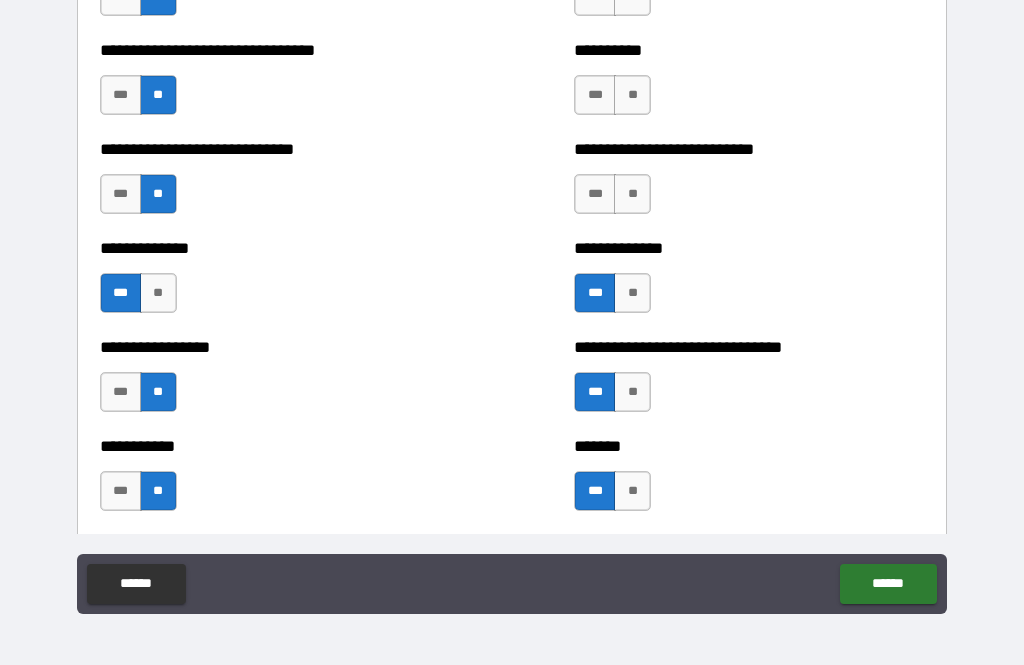 click on "**" at bounding box center (632, 194) 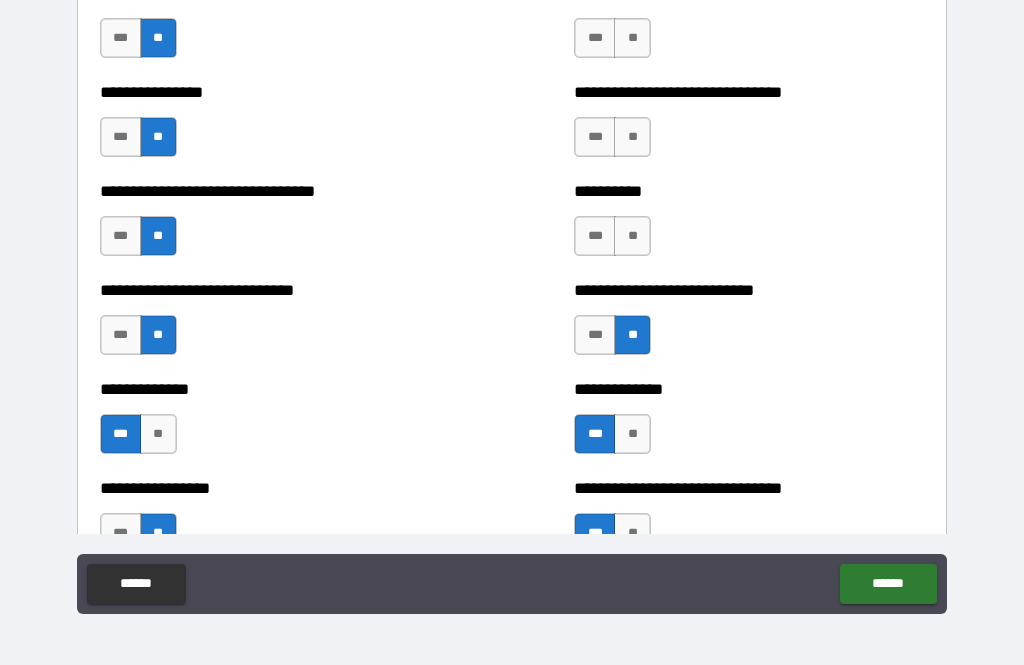 scroll, scrollTop: 7484, scrollLeft: 0, axis: vertical 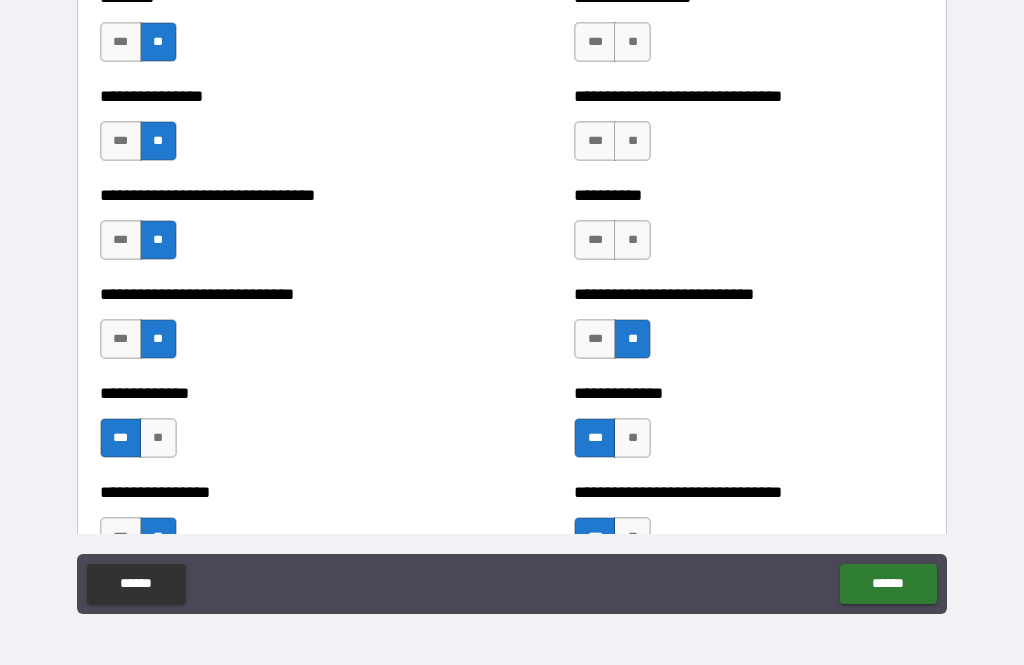 click on "**" at bounding box center [632, 240] 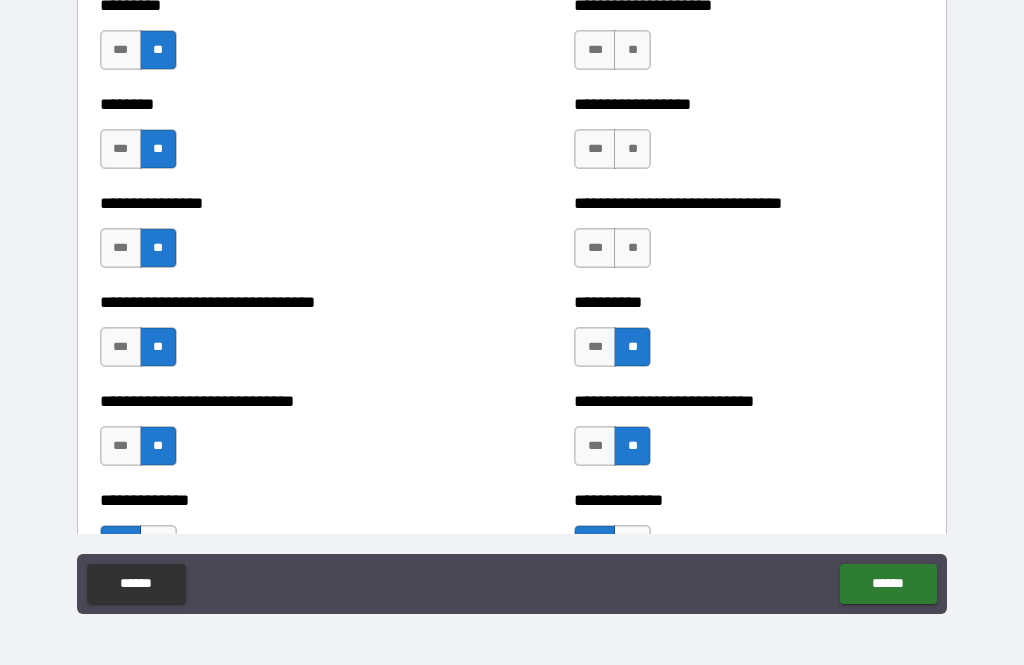 scroll, scrollTop: 7367, scrollLeft: 0, axis: vertical 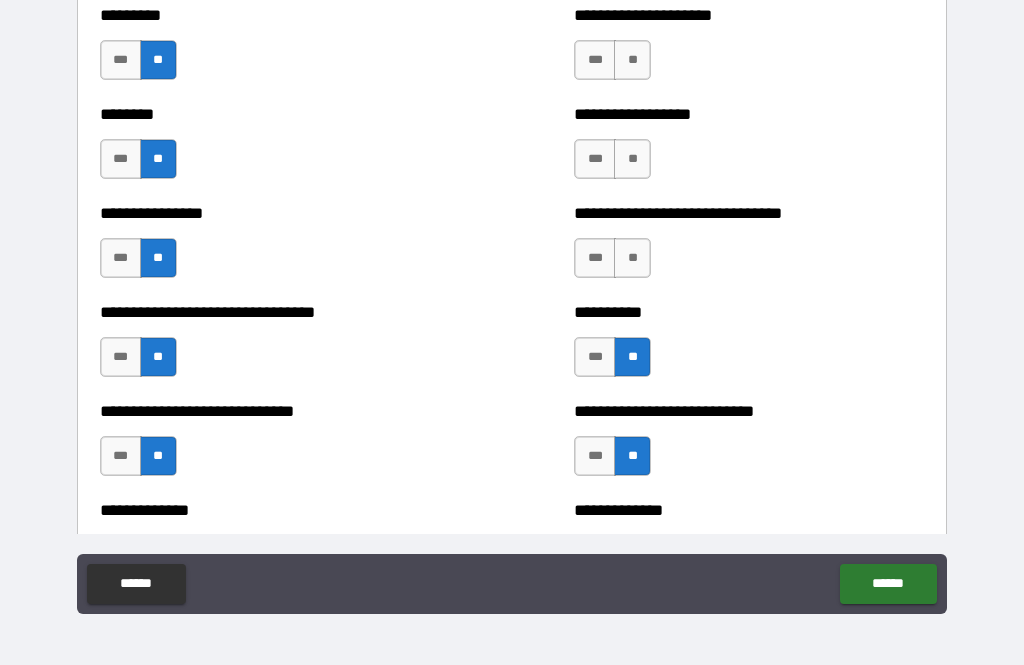 click on "***" at bounding box center [595, 258] 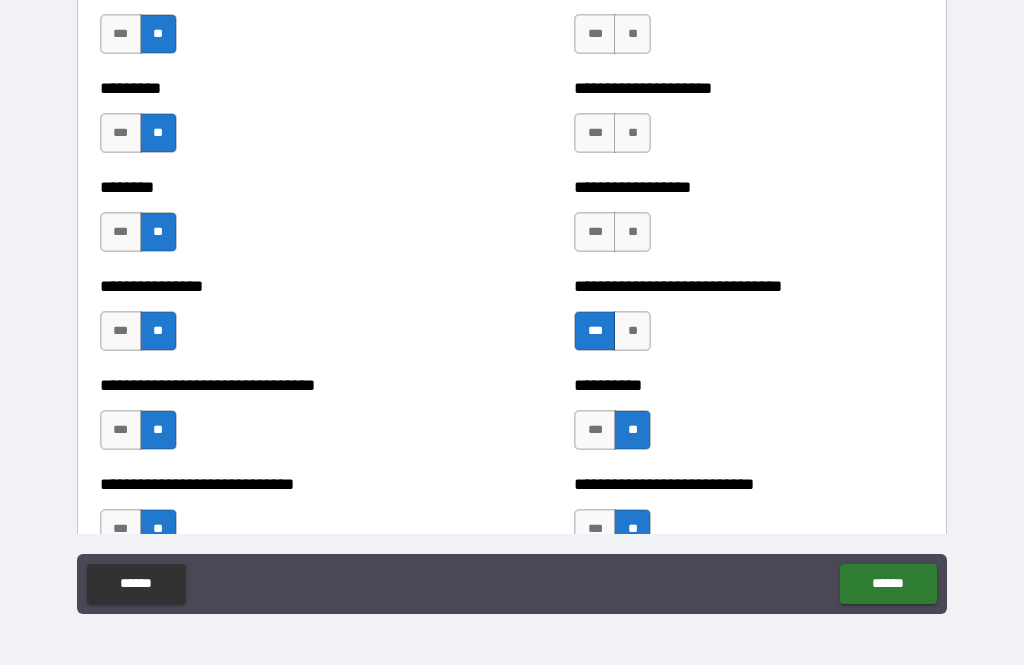 scroll, scrollTop: 7281, scrollLeft: 0, axis: vertical 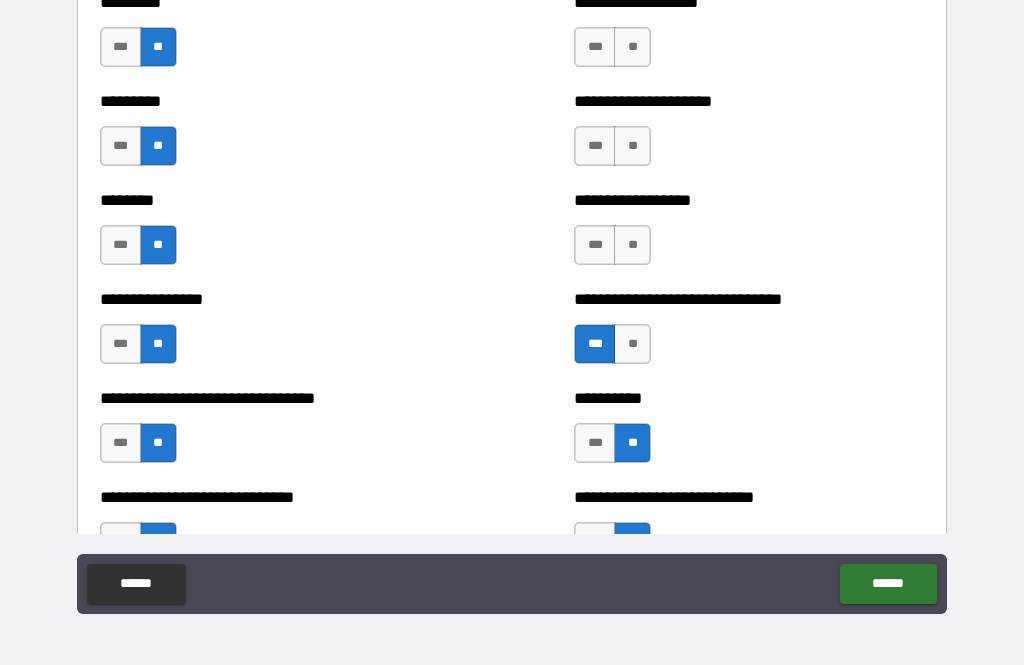 click on "**" at bounding box center [632, 245] 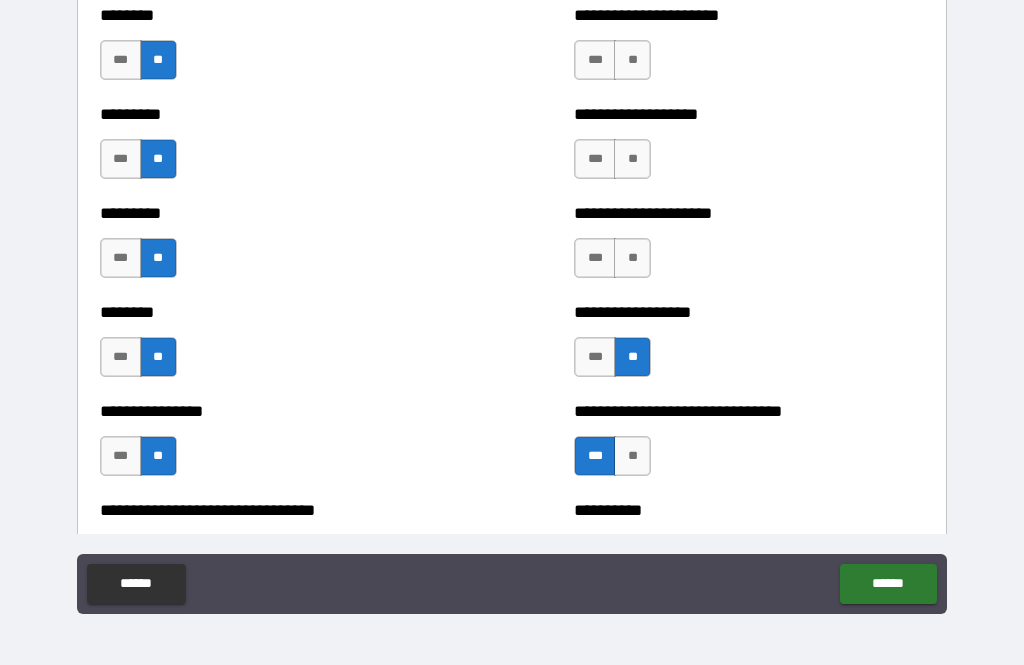 scroll, scrollTop: 7168, scrollLeft: 0, axis: vertical 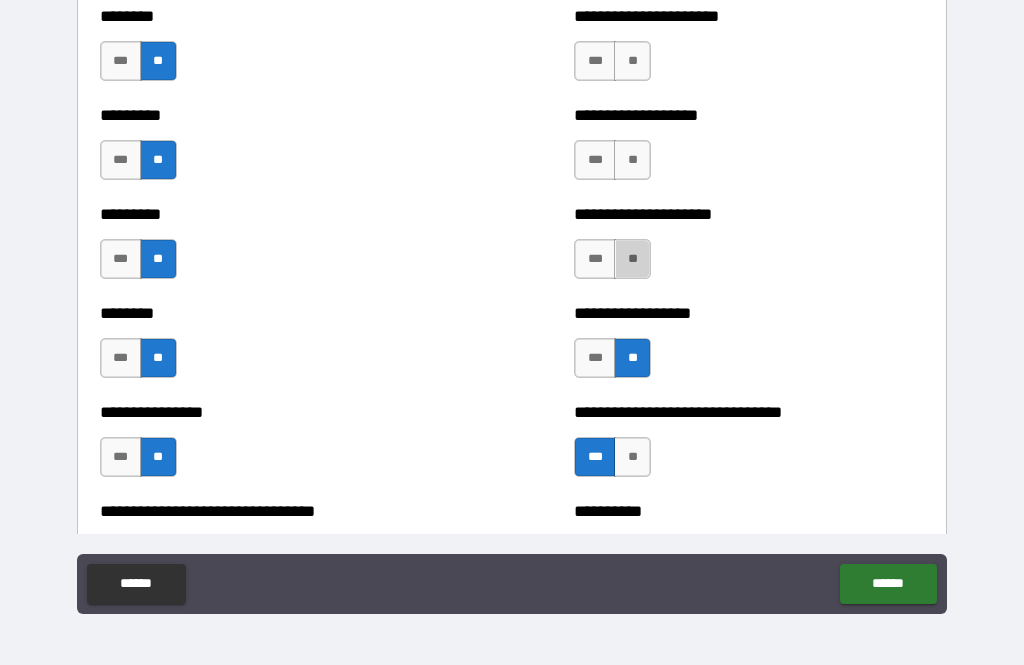 click on "**" at bounding box center [632, 259] 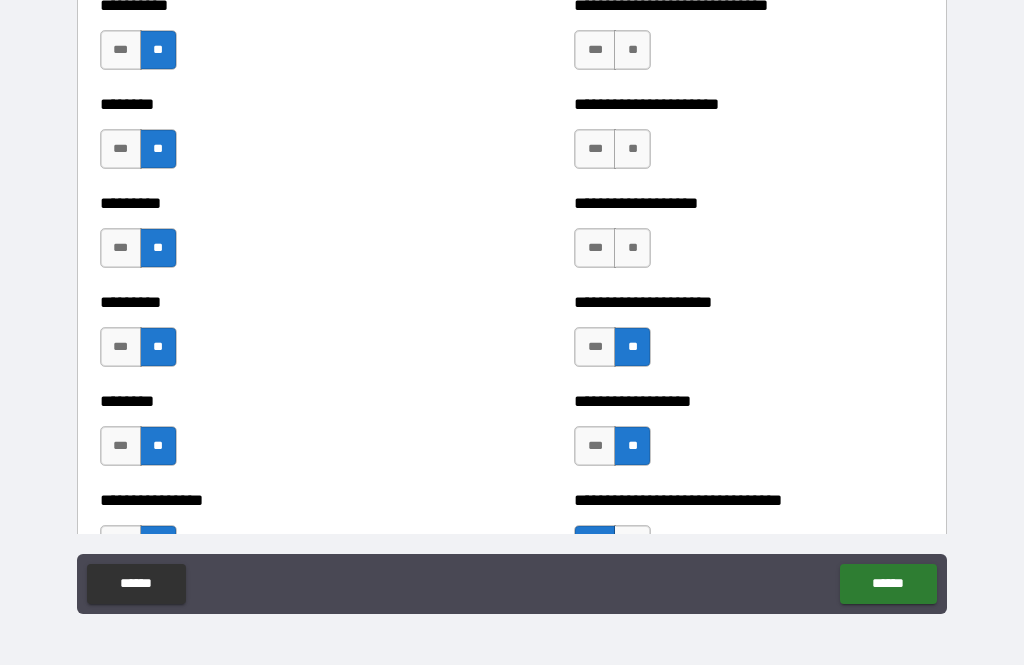 scroll, scrollTop: 7066, scrollLeft: 0, axis: vertical 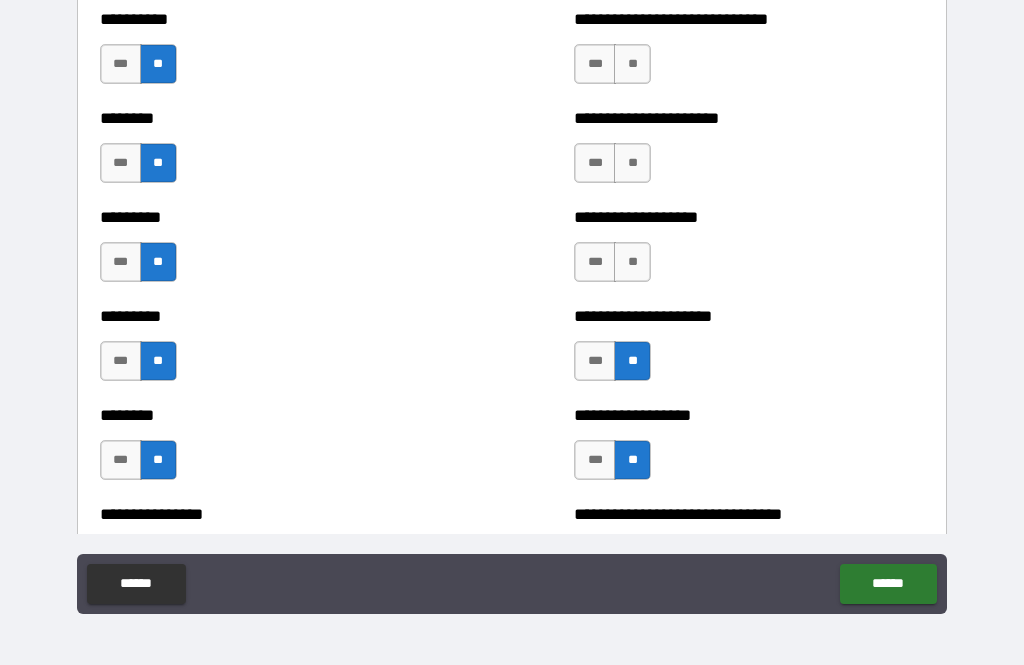 click on "**" at bounding box center (632, 262) 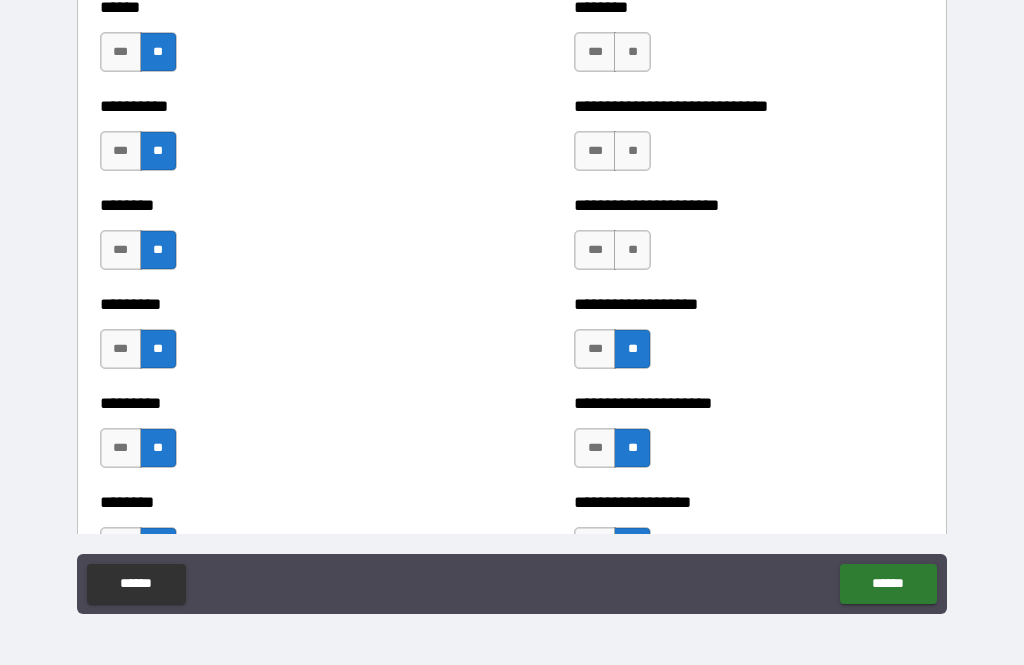 scroll, scrollTop: 6977, scrollLeft: 0, axis: vertical 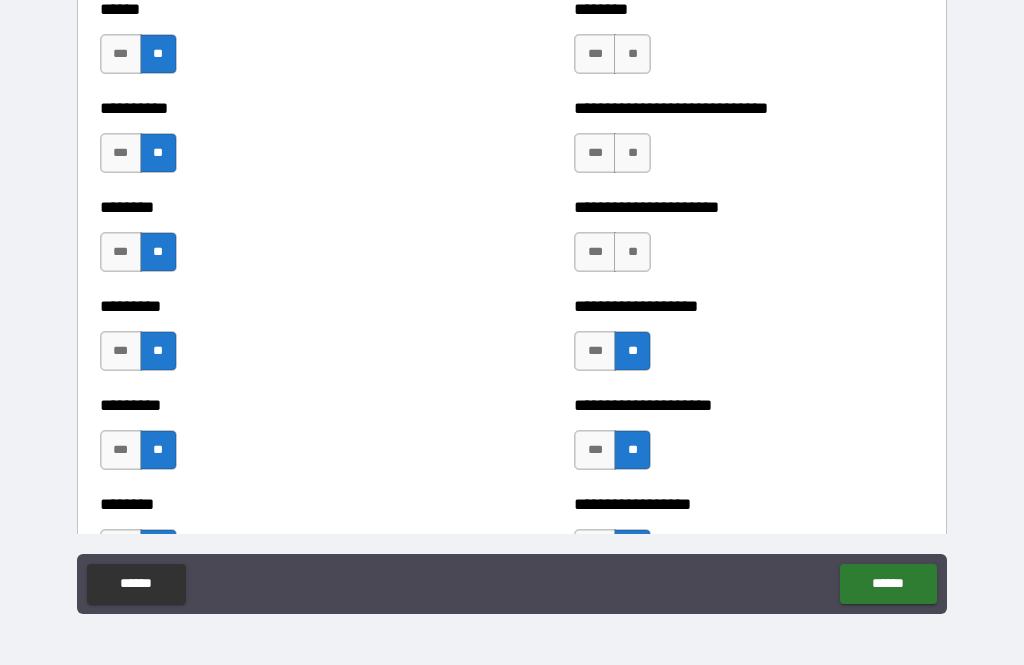 click on "**" at bounding box center (632, 252) 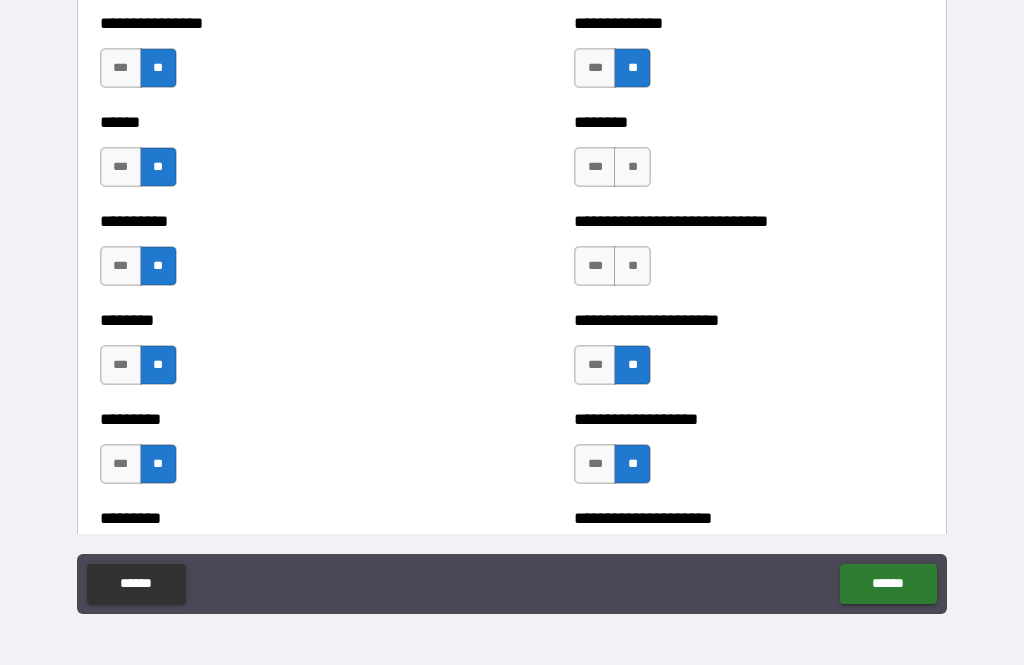 scroll, scrollTop: 6859, scrollLeft: 0, axis: vertical 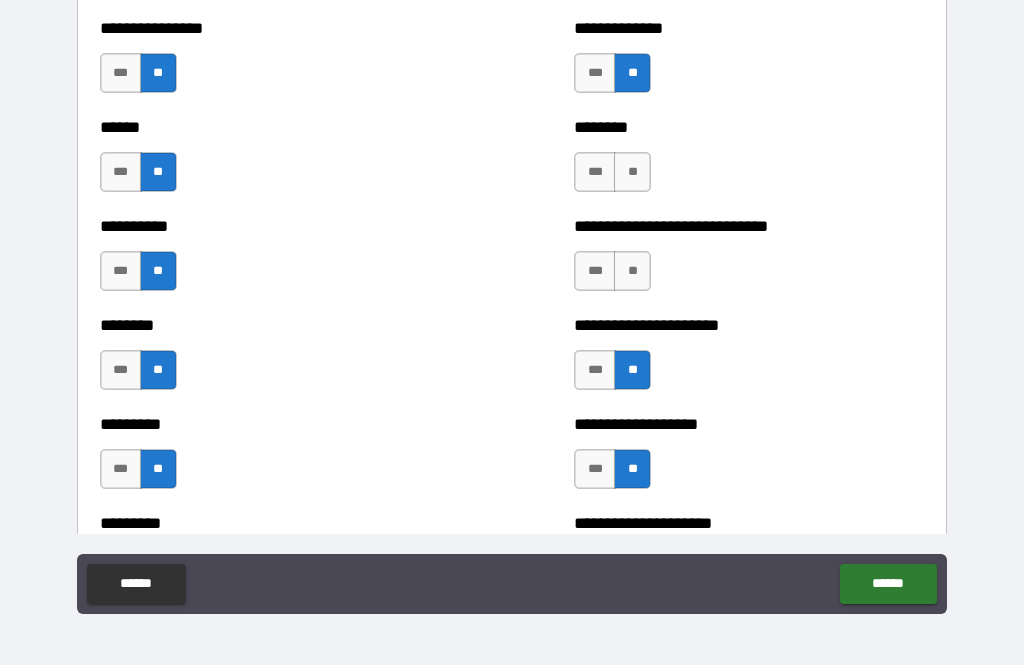 click on "***" at bounding box center [595, 271] 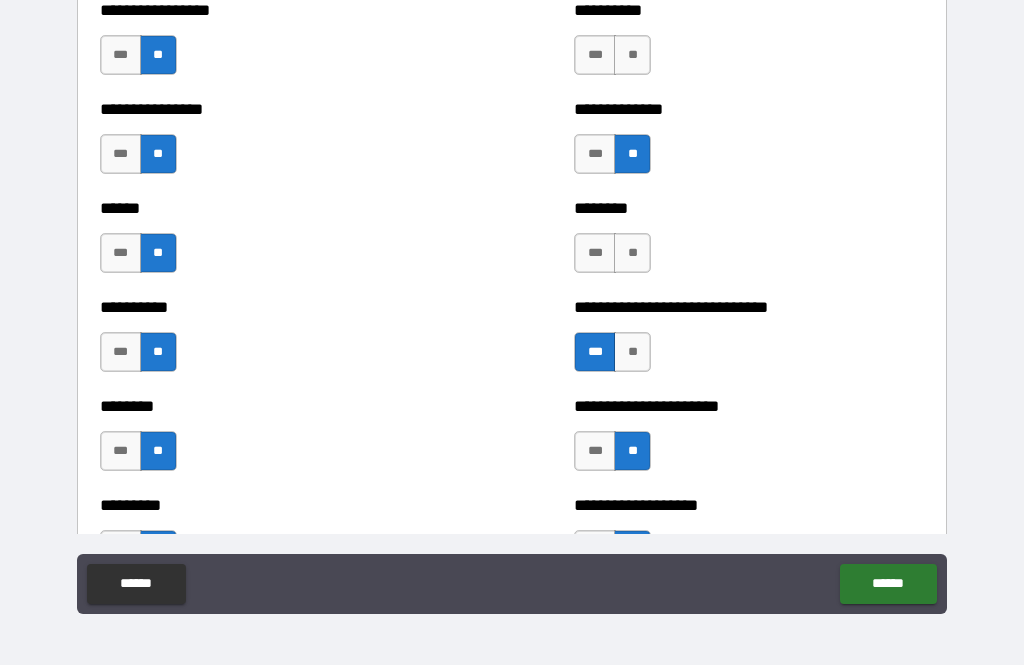 scroll, scrollTop: 6775, scrollLeft: 0, axis: vertical 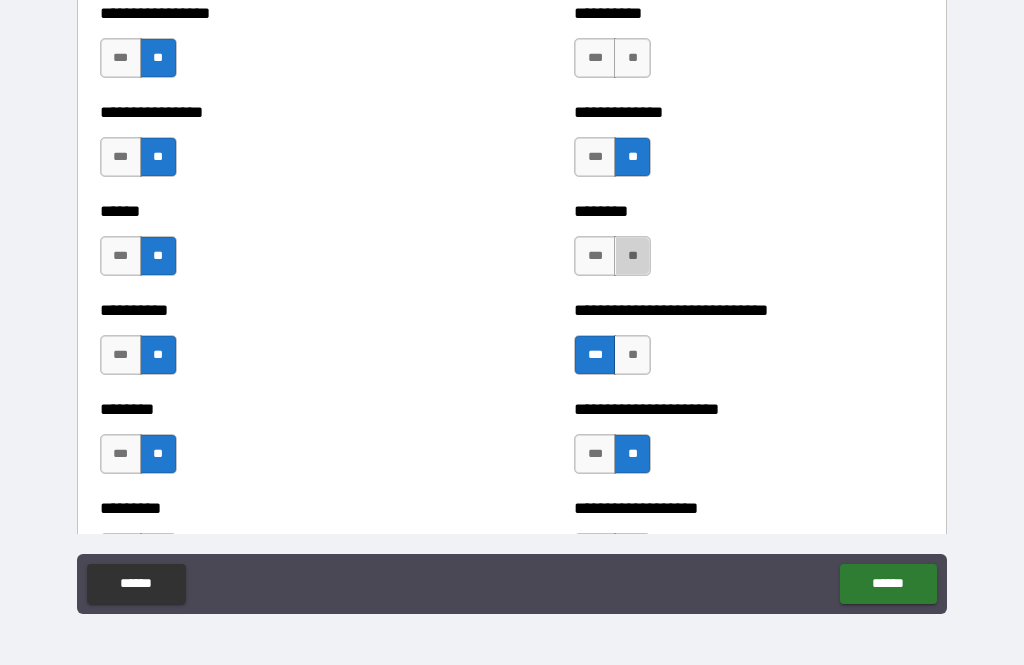 click on "**" at bounding box center [632, 256] 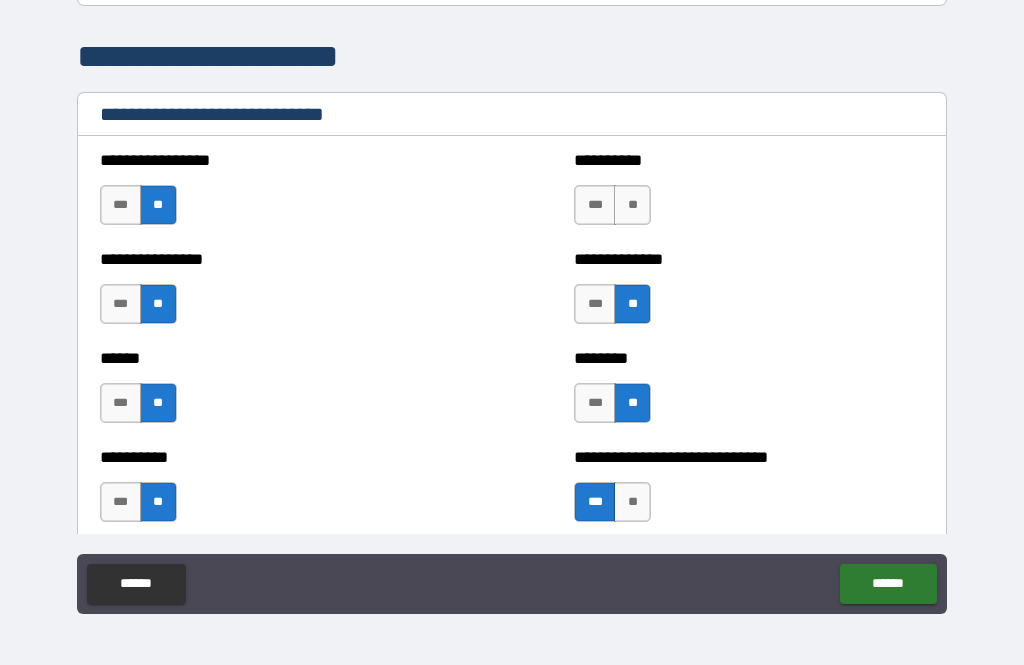 scroll, scrollTop: 6627, scrollLeft: 0, axis: vertical 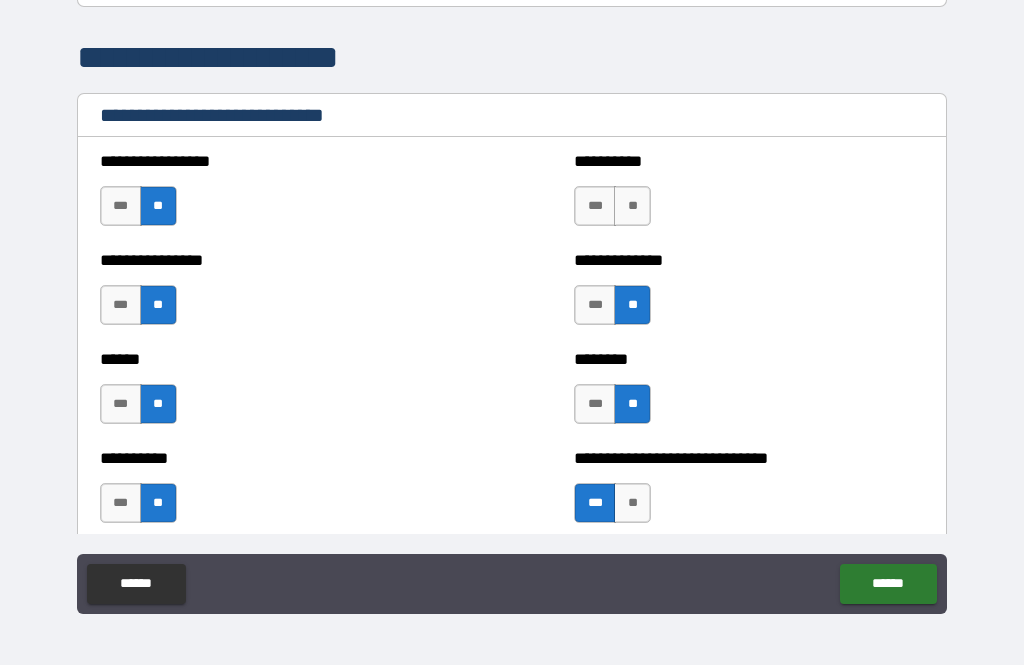 click on "***" at bounding box center (595, 206) 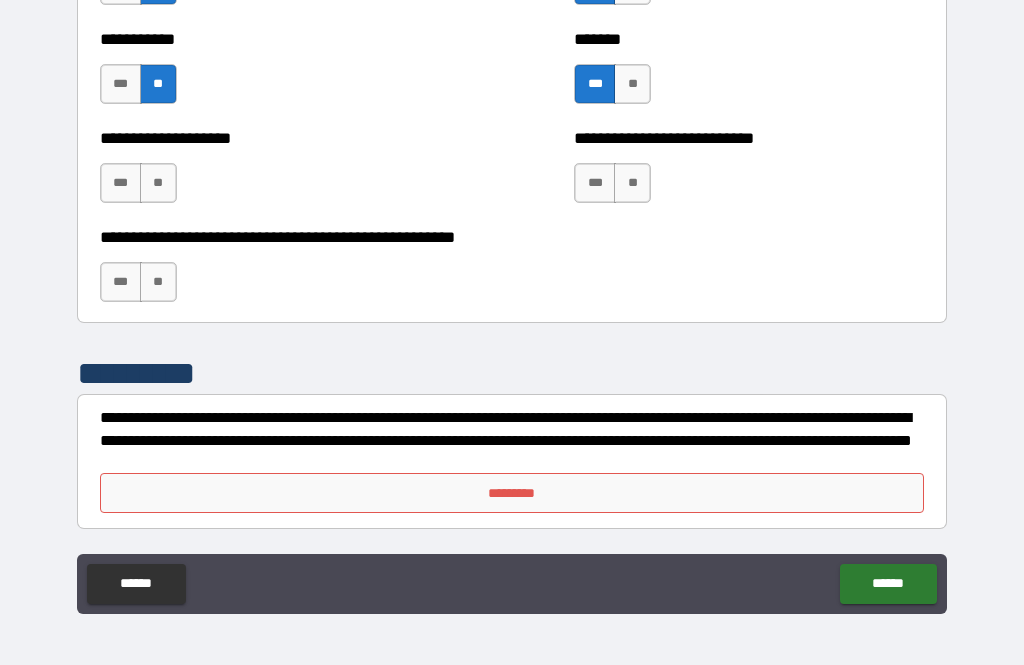 scroll, scrollTop: 8034, scrollLeft: 0, axis: vertical 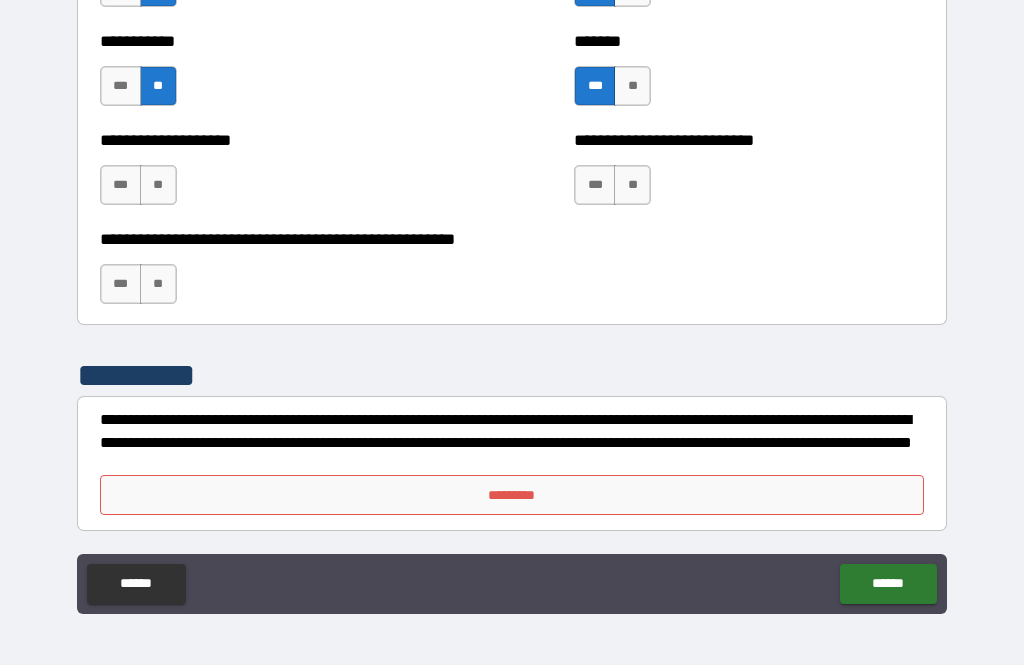 click on "**" at bounding box center [158, 185] 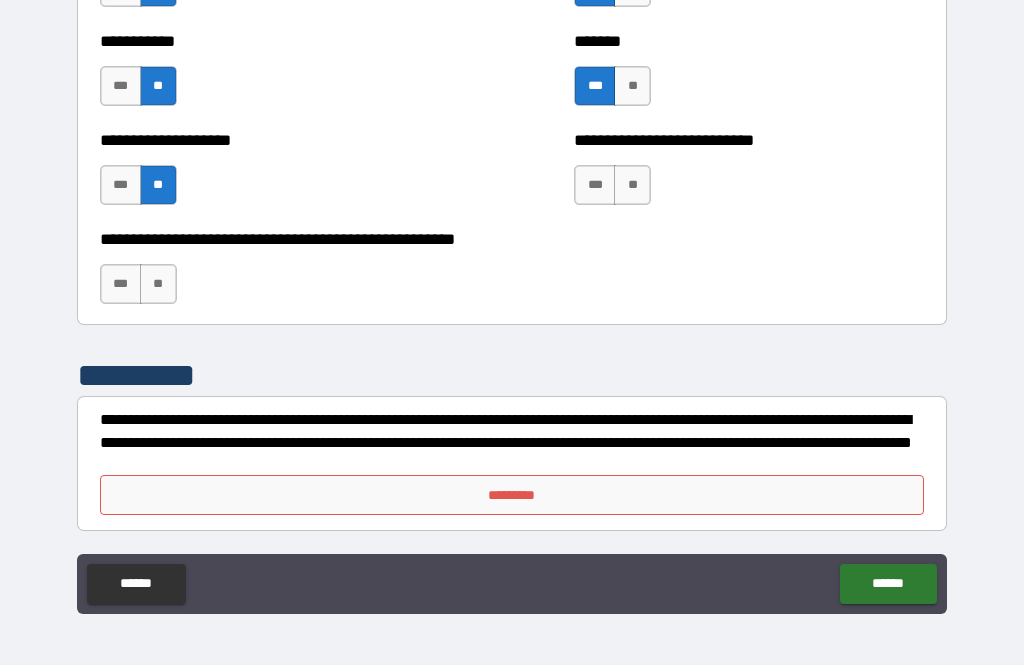 click on "**" at bounding box center (158, 284) 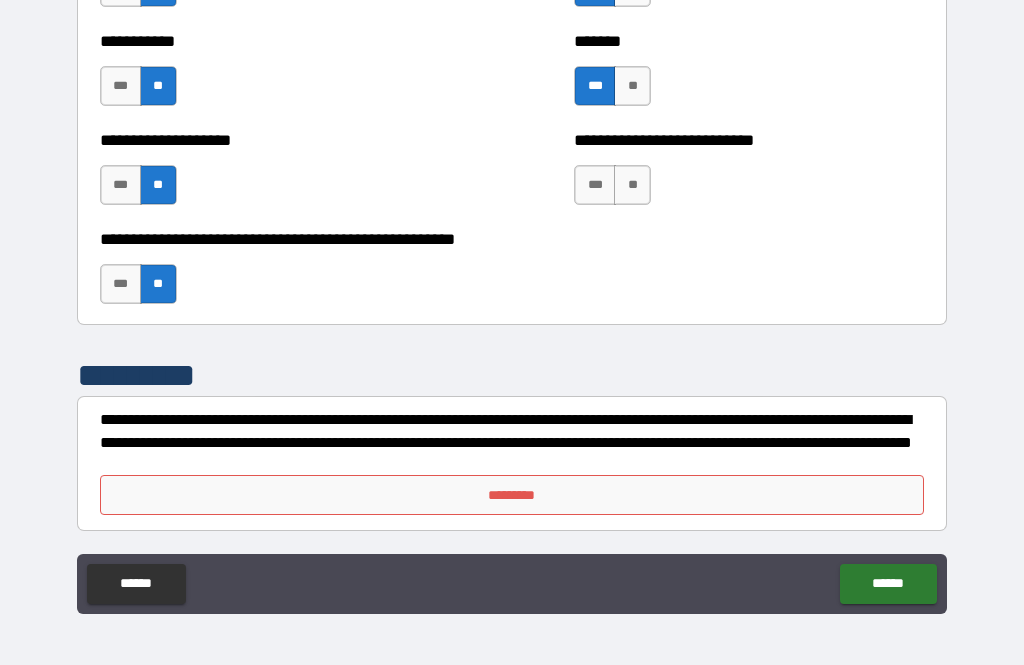 click on "**" at bounding box center (632, 185) 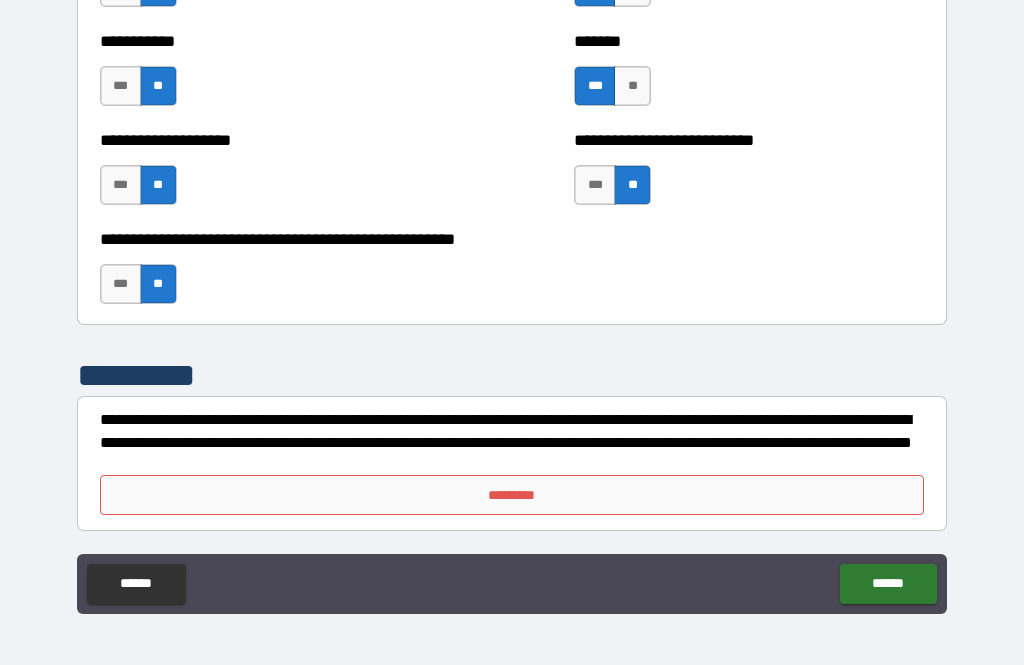 click on "***" at bounding box center (121, 284) 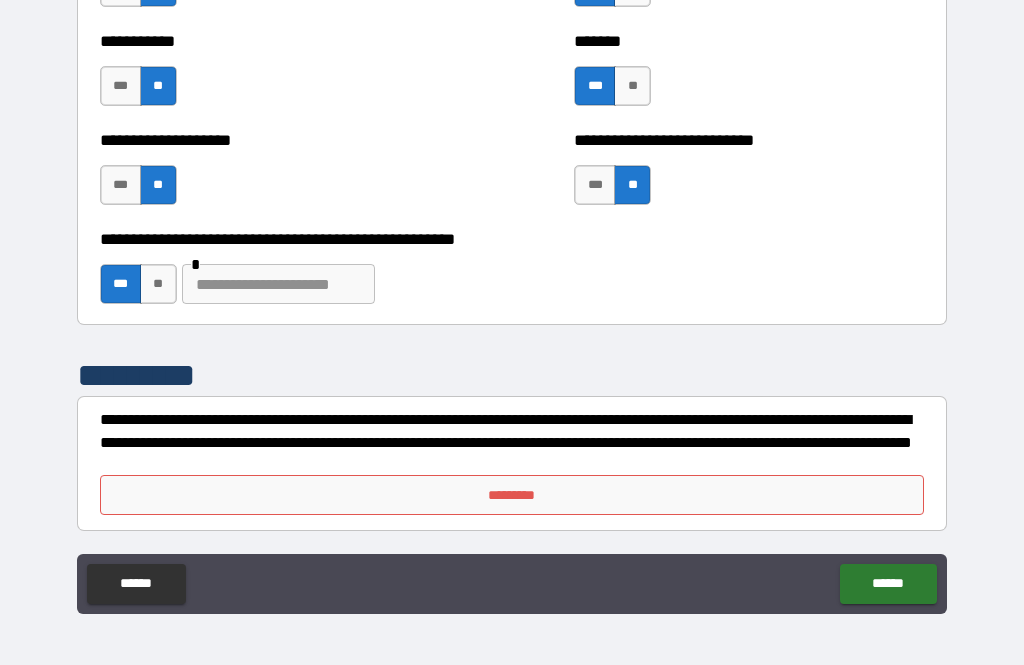 click on "**" at bounding box center (158, 284) 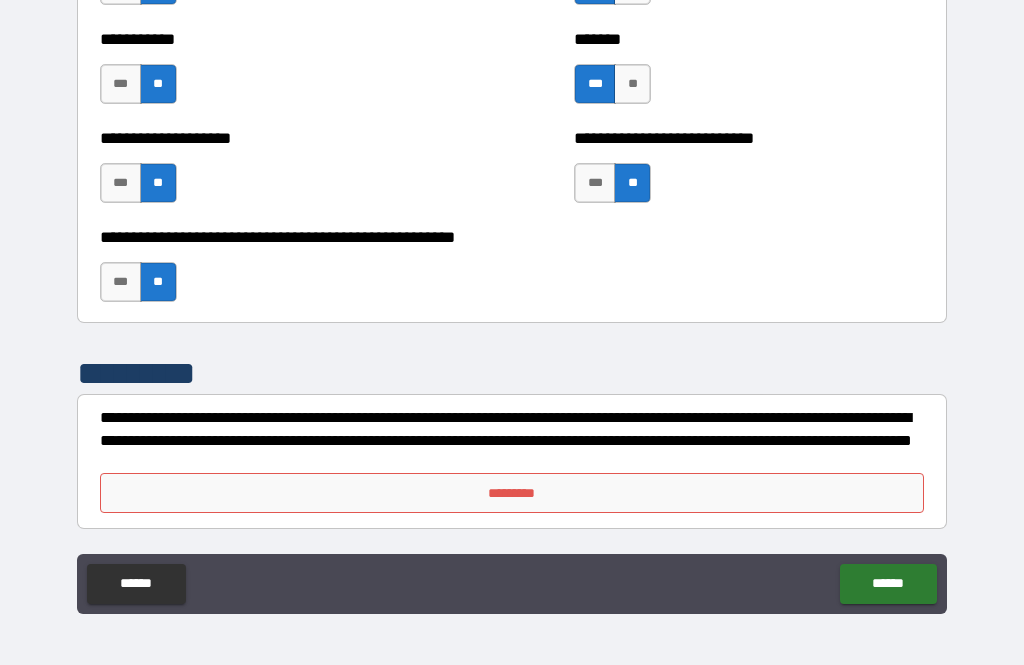 scroll, scrollTop: 8036, scrollLeft: 0, axis: vertical 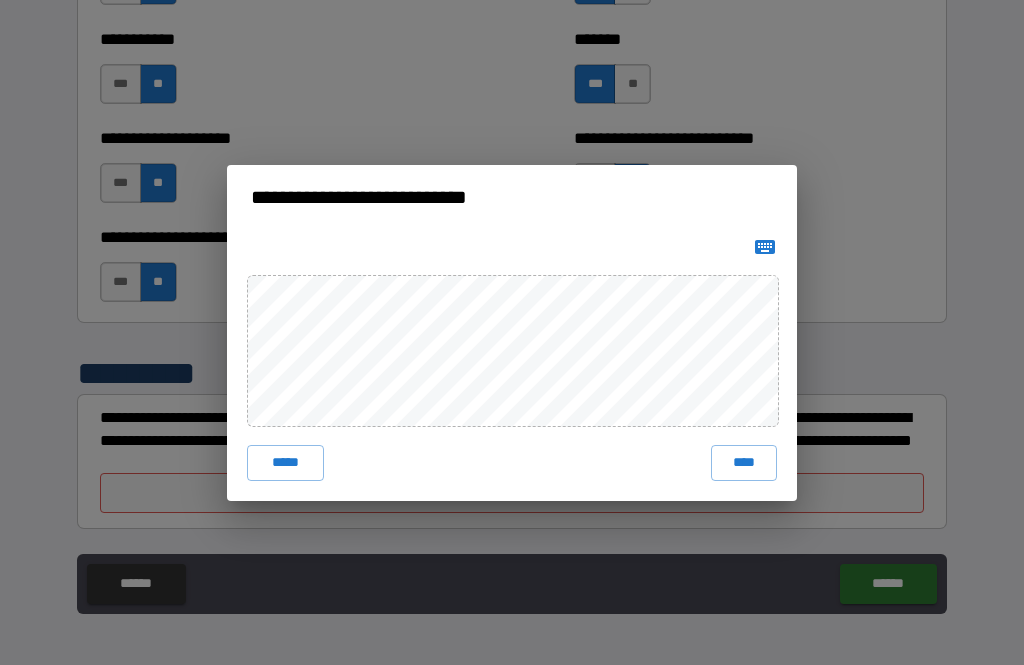 click on "****" at bounding box center [744, 463] 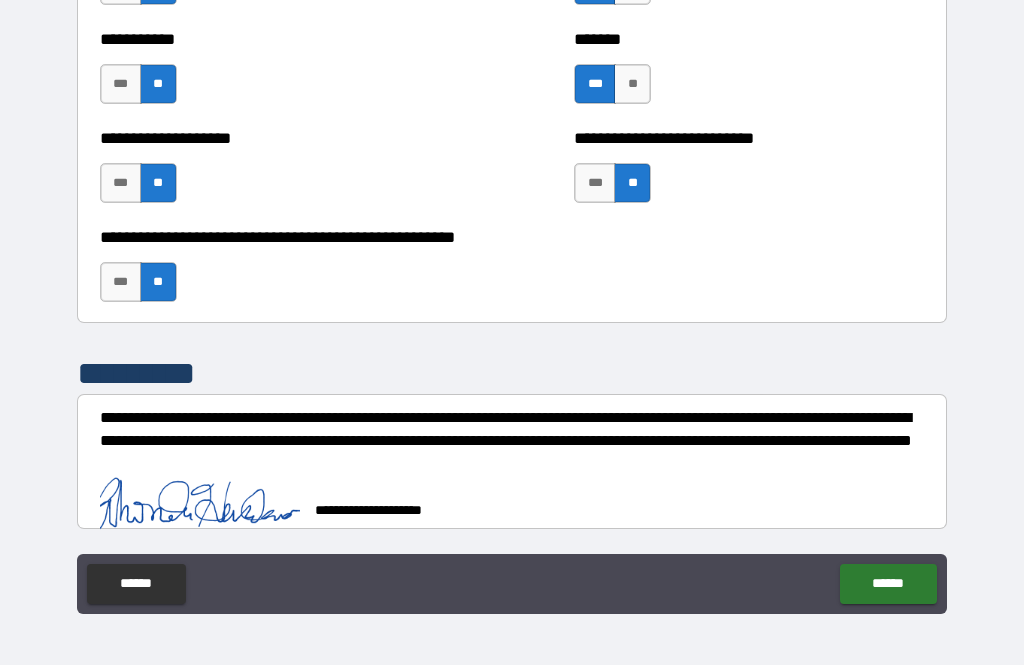scroll, scrollTop: 8026, scrollLeft: 0, axis: vertical 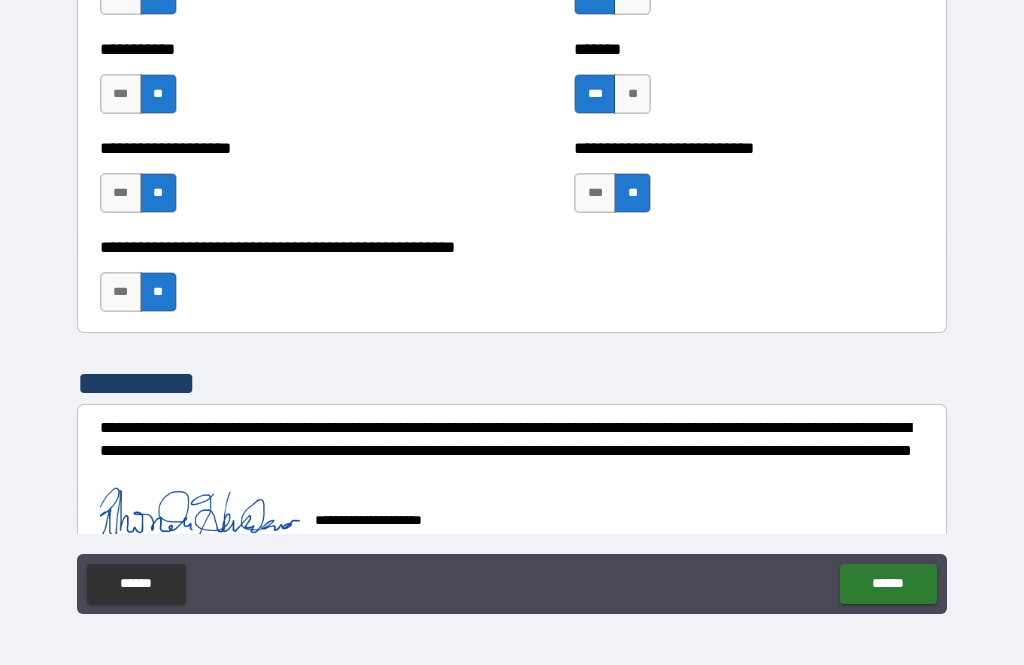type on "*" 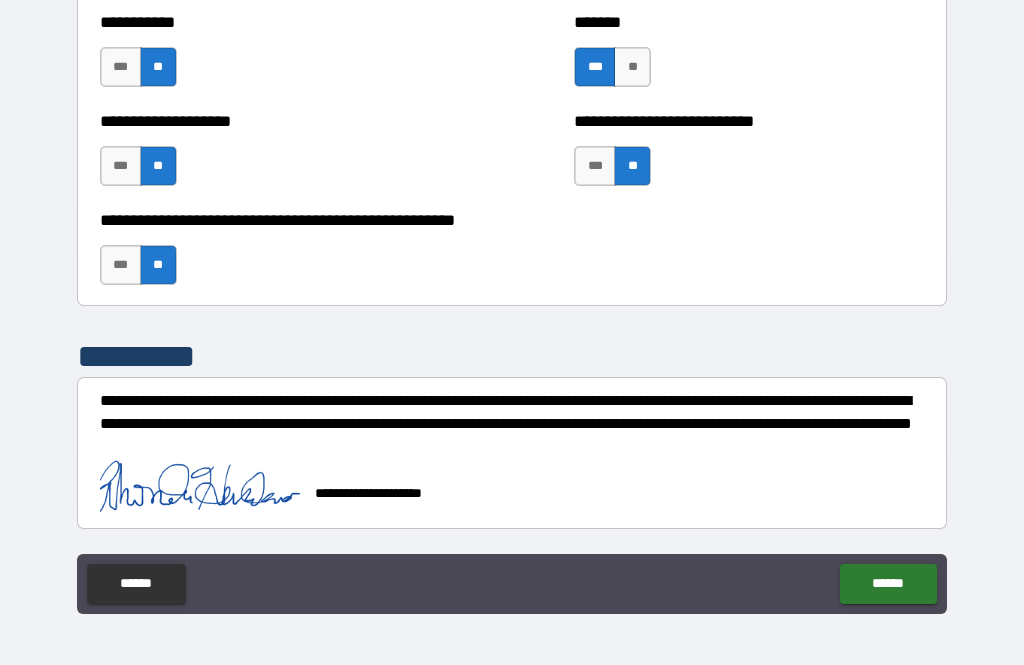 scroll, scrollTop: 8053, scrollLeft: 0, axis: vertical 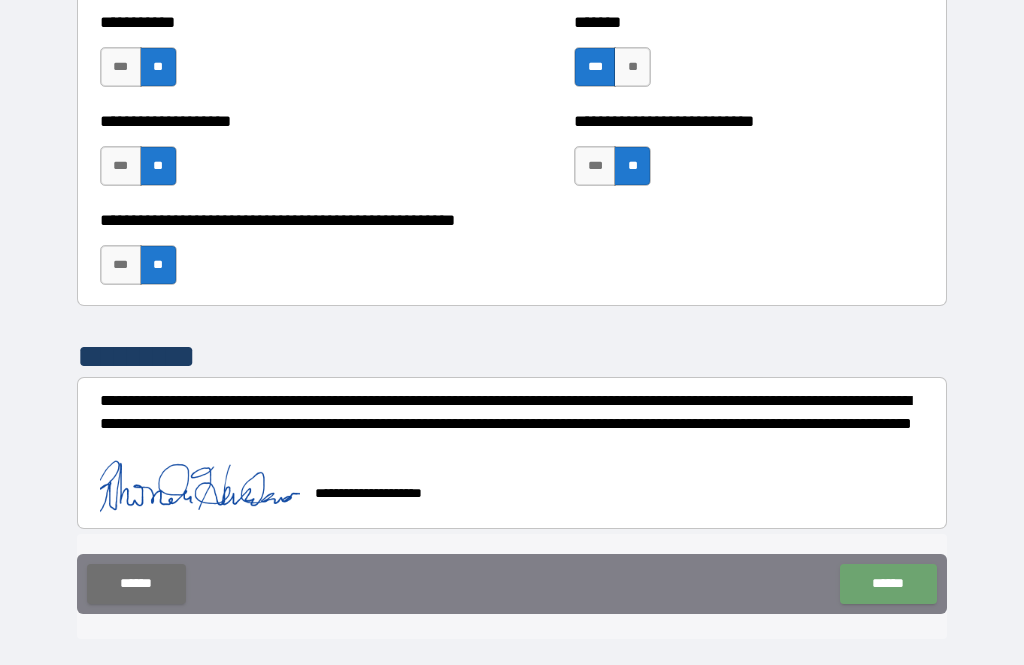 click on "******" at bounding box center [888, 584] 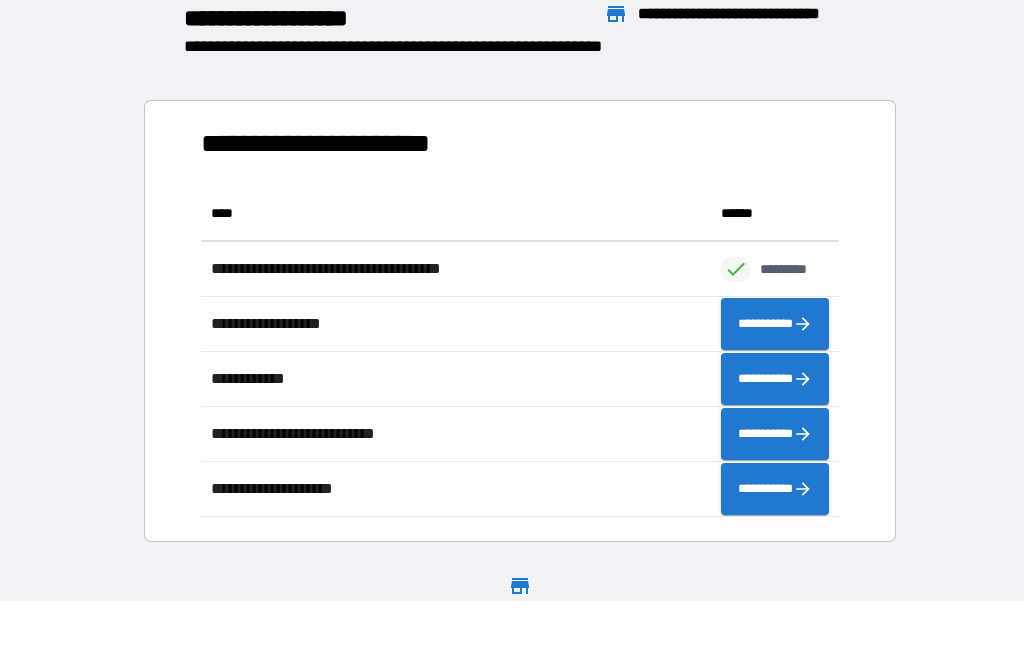 scroll, scrollTop: 1, scrollLeft: 1, axis: both 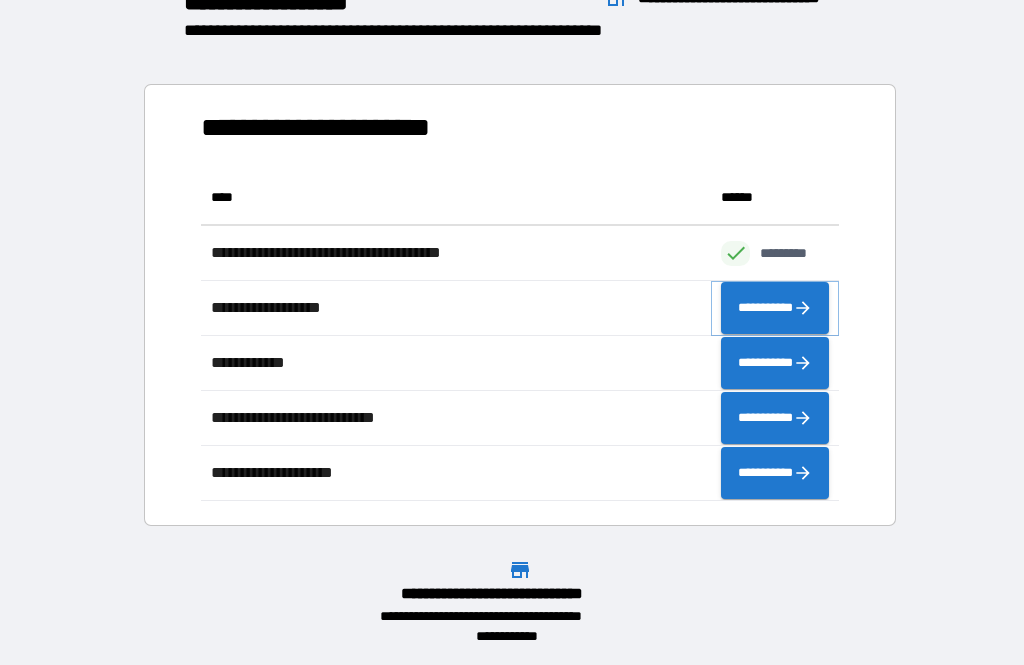 click on "**********" at bounding box center (775, 308) 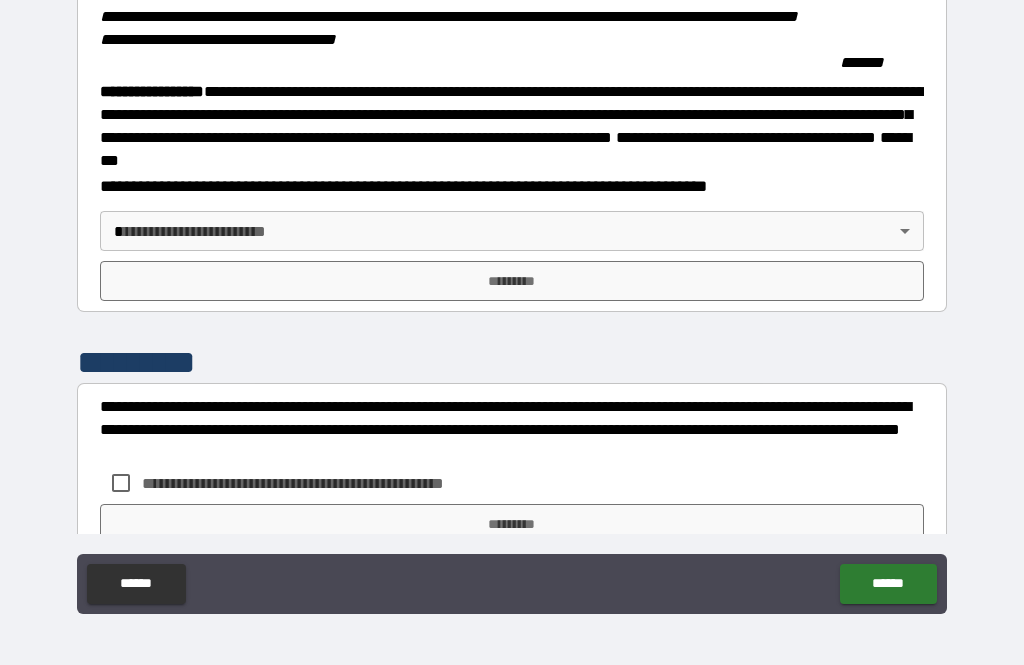 scroll, scrollTop: 2037, scrollLeft: 0, axis: vertical 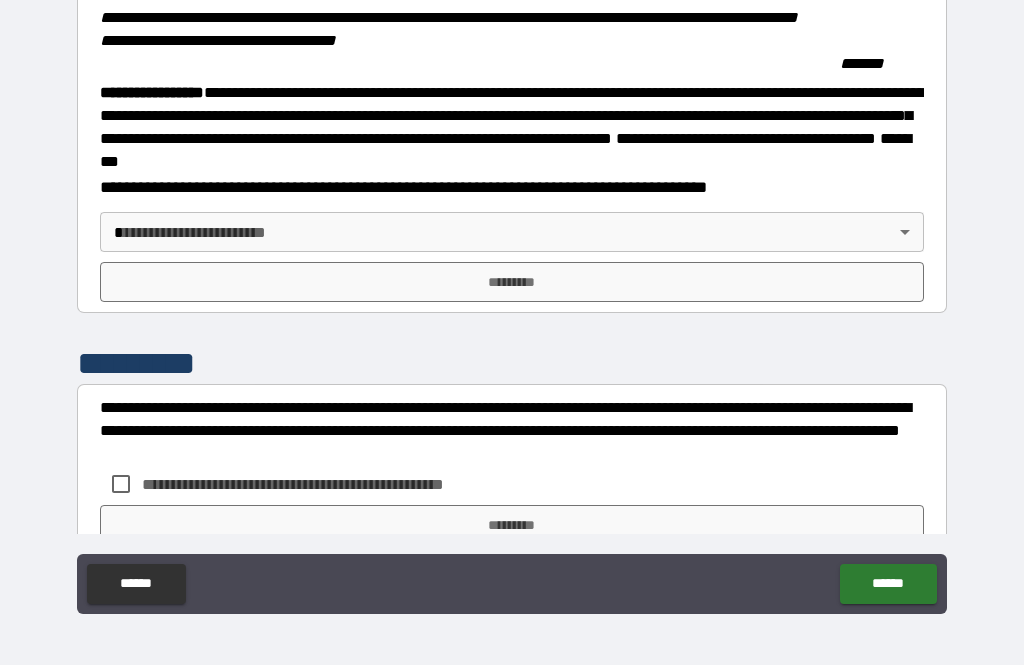 click on "**********" at bounding box center (512, 300) 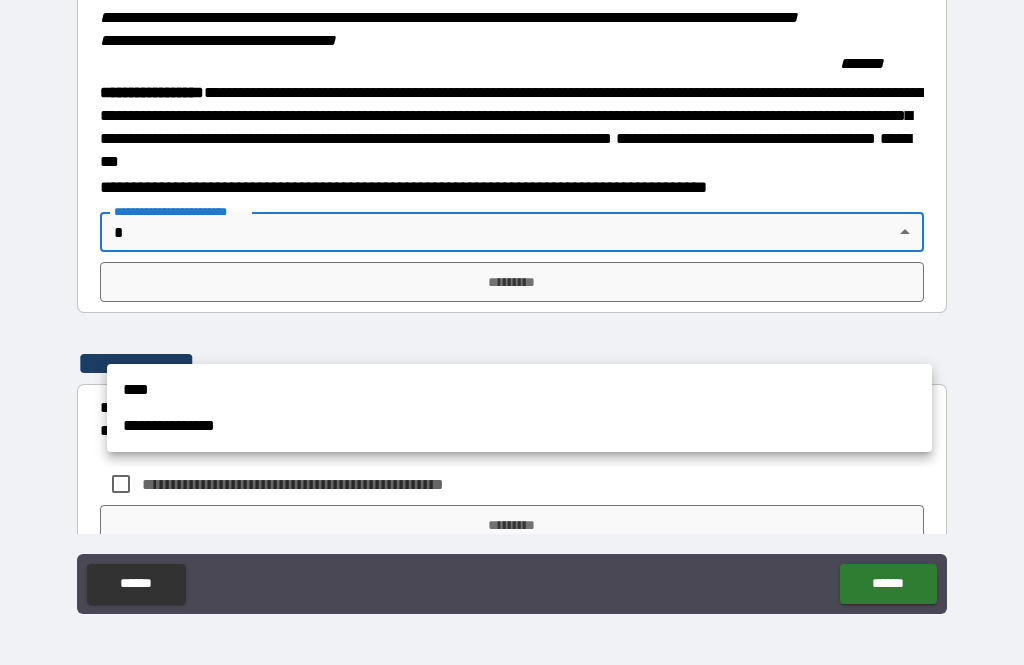 click on "****" at bounding box center [519, 390] 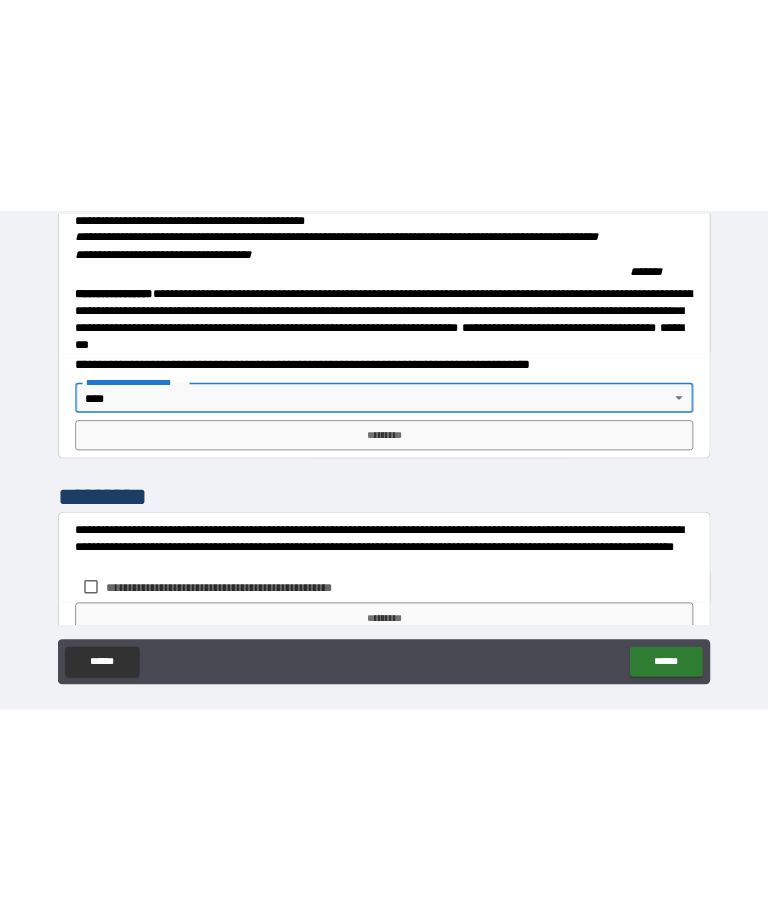 scroll, scrollTop: 0, scrollLeft: 0, axis: both 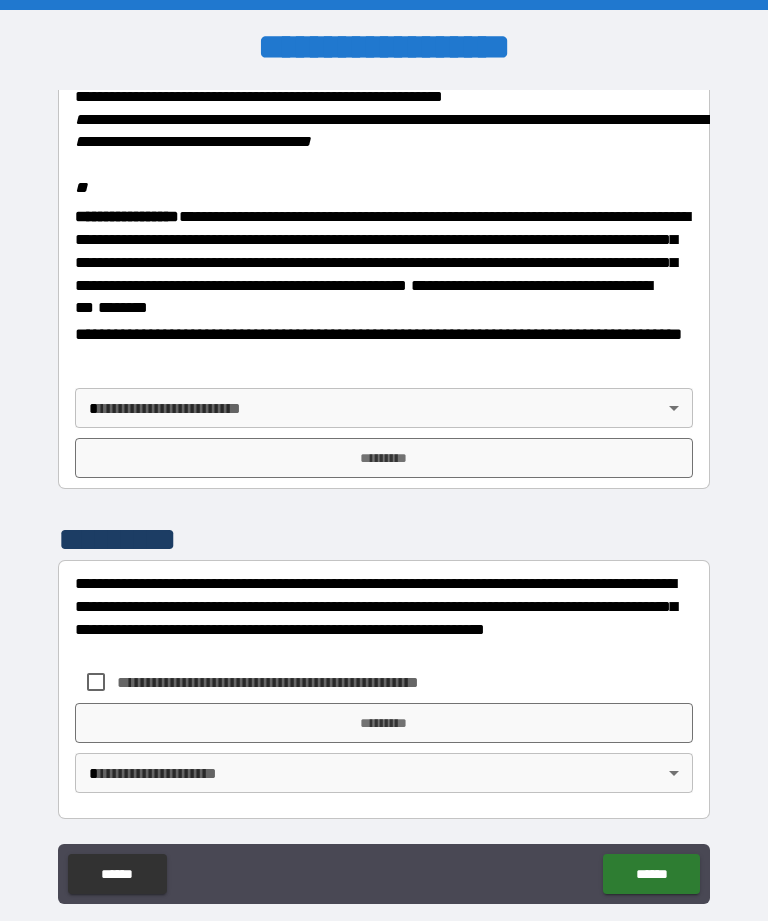 click on "**********" at bounding box center (384, 492) 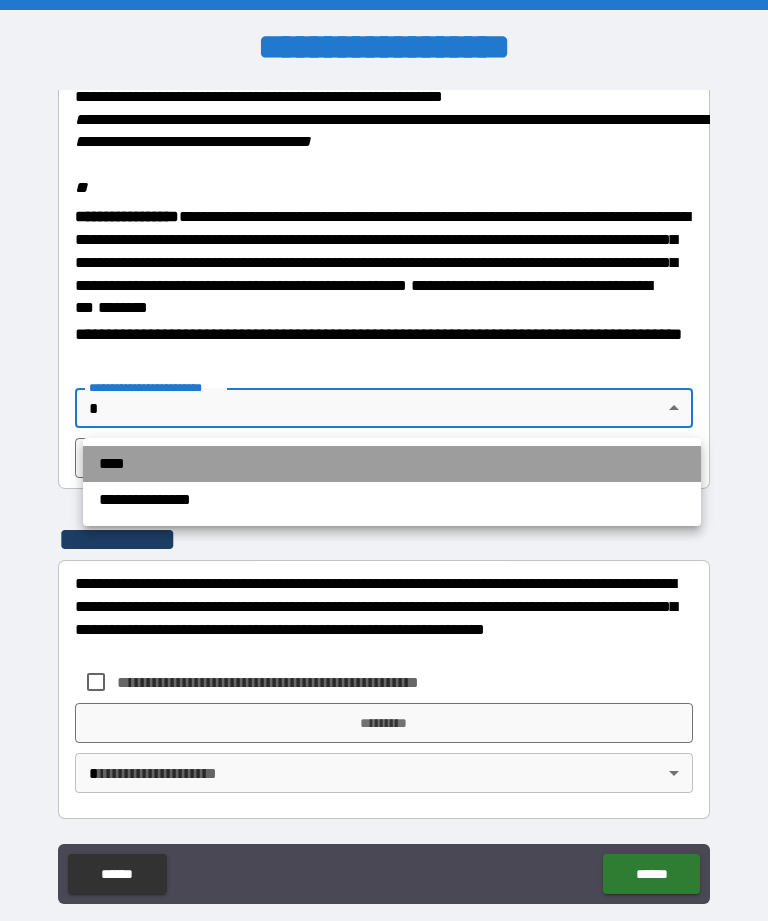 click on "****" at bounding box center (392, 464) 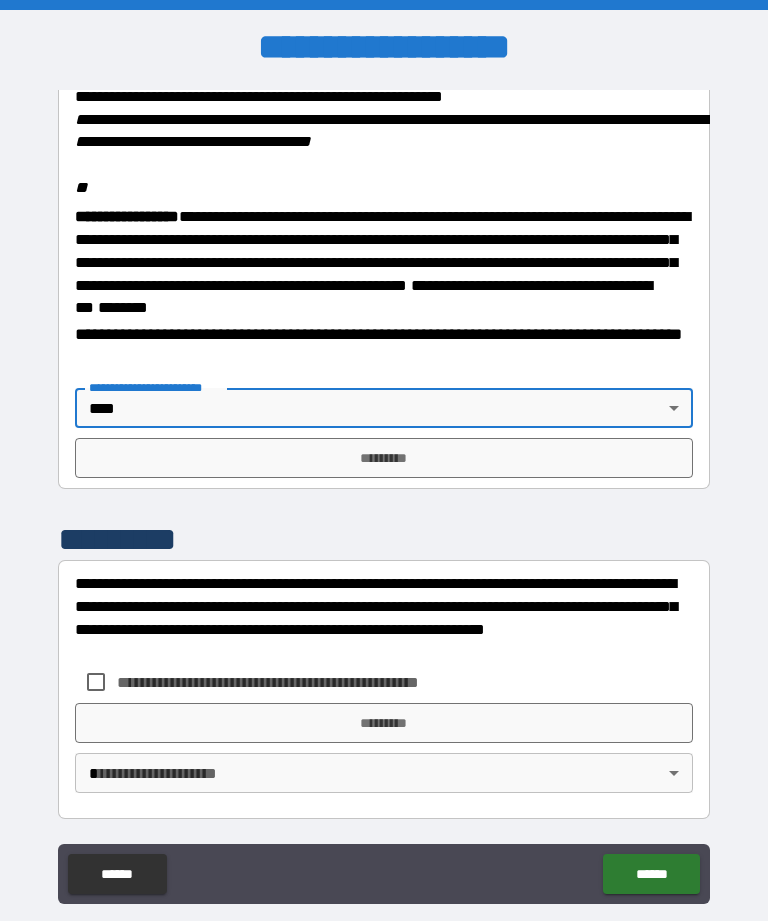 click on "*********" at bounding box center [384, 458] 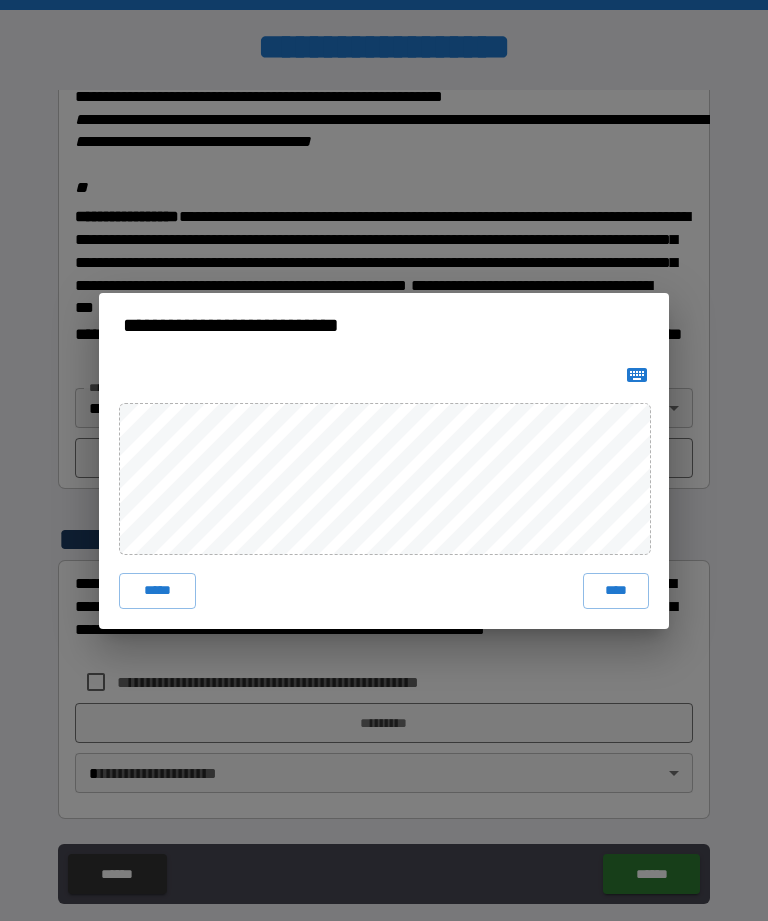 click on "****" at bounding box center [616, 591] 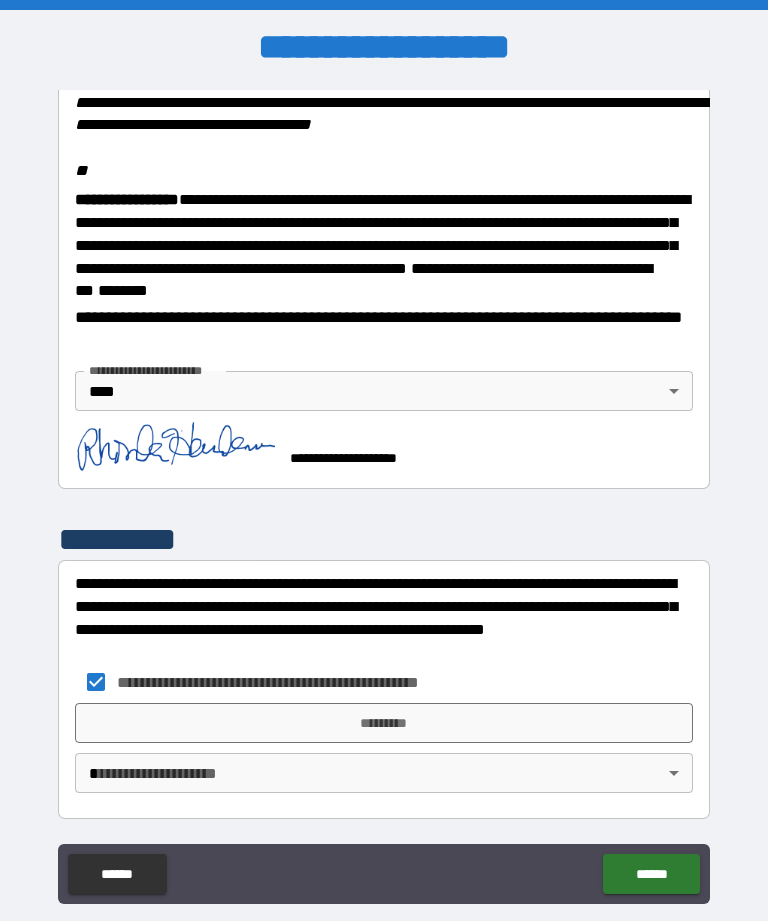 scroll, scrollTop: 2399, scrollLeft: 0, axis: vertical 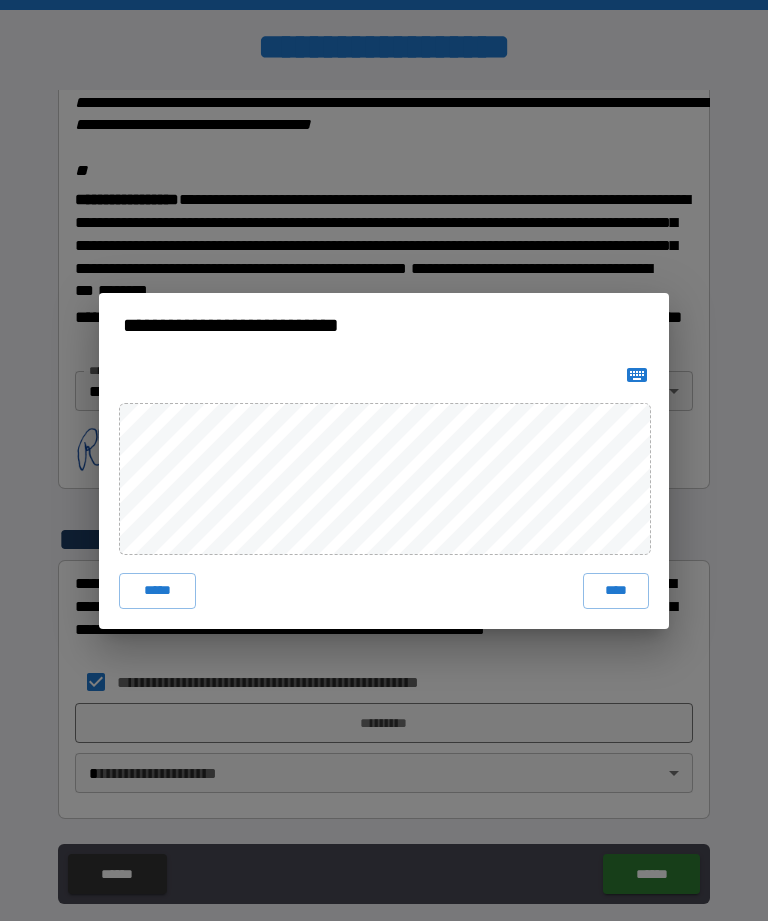 click on "****" at bounding box center (616, 591) 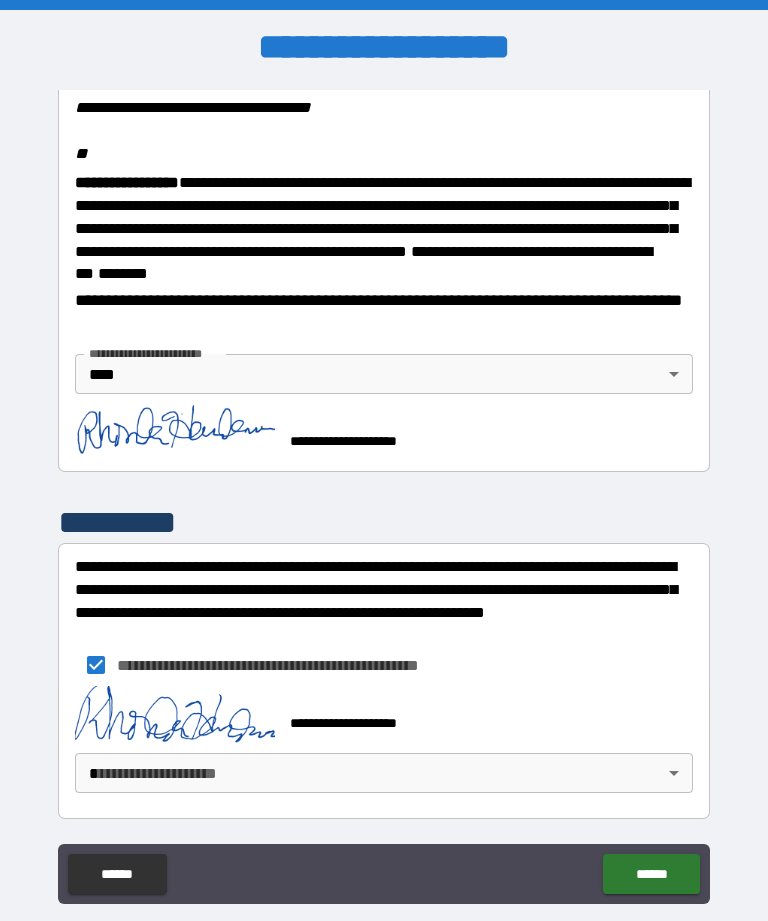 scroll, scrollTop: 2416, scrollLeft: 0, axis: vertical 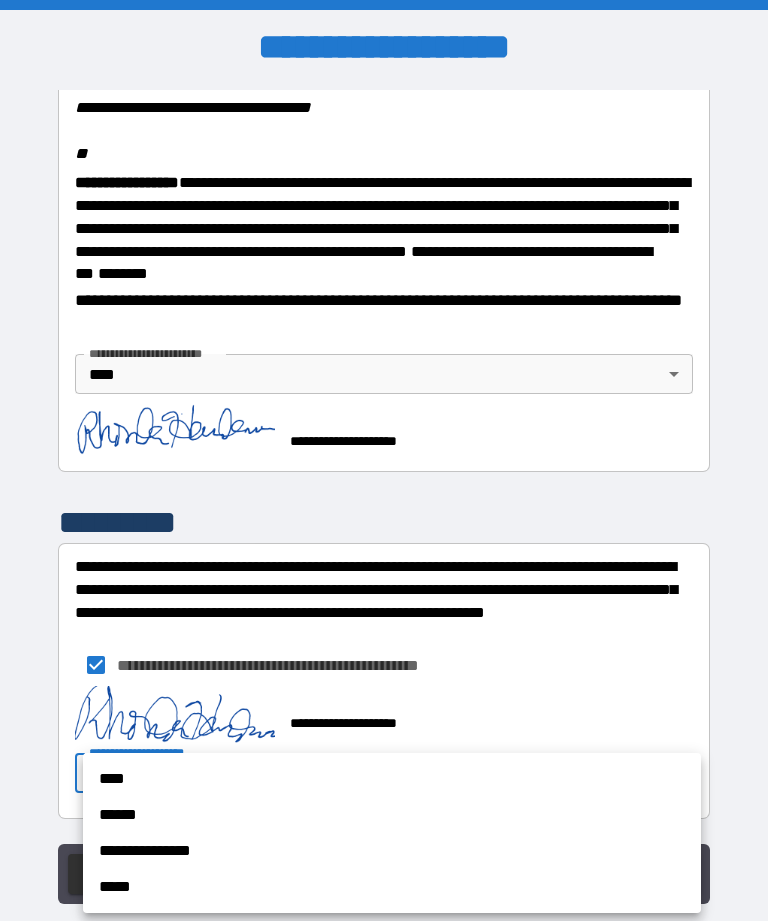 click on "****" at bounding box center [392, 779] 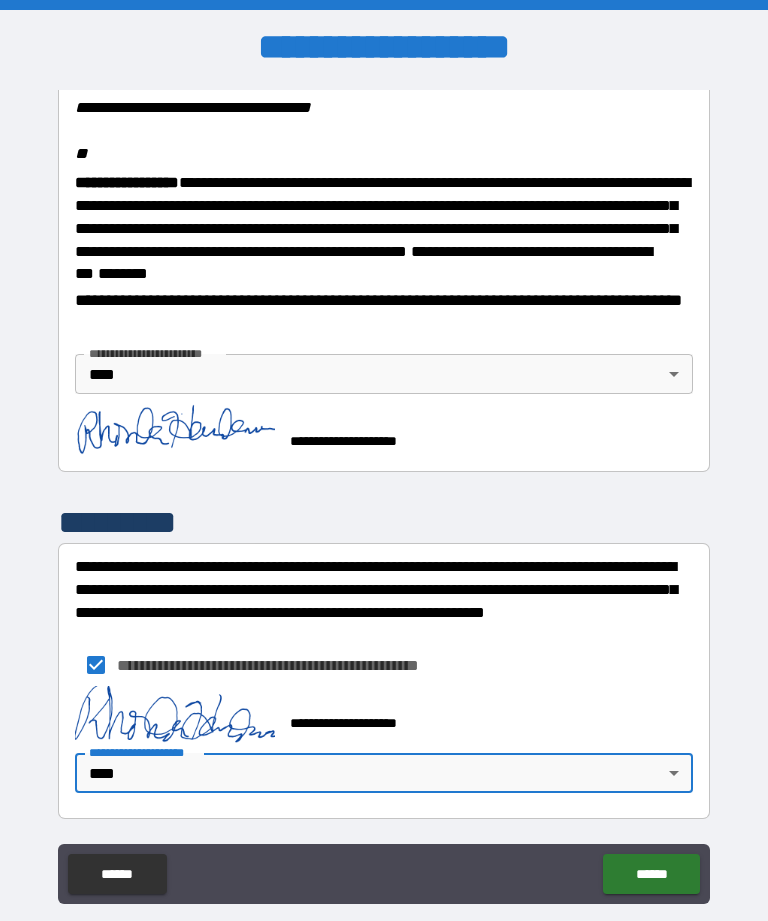 type on "****" 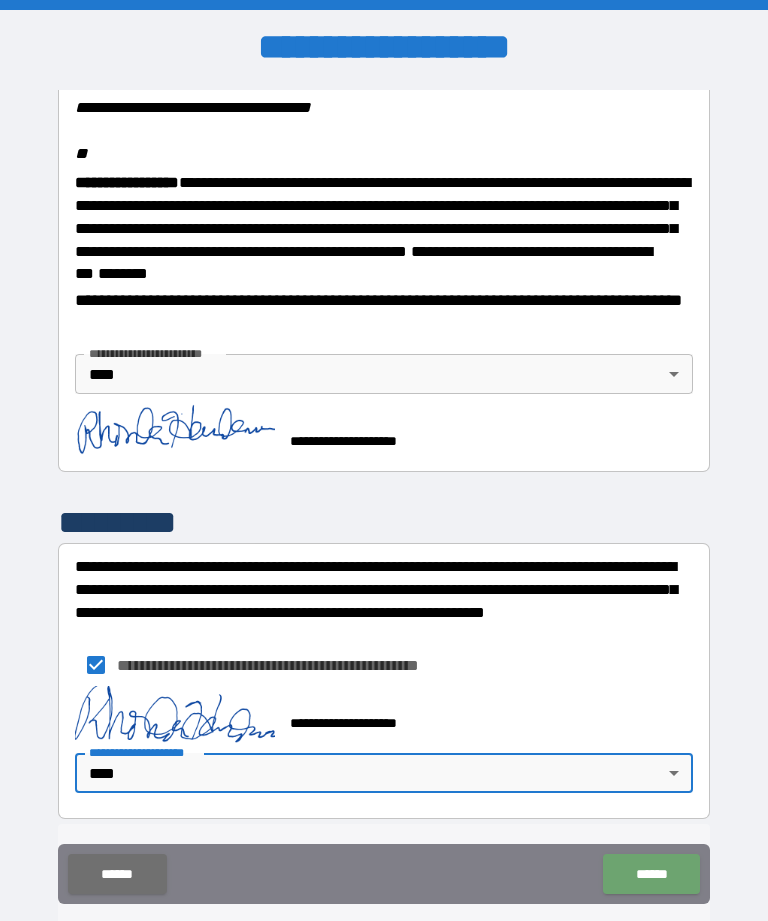 click on "******" at bounding box center [651, 874] 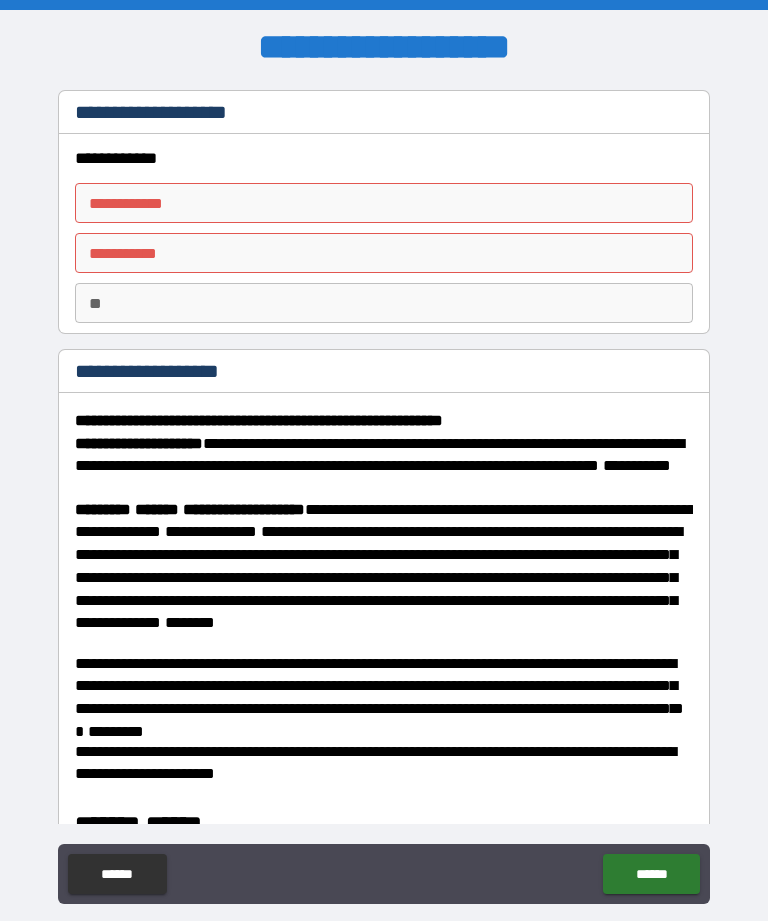 scroll, scrollTop: 0, scrollLeft: 0, axis: both 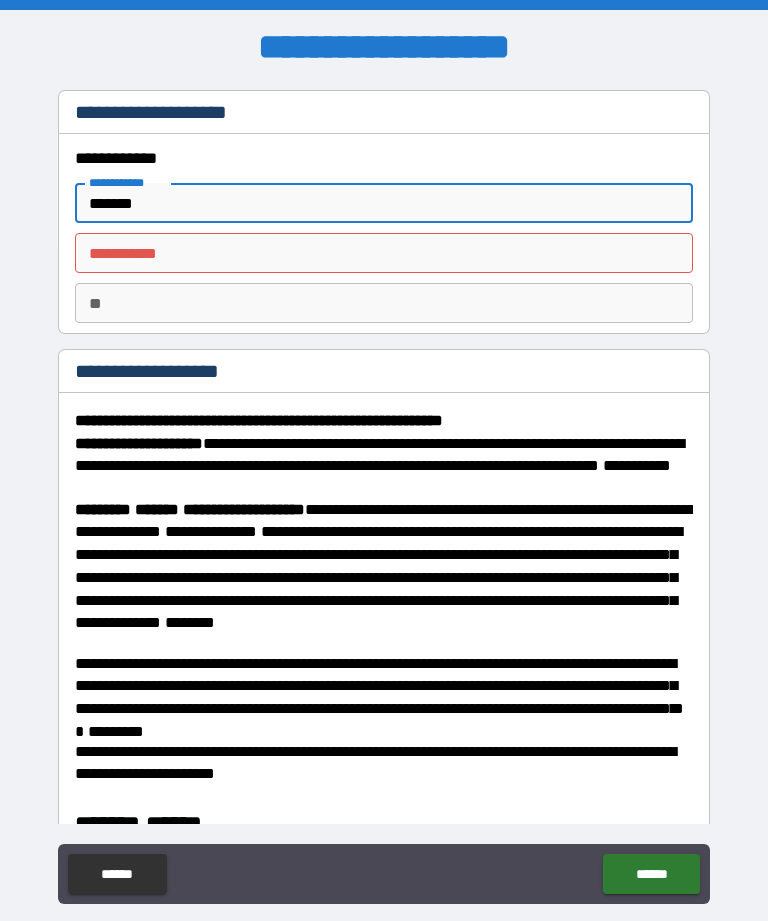 type on "******" 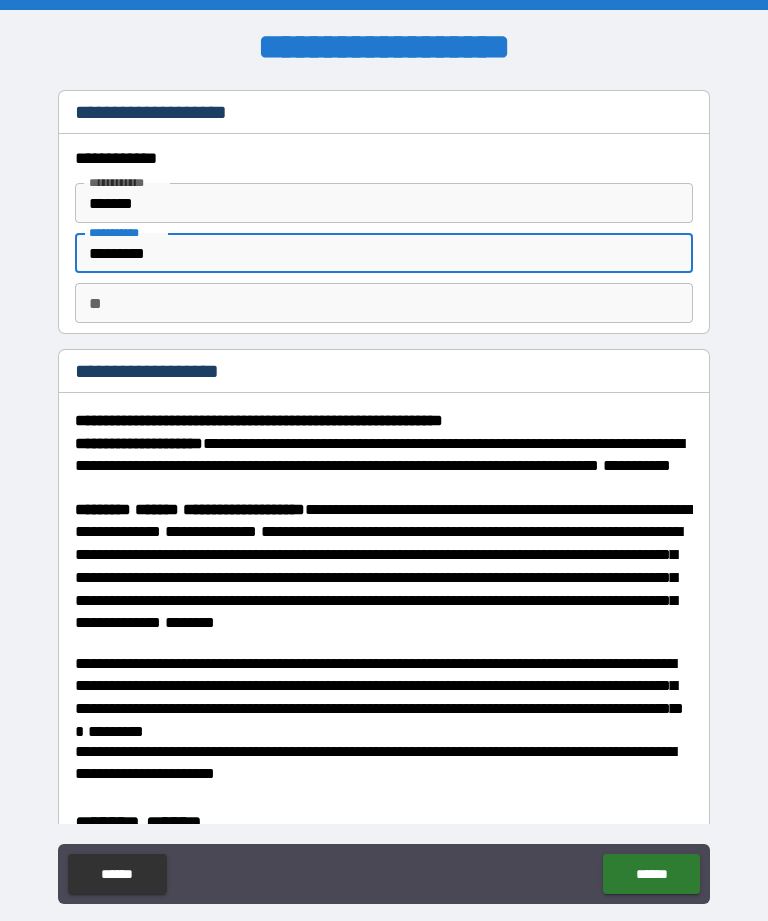 type on "********" 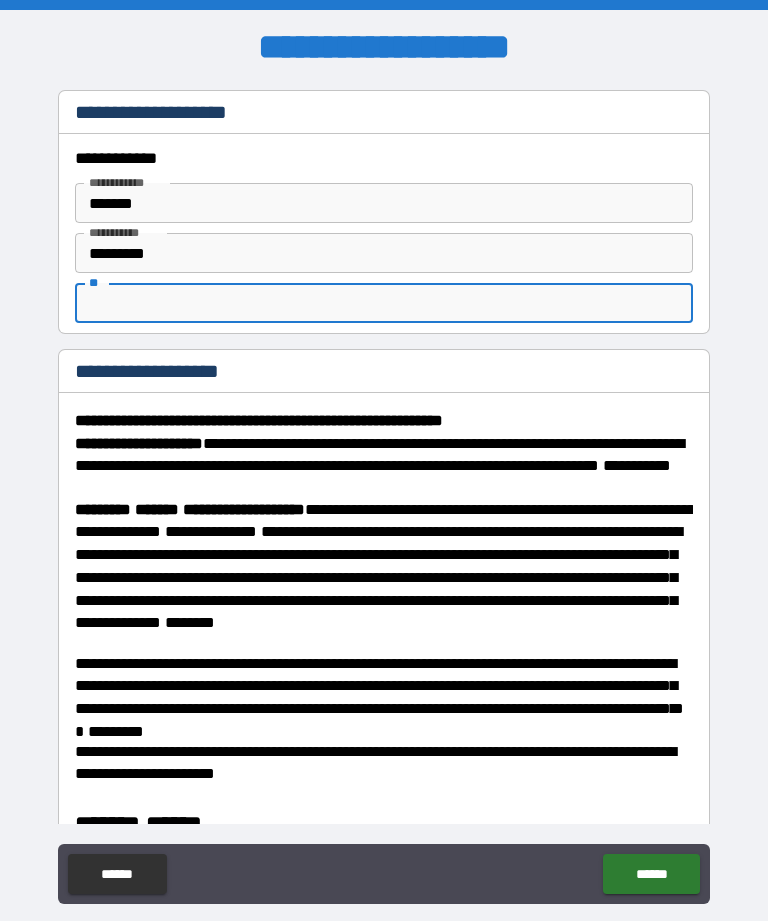 type on "*" 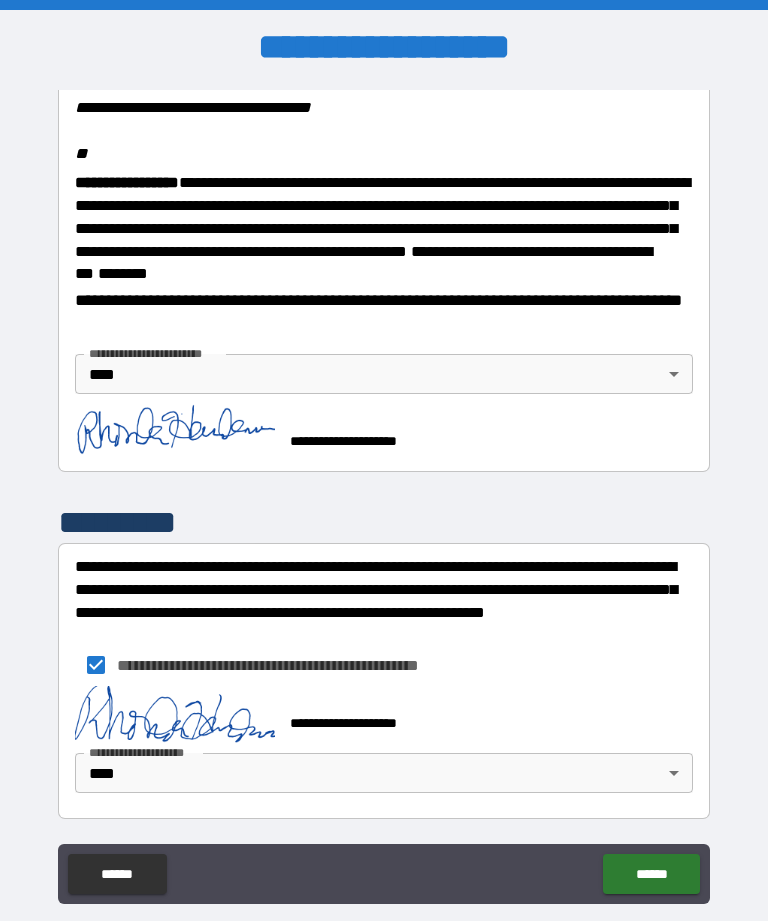 scroll, scrollTop: 2416, scrollLeft: 0, axis: vertical 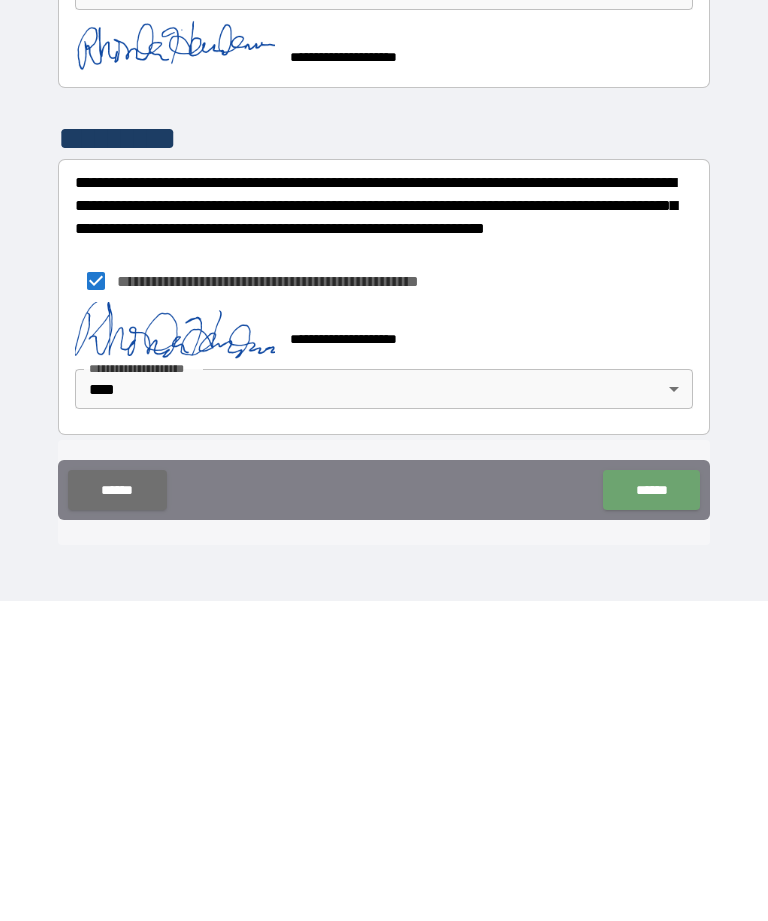 click on "******" at bounding box center [651, 810] 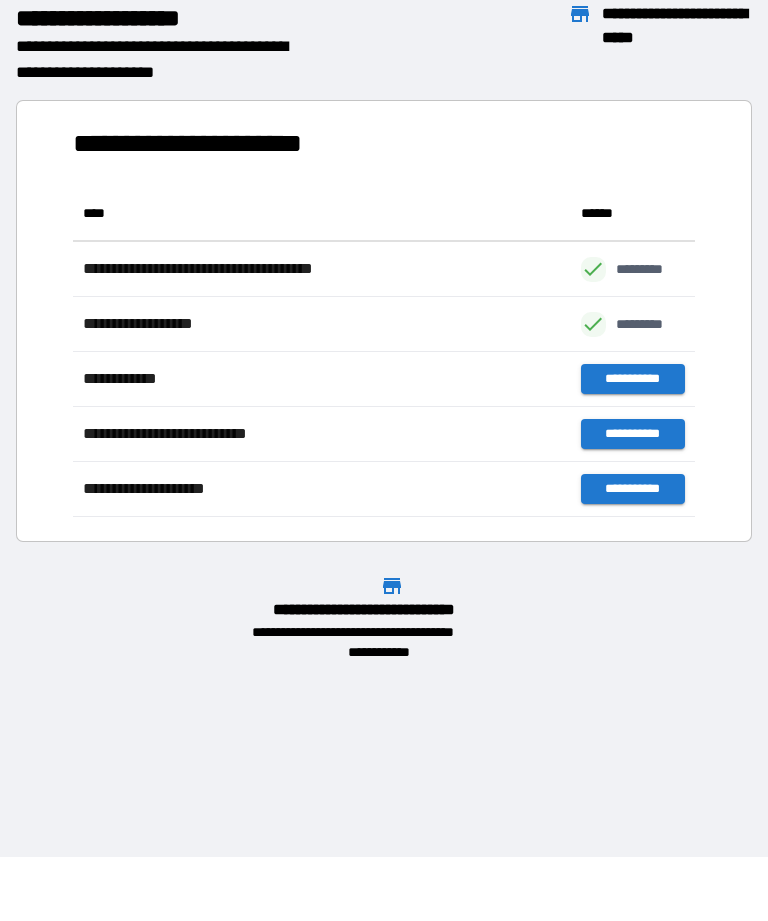 scroll, scrollTop: 1, scrollLeft: 1, axis: both 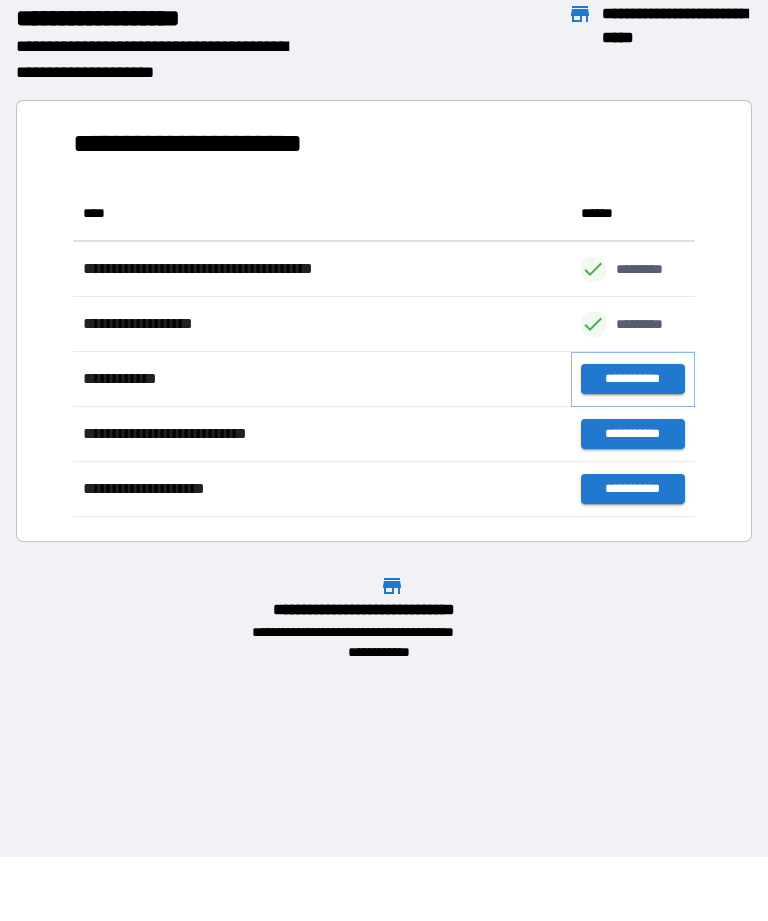 click on "**********" at bounding box center (633, 379) 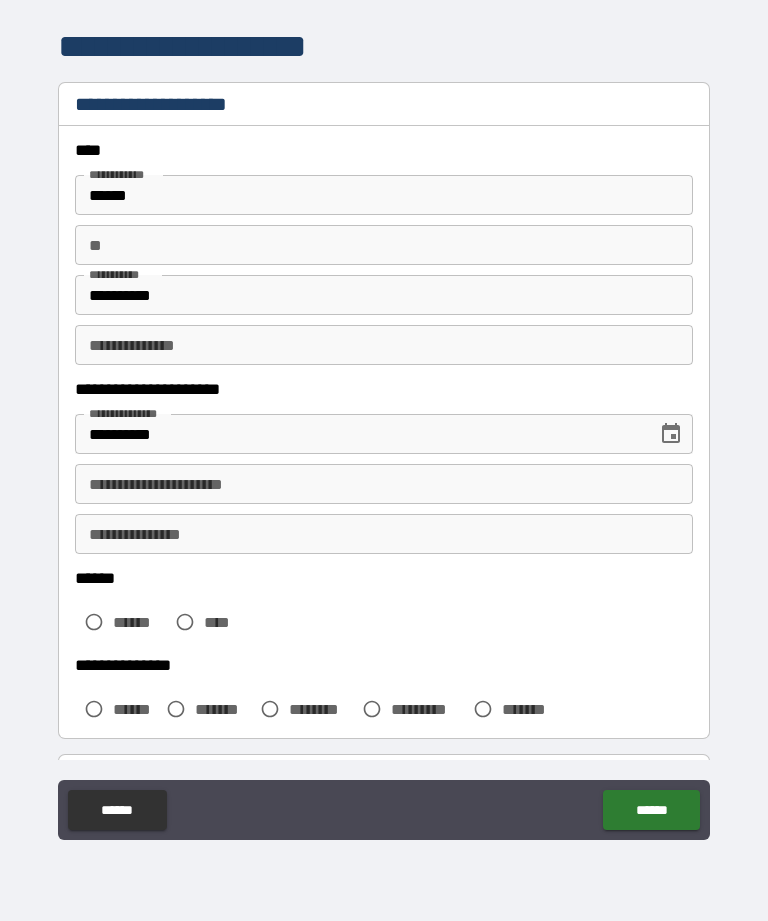 click on "**" at bounding box center [384, 245] 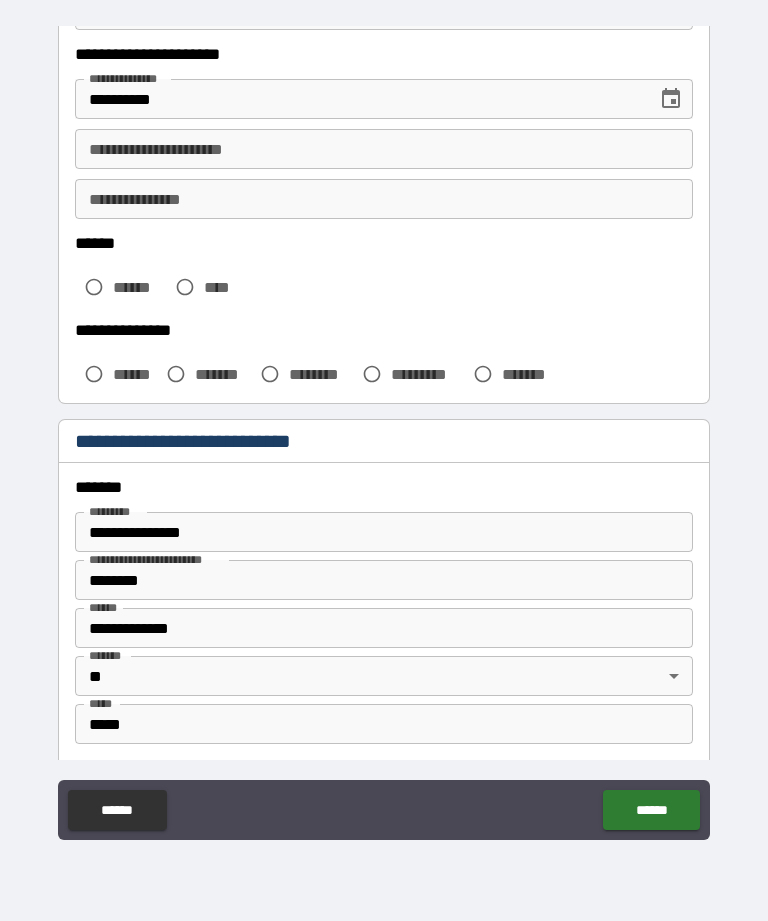 scroll, scrollTop: 322, scrollLeft: 0, axis: vertical 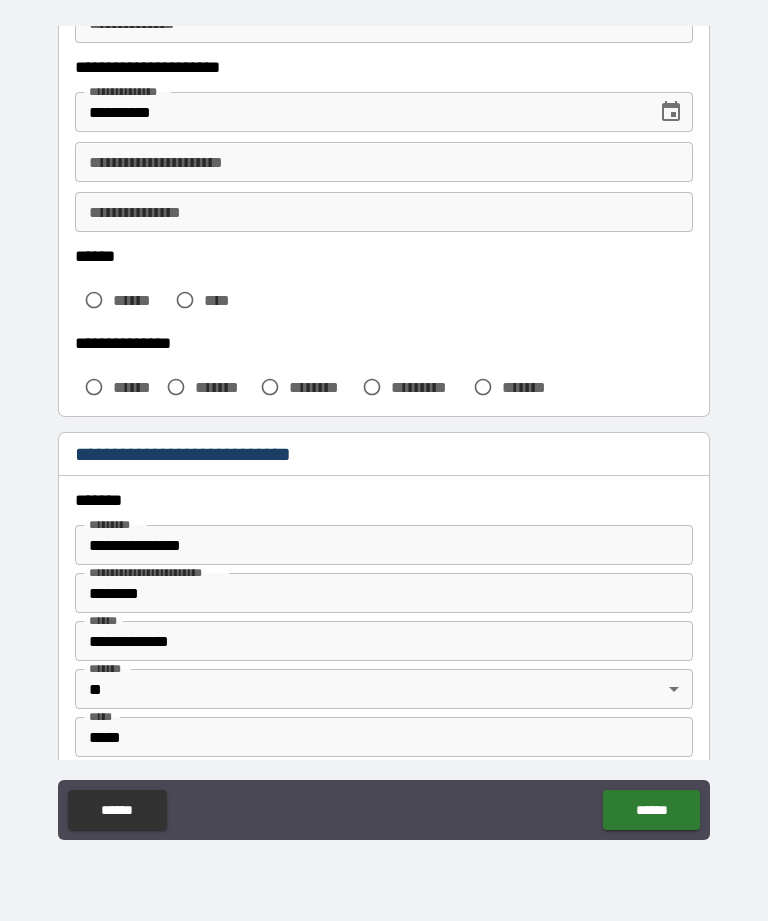 type on "*" 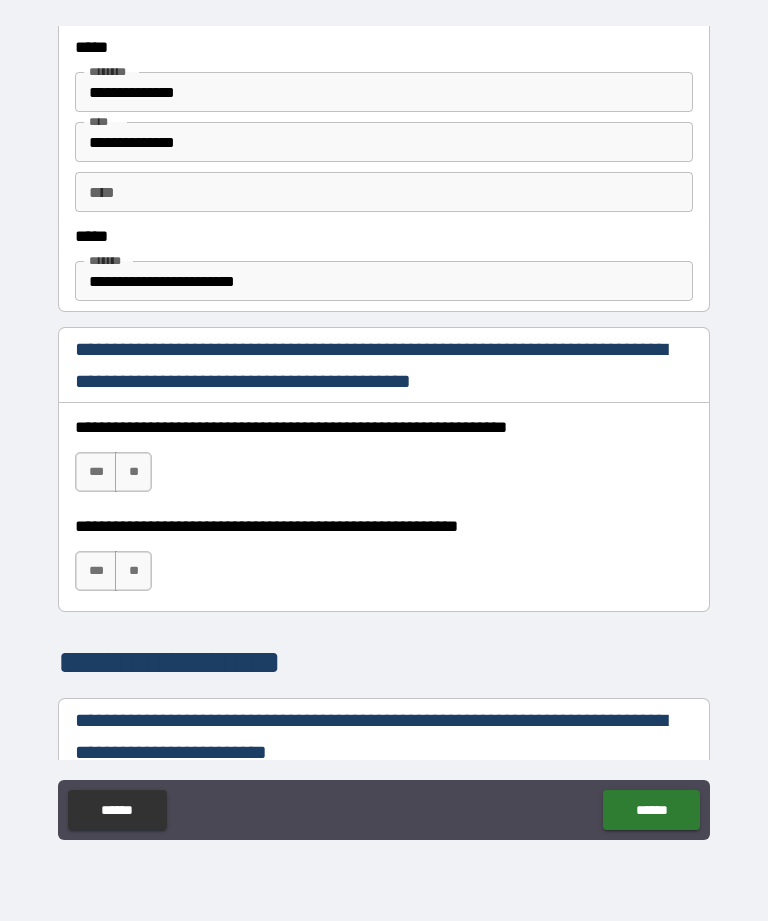scroll, scrollTop: 1061, scrollLeft: 0, axis: vertical 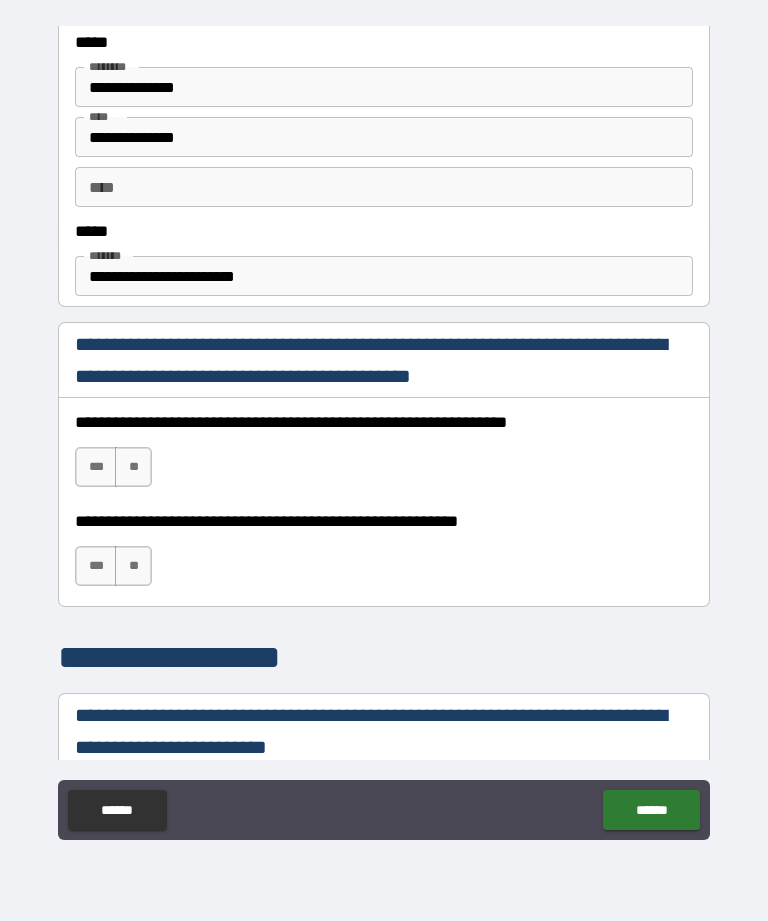 click on "***" at bounding box center [96, 467] 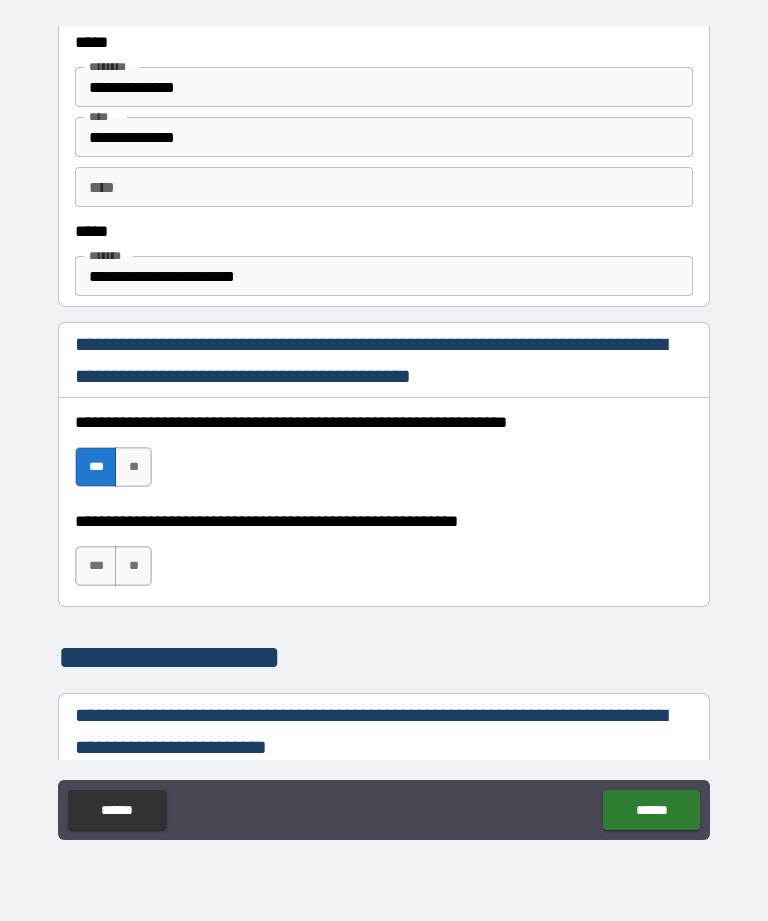 click on "***" at bounding box center [96, 566] 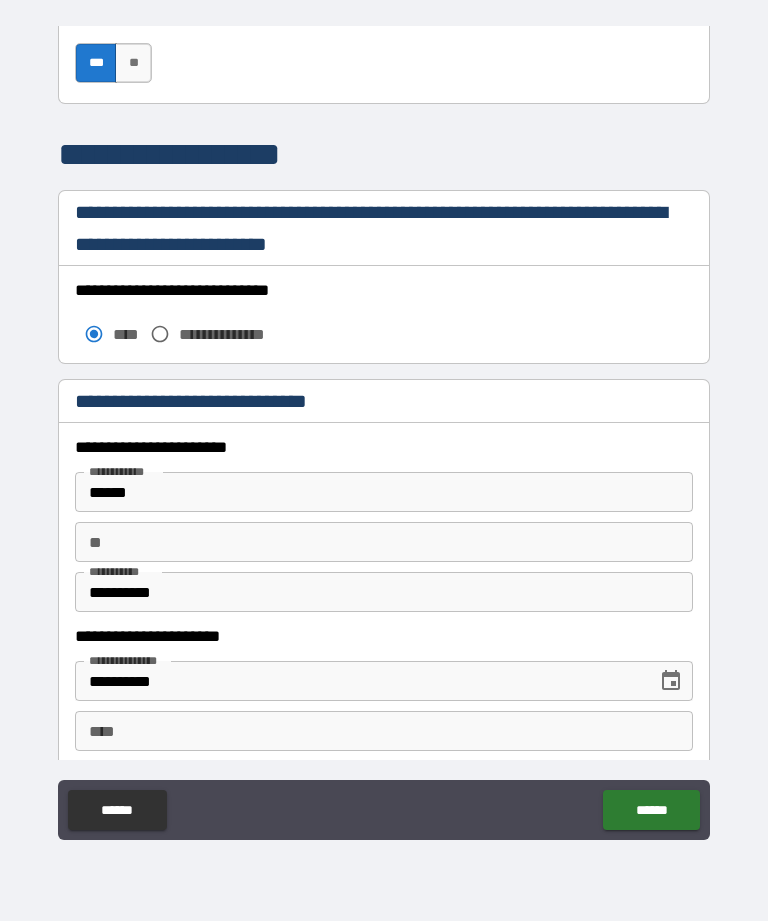 scroll, scrollTop: 1565, scrollLeft: 0, axis: vertical 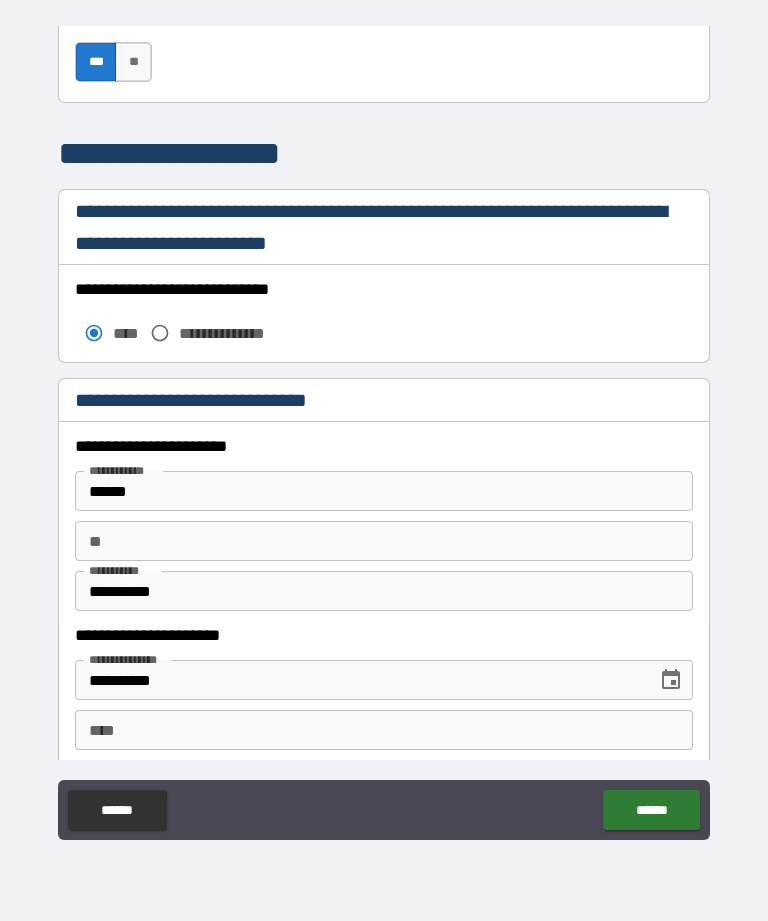 click on "**" at bounding box center (384, 541) 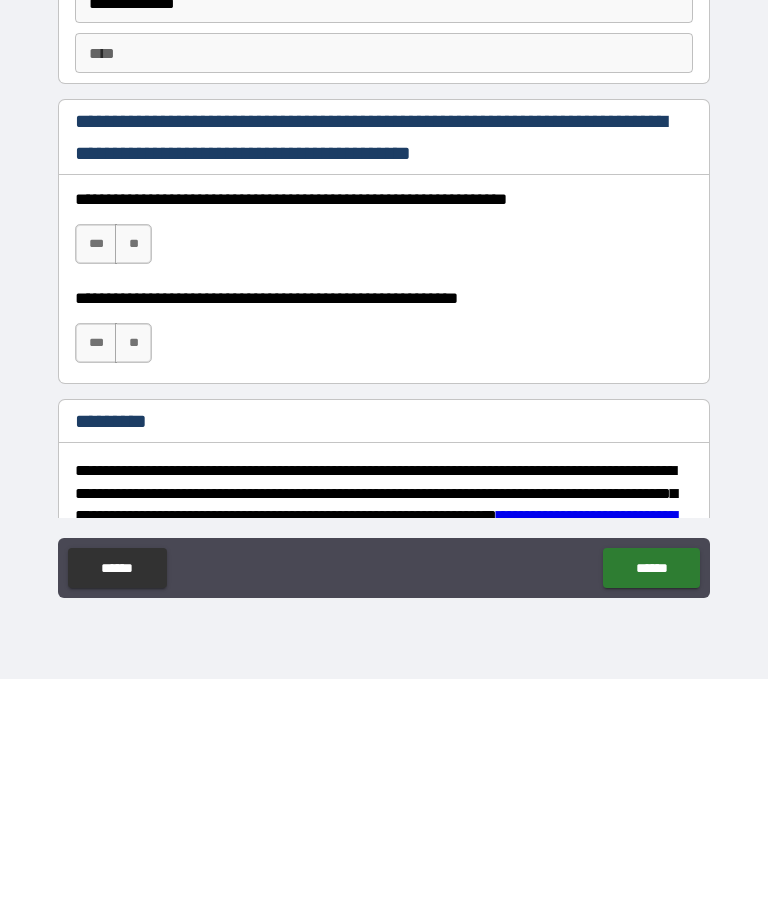scroll, scrollTop: 2681, scrollLeft: 0, axis: vertical 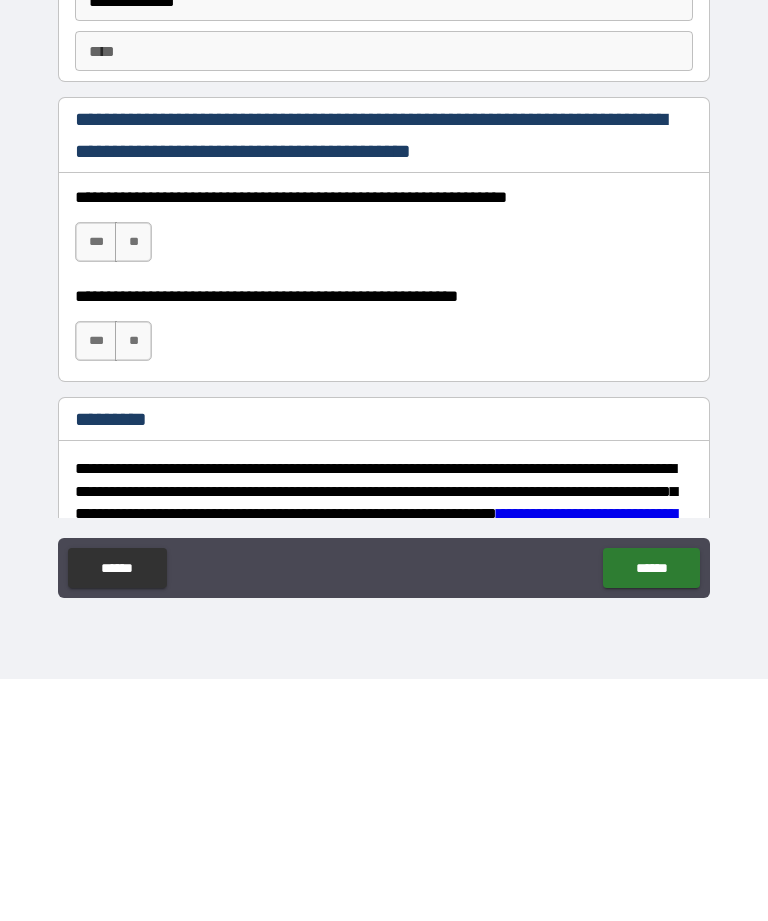 type on "*" 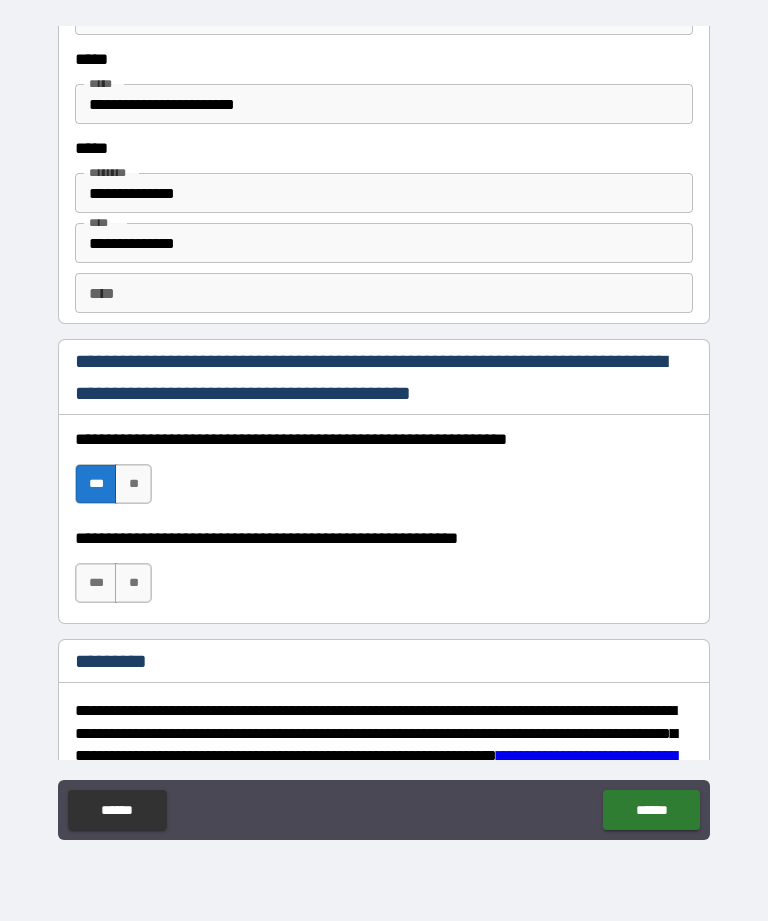 click on "***" at bounding box center [96, 583] 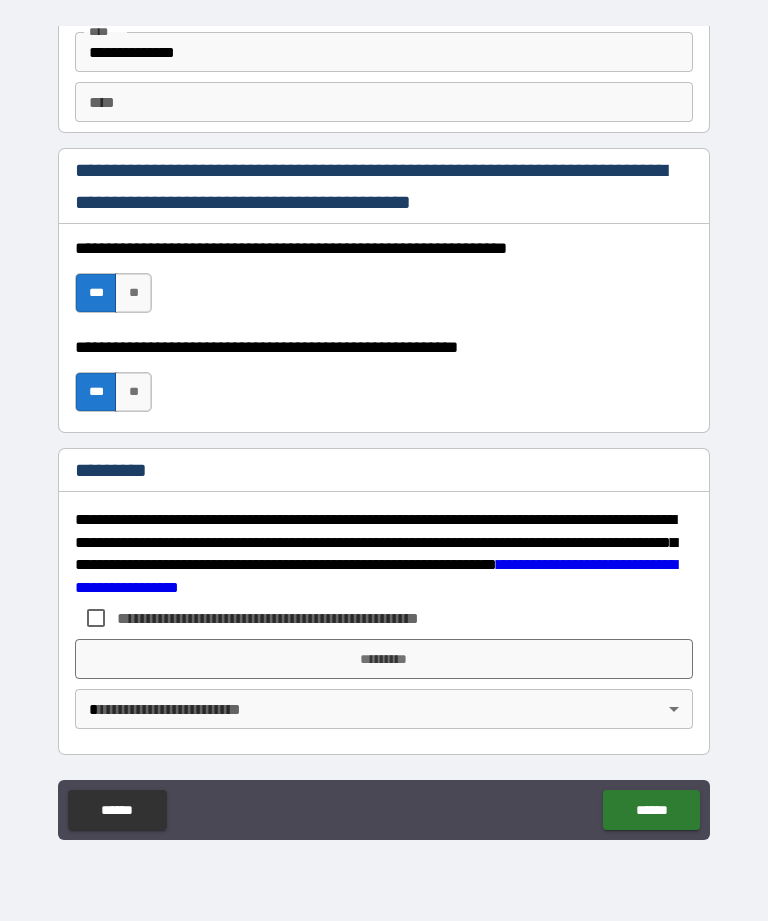 scroll, scrollTop: 2872, scrollLeft: 0, axis: vertical 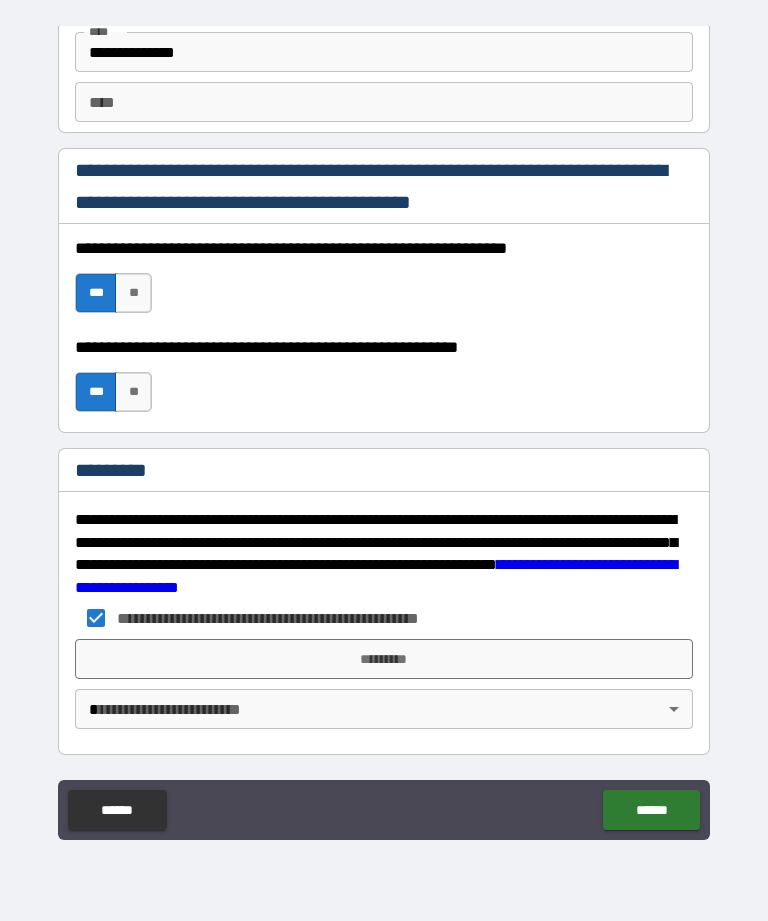 click on "*********" at bounding box center [384, 659] 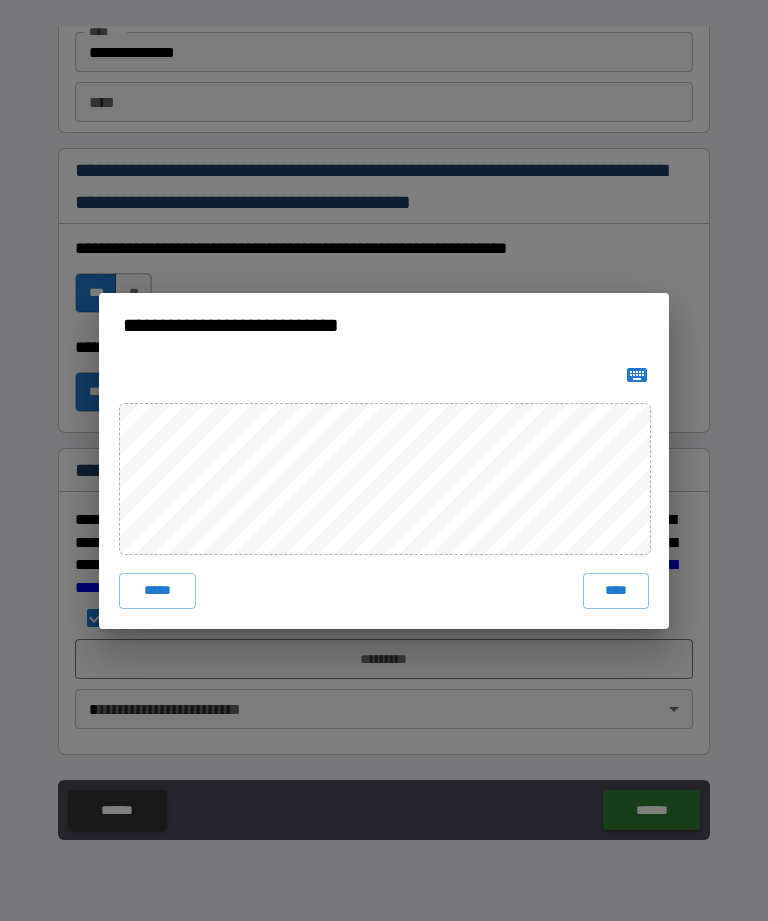 click on "****" at bounding box center (616, 591) 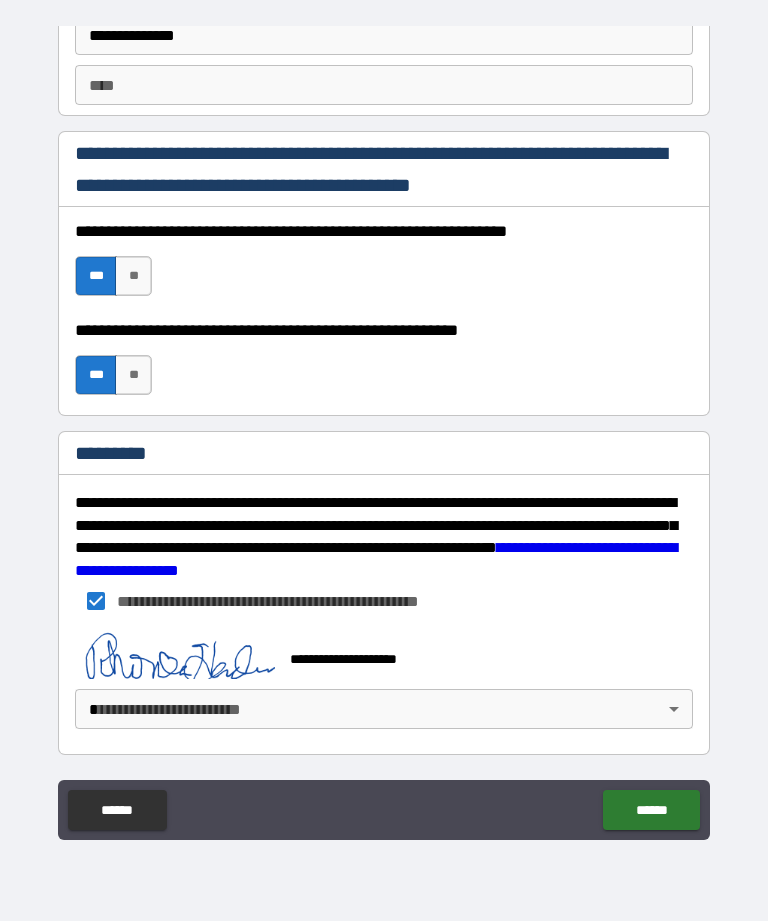 scroll, scrollTop: 2889, scrollLeft: 0, axis: vertical 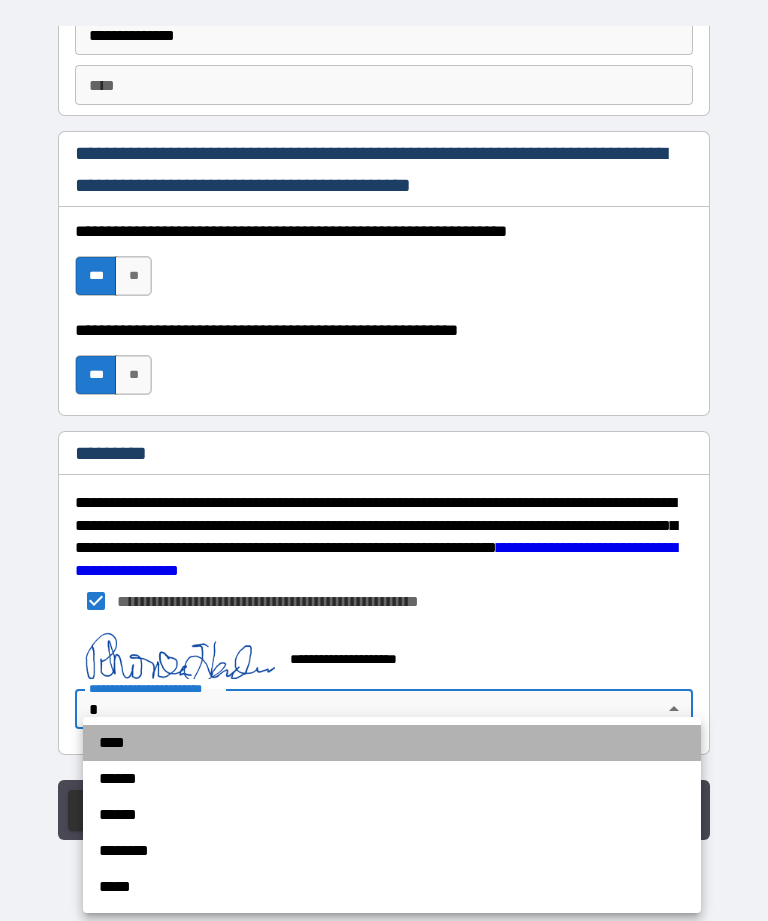 click on "****" at bounding box center (392, 743) 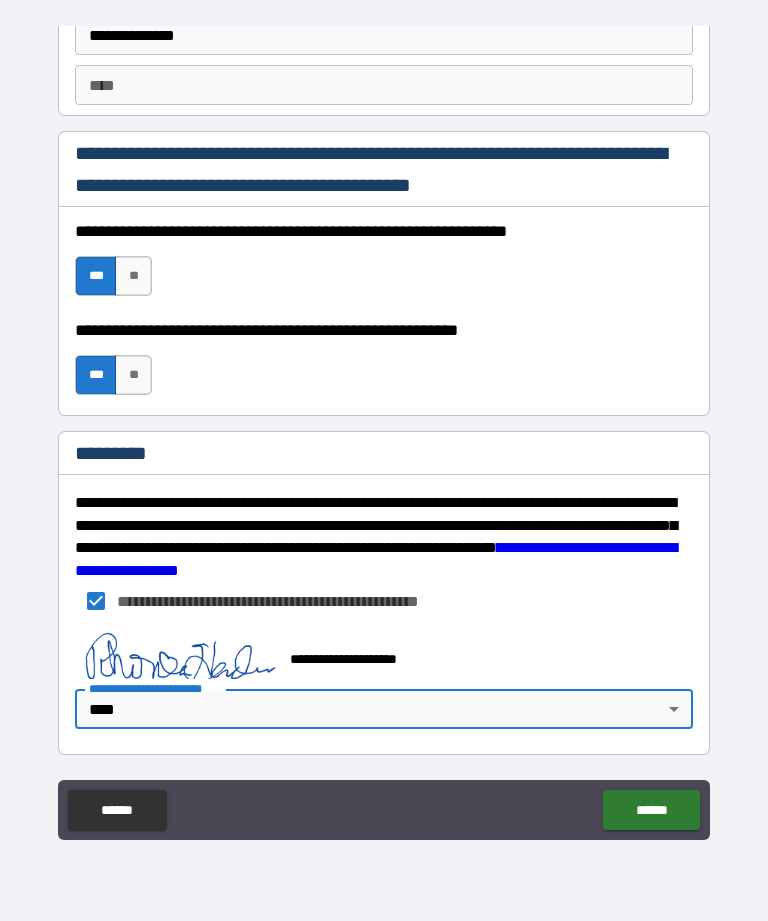 type on "*" 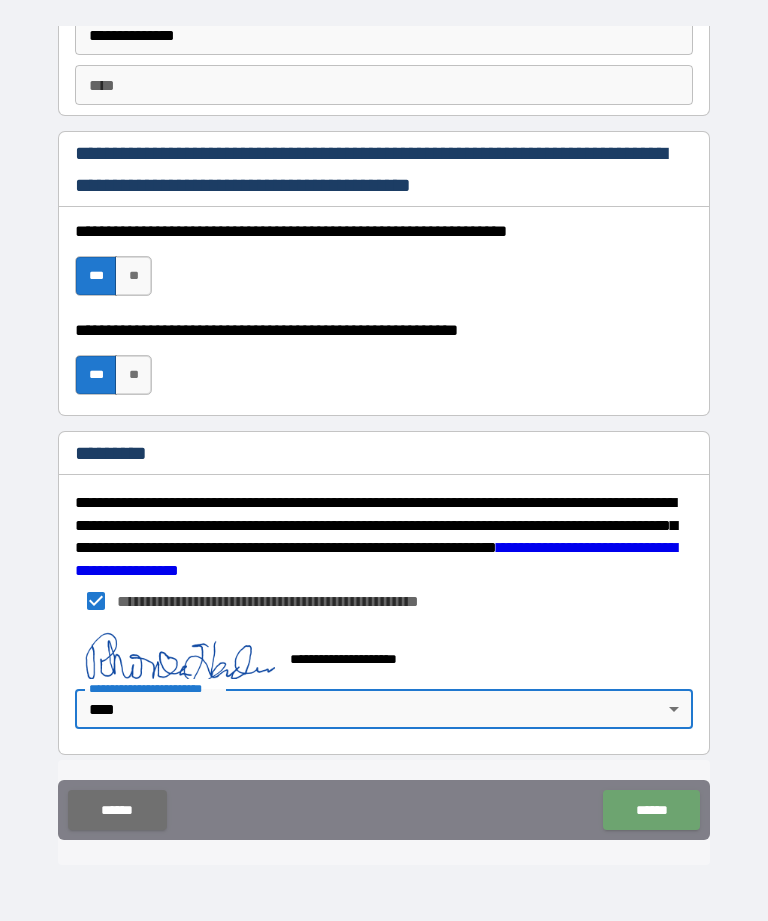 click on "******" at bounding box center [651, 810] 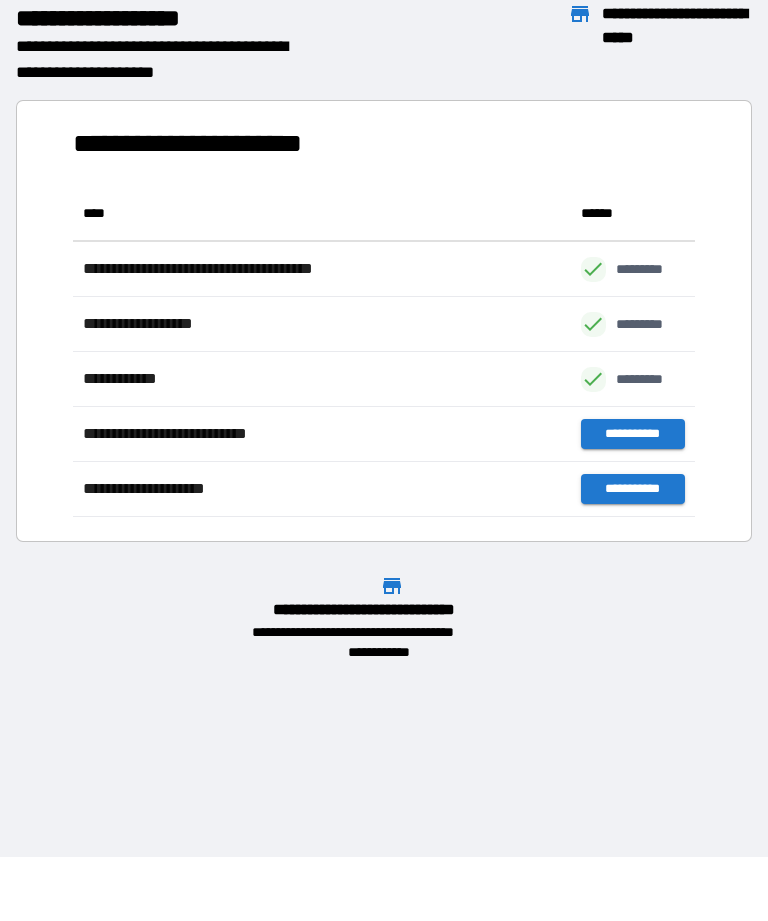 scroll, scrollTop: 1, scrollLeft: 1, axis: both 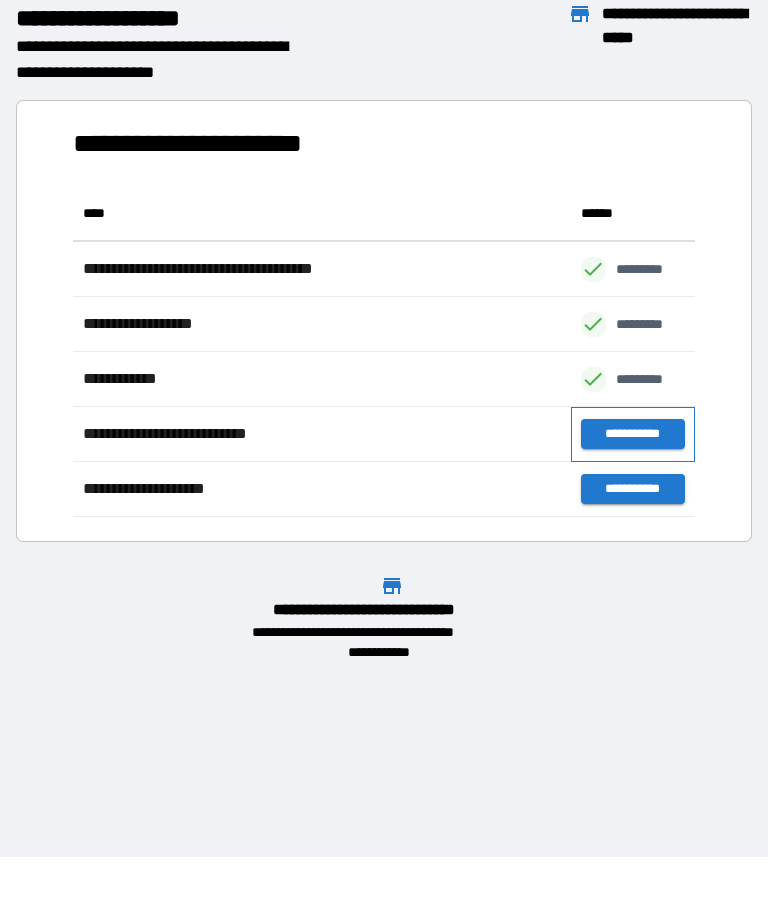 click on "**********" at bounding box center (633, 434) 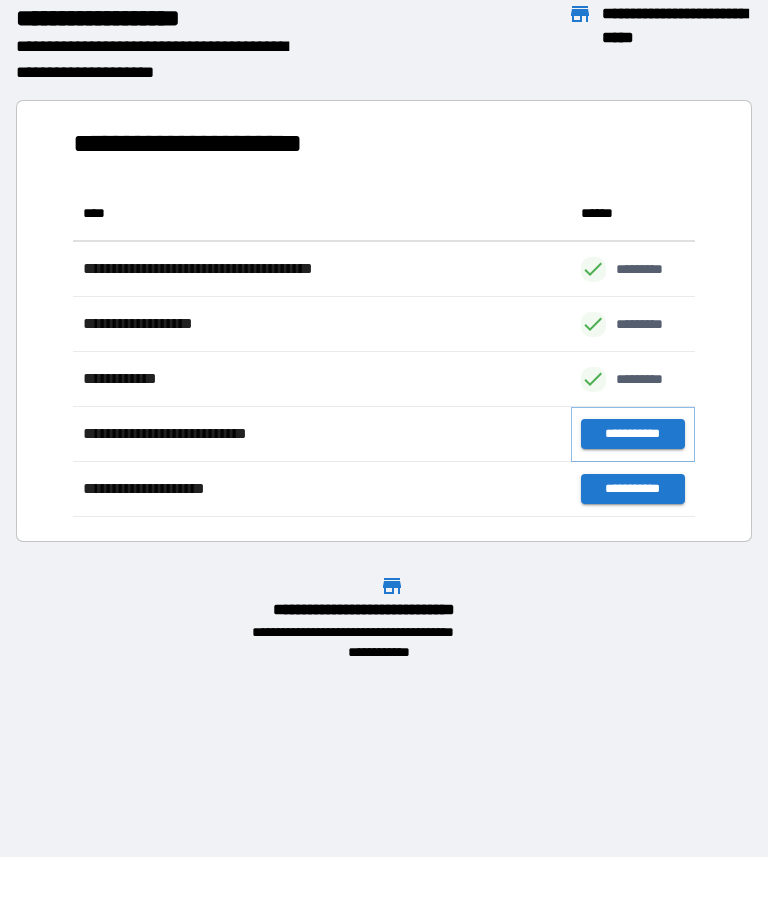 click on "**********" at bounding box center (633, 434) 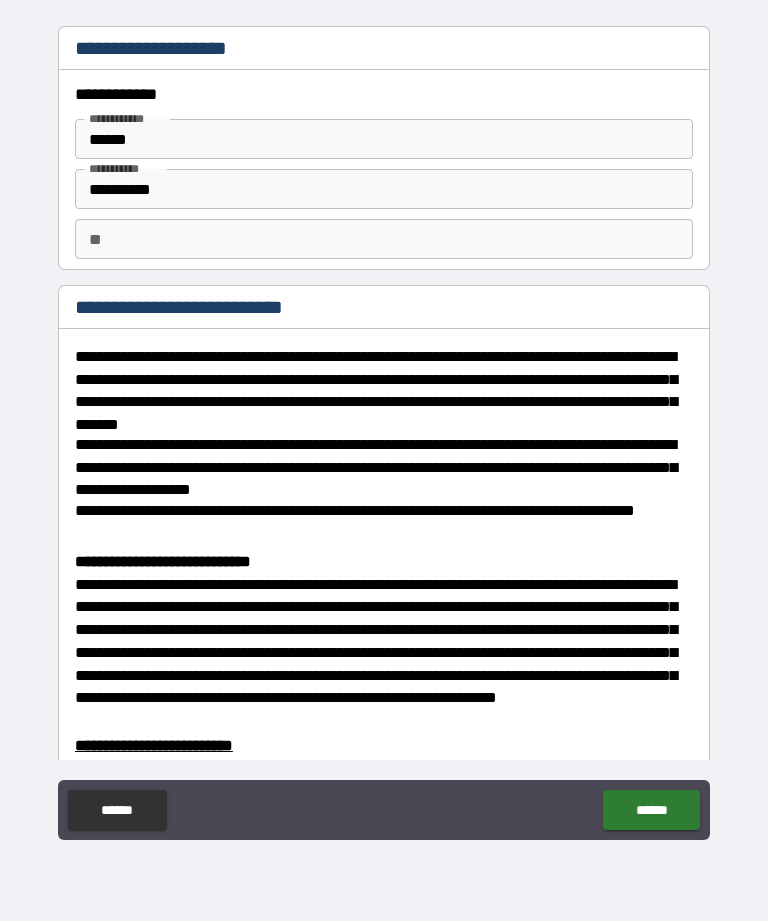 click on "**" at bounding box center (384, 239) 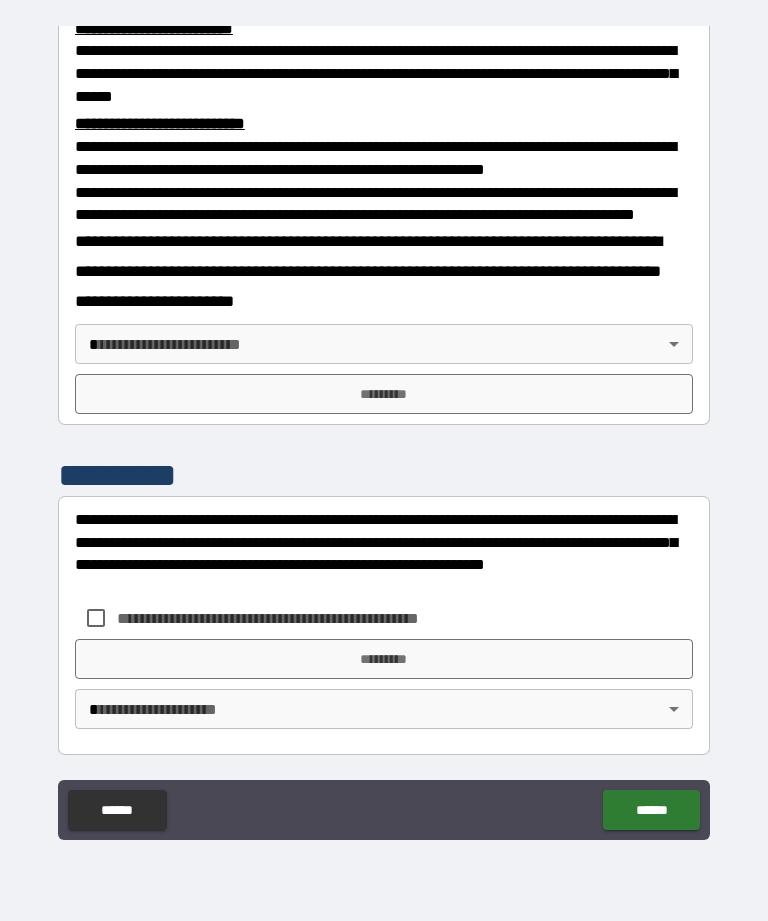 scroll, scrollTop: 734, scrollLeft: 0, axis: vertical 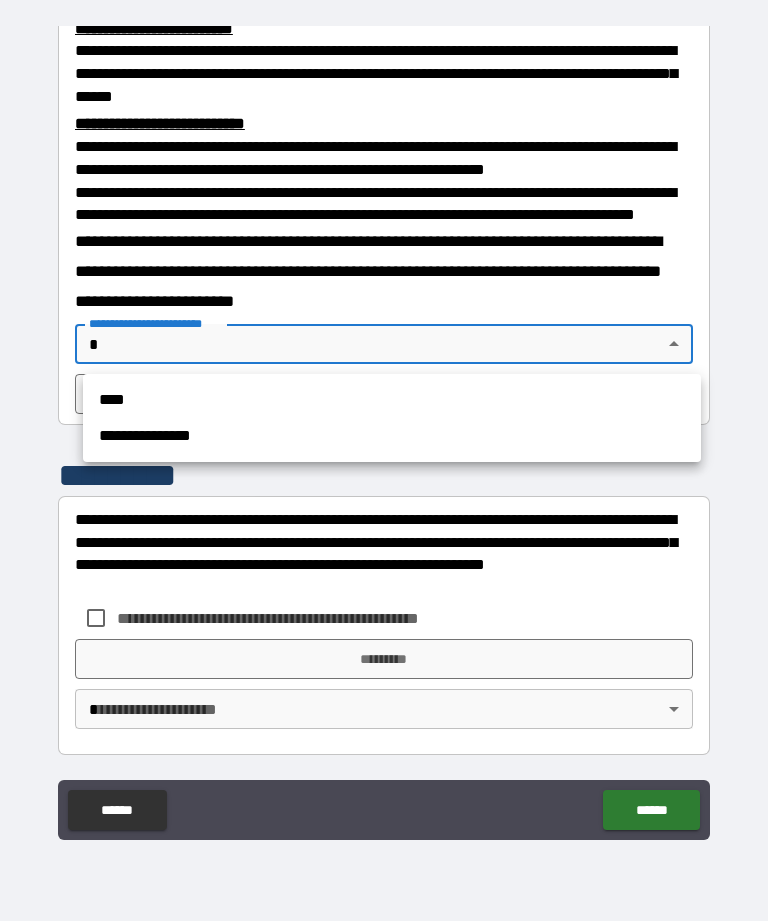 click on "****" at bounding box center (392, 400) 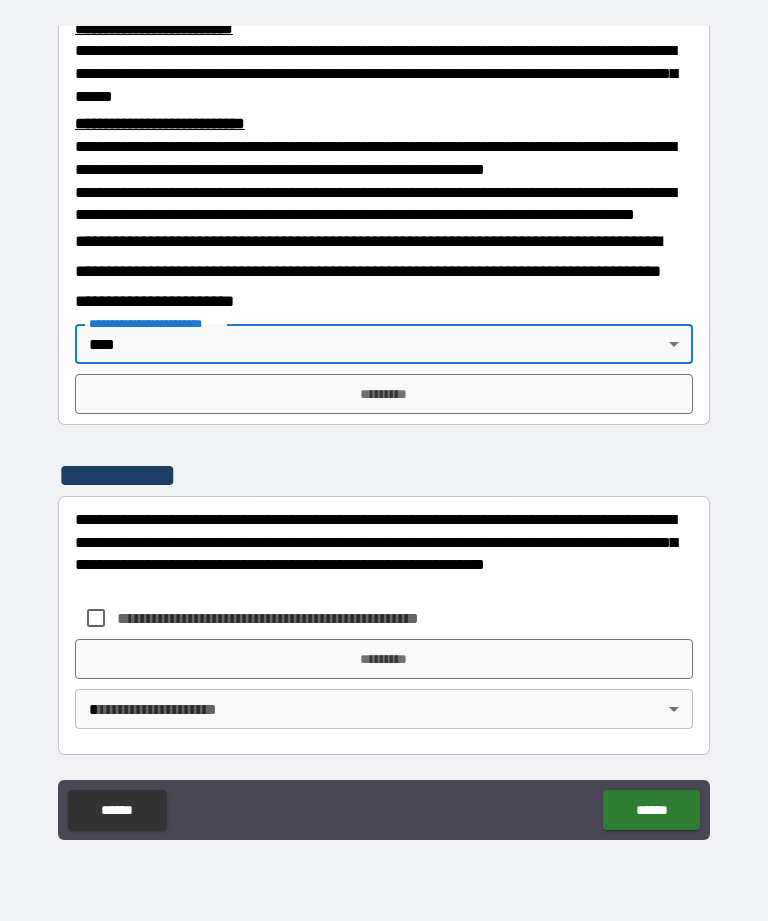 click on "*********" at bounding box center (384, 394) 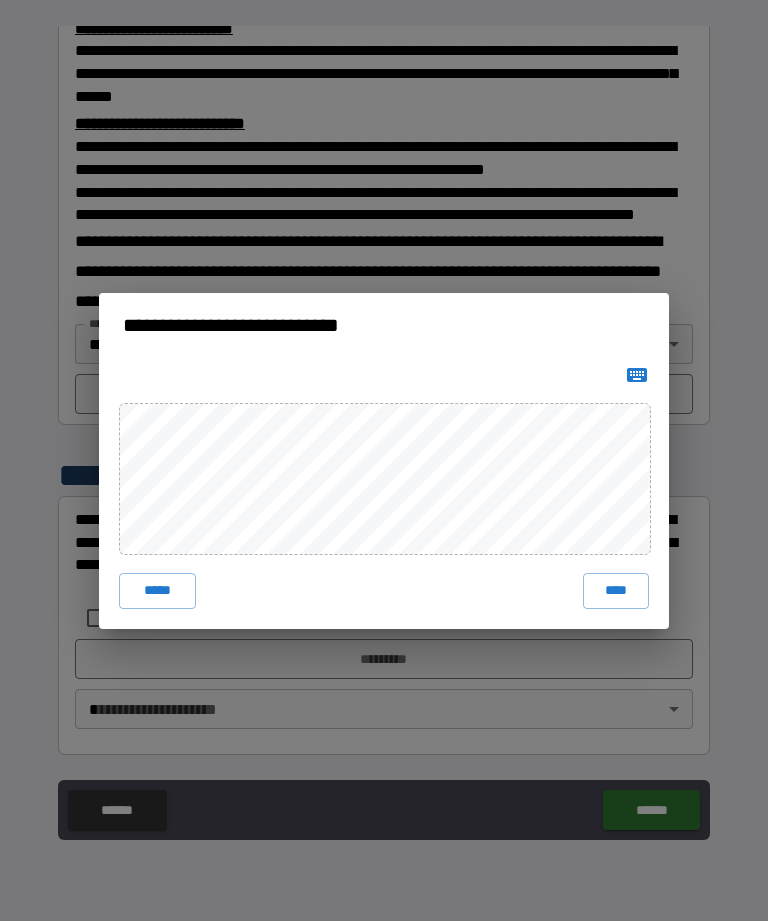 click on "****" at bounding box center (616, 591) 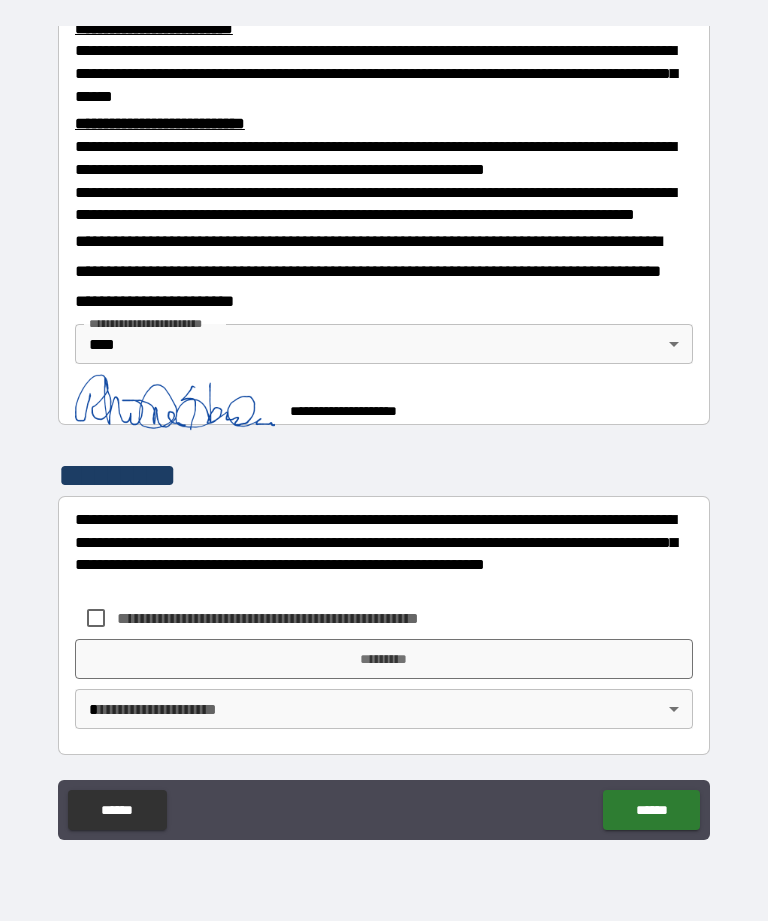scroll, scrollTop: 724, scrollLeft: 0, axis: vertical 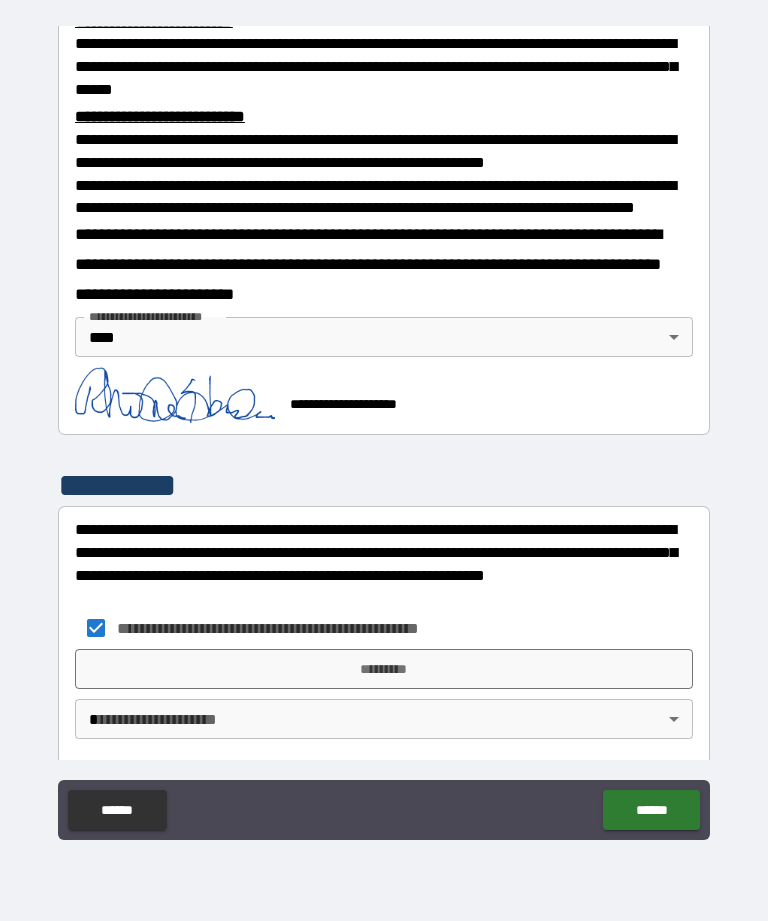 click on "*********" at bounding box center (384, 669) 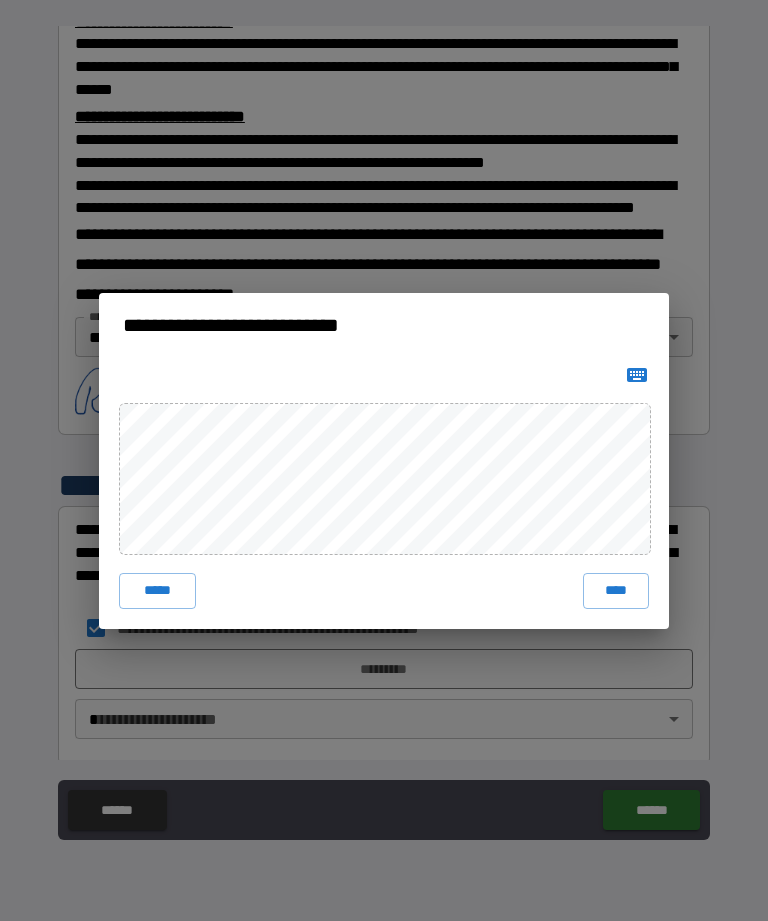 click on "****" at bounding box center [616, 591] 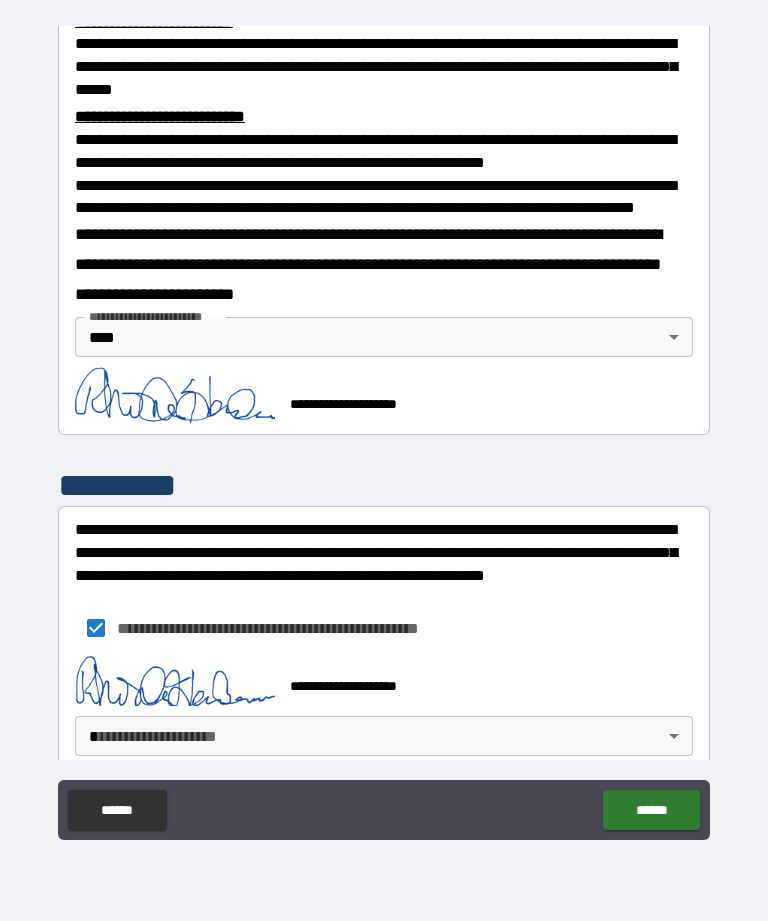 click on "**********" at bounding box center (384, 428) 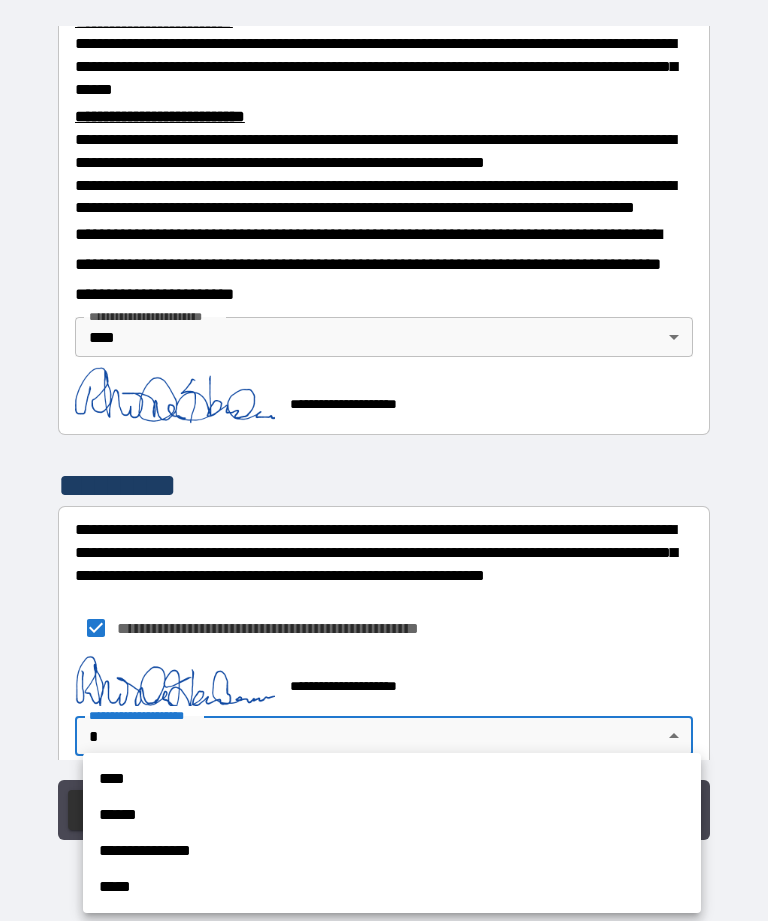 click on "****" at bounding box center (392, 779) 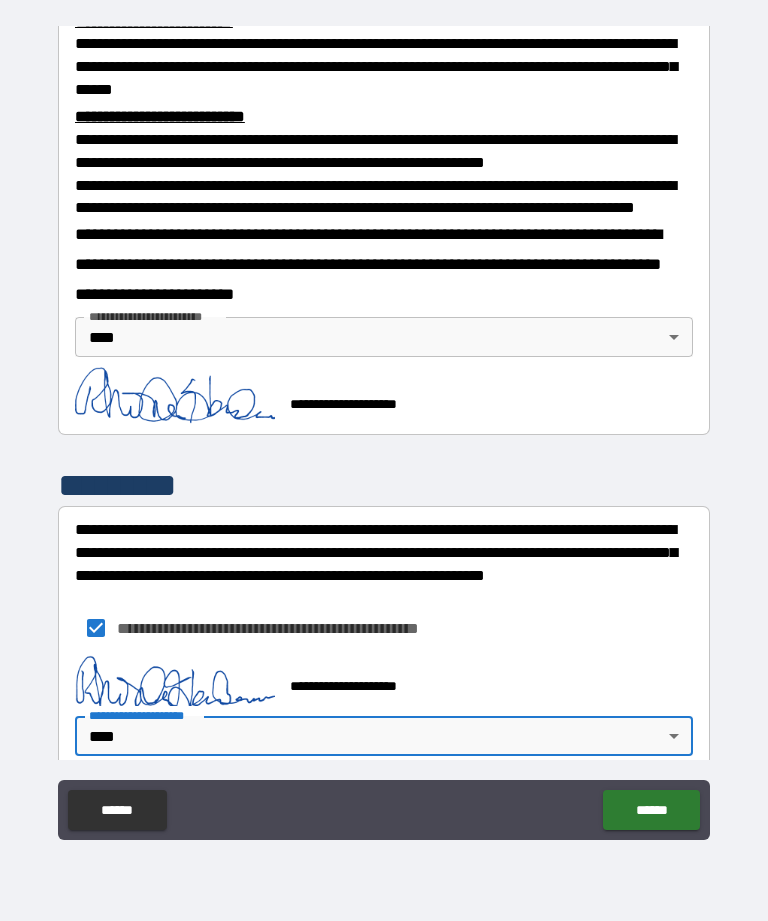 scroll, scrollTop: 737, scrollLeft: 0, axis: vertical 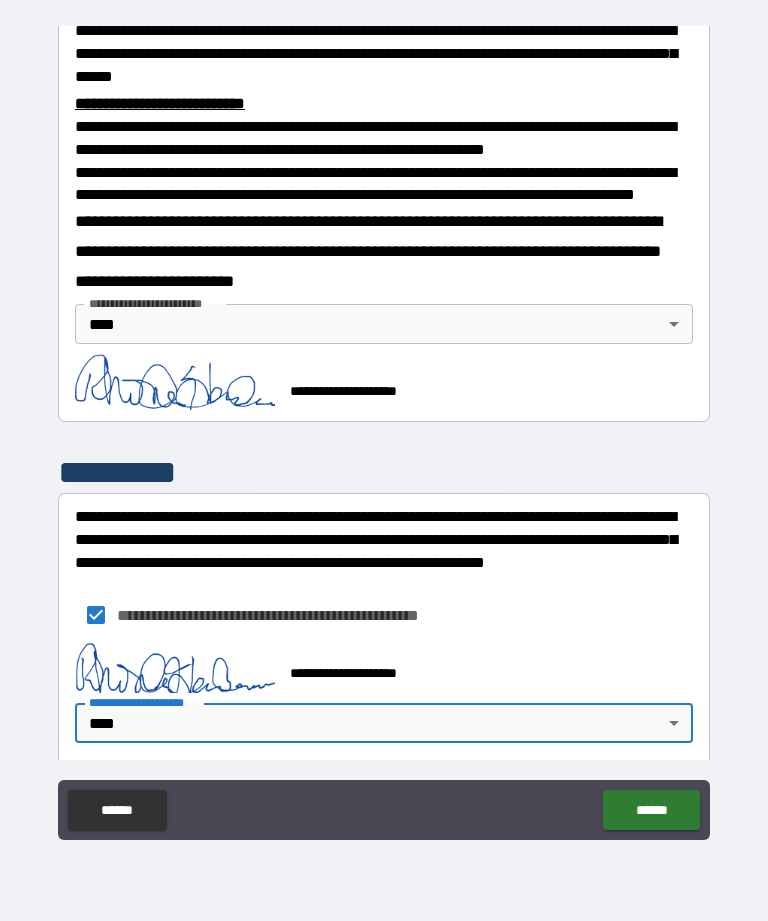 click on "******" at bounding box center [651, 810] 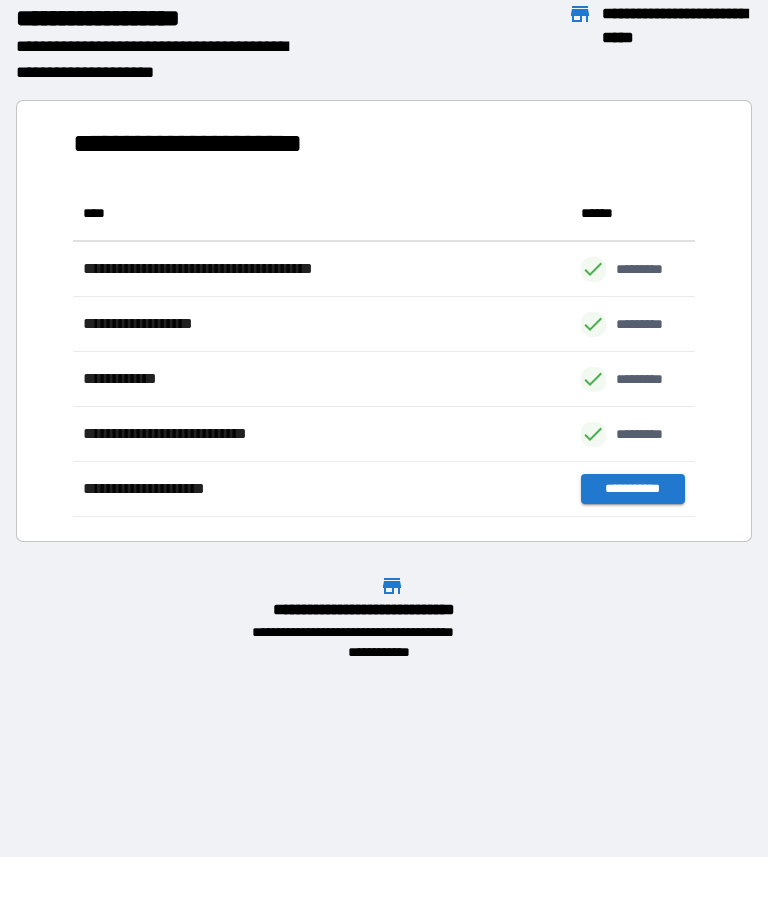scroll, scrollTop: 1, scrollLeft: 1, axis: both 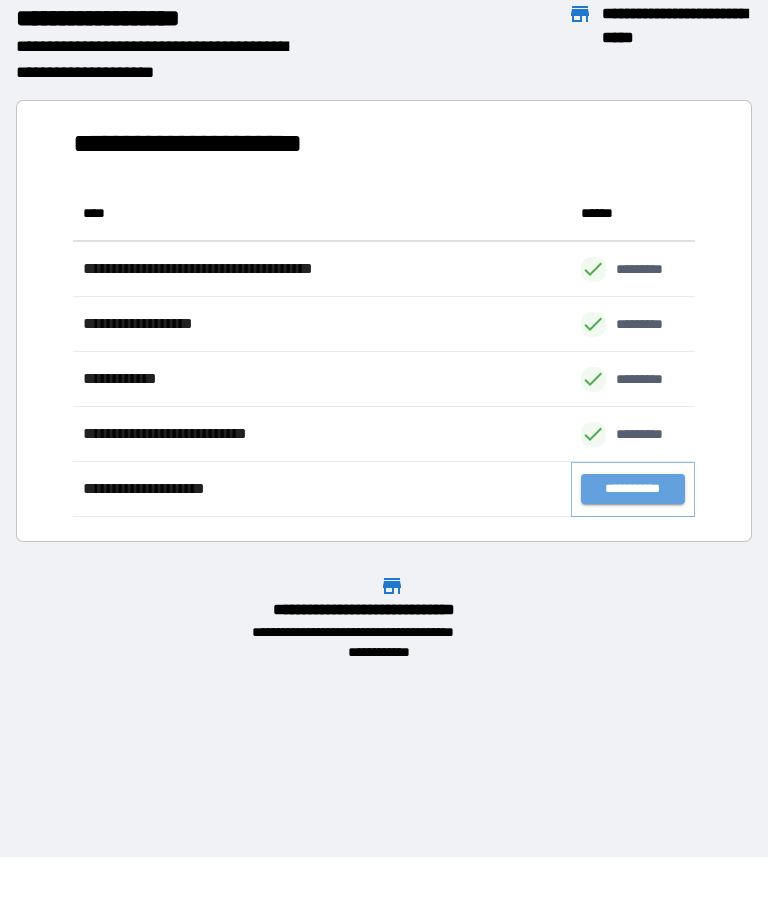click on "**********" at bounding box center [633, 489] 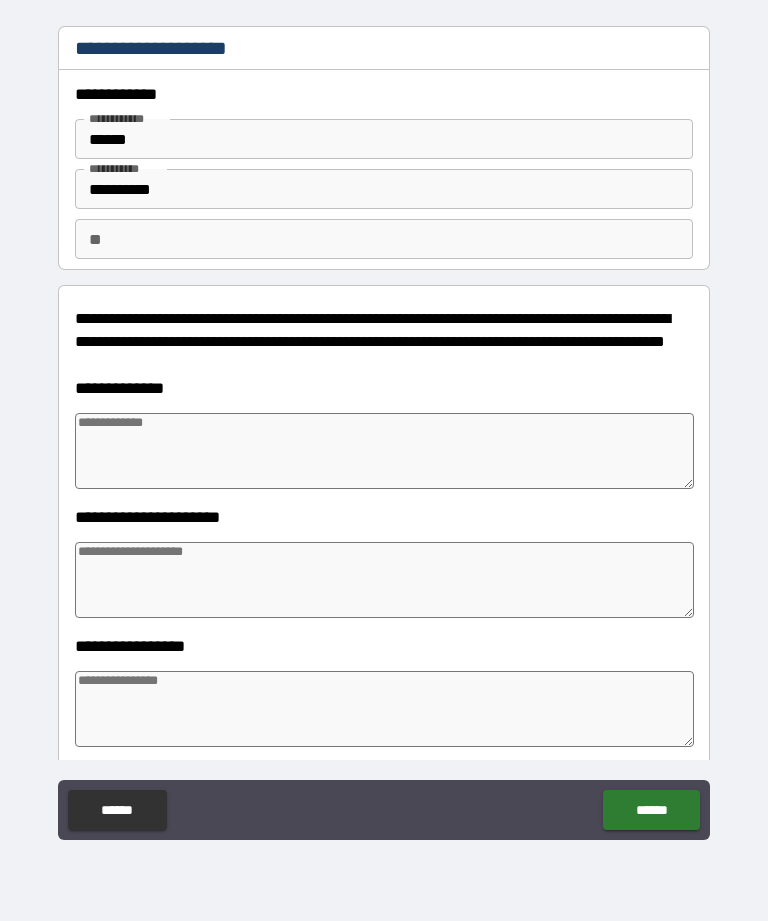 type on "*" 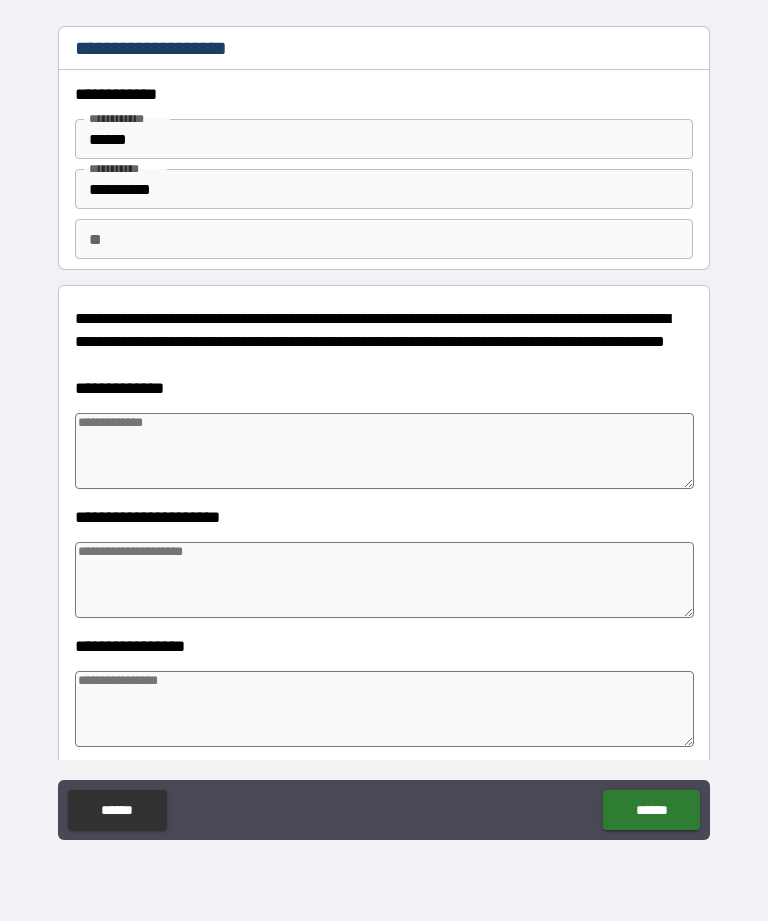 type on "*" 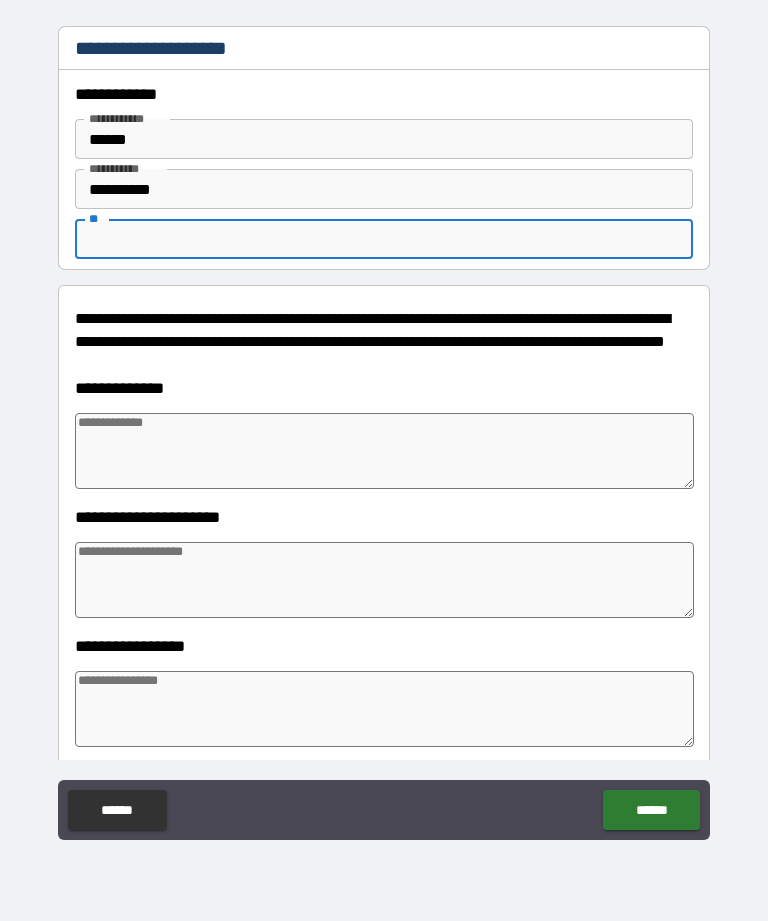 type on "*" 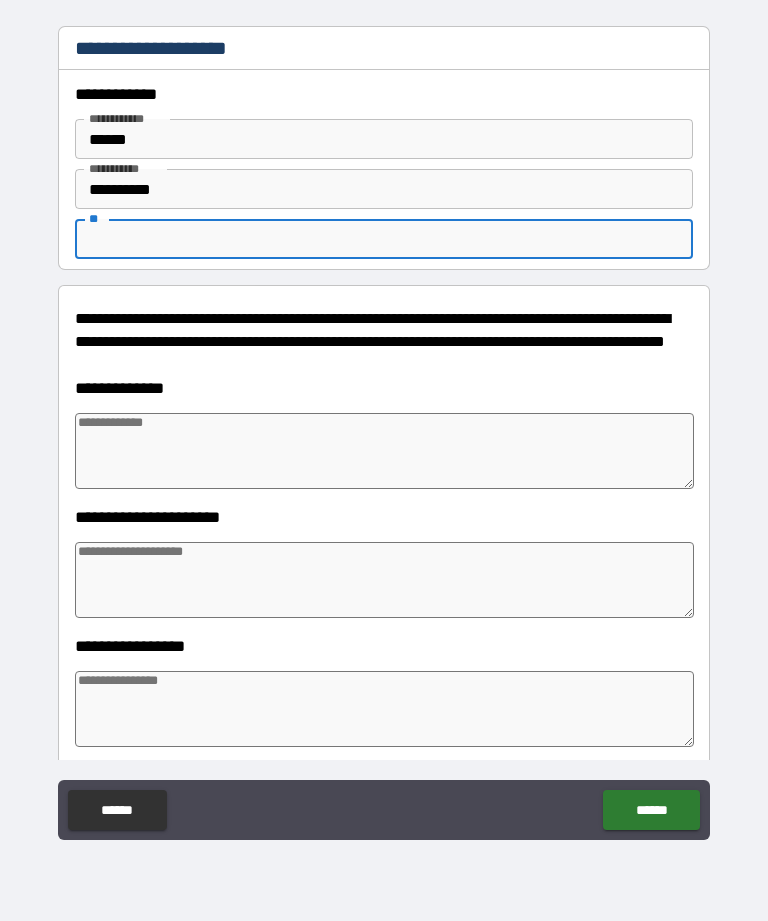 type on "*" 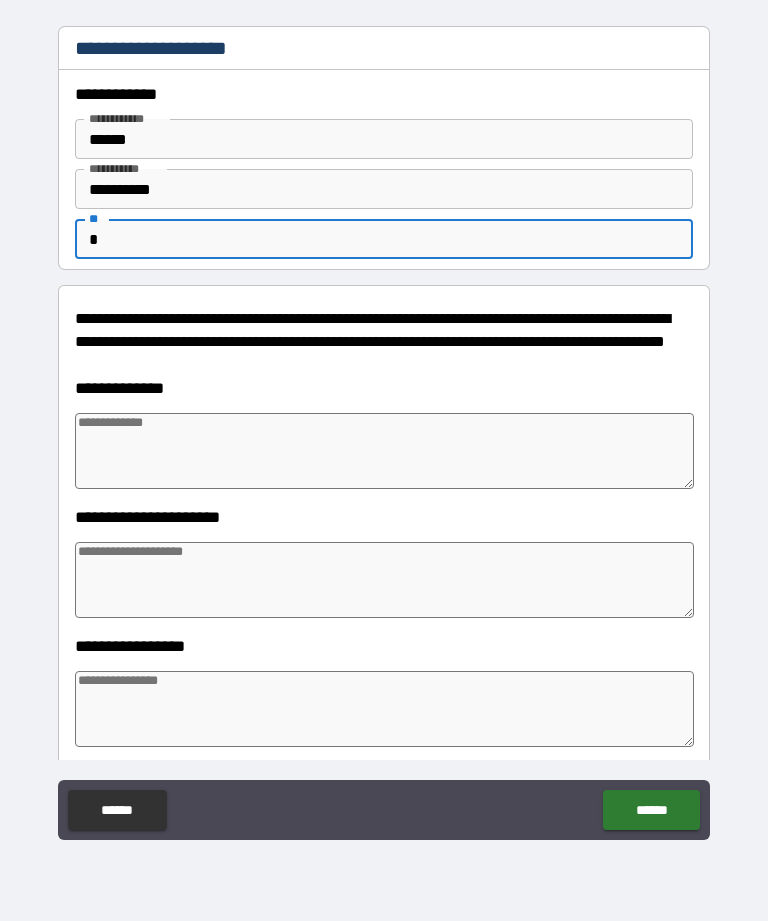 type on "*" 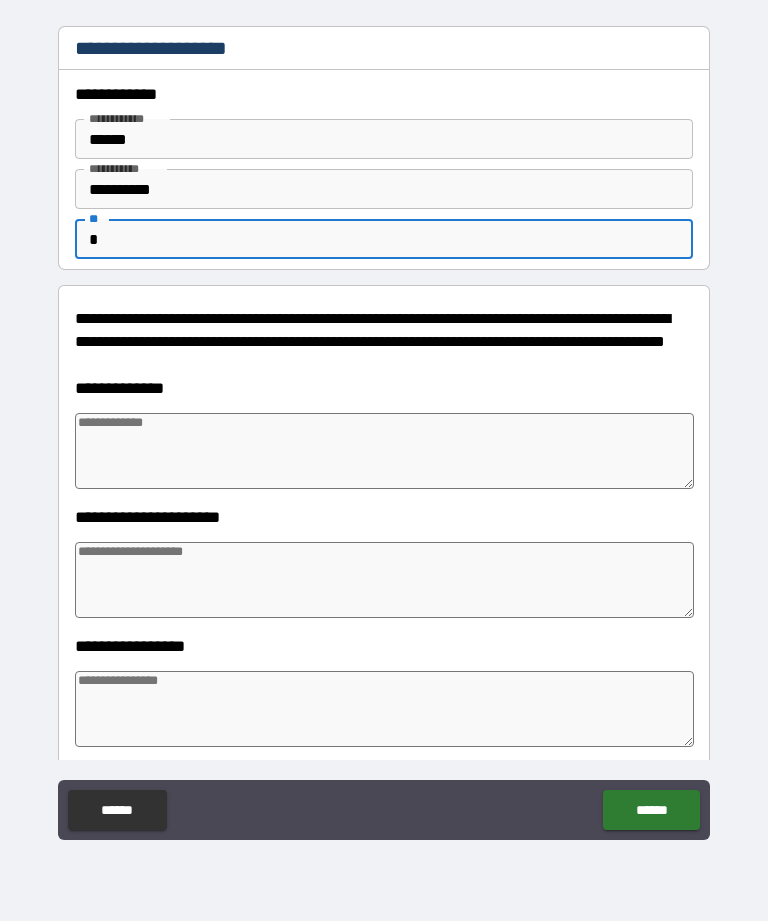 type on "*" 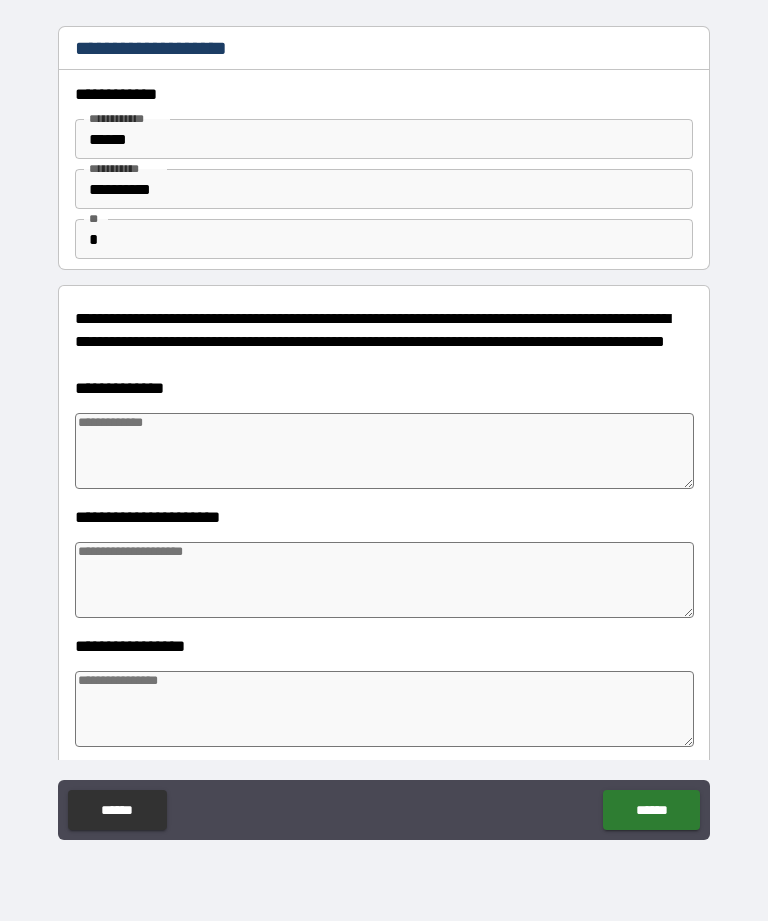 type on "*" 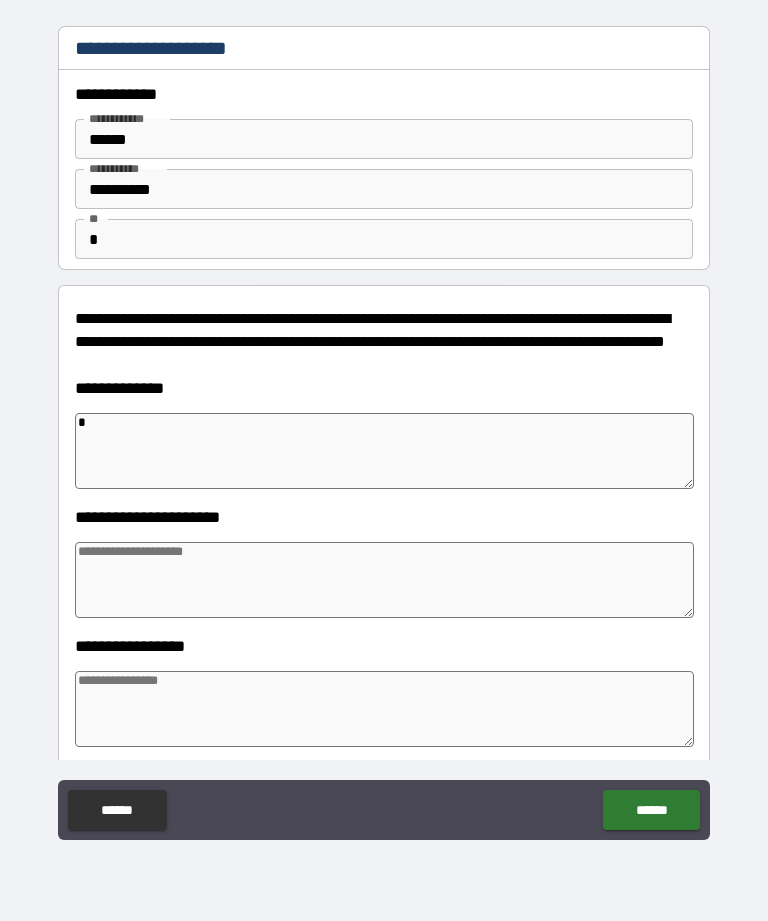 type on "*" 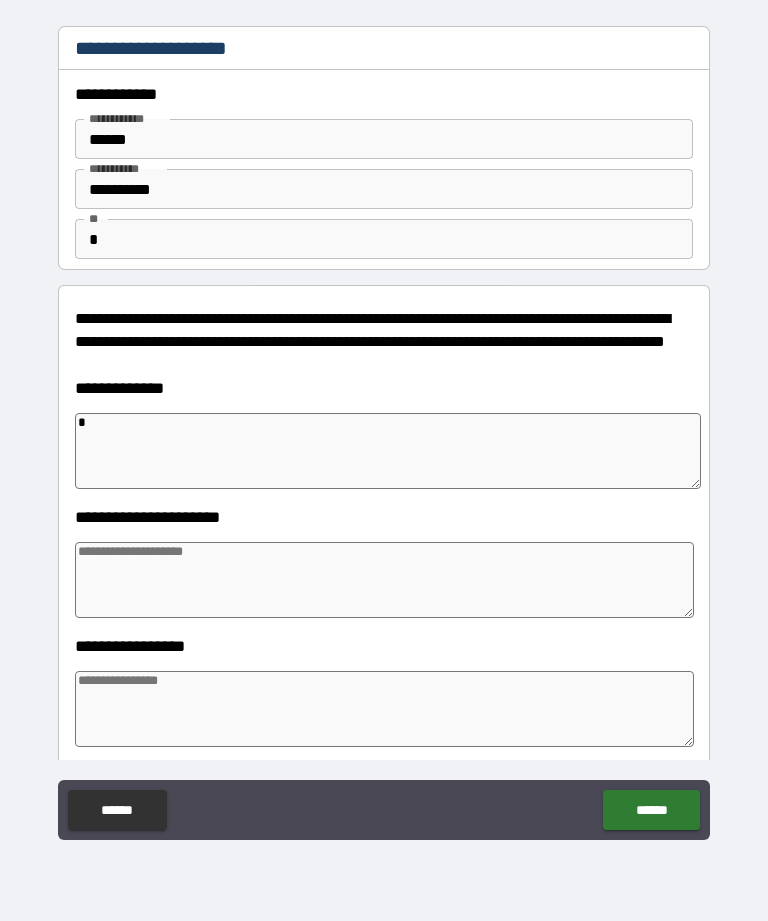 type on "**" 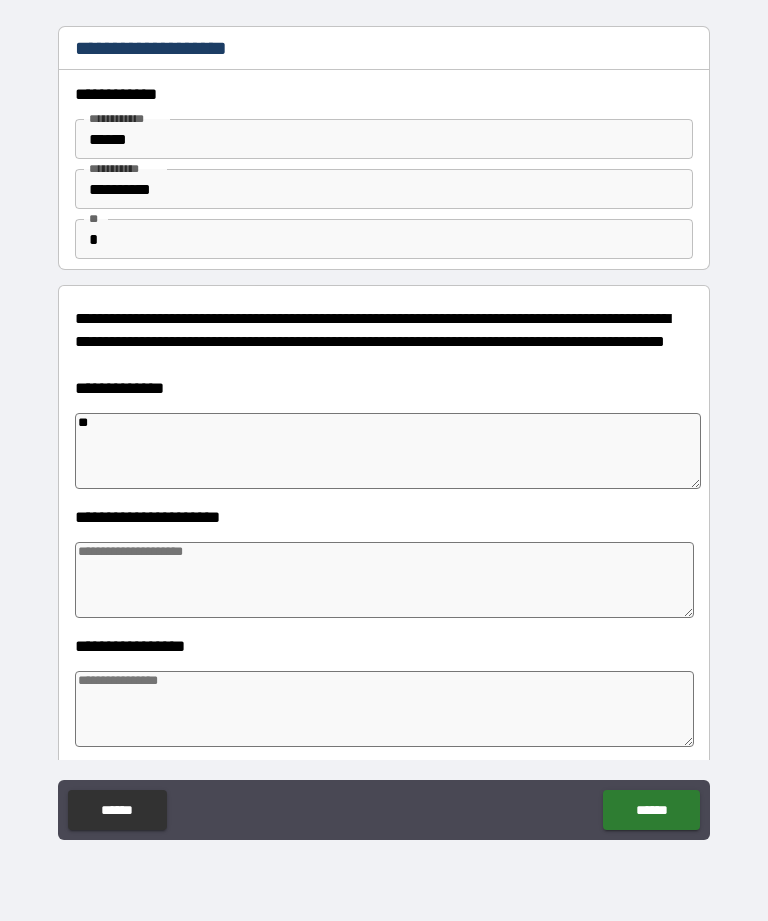 type on "*" 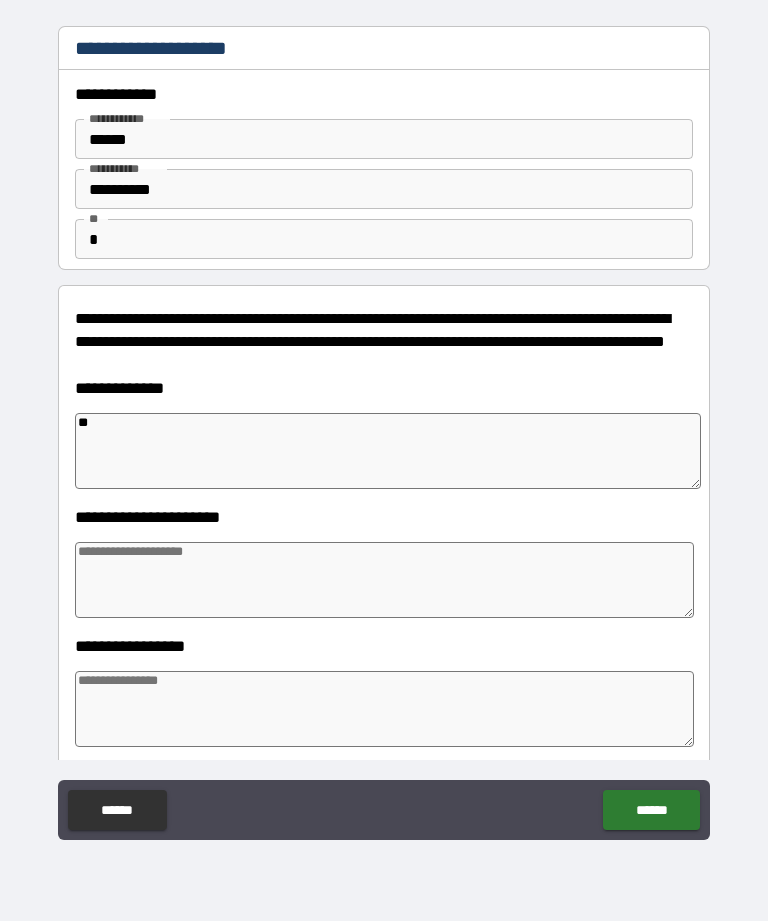 type on "*********" 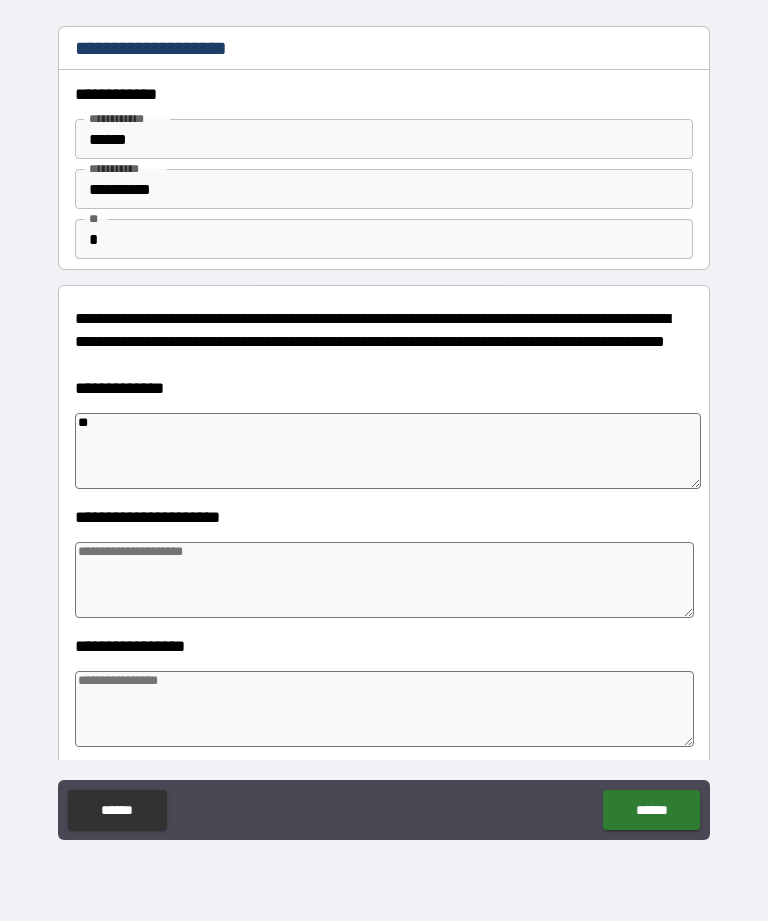 type on "*" 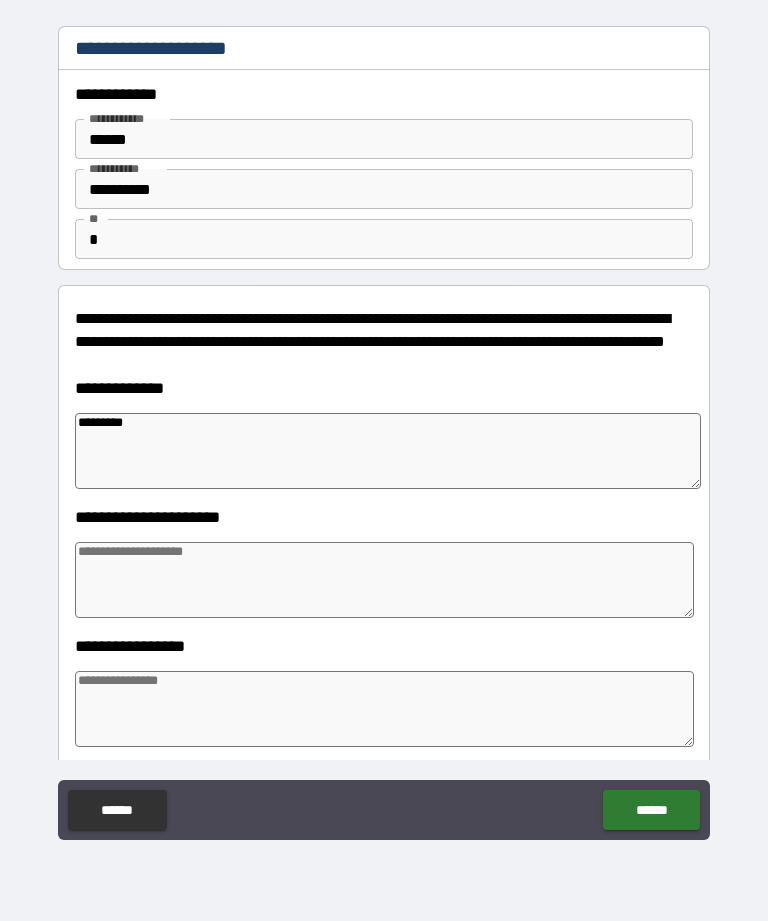 type on "*********" 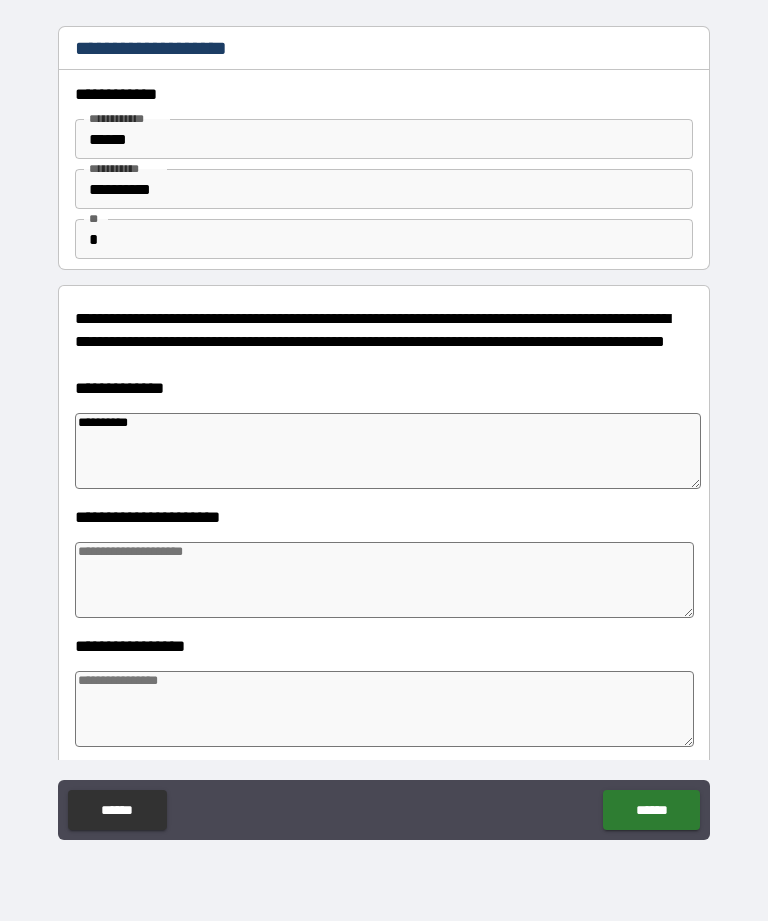 type on "*" 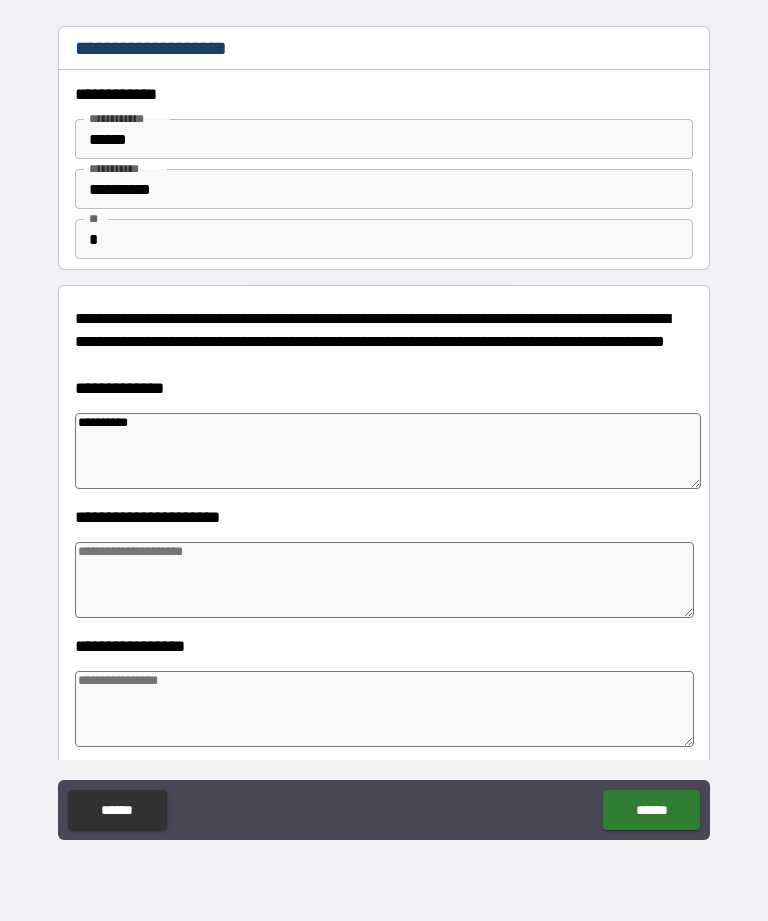 type on "*" 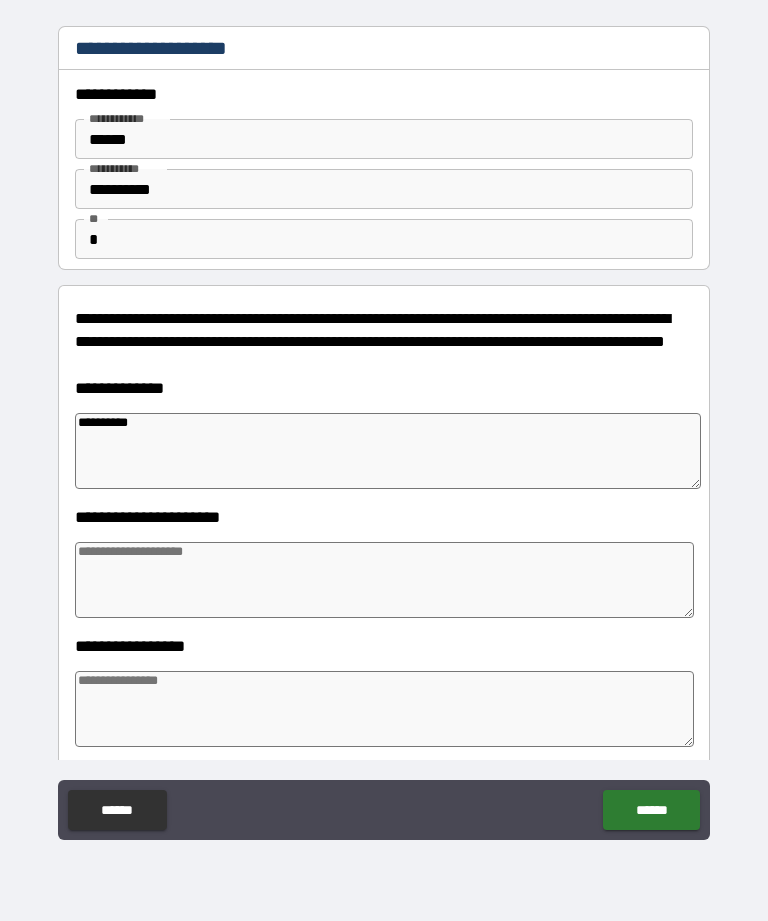 type on "*" 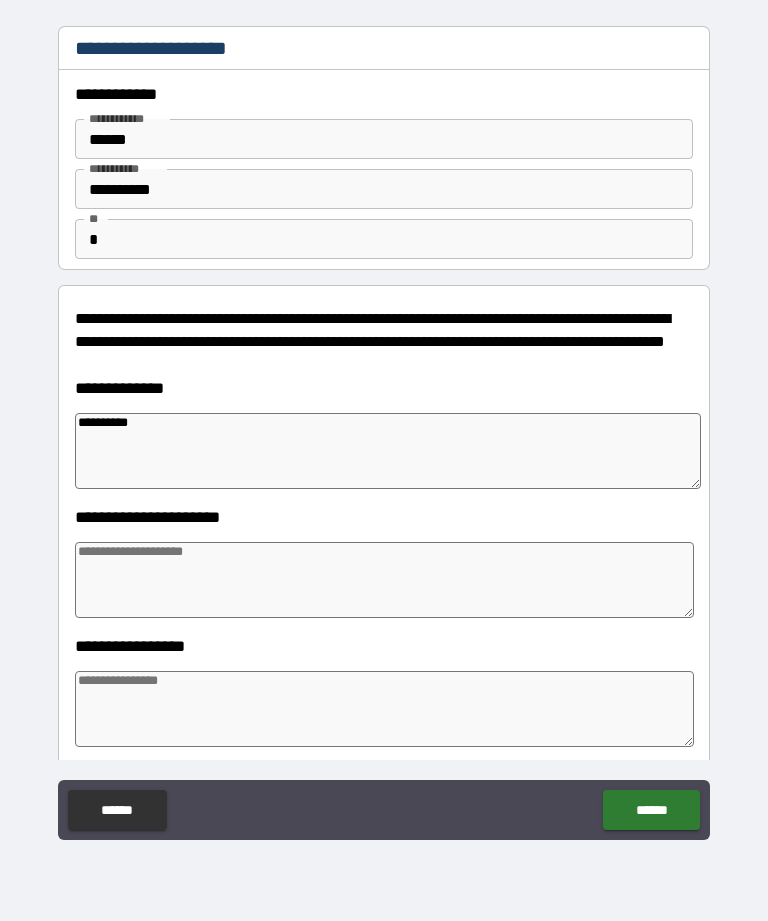 type on "**********" 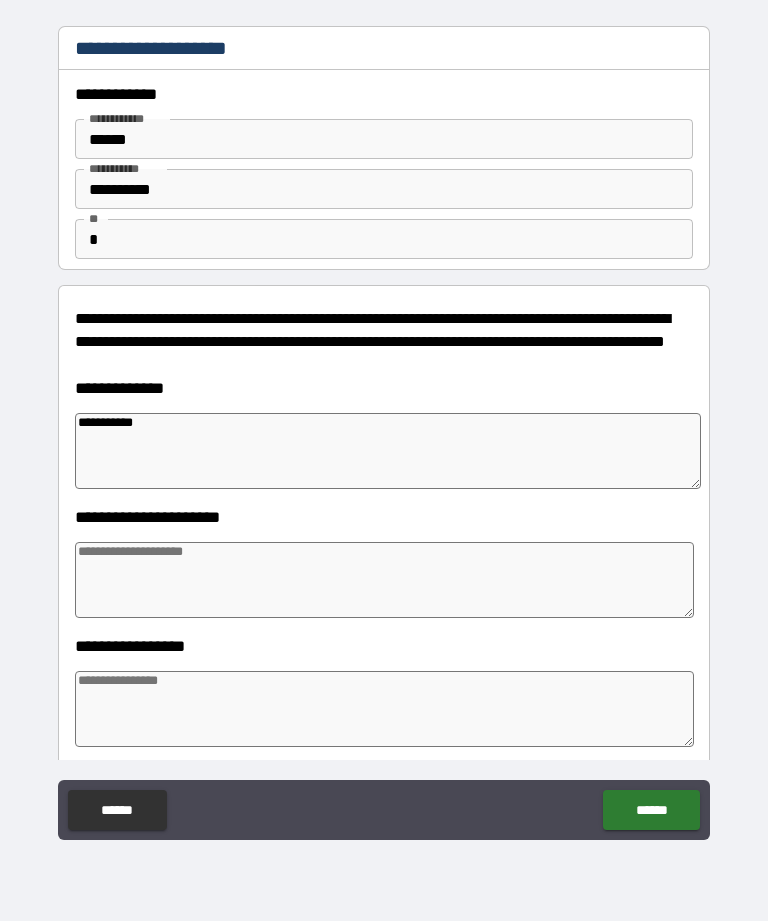 type on "*" 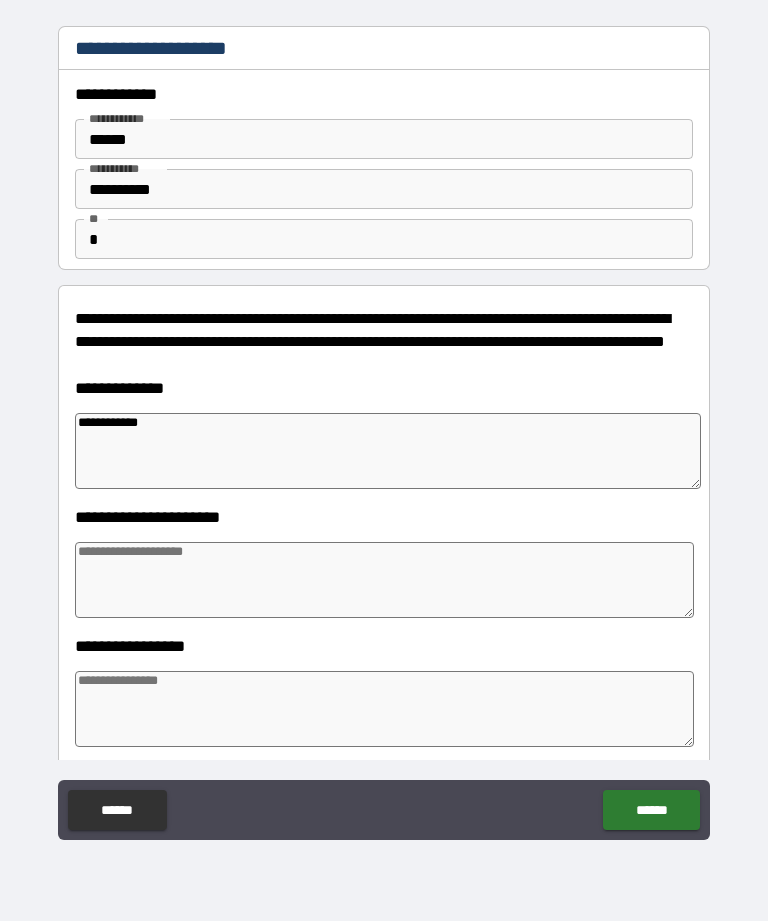 type on "*" 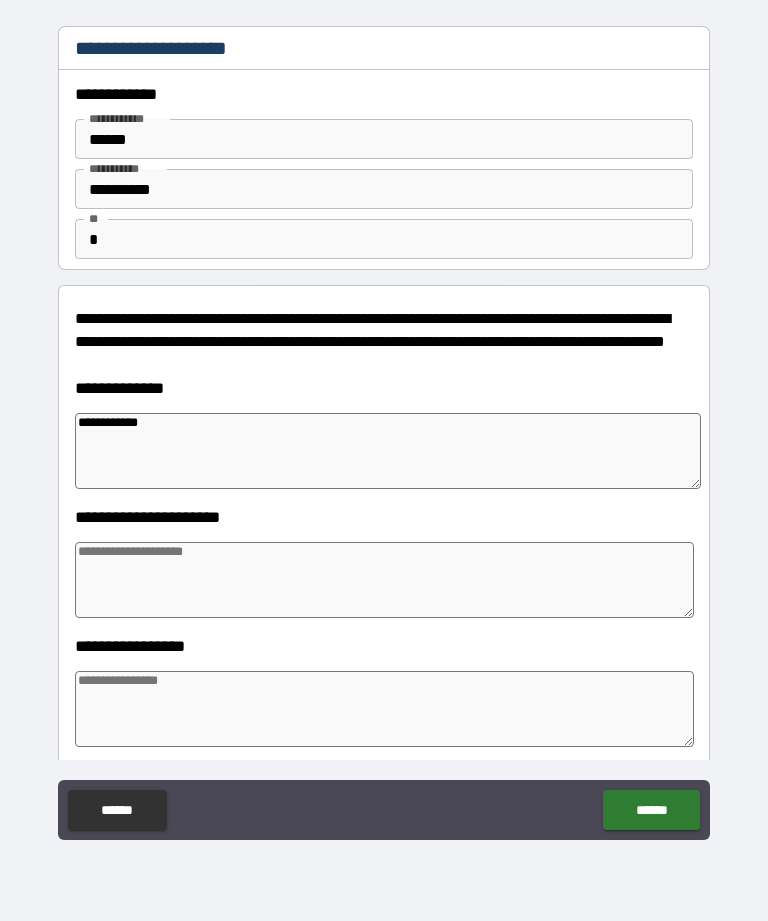 type on "**********" 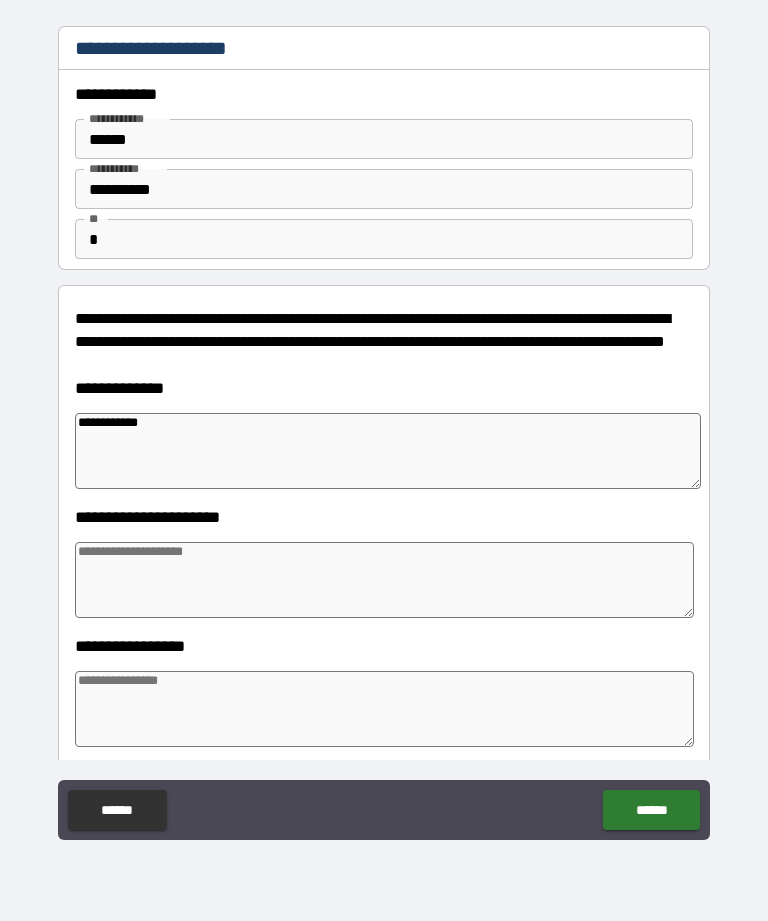 type on "*" 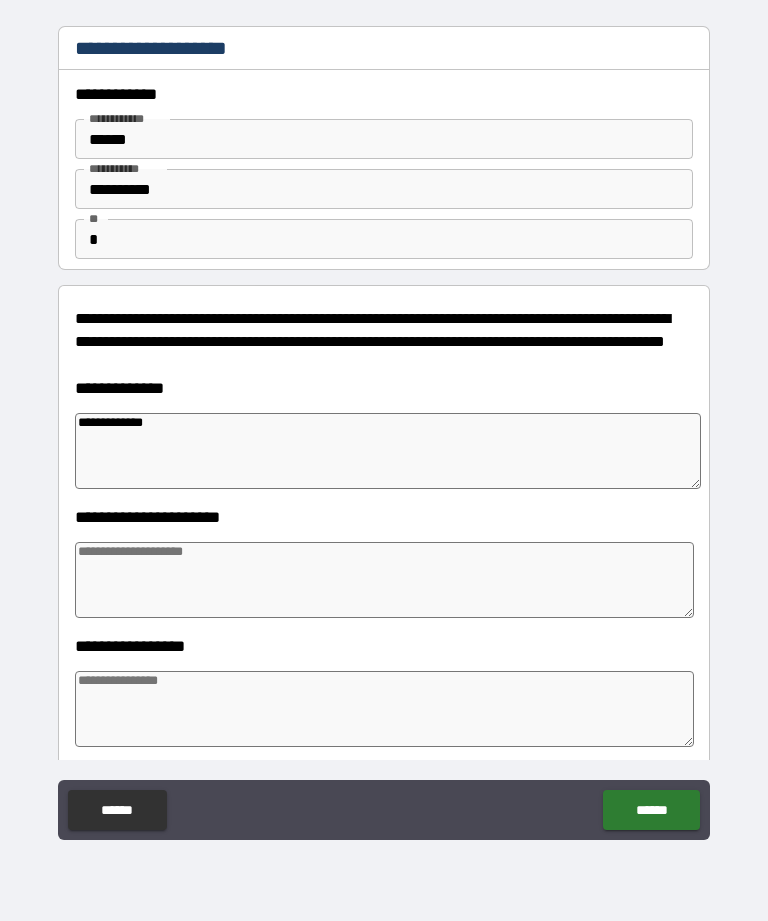 type on "*" 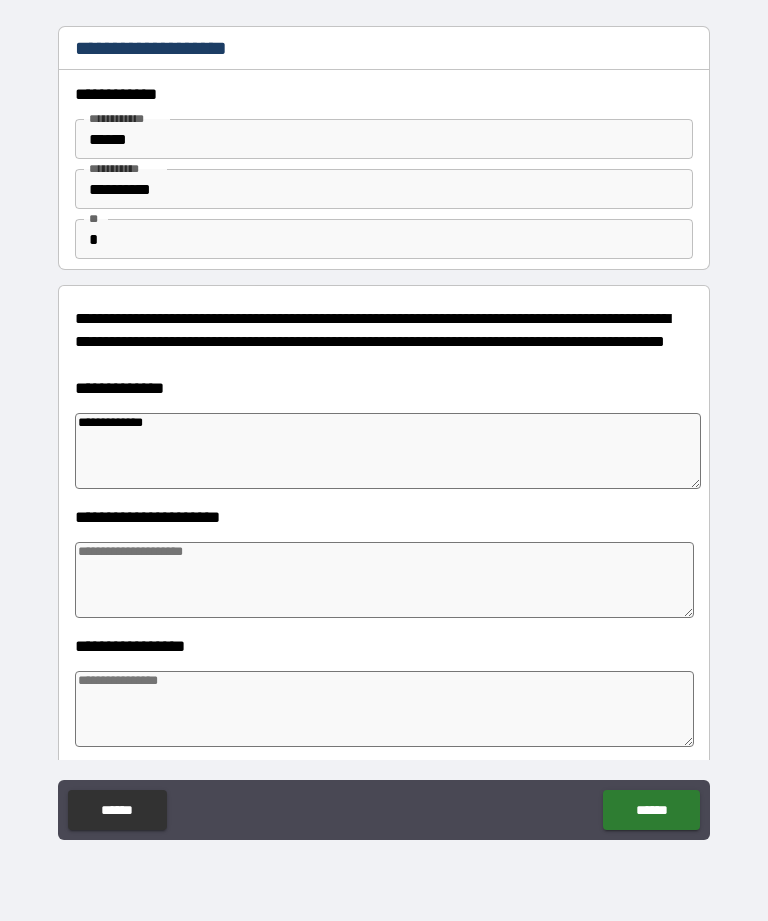 type on "**********" 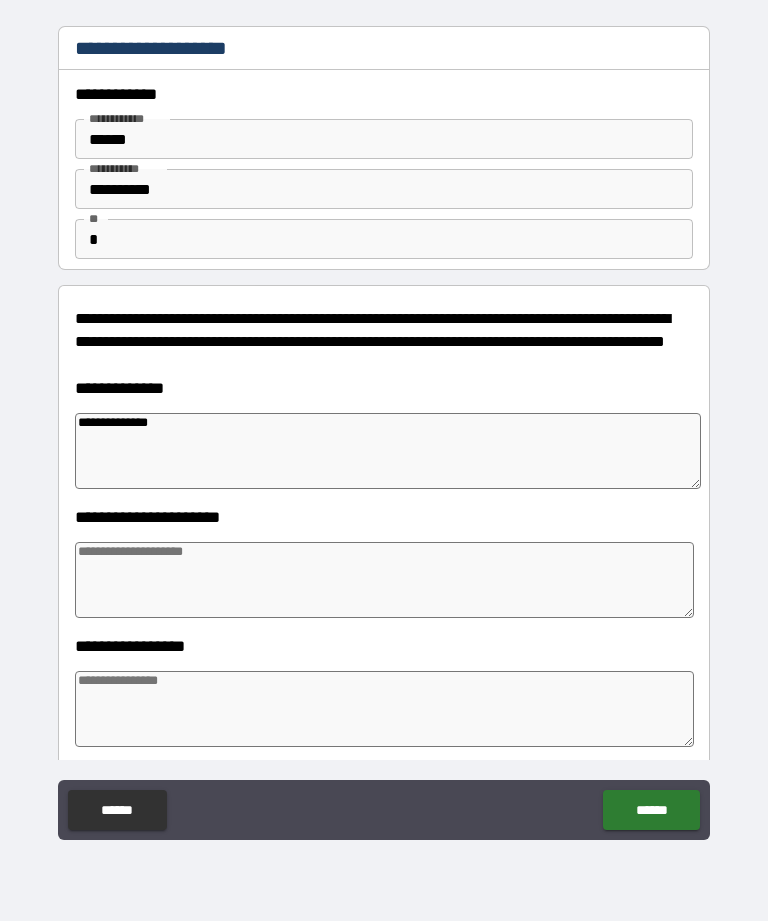 type on "*" 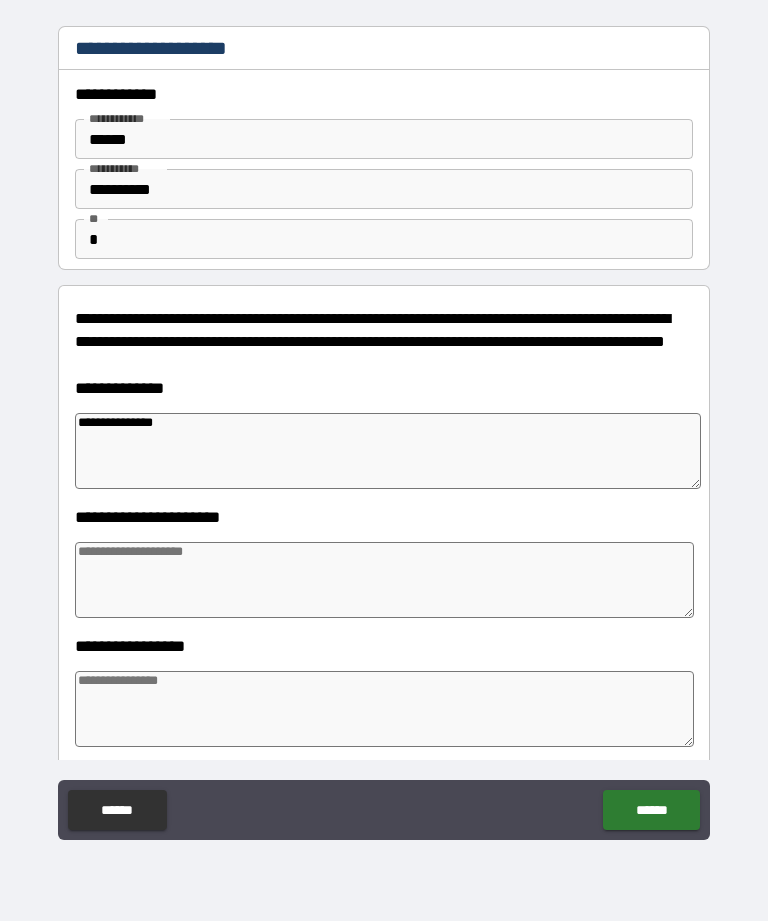 type on "*" 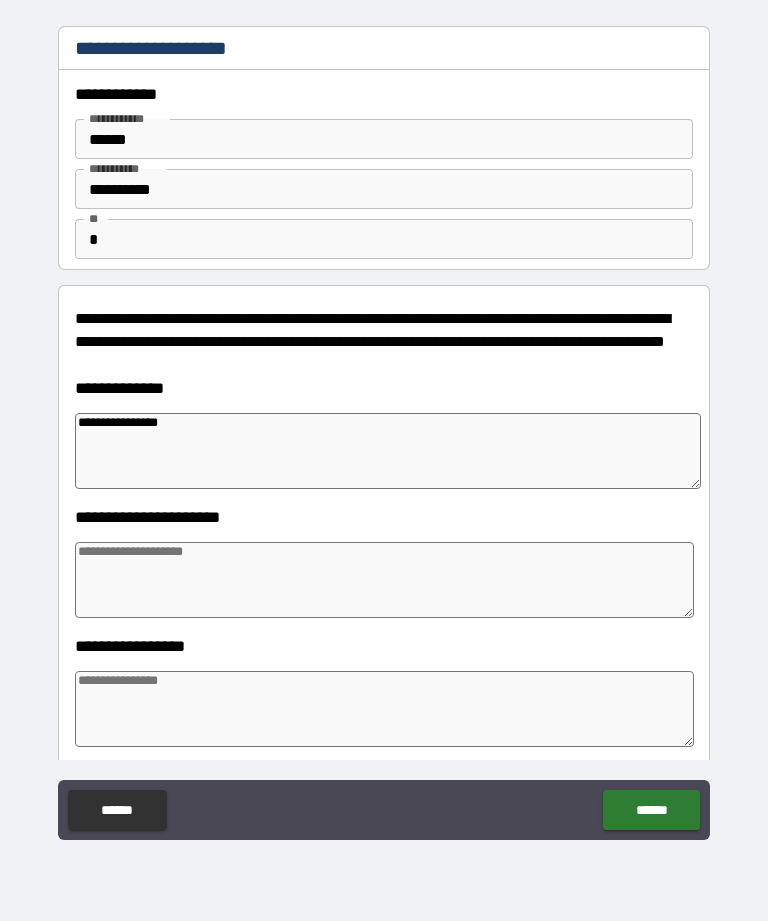 type on "*" 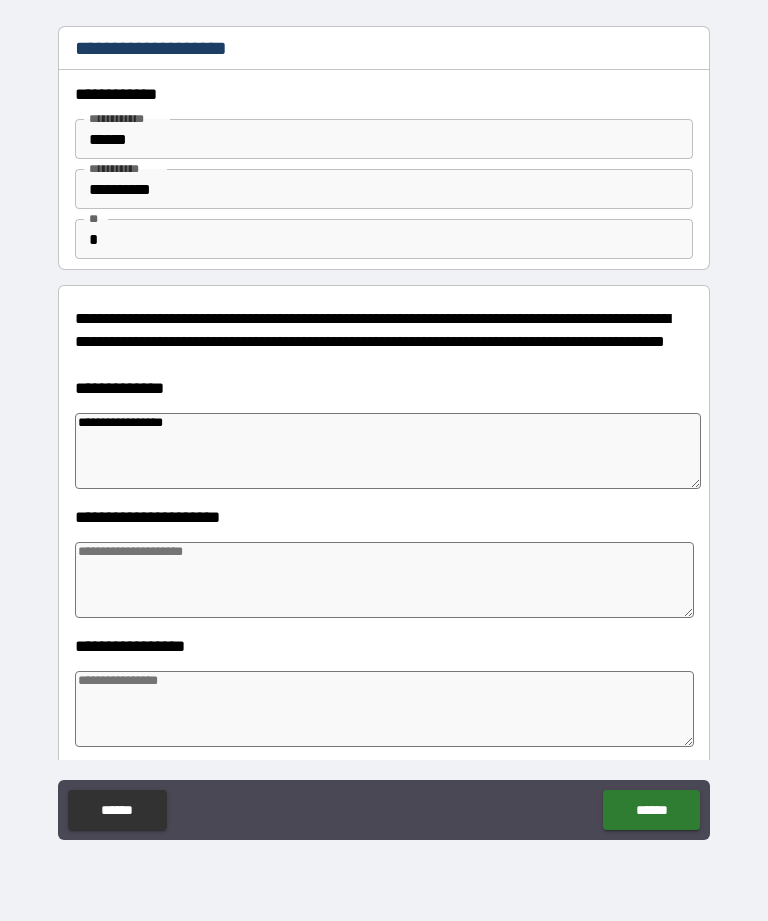 type on "*" 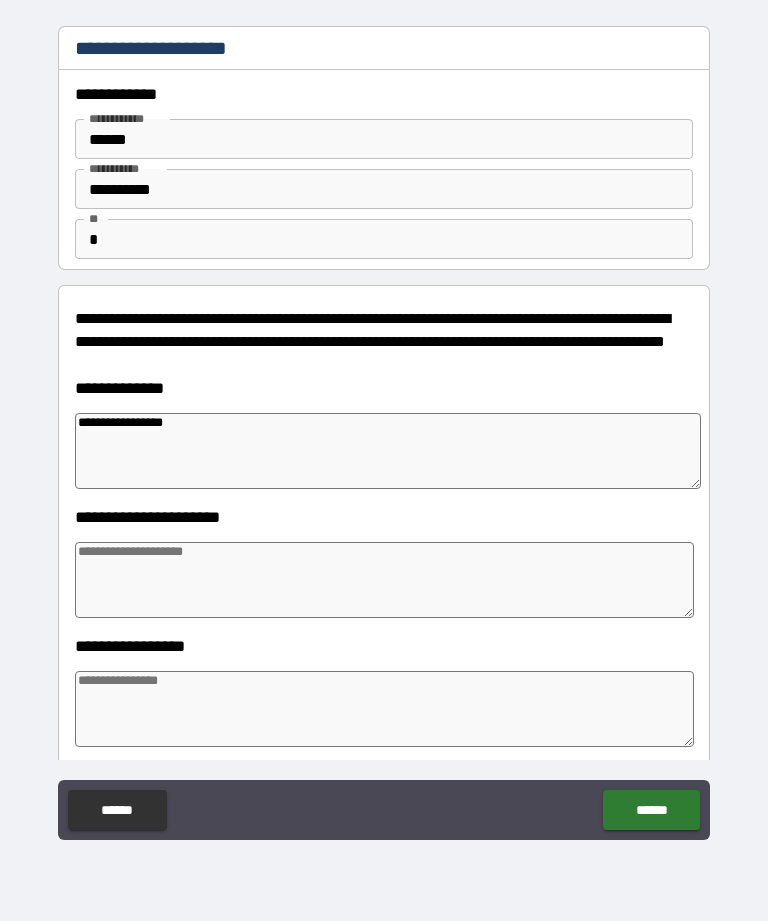 type on "**********" 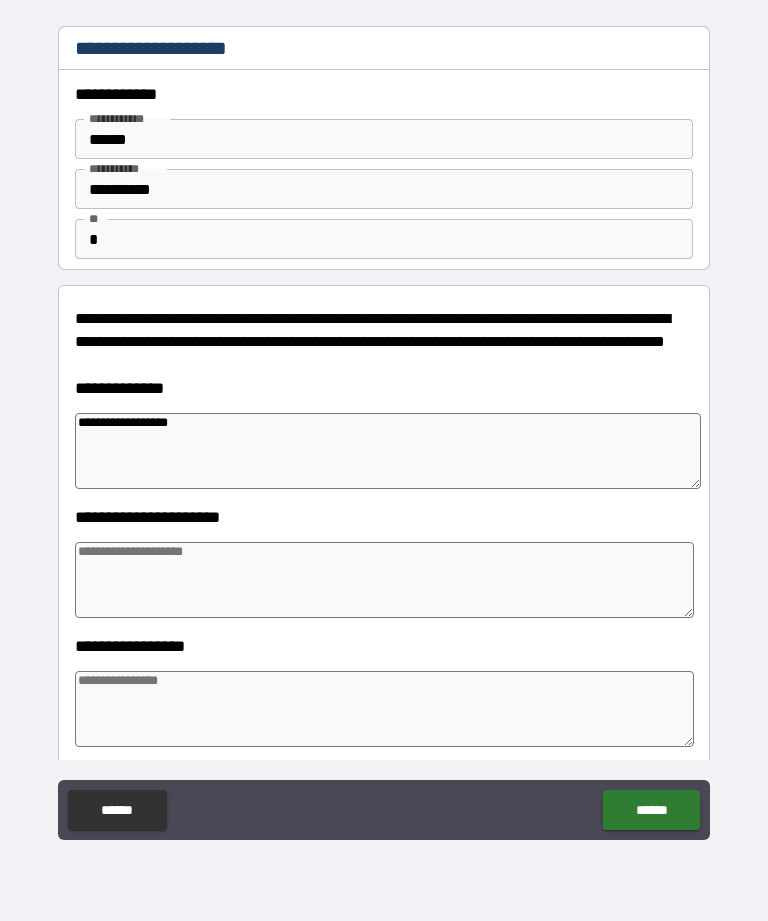 type on "*" 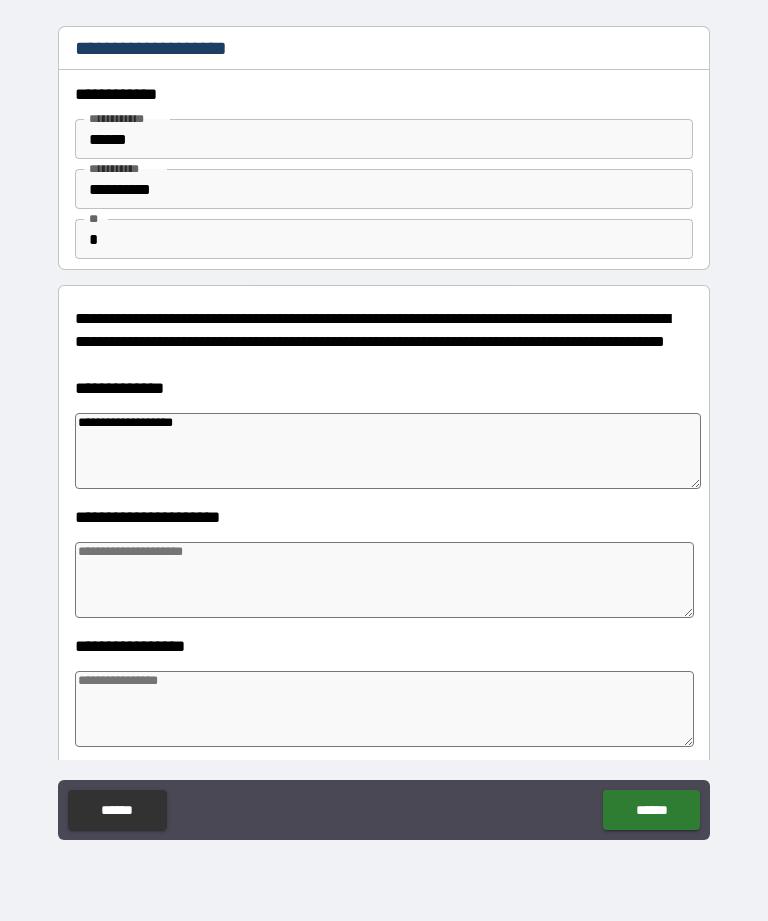 type on "*" 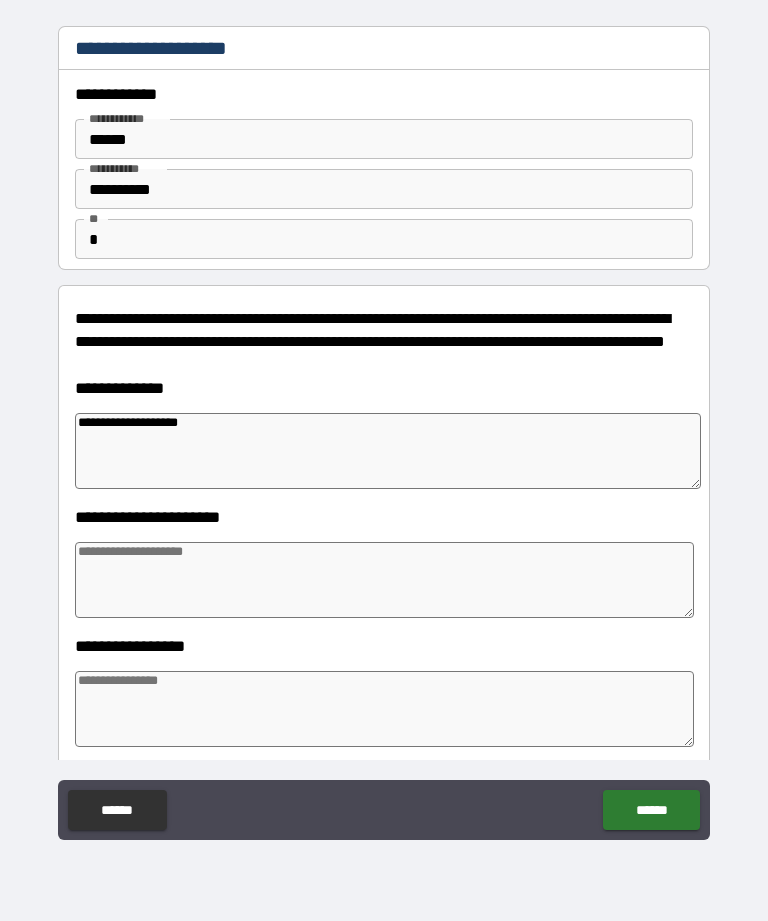type on "*" 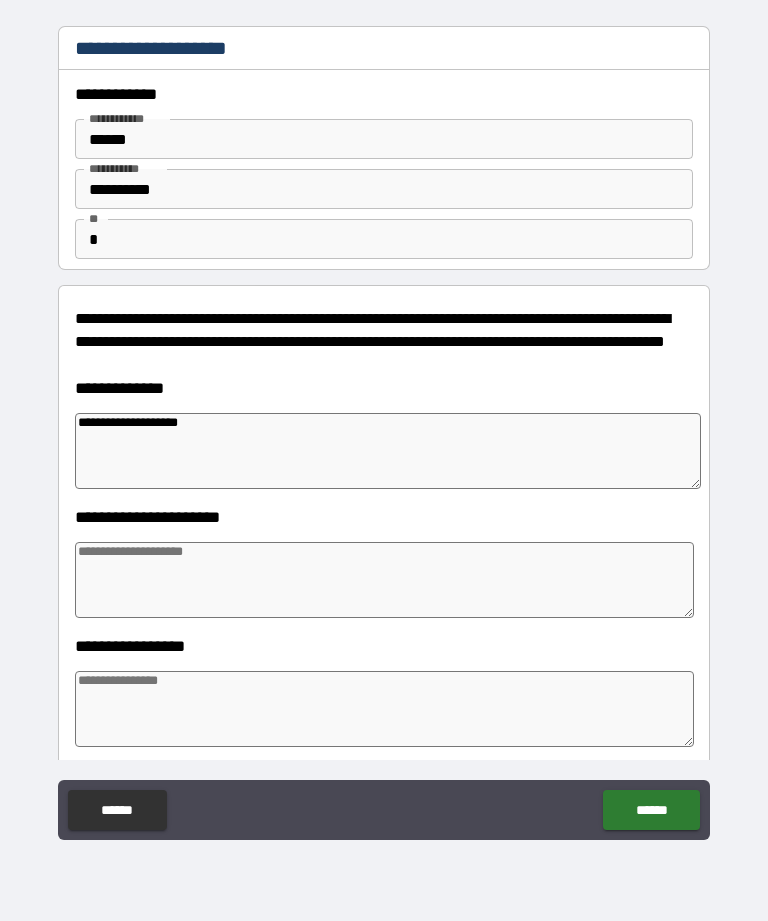 type on "**********" 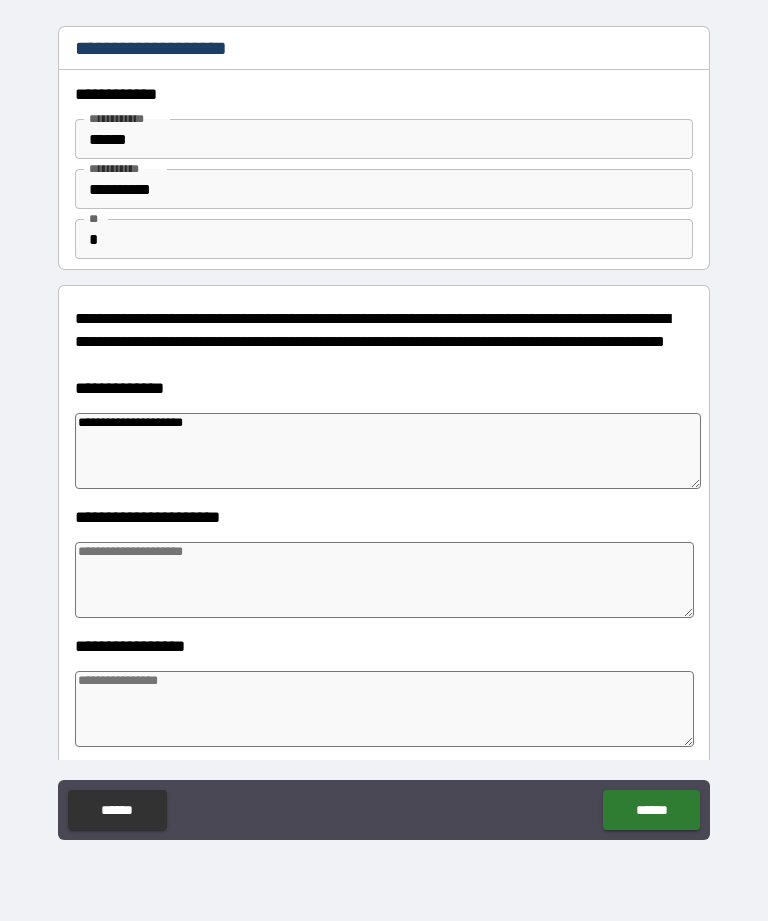 type on "*" 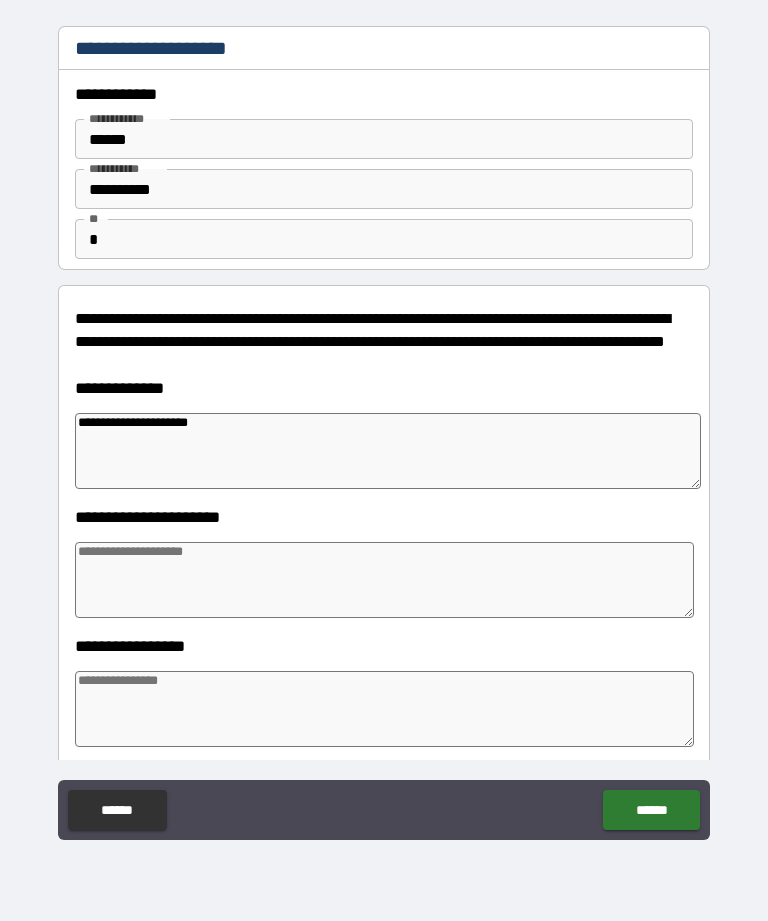 type on "*" 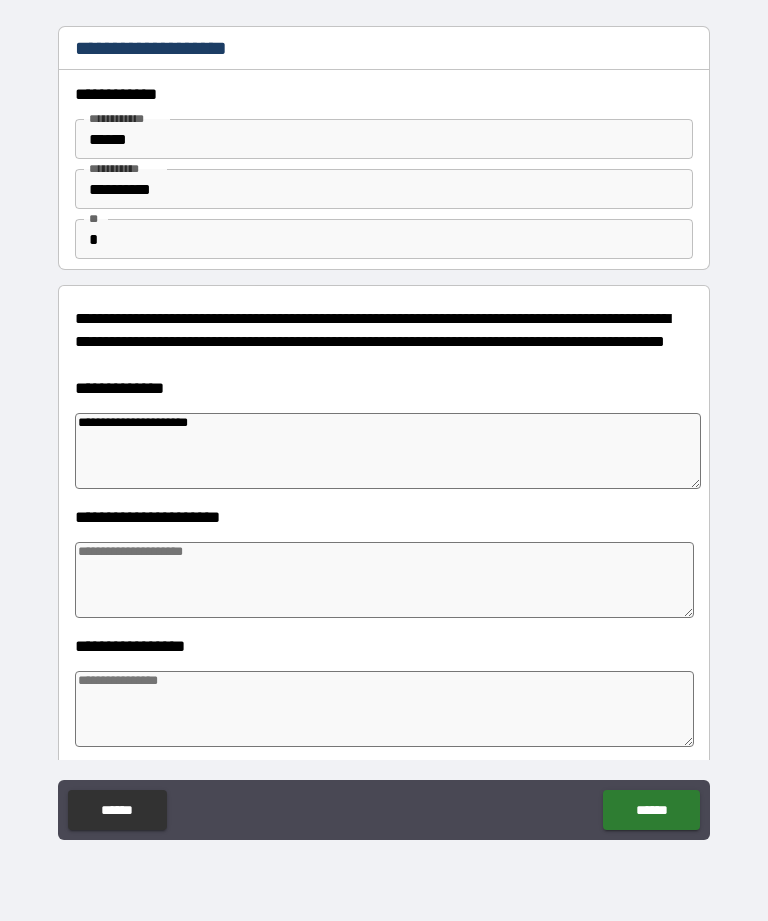 type on "**********" 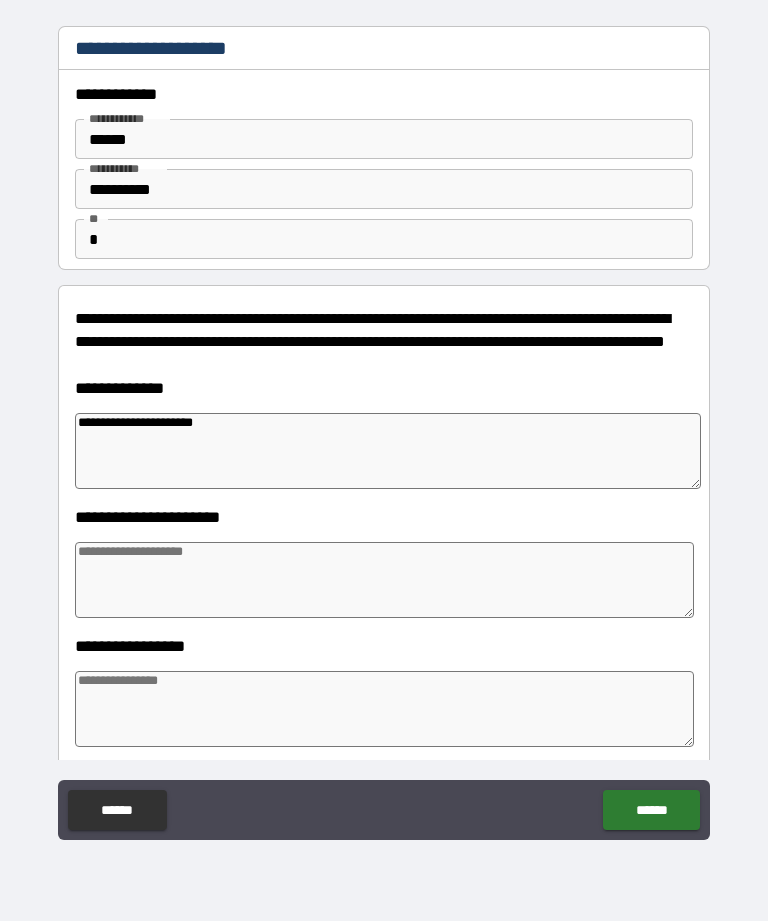type on "*" 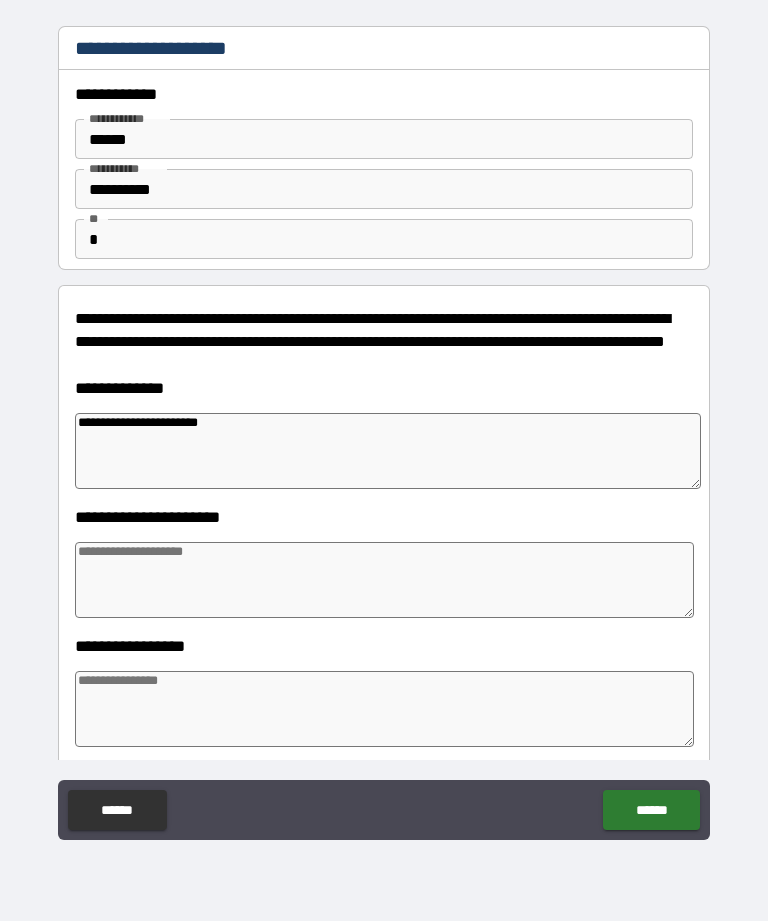type on "*" 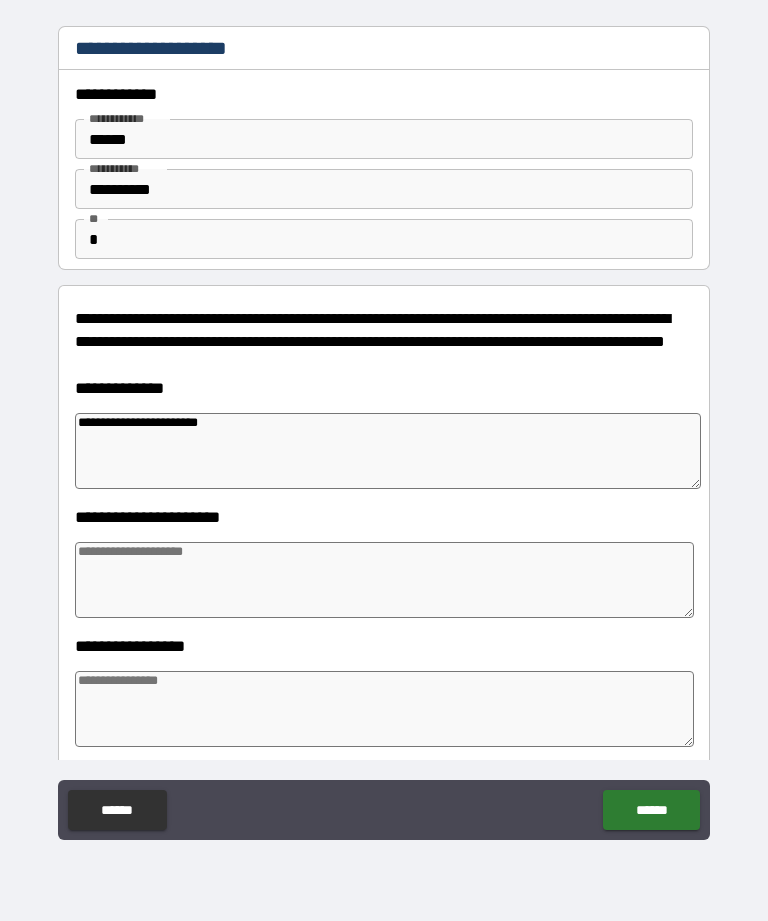 type on "**********" 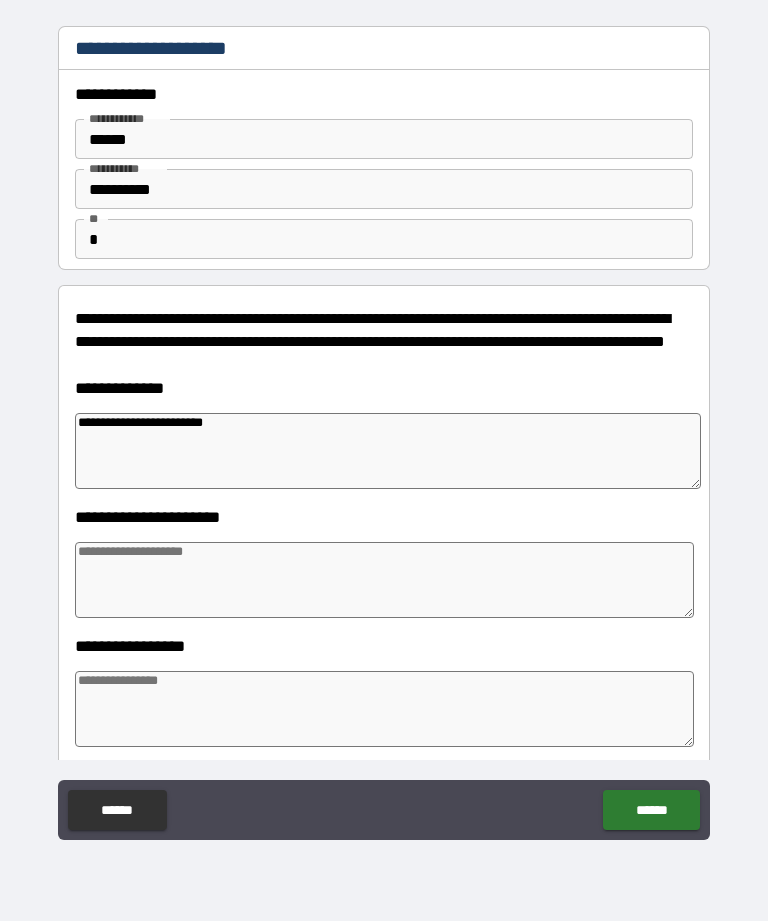 type on "*" 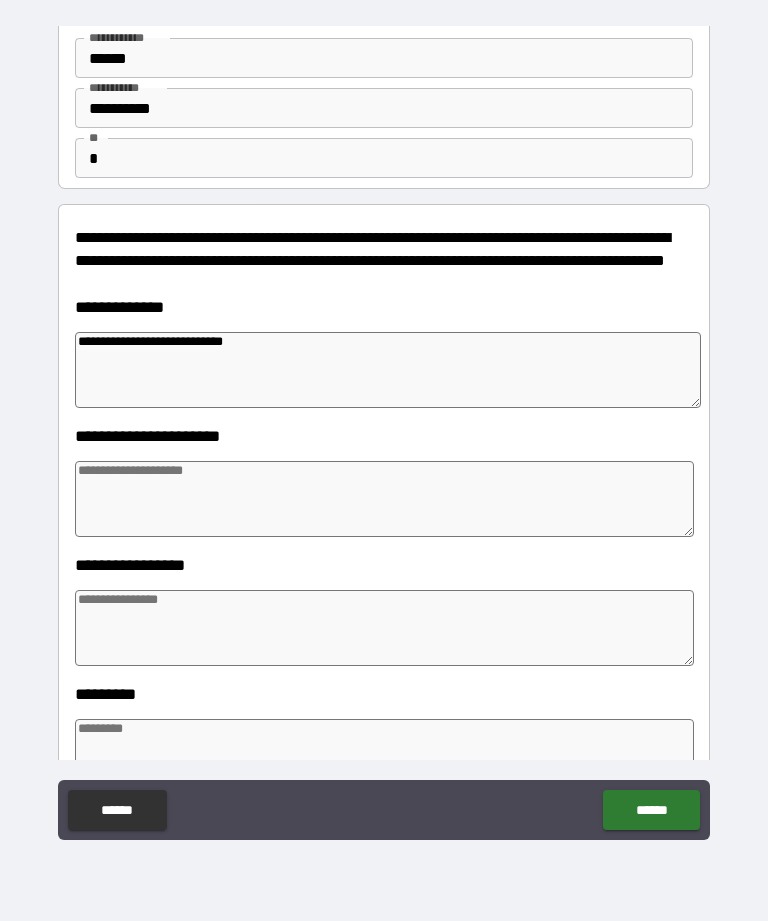 scroll, scrollTop: 85, scrollLeft: 0, axis: vertical 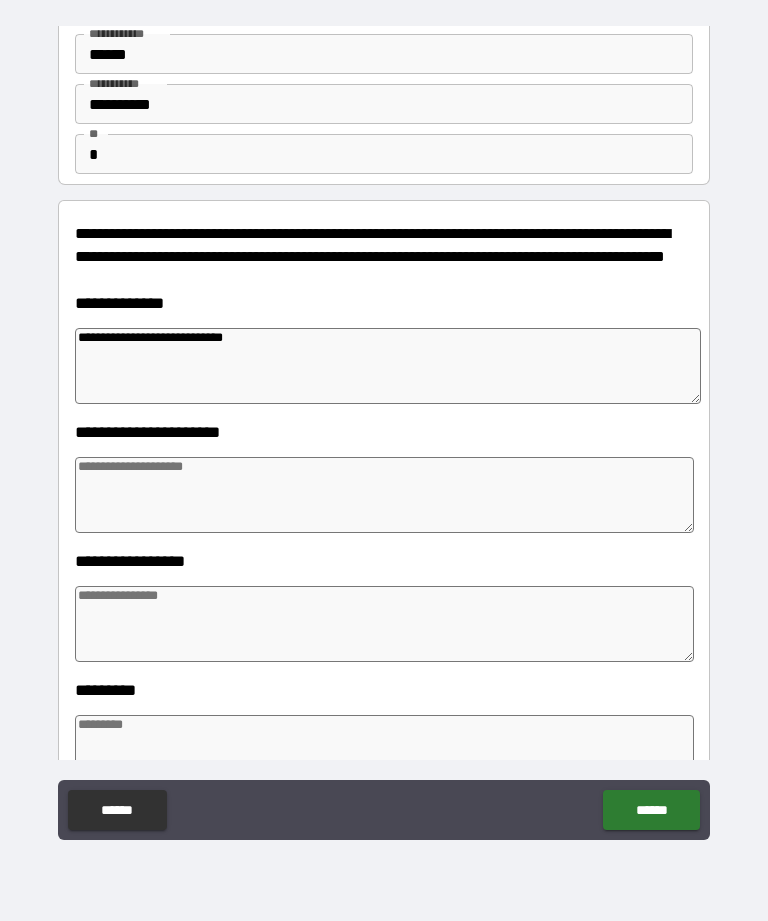click at bounding box center (384, 495) 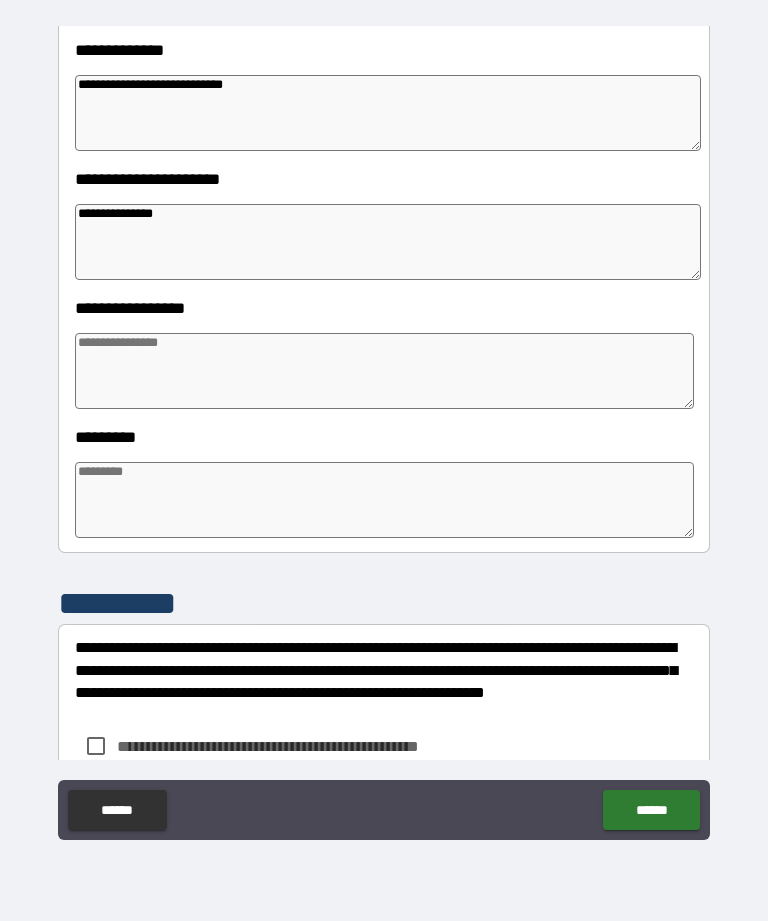 scroll, scrollTop: 341, scrollLeft: 0, axis: vertical 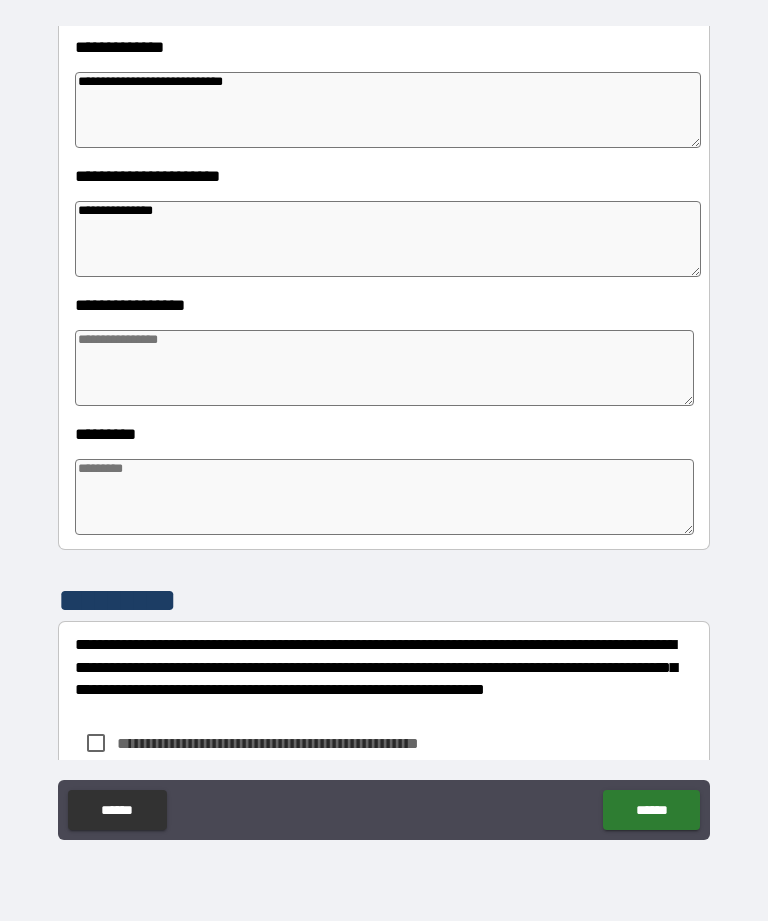click at bounding box center (384, 368) 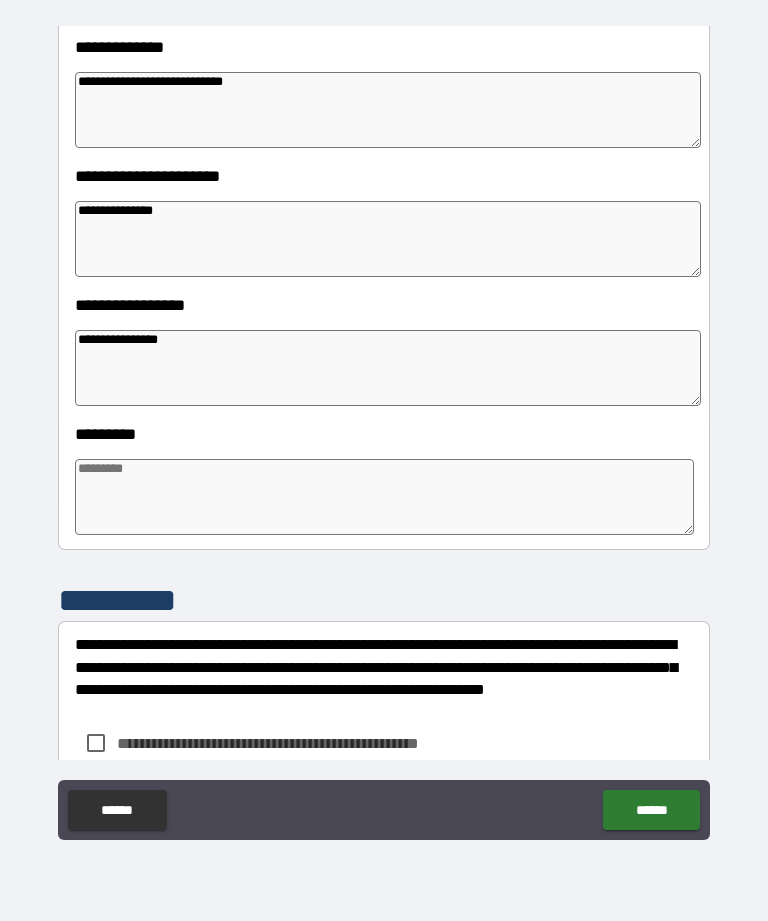click on "**********" at bounding box center [388, 239] 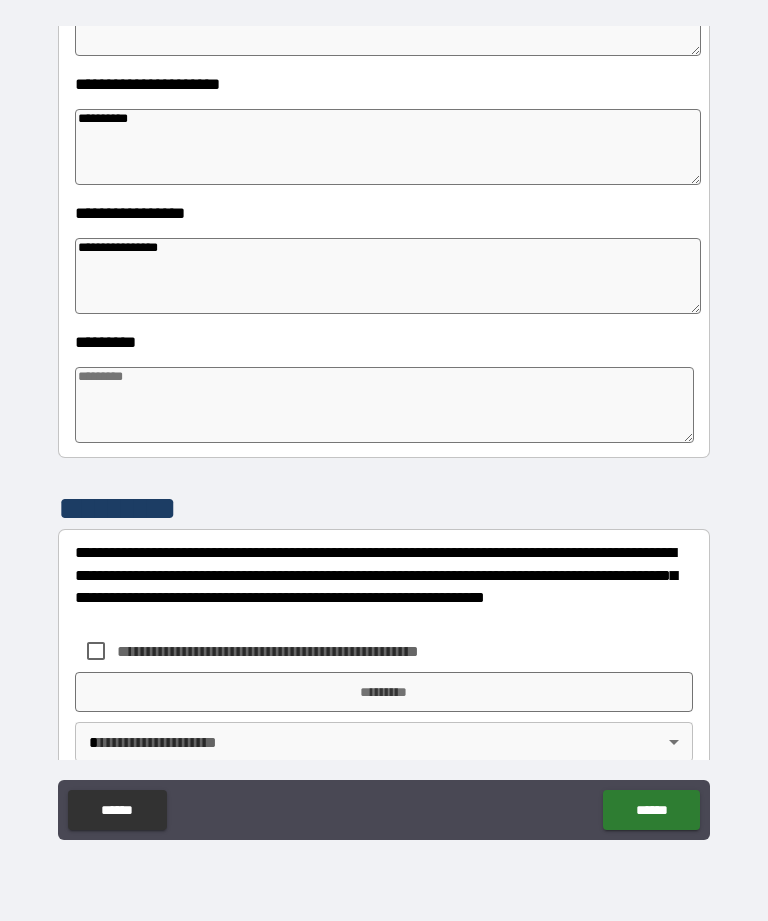 scroll, scrollTop: 434, scrollLeft: 0, axis: vertical 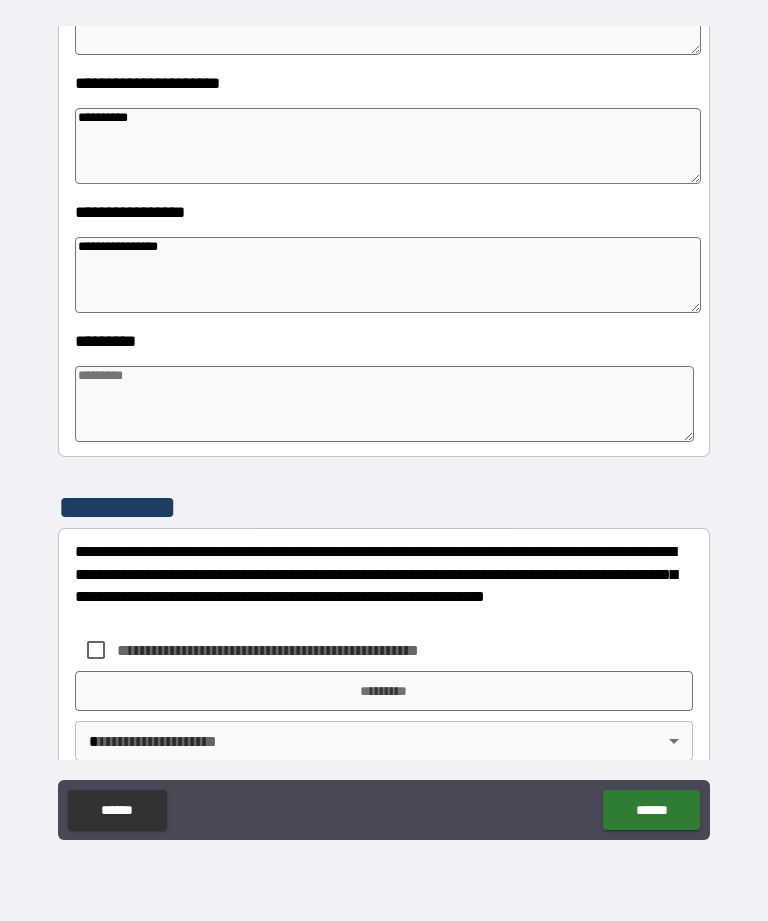 click at bounding box center (384, 404) 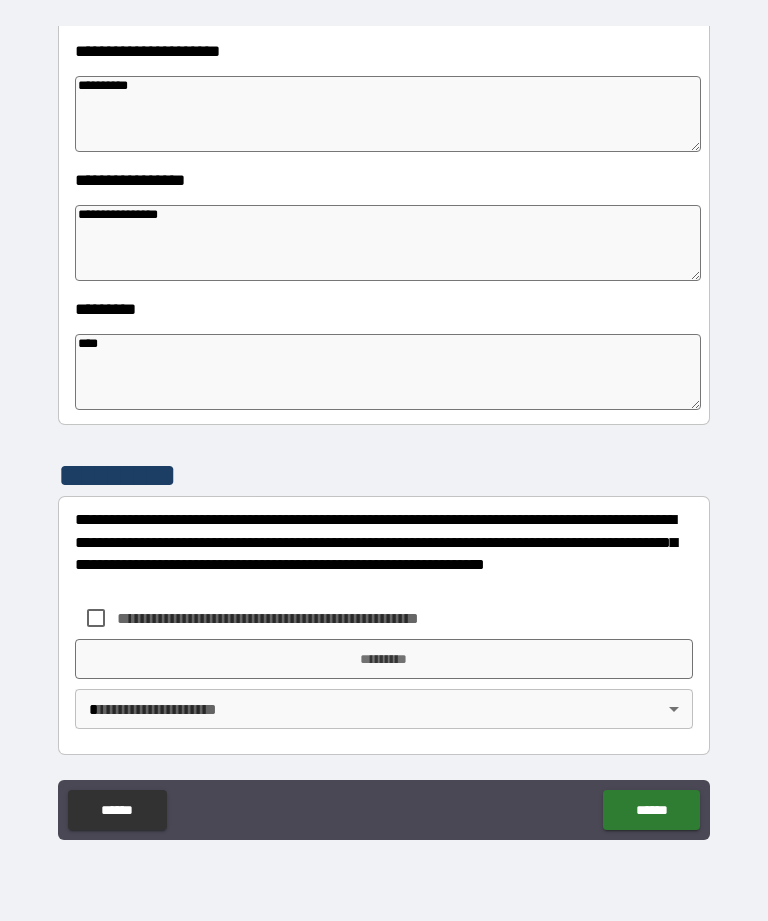 scroll, scrollTop: 466, scrollLeft: 0, axis: vertical 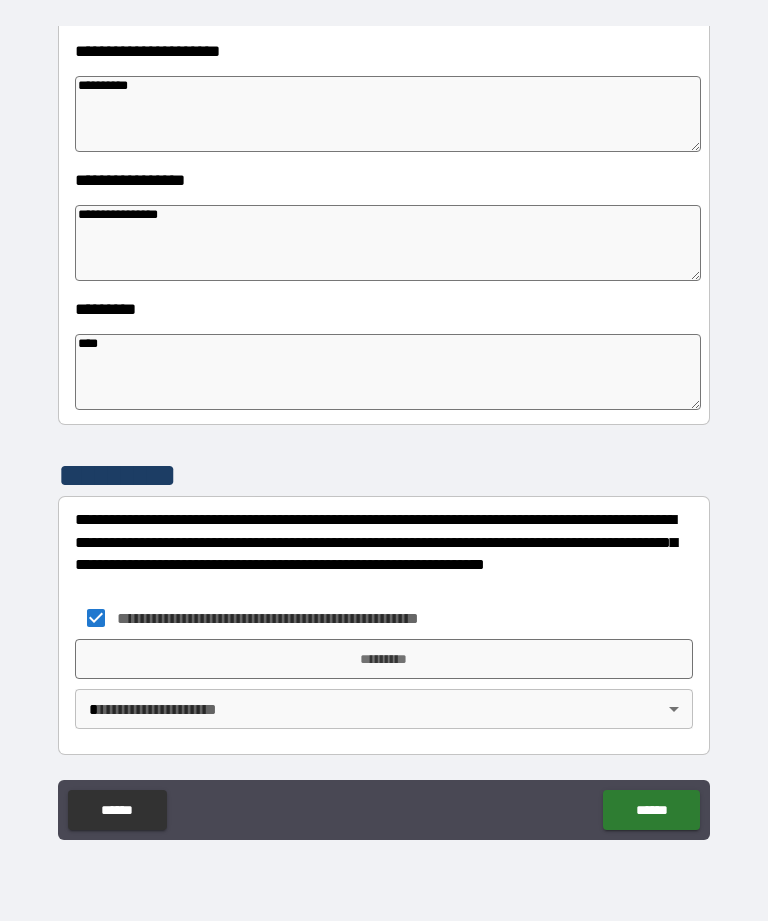 click on "*********" at bounding box center [384, 659] 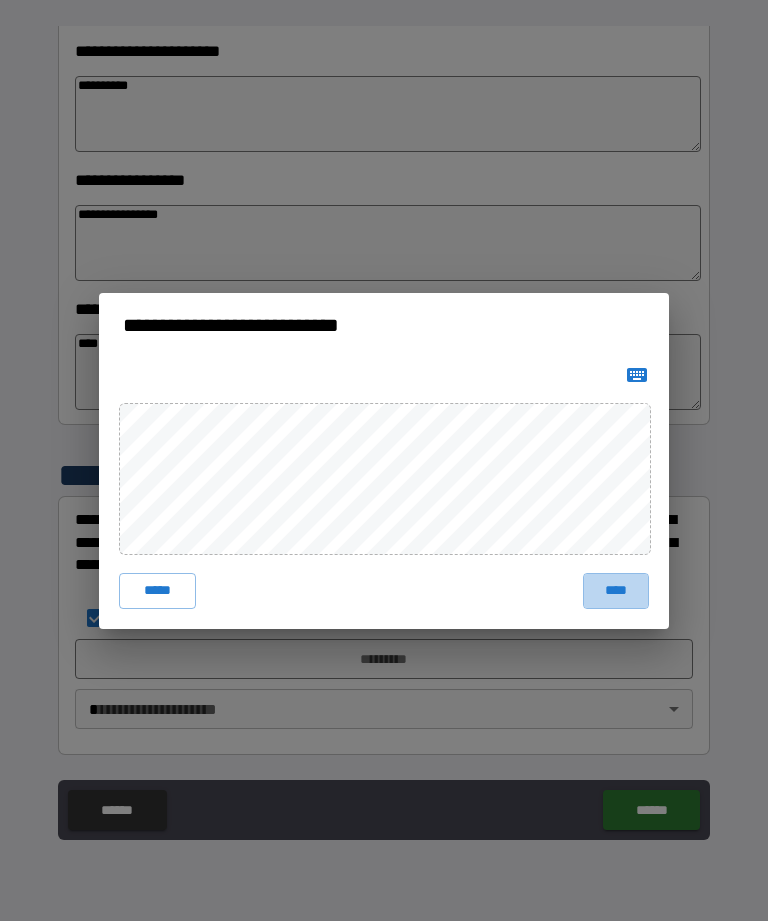 click on "****" at bounding box center [616, 591] 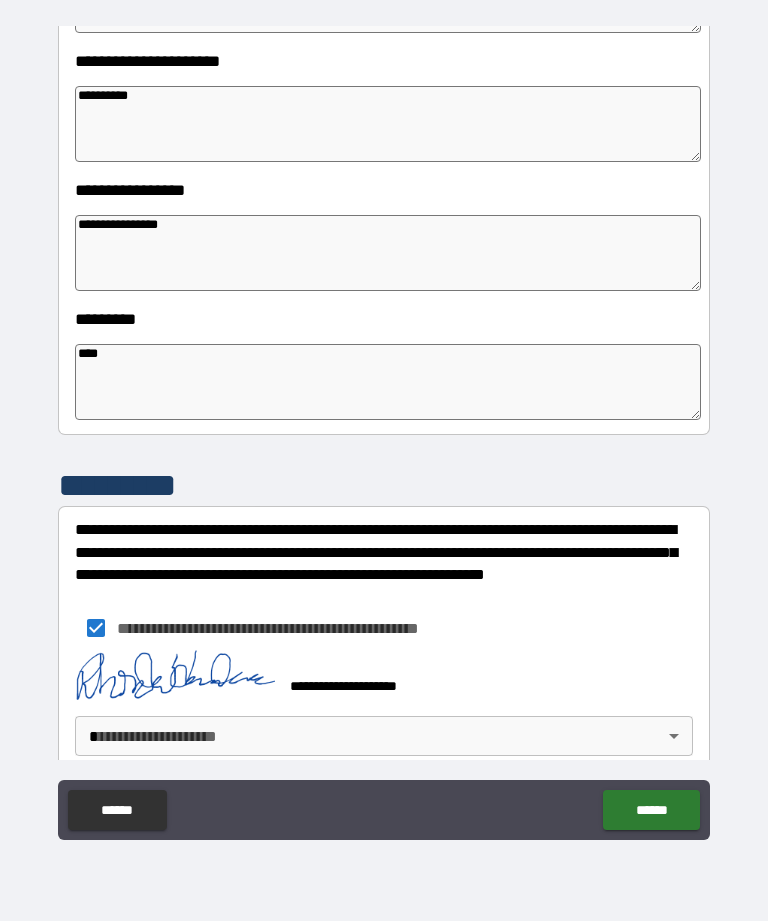 click on "**********" at bounding box center (384, 428) 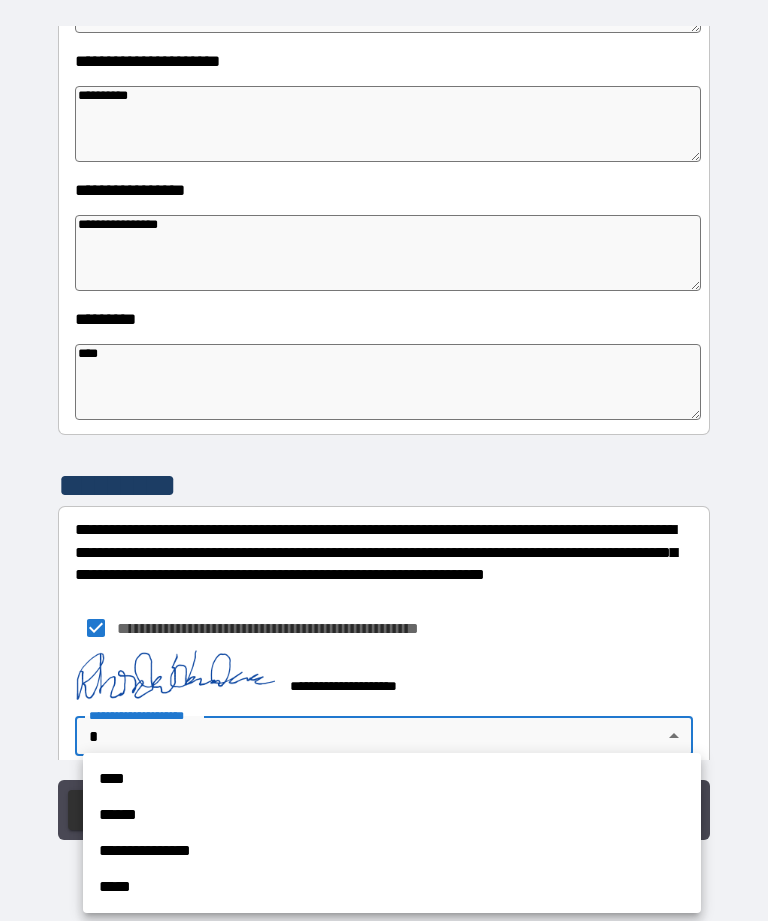 click on "****" at bounding box center [392, 779] 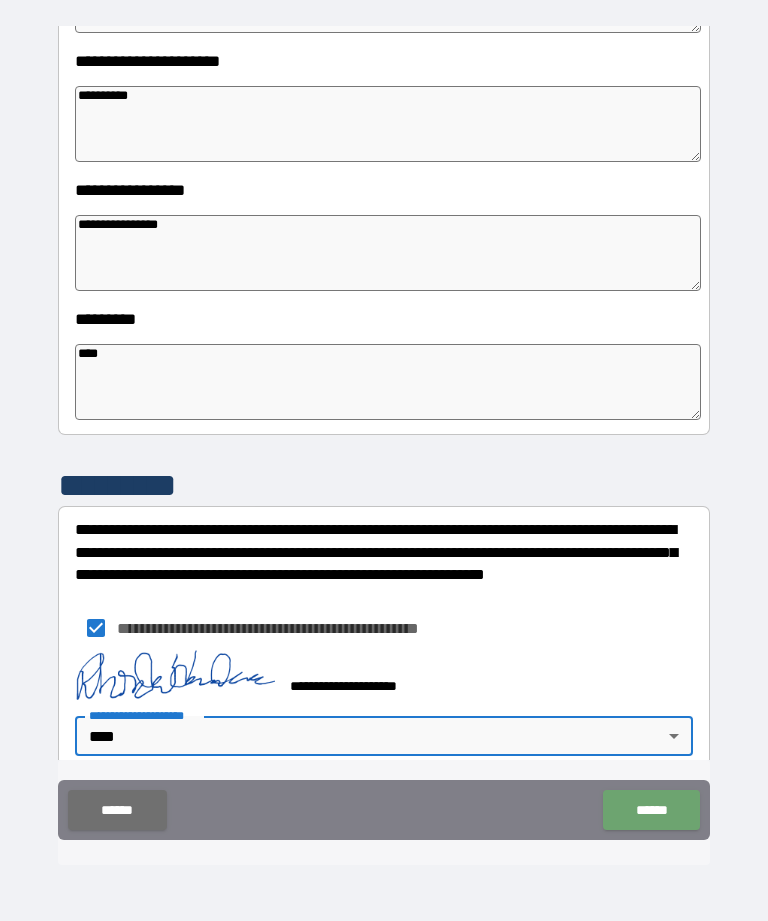 click on "******" at bounding box center (651, 810) 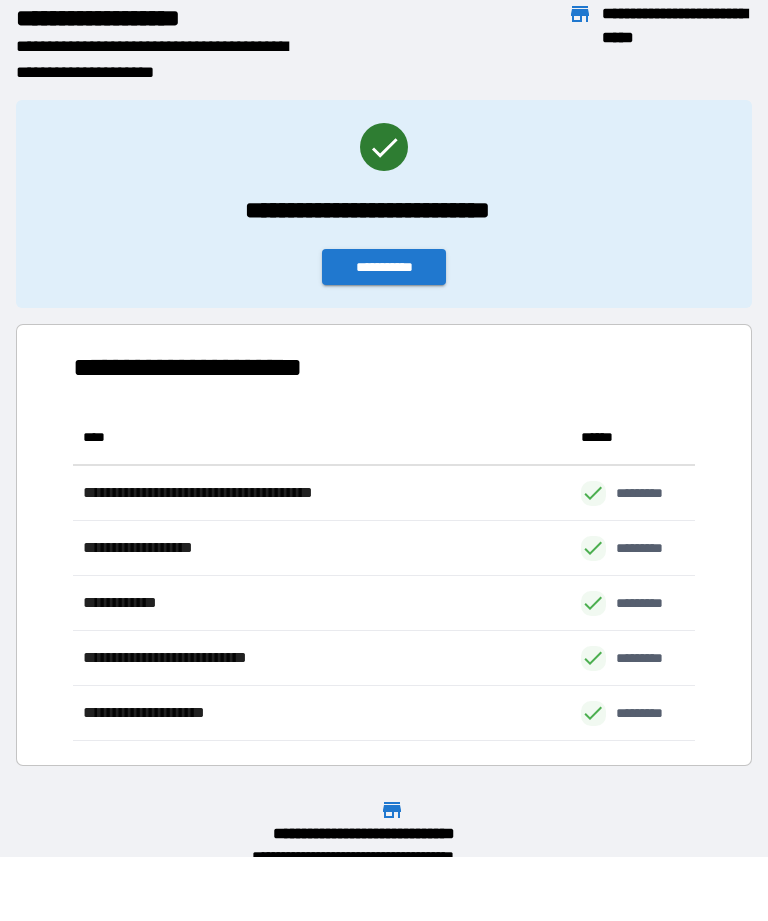 scroll, scrollTop: 331, scrollLeft: 622, axis: both 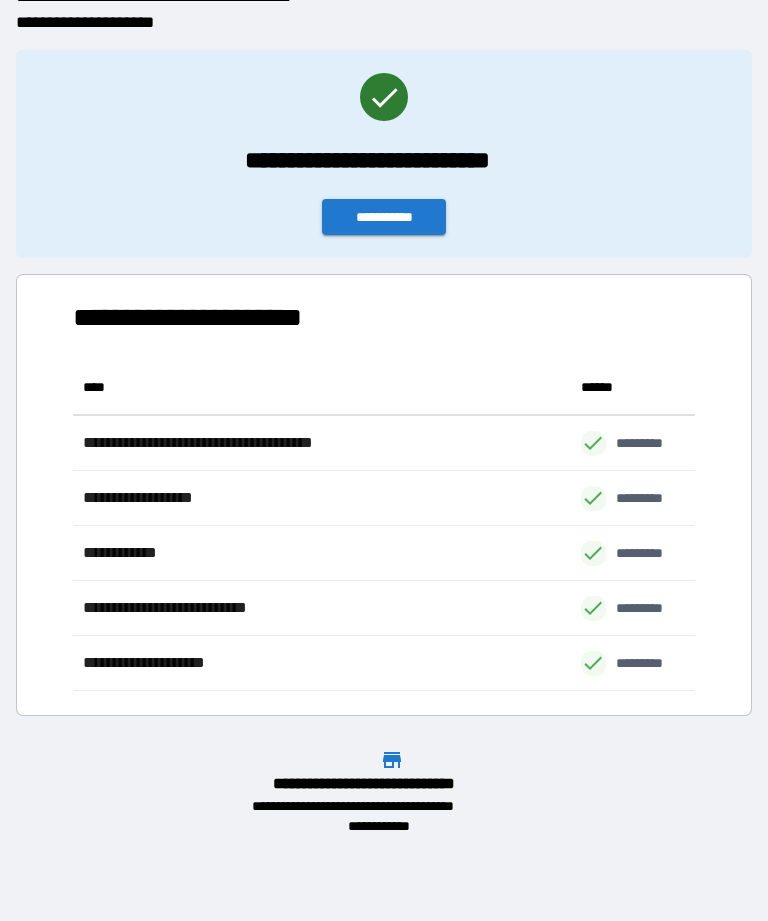 click on "**********" at bounding box center [384, 217] 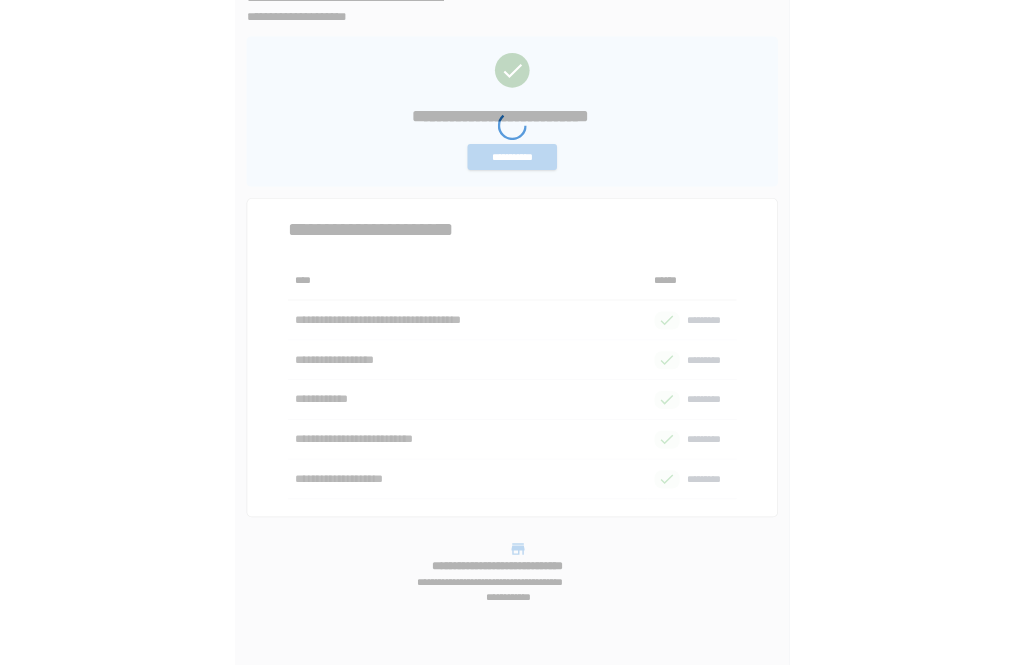scroll, scrollTop: 0, scrollLeft: 0, axis: both 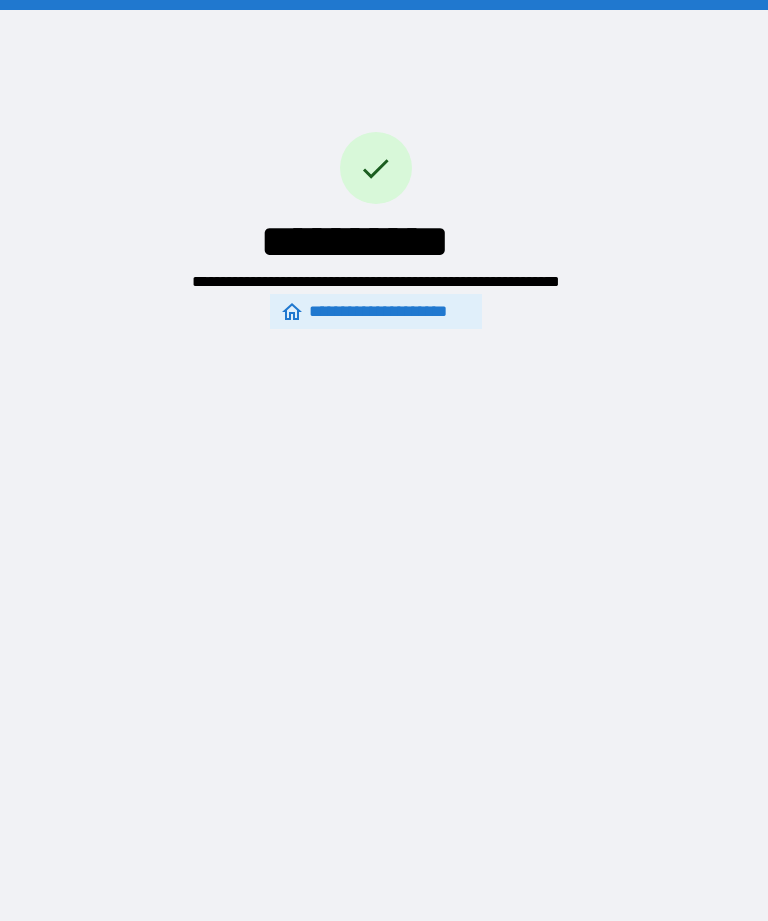 click on "**********" at bounding box center [384, 492] 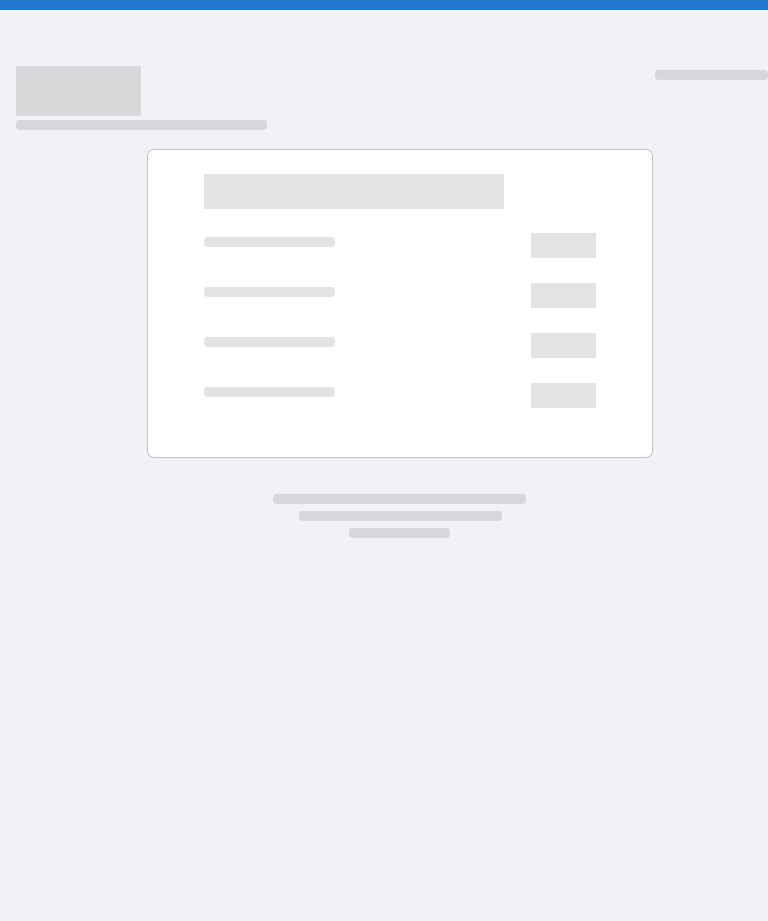 scroll, scrollTop: 0, scrollLeft: 0, axis: both 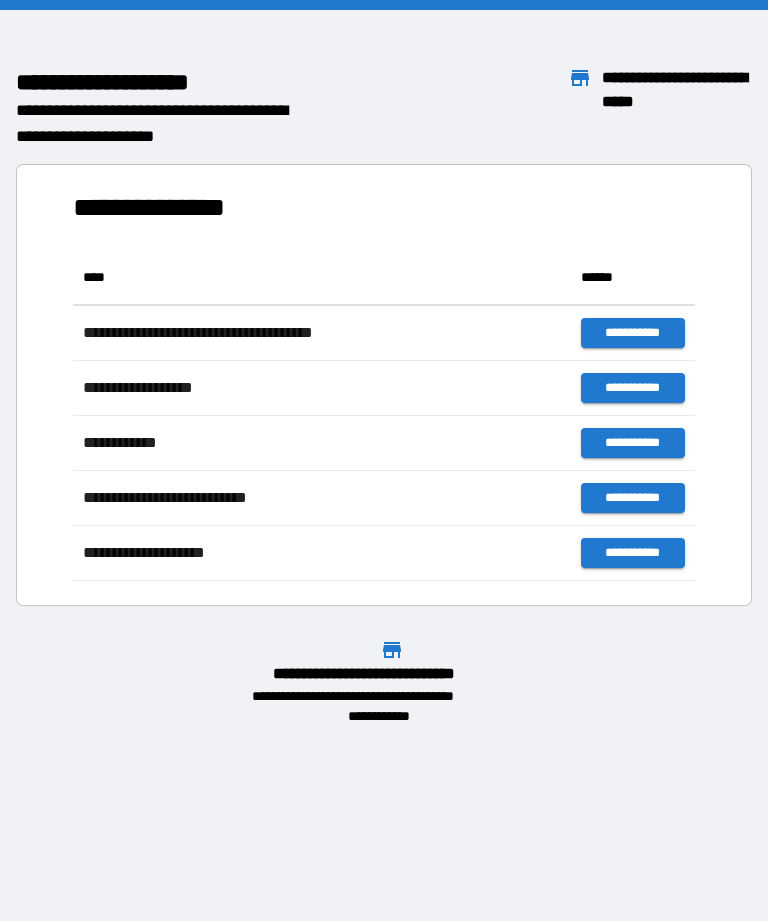 click on "**********" at bounding box center (384, 460) 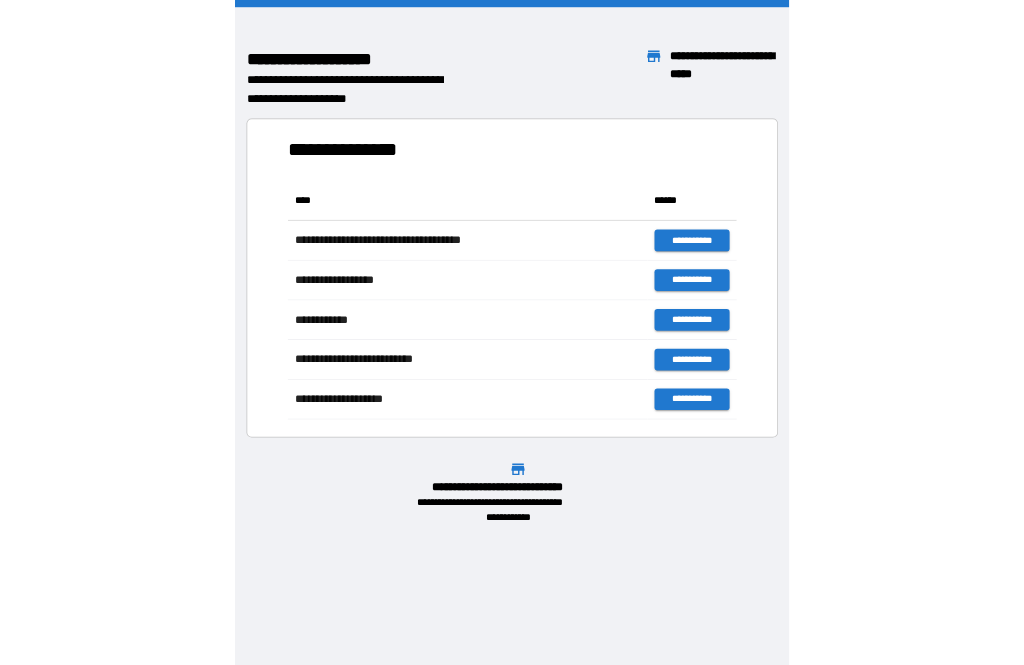 scroll, scrollTop: 1, scrollLeft: 1, axis: both 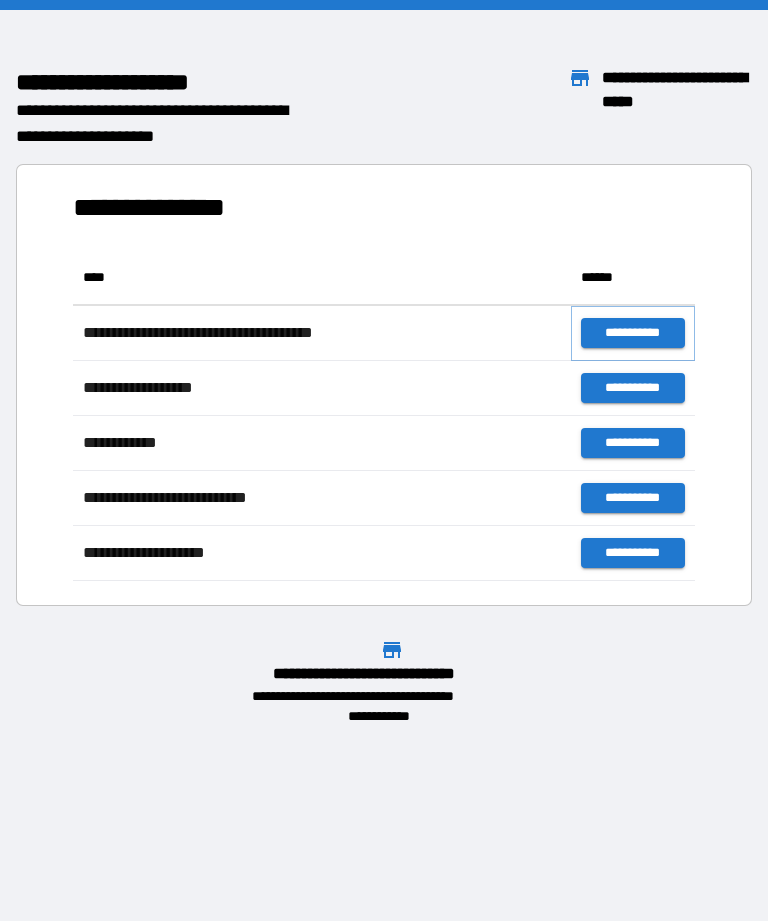 click on "**********" at bounding box center (633, 333) 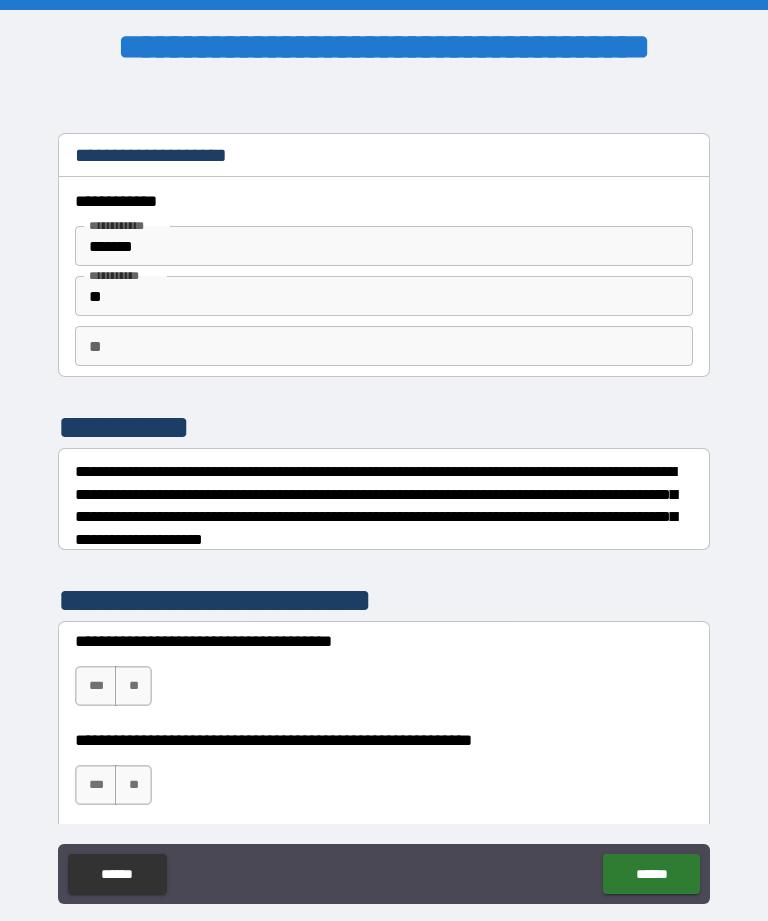 scroll, scrollTop: 0, scrollLeft: 0, axis: both 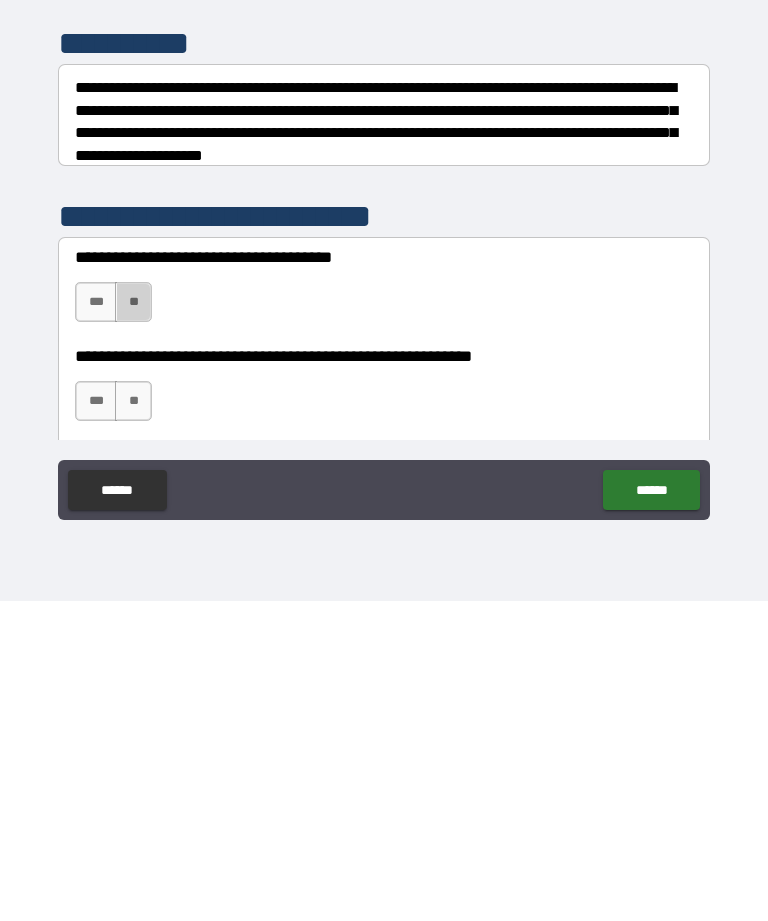 type on "*" 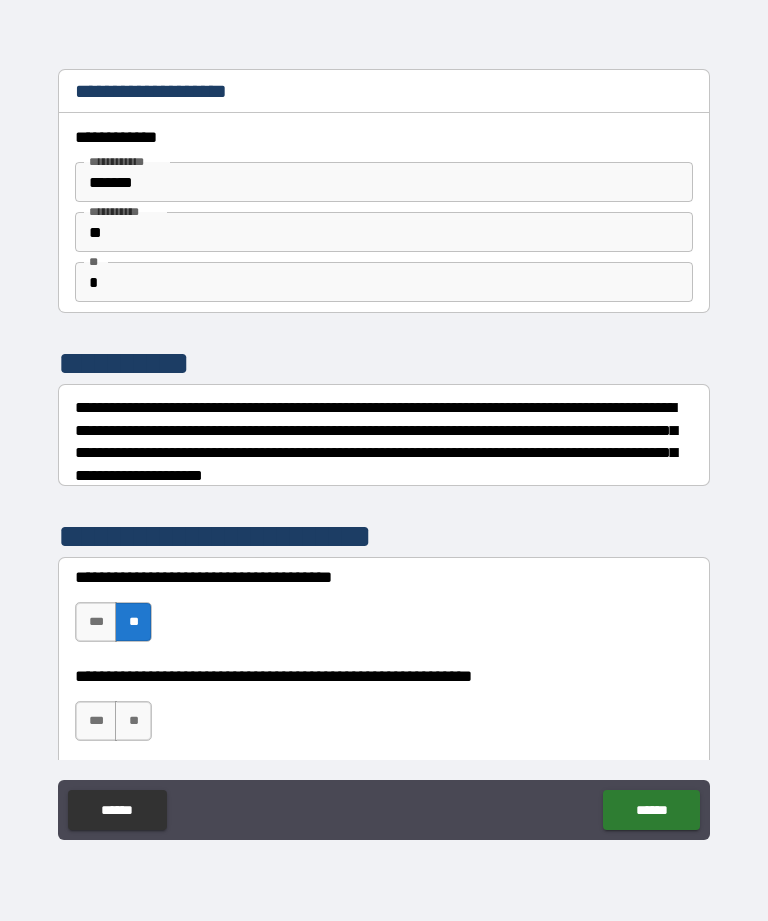 click on "**" at bounding box center [133, 721] 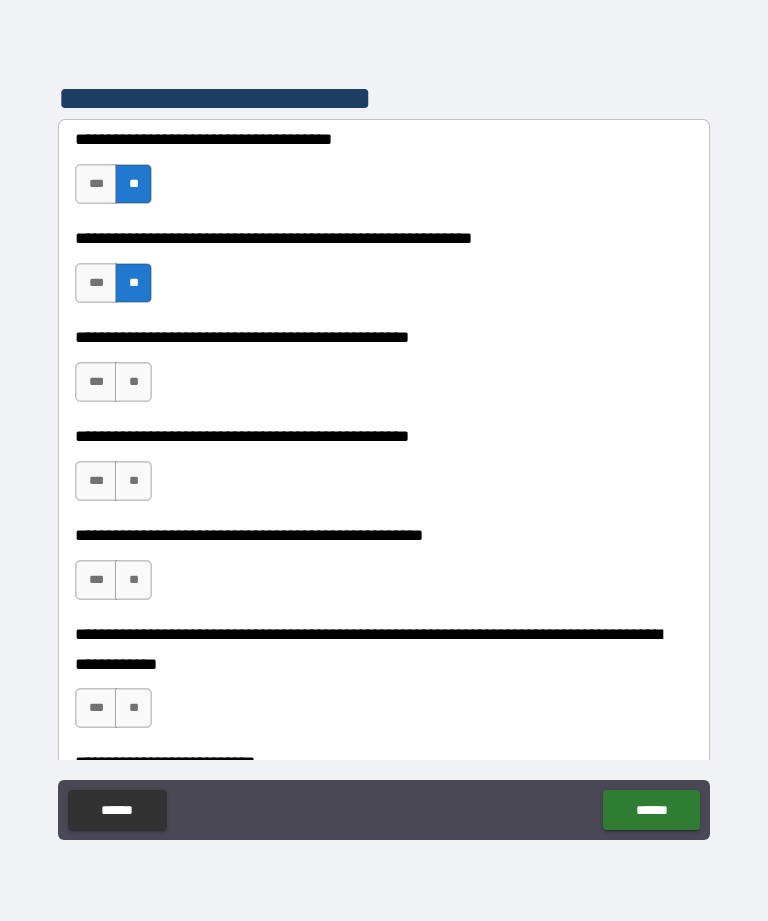 scroll, scrollTop: 440, scrollLeft: 0, axis: vertical 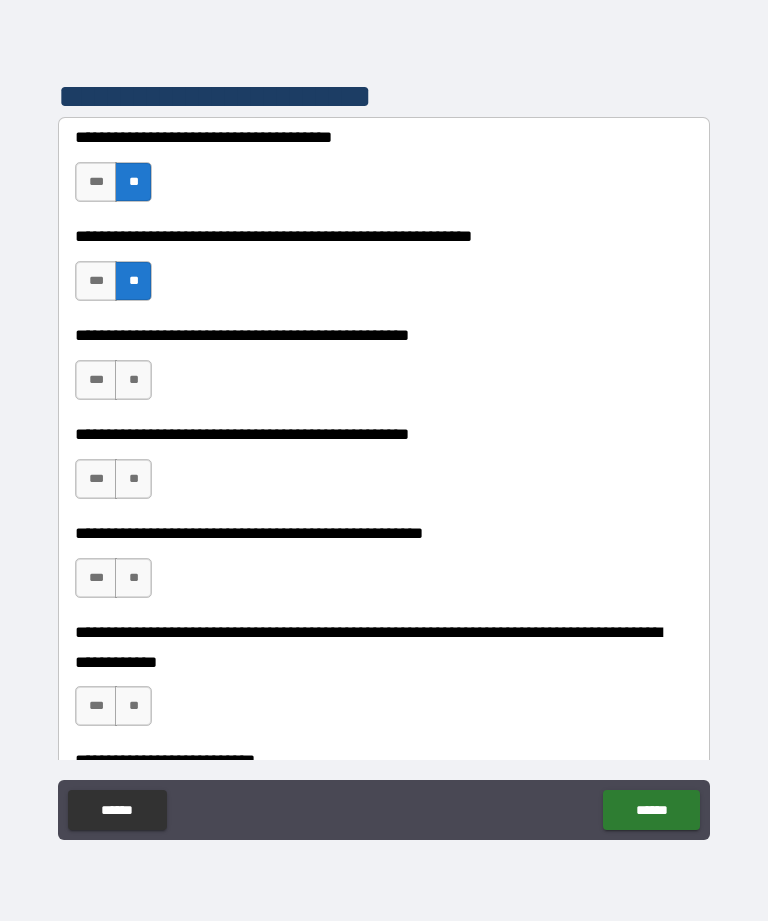 click on "**" at bounding box center (133, 380) 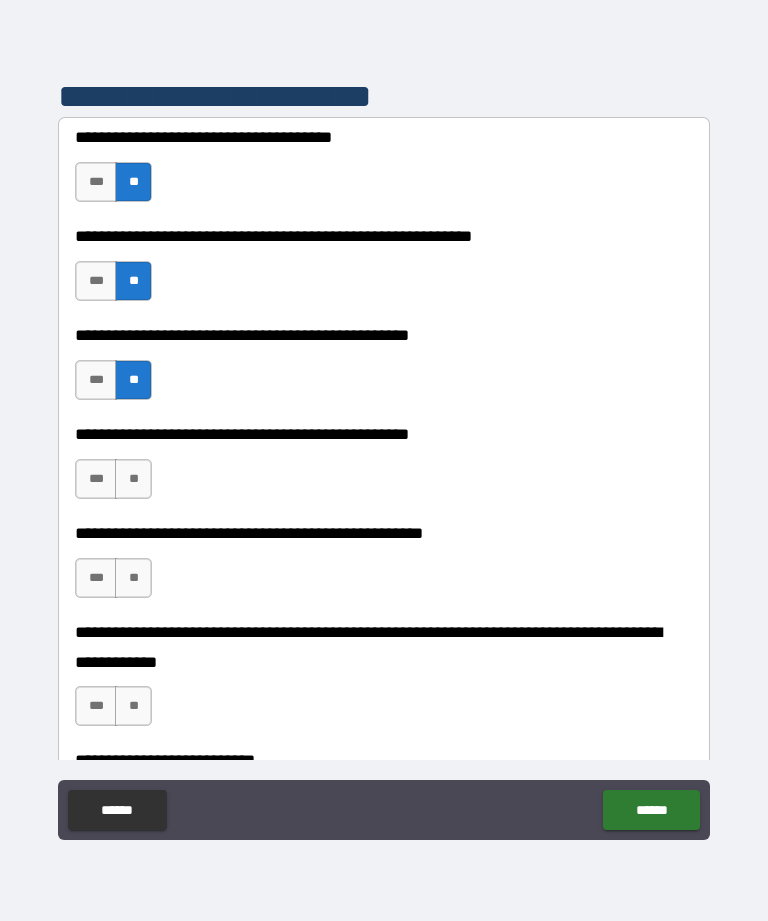 click on "**" at bounding box center (133, 479) 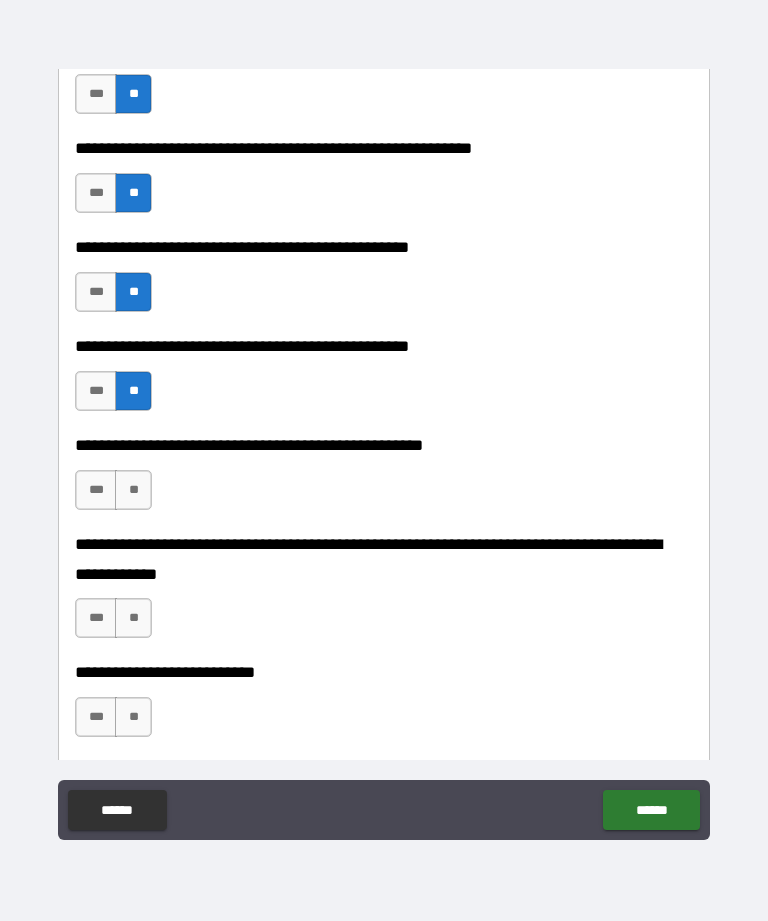 scroll, scrollTop: 532, scrollLeft: 0, axis: vertical 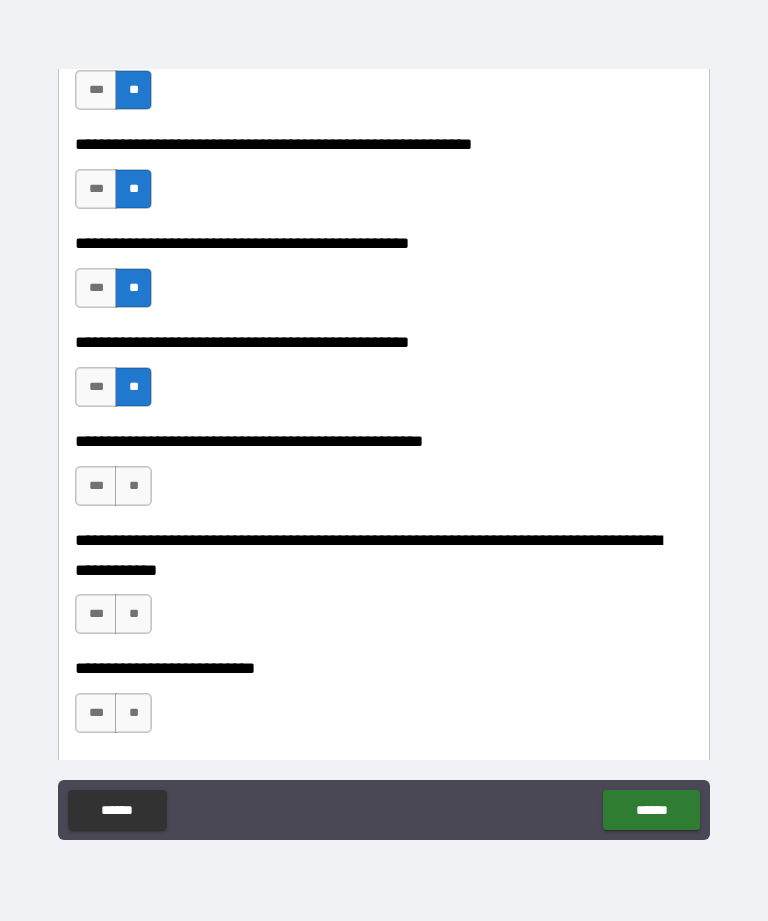 click on "**" at bounding box center [133, 486] 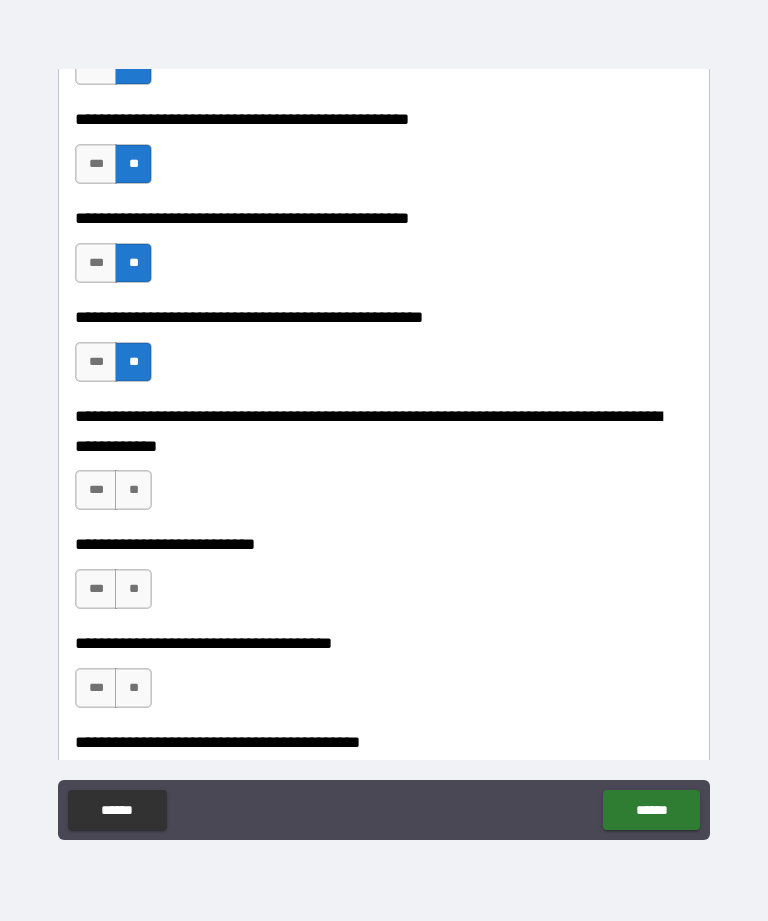 scroll, scrollTop: 659, scrollLeft: 0, axis: vertical 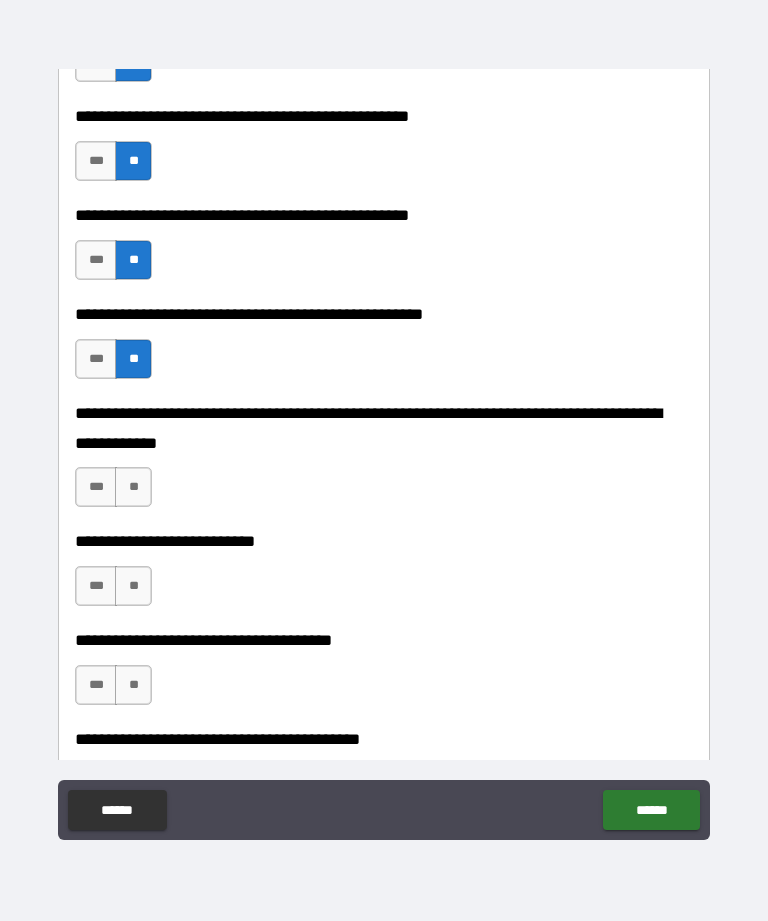click on "**" at bounding box center (133, 487) 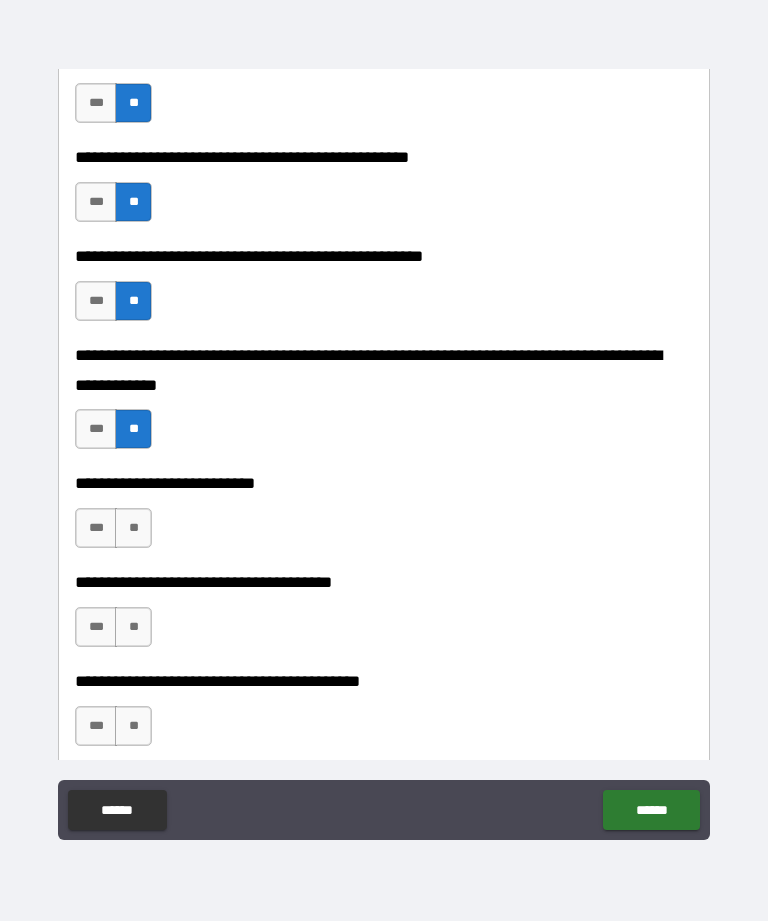 scroll, scrollTop: 728, scrollLeft: 0, axis: vertical 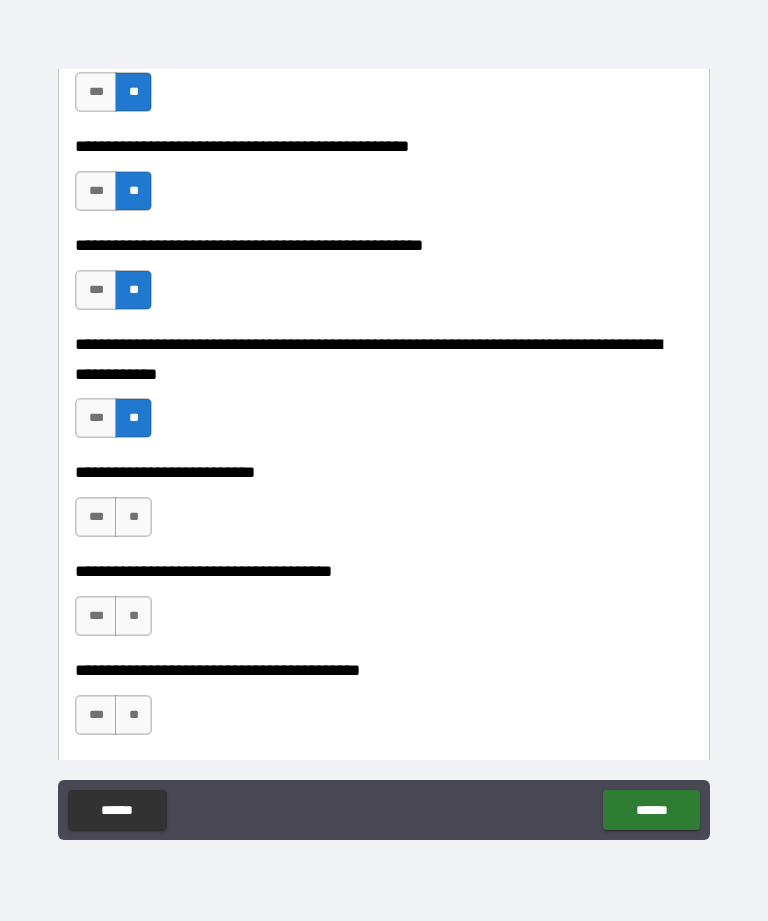 click on "**" at bounding box center [133, 517] 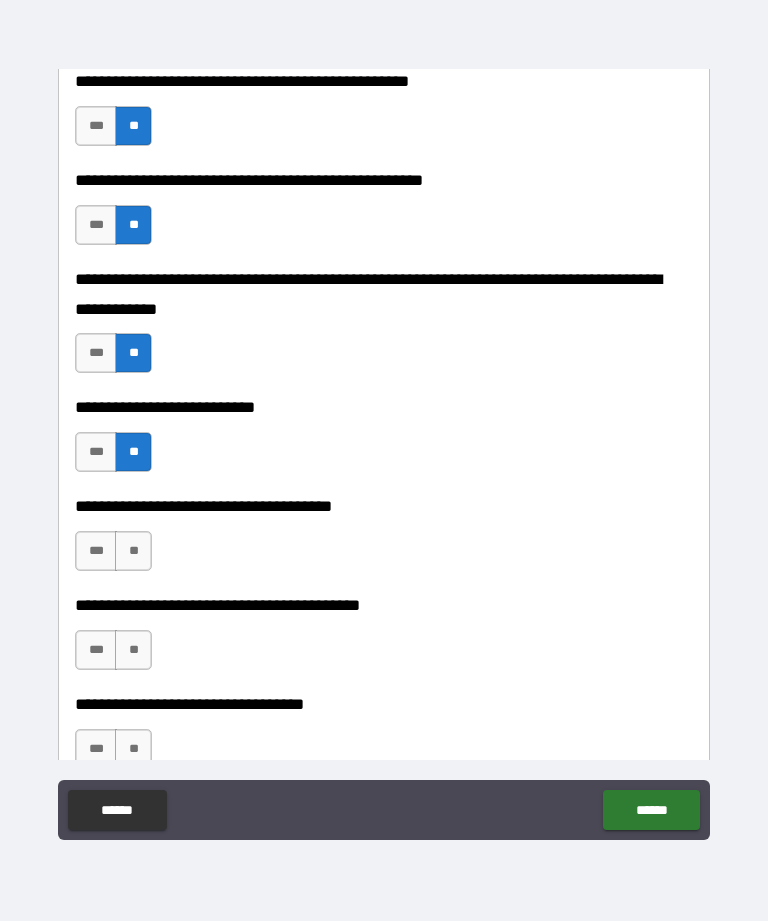 scroll, scrollTop: 793, scrollLeft: 0, axis: vertical 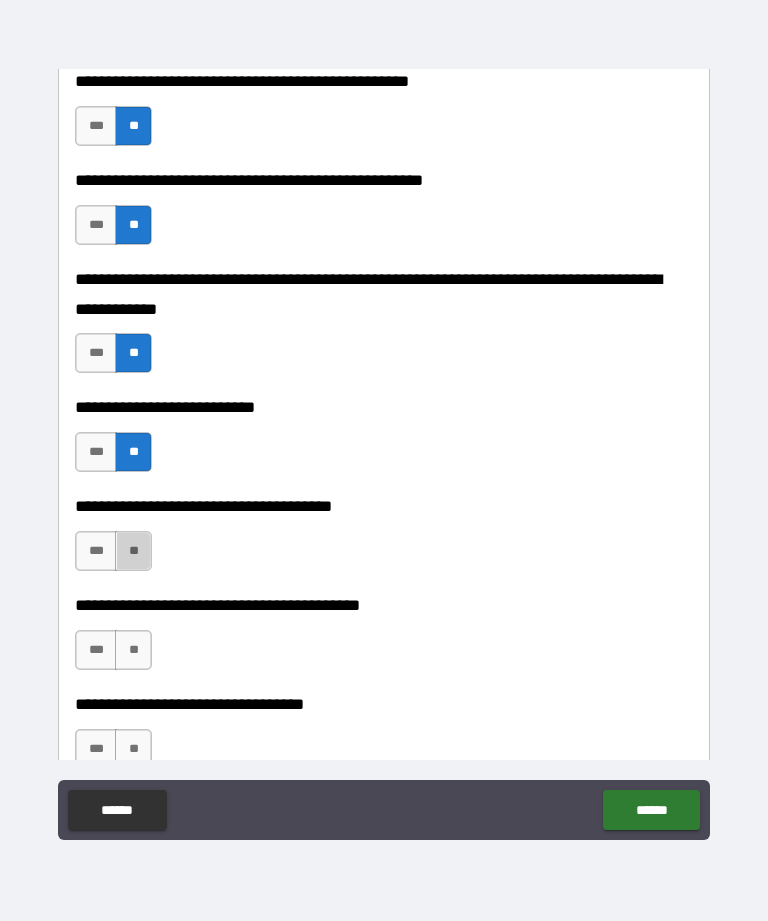 click on "**" at bounding box center (133, 551) 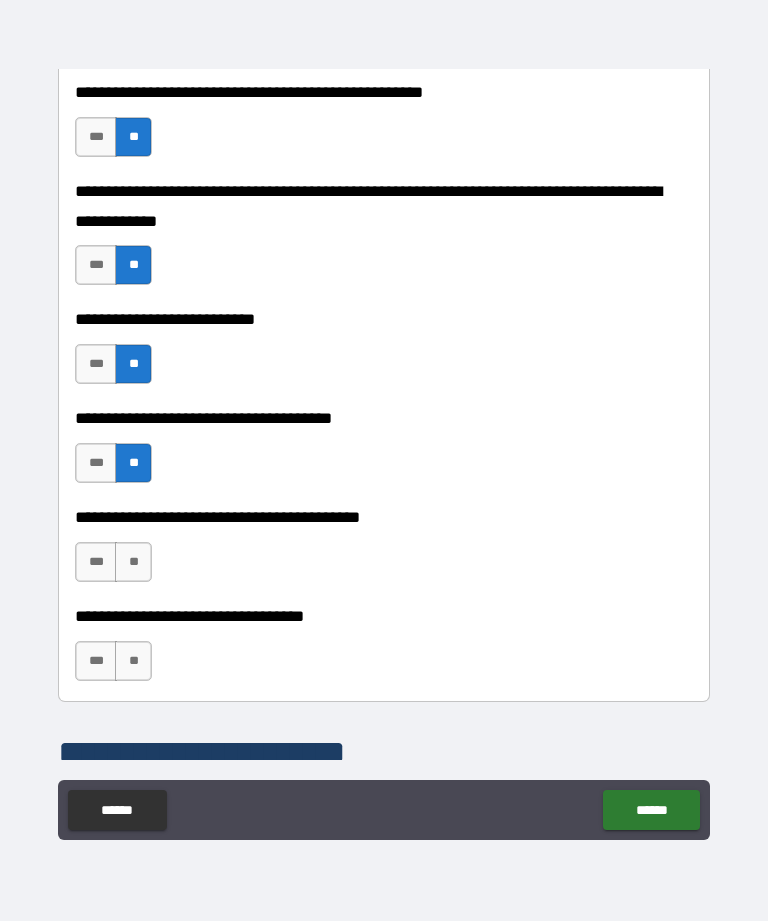 scroll, scrollTop: 882, scrollLeft: 0, axis: vertical 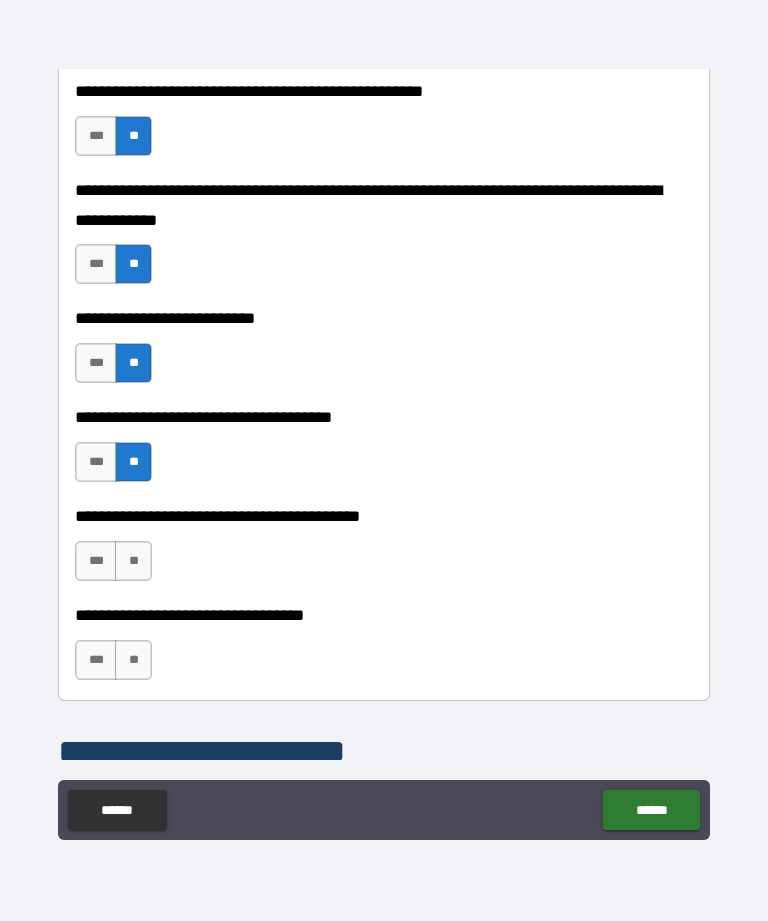 click on "**" at bounding box center (133, 561) 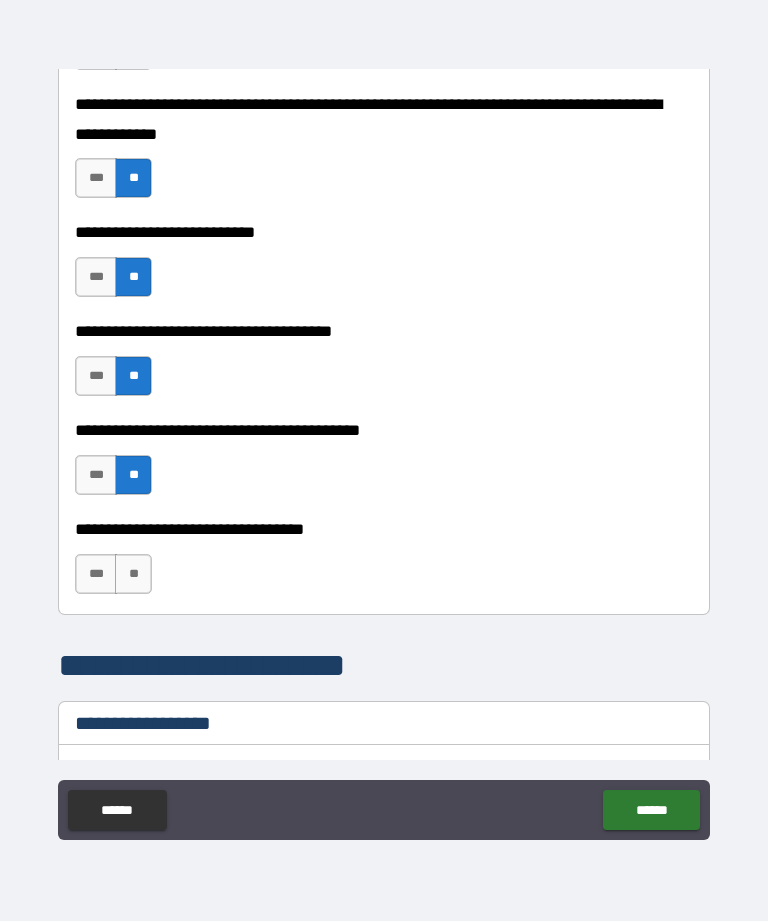scroll, scrollTop: 969, scrollLeft: 0, axis: vertical 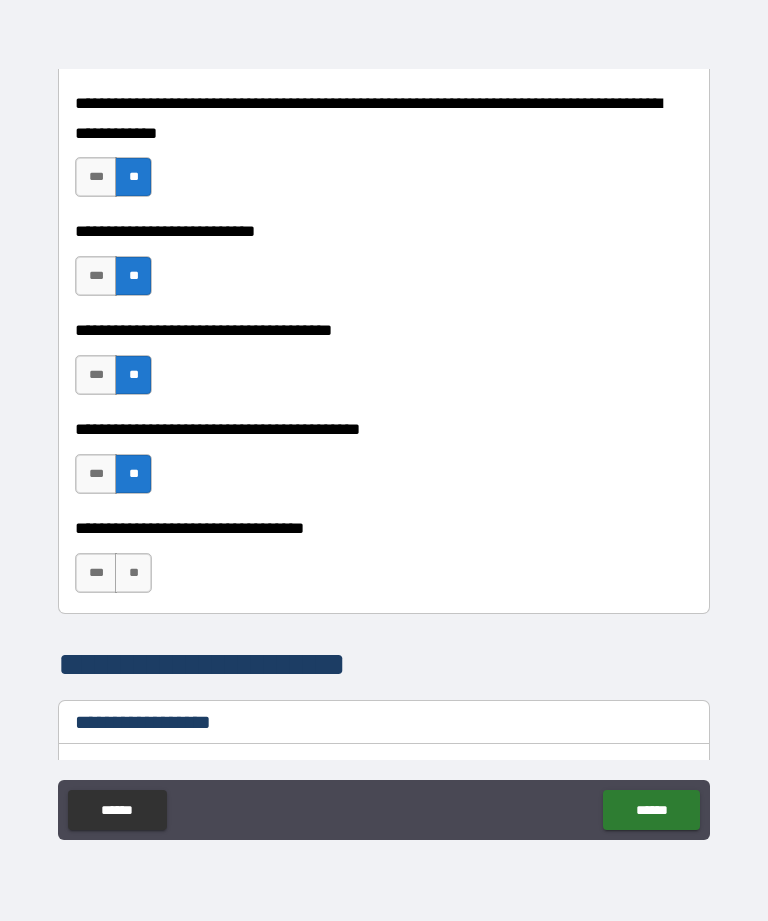 click on "**" at bounding box center [133, 573] 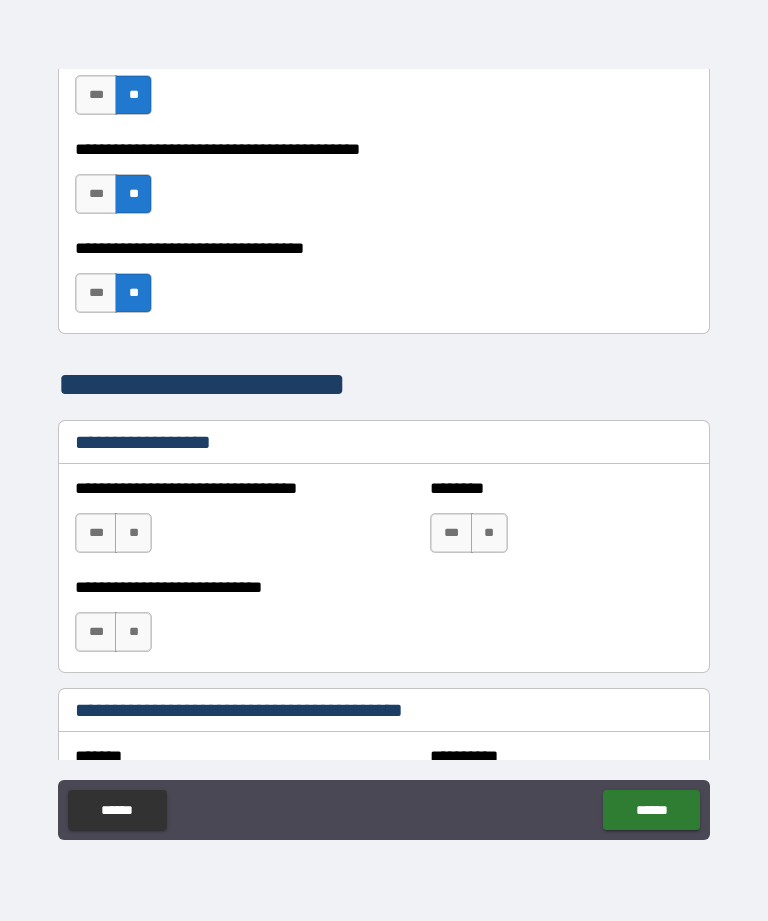 scroll, scrollTop: 1250, scrollLeft: 0, axis: vertical 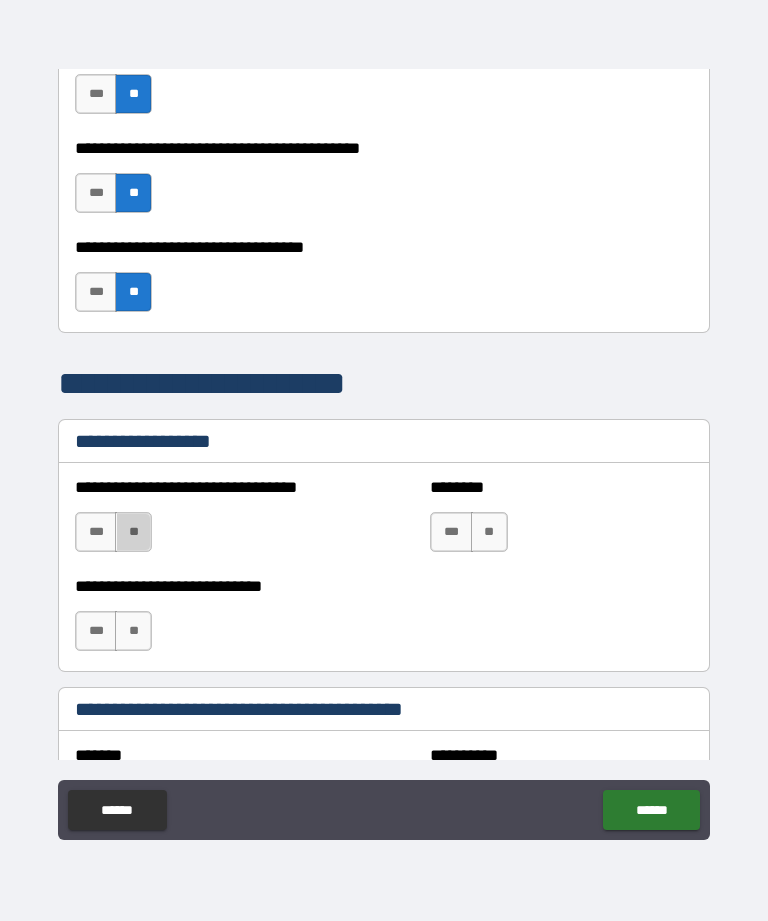 click on "**" at bounding box center [133, 532] 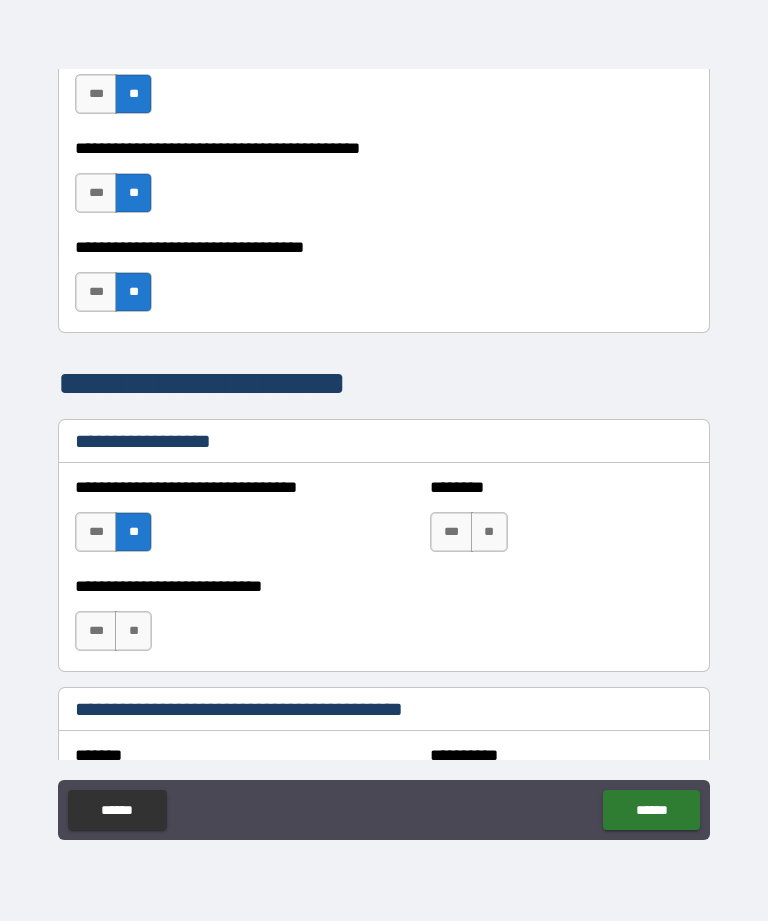 click on "**" at bounding box center [489, 532] 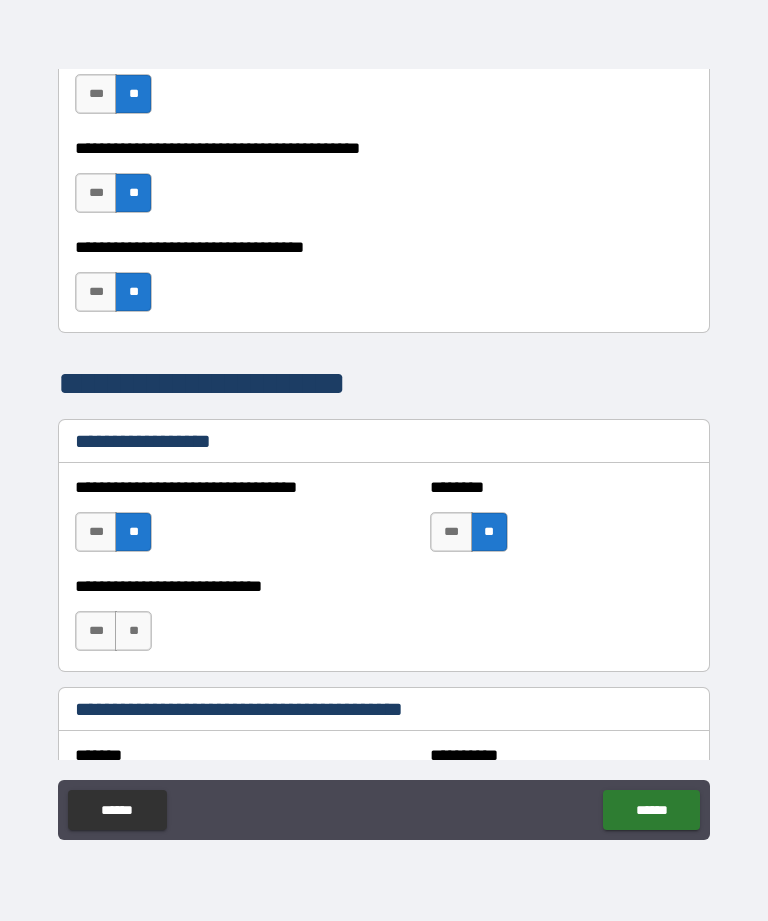 click on "**" at bounding box center (133, 631) 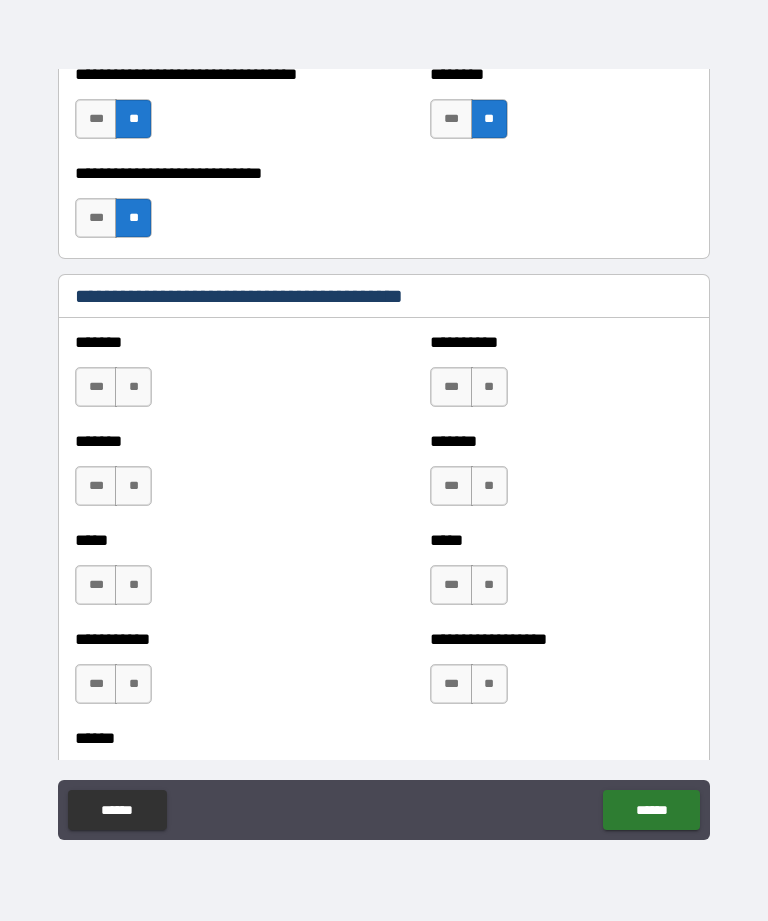 scroll, scrollTop: 1664, scrollLeft: 0, axis: vertical 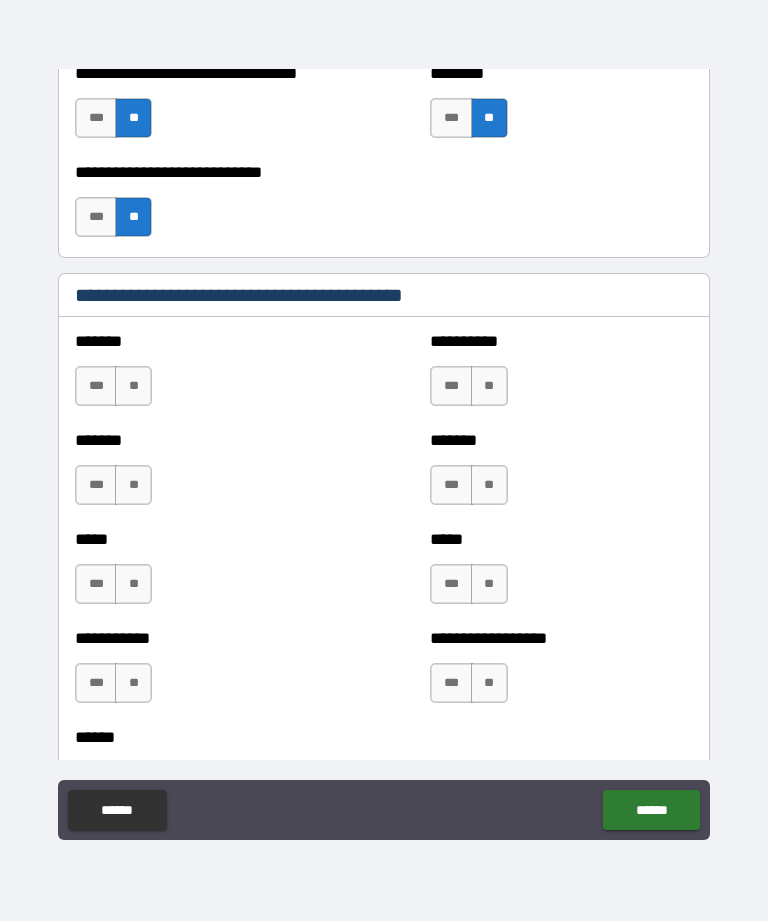 click on "**" at bounding box center (133, 386) 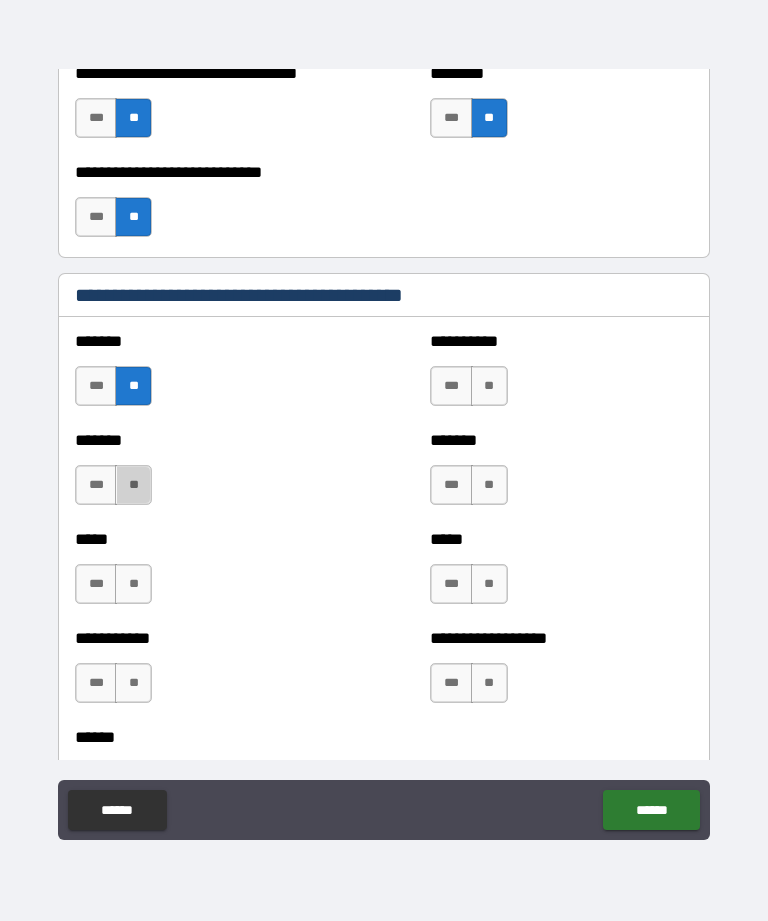 click on "**" at bounding box center [133, 485] 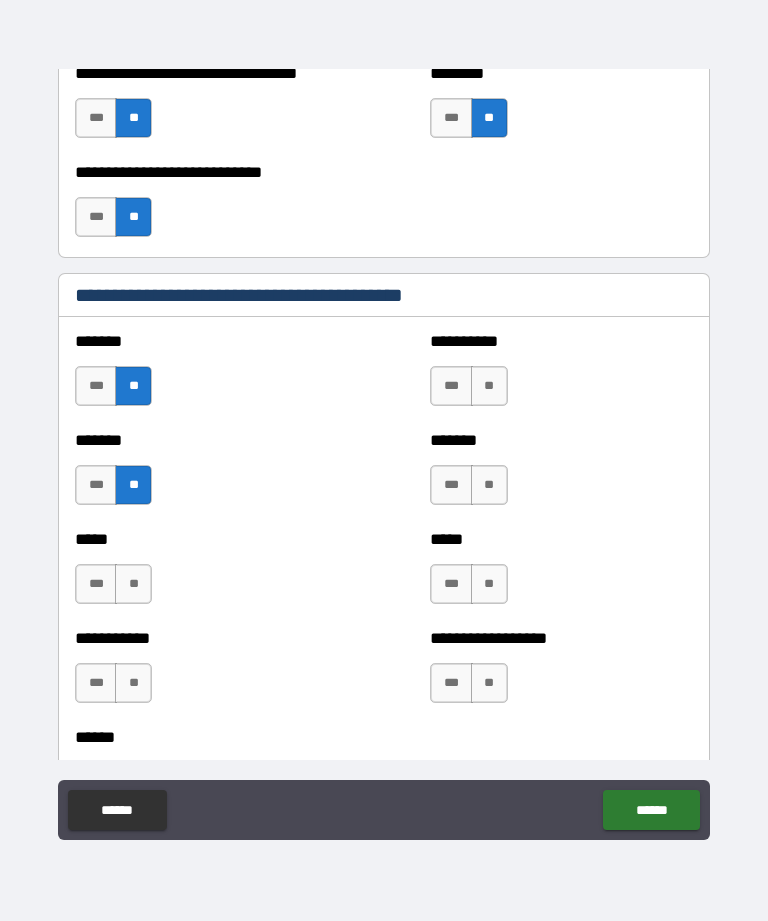 click on "**" at bounding box center [489, 386] 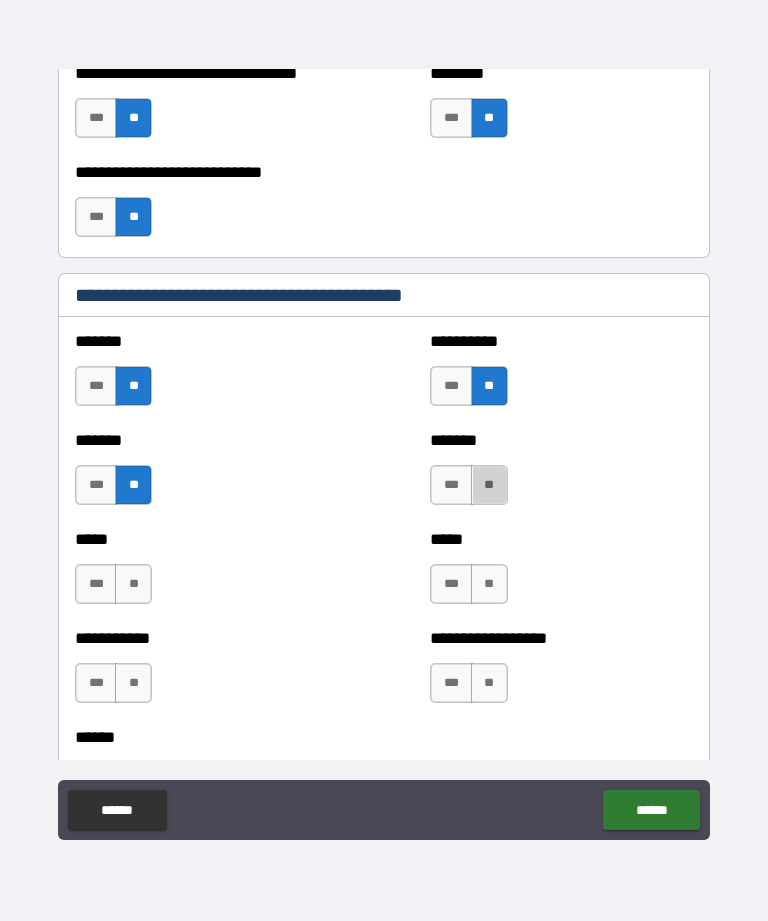 click on "**" at bounding box center (489, 485) 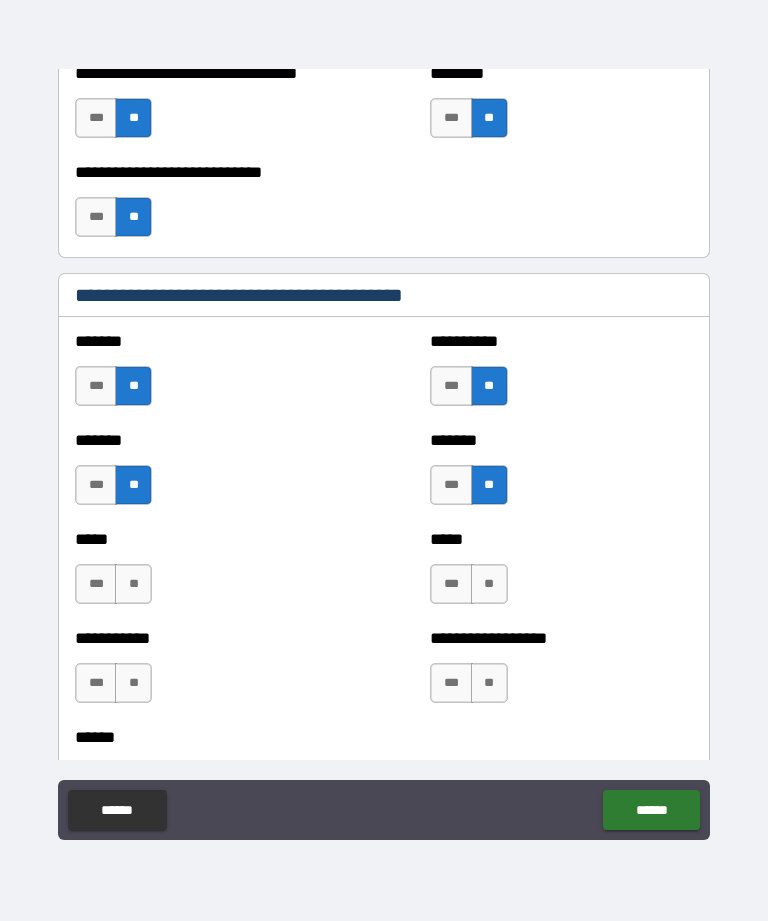 click on "**" at bounding box center [133, 584] 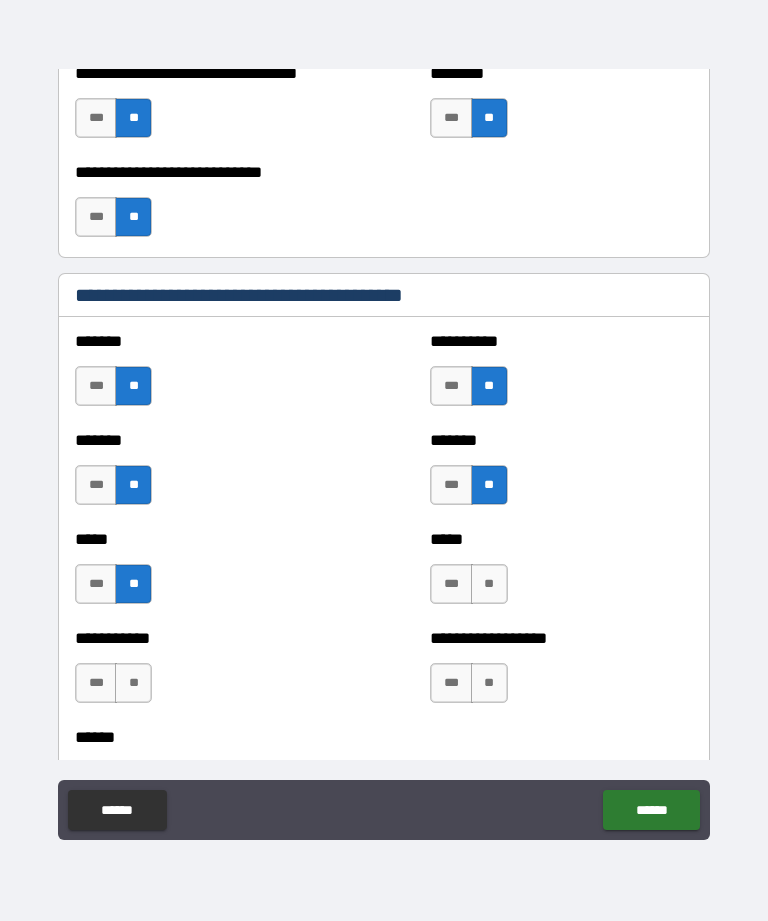 click on "**" at bounding box center [489, 584] 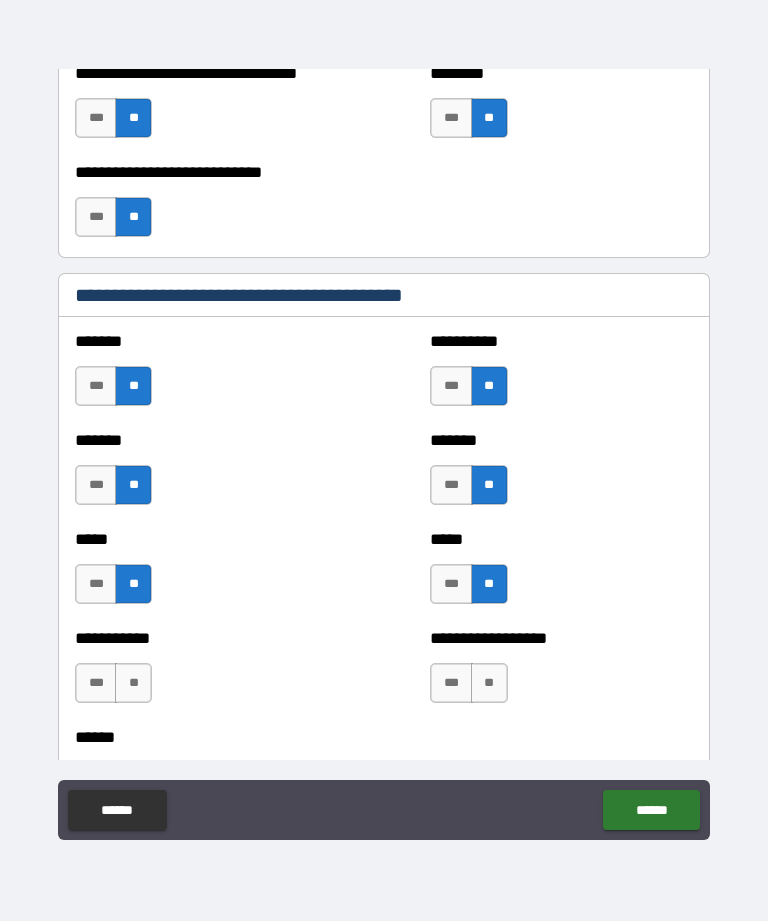 click on "**" at bounding box center [133, 683] 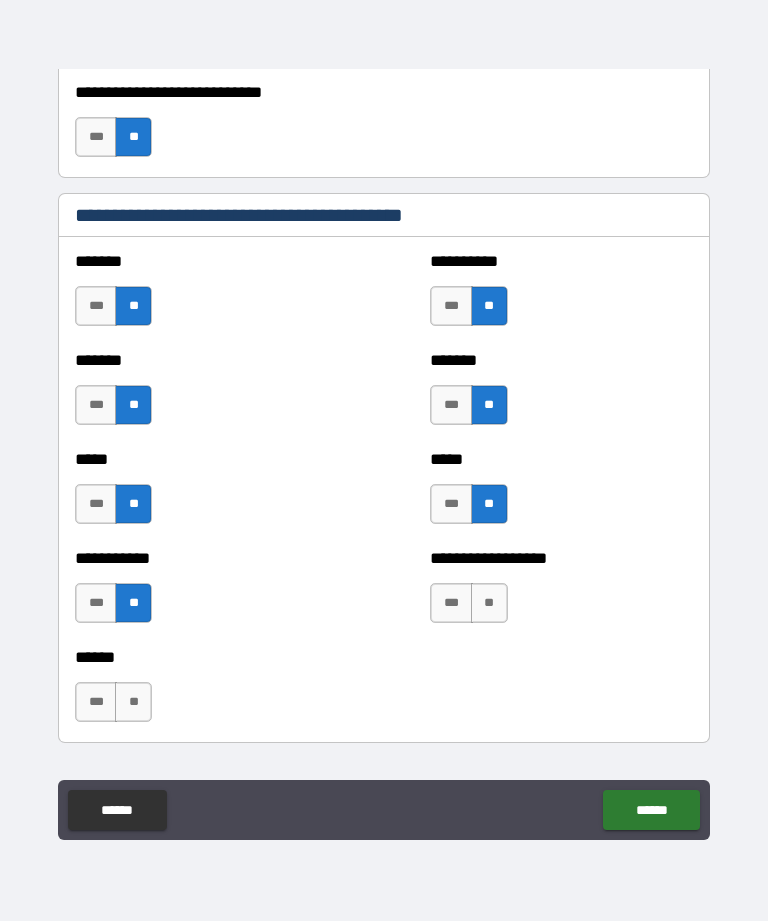 scroll, scrollTop: 1747, scrollLeft: 0, axis: vertical 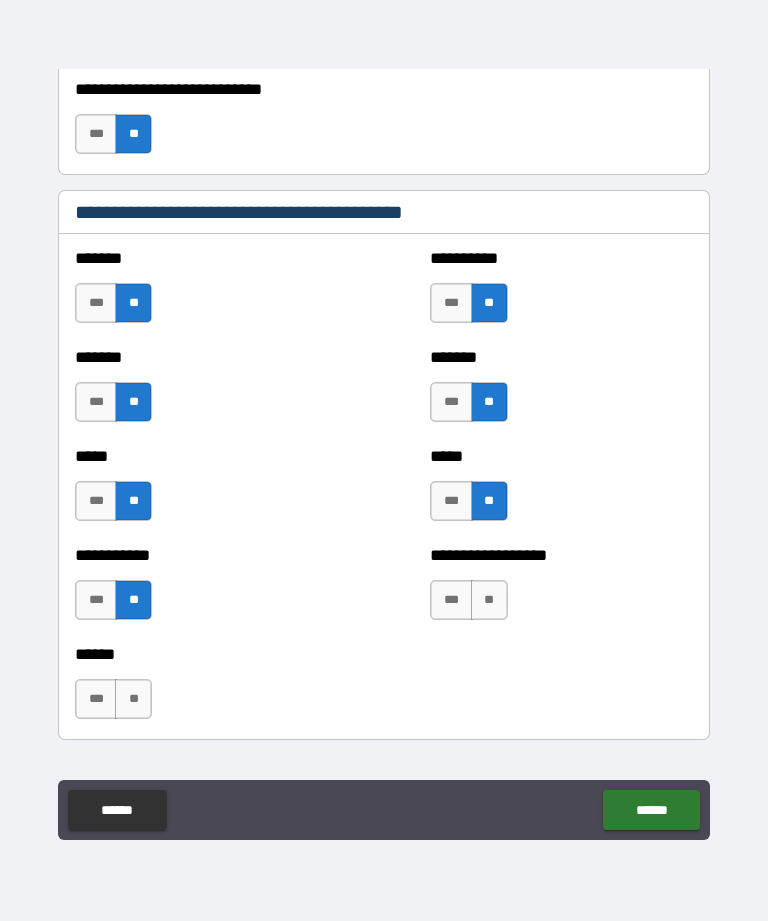 click on "**" at bounding box center (489, 600) 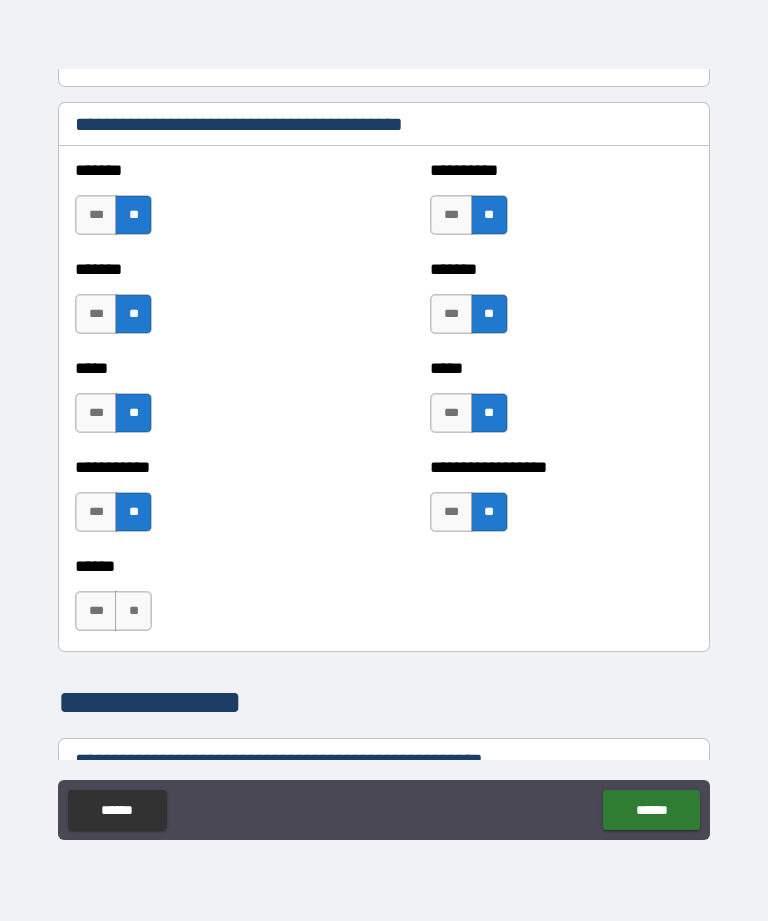 scroll, scrollTop: 1836, scrollLeft: 0, axis: vertical 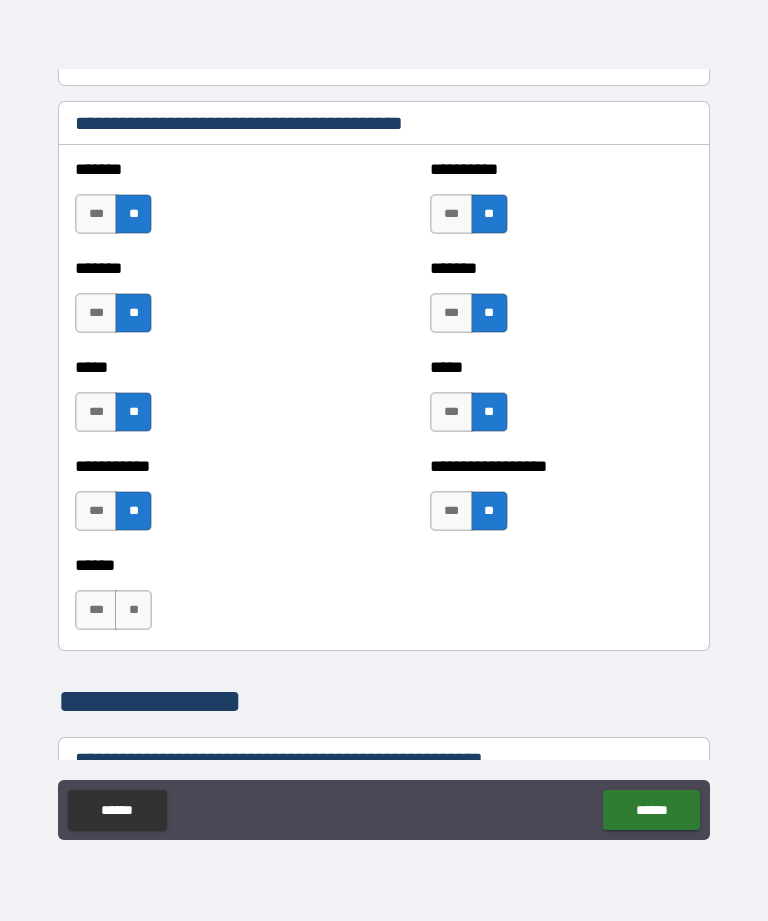 click on "**" at bounding box center (133, 610) 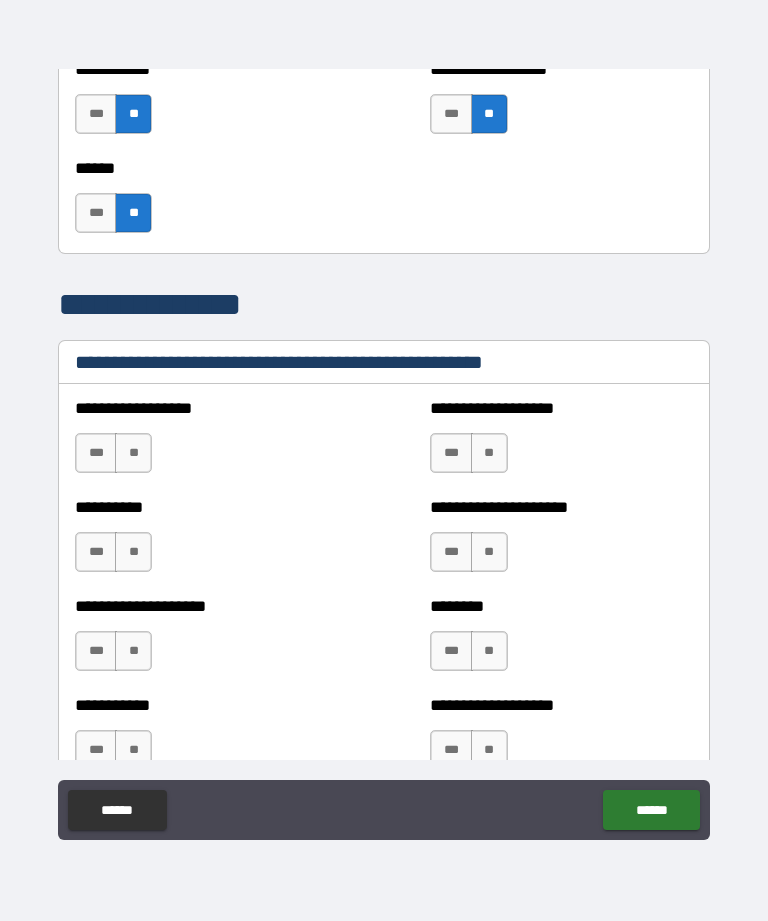 scroll, scrollTop: 2235, scrollLeft: 0, axis: vertical 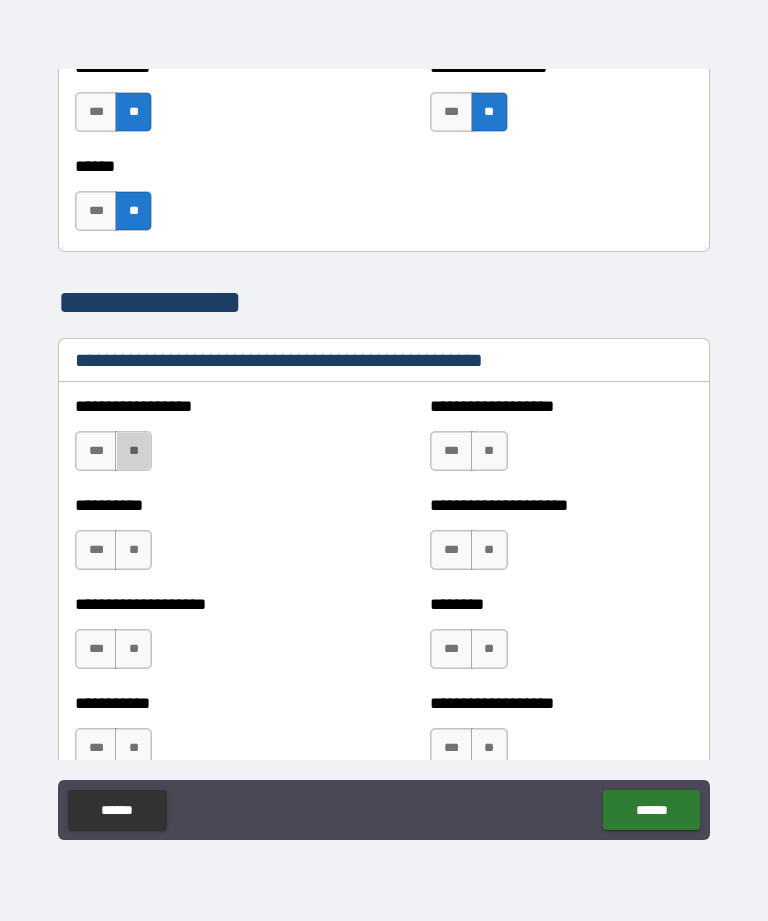 click on "**" at bounding box center (133, 451) 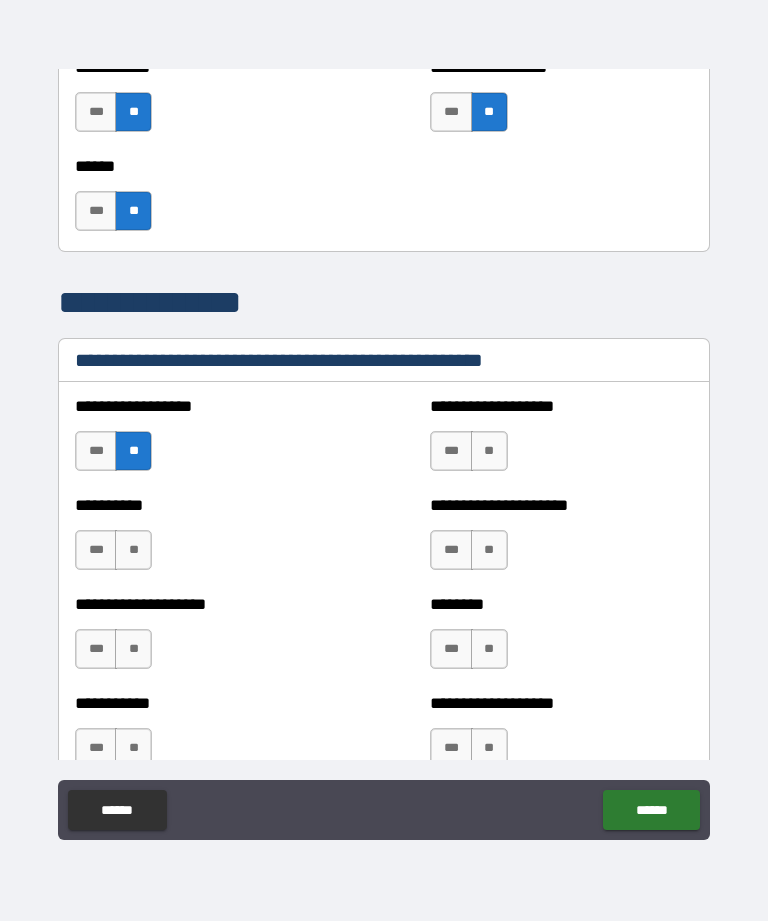 click on "**" at bounding box center [489, 451] 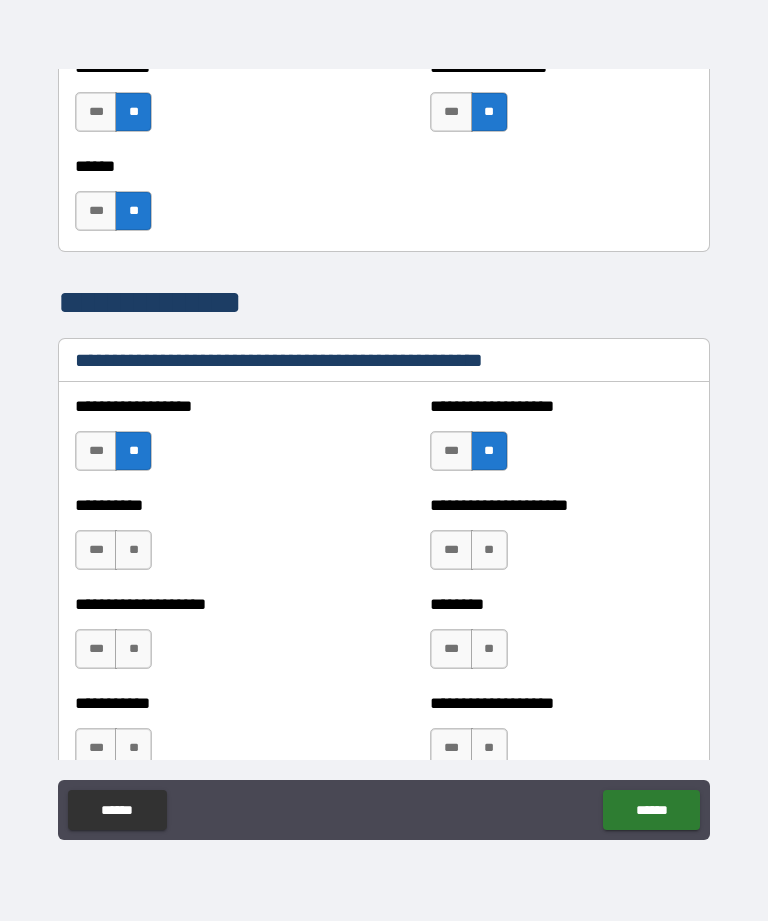 click on "**" at bounding box center (489, 550) 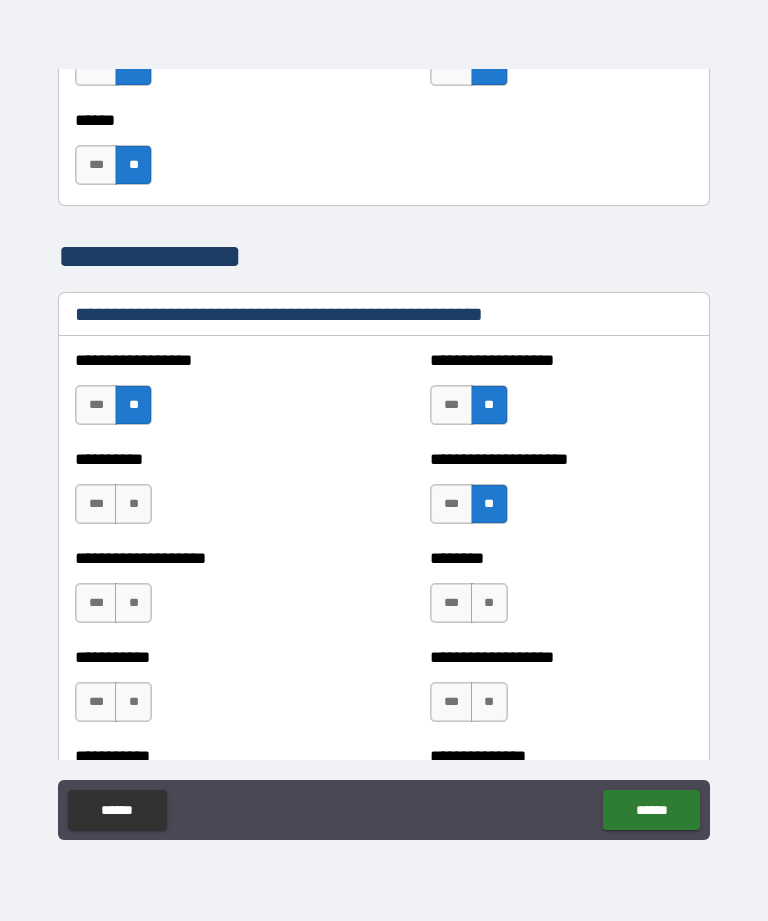 scroll, scrollTop: 2288, scrollLeft: 0, axis: vertical 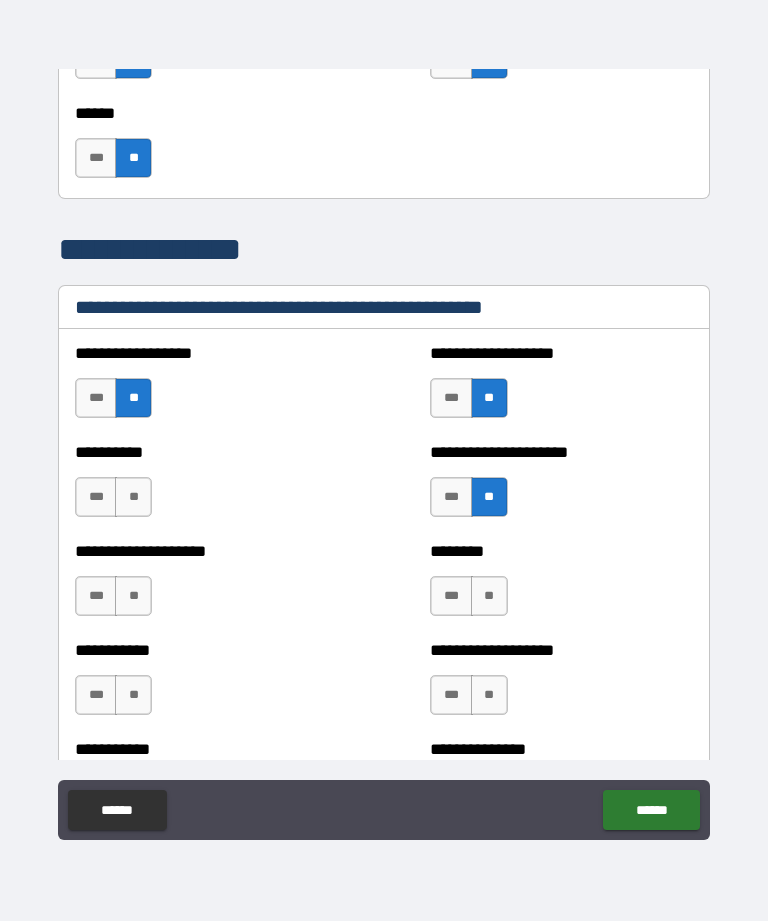 click on "**" at bounding box center (133, 596) 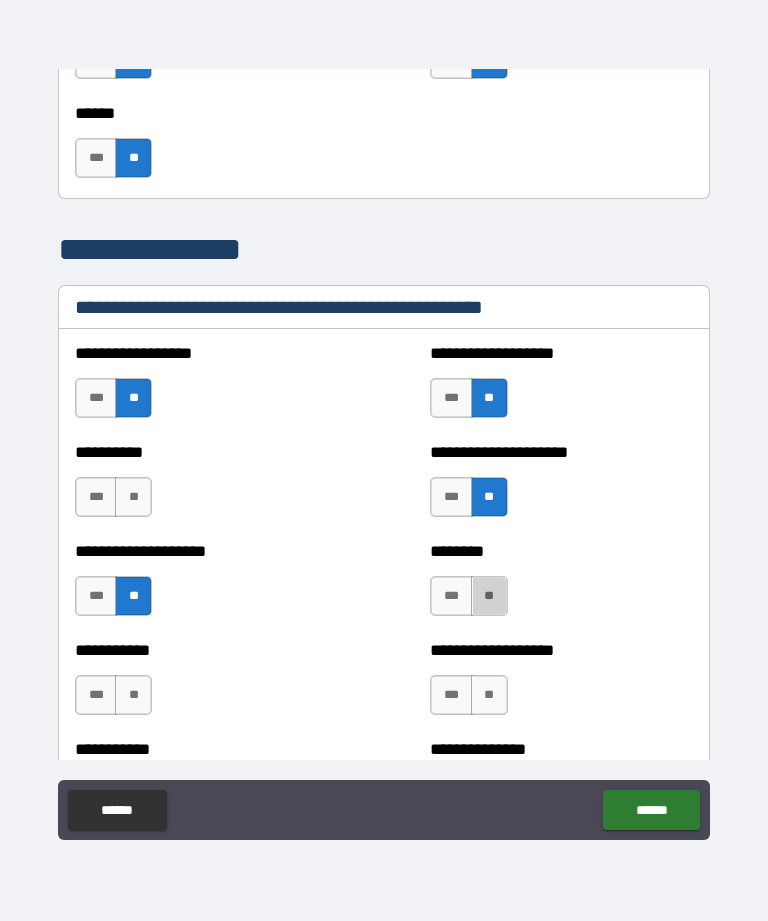 click on "**" at bounding box center (489, 596) 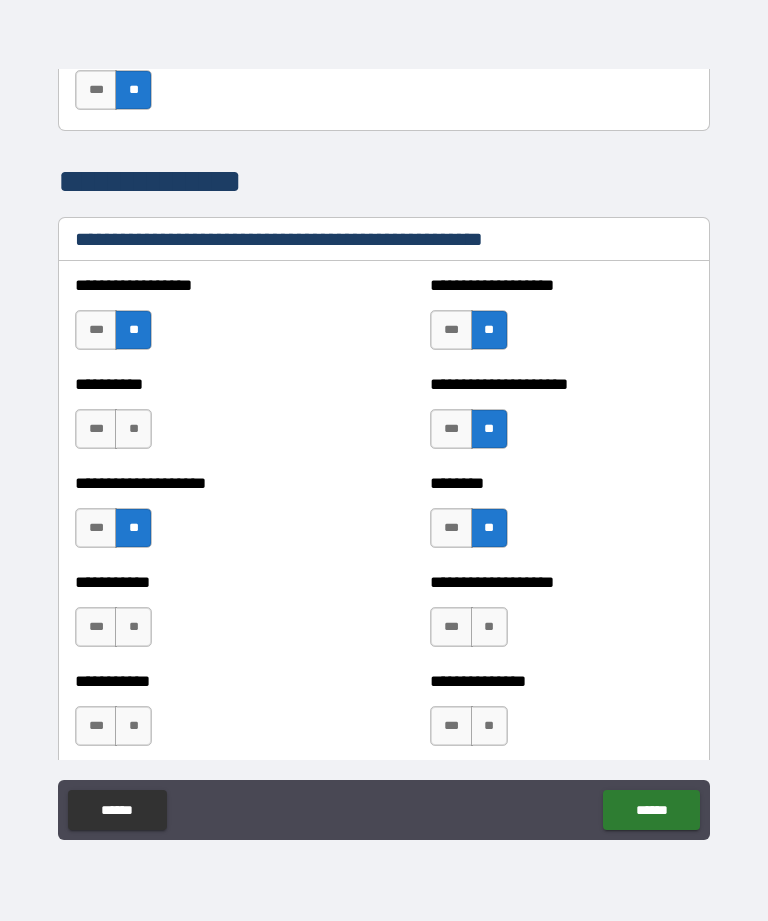 scroll, scrollTop: 2359, scrollLeft: 0, axis: vertical 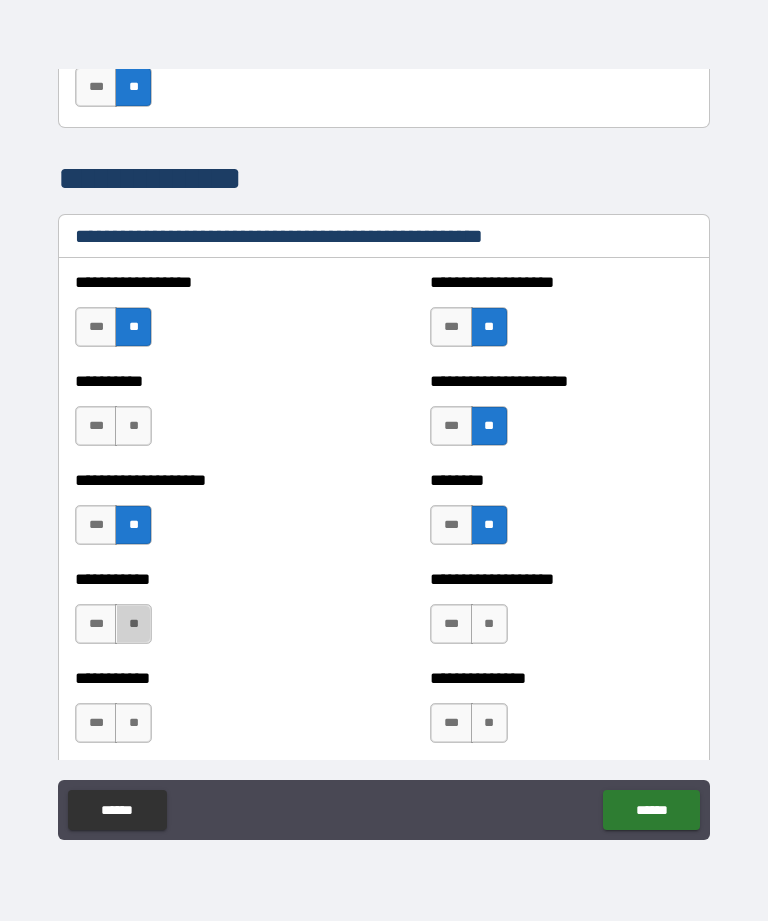 click on "**" at bounding box center [133, 624] 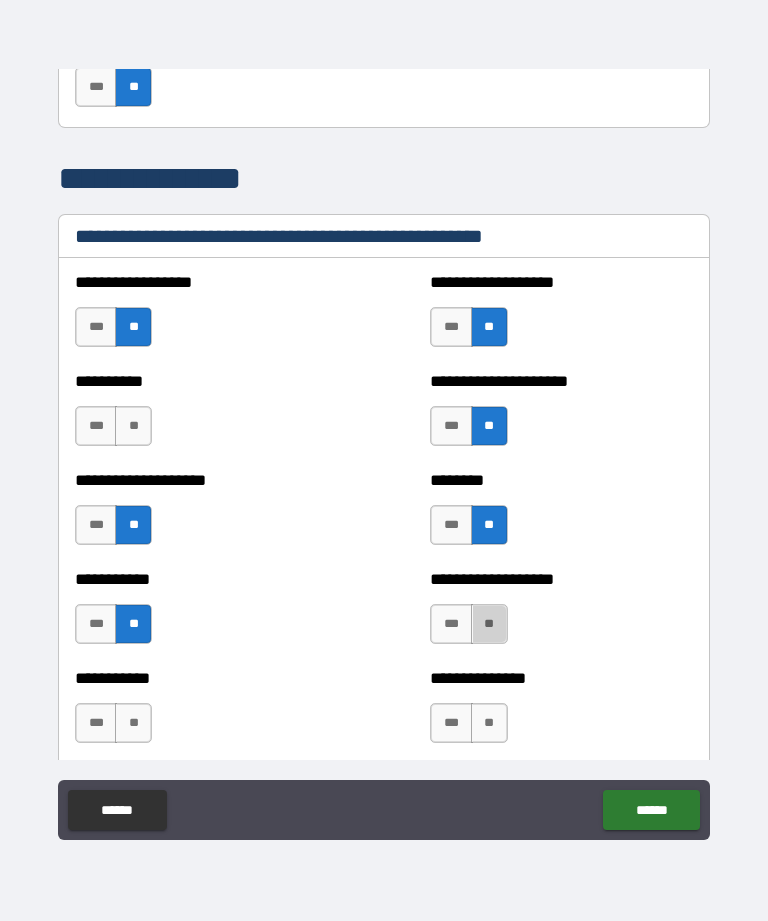 click on "**" at bounding box center [489, 624] 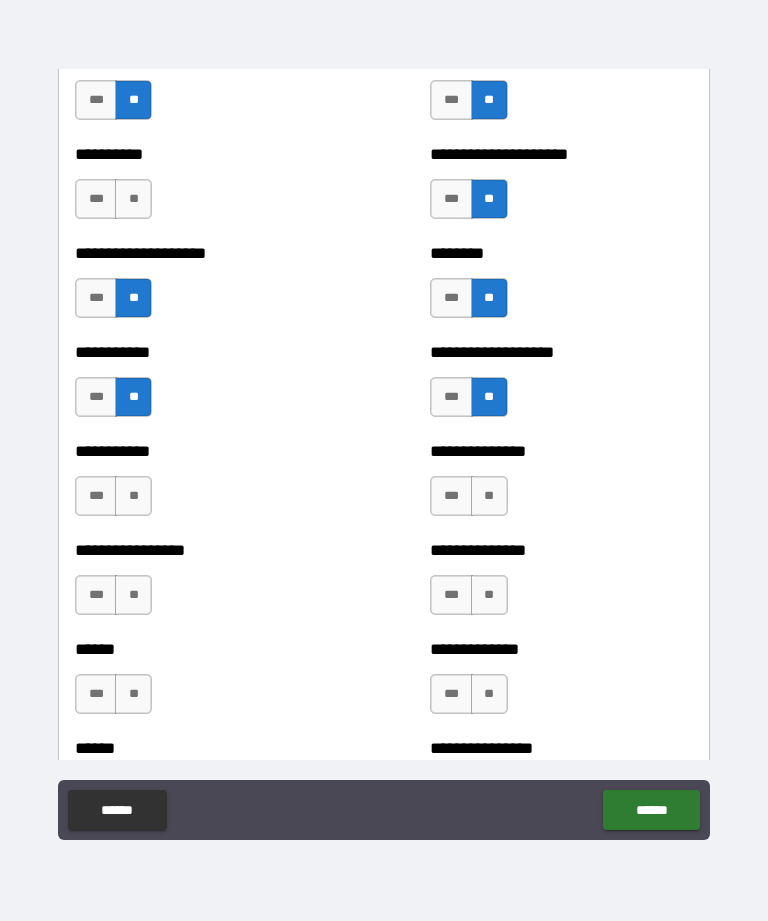 scroll, scrollTop: 2587, scrollLeft: 0, axis: vertical 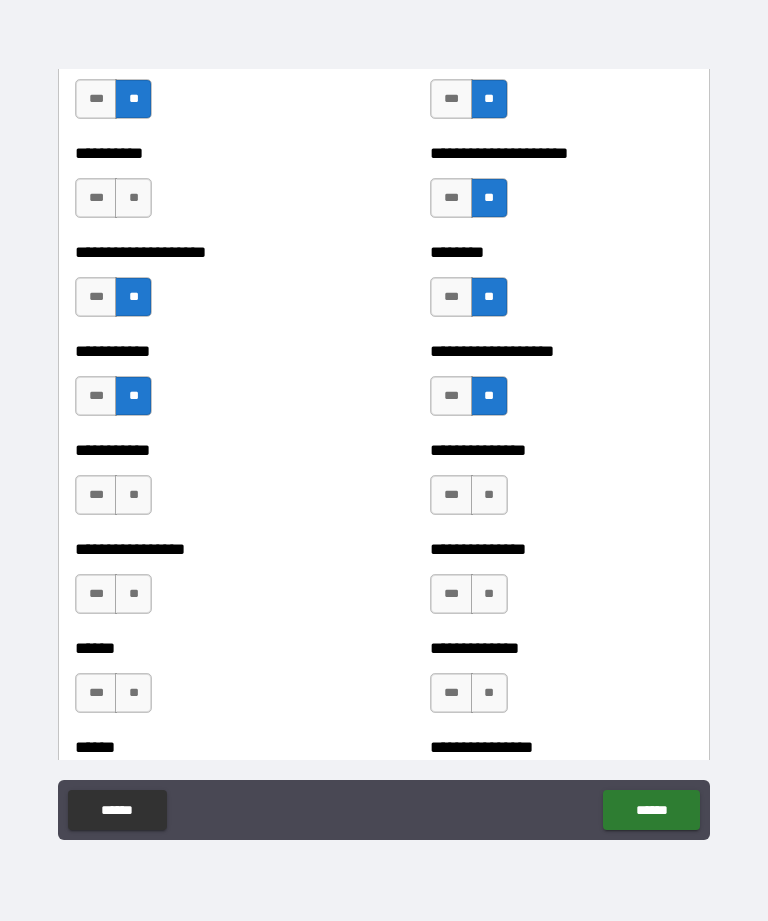 click on "**" at bounding box center [133, 198] 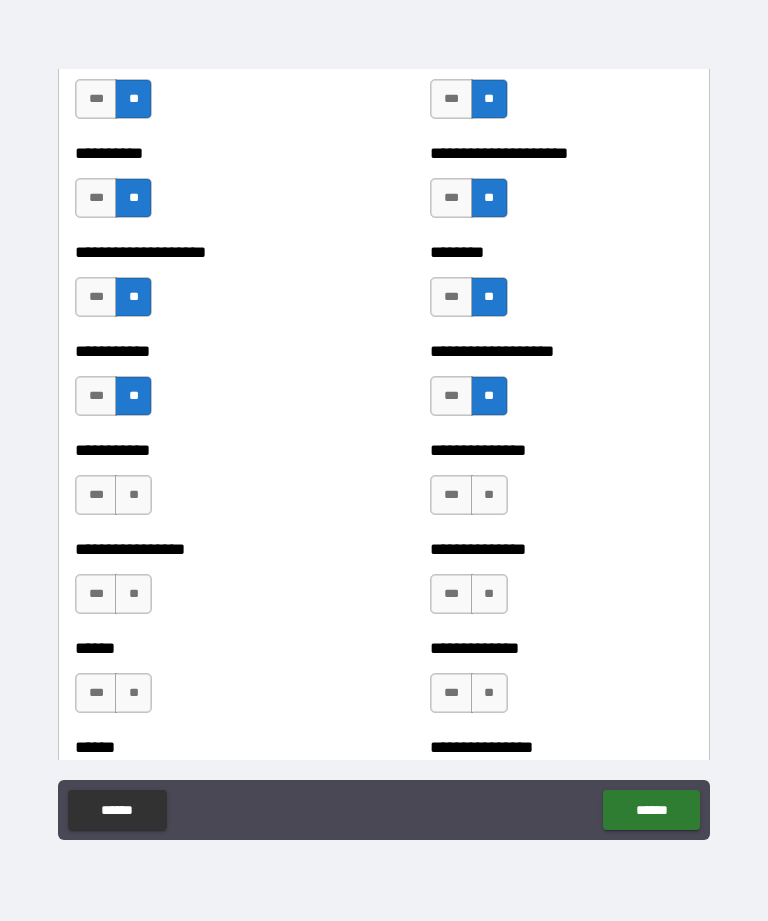 click on "**" at bounding box center [489, 495] 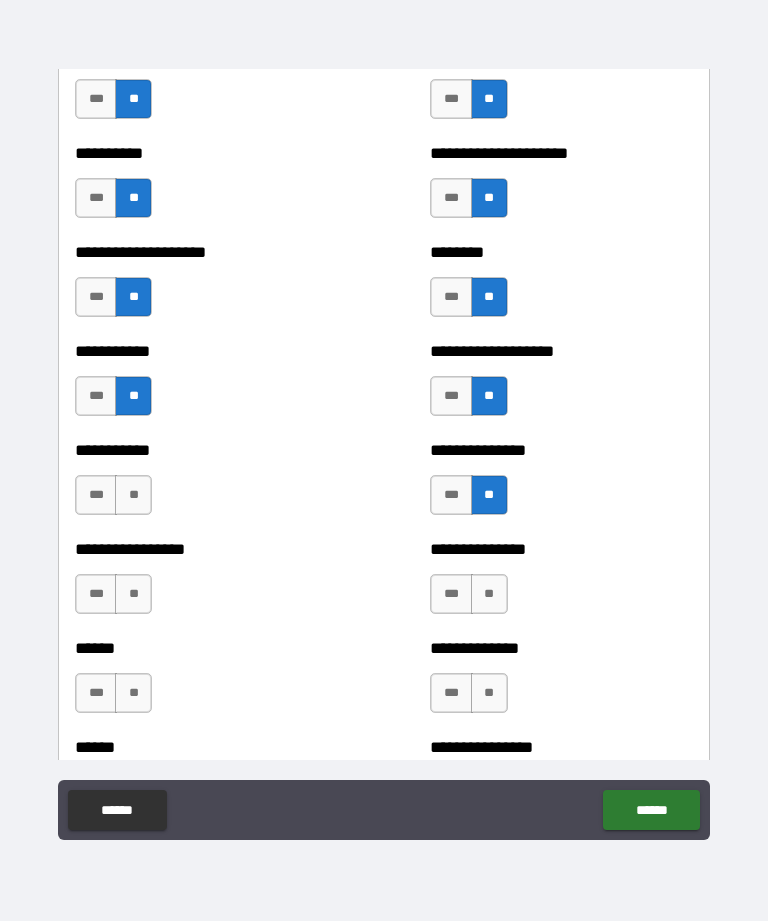 click on "**" at bounding box center [133, 594] 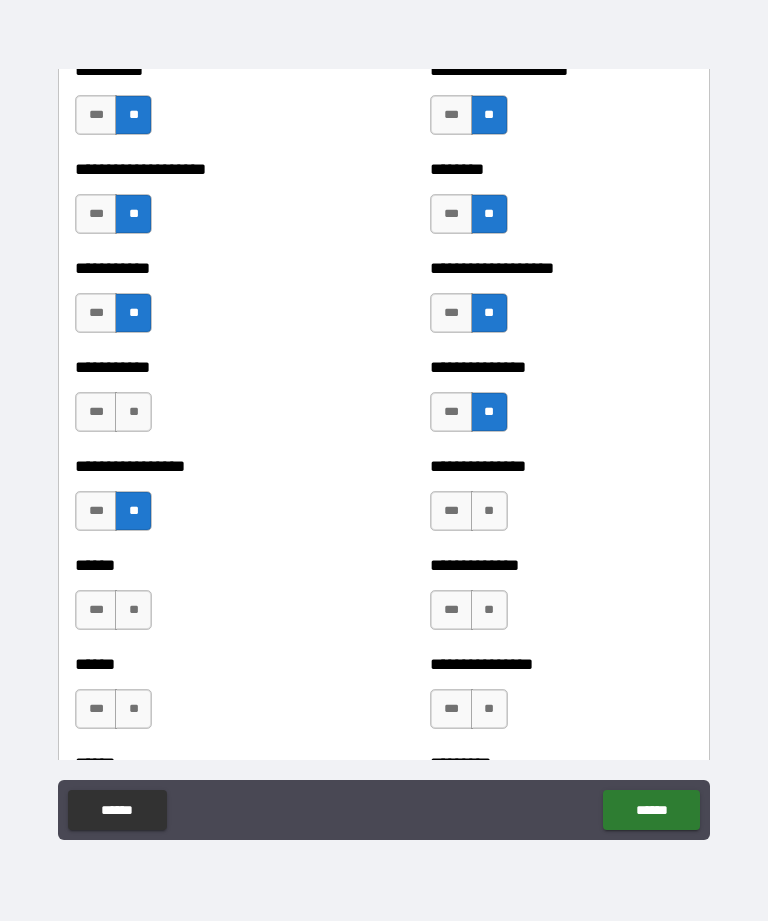 scroll, scrollTop: 2674, scrollLeft: 0, axis: vertical 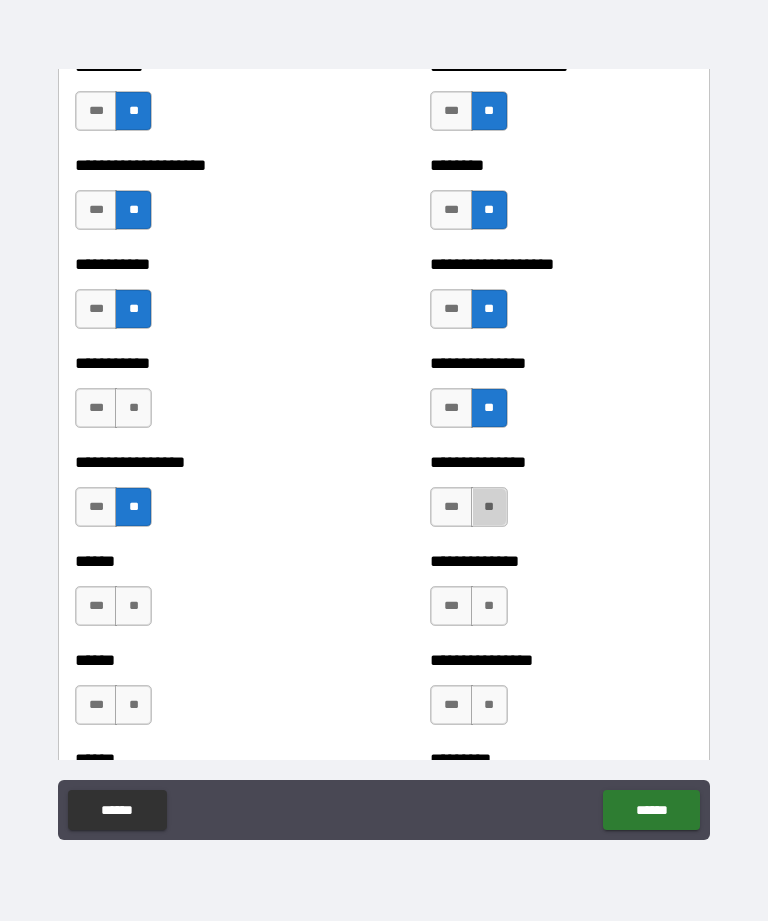 click on "**" at bounding box center [489, 507] 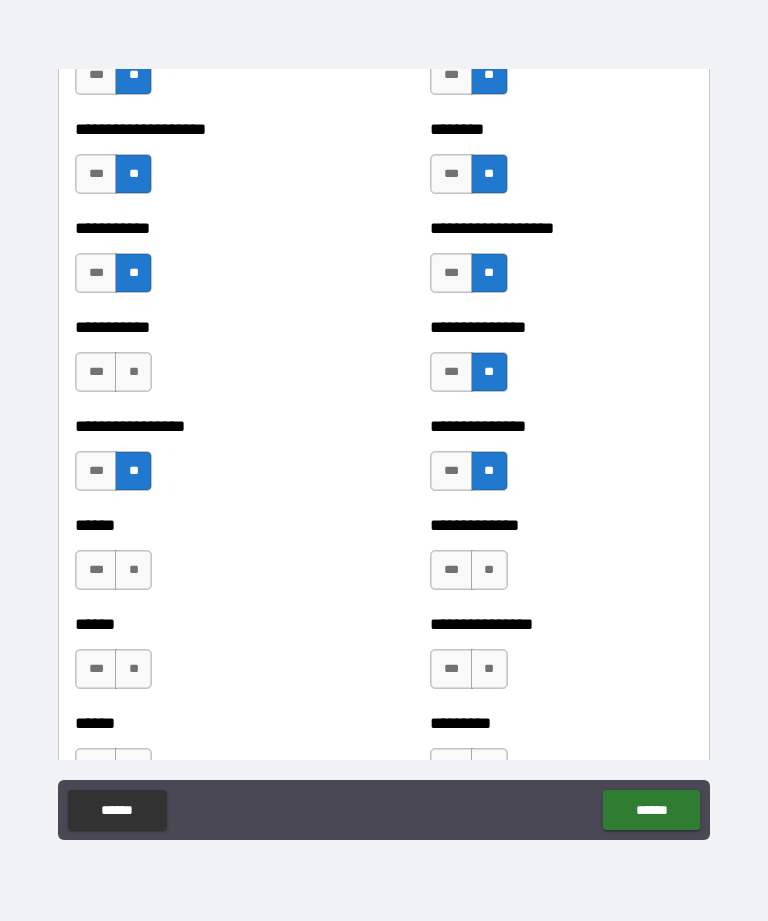 scroll, scrollTop: 2710, scrollLeft: 0, axis: vertical 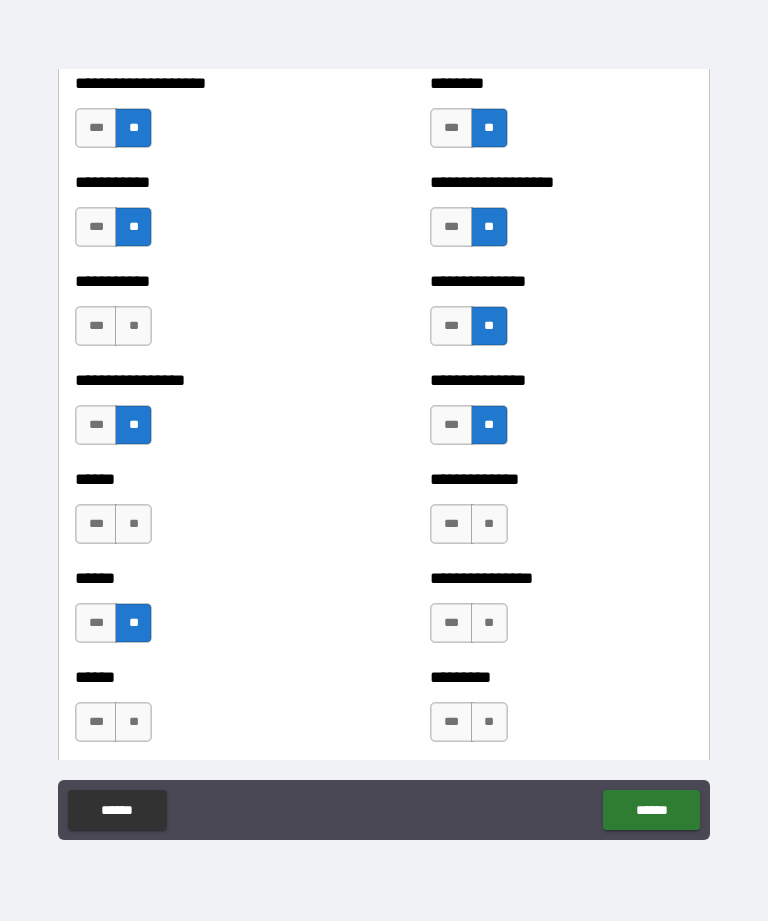 click on "**" at bounding box center [489, 524] 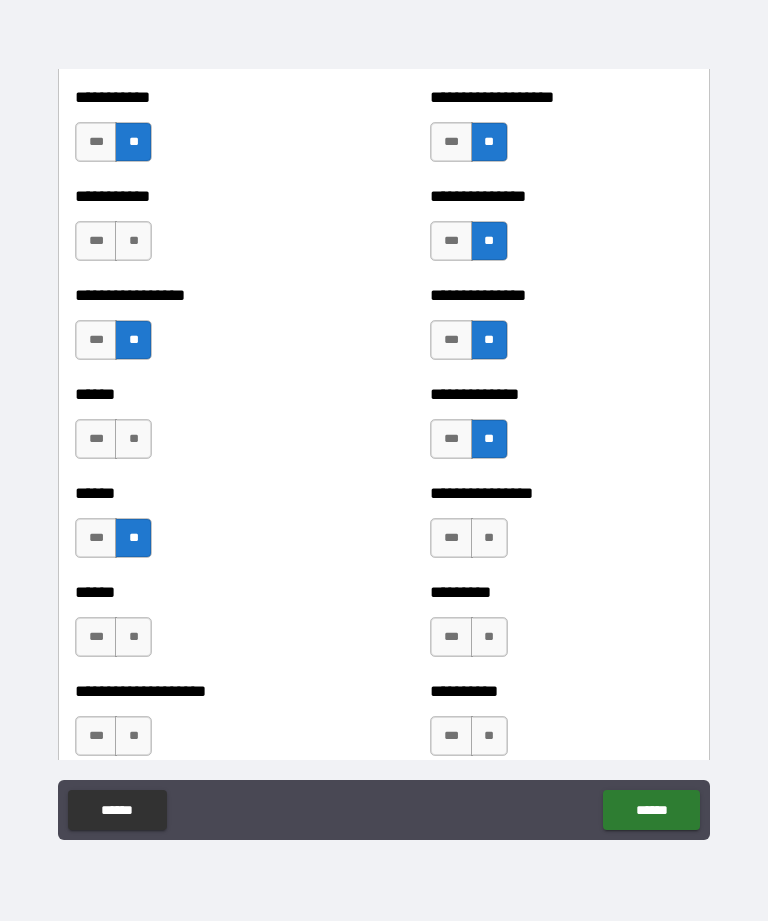 scroll, scrollTop: 2842, scrollLeft: 0, axis: vertical 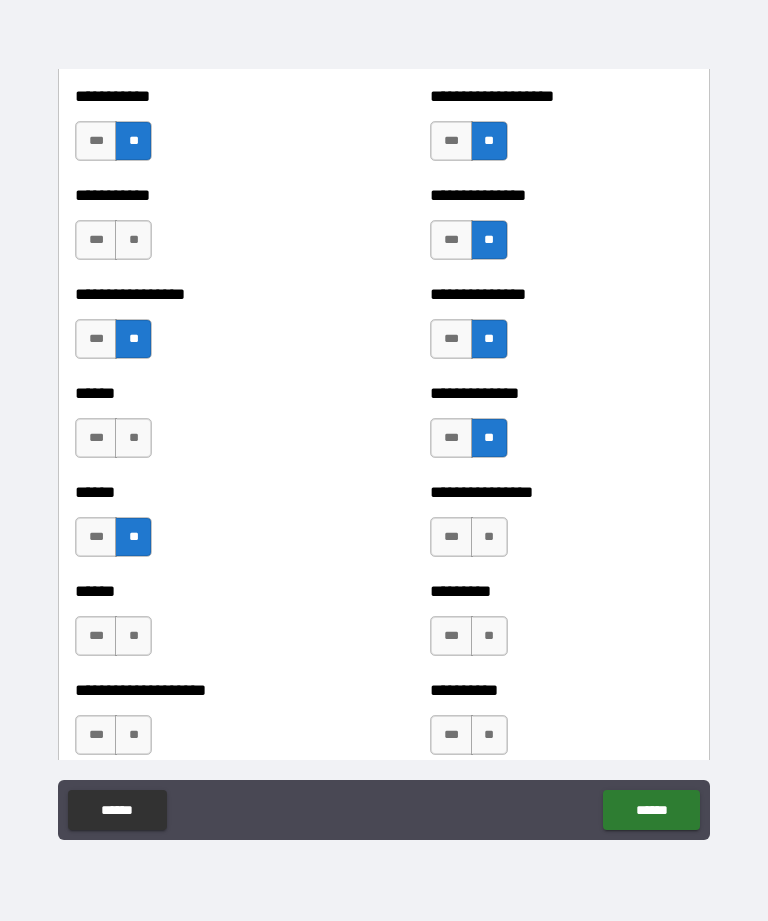 click on "**" at bounding box center (133, 240) 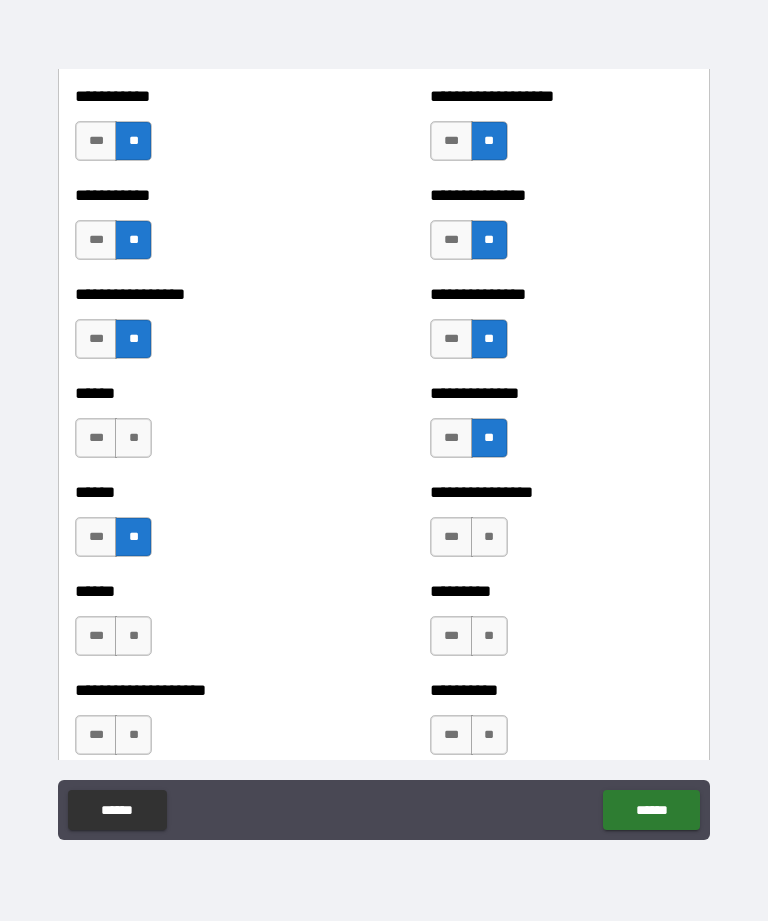 click on "***" at bounding box center [96, 438] 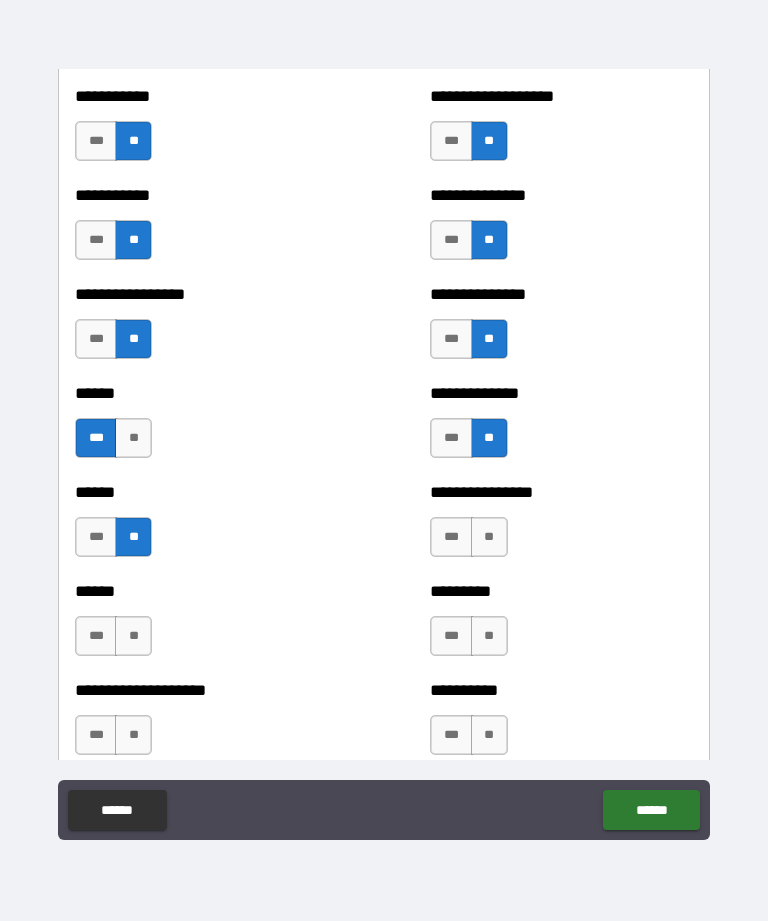 click on "**" at bounding box center [133, 438] 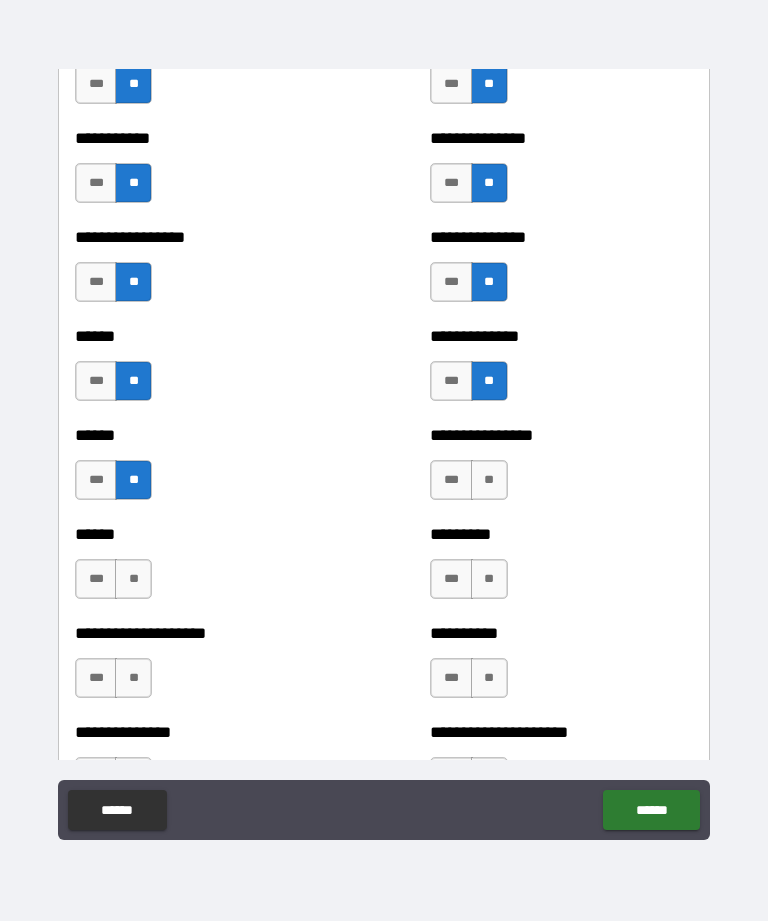 scroll, scrollTop: 2901, scrollLeft: 0, axis: vertical 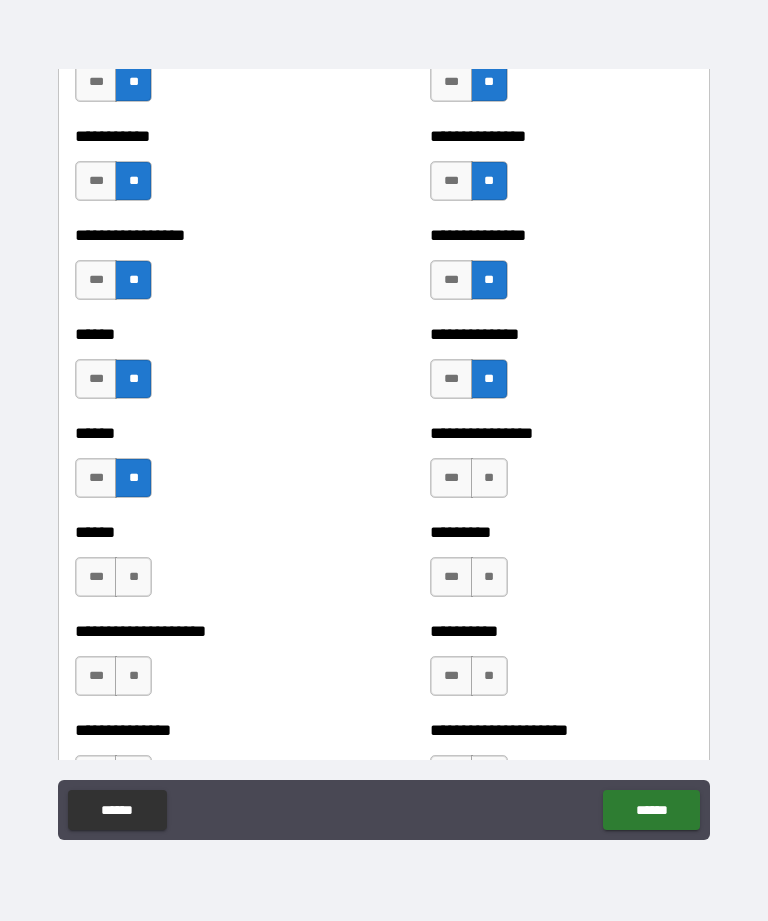 click on "**" at bounding box center (489, 478) 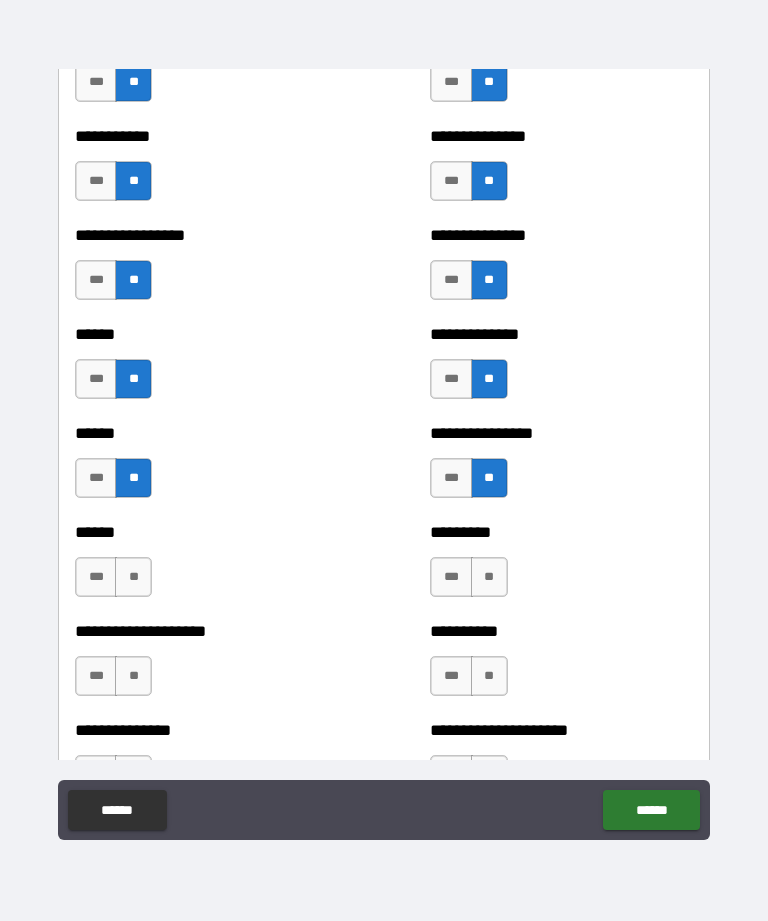 click on "**" at bounding box center [133, 676] 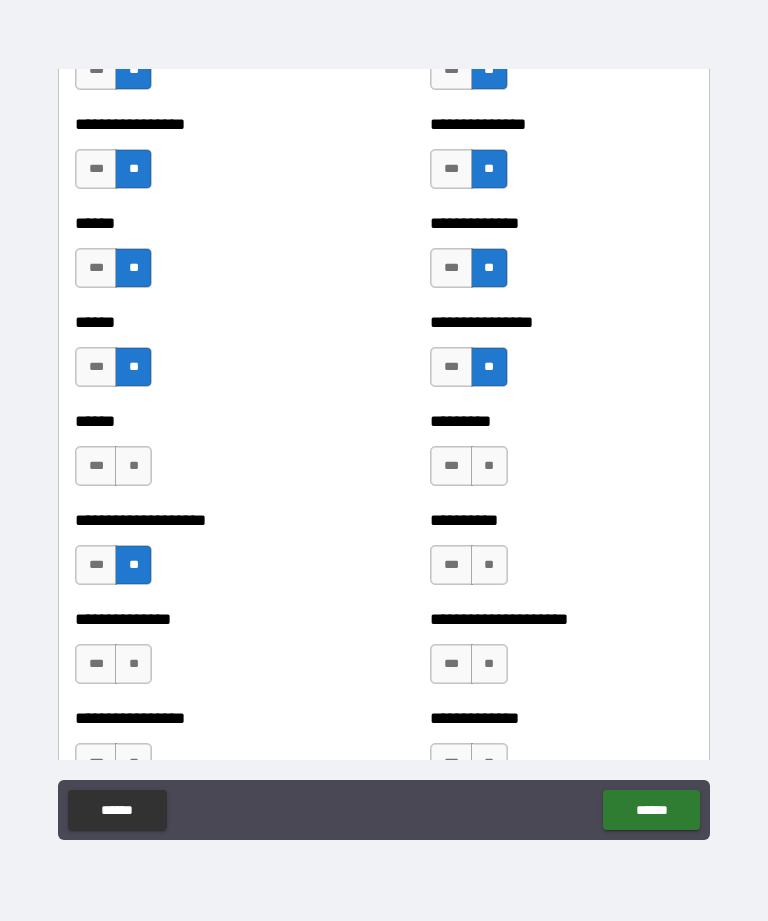 scroll, scrollTop: 3019, scrollLeft: 0, axis: vertical 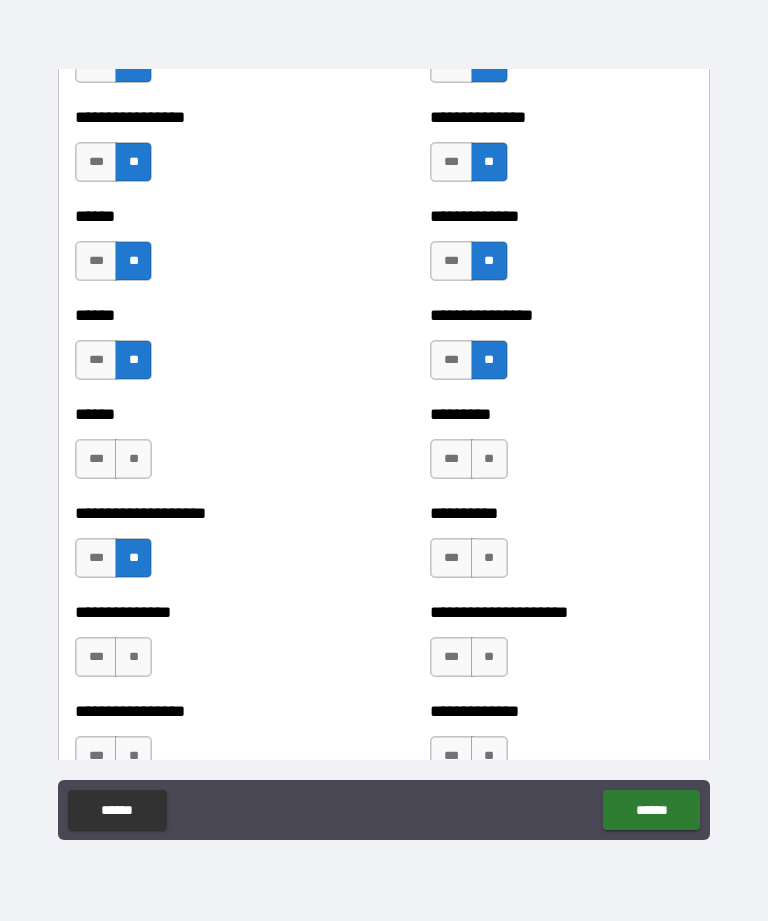 click on "**" at bounding box center (133, 657) 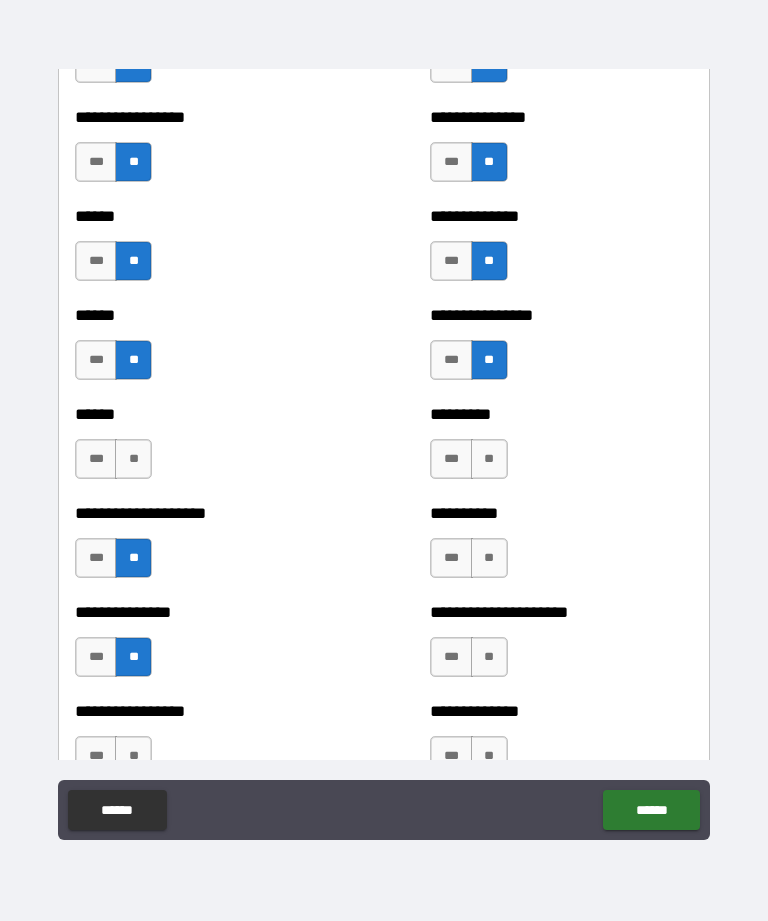 click on "**" at bounding box center (489, 657) 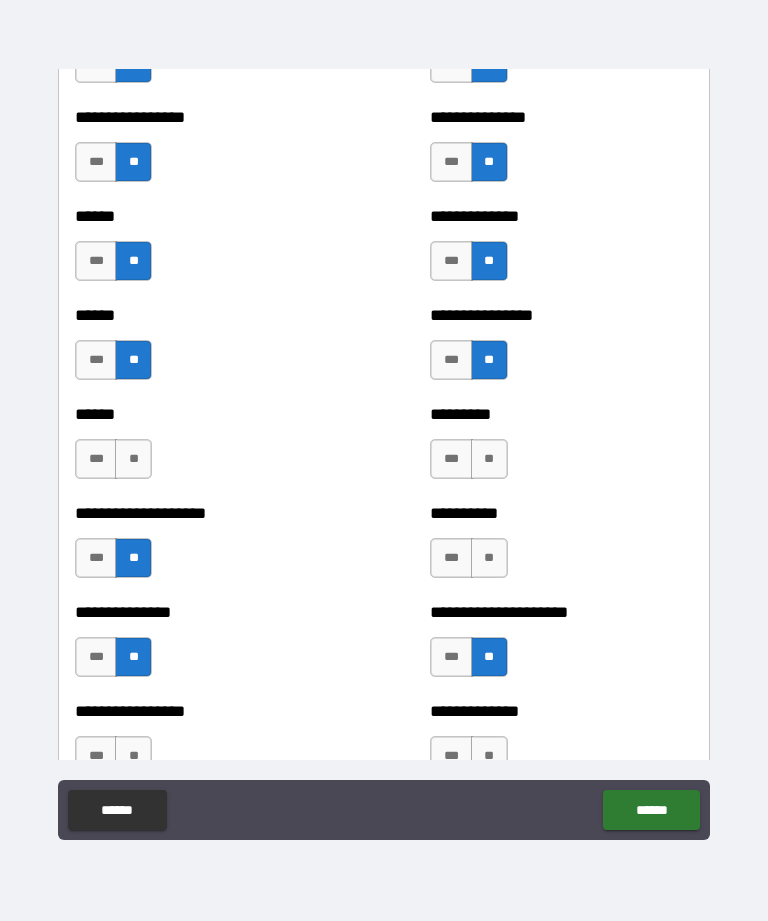 click on "**" at bounding box center [133, 459] 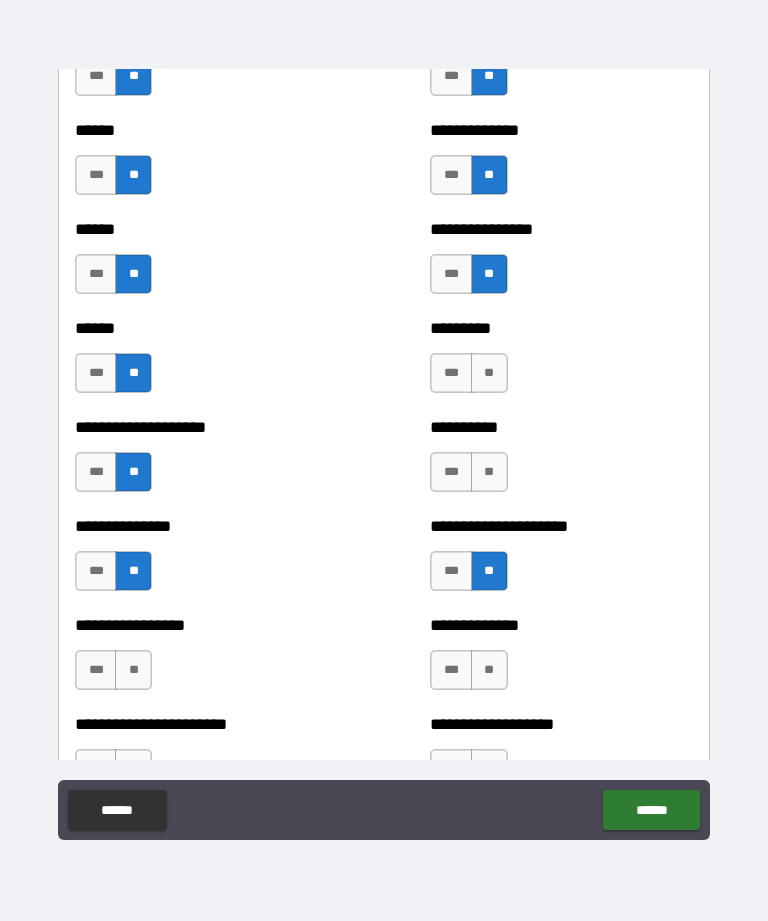 scroll, scrollTop: 3109, scrollLeft: 0, axis: vertical 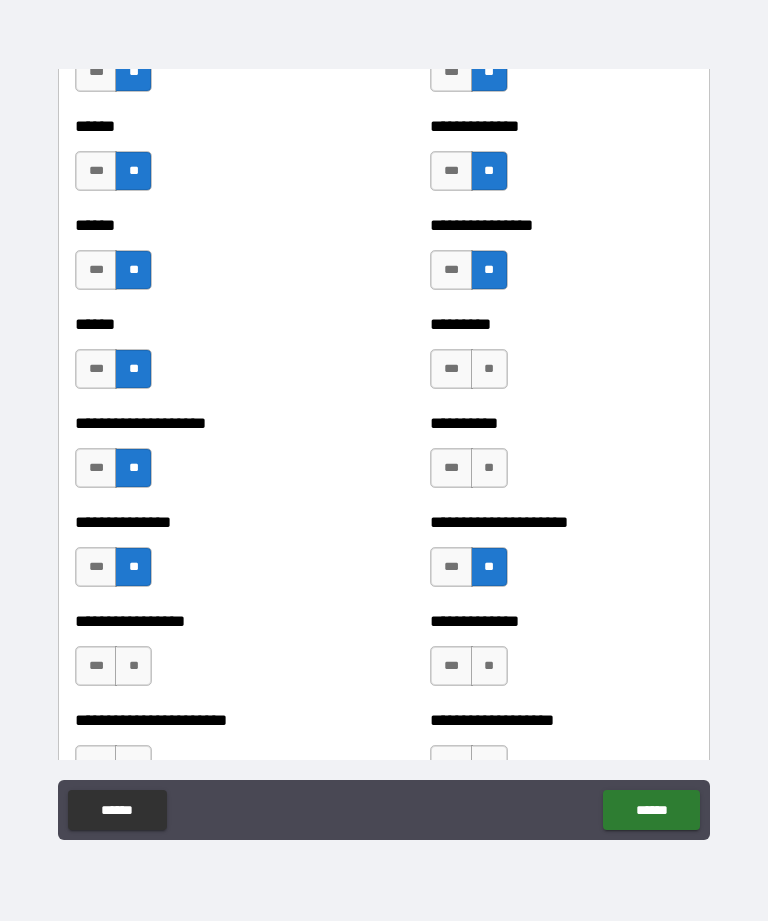 click on "**" at bounding box center [133, 666] 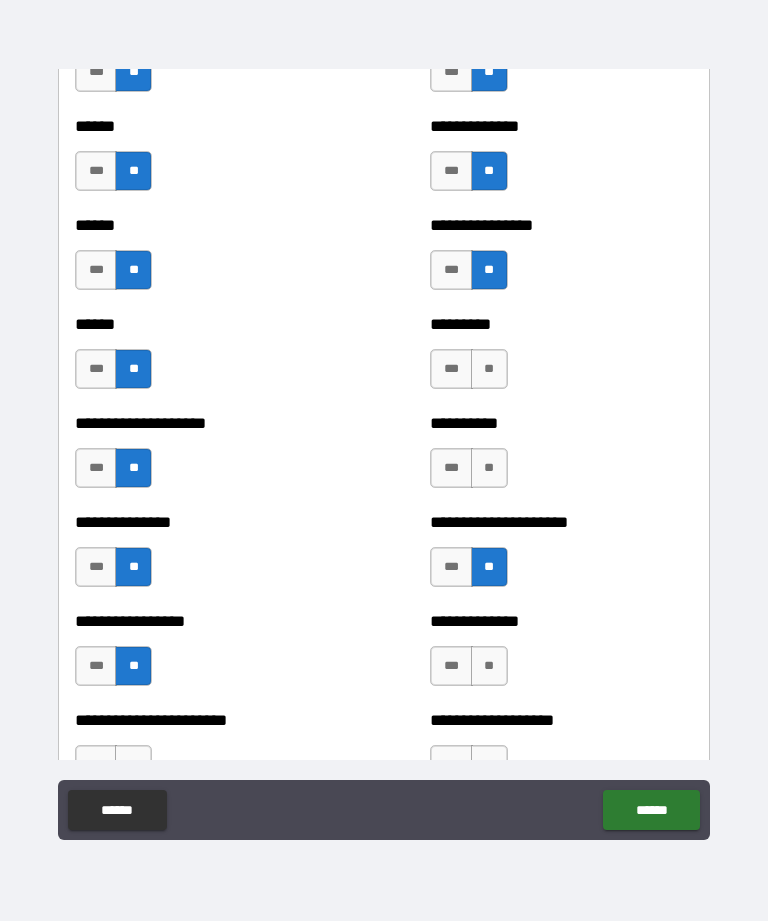 click on "**" at bounding box center [489, 666] 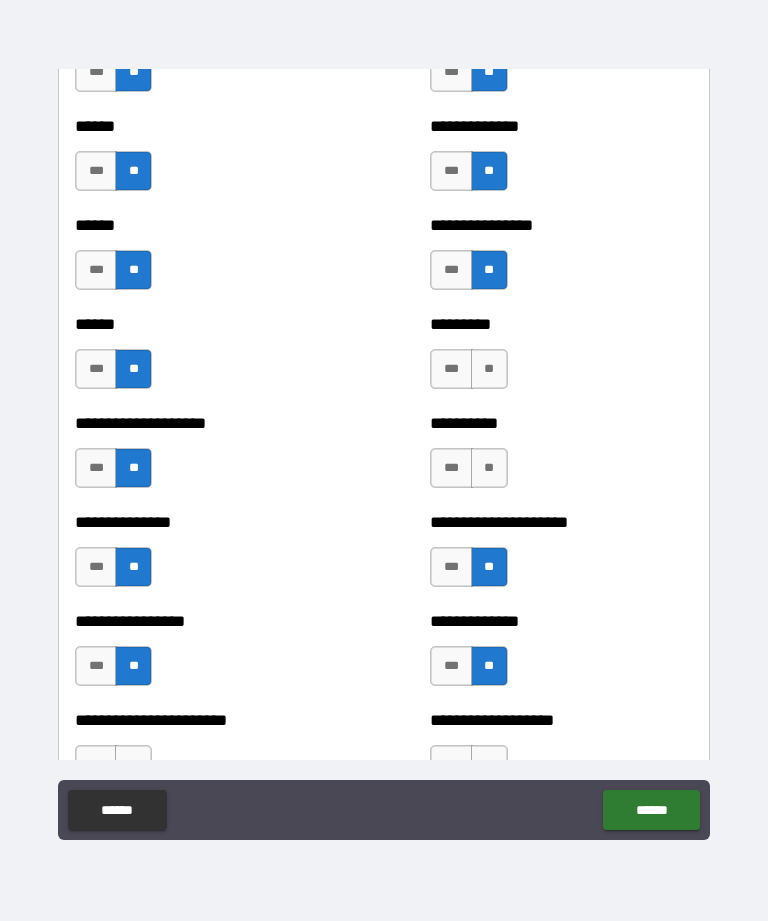 click on "**" at bounding box center [489, 369] 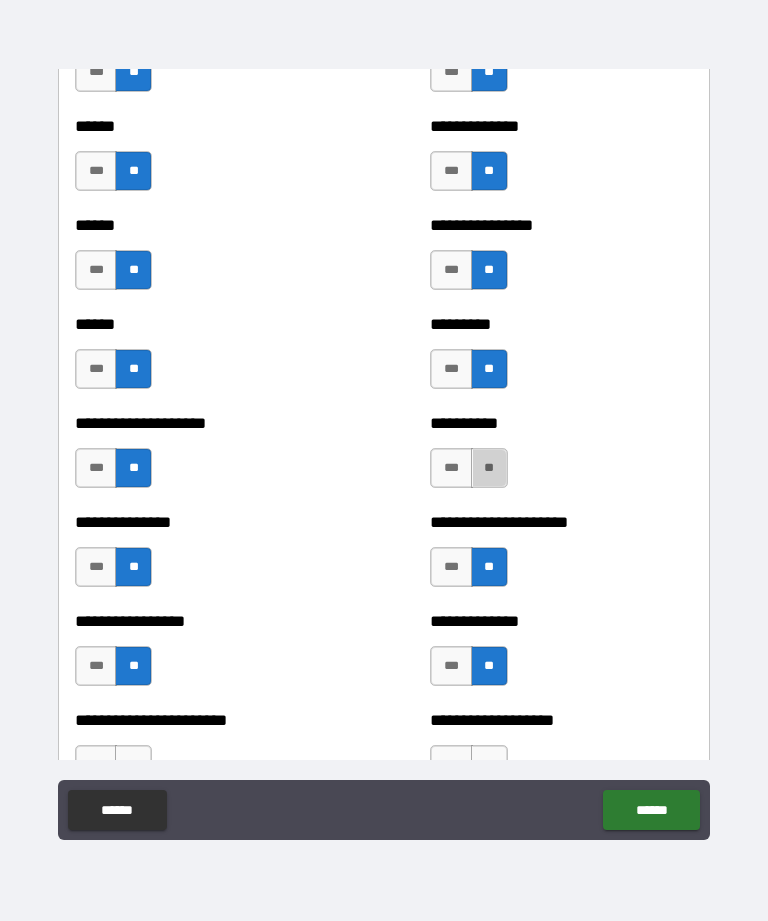 click on "**" at bounding box center [489, 468] 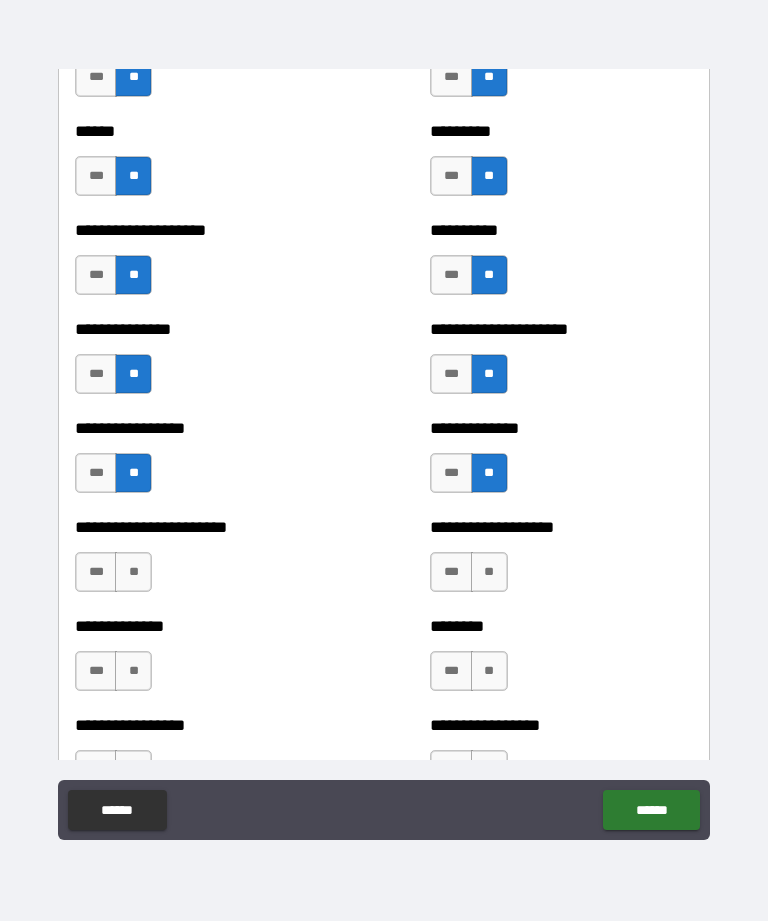 scroll, scrollTop: 3314, scrollLeft: 0, axis: vertical 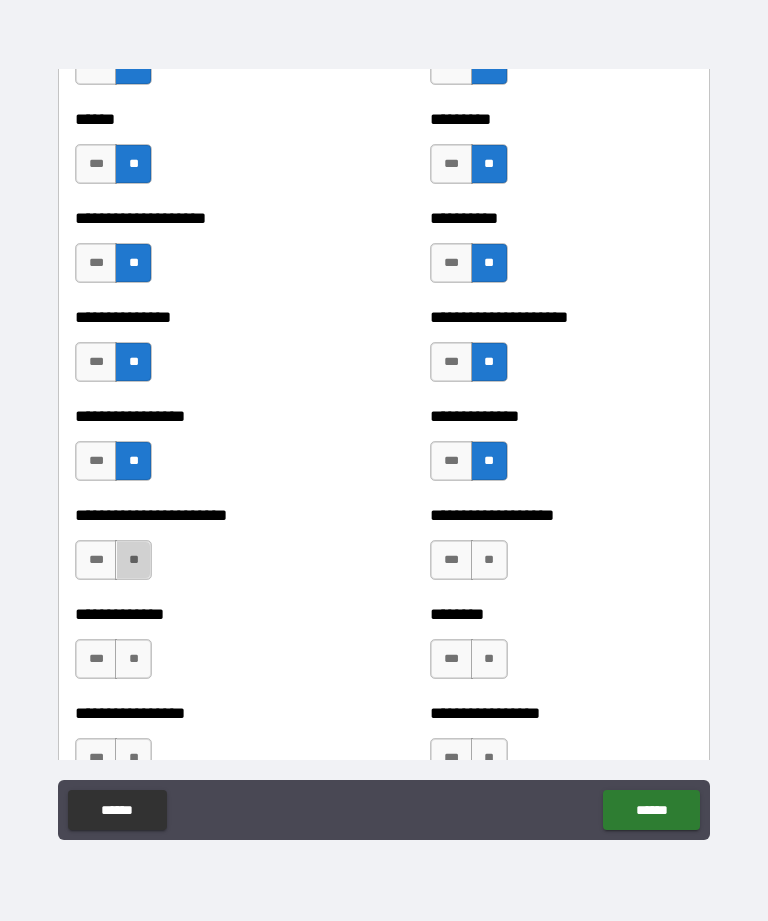 click on "**" at bounding box center [133, 560] 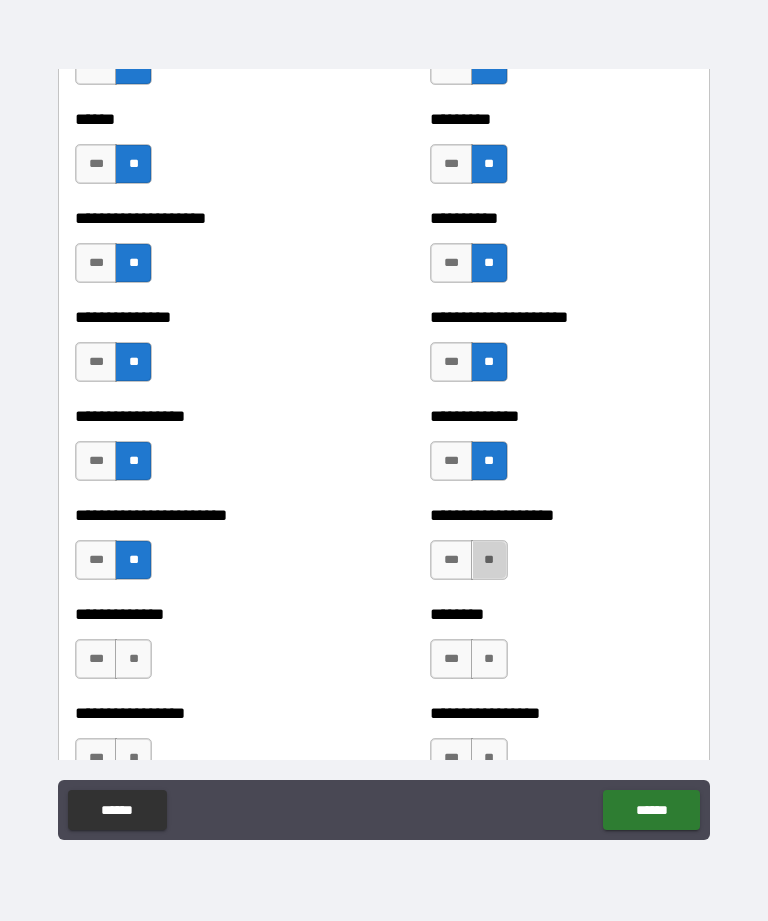 click on "**" at bounding box center [489, 560] 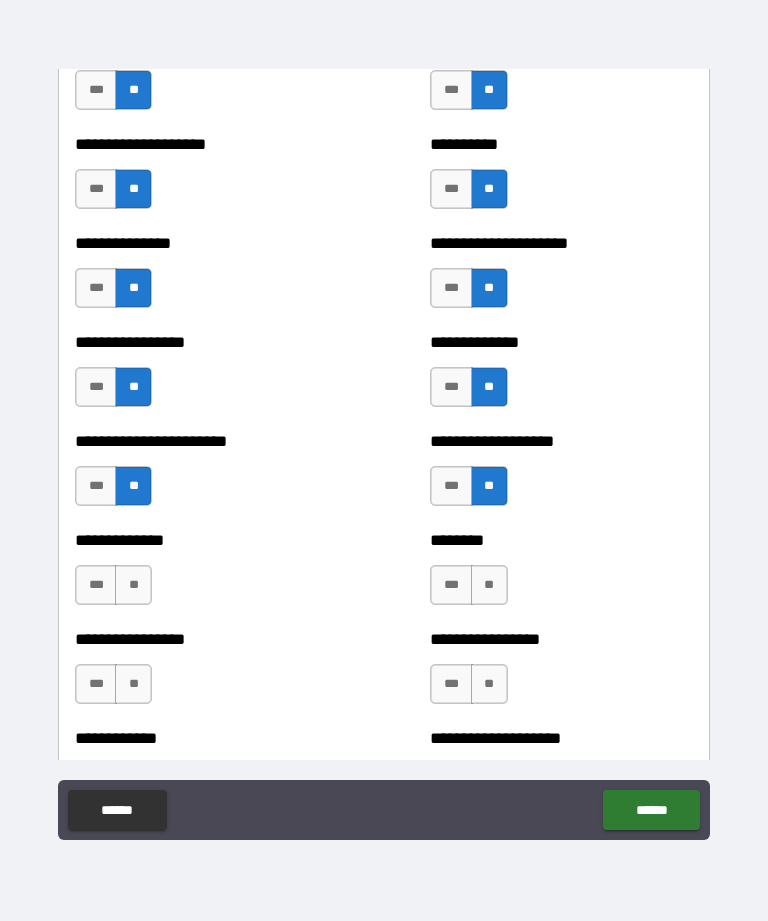 scroll, scrollTop: 3396, scrollLeft: 0, axis: vertical 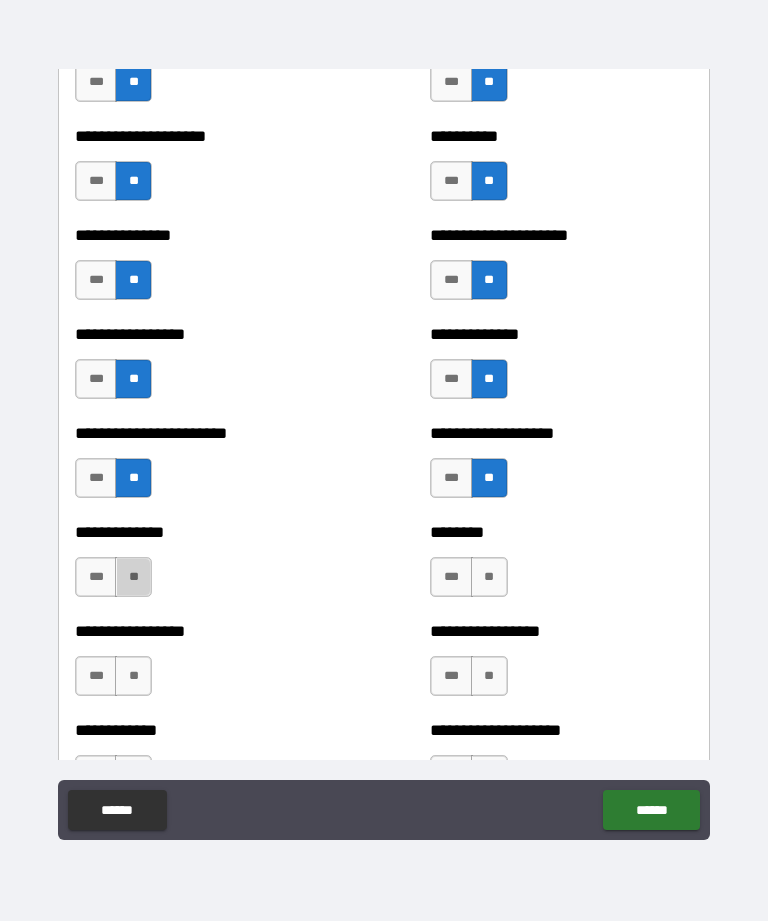 click on "**" at bounding box center (133, 577) 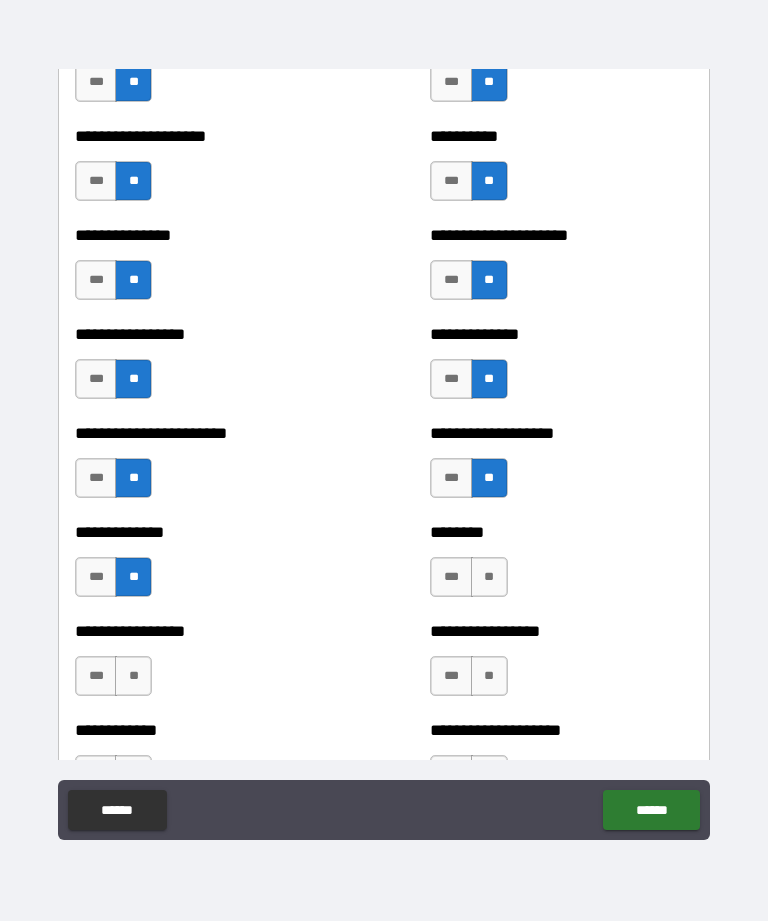 click on "**" at bounding box center (489, 577) 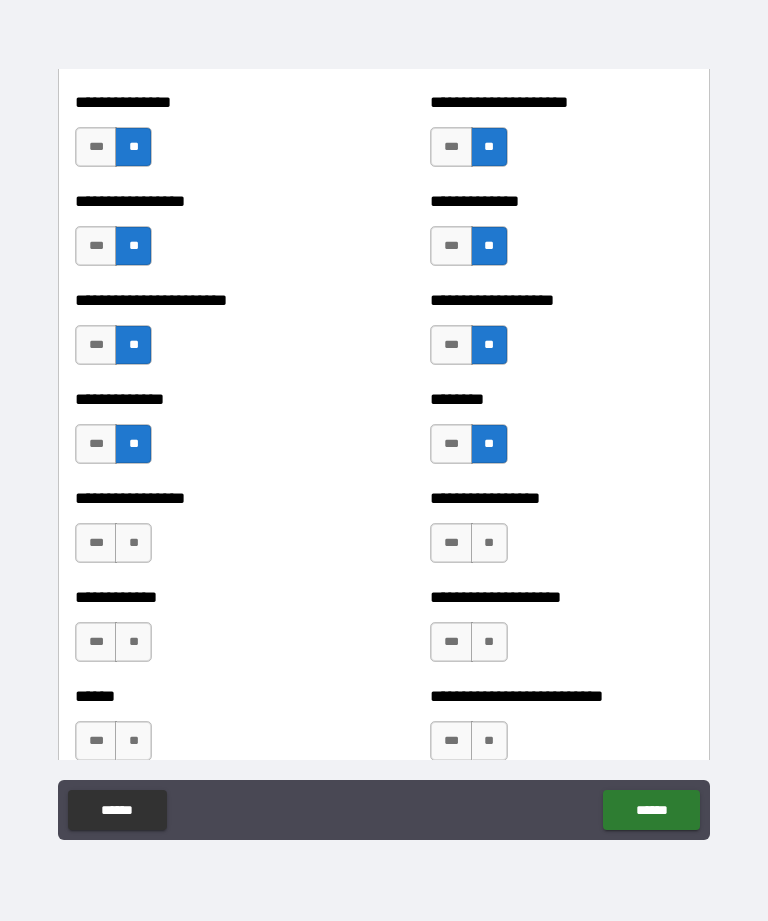 scroll, scrollTop: 3530, scrollLeft: 0, axis: vertical 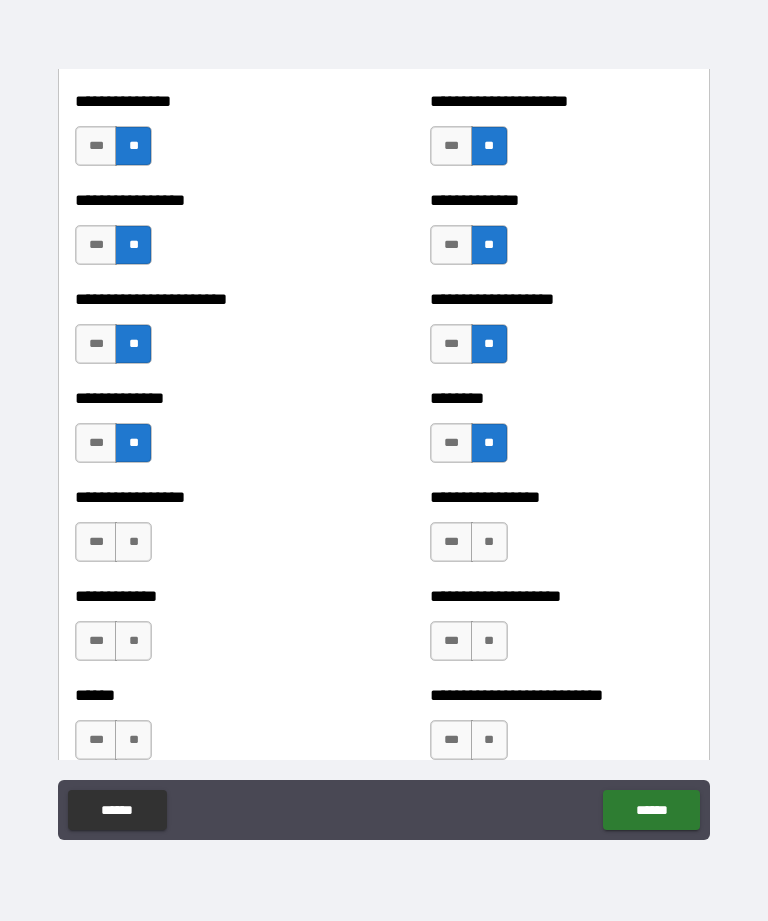 click on "**" at bounding box center (133, 542) 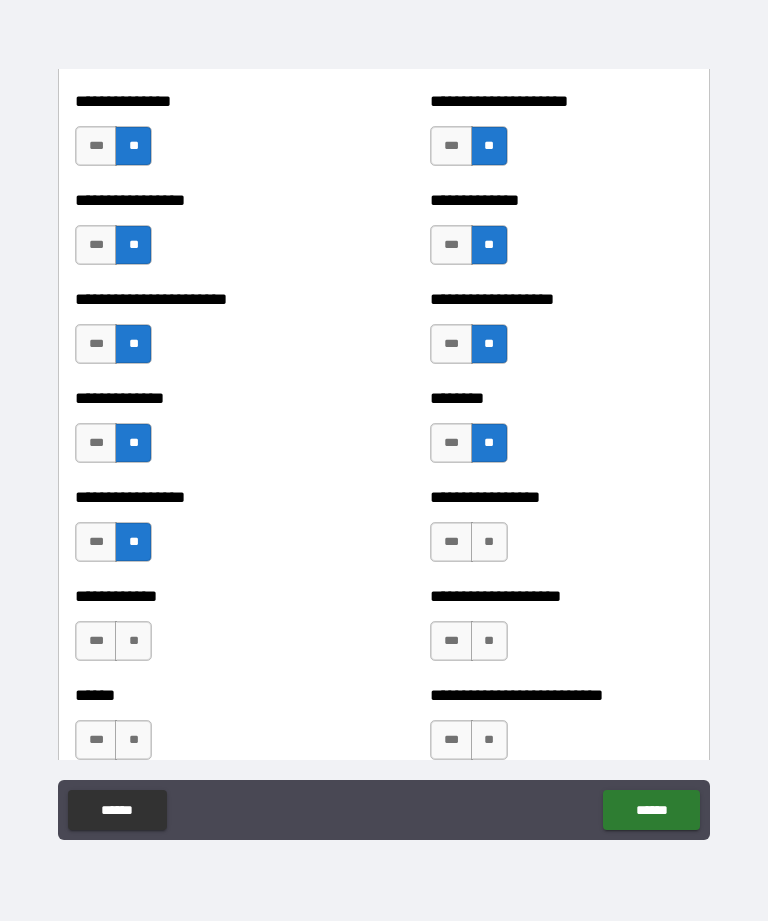click on "**" at bounding box center [489, 542] 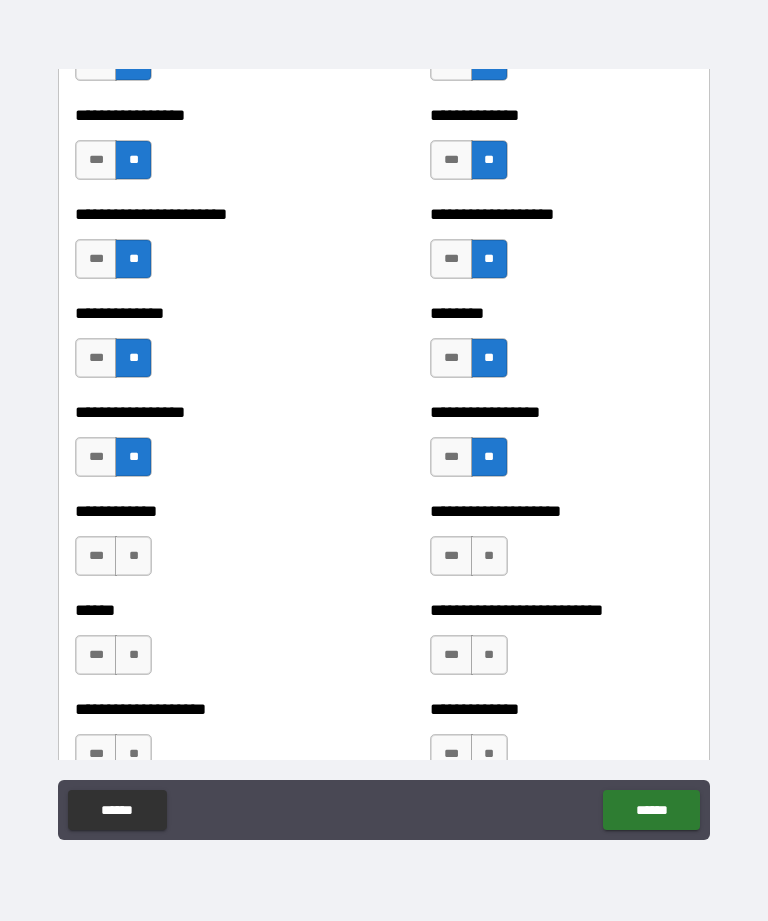 scroll, scrollTop: 3625, scrollLeft: 0, axis: vertical 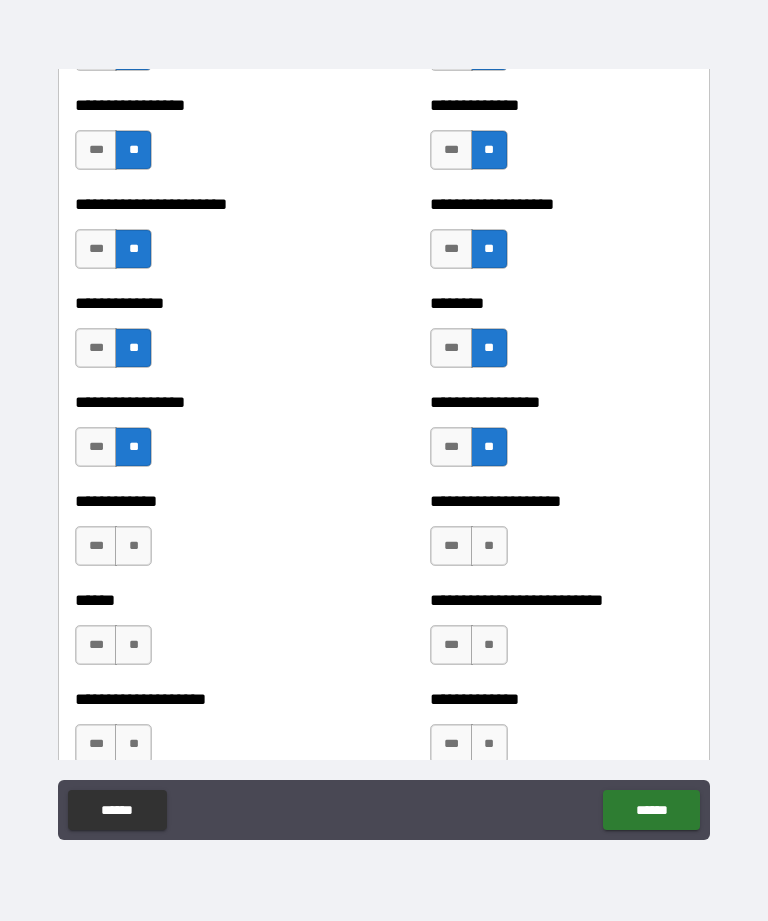 click on "**" at bounding box center [133, 546] 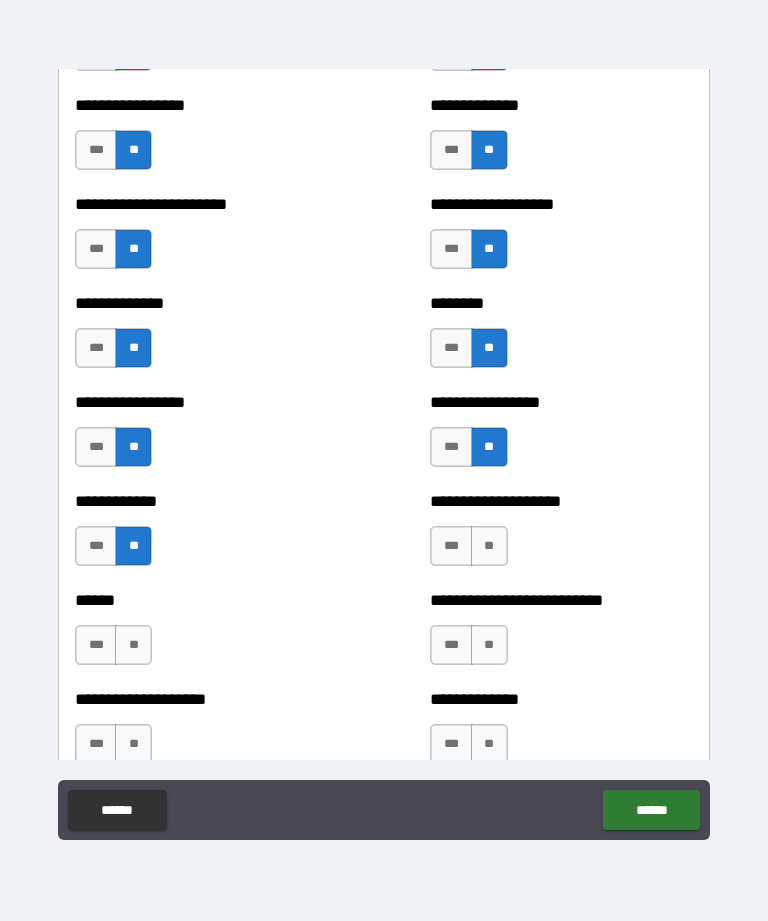 click on "**" at bounding box center [489, 546] 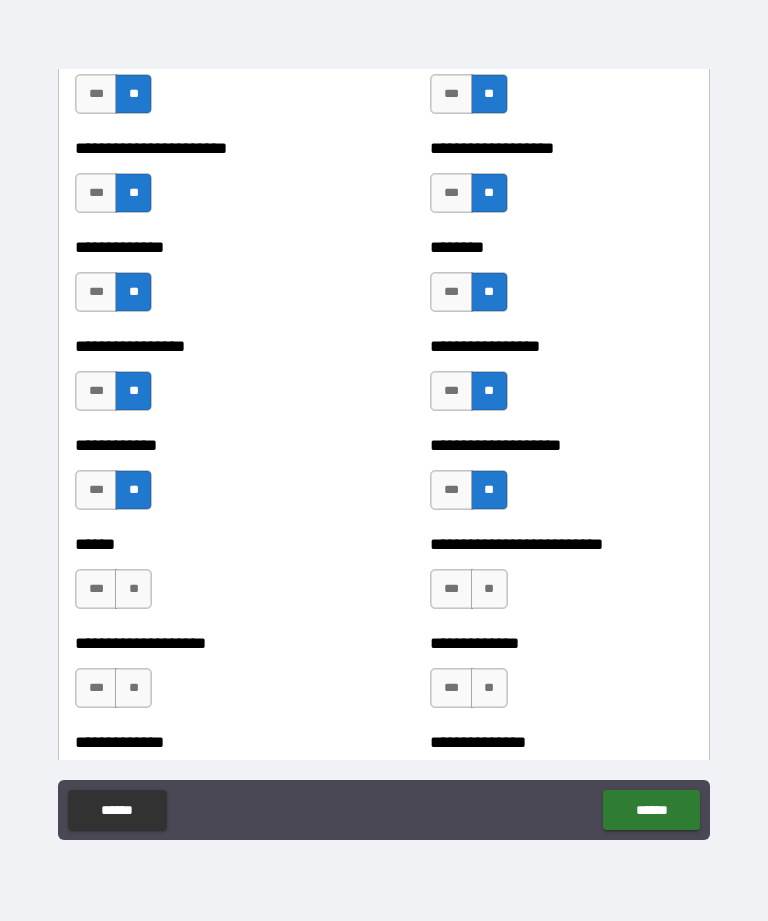 scroll, scrollTop: 3683, scrollLeft: 0, axis: vertical 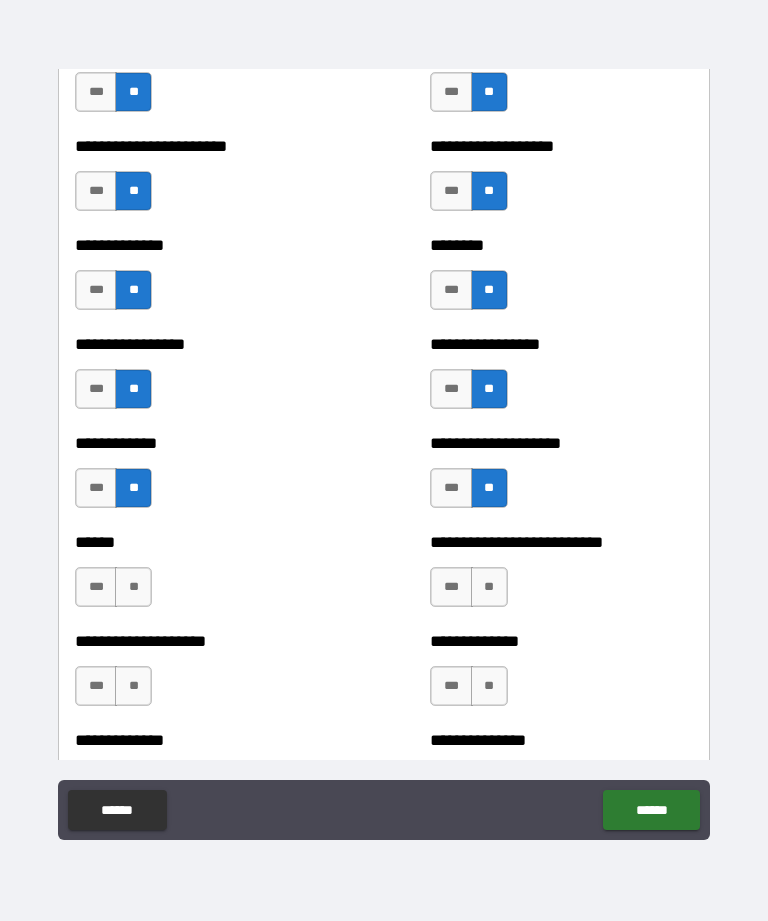 click on "**" at bounding box center (133, 587) 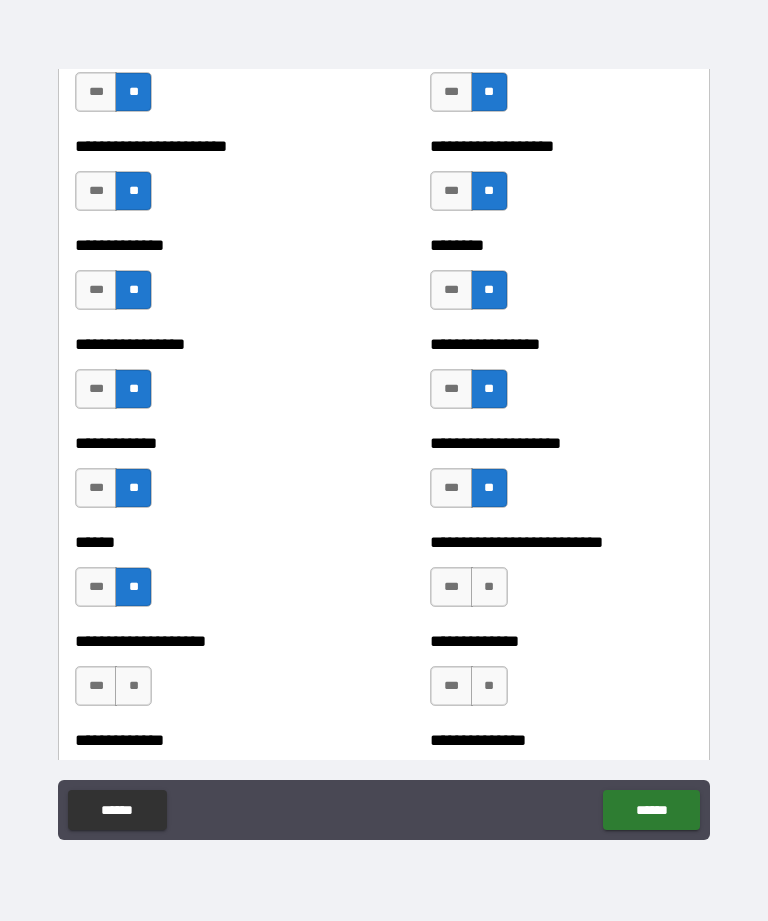 click on "**" at bounding box center (489, 587) 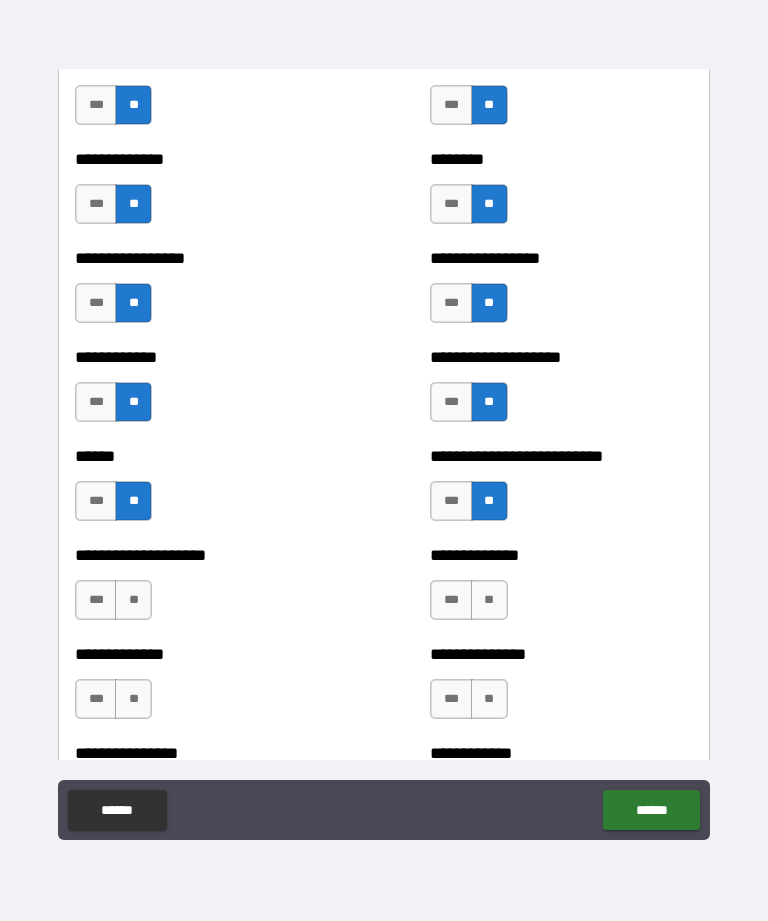 scroll, scrollTop: 3783, scrollLeft: 0, axis: vertical 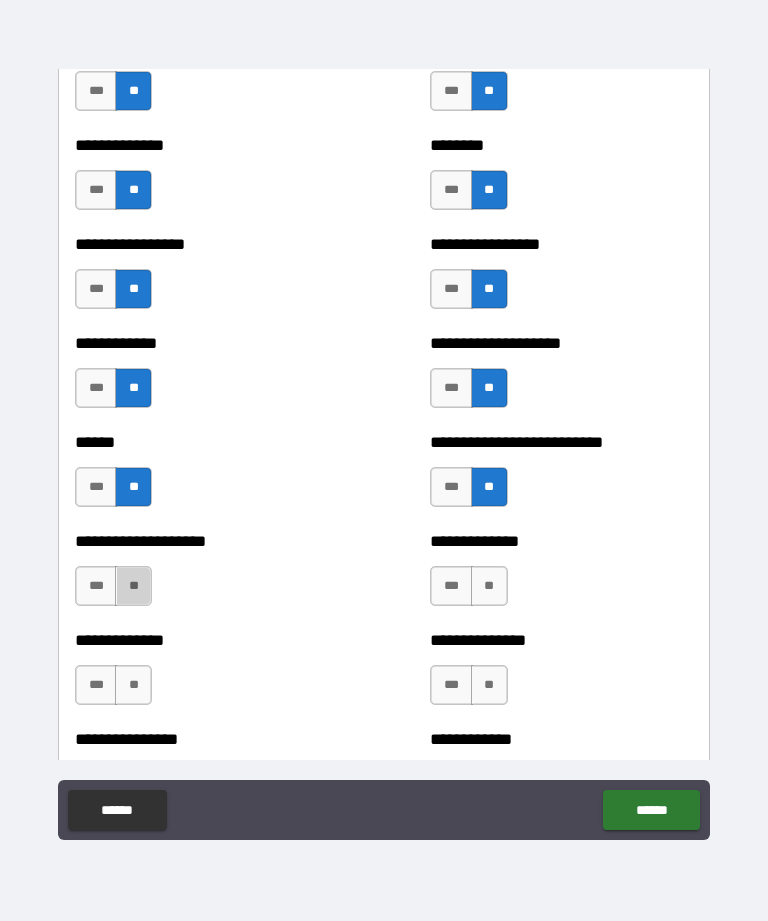 click on "**" at bounding box center (133, 586) 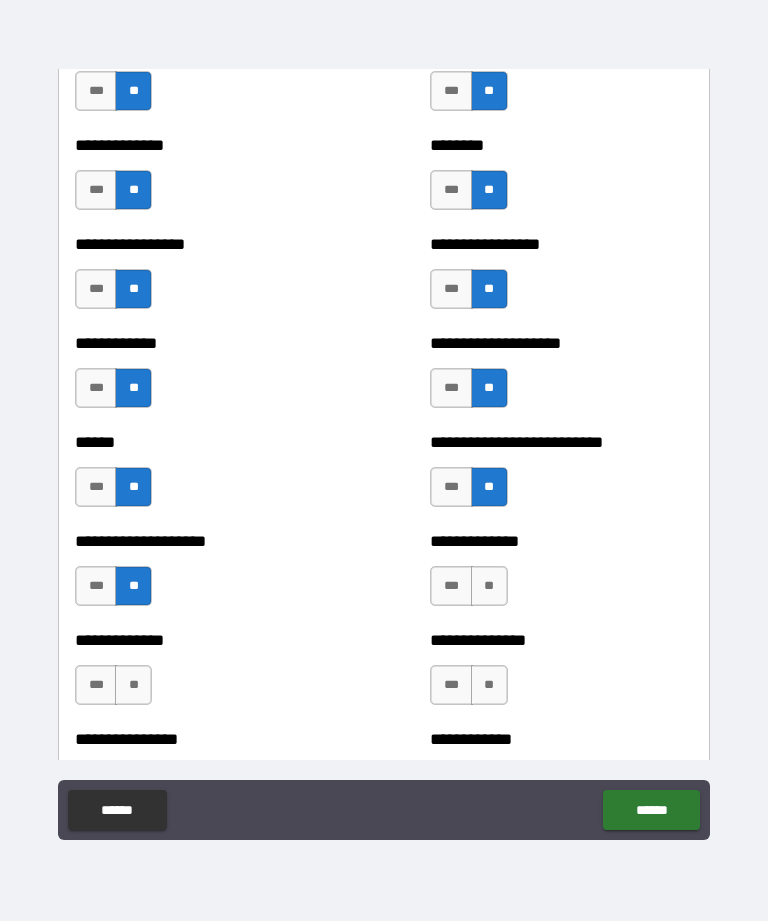 click on "**" at bounding box center (489, 586) 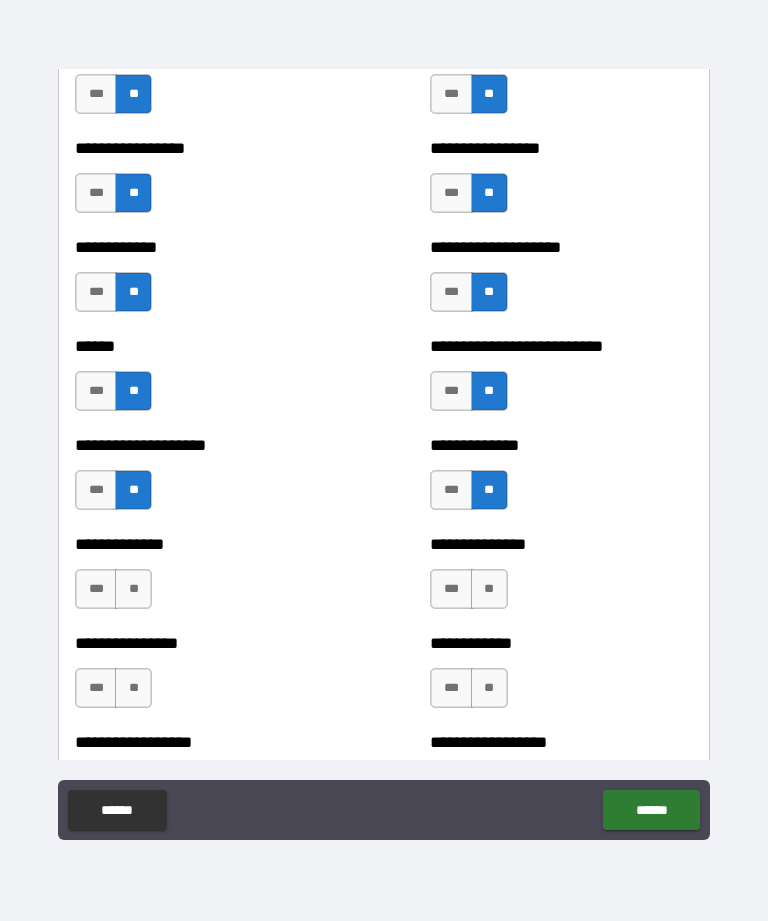scroll, scrollTop: 3881, scrollLeft: 0, axis: vertical 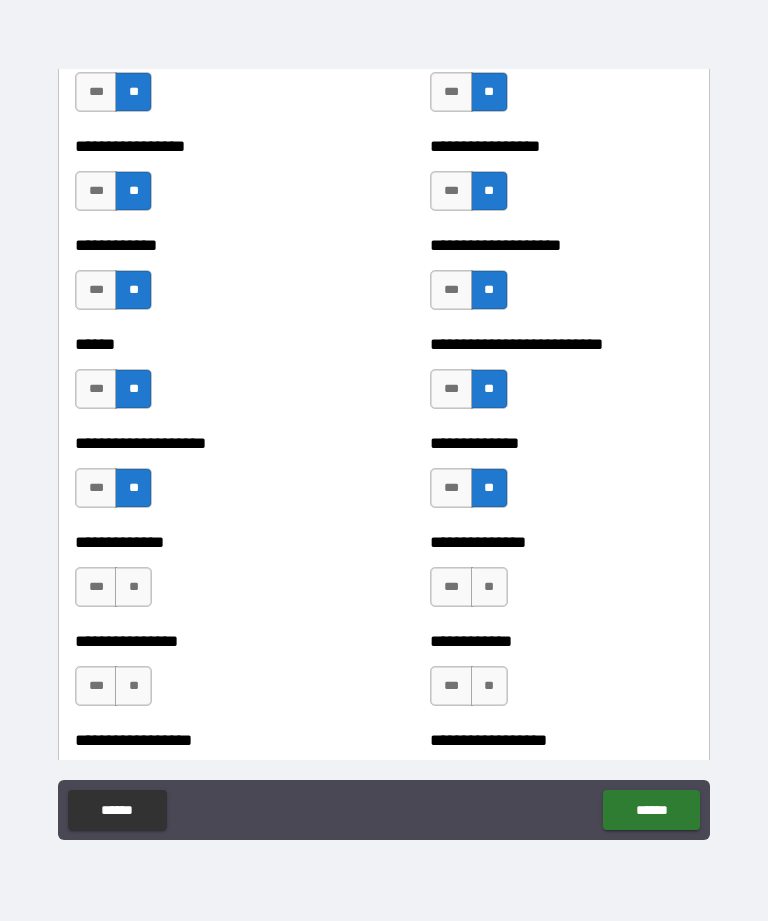 click on "**" at bounding box center (133, 587) 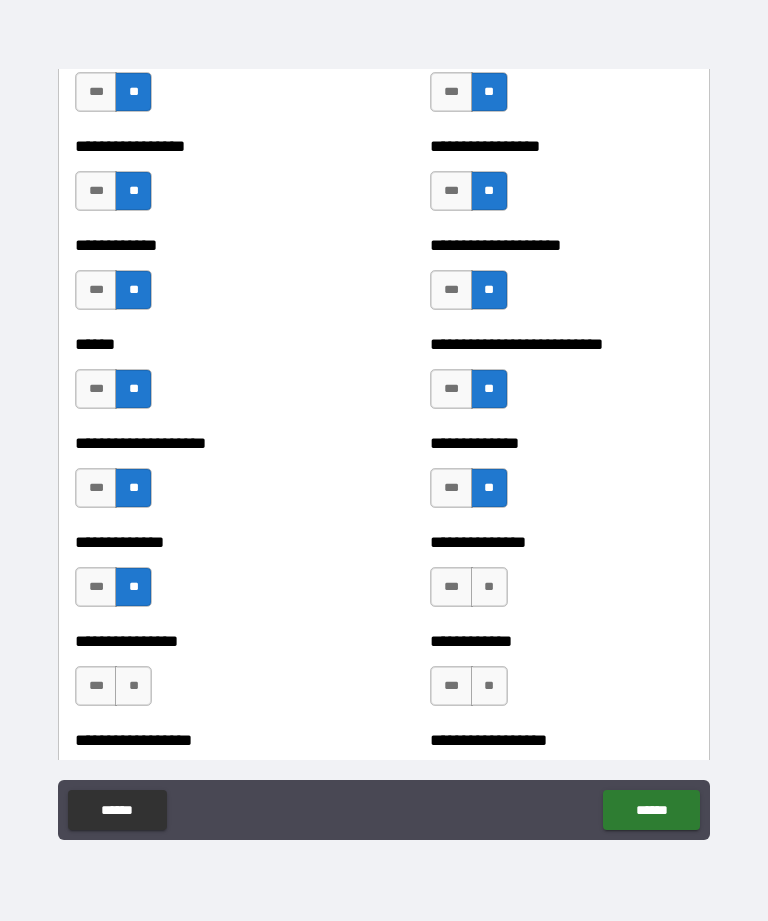 click on "**" at bounding box center (489, 587) 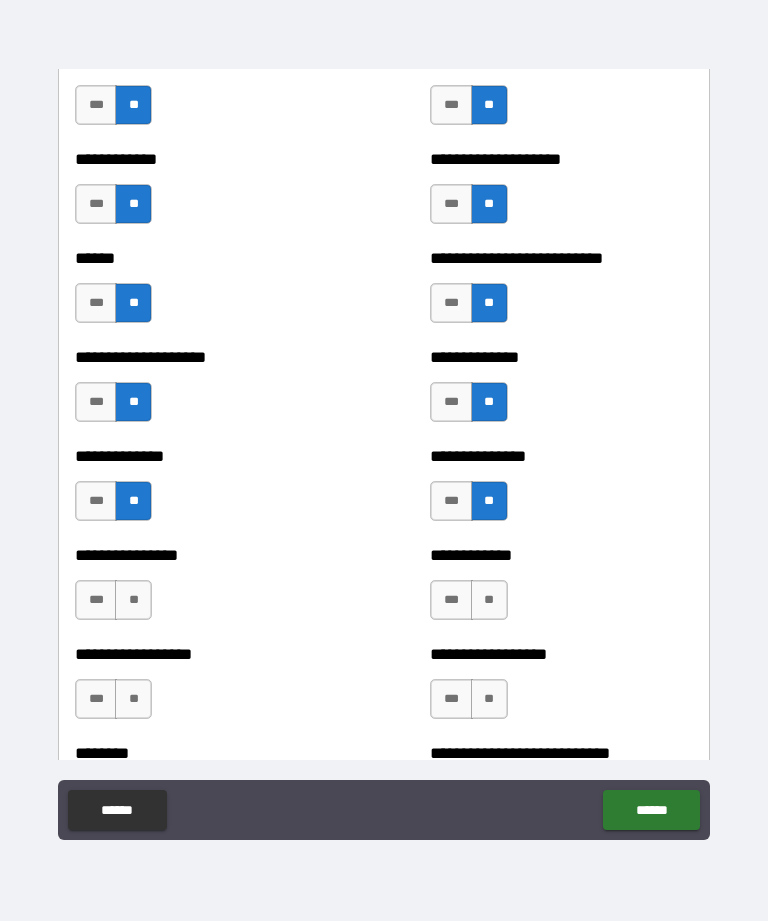scroll, scrollTop: 3972, scrollLeft: 0, axis: vertical 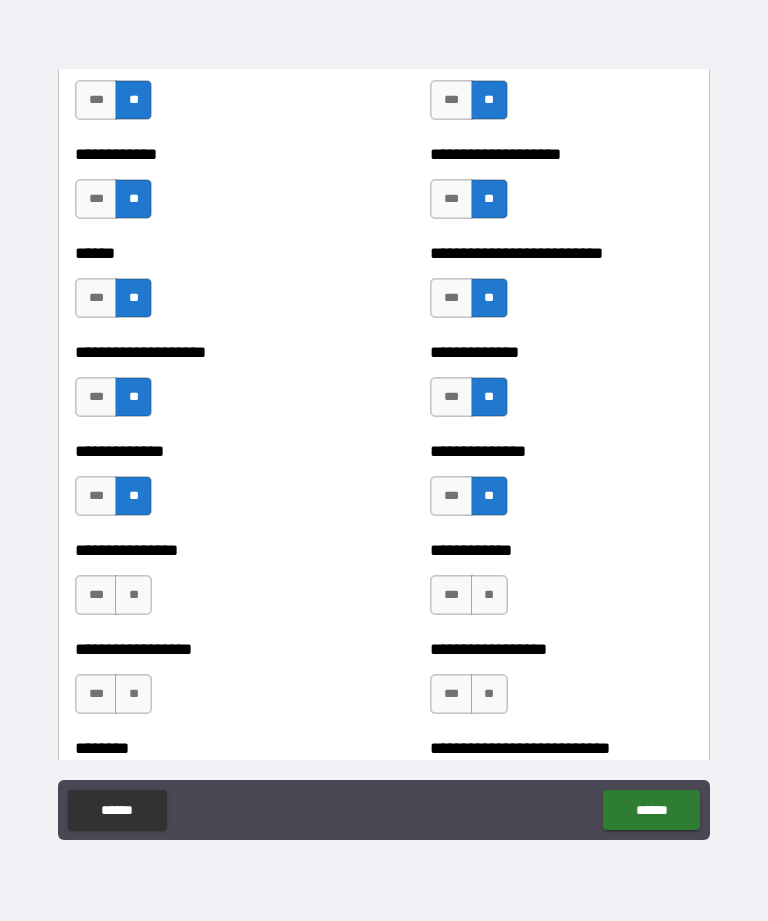 click on "**" at bounding box center [133, 595] 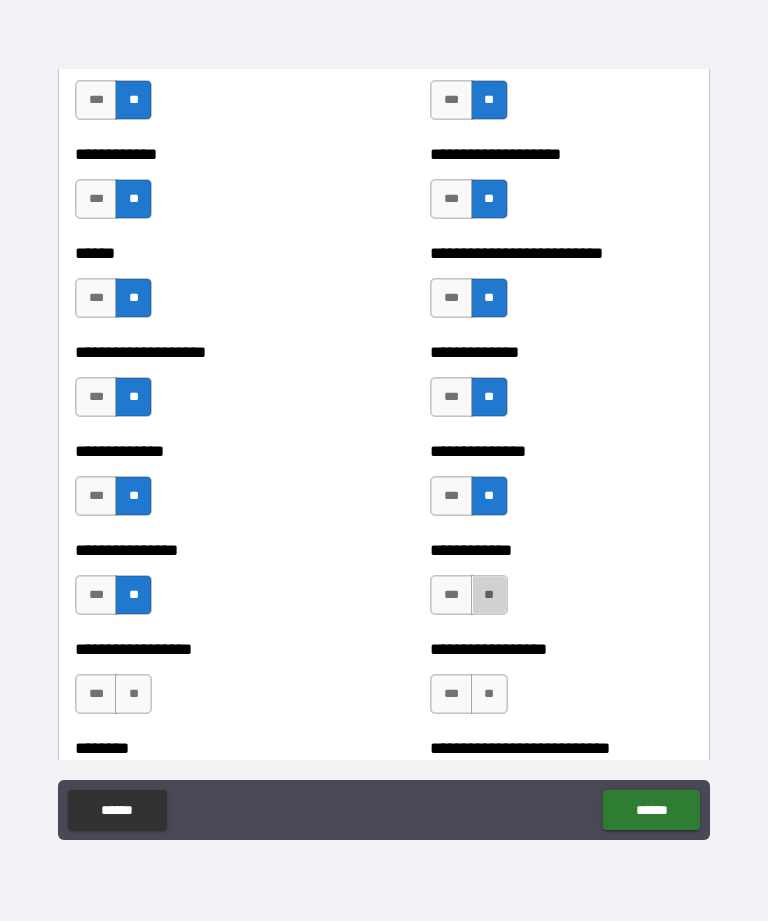 click on "**" at bounding box center (489, 595) 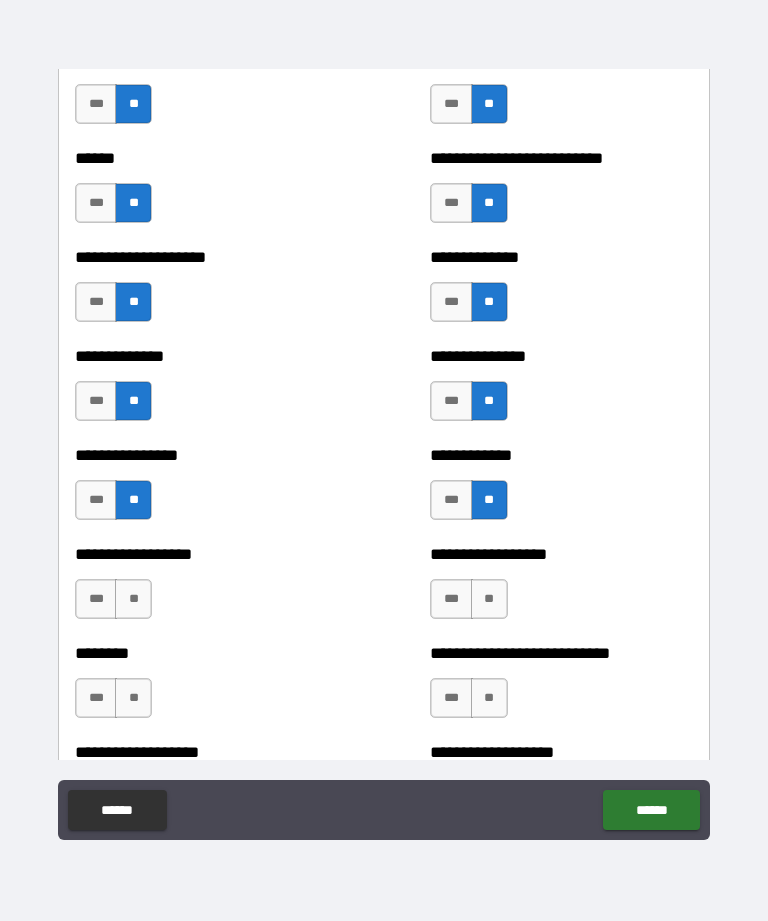 scroll, scrollTop: 4068, scrollLeft: 0, axis: vertical 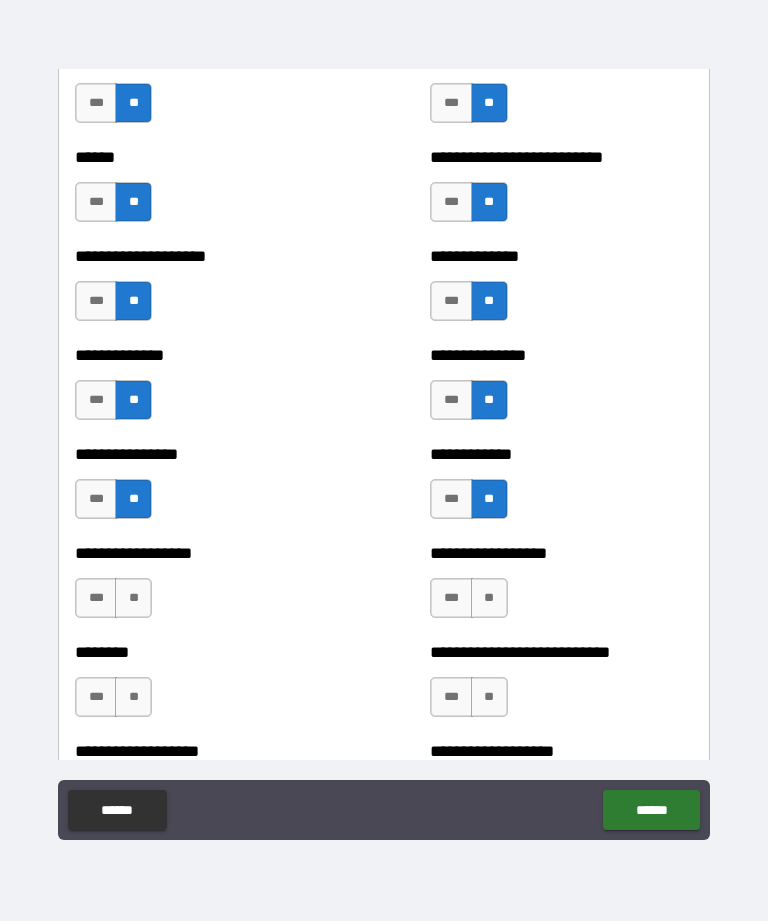 click on "**" at bounding box center (133, 598) 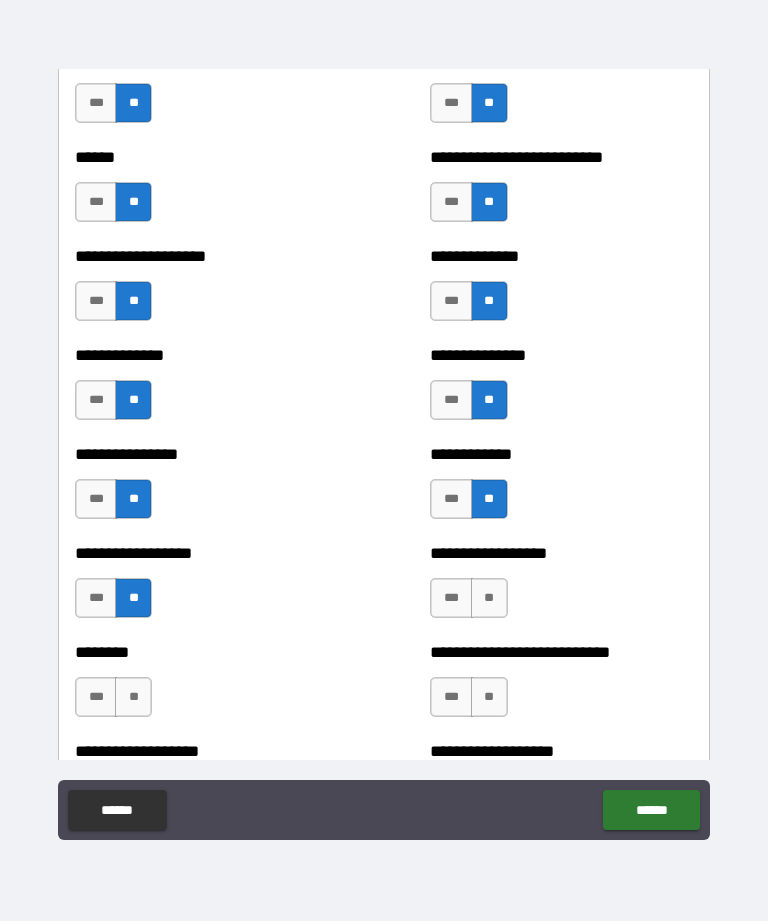 click on "**" at bounding box center [489, 598] 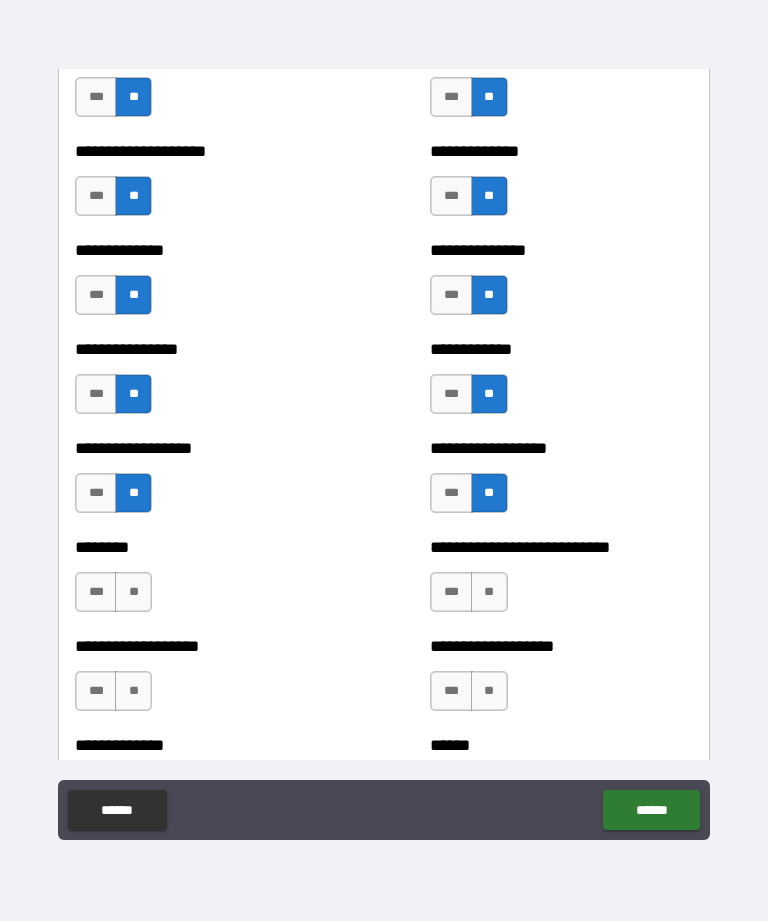 scroll, scrollTop: 4175, scrollLeft: 0, axis: vertical 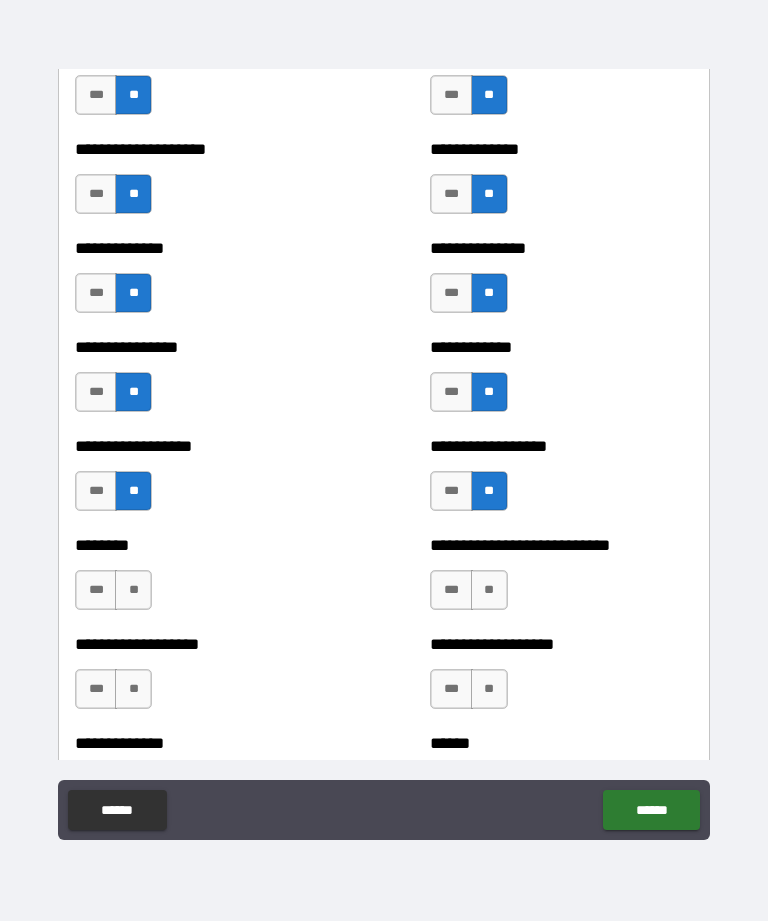 click on "**" at bounding box center [133, 590] 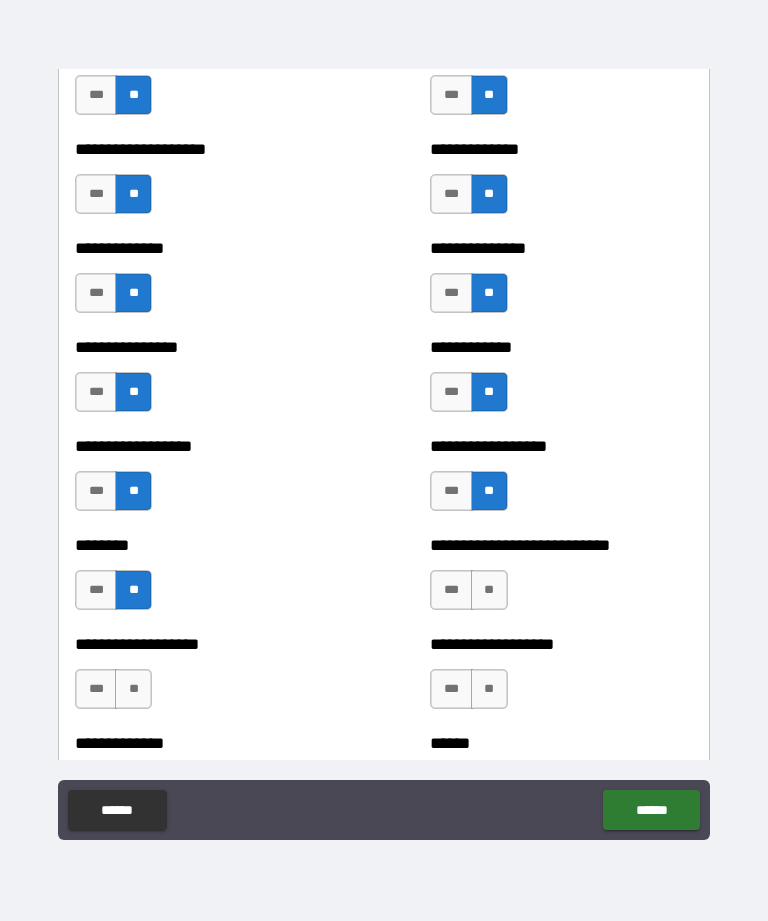 click on "**" at bounding box center (489, 590) 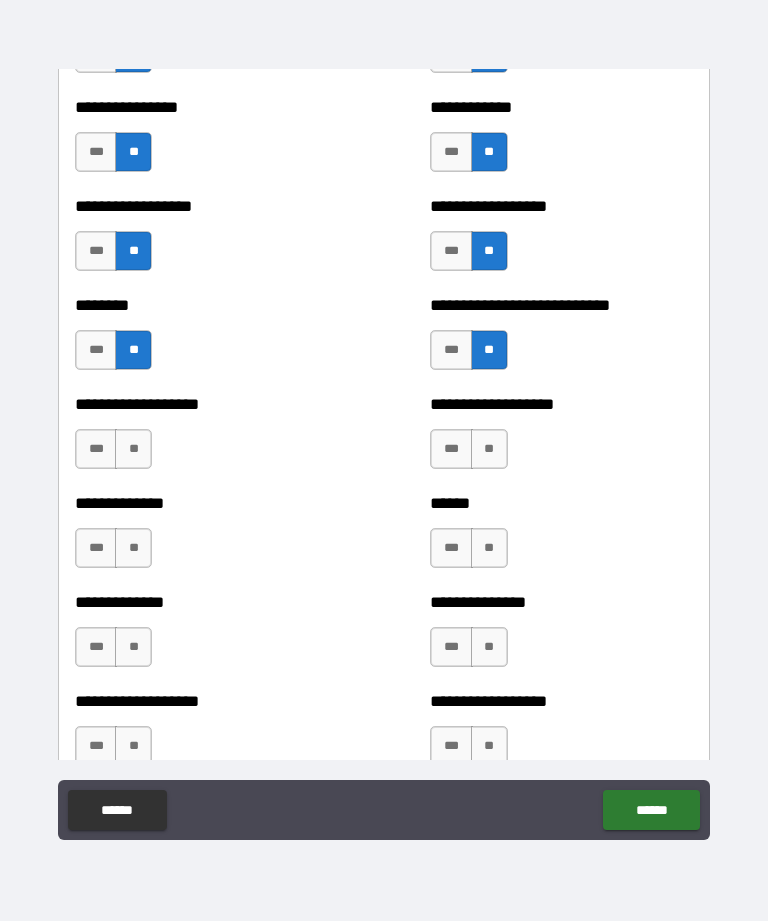 scroll, scrollTop: 4407, scrollLeft: 0, axis: vertical 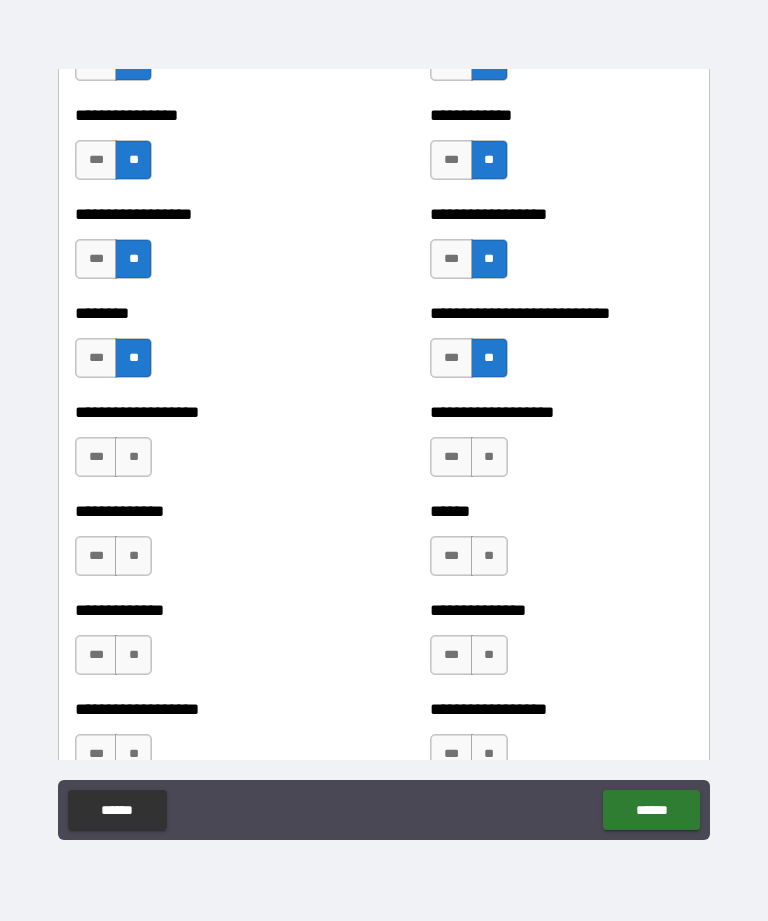 click on "**" at bounding box center (133, 457) 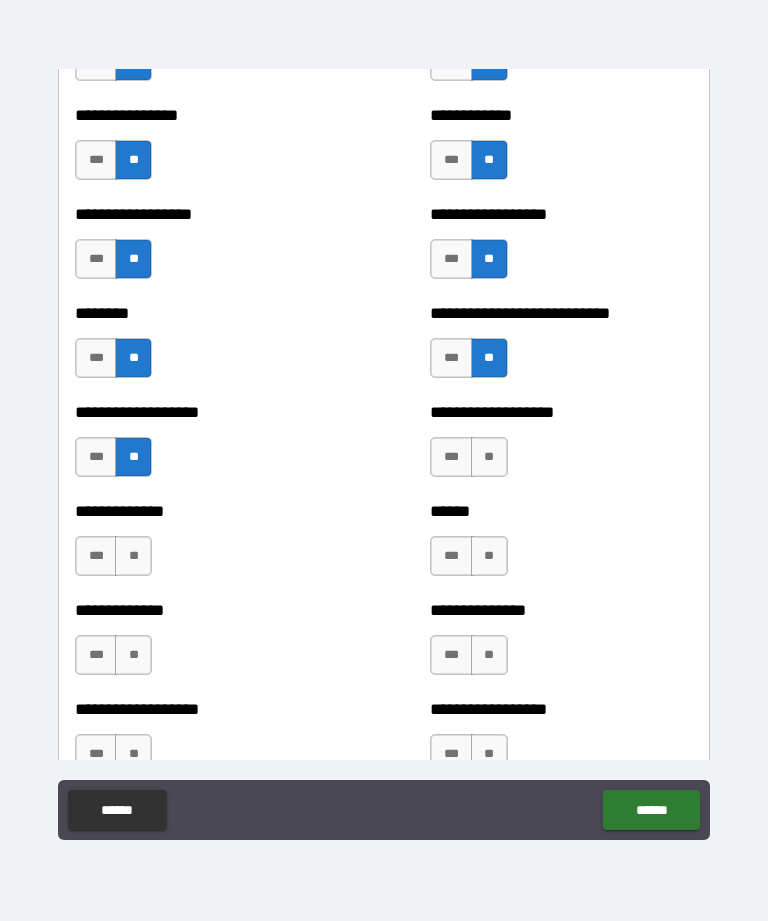 click on "**" at bounding box center (489, 457) 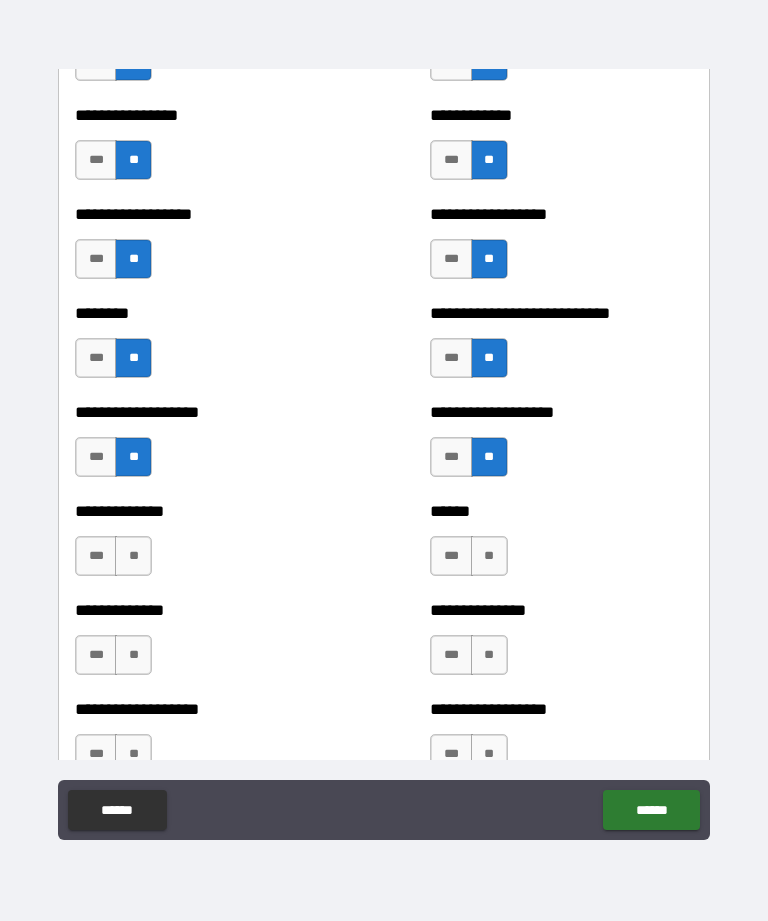 click on "**" at bounding box center [133, 556] 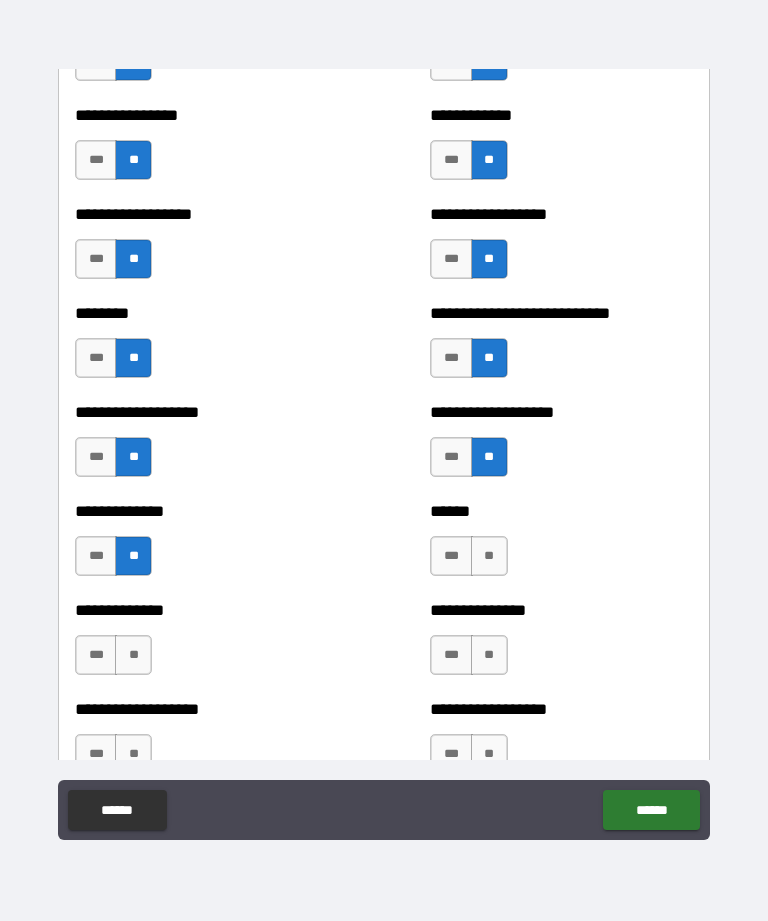 click on "**" at bounding box center [489, 556] 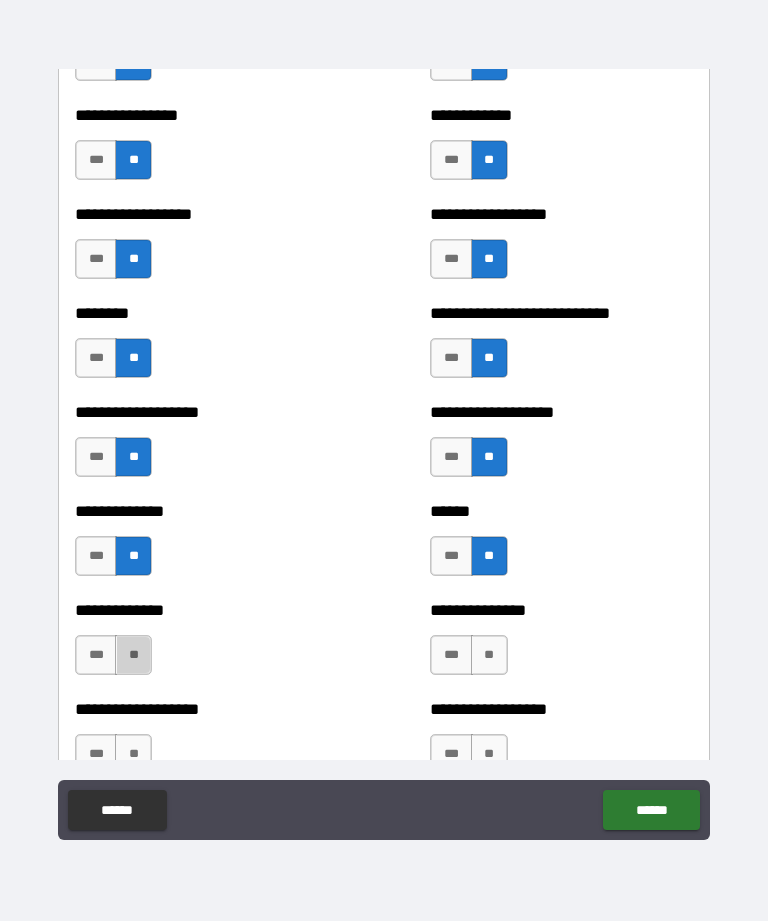 click on "**" at bounding box center [133, 655] 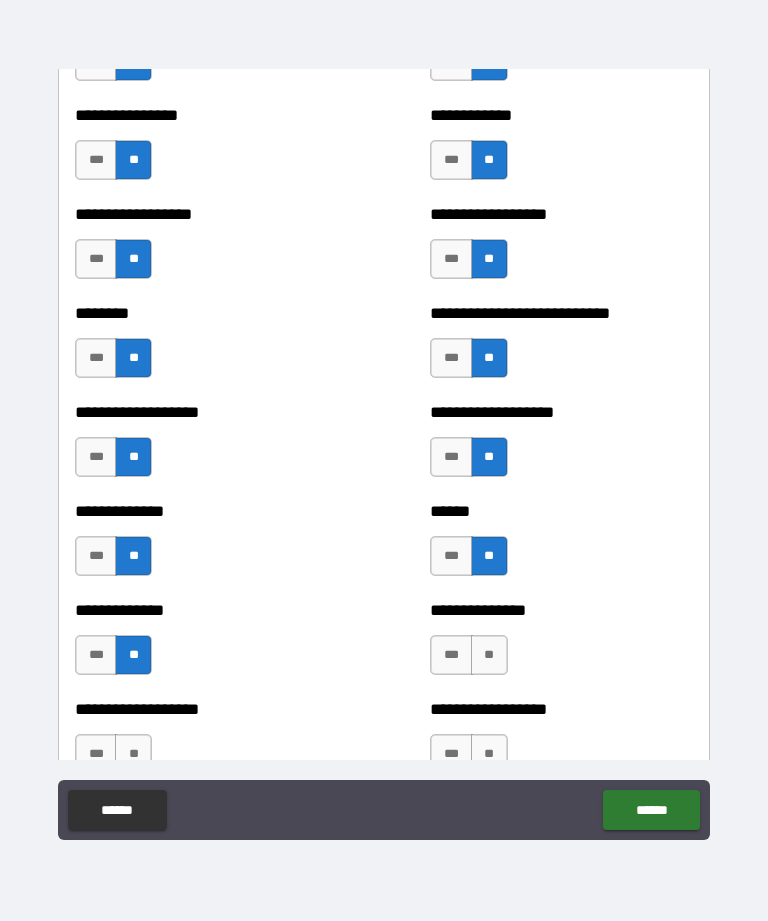 click on "**" at bounding box center (489, 655) 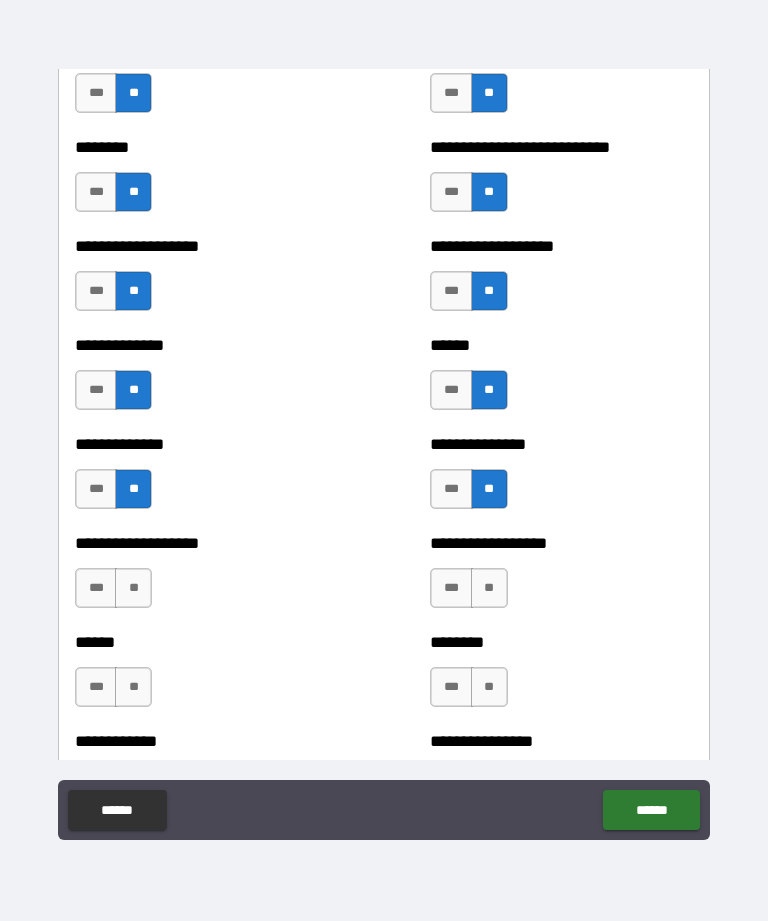 scroll, scrollTop: 4574, scrollLeft: 0, axis: vertical 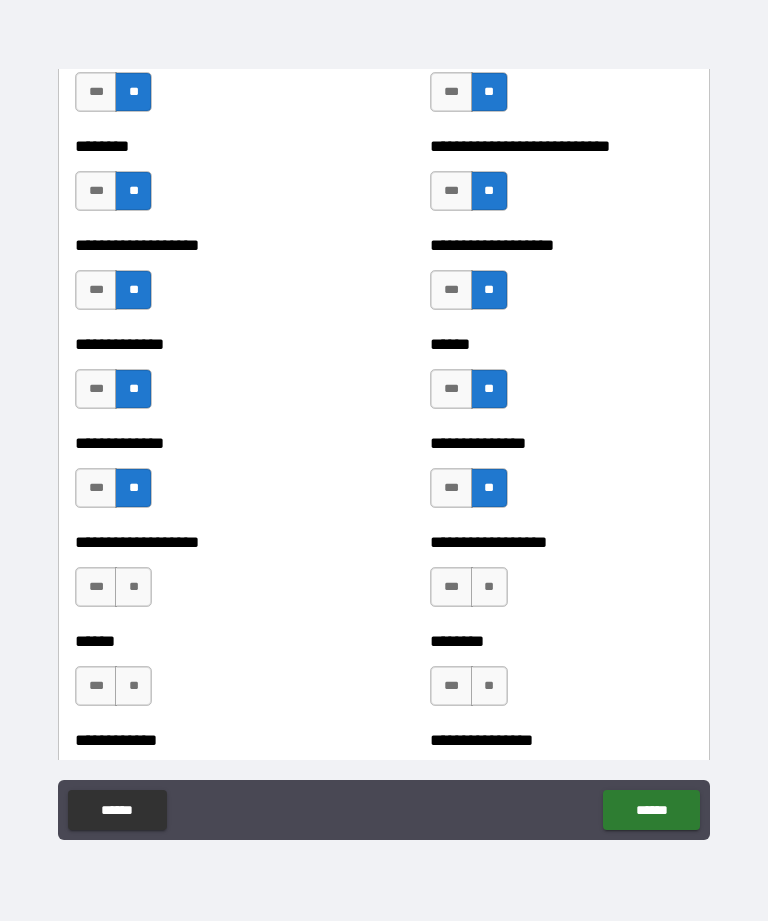 click on "**" at bounding box center [133, 587] 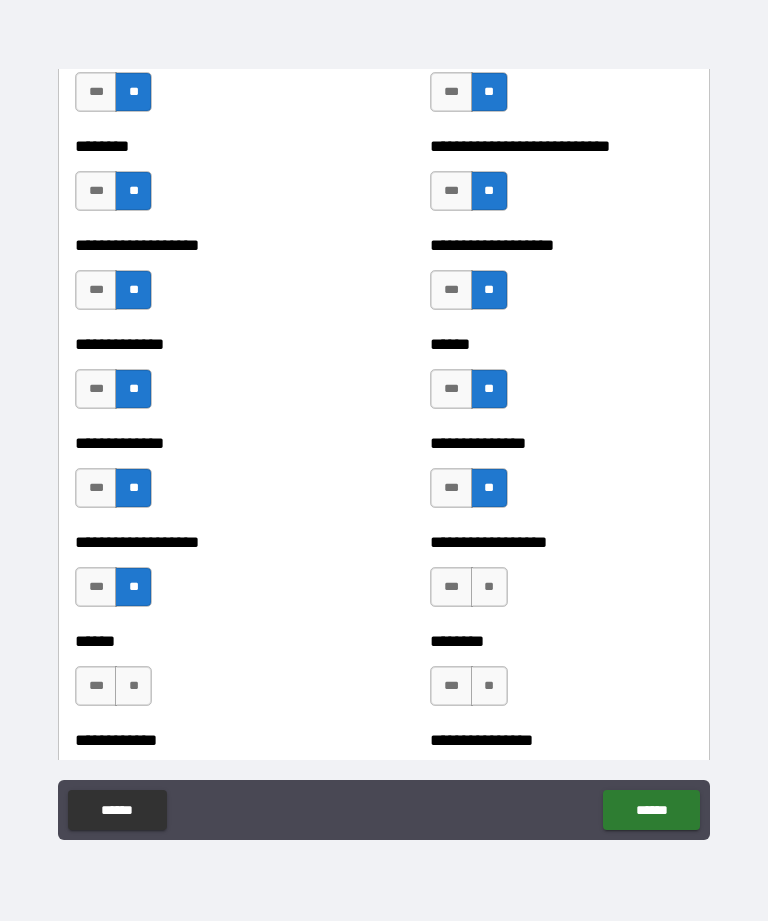 click on "**" at bounding box center (489, 587) 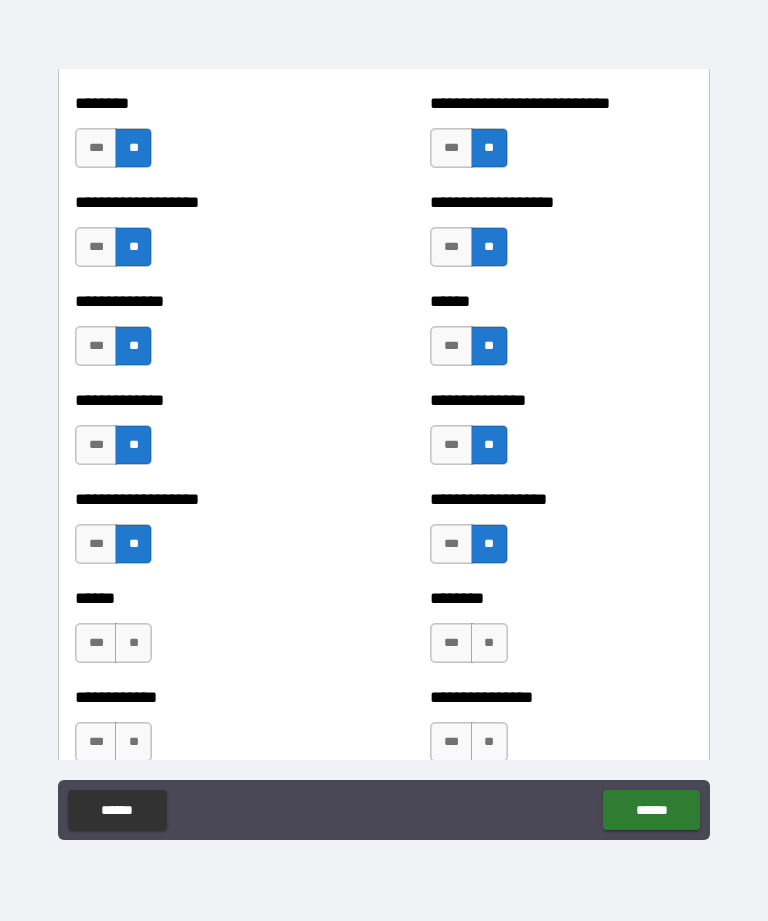 scroll, scrollTop: 4626, scrollLeft: 0, axis: vertical 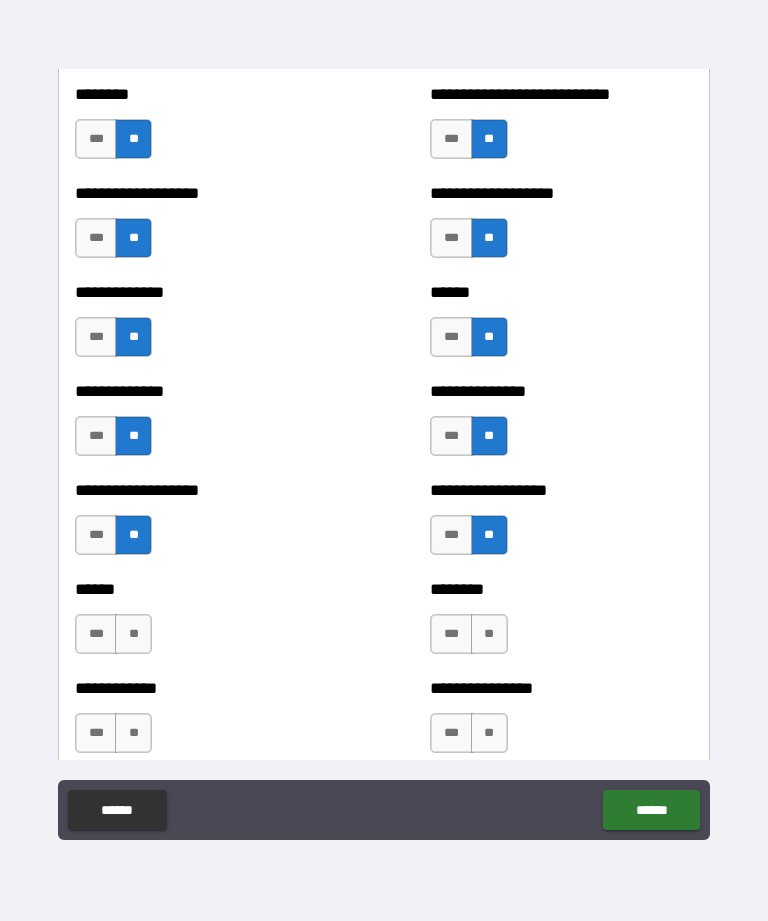 click on "**" at bounding box center (133, 634) 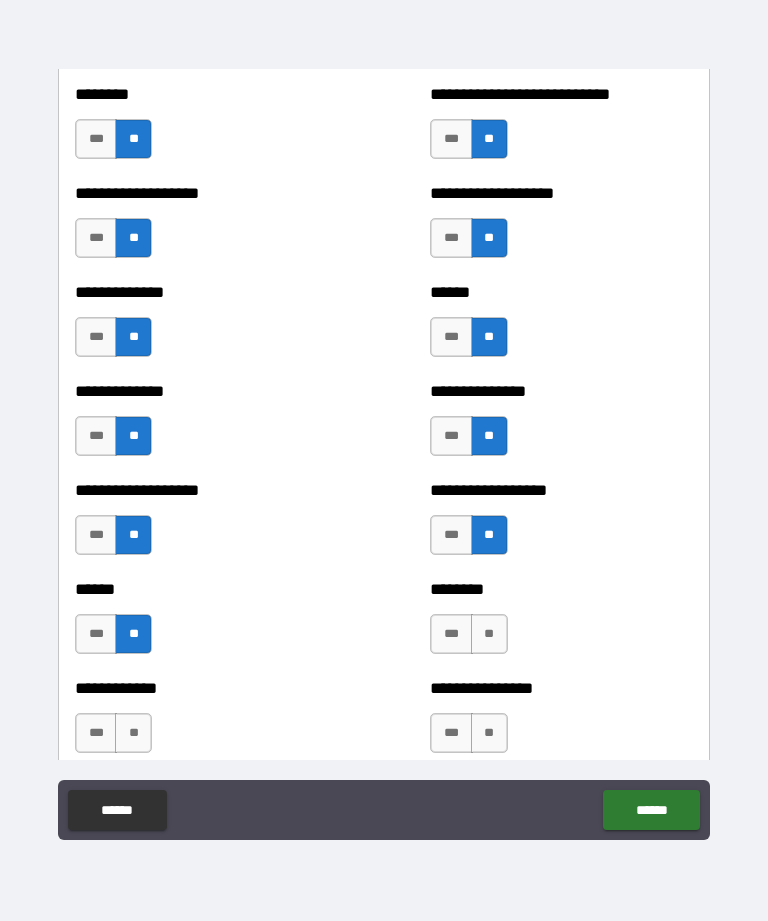 click on "**" at bounding box center [489, 634] 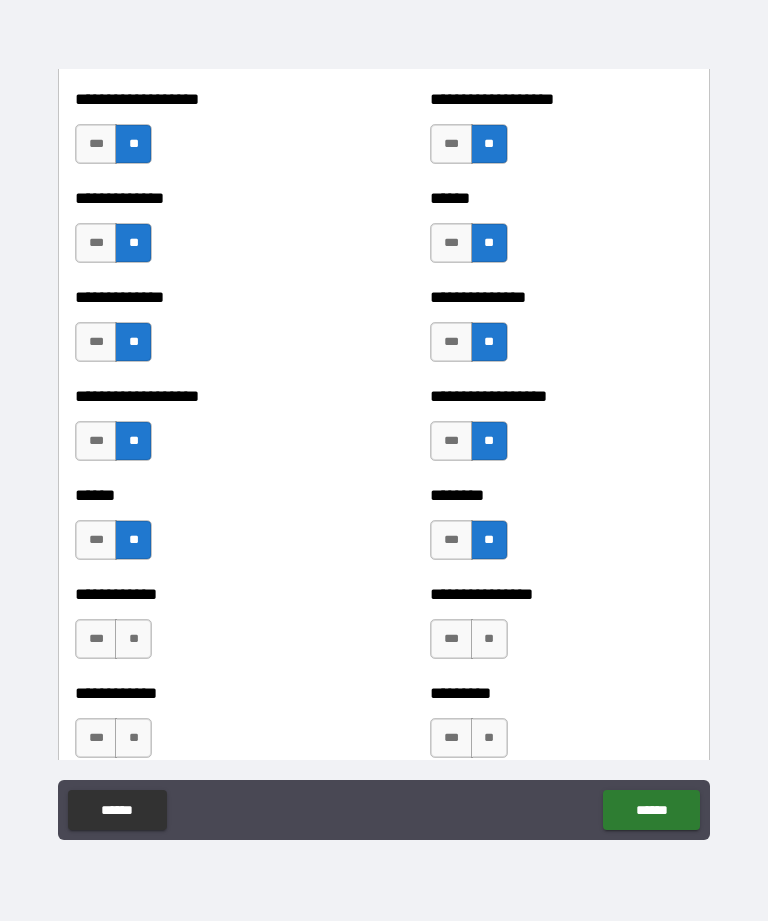 scroll, scrollTop: 4721, scrollLeft: 0, axis: vertical 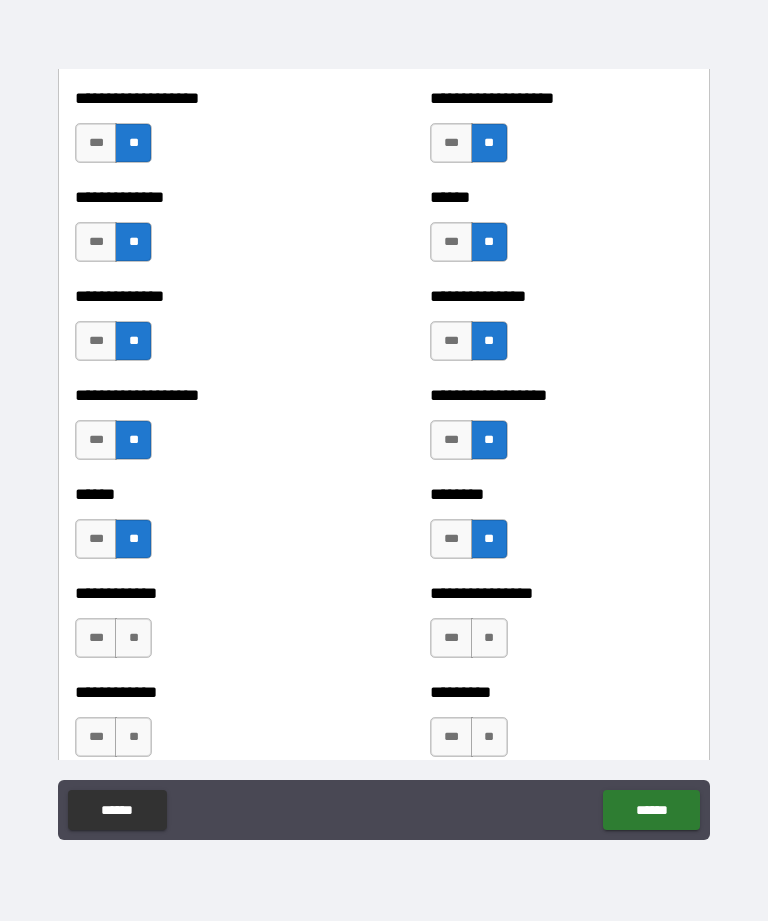 click on "**" at bounding box center (133, 638) 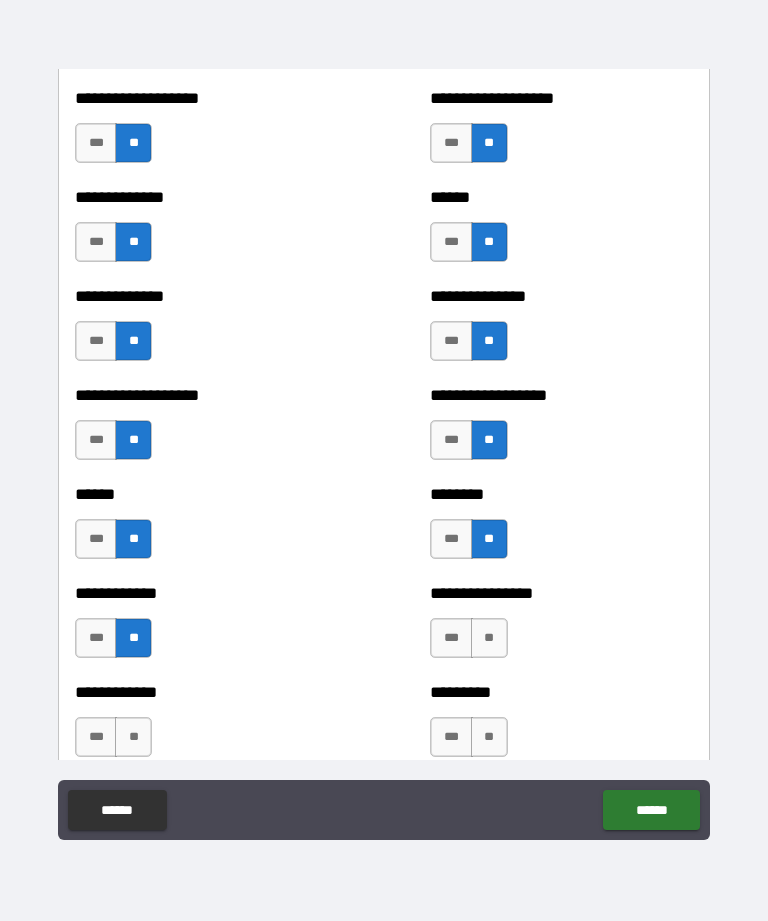 click on "**" at bounding box center (489, 638) 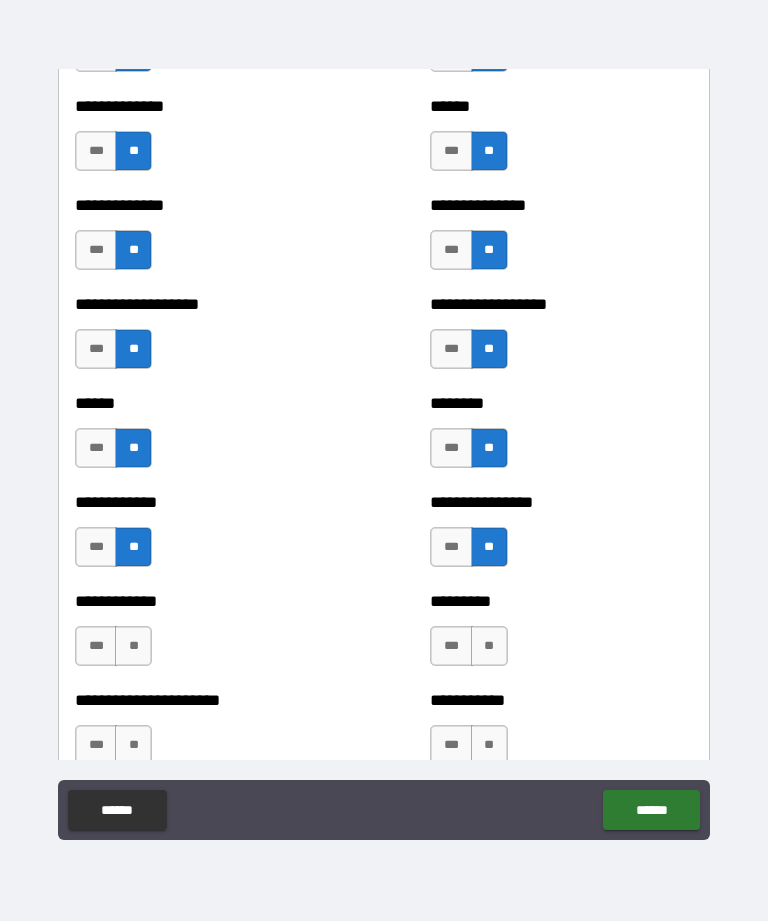 scroll, scrollTop: 4813, scrollLeft: 0, axis: vertical 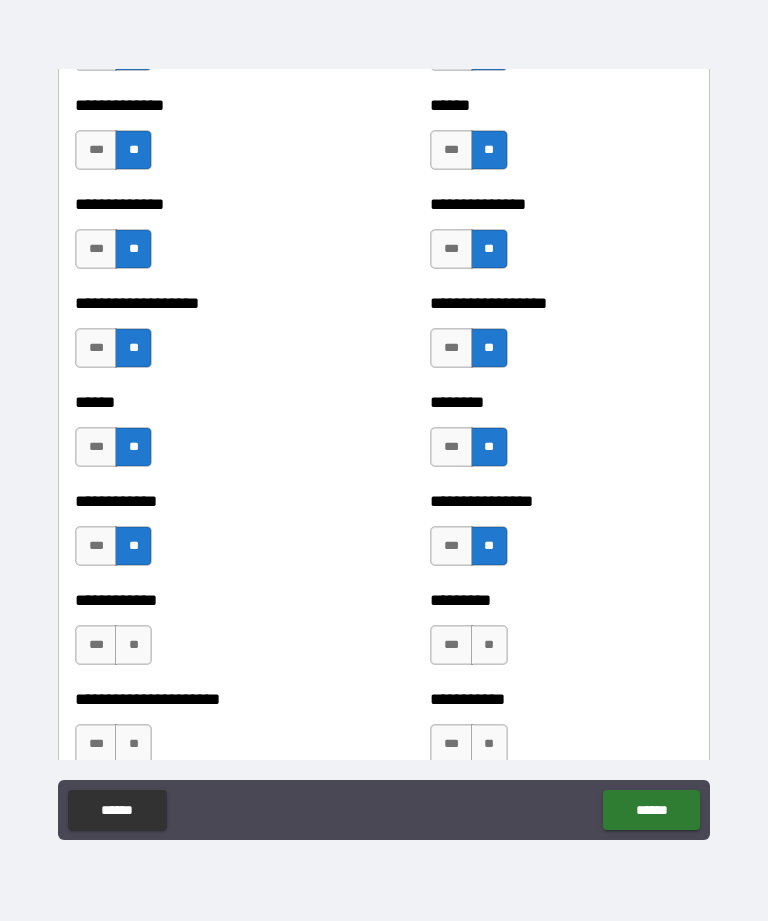 click on "**" at bounding box center [133, 645] 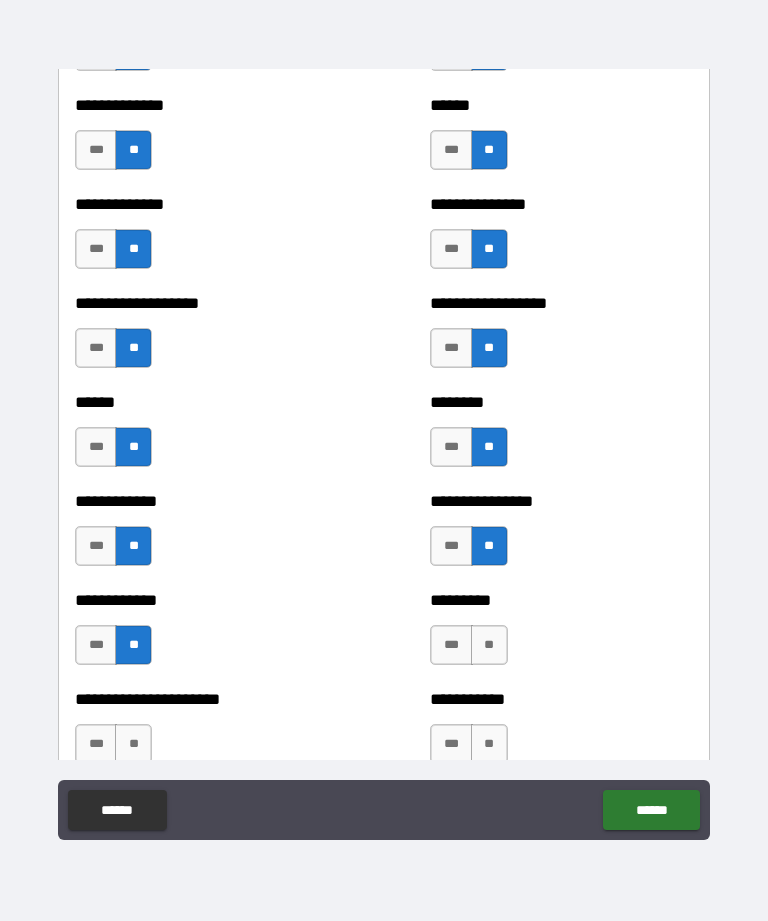 click on "**" at bounding box center [489, 645] 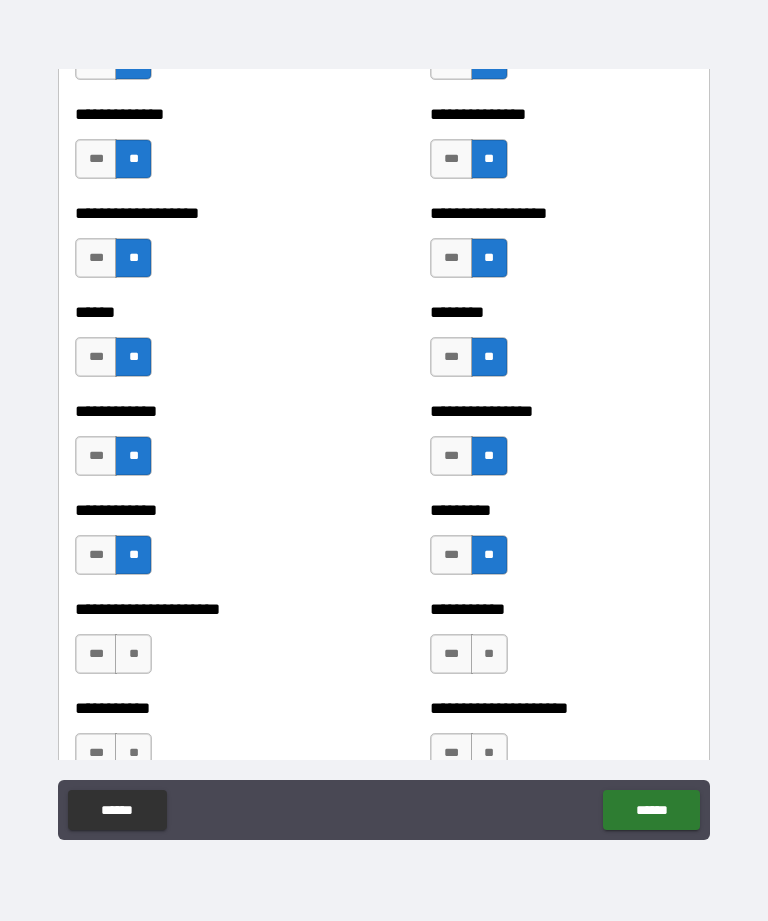 scroll, scrollTop: 4911, scrollLeft: 0, axis: vertical 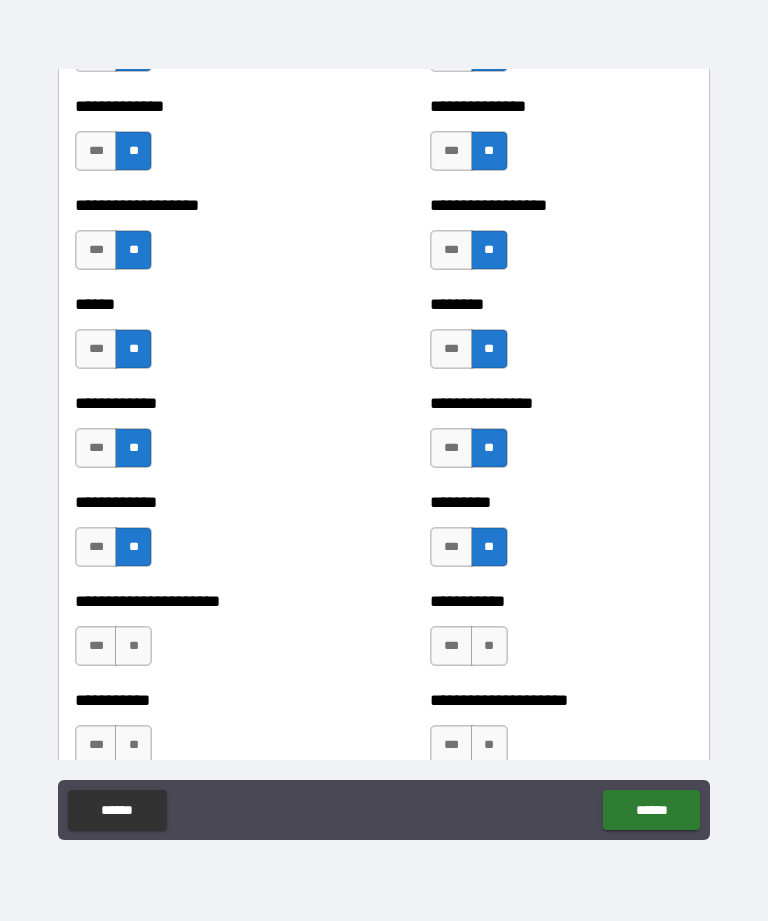 click on "**" at bounding box center [133, 646] 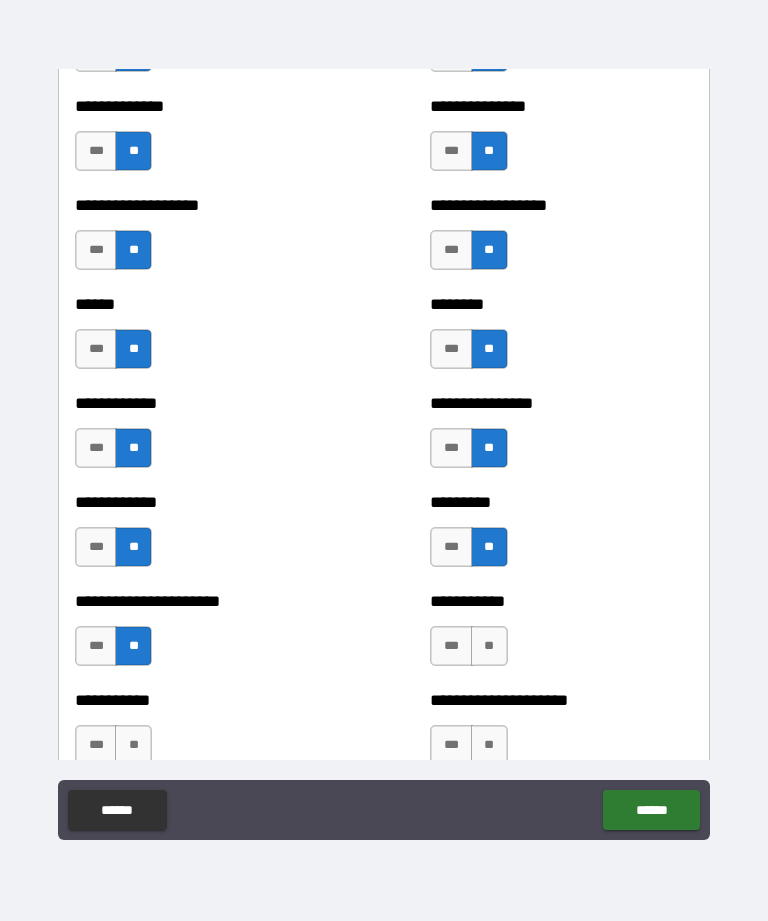 click on "**" at bounding box center (489, 646) 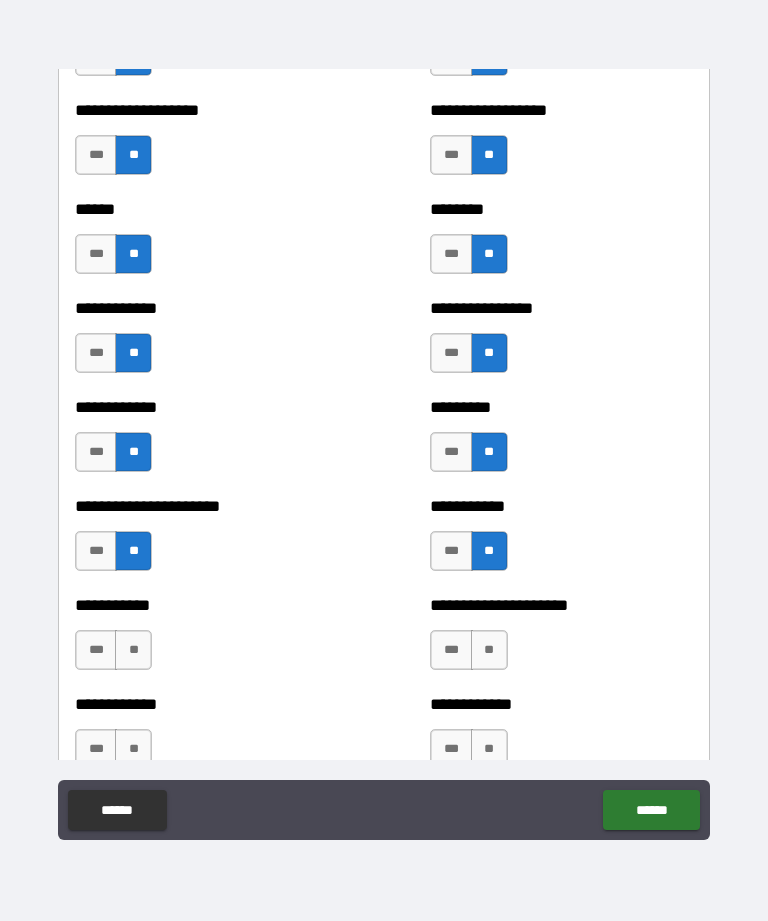 scroll, scrollTop: 5009, scrollLeft: 0, axis: vertical 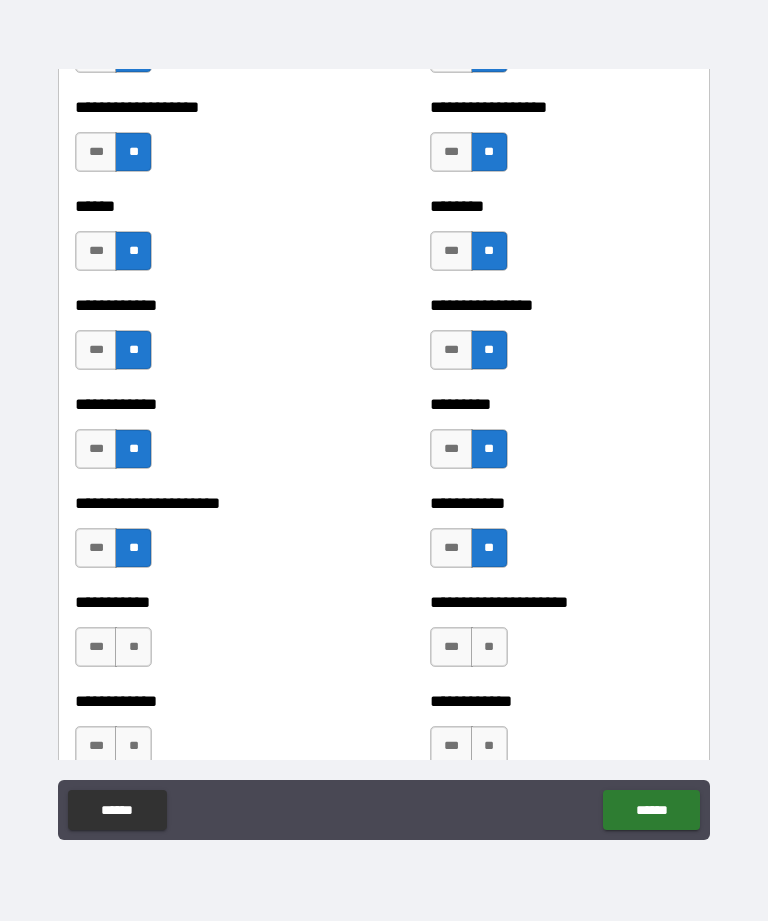 click on "**" at bounding box center [133, 647] 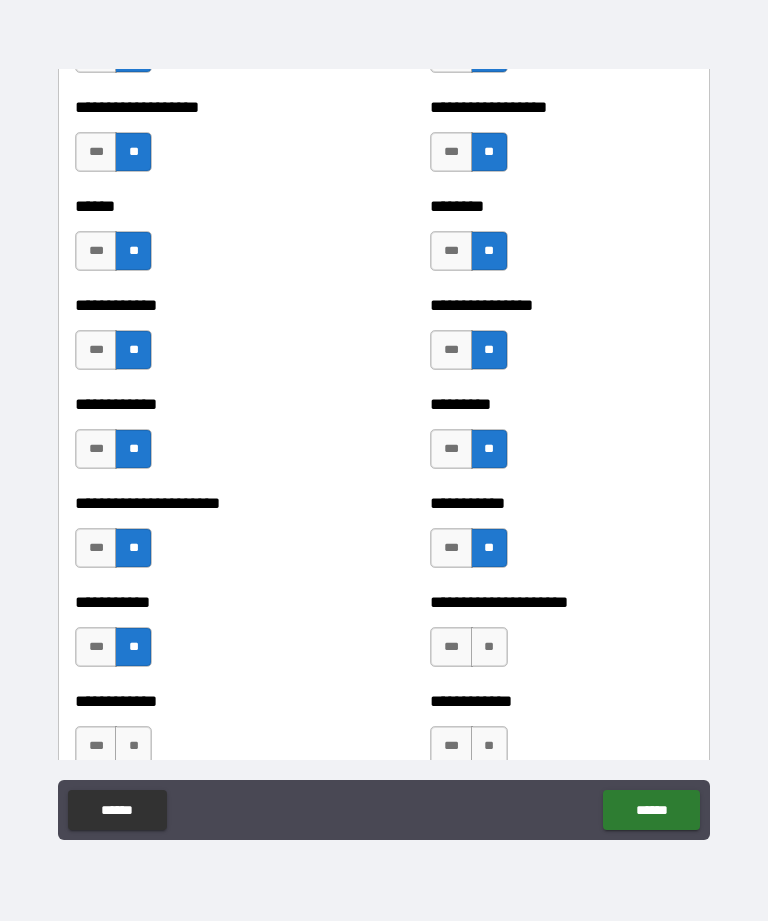 click on "**" at bounding box center [489, 647] 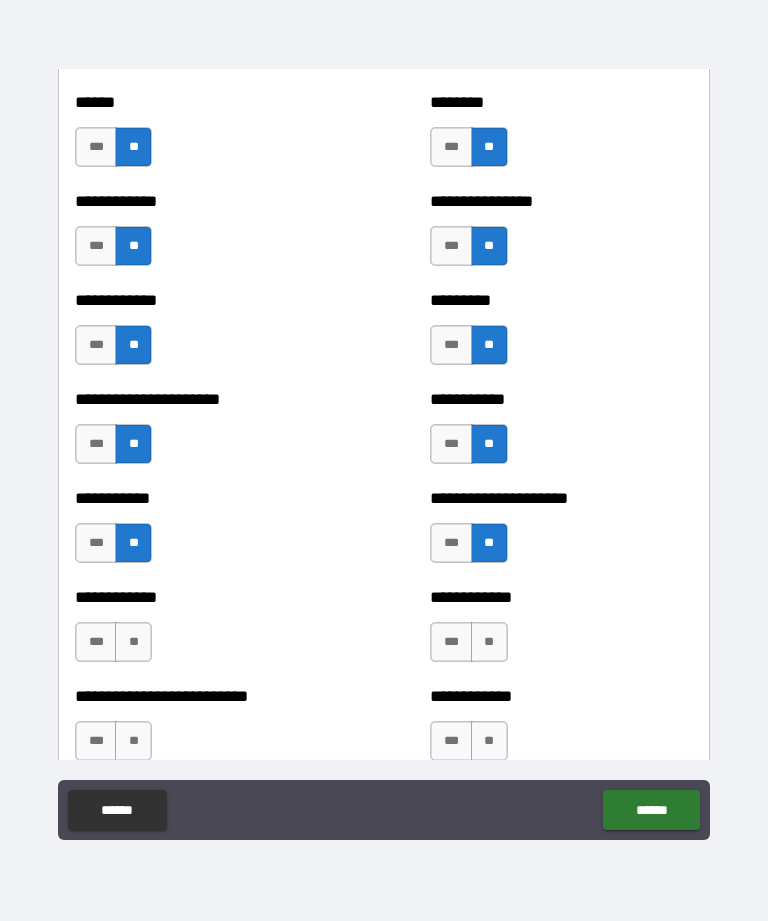 scroll, scrollTop: 5115, scrollLeft: 0, axis: vertical 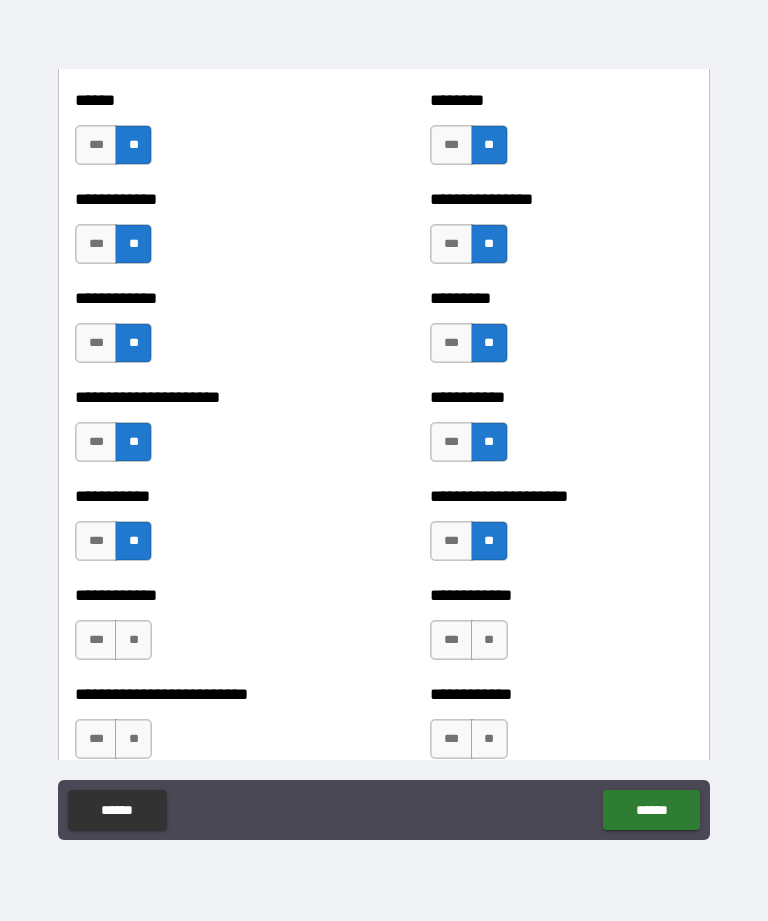 click on "**" at bounding box center [133, 640] 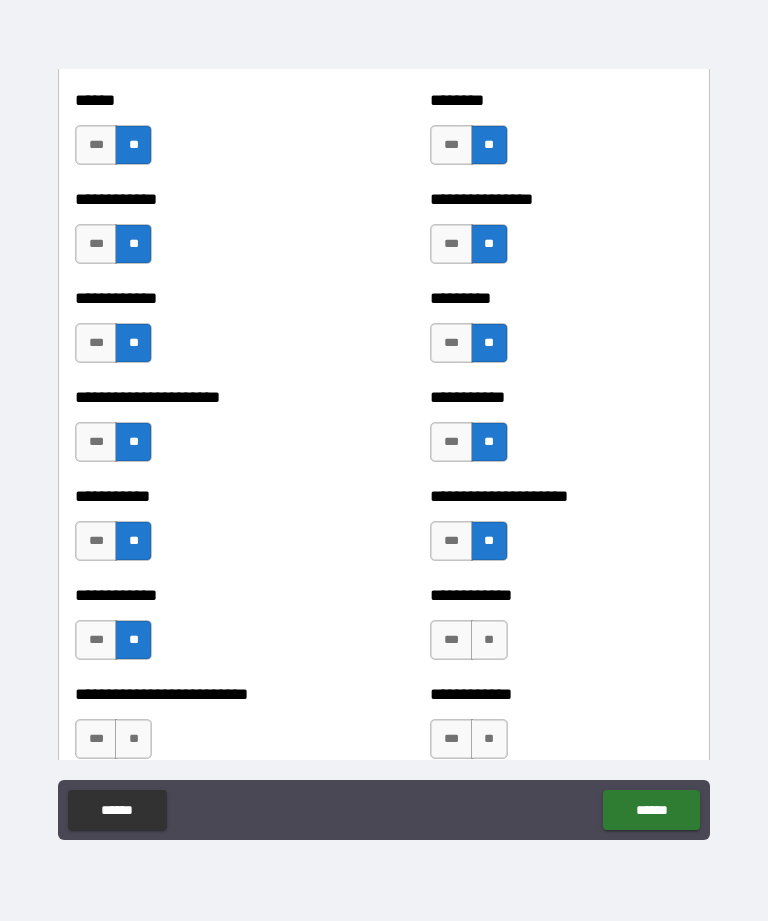 click on "**" at bounding box center [489, 640] 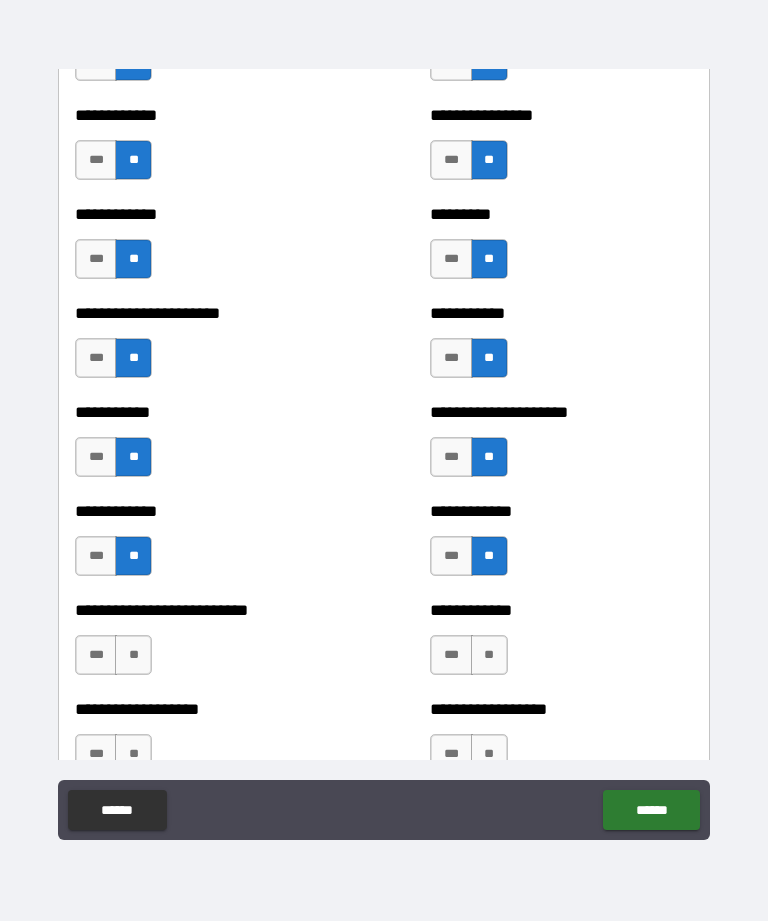scroll, scrollTop: 5205, scrollLeft: 0, axis: vertical 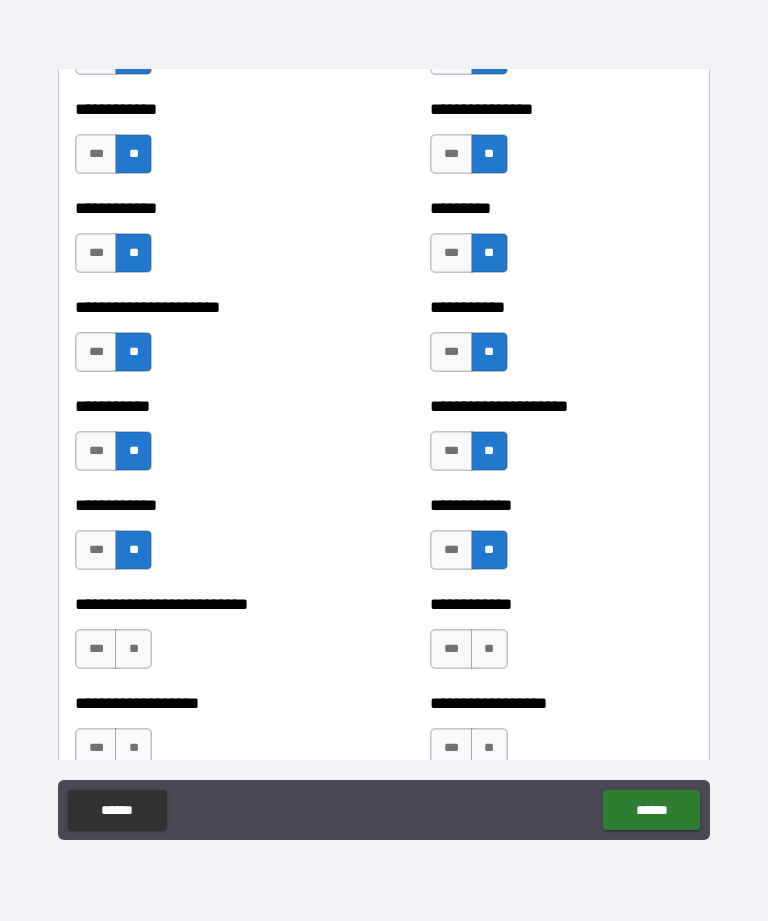 click on "**" at bounding box center (133, 649) 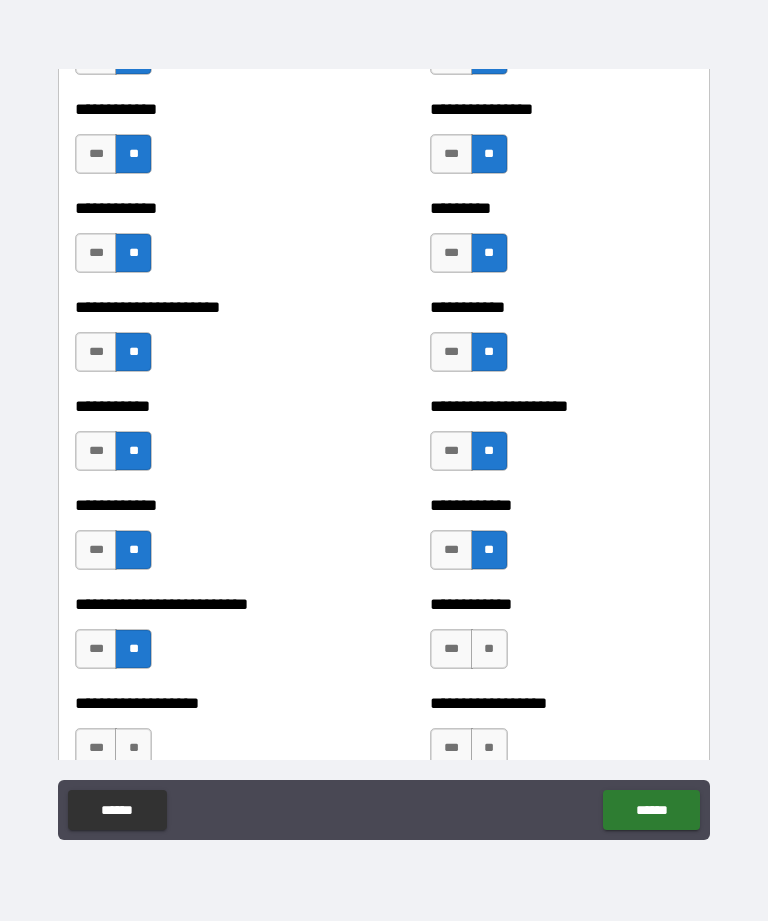 click on "**" at bounding box center (489, 649) 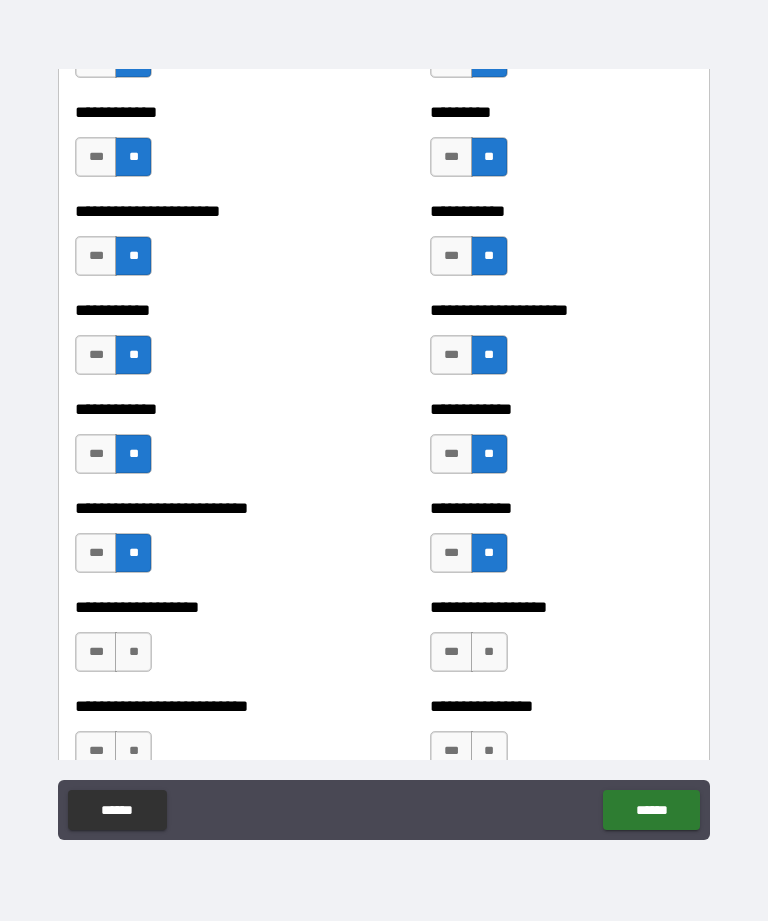 scroll, scrollTop: 5301, scrollLeft: 0, axis: vertical 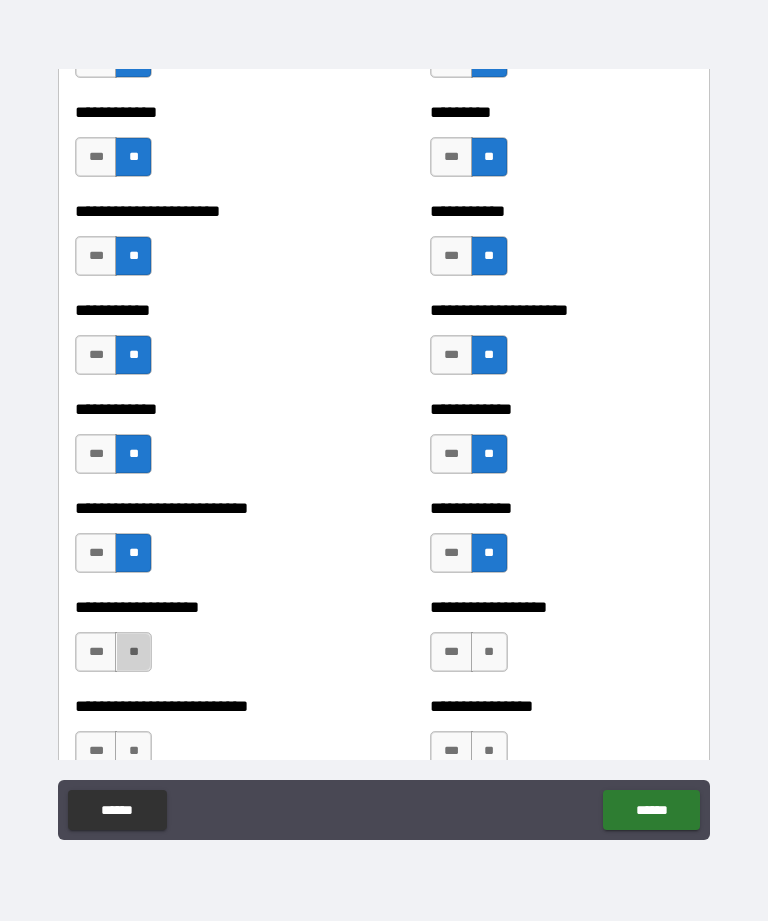 click on "**" at bounding box center (133, 652) 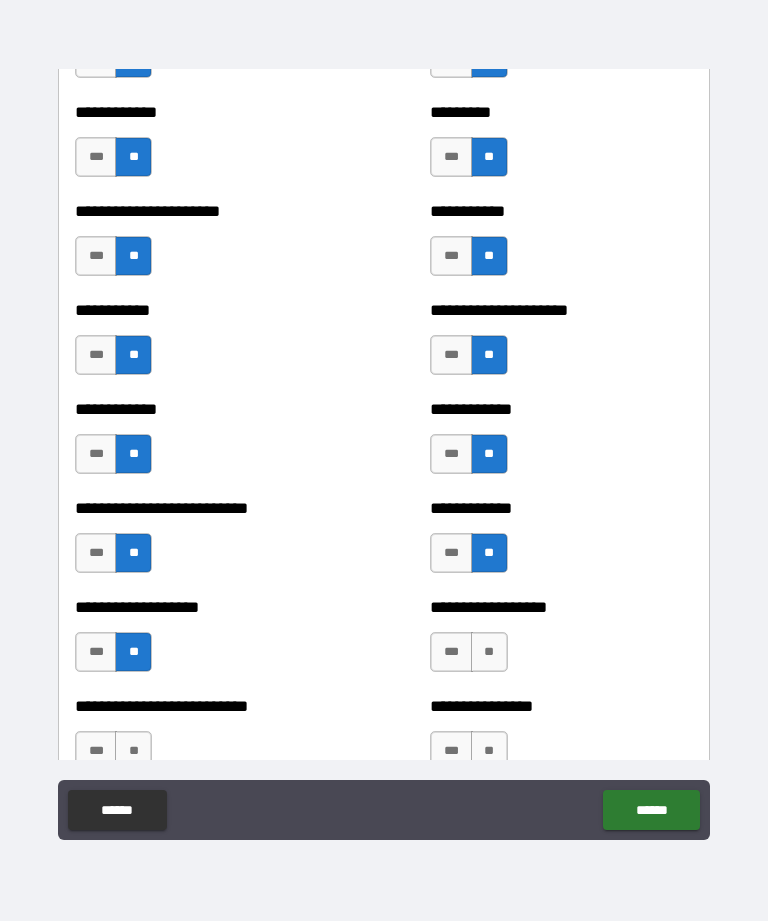 click on "**" at bounding box center (489, 652) 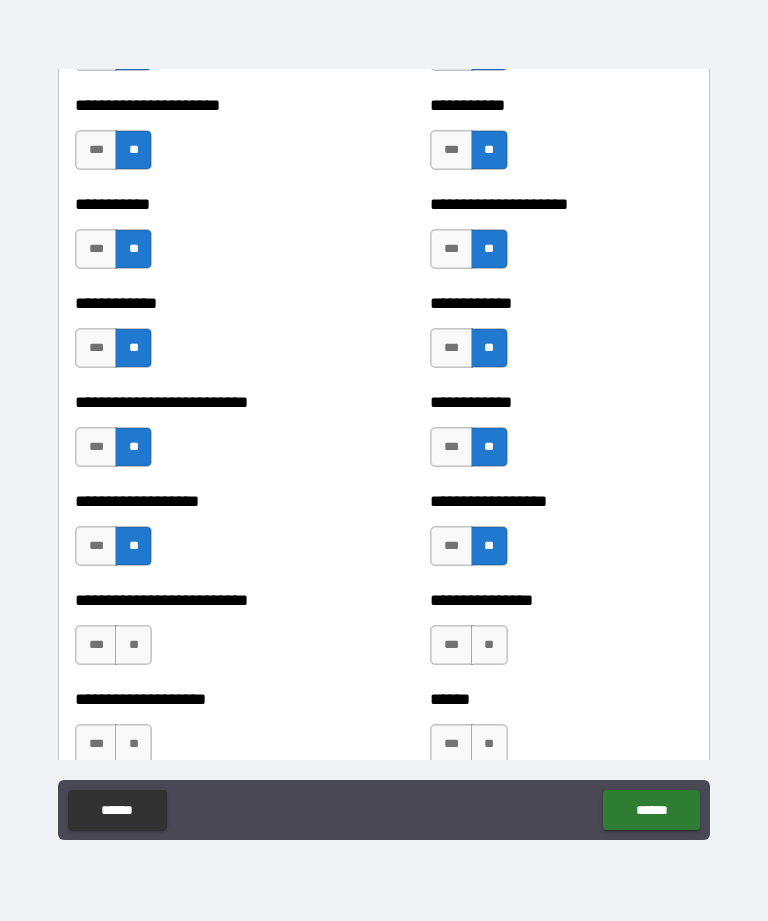 scroll, scrollTop: 5408, scrollLeft: 0, axis: vertical 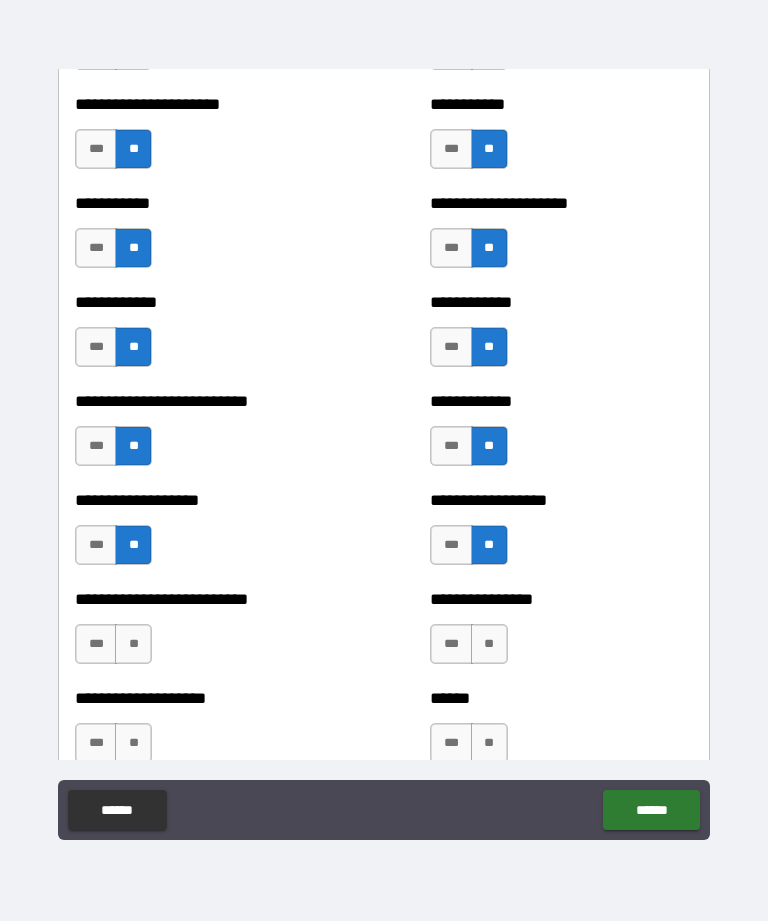click on "**" at bounding box center [133, 644] 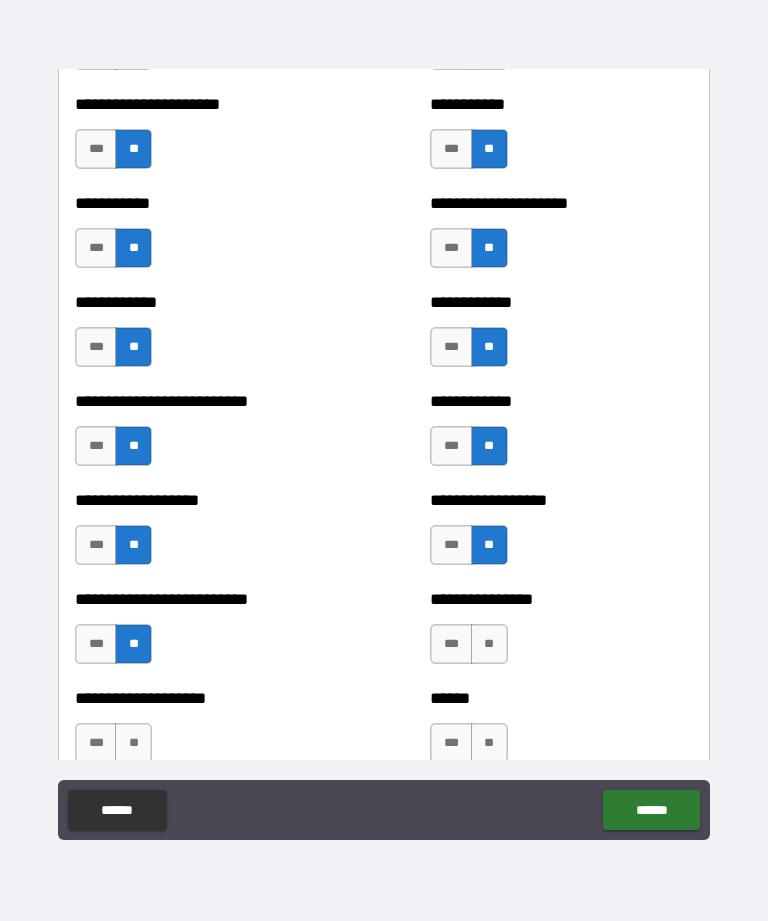 click on "**" at bounding box center (489, 644) 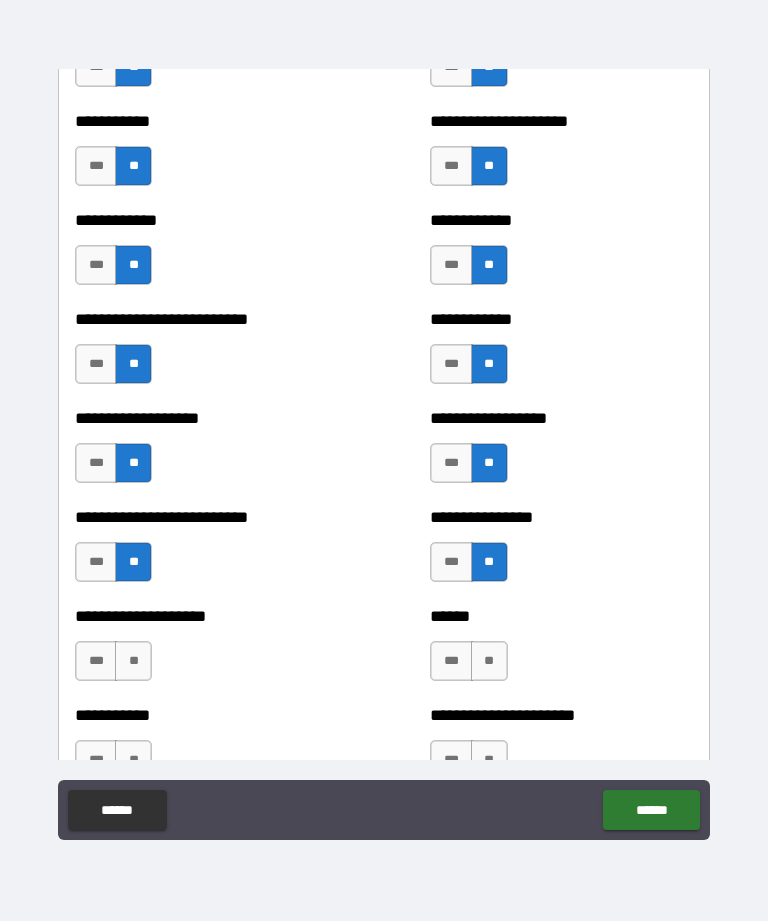 scroll, scrollTop: 5492, scrollLeft: 0, axis: vertical 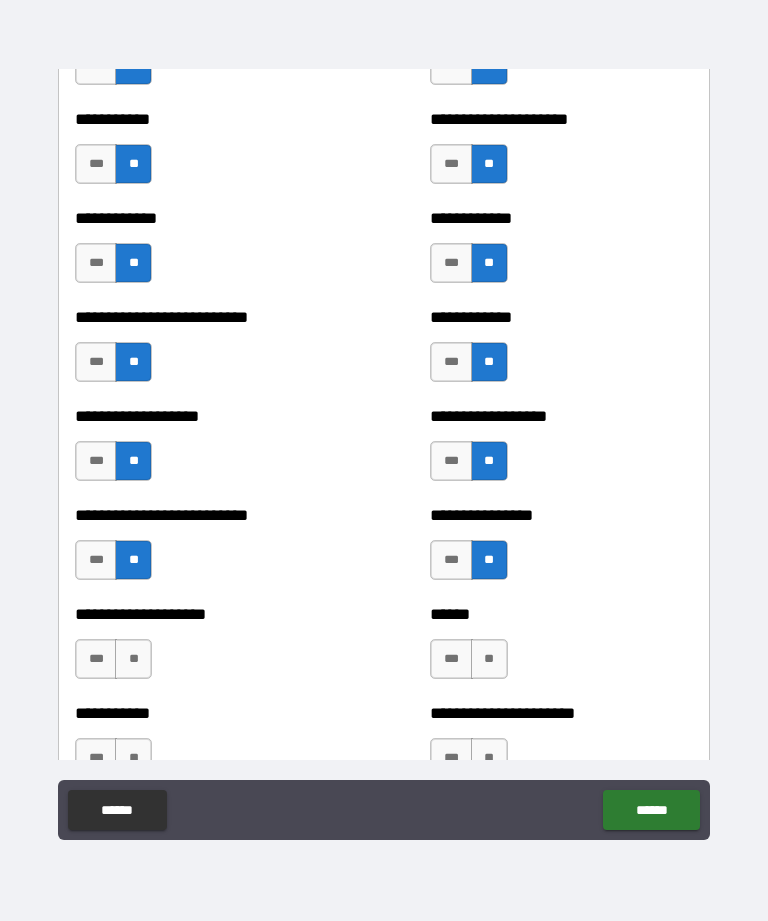 click on "**" at bounding box center [133, 659] 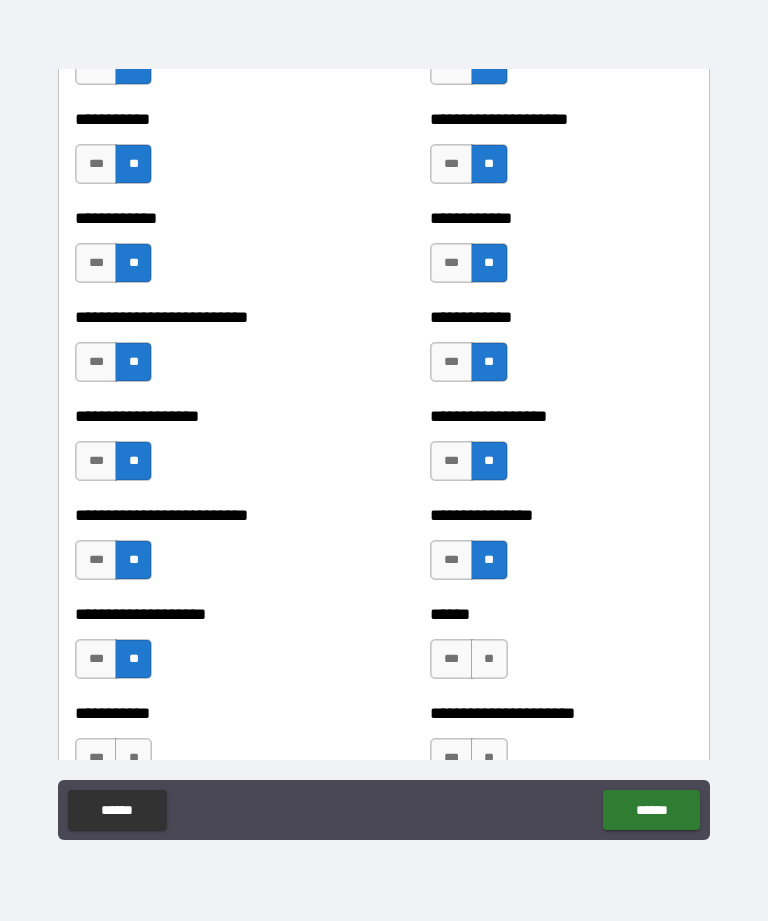 click on "**" at bounding box center (489, 659) 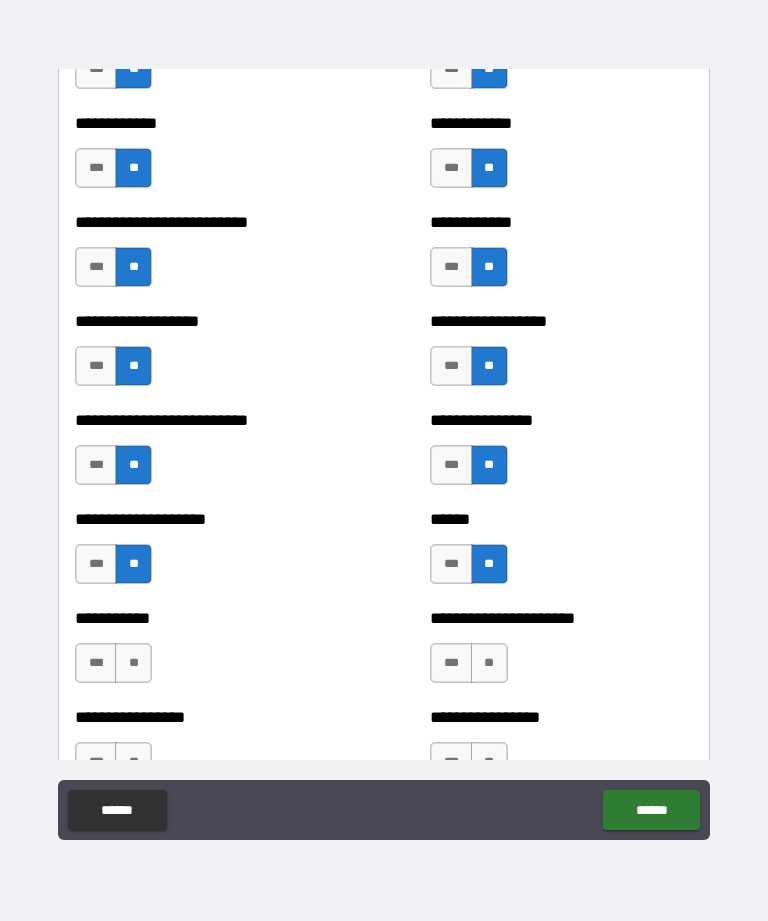 scroll, scrollTop: 5592, scrollLeft: 0, axis: vertical 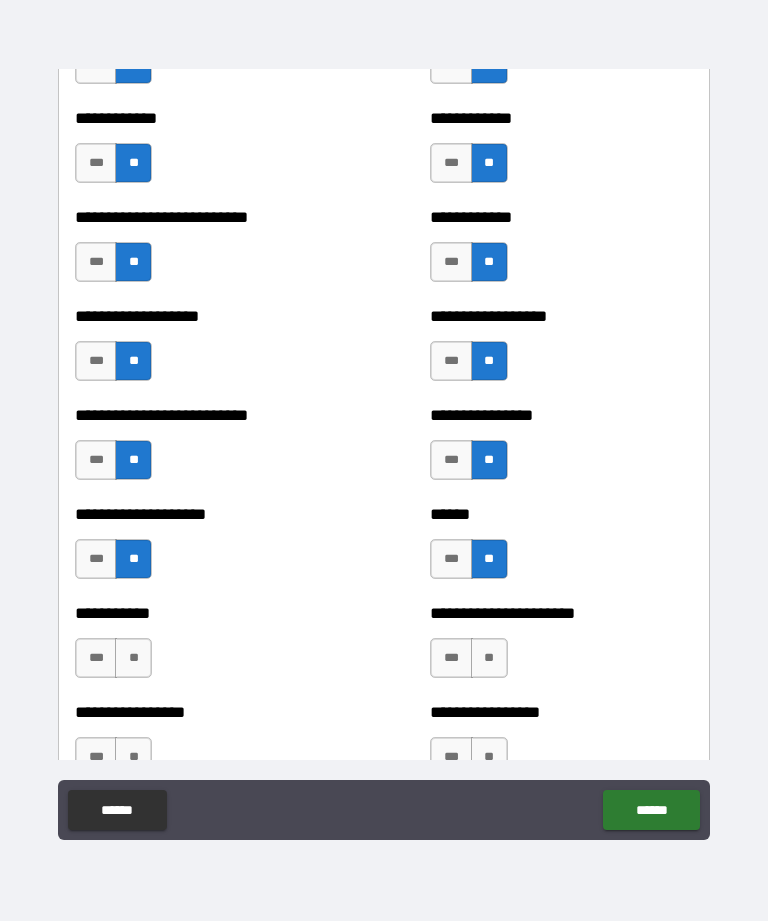click on "**" at bounding box center [133, 658] 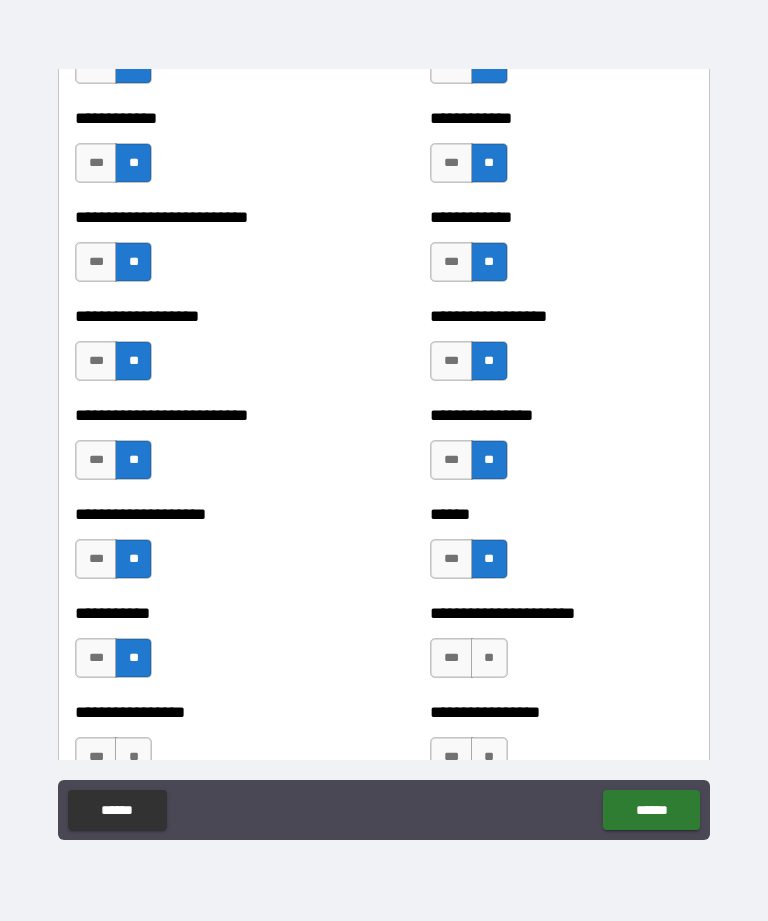 click on "**" at bounding box center [489, 658] 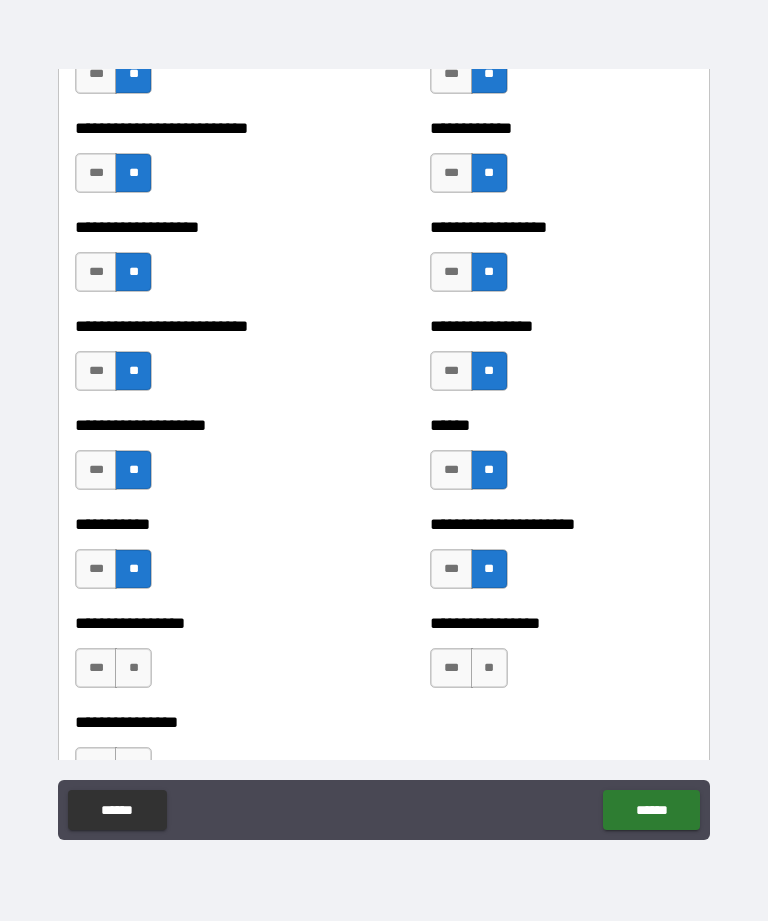 scroll, scrollTop: 5687, scrollLeft: 0, axis: vertical 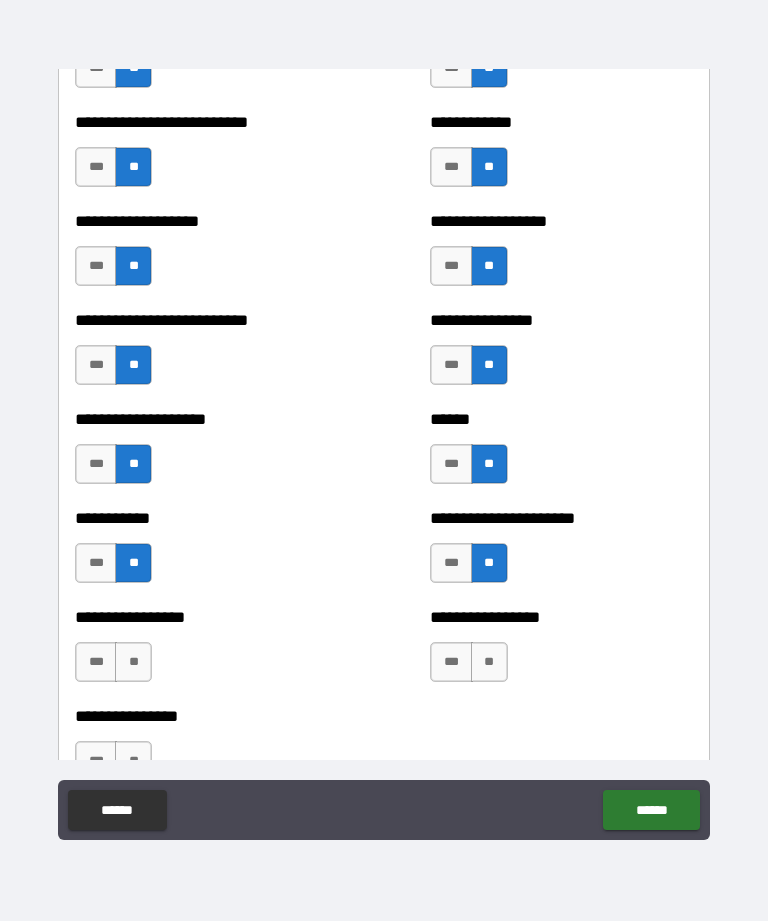 click on "**" at bounding box center [133, 662] 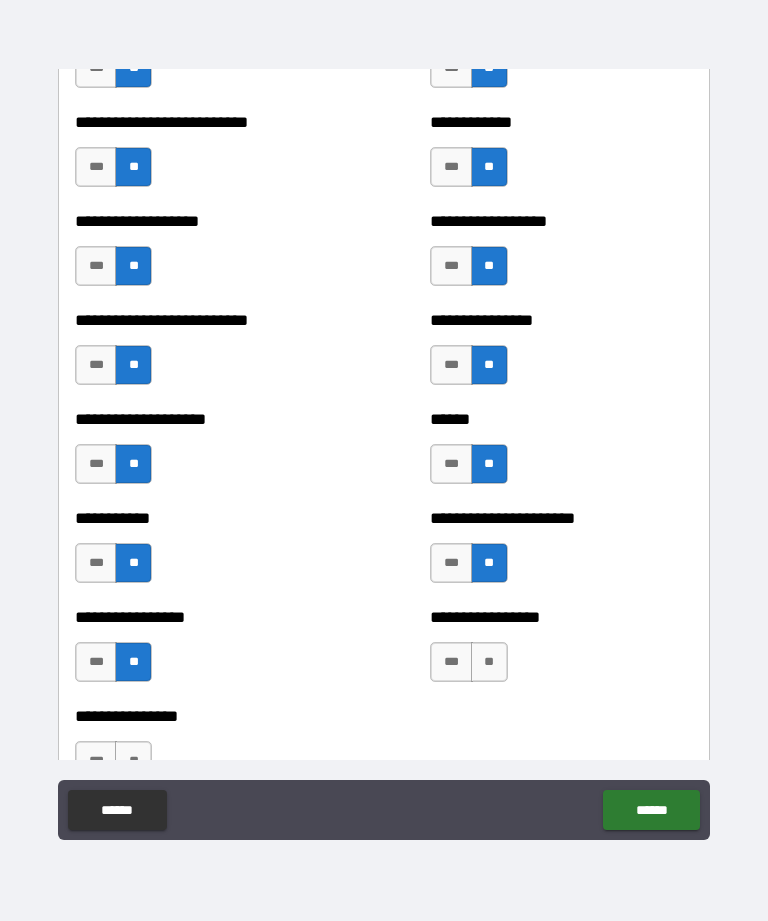 click on "**" at bounding box center (489, 662) 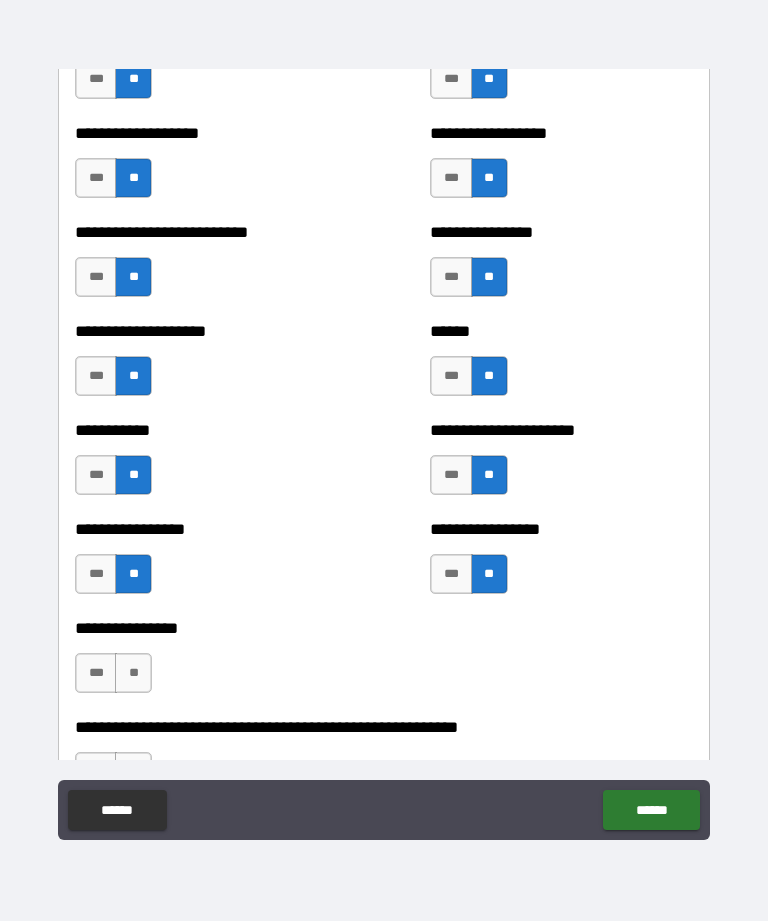 scroll, scrollTop: 5775, scrollLeft: 0, axis: vertical 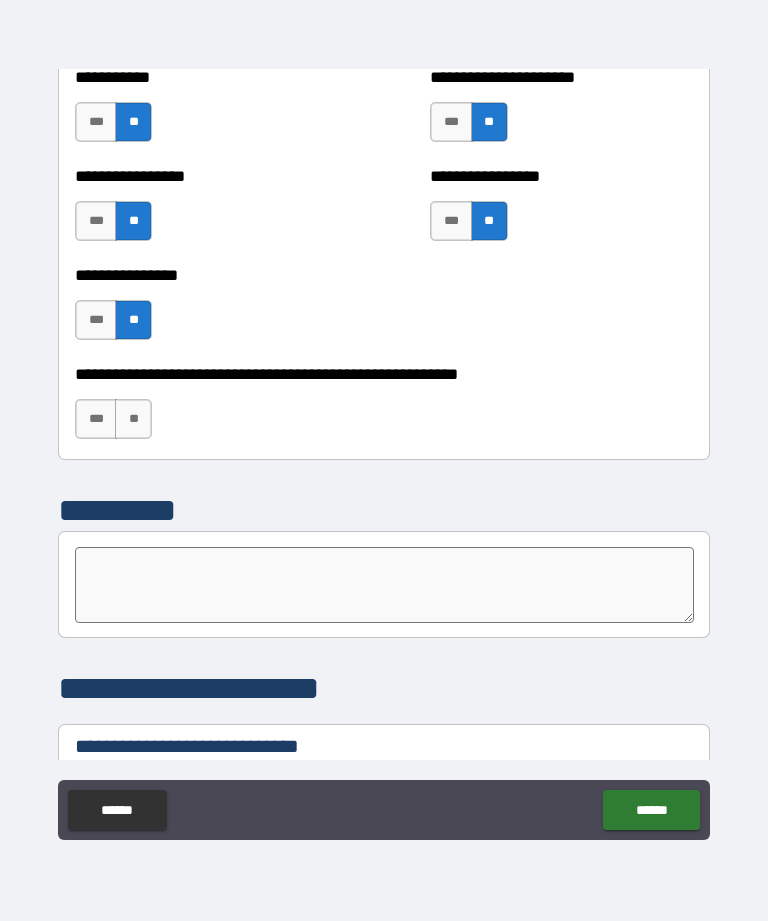click on "**" at bounding box center (133, 419) 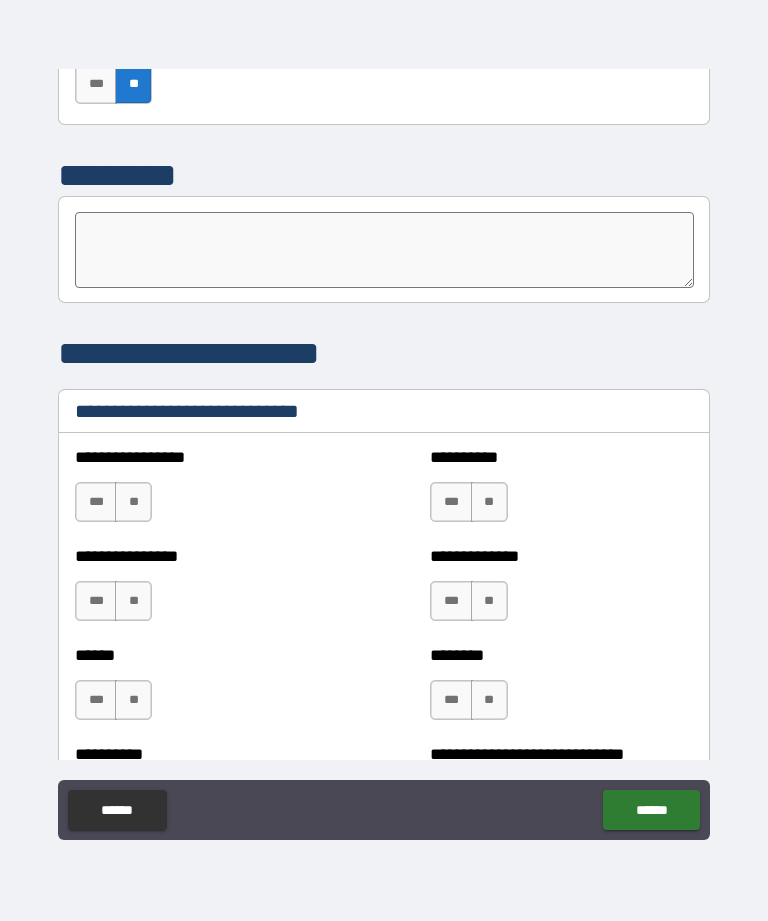 scroll, scrollTop: 6466, scrollLeft: 0, axis: vertical 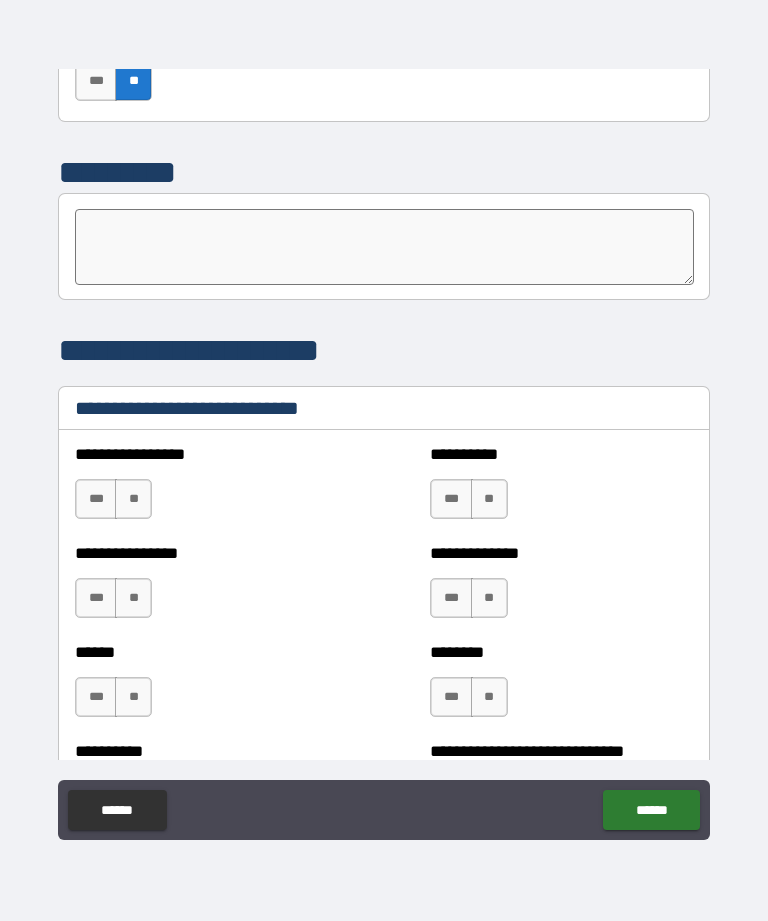 click on "**" at bounding box center (133, 499) 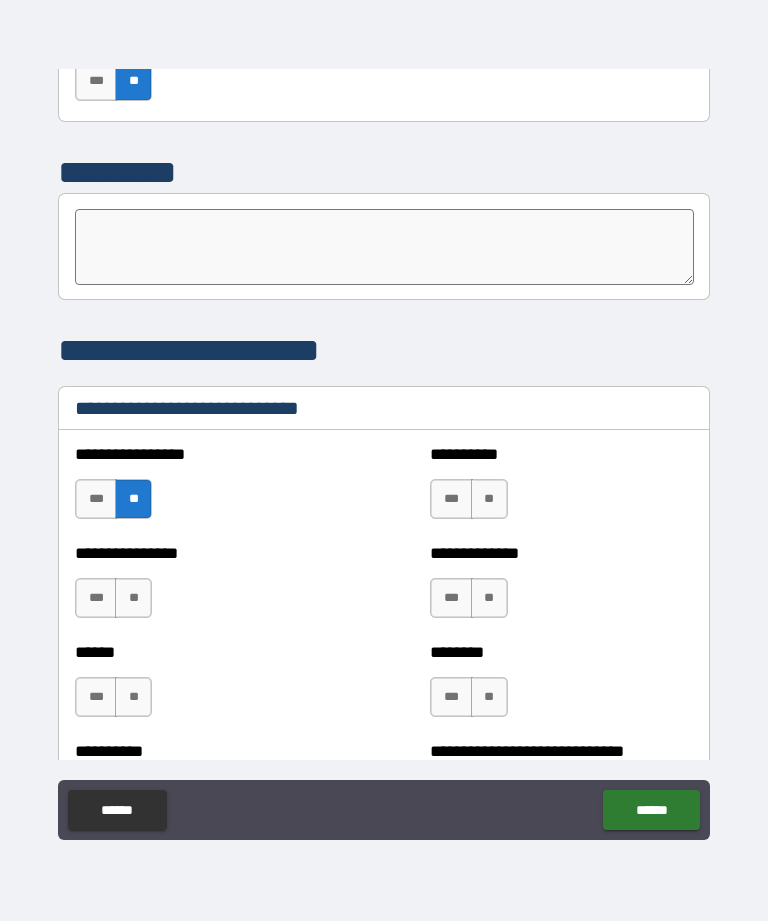 click on "**" at bounding box center [489, 499] 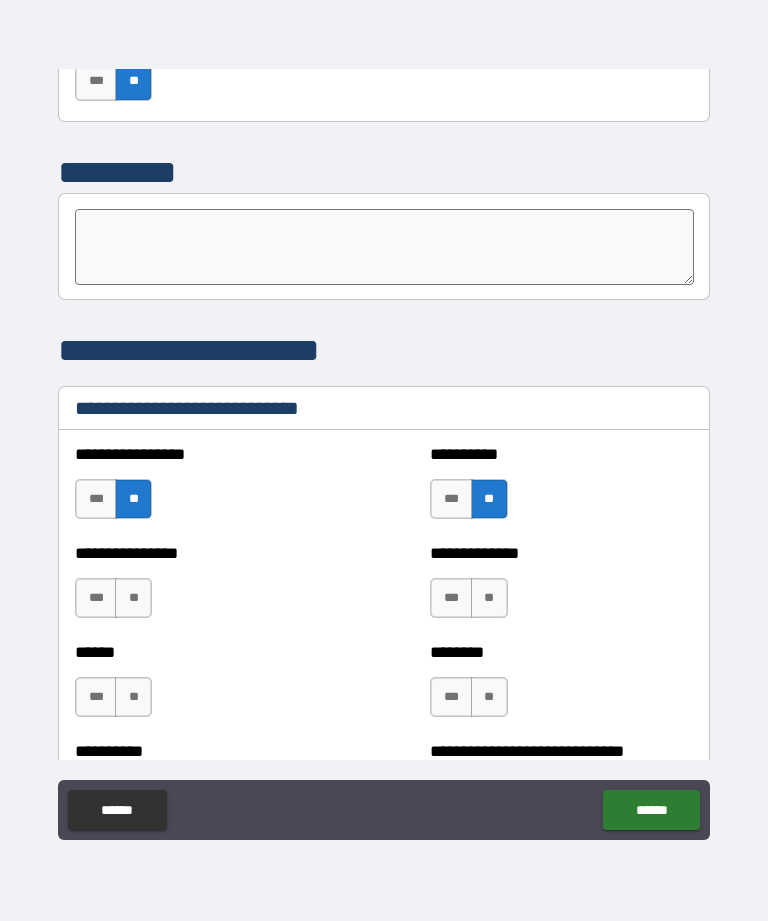 click on "**" at bounding box center (133, 598) 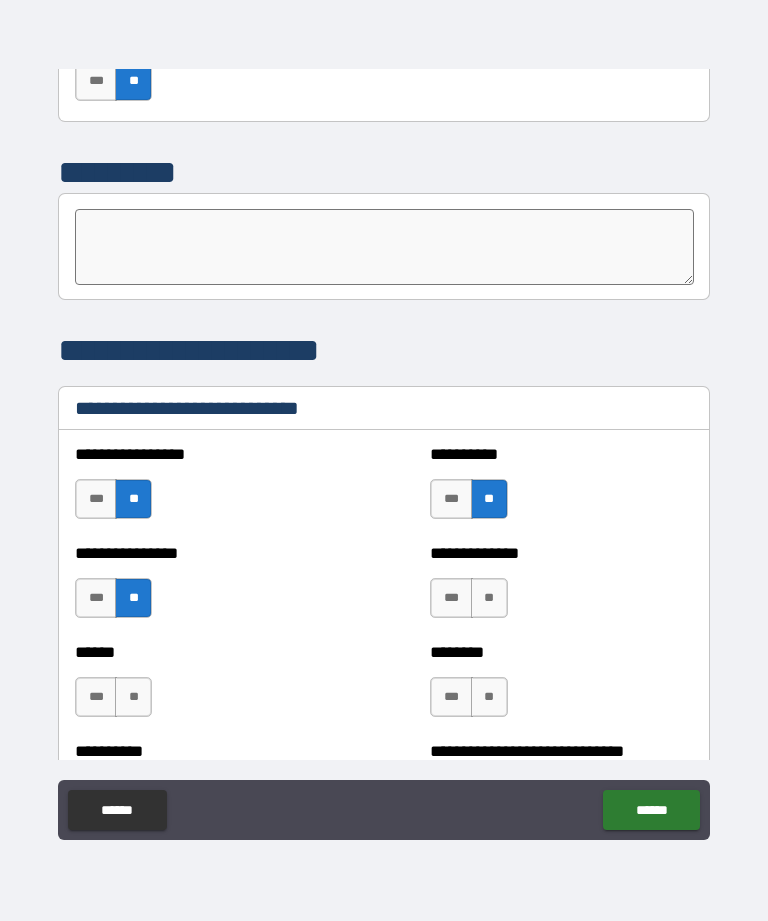 click on "**" at bounding box center (489, 598) 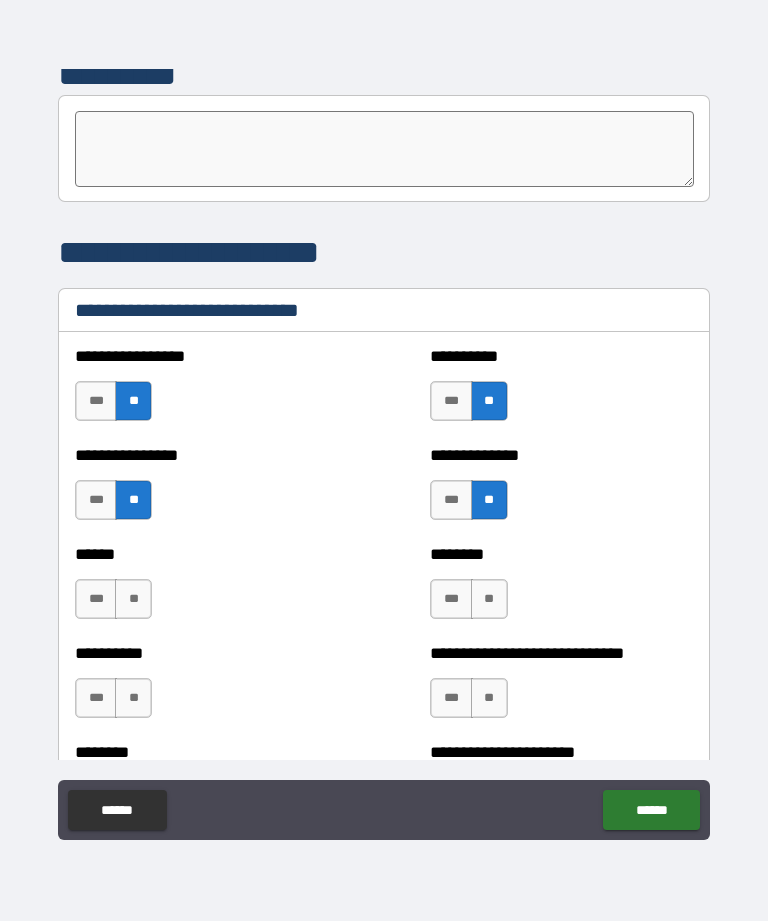 scroll, scrollTop: 6564, scrollLeft: 0, axis: vertical 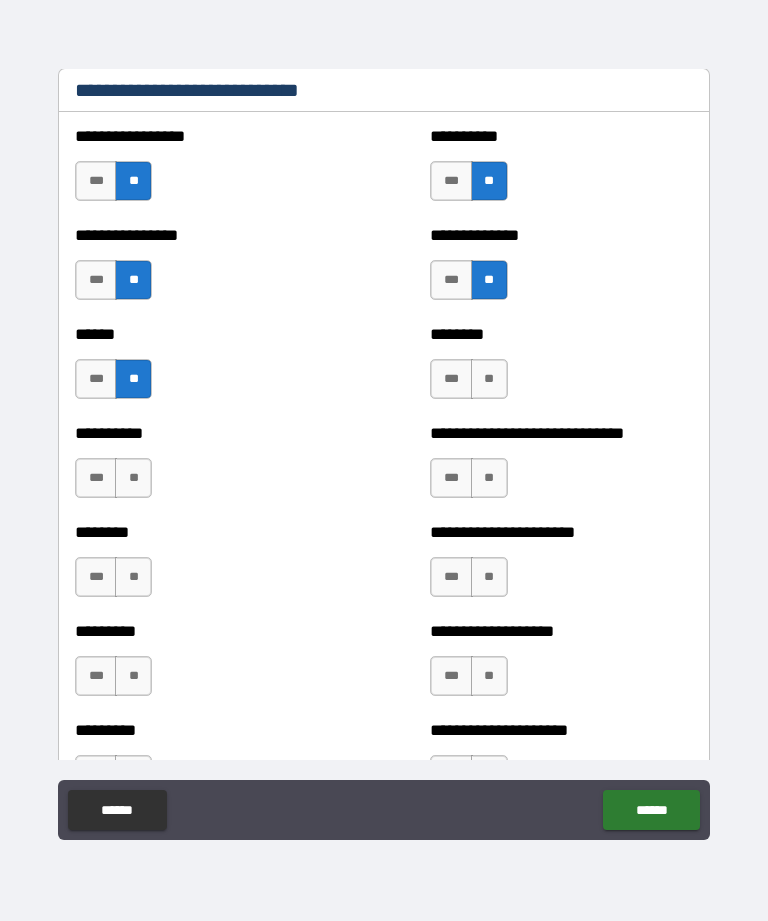 click on "**" at bounding box center [489, 379] 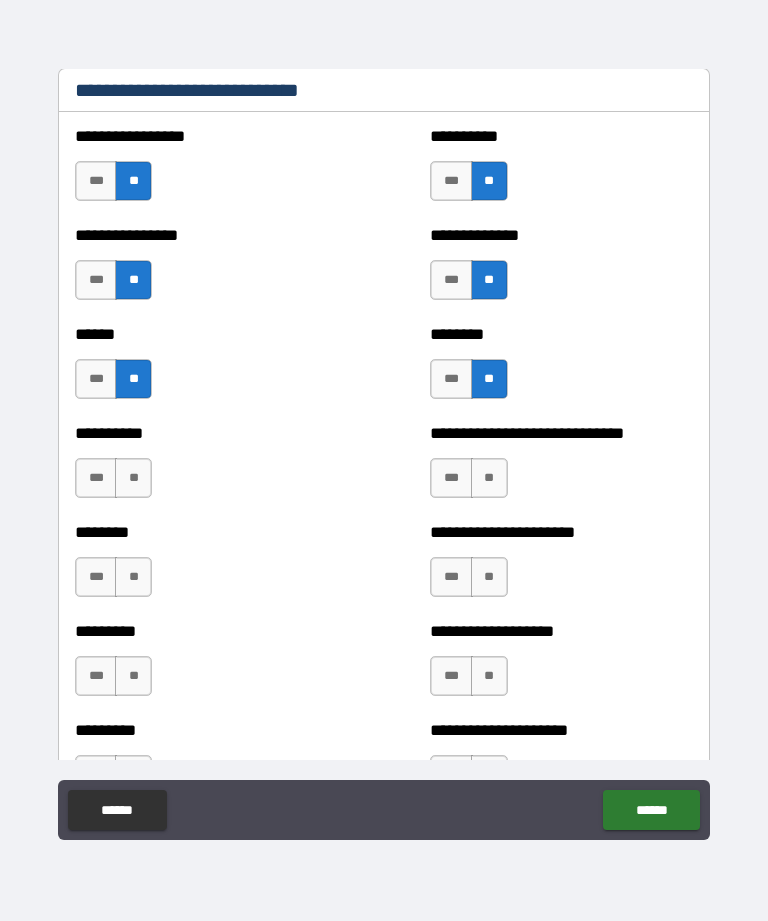 click on "**" at bounding box center (133, 478) 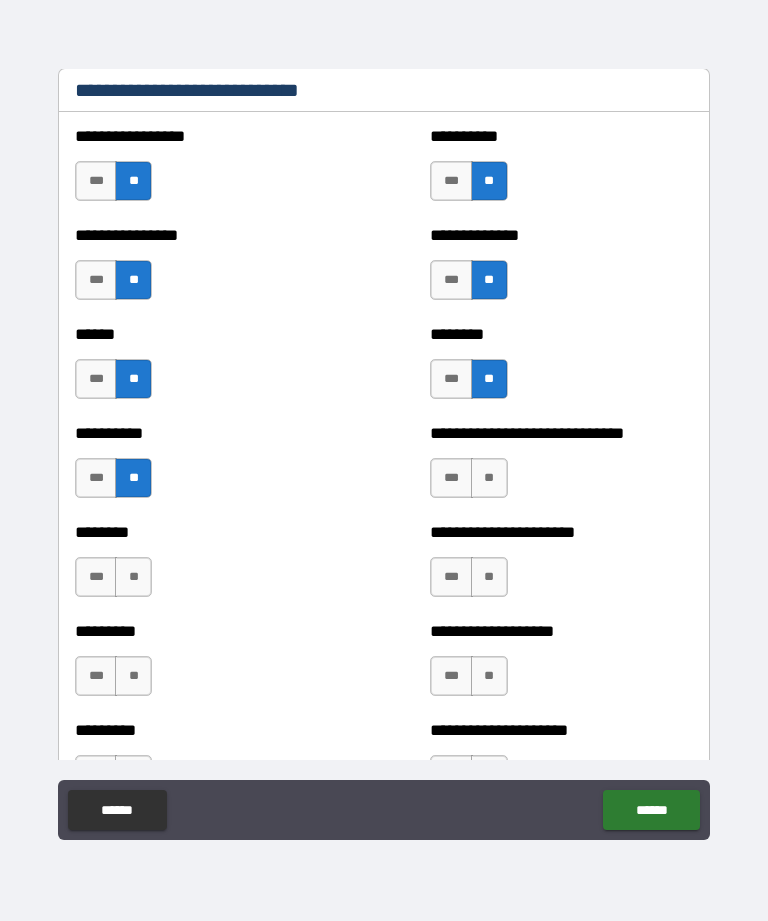 click on "**" at bounding box center (489, 478) 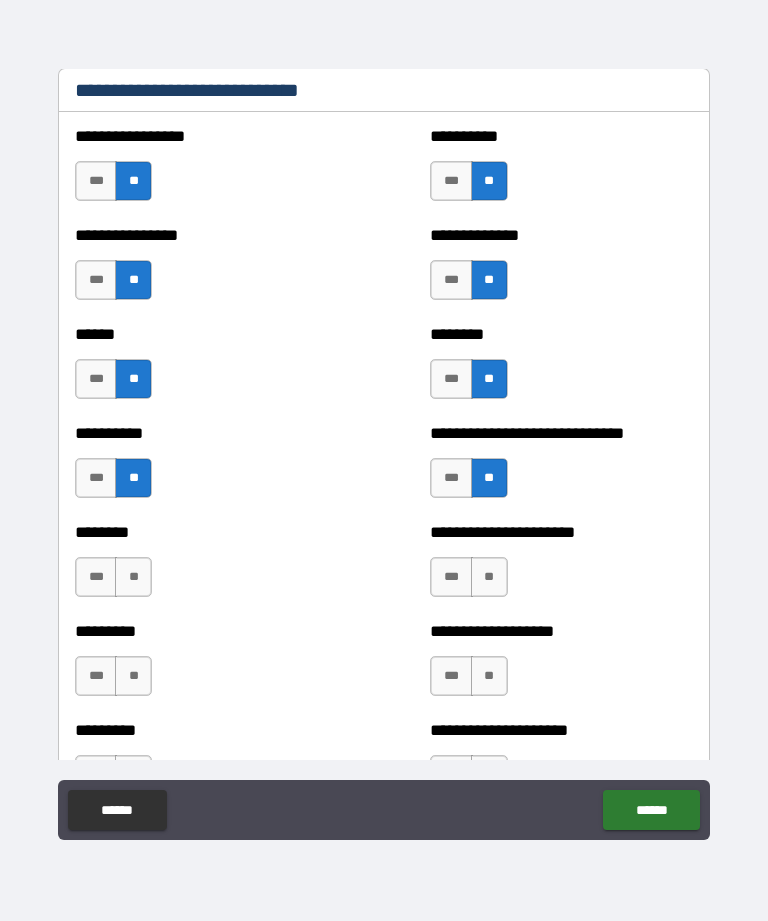 click on "**" at bounding box center (133, 577) 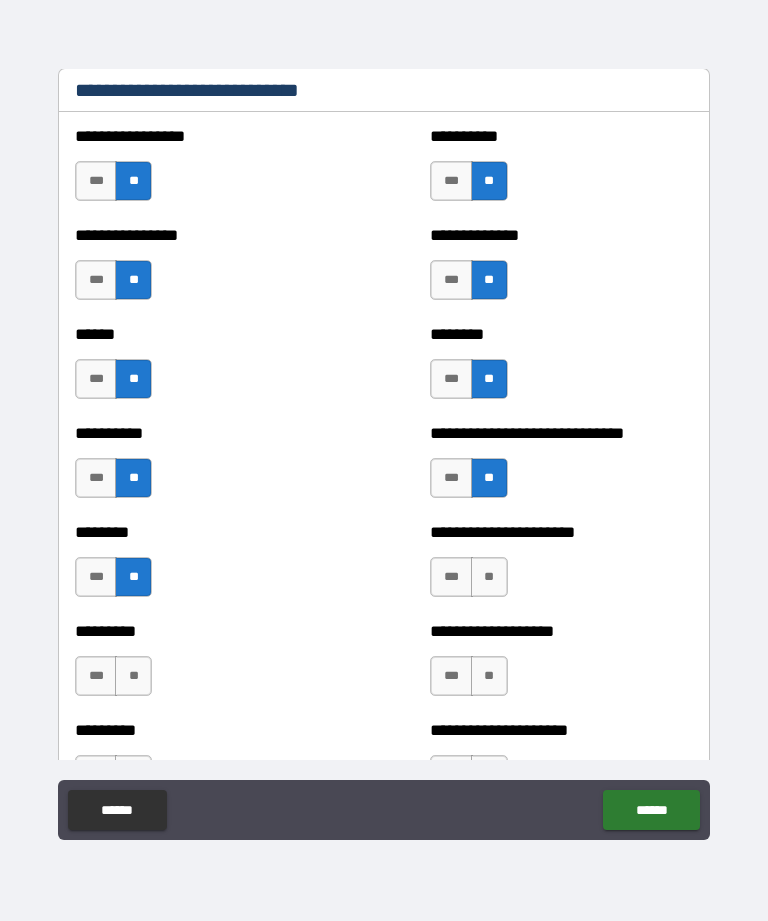 click on "**" at bounding box center [489, 577] 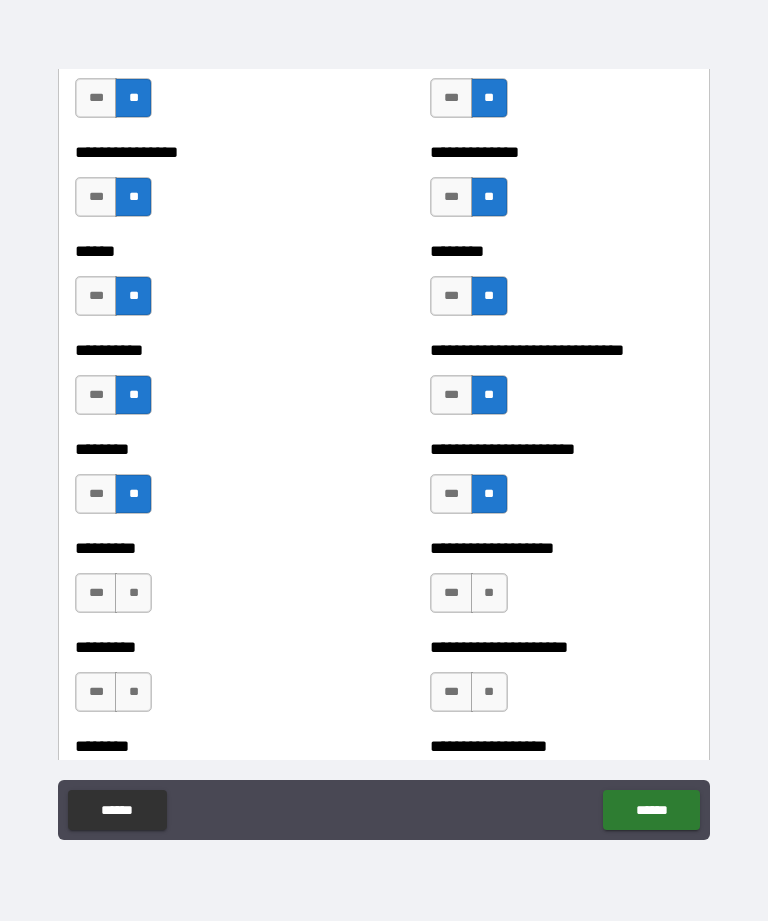 scroll, scrollTop: 6874, scrollLeft: 0, axis: vertical 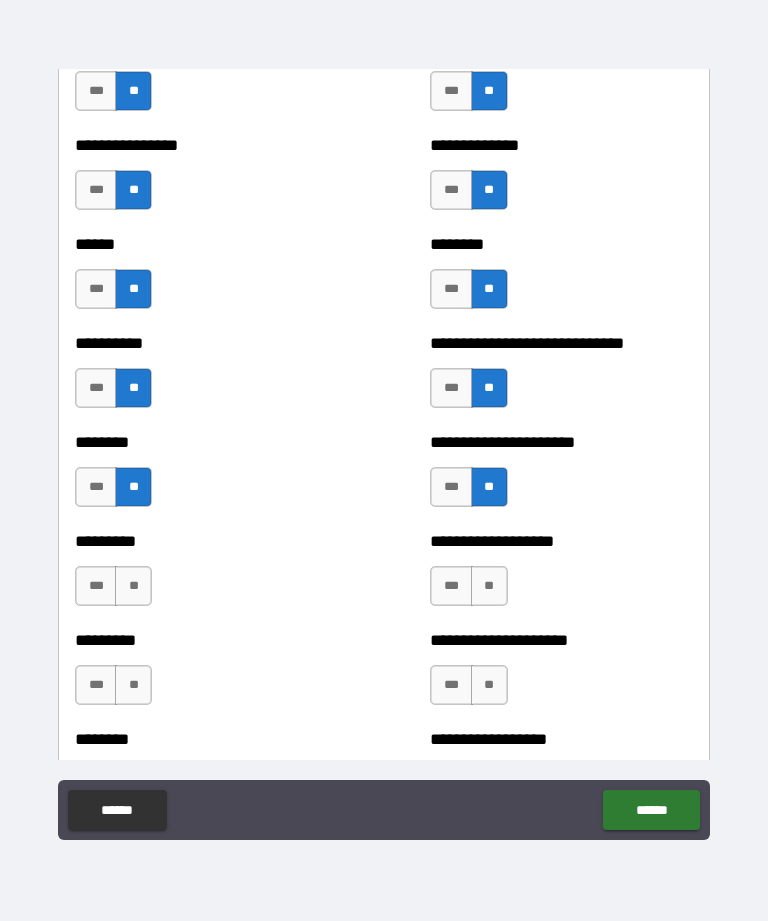 click on "**" at bounding box center [133, 586] 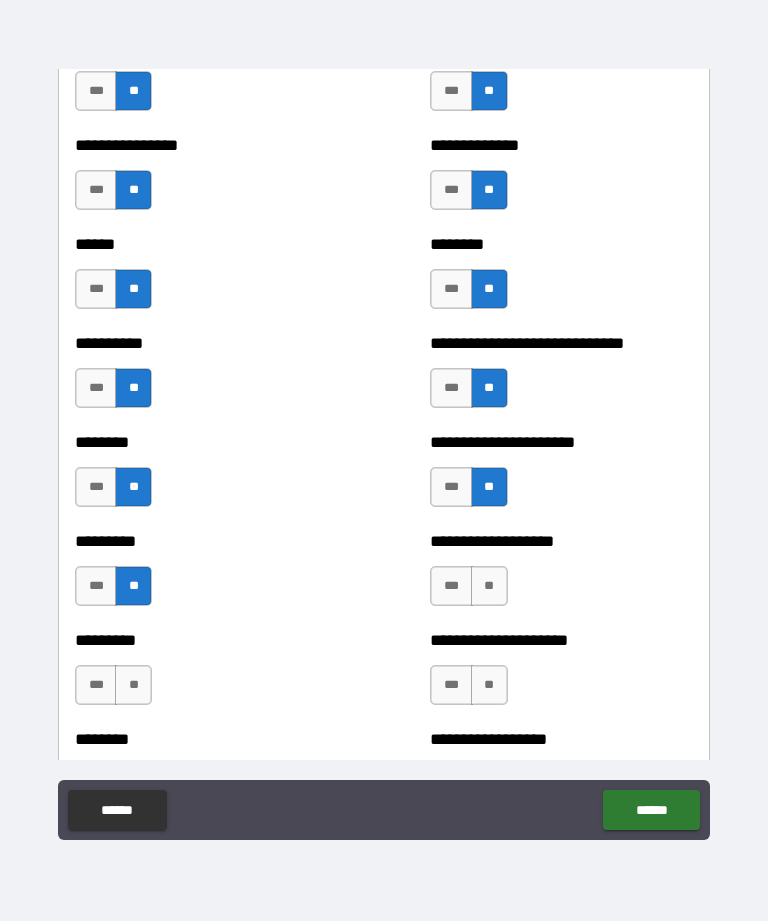 click on "**" at bounding box center [489, 586] 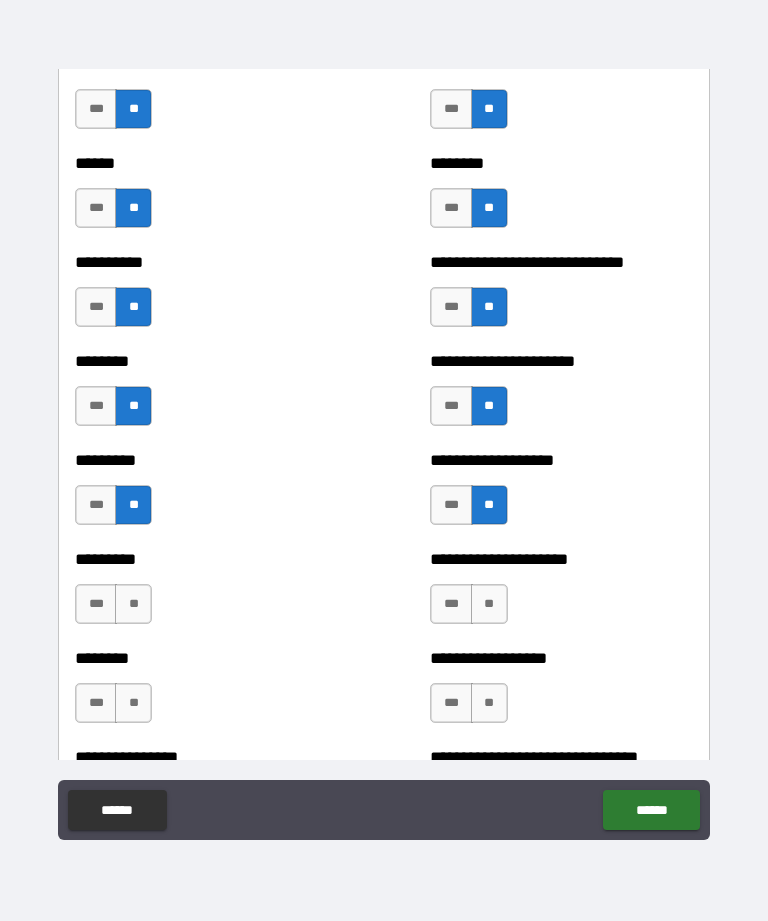 scroll, scrollTop: 6958, scrollLeft: 0, axis: vertical 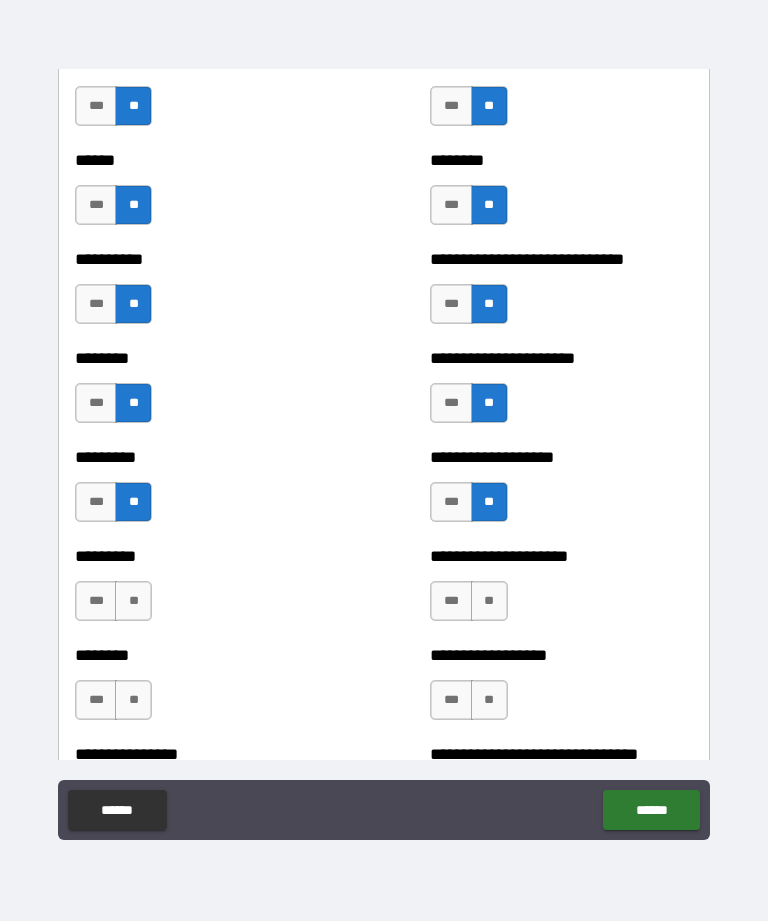 click on "**" at bounding box center [133, 601] 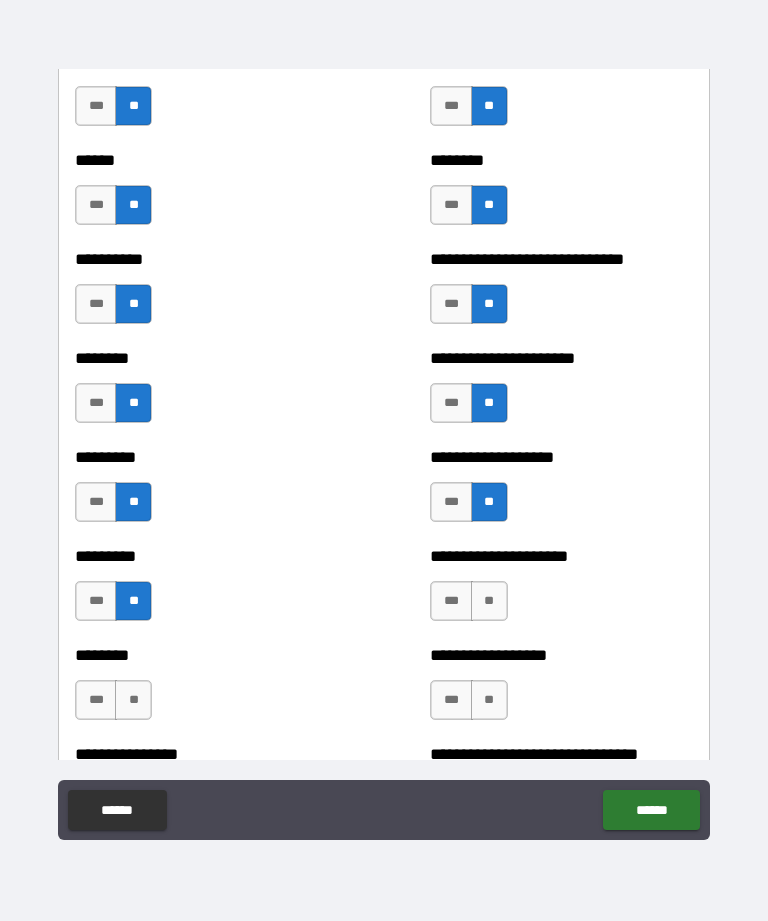 click on "**" at bounding box center (489, 601) 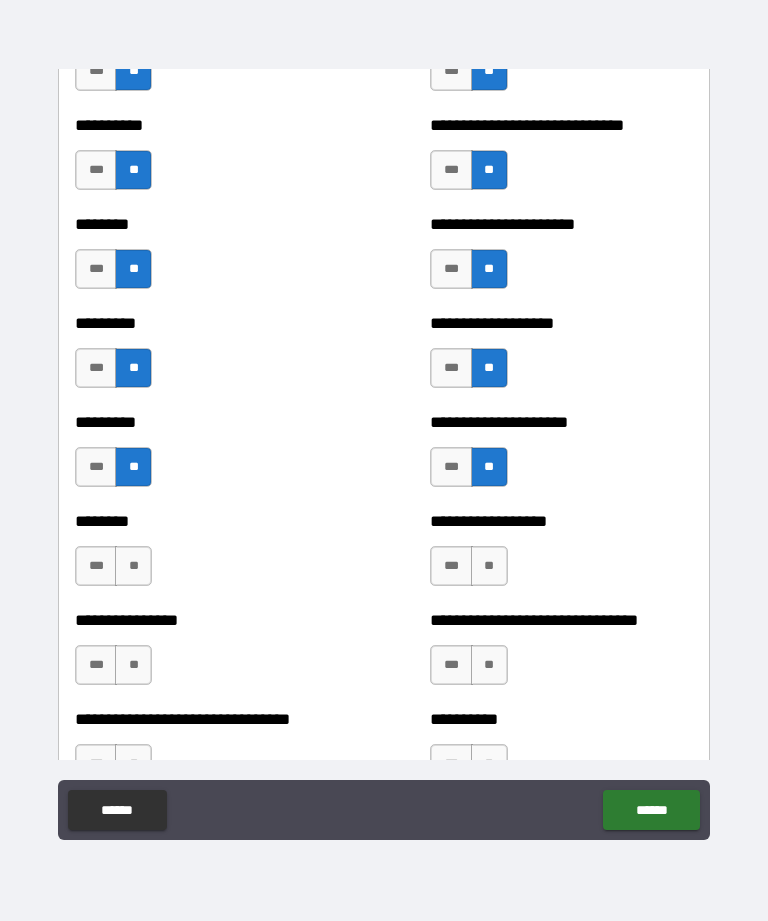 scroll, scrollTop: 7094, scrollLeft: 0, axis: vertical 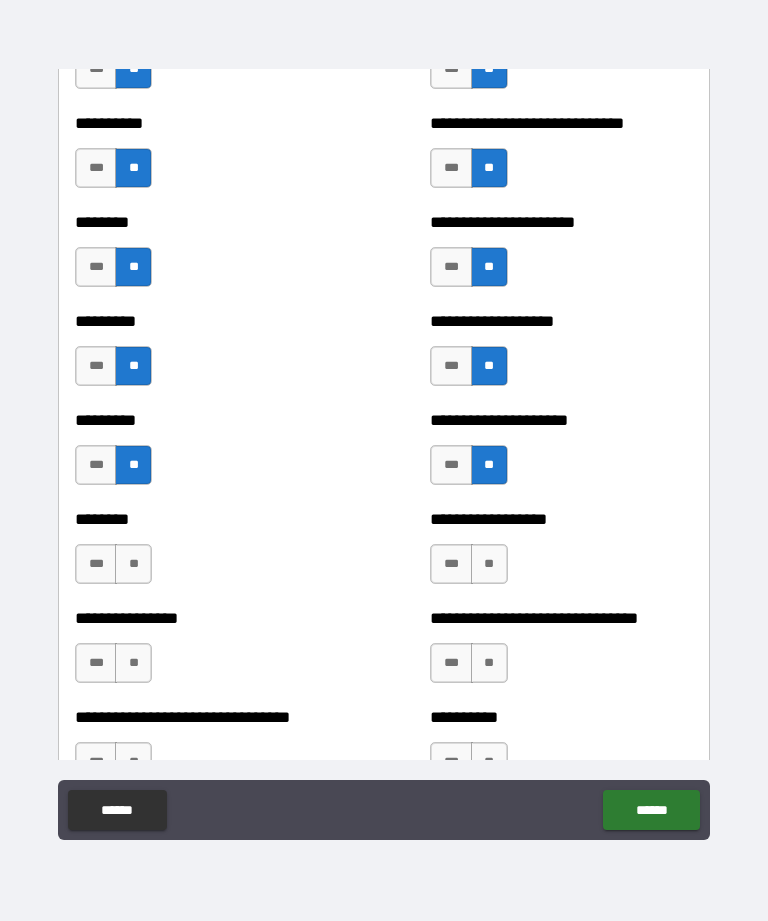 click on "**" at bounding box center (133, 564) 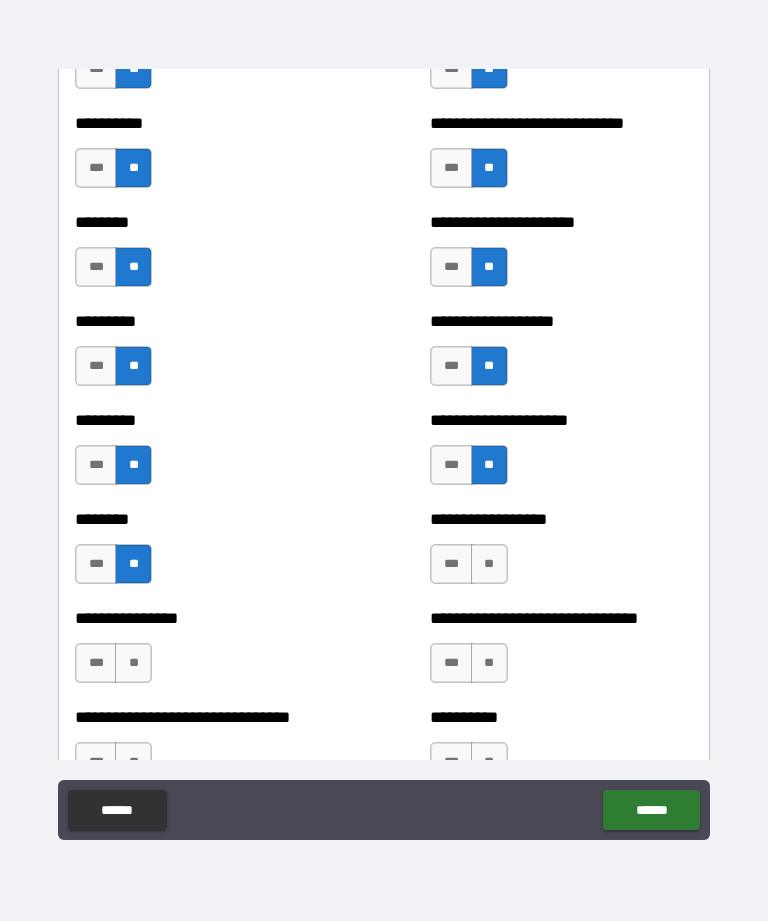 click on "**" at bounding box center [489, 564] 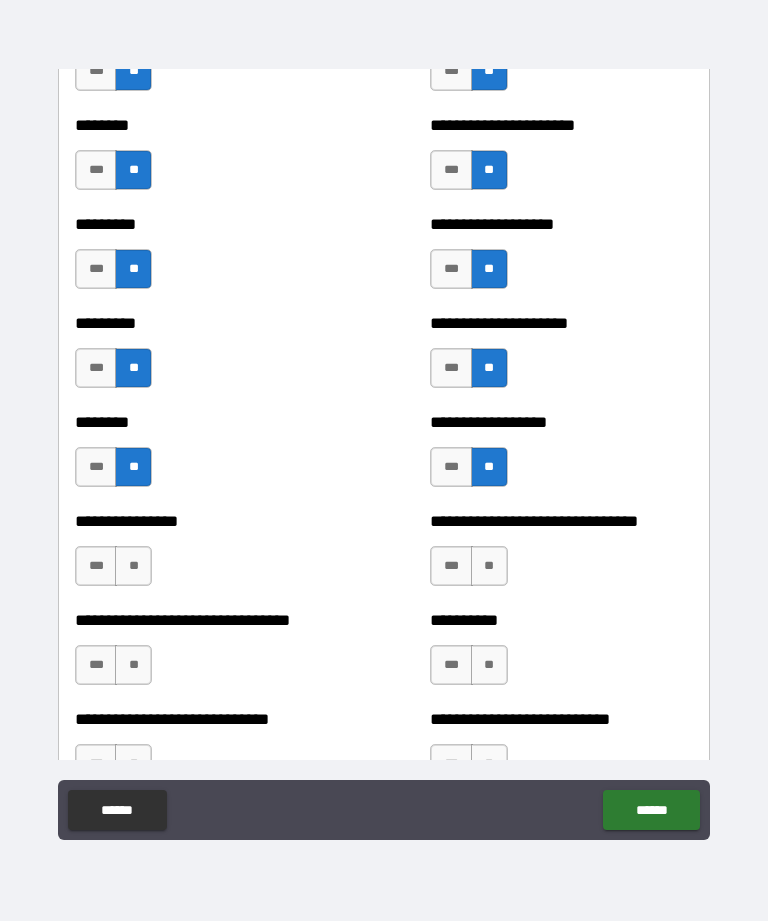 scroll, scrollTop: 7193, scrollLeft: 0, axis: vertical 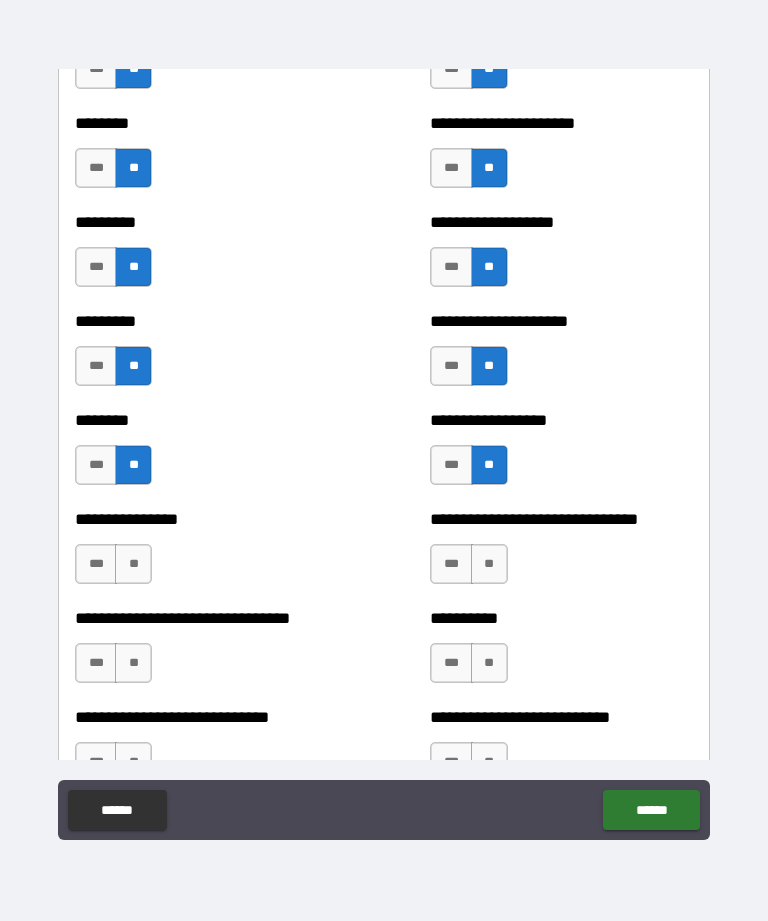 click on "***" at bounding box center [96, 564] 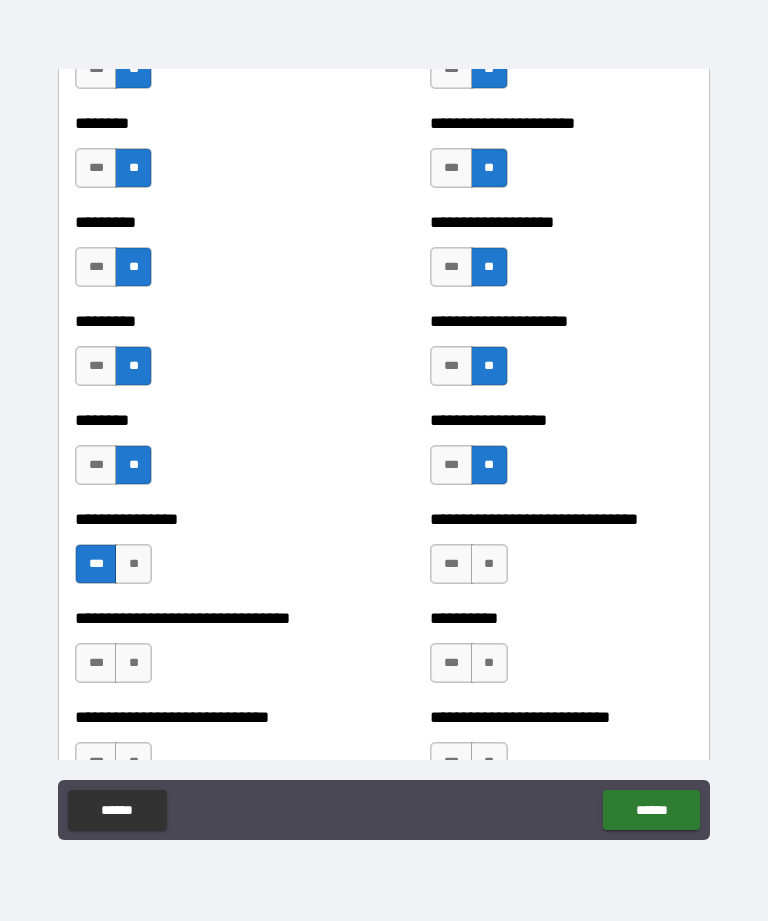 click on "**" at bounding box center (489, 564) 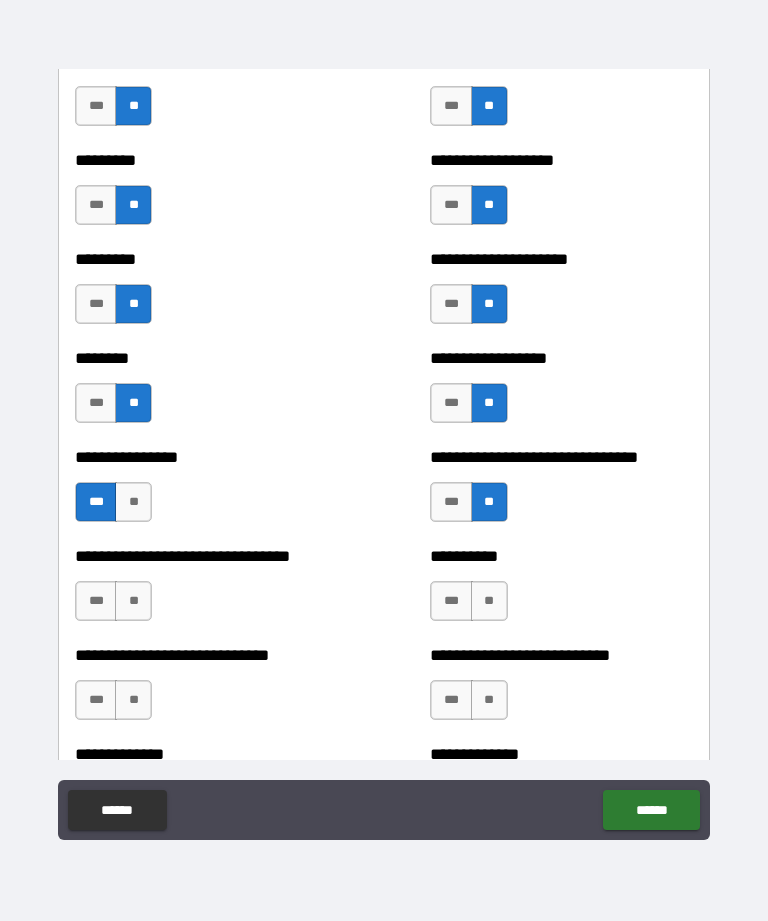 scroll, scrollTop: 7258, scrollLeft: 0, axis: vertical 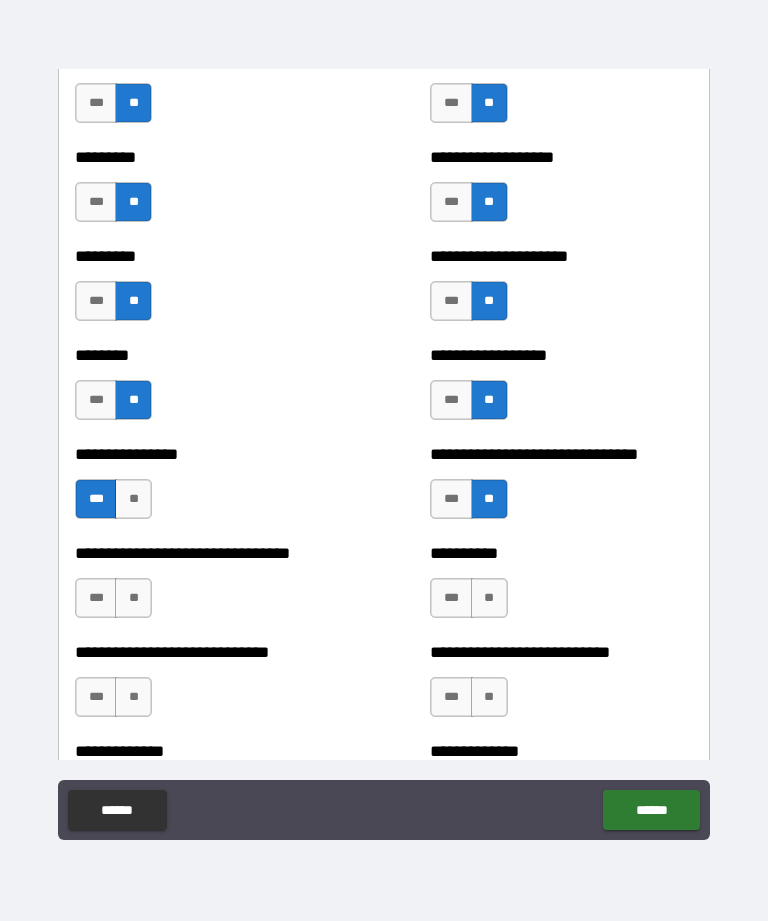 click on "**" at bounding box center [133, 598] 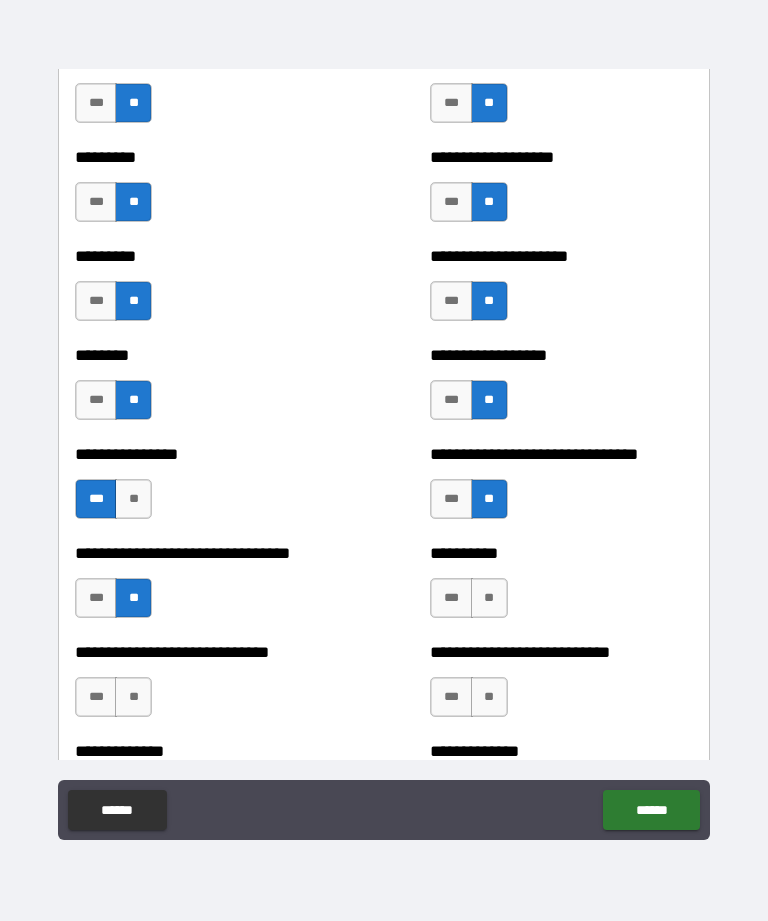 click on "**" at bounding box center (489, 598) 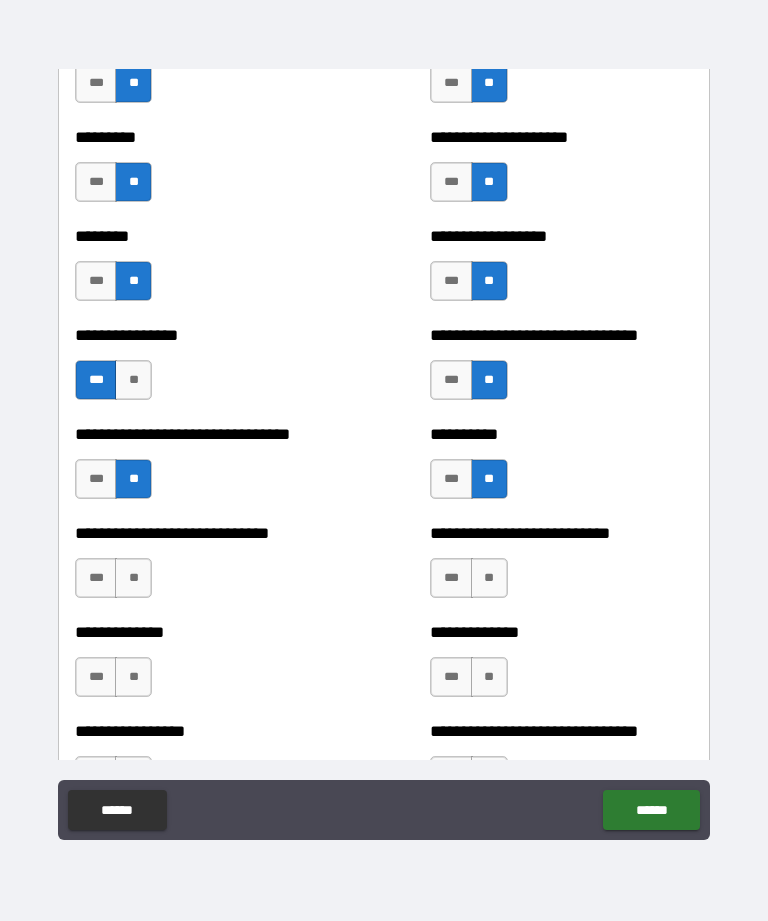 scroll, scrollTop: 7378, scrollLeft: 0, axis: vertical 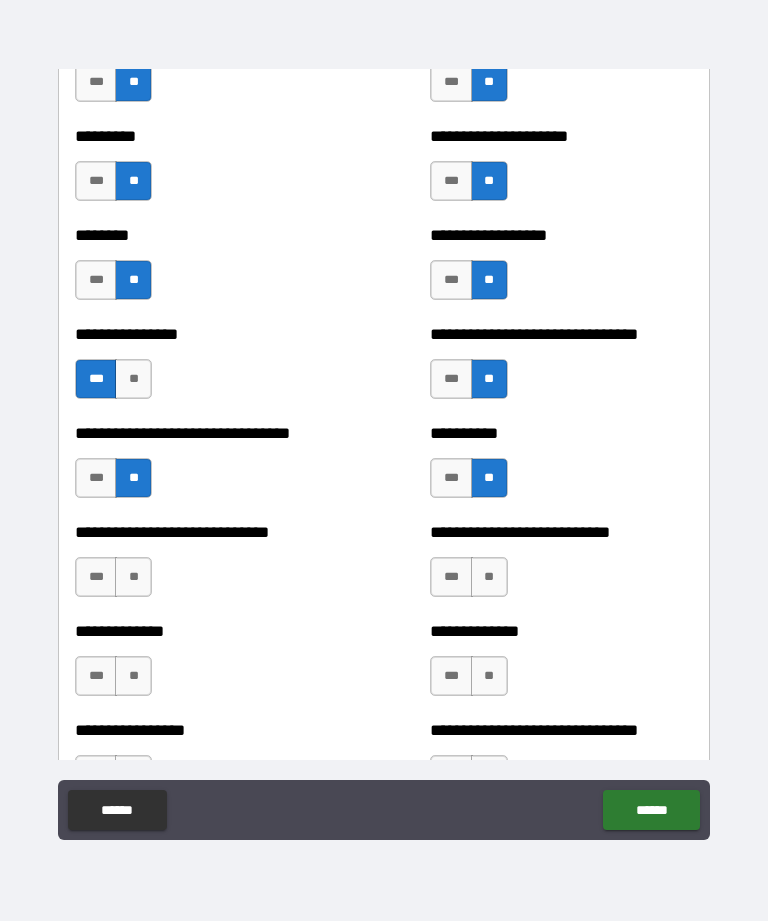 click on "**" at bounding box center [133, 577] 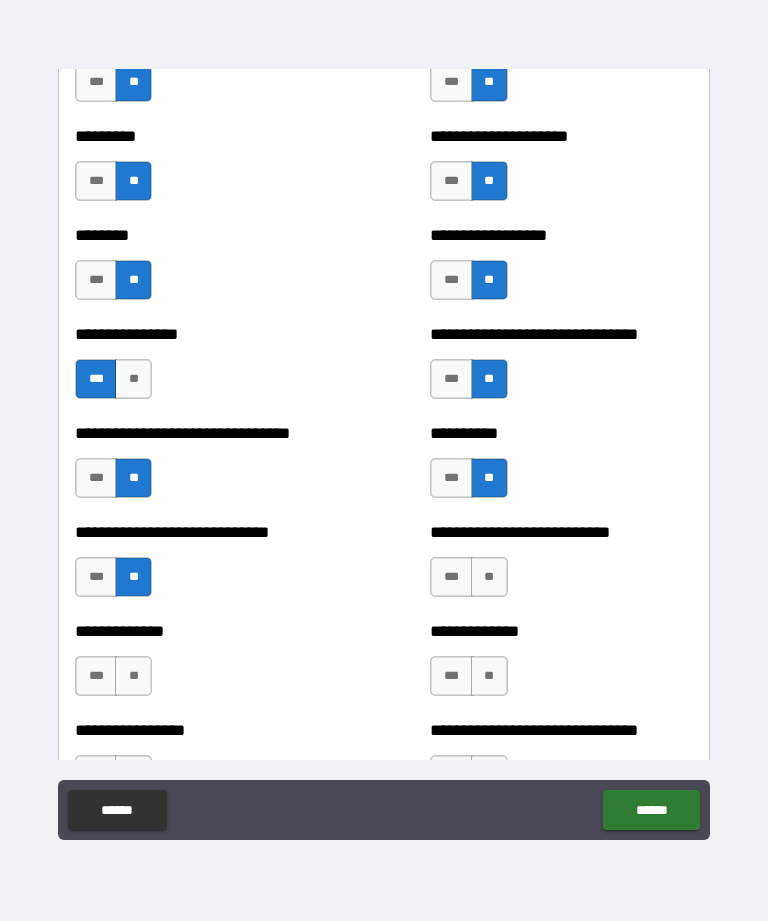 click on "**" at bounding box center [489, 577] 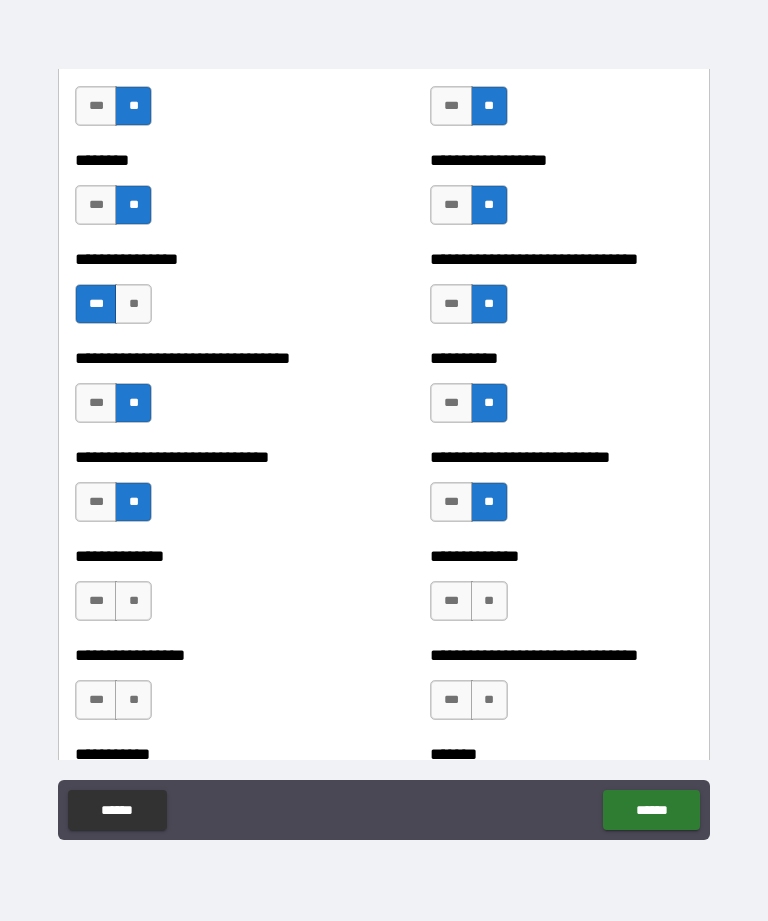 scroll, scrollTop: 7456, scrollLeft: 0, axis: vertical 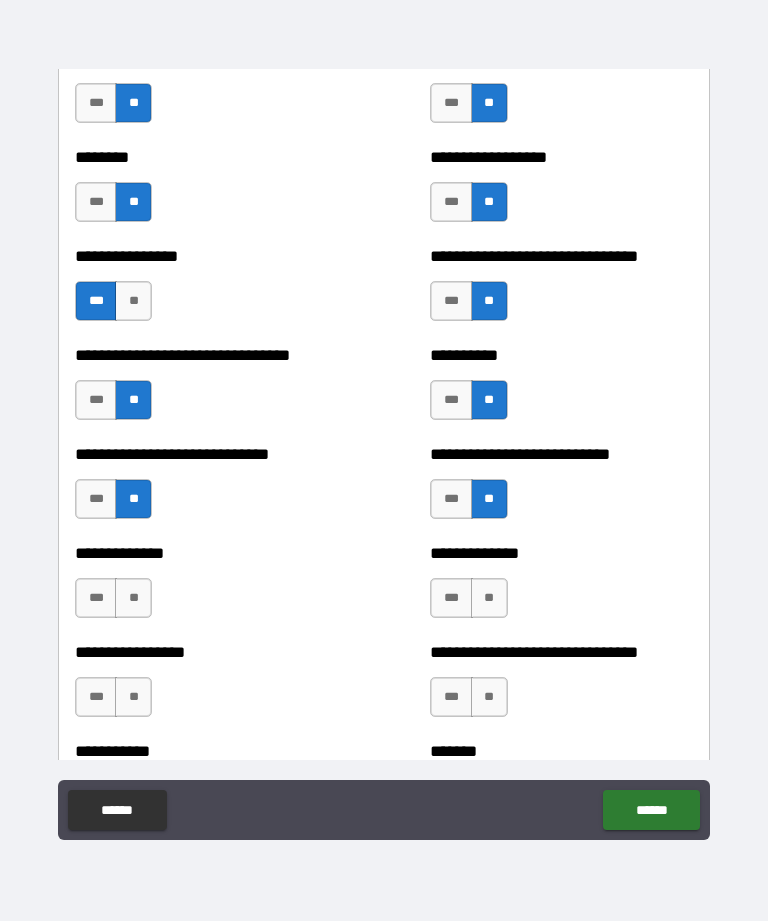 click on "**" at bounding box center (133, 598) 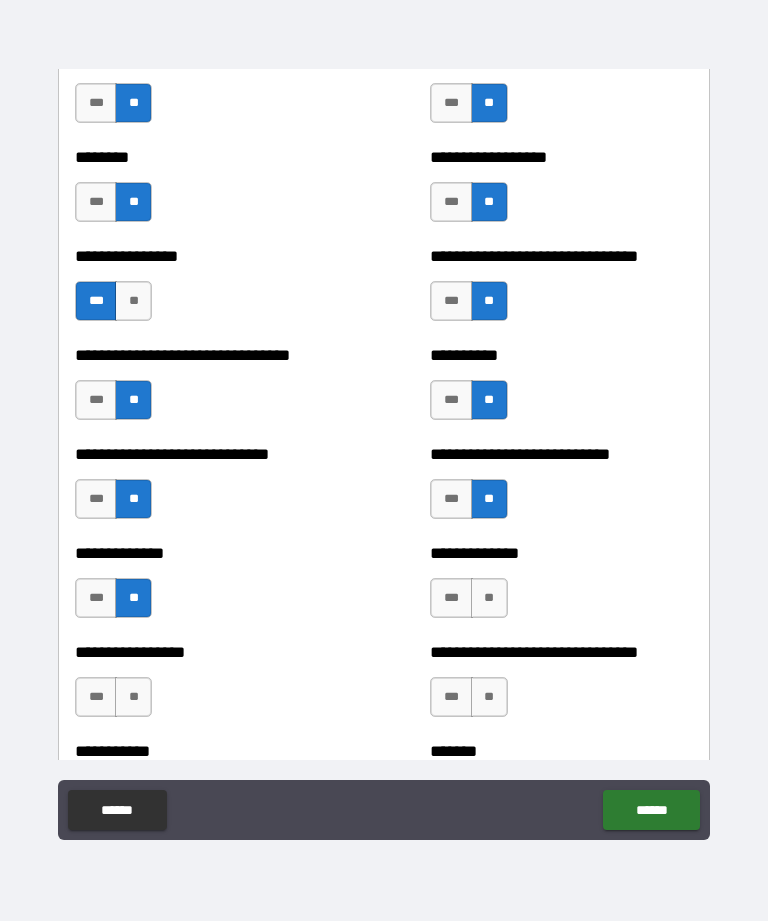 click on "**" at bounding box center [489, 598] 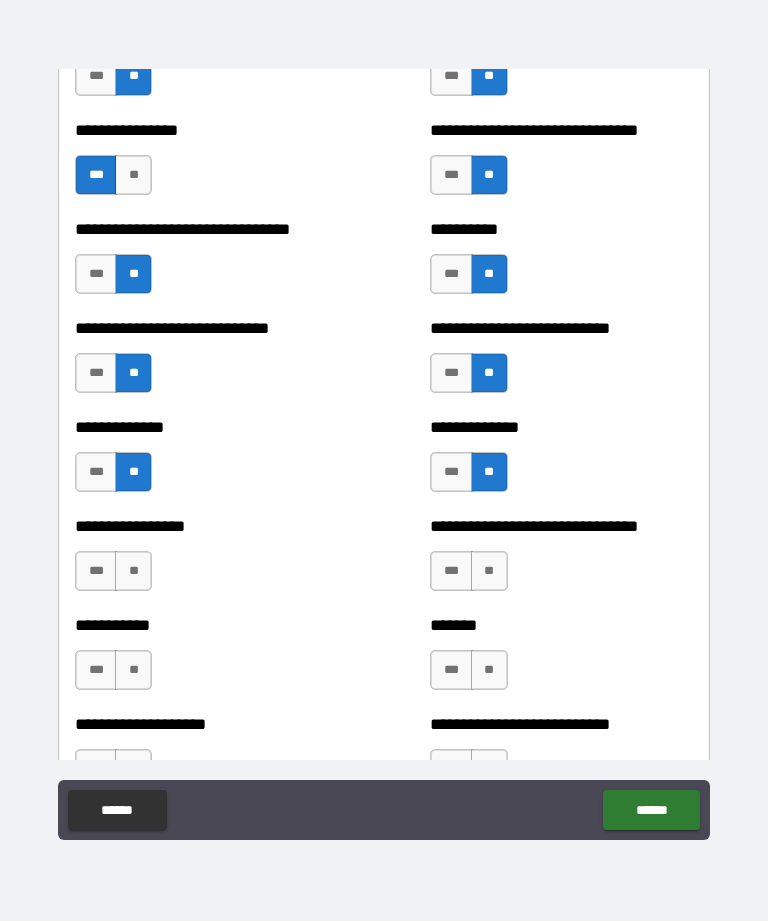 scroll, scrollTop: 7585, scrollLeft: 0, axis: vertical 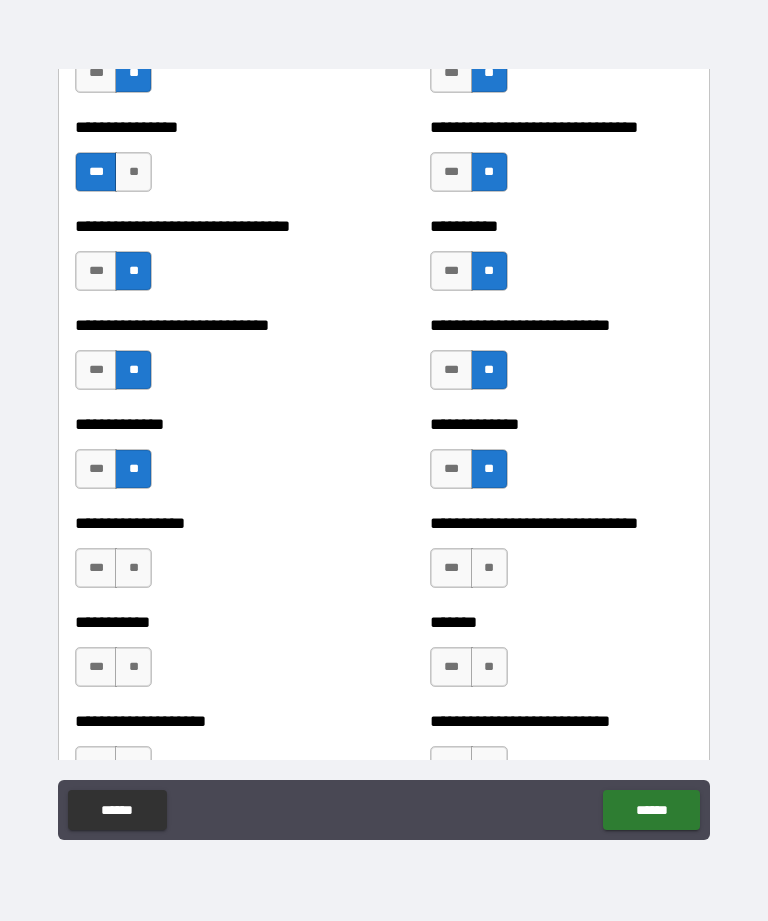 click on "**" at bounding box center [133, 568] 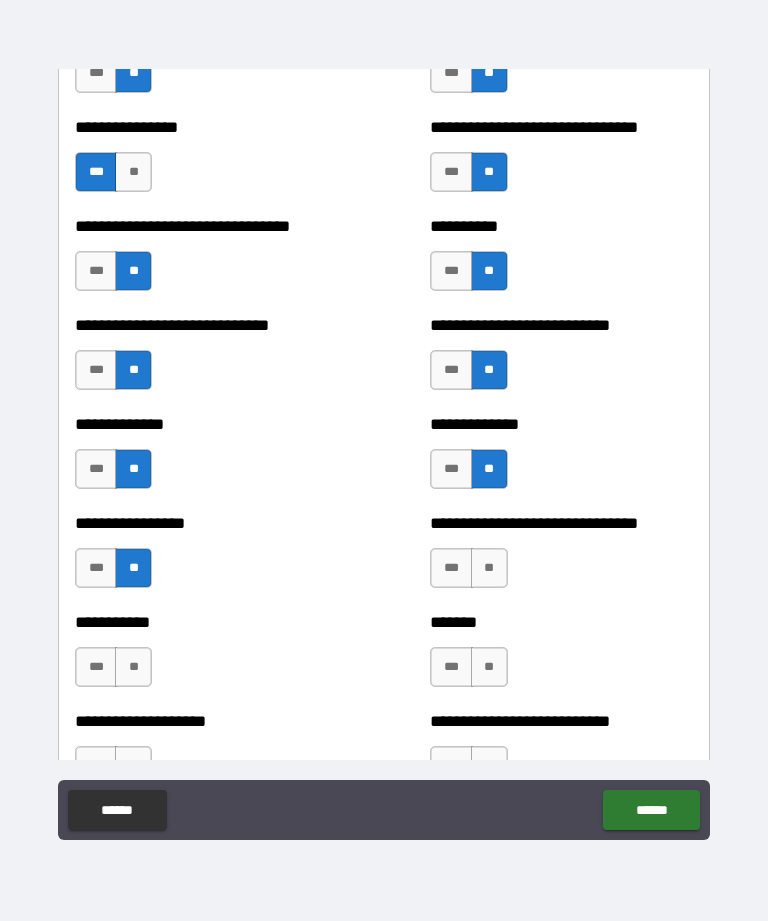 click on "**" at bounding box center [489, 568] 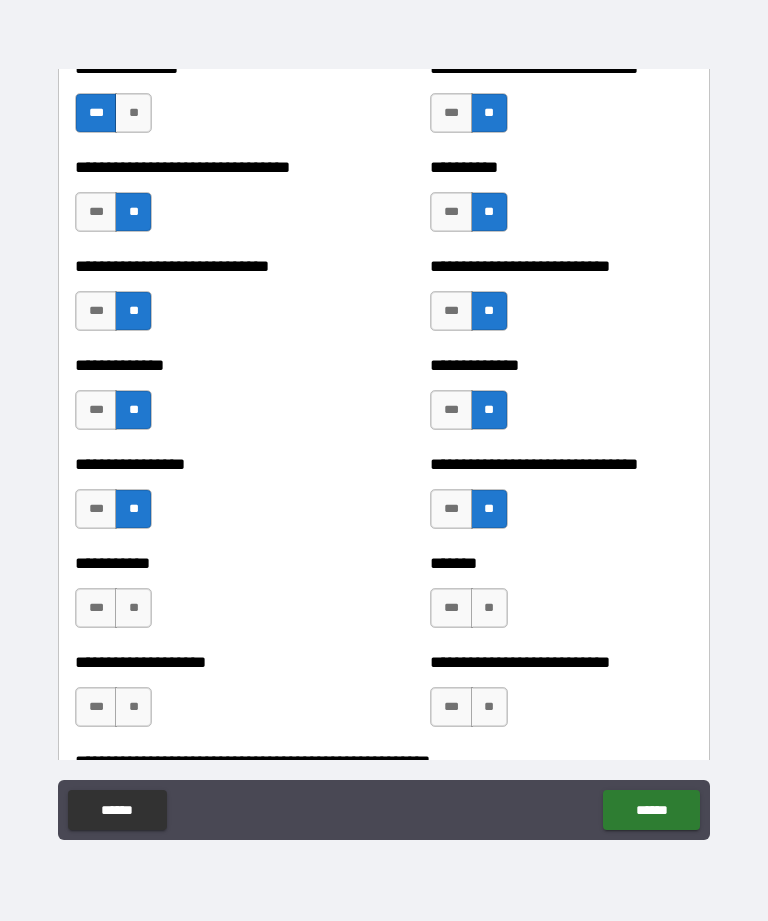 scroll, scrollTop: 7646, scrollLeft: 0, axis: vertical 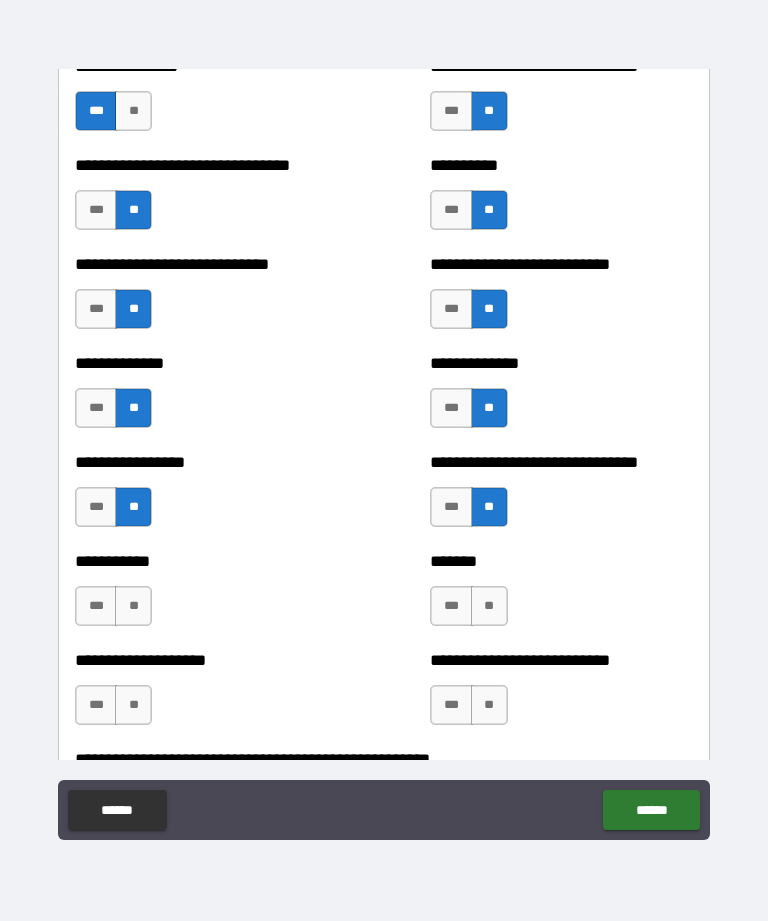 click on "**" at bounding box center (133, 606) 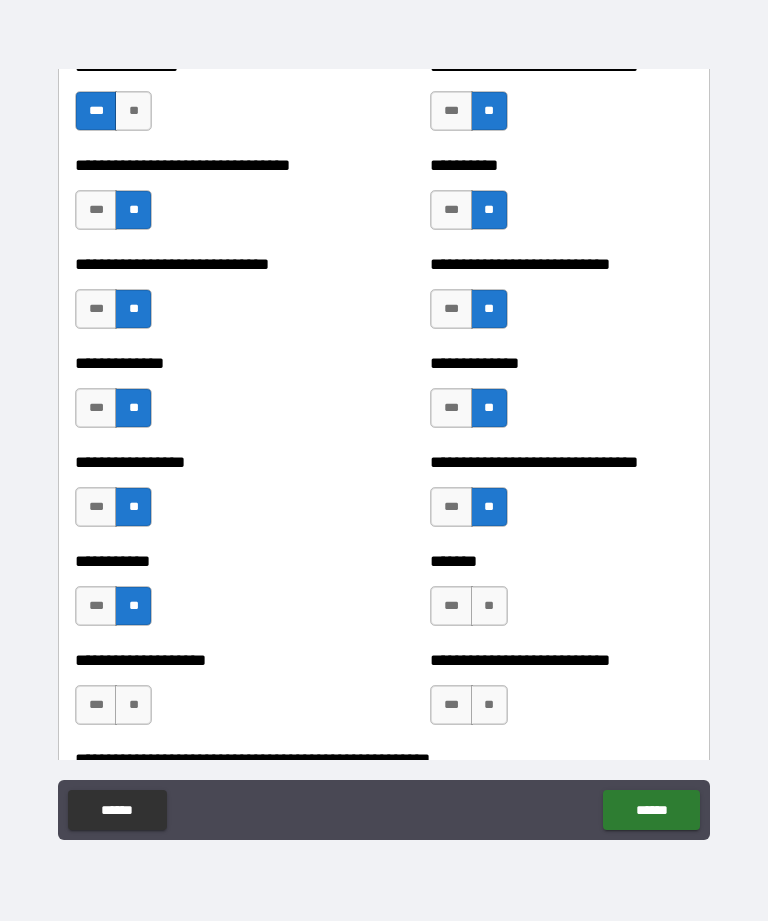 click on "**" at bounding box center (489, 606) 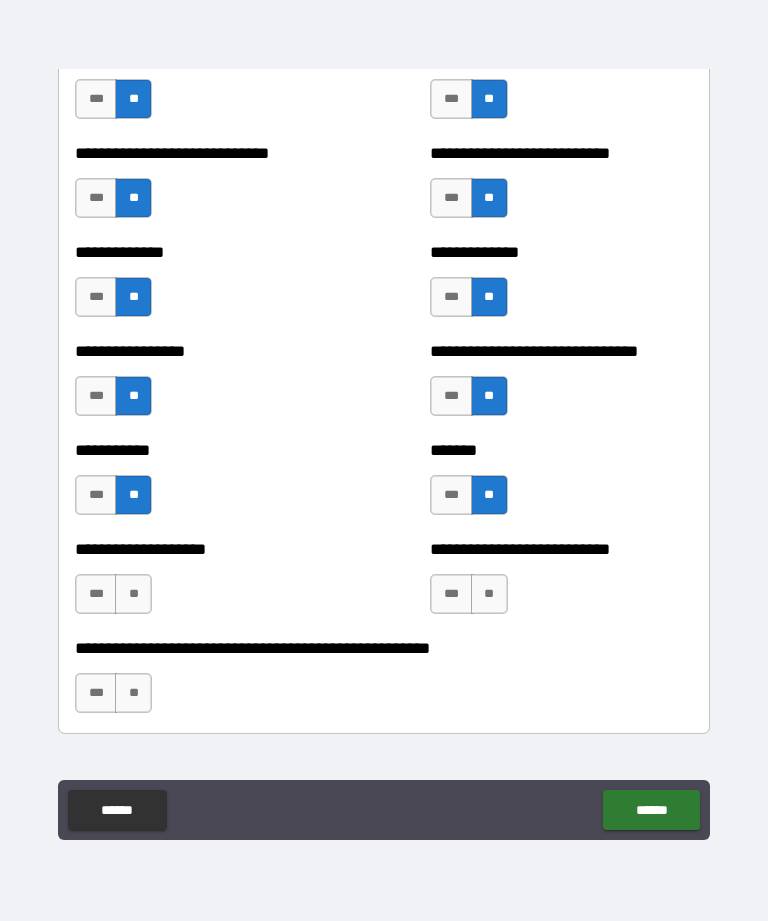 scroll, scrollTop: 7759, scrollLeft: 0, axis: vertical 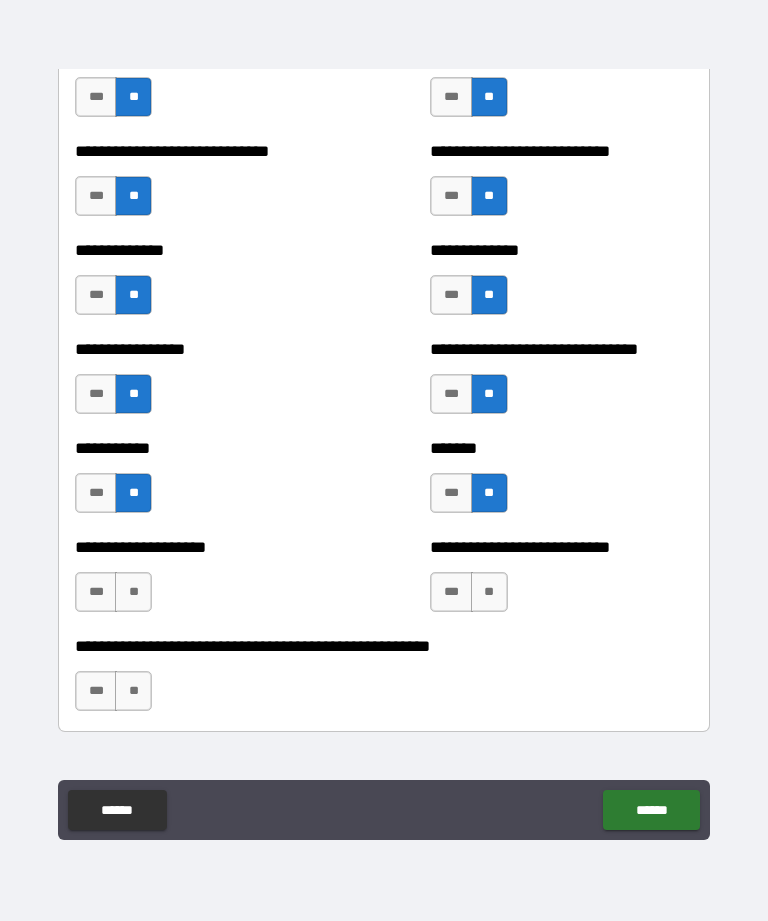 click on "***" at bounding box center [451, 493] 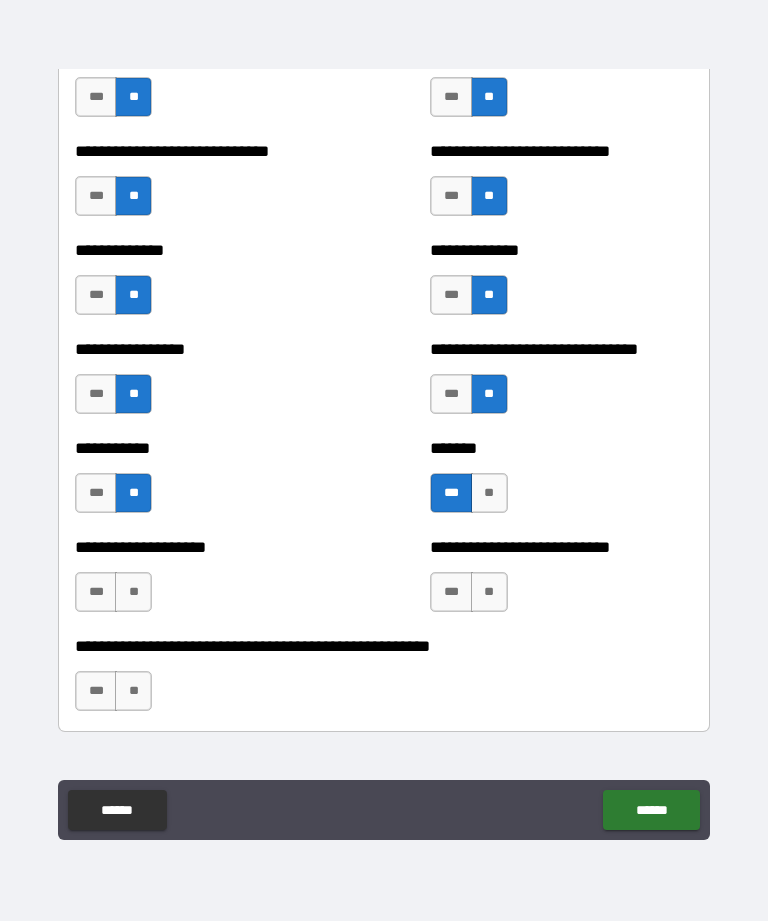 click on "**" at bounding box center (133, 592) 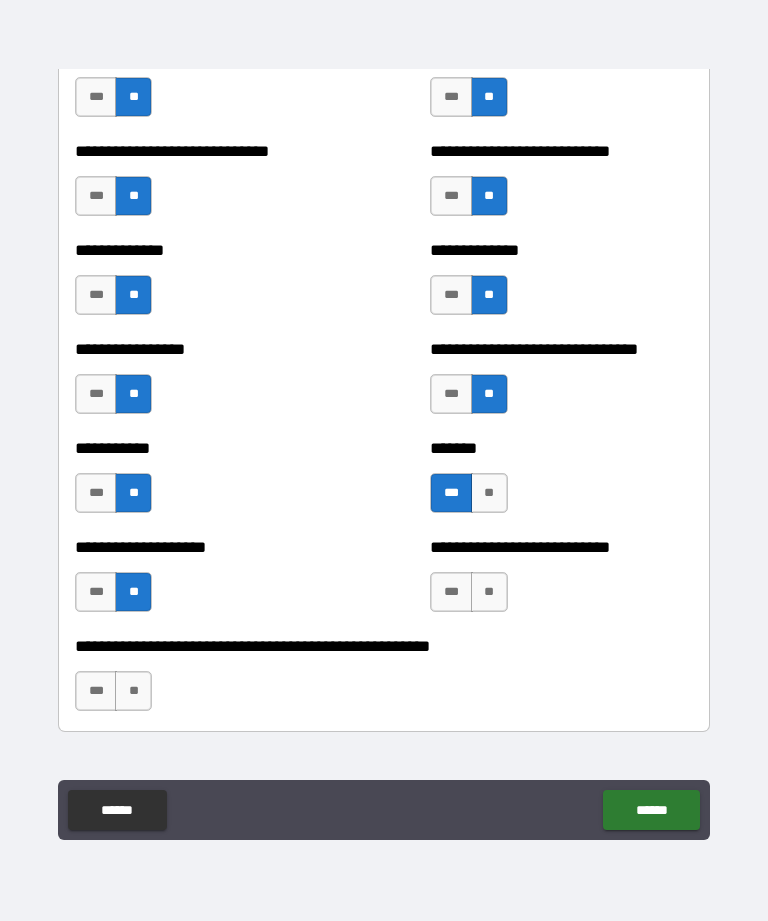 click on "**" at bounding box center (489, 592) 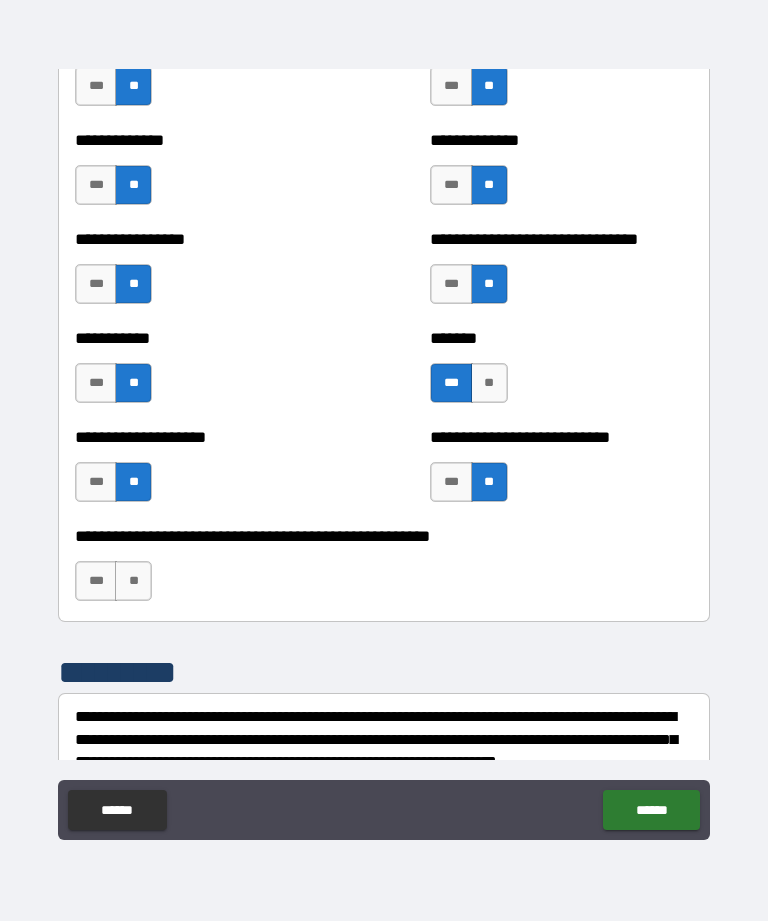 scroll, scrollTop: 7870, scrollLeft: 0, axis: vertical 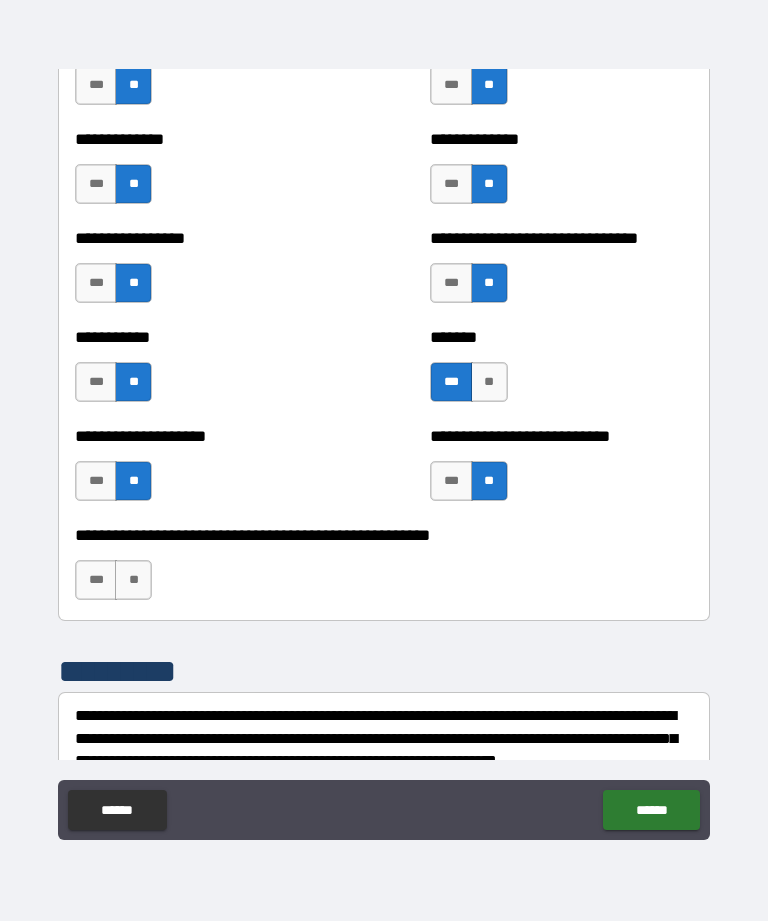 click on "**" at bounding box center (133, 580) 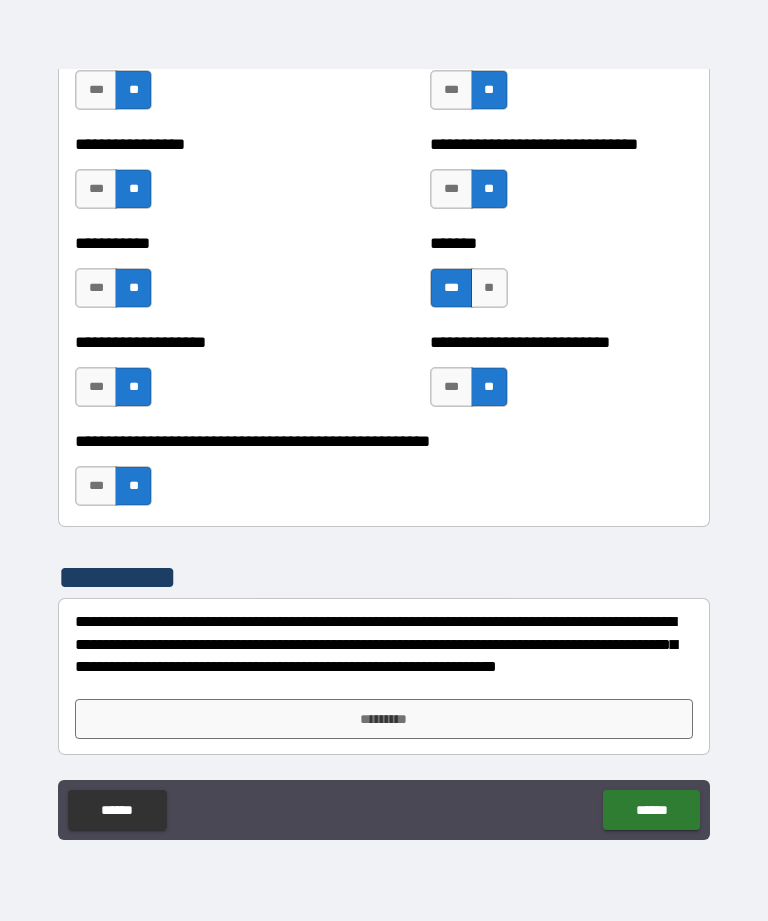 scroll, scrollTop: 7964, scrollLeft: 0, axis: vertical 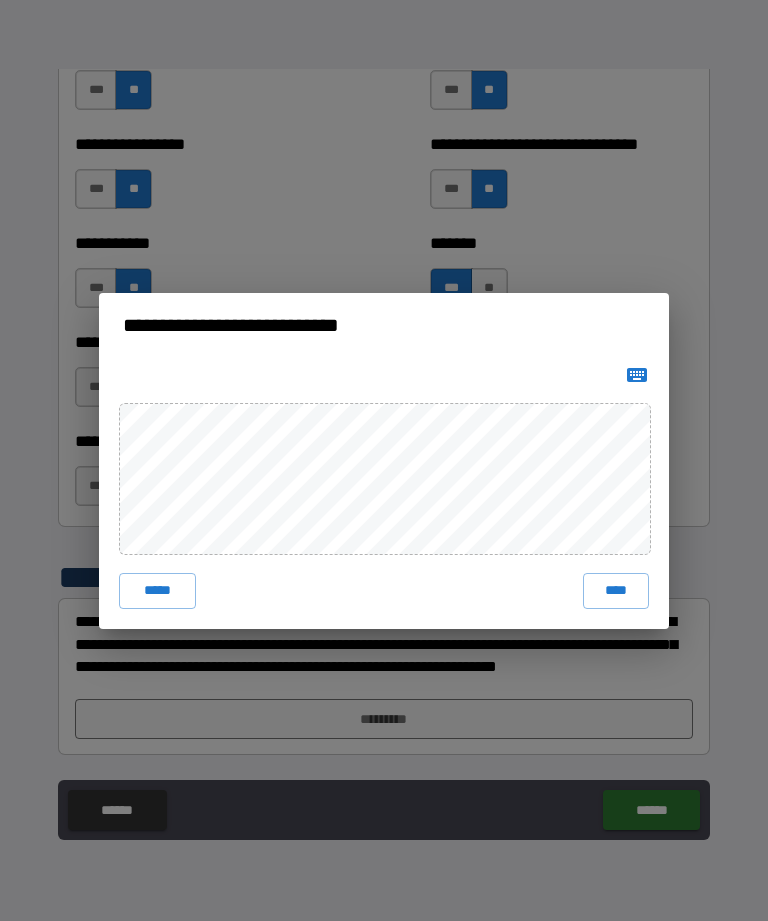 click on "****" at bounding box center (616, 591) 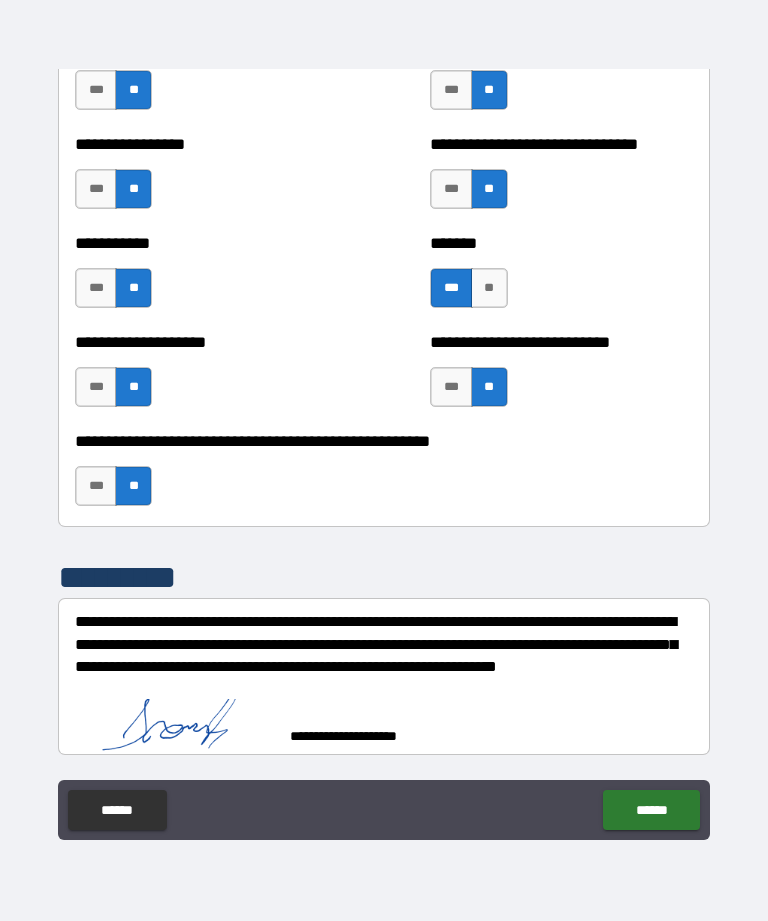 scroll, scrollTop: 7954, scrollLeft: 0, axis: vertical 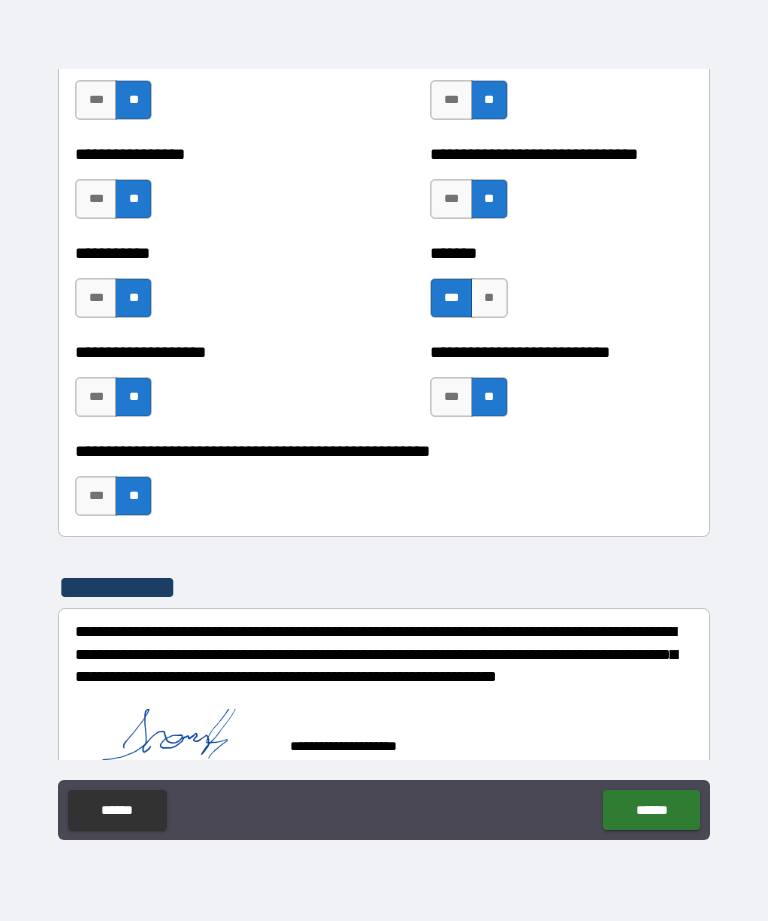 click on "******" at bounding box center [651, 810] 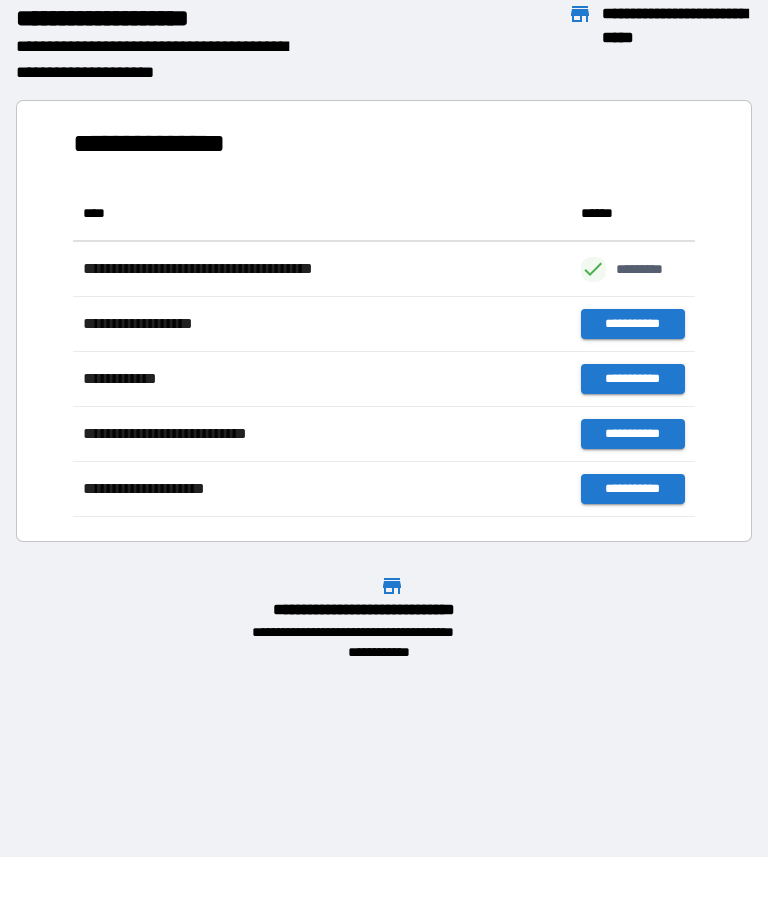 scroll, scrollTop: 1, scrollLeft: 1, axis: both 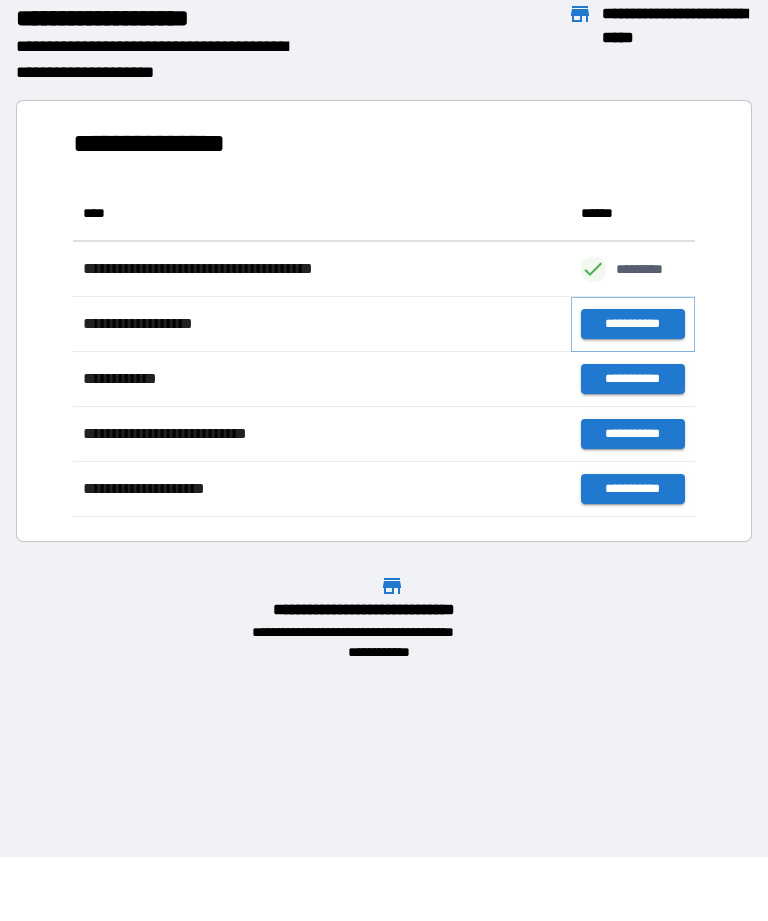 click on "**********" at bounding box center (633, 324) 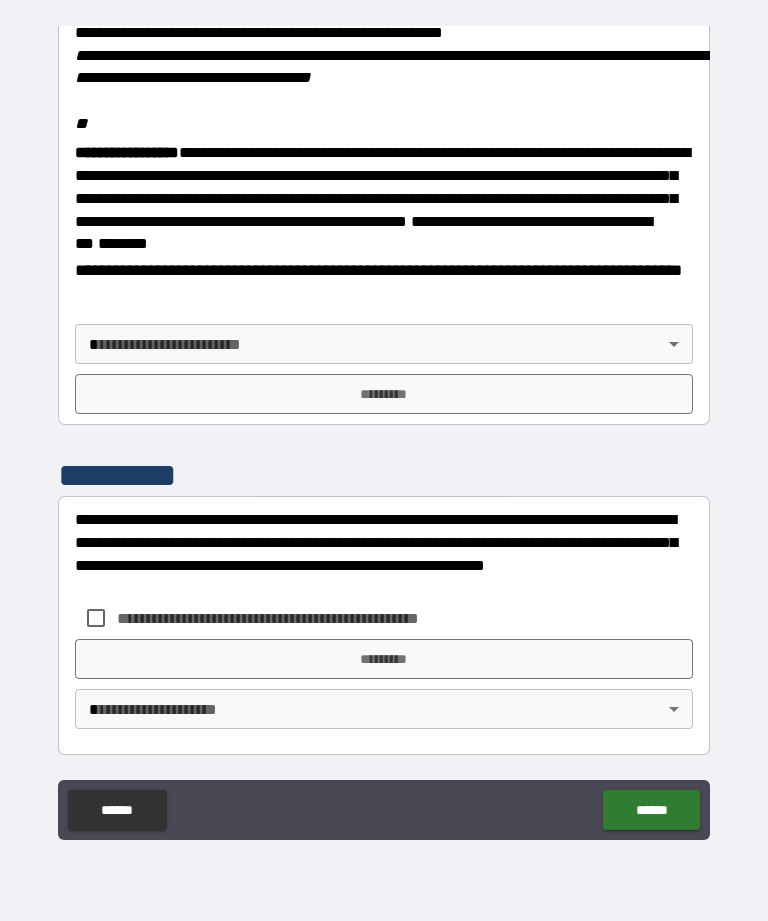 scroll, scrollTop: 2382, scrollLeft: 0, axis: vertical 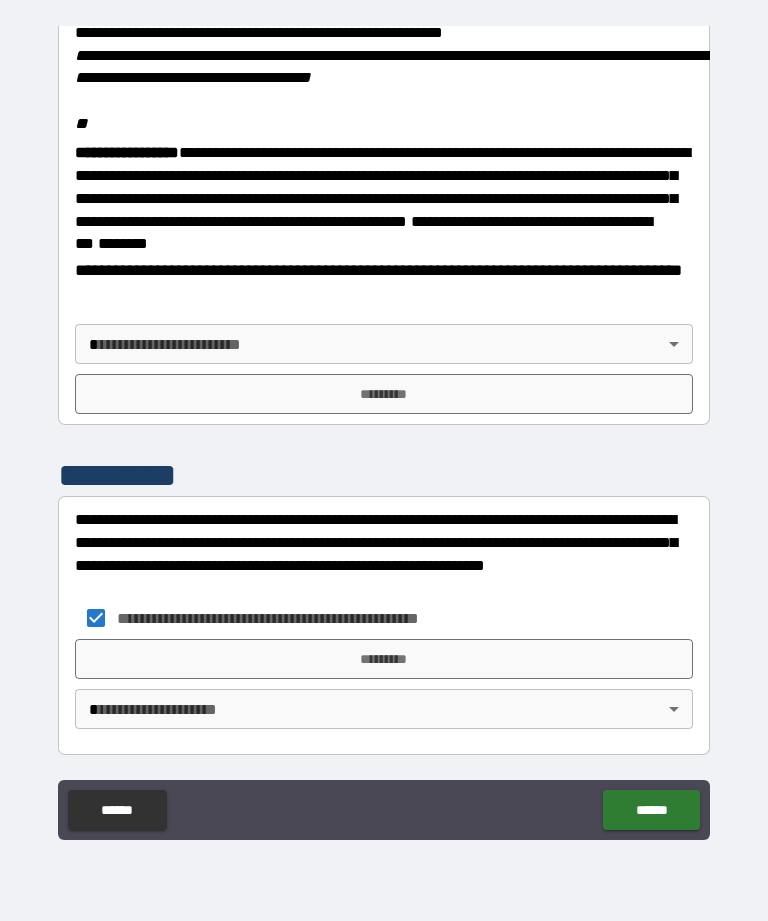click on "**********" at bounding box center [384, 428] 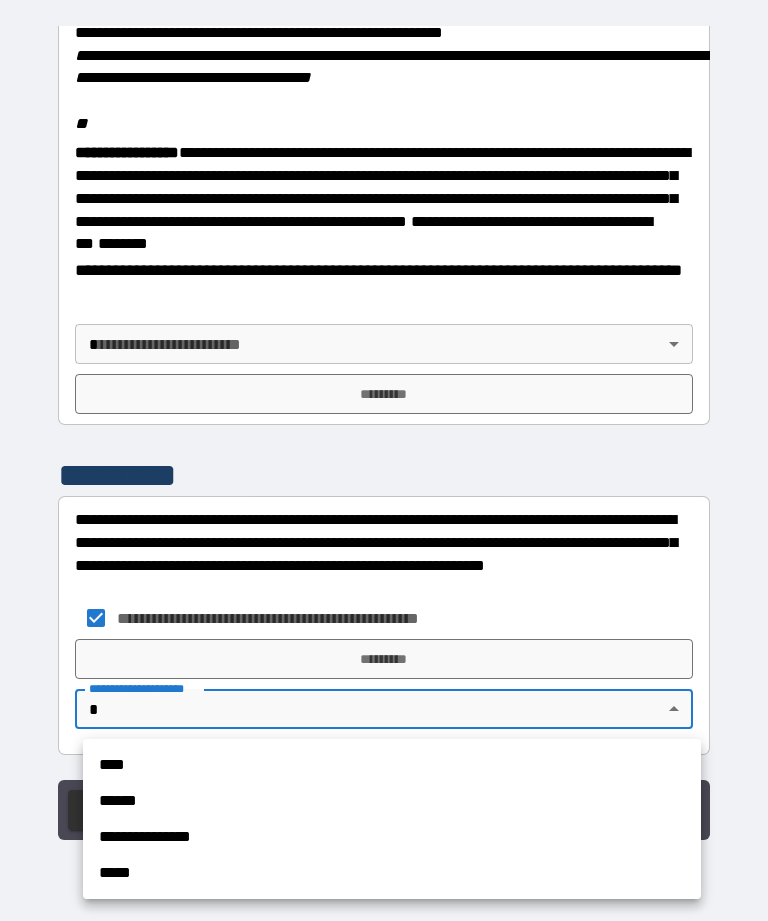 click on "**********" at bounding box center [392, 837] 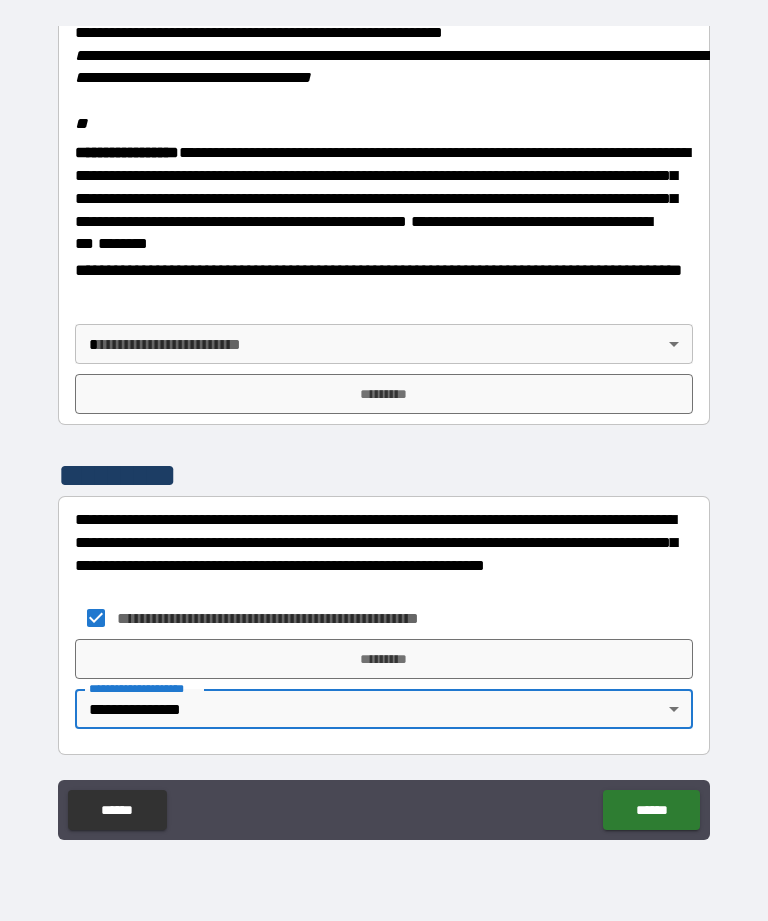 click on "*********" at bounding box center (384, 659) 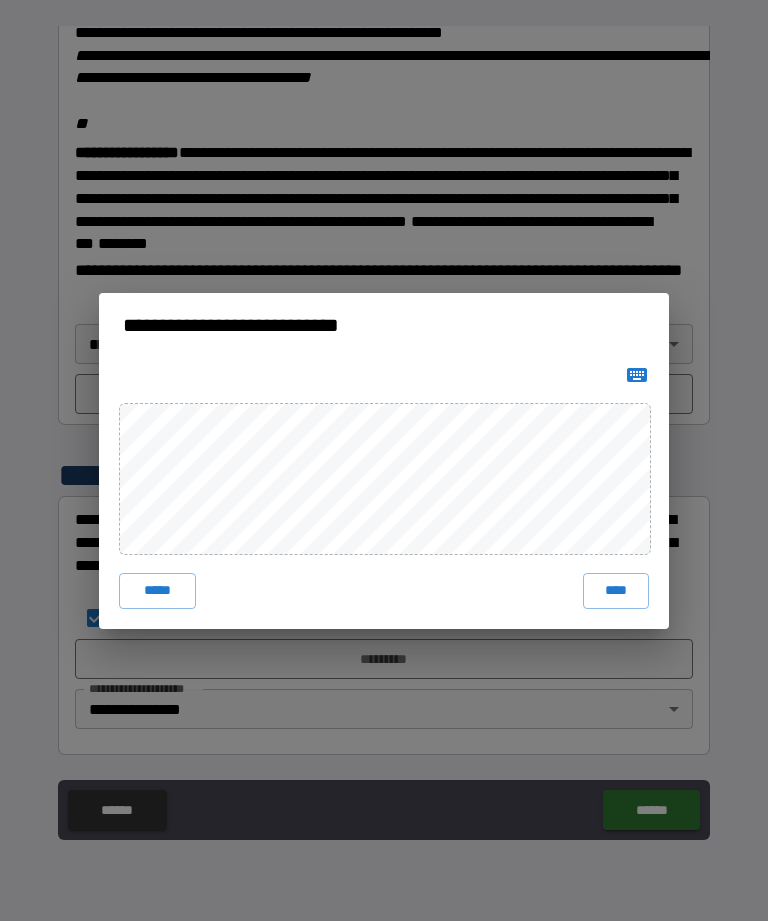 click on "****" at bounding box center (616, 591) 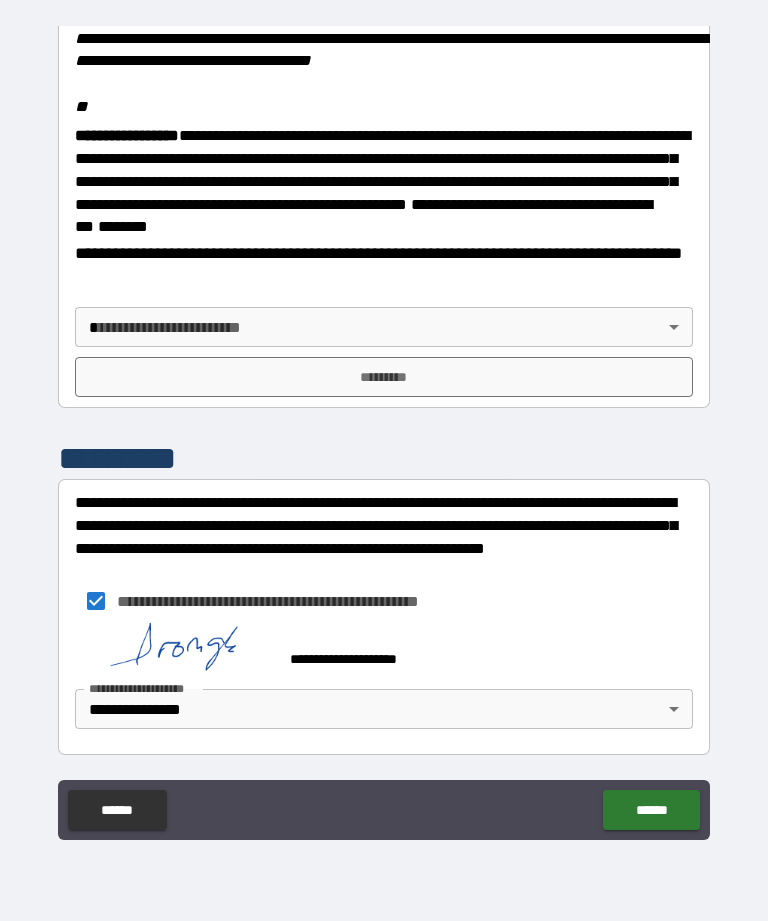 scroll, scrollTop: 2399, scrollLeft: 0, axis: vertical 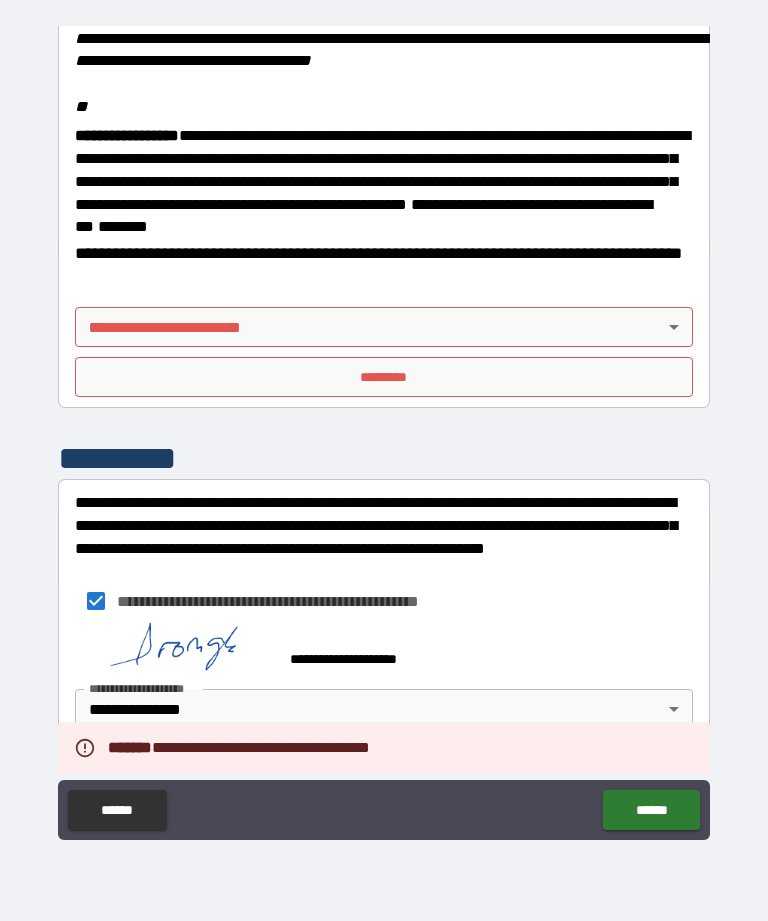click on "**********" at bounding box center [384, 428] 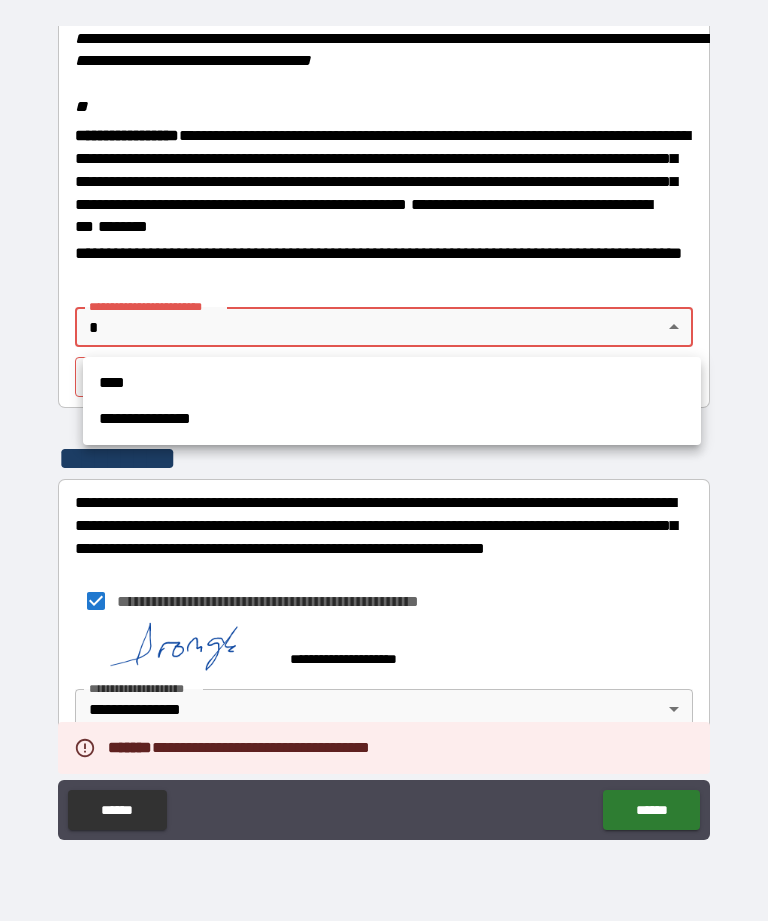 click on "**********" at bounding box center [392, 419] 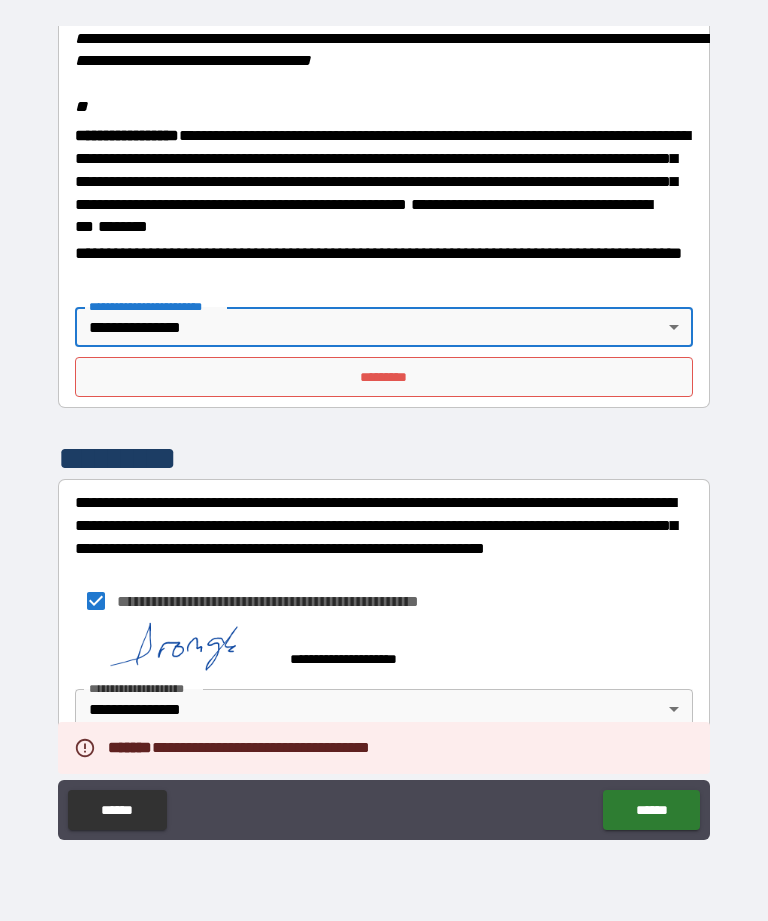 type on "**********" 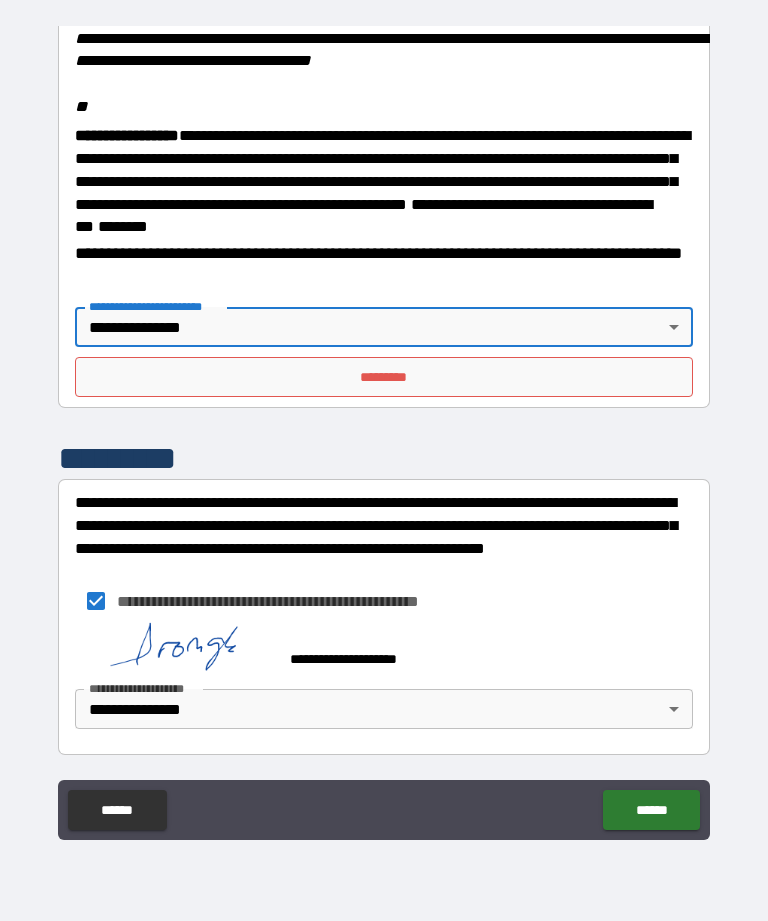 scroll, scrollTop: 2399, scrollLeft: 0, axis: vertical 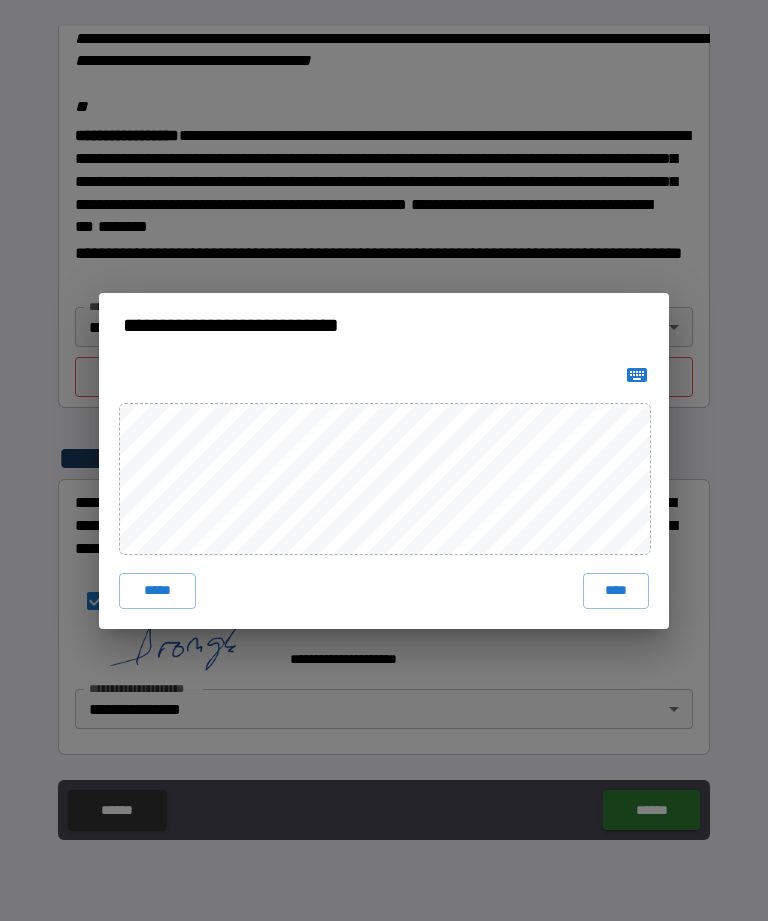 click on "****" at bounding box center [616, 591] 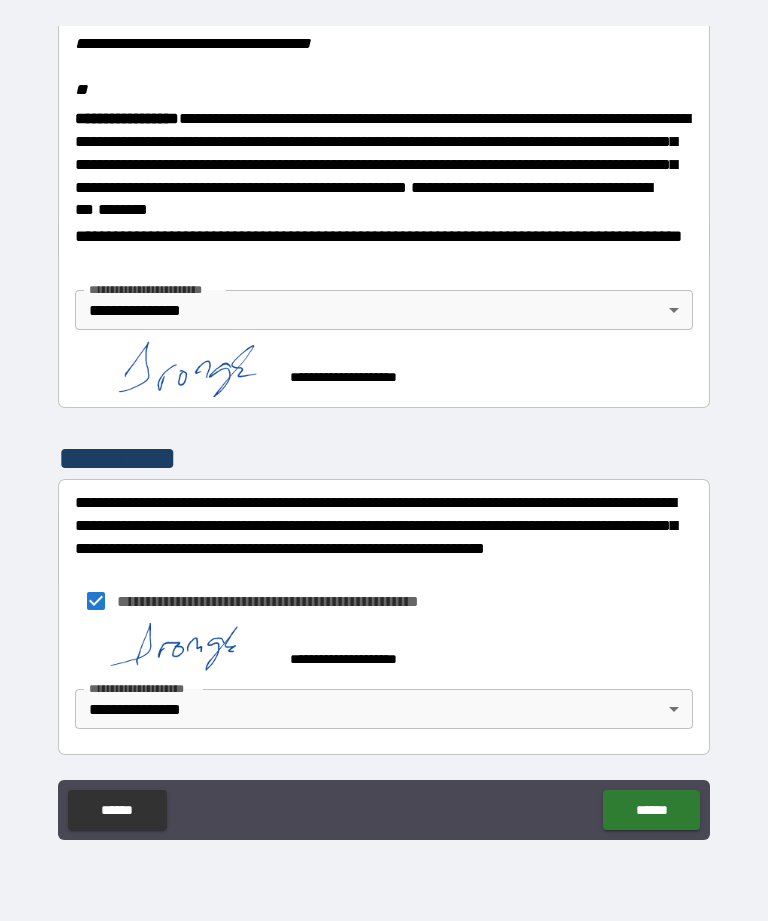 click on "******" at bounding box center [651, 810] 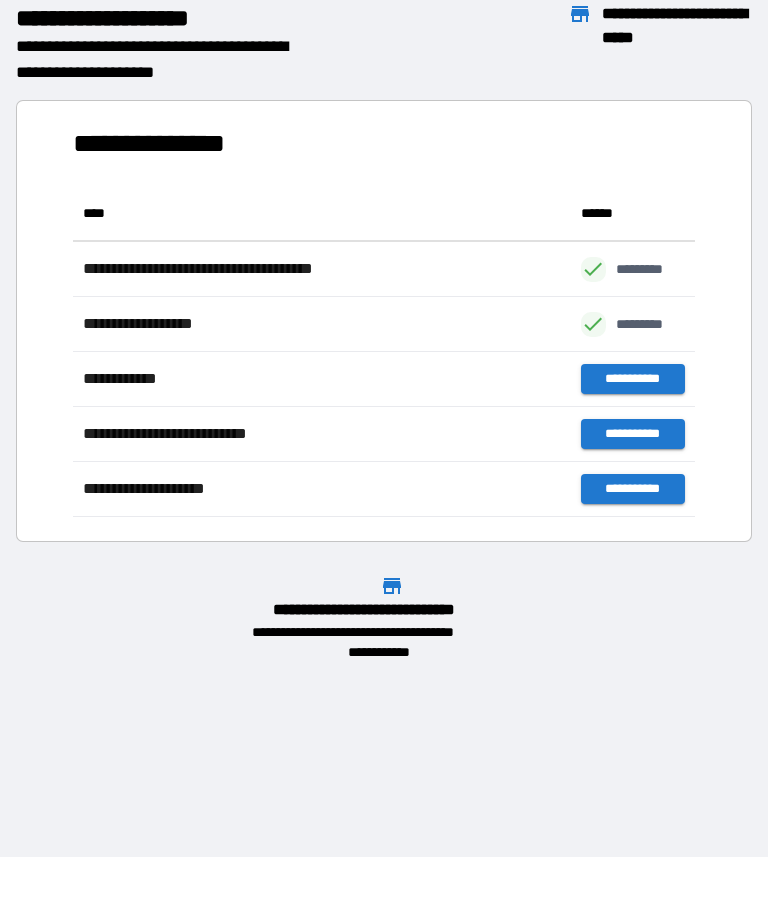 scroll, scrollTop: 1, scrollLeft: 1, axis: both 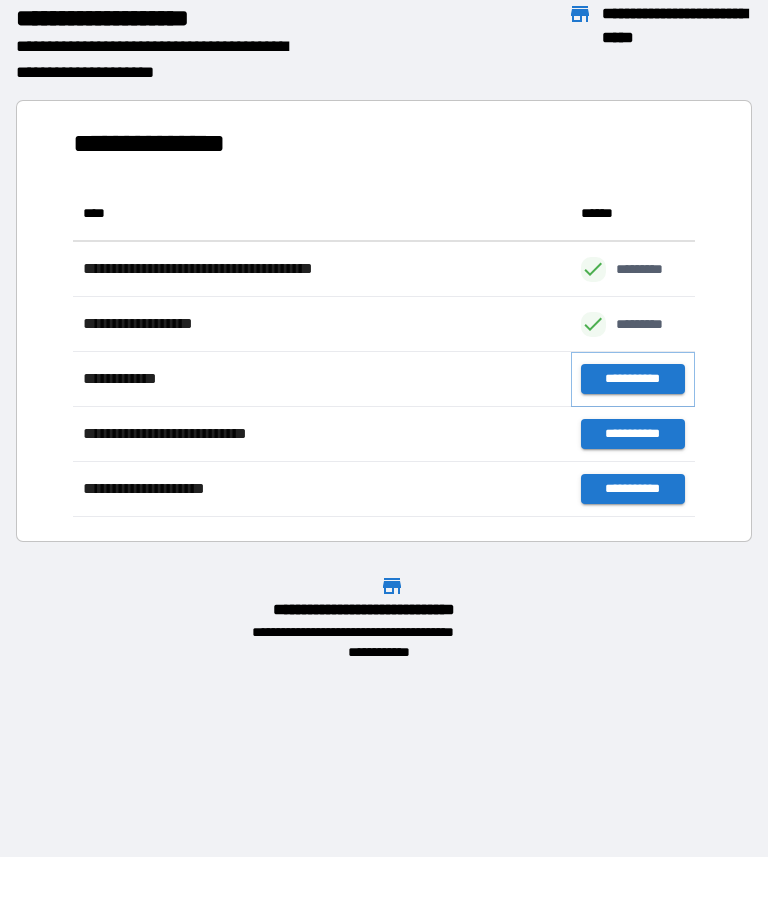 click on "**********" at bounding box center [633, 379] 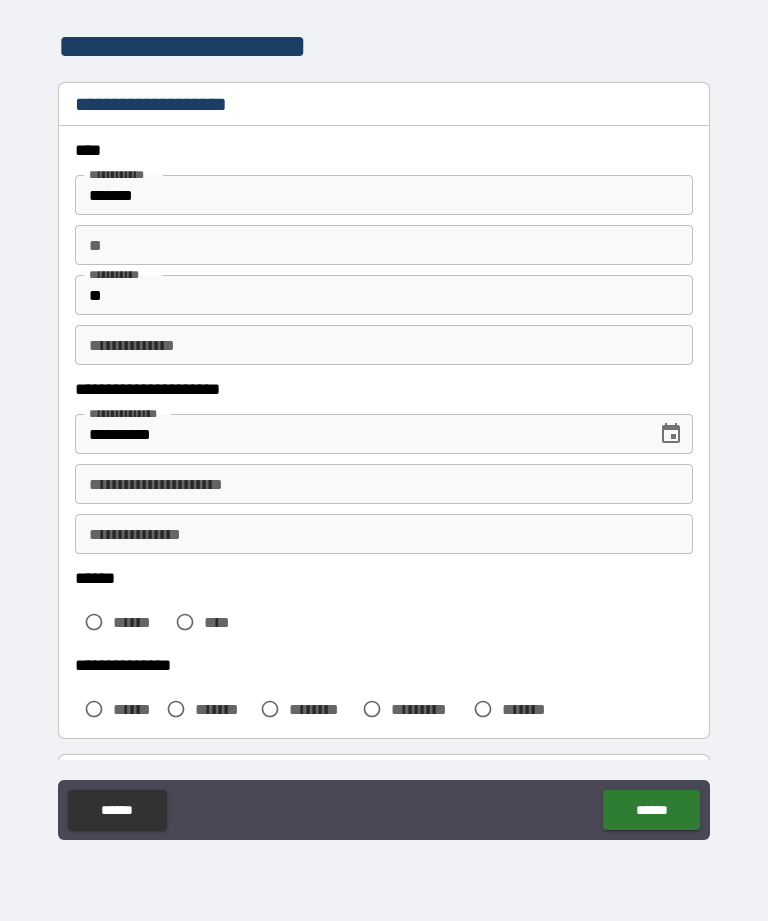 click on "**" at bounding box center (384, 245) 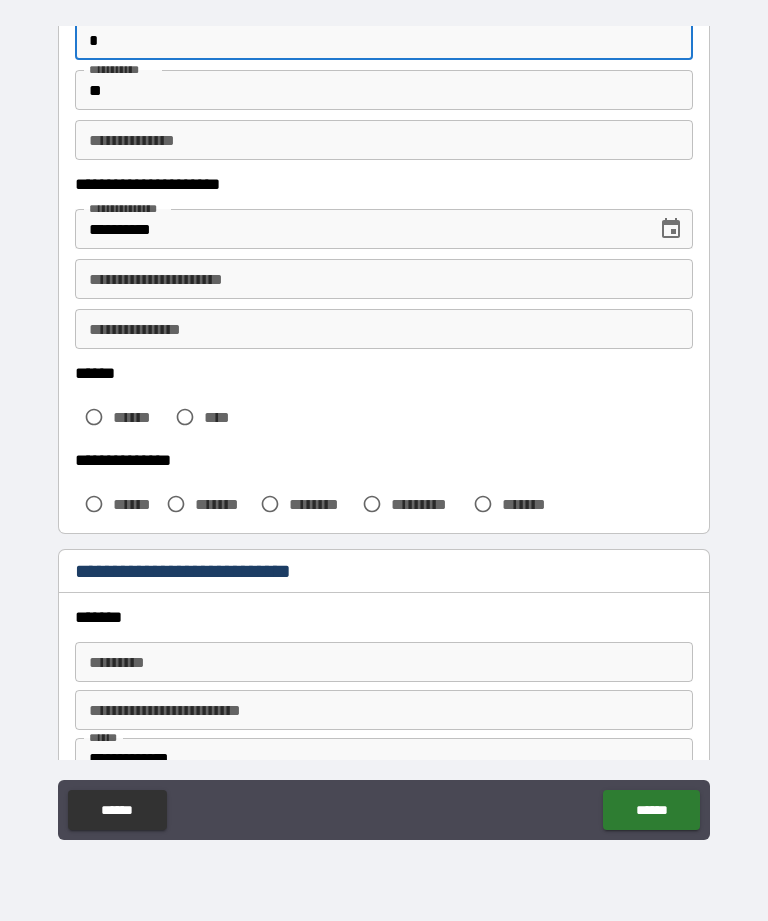 scroll, scrollTop: 208, scrollLeft: 0, axis: vertical 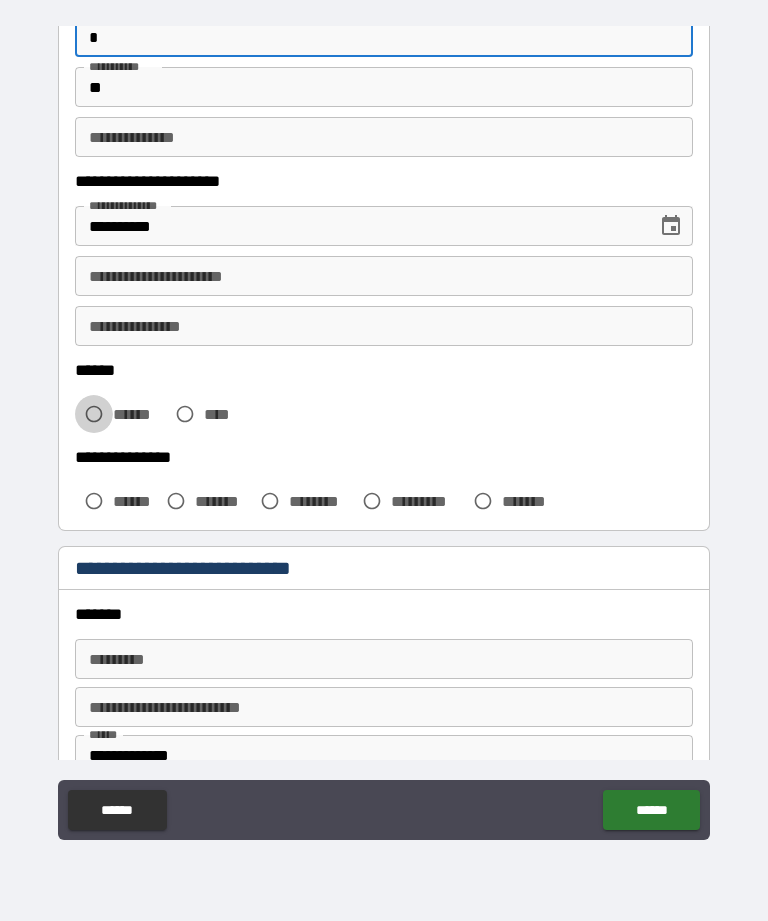 type on "*" 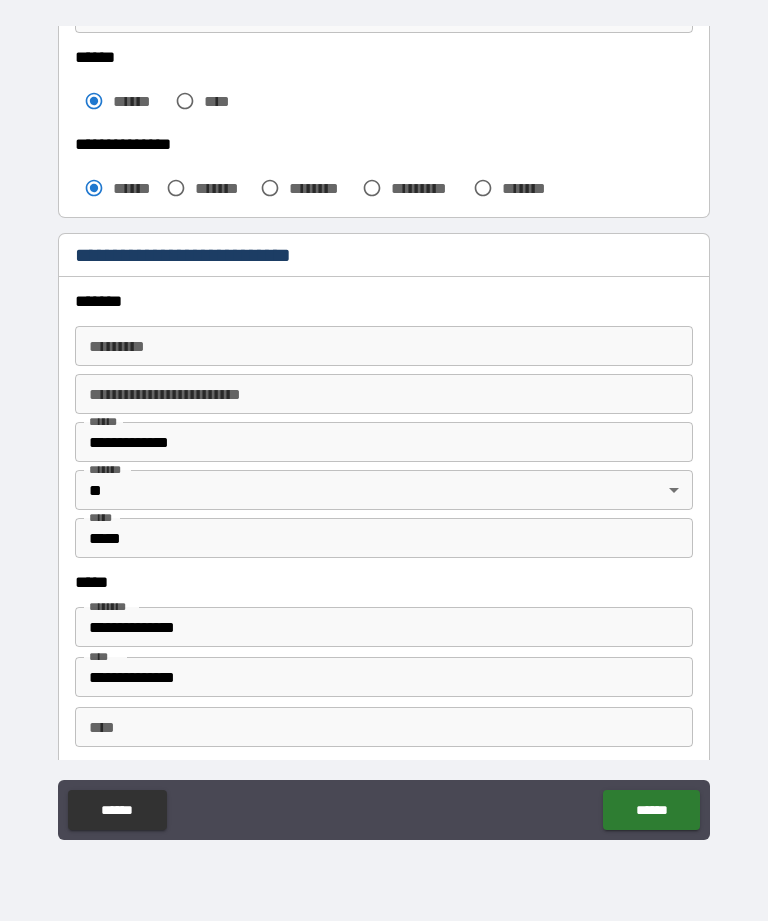scroll, scrollTop: 520, scrollLeft: 0, axis: vertical 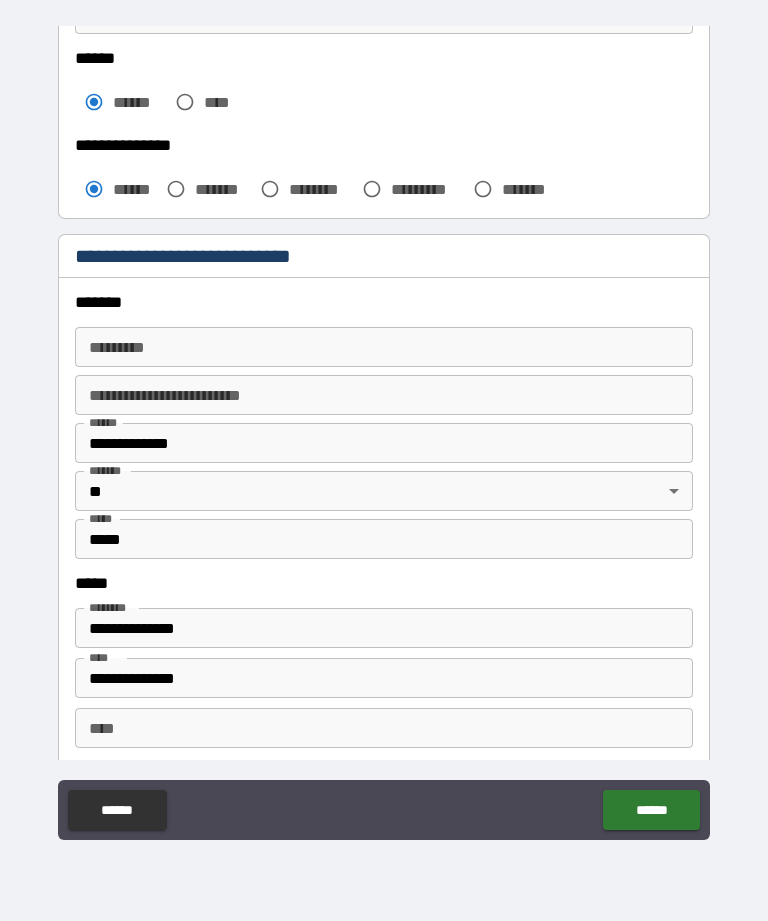 click on "*******   * *******   *" at bounding box center (384, 347) 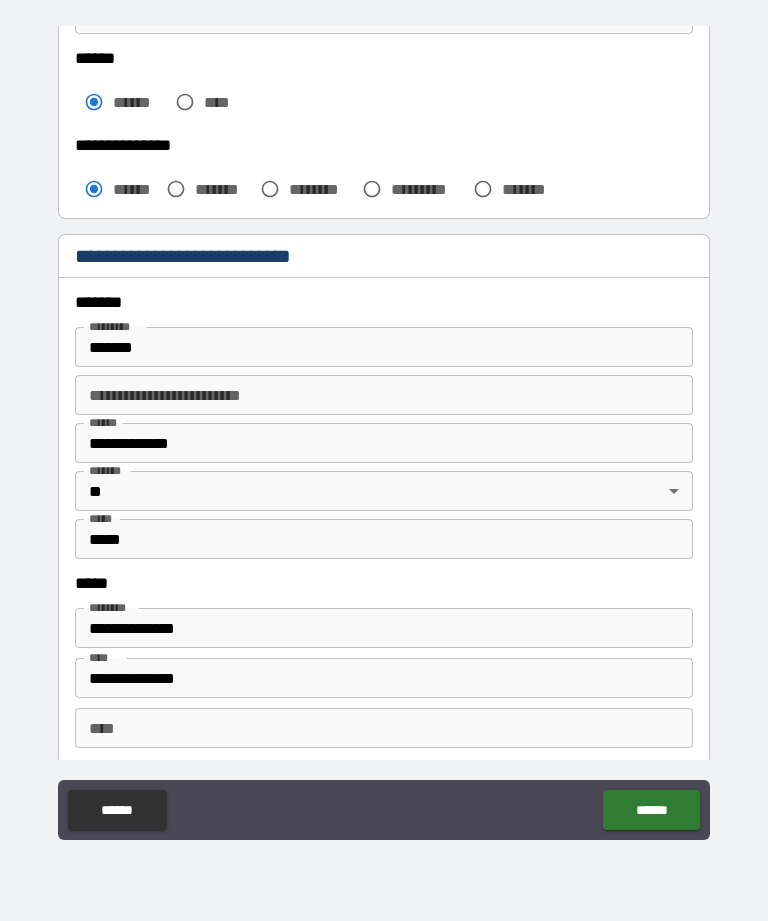 type on "**********" 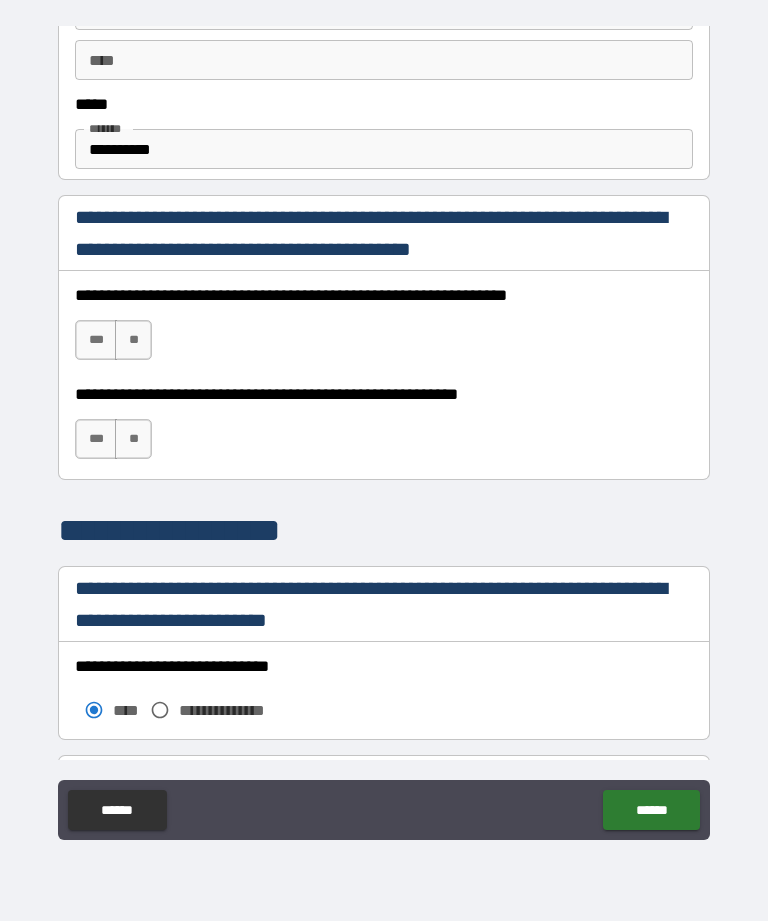 scroll, scrollTop: 1189, scrollLeft: 0, axis: vertical 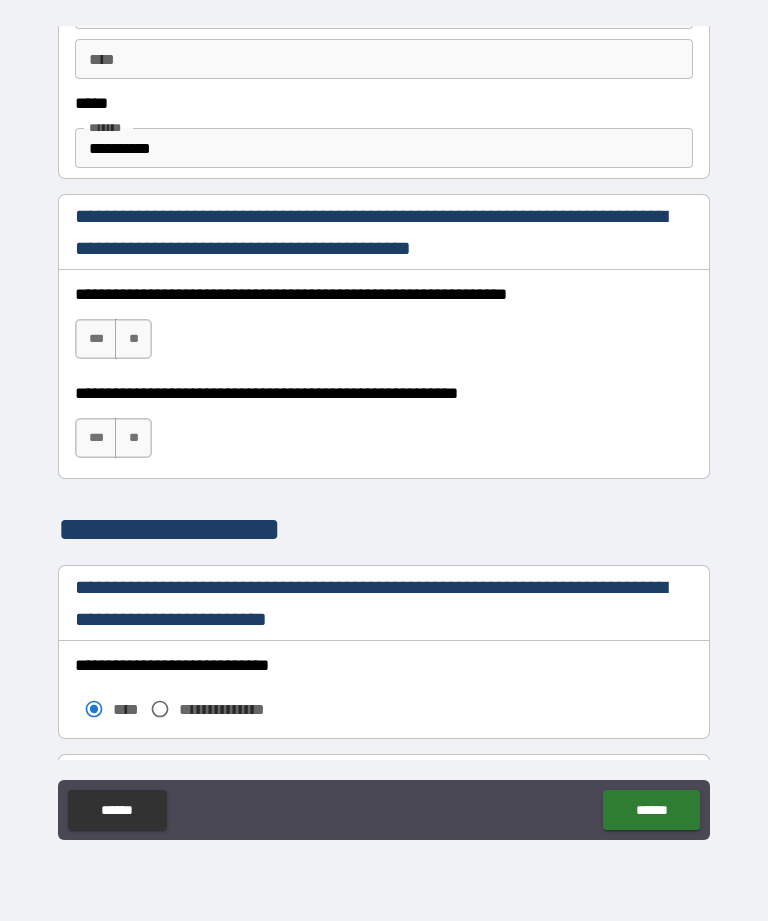 click on "***" at bounding box center (96, 339) 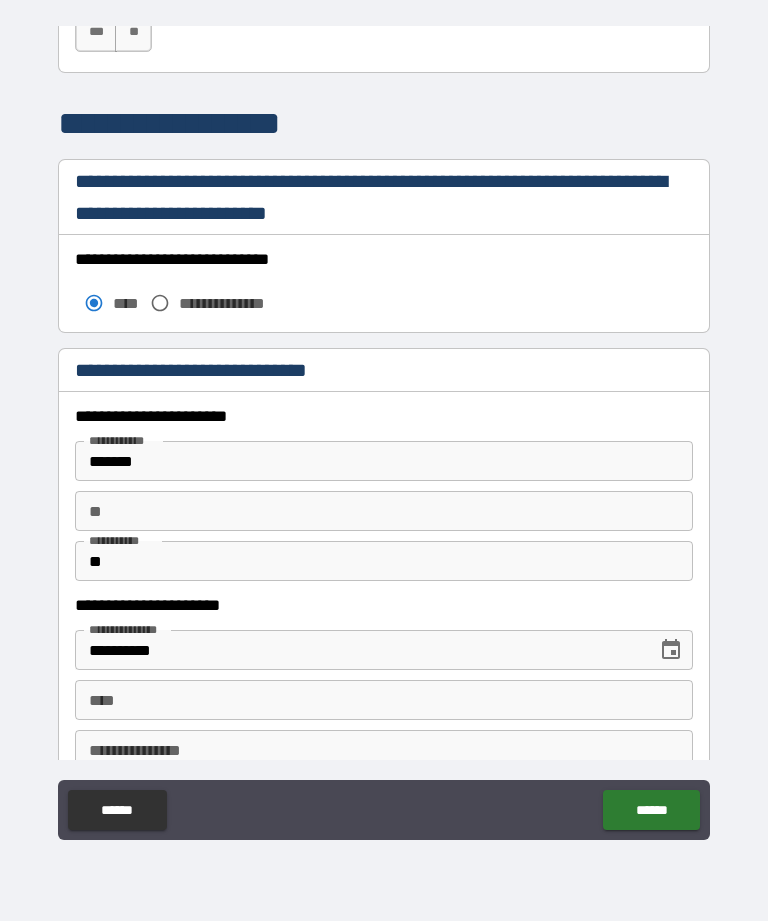 scroll, scrollTop: 1595, scrollLeft: 0, axis: vertical 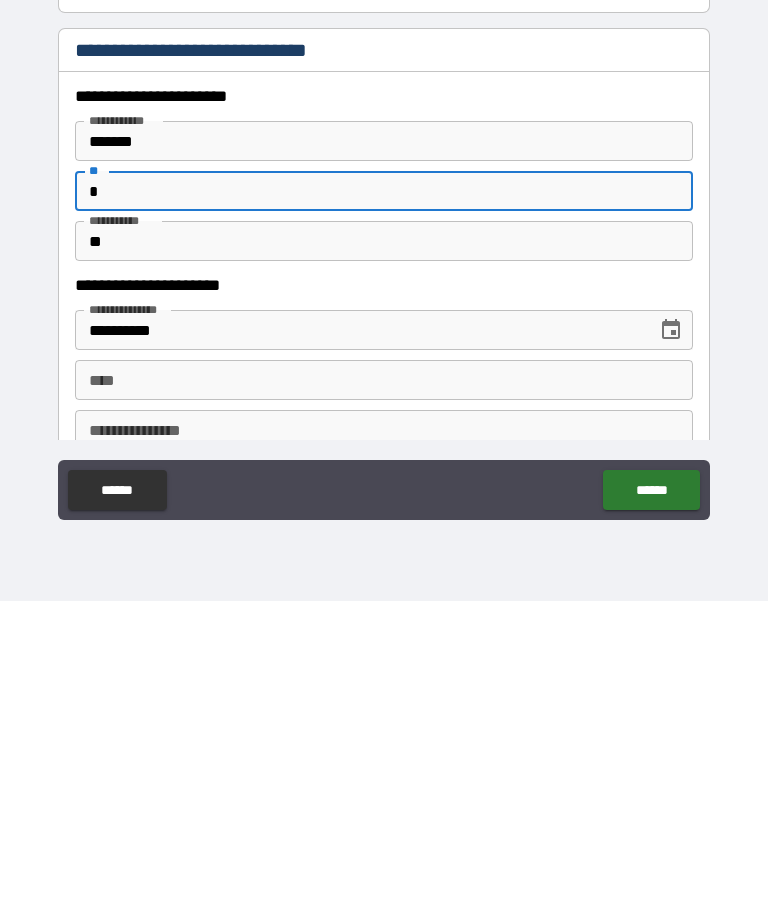 type on "*" 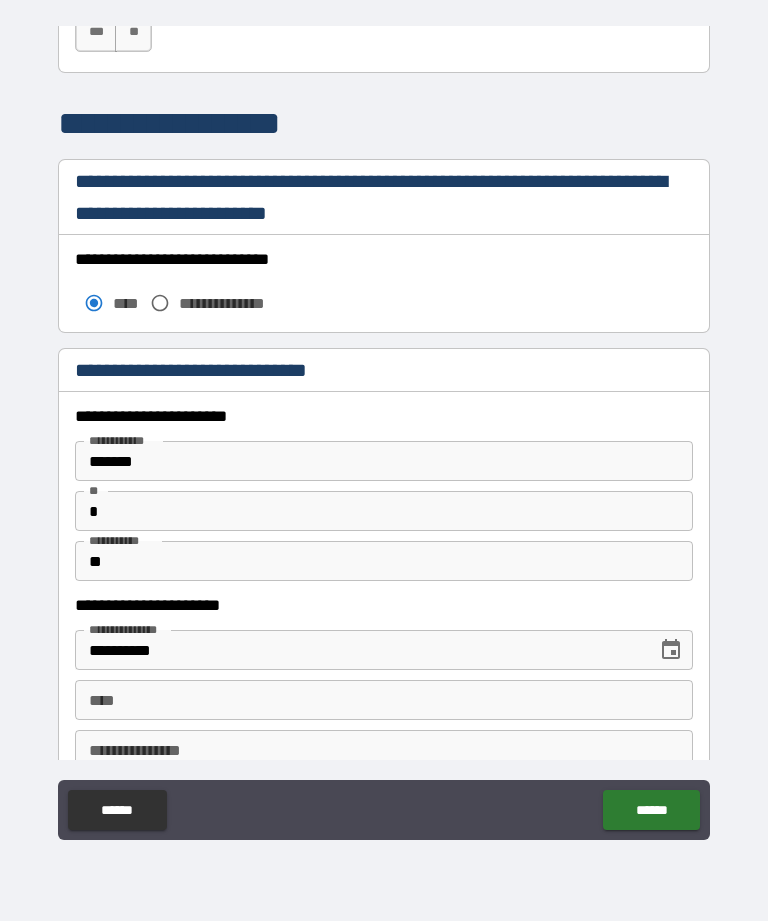 click on "******" at bounding box center (651, 810) 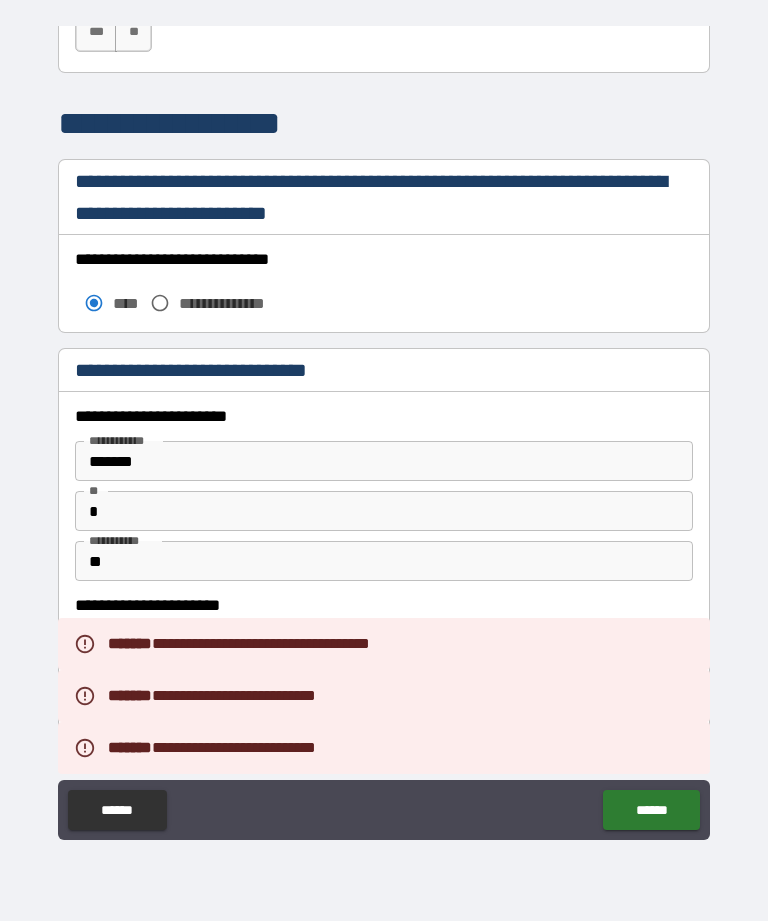 click on "******" at bounding box center (651, 810) 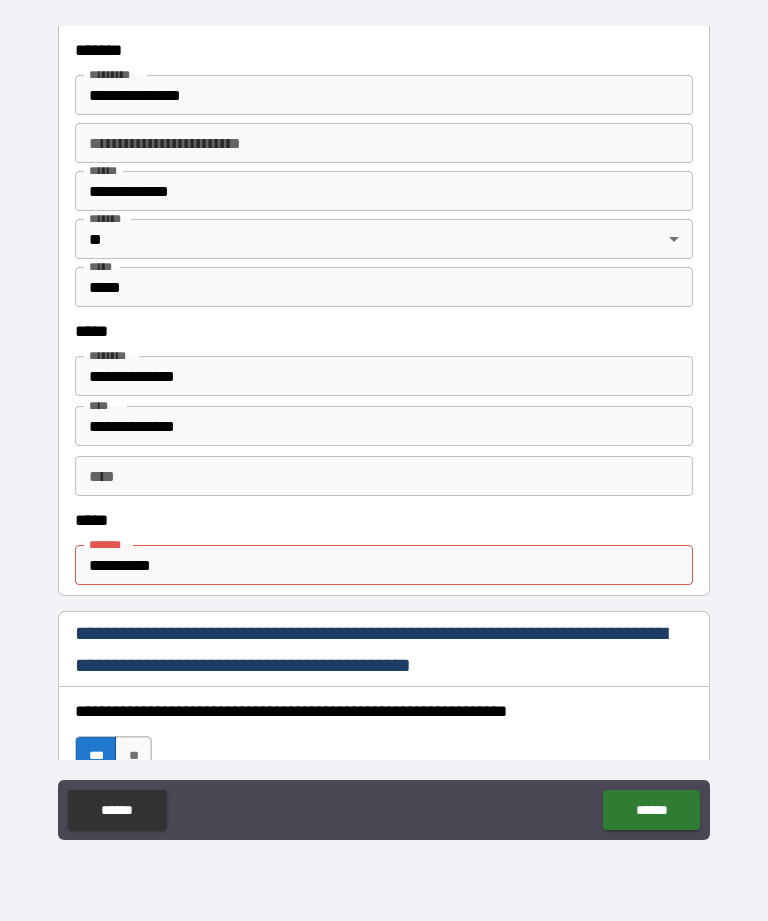 scroll, scrollTop: 785, scrollLeft: 0, axis: vertical 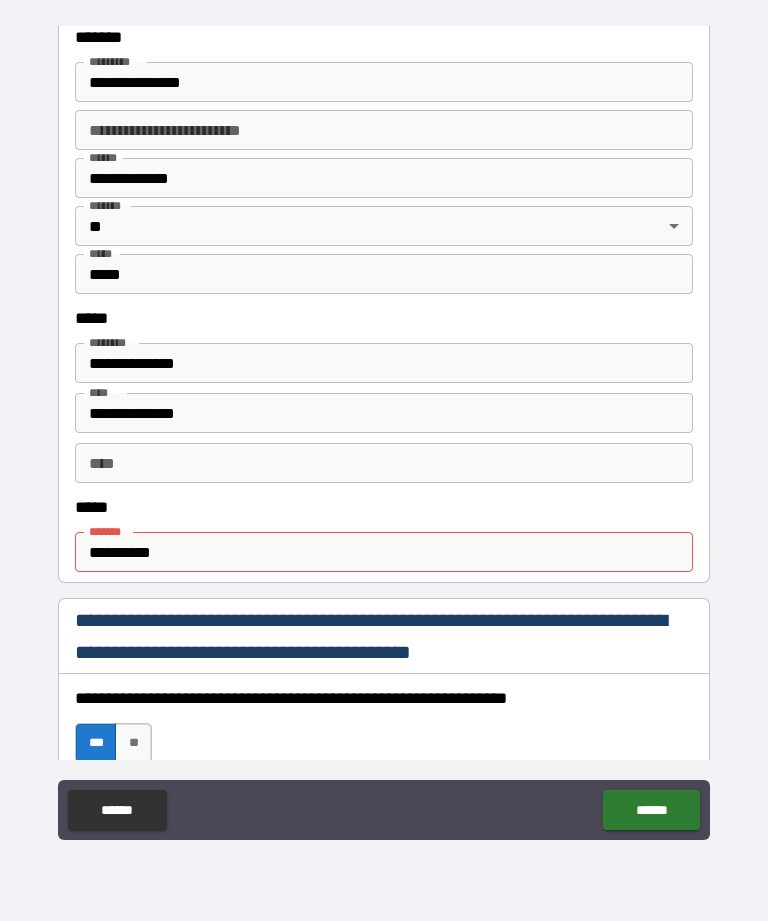 click on "**********" at bounding box center (384, 552) 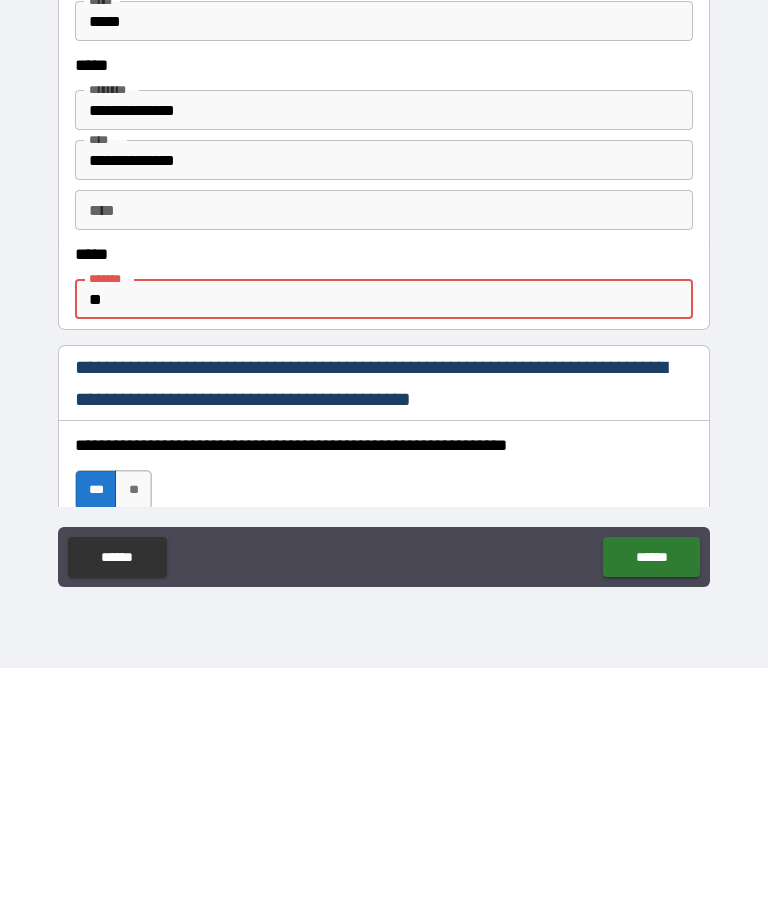 type on "*" 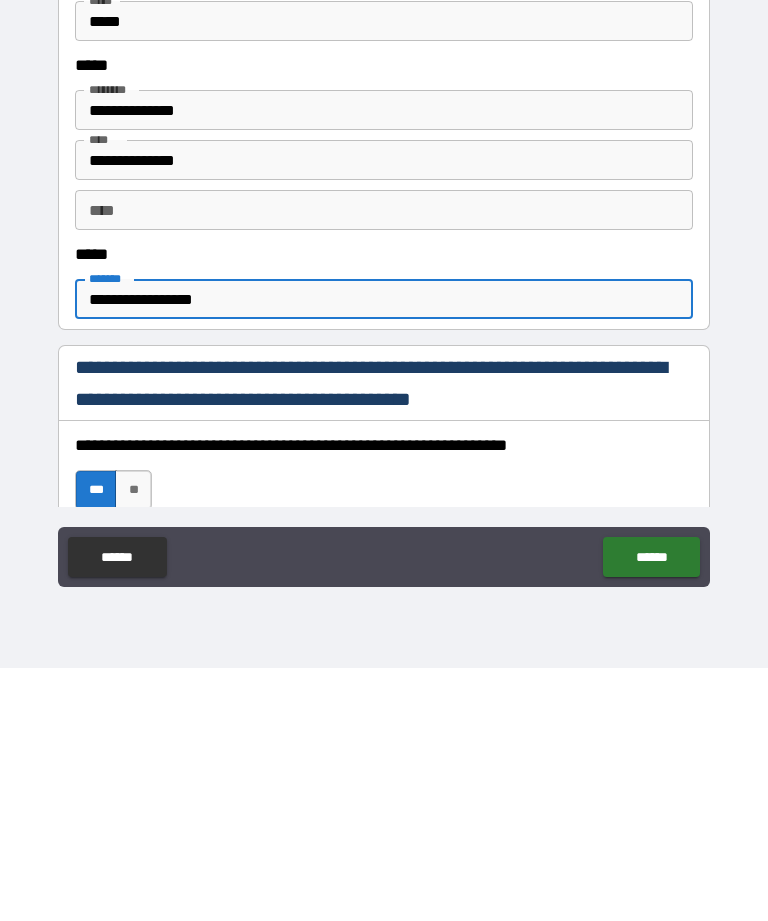 type on "**********" 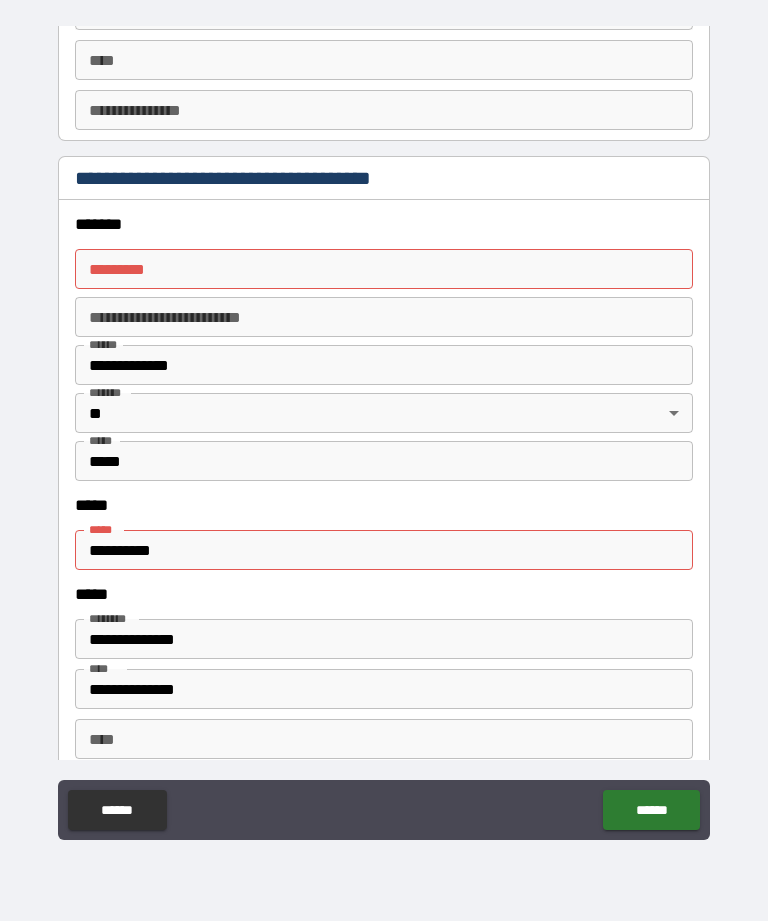 scroll, scrollTop: 2237, scrollLeft: 0, axis: vertical 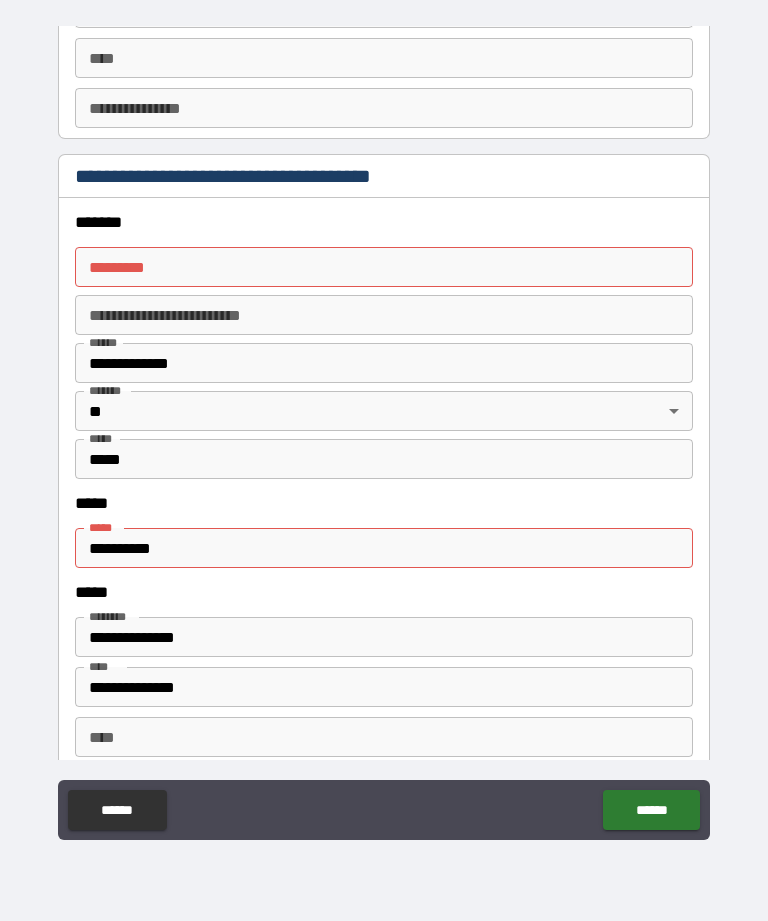 click on "*******   * *******   *" at bounding box center [384, 267] 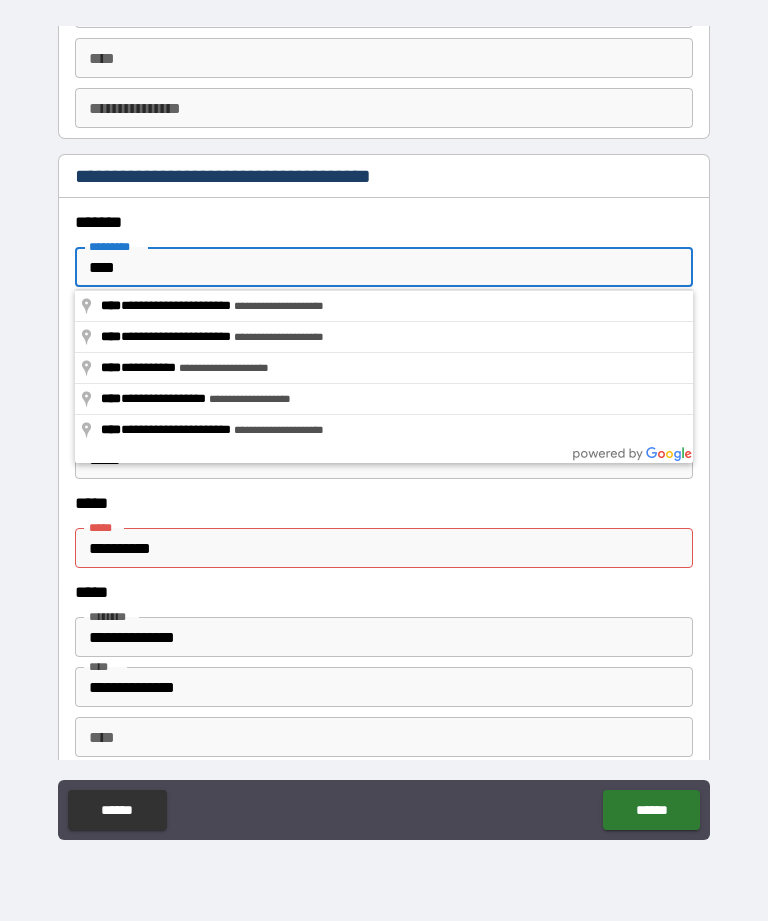 type on "**********" 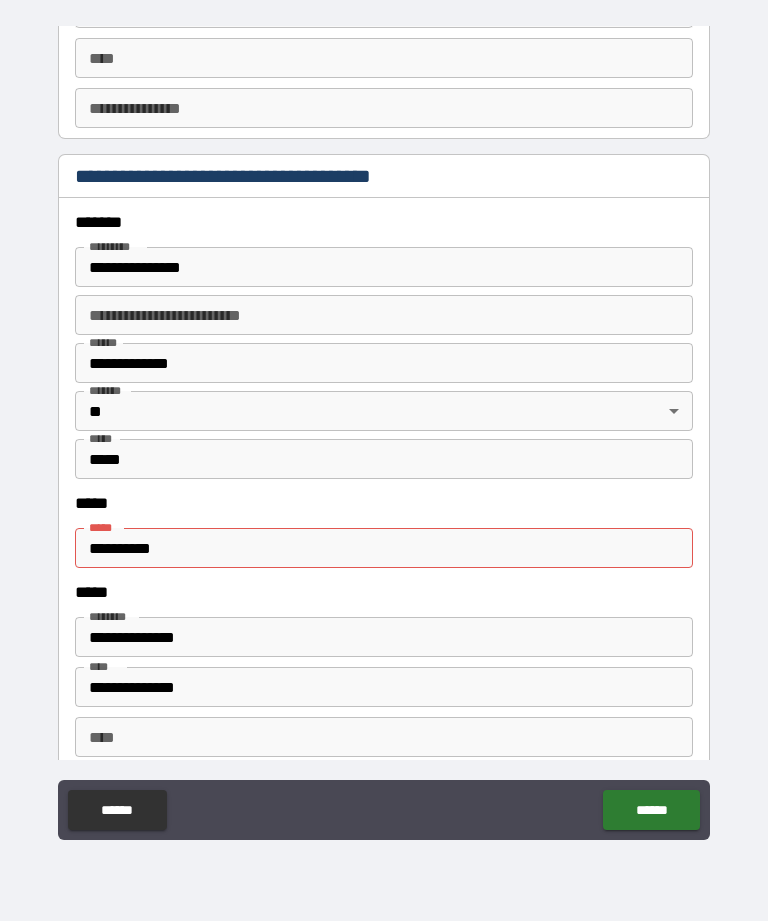 click on "**********" at bounding box center (384, 548) 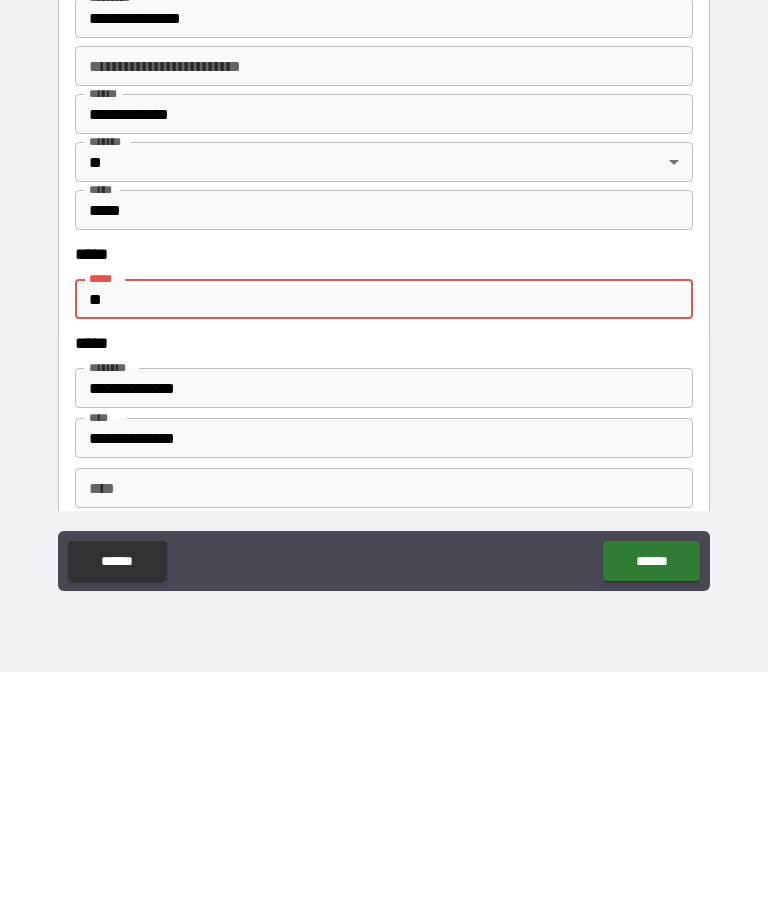 type on "*" 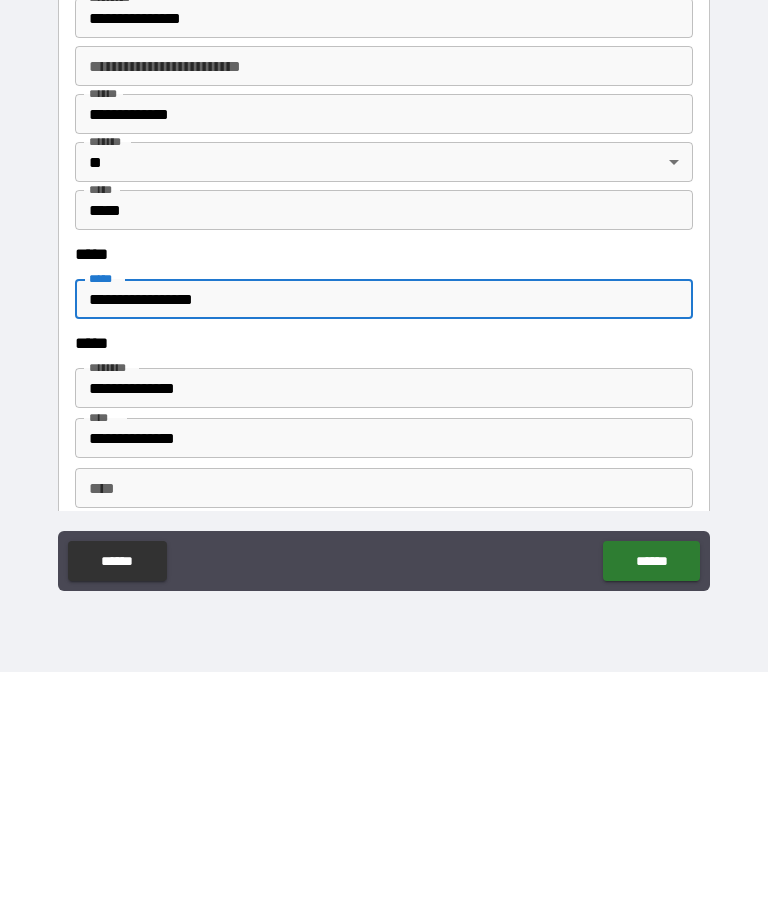 type on "**********" 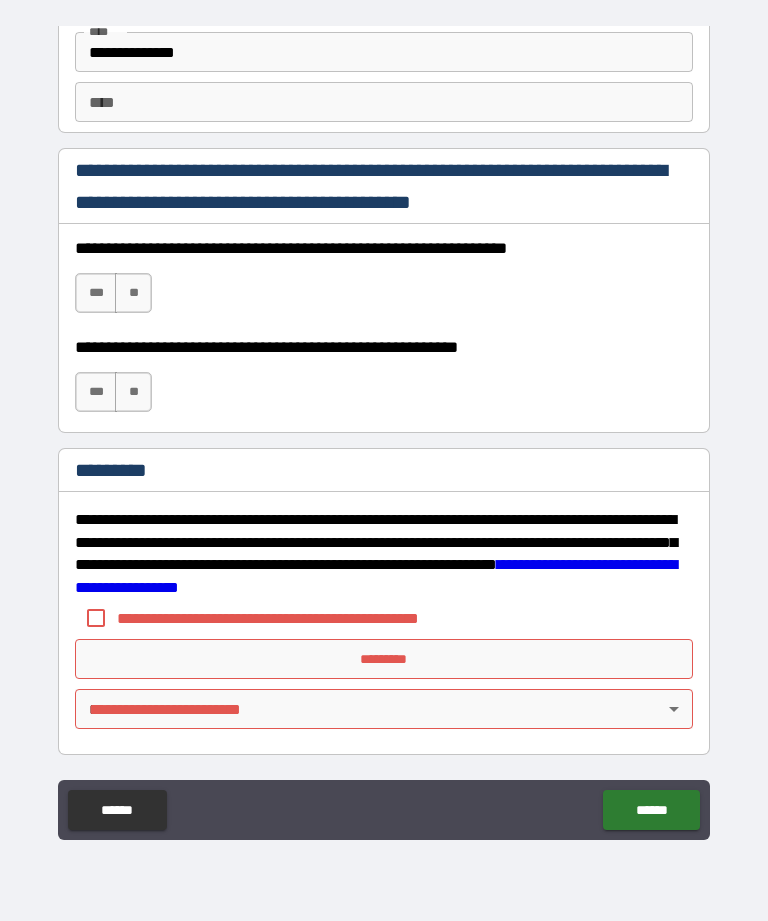 scroll, scrollTop: 2872, scrollLeft: 0, axis: vertical 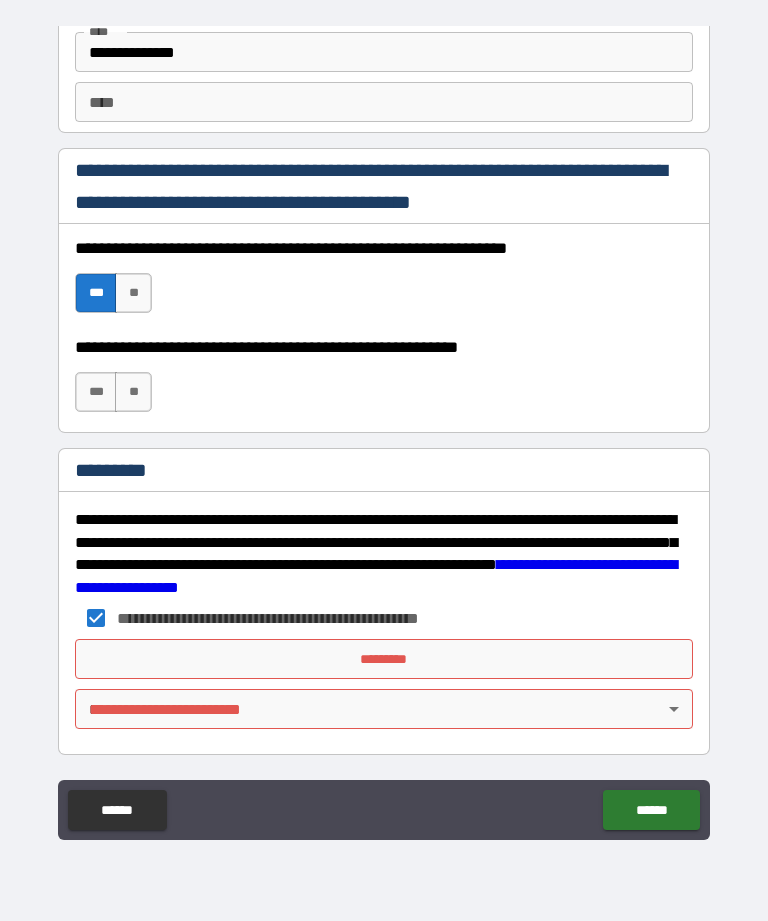 click on "*********" at bounding box center (384, 659) 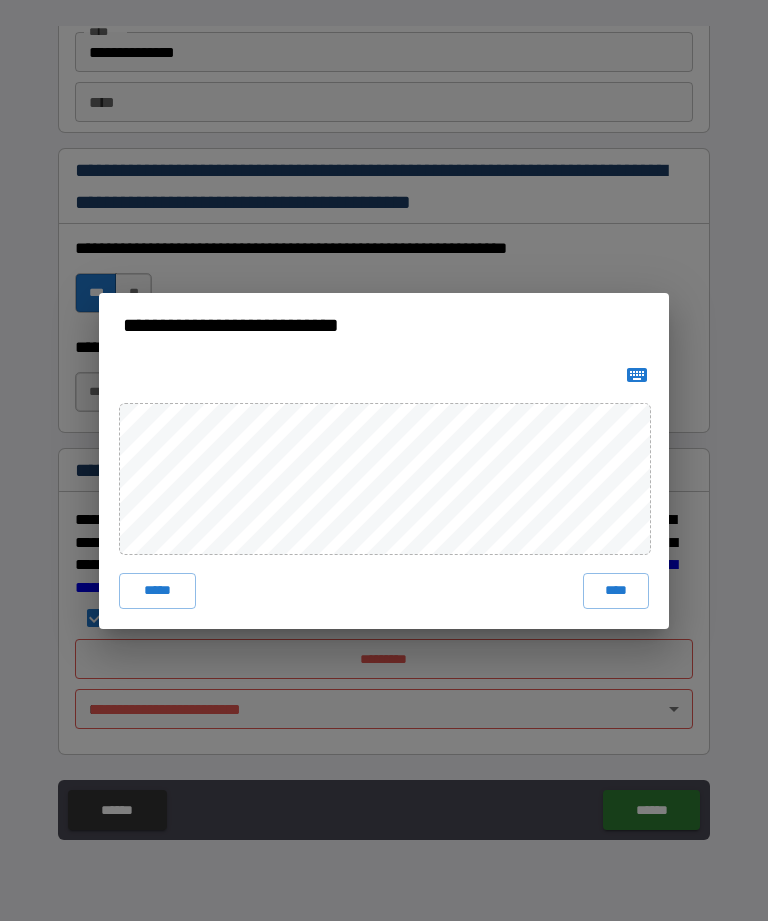 click on "***** ****" at bounding box center [384, 493] 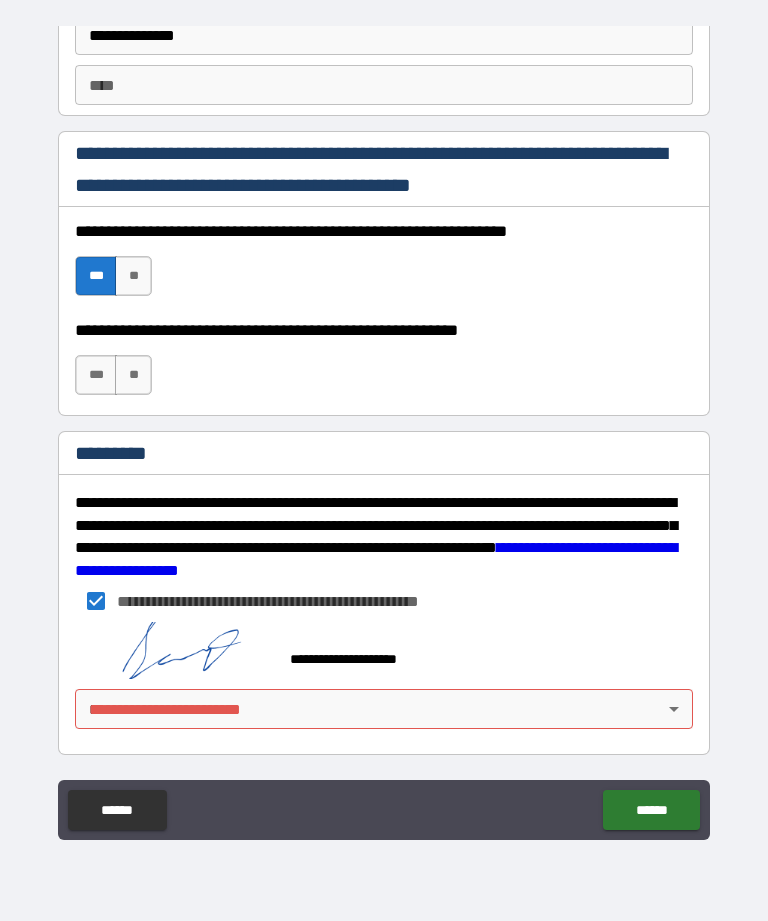 scroll, scrollTop: 2889, scrollLeft: 0, axis: vertical 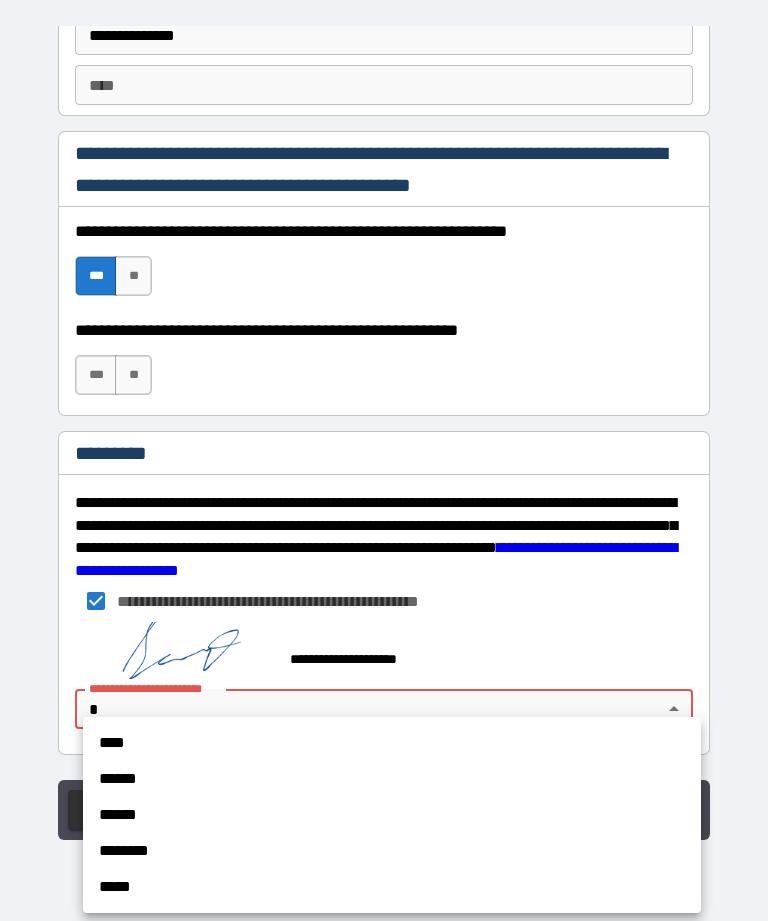 click on "******" at bounding box center (392, 779) 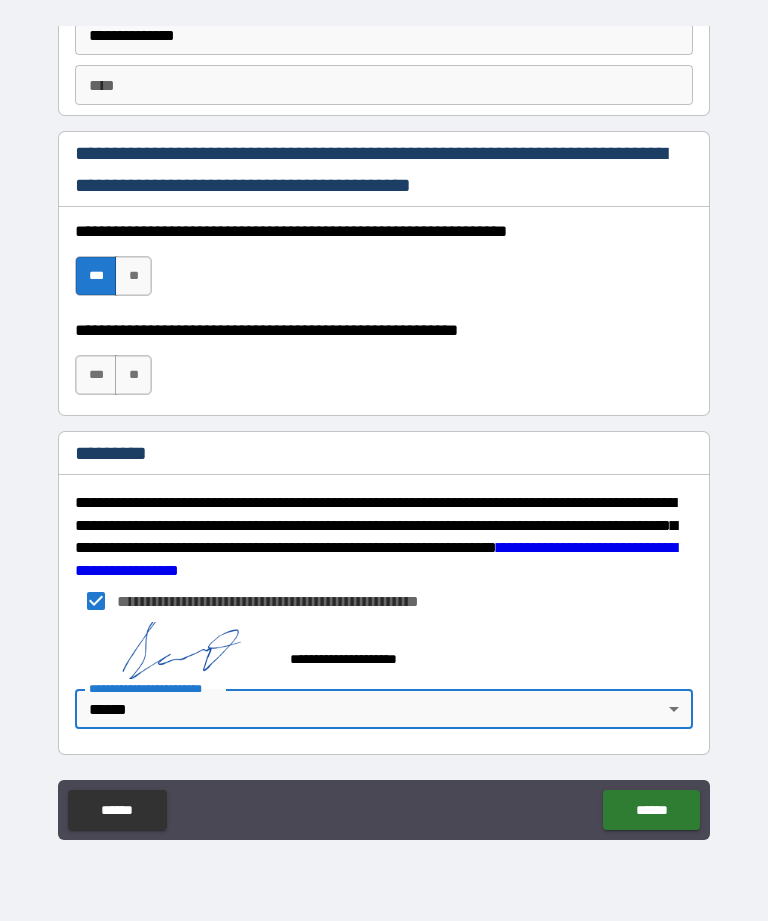 click on "******" at bounding box center [651, 810] 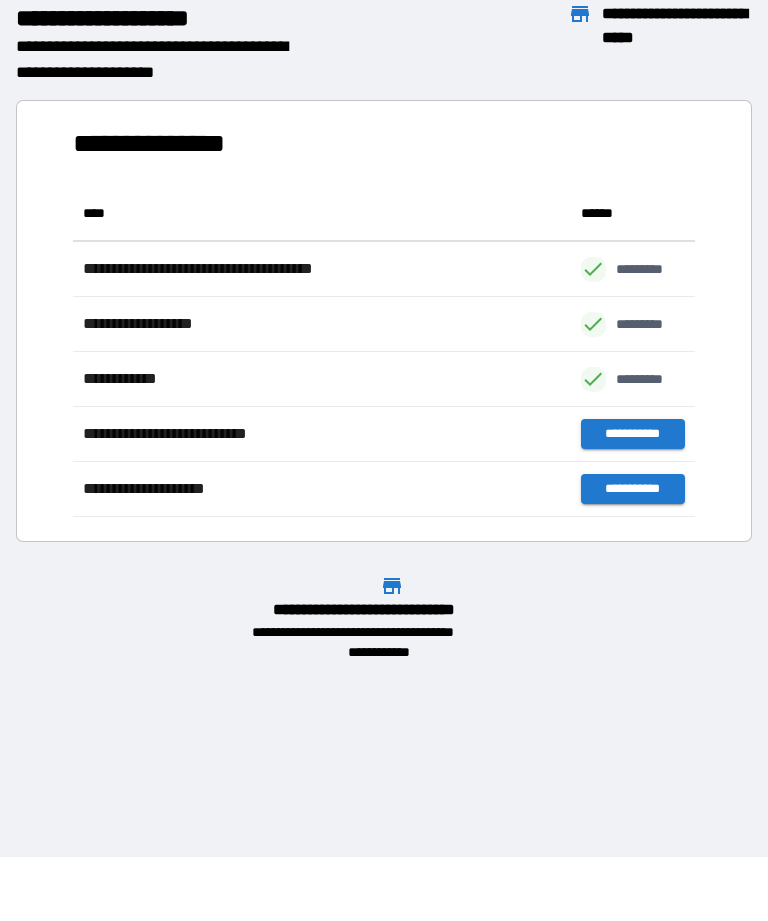 scroll, scrollTop: 1, scrollLeft: 1, axis: both 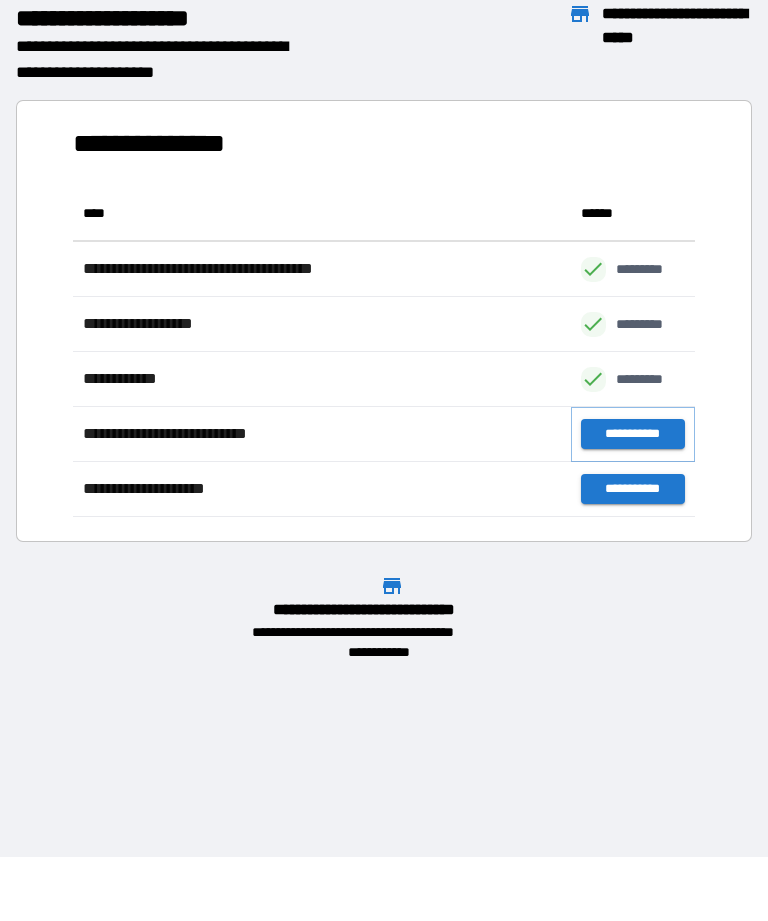 click on "**********" at bounding box center [633, 434] 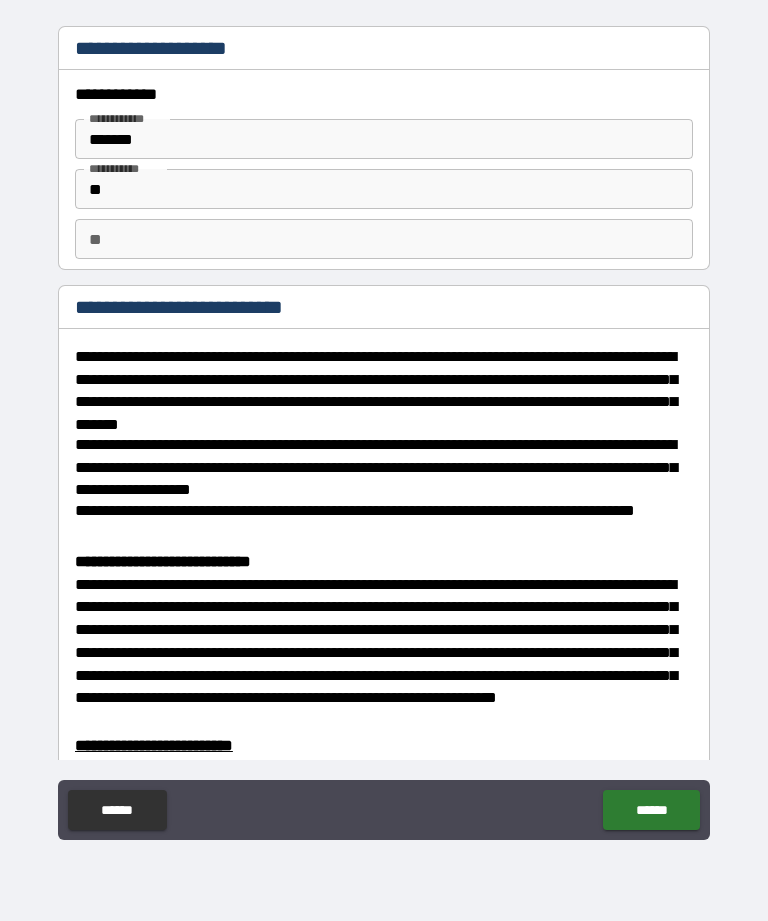 click on "**" at bounding box center (384, 239) 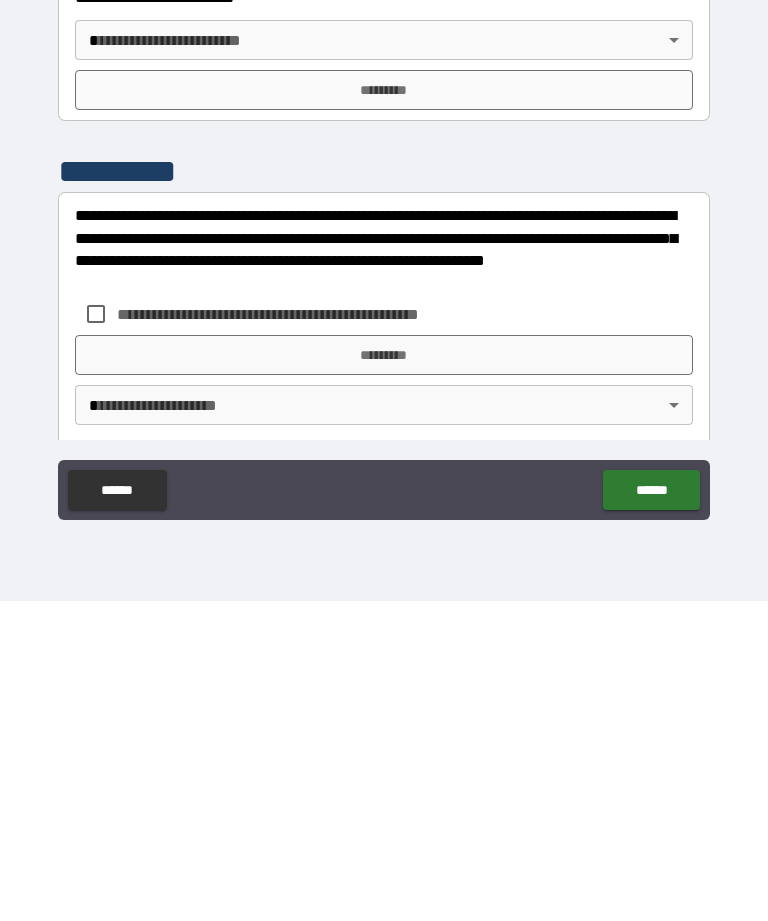 scroll, scrollTop: 706, scrollLeft: 0, axis: vertical 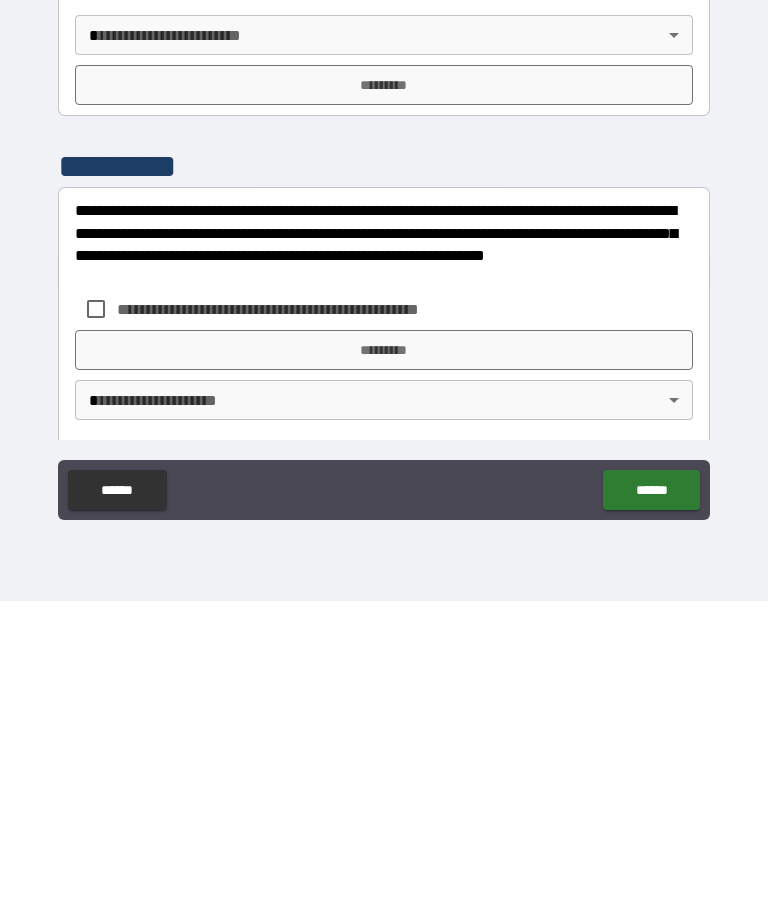 type on "*" 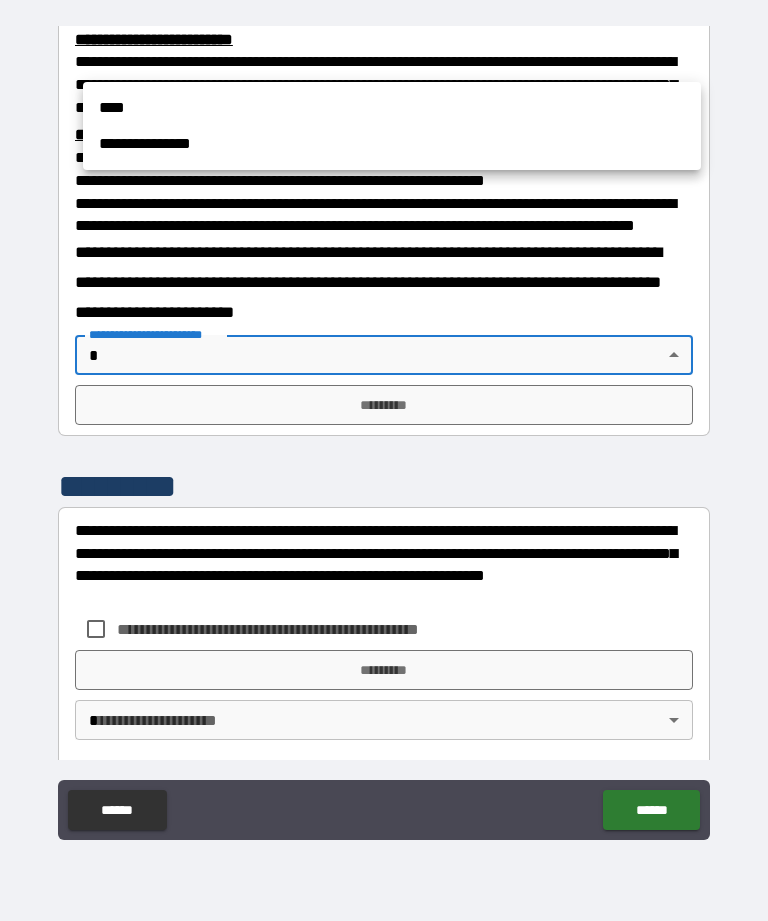 click at bounding box center [384, 460] 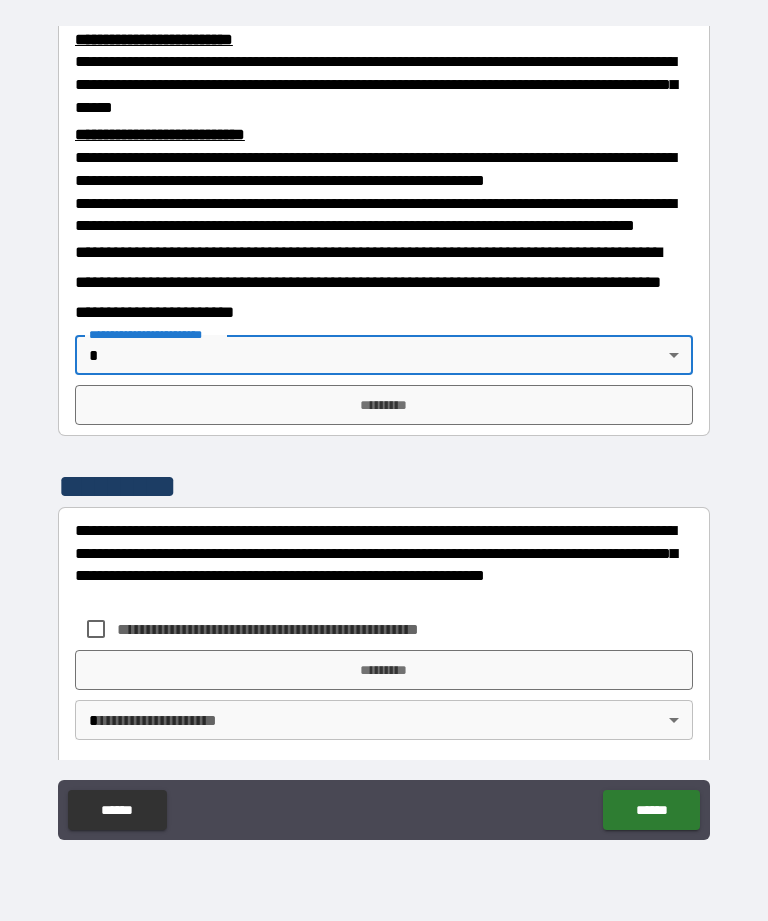 click on "**********" at bounding box center [384, 428] 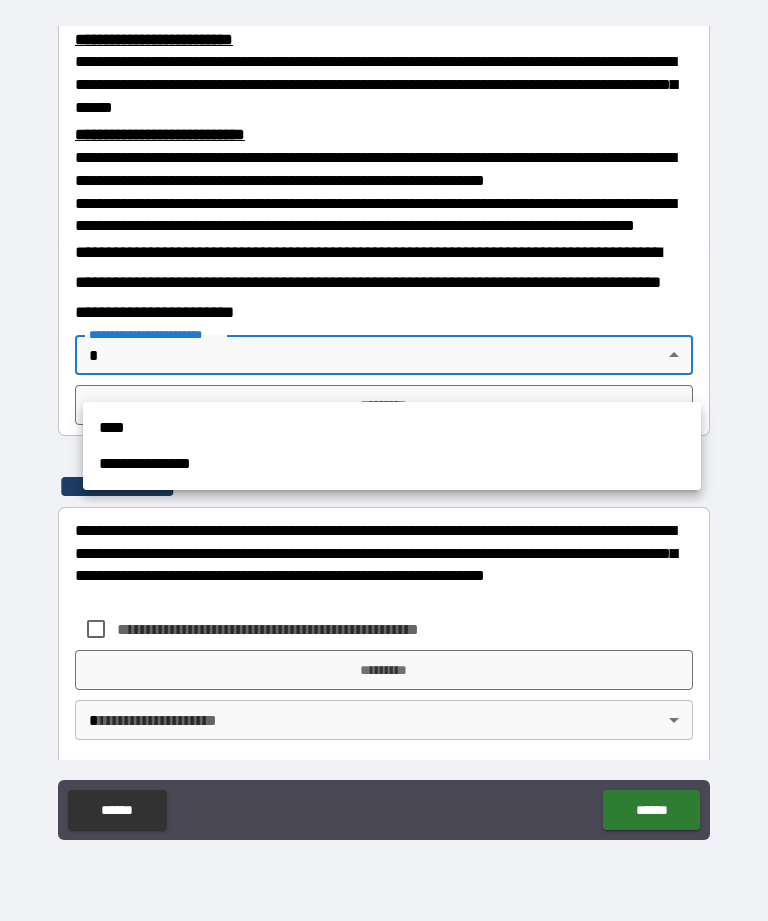 click on "**********" at bounding box center (392, 464) 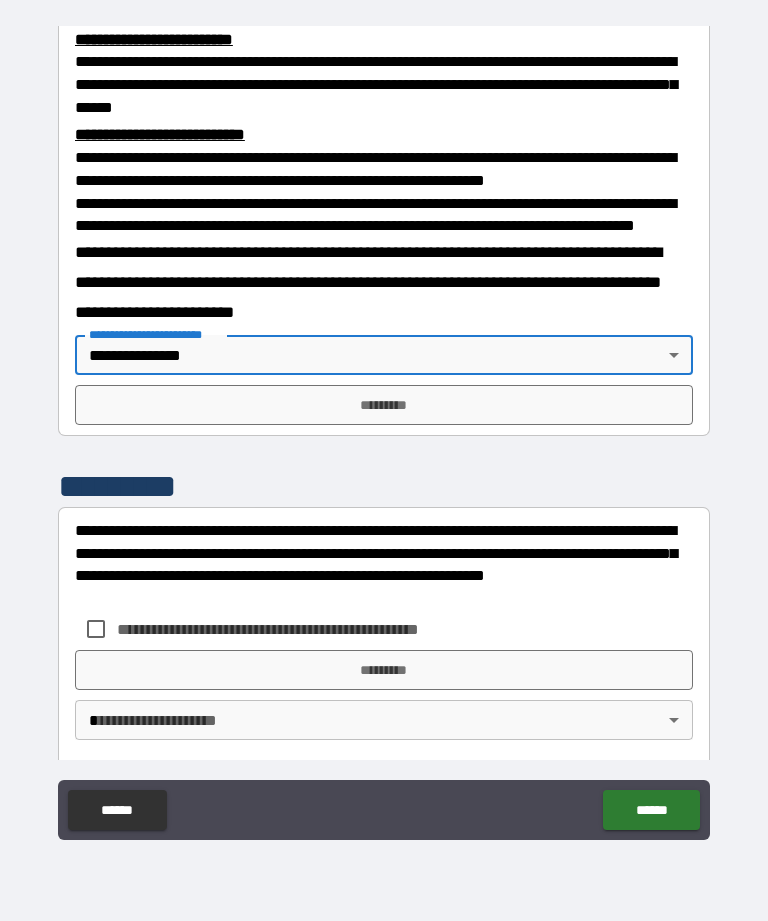 click on "*********" at bounding box center [384, 405] 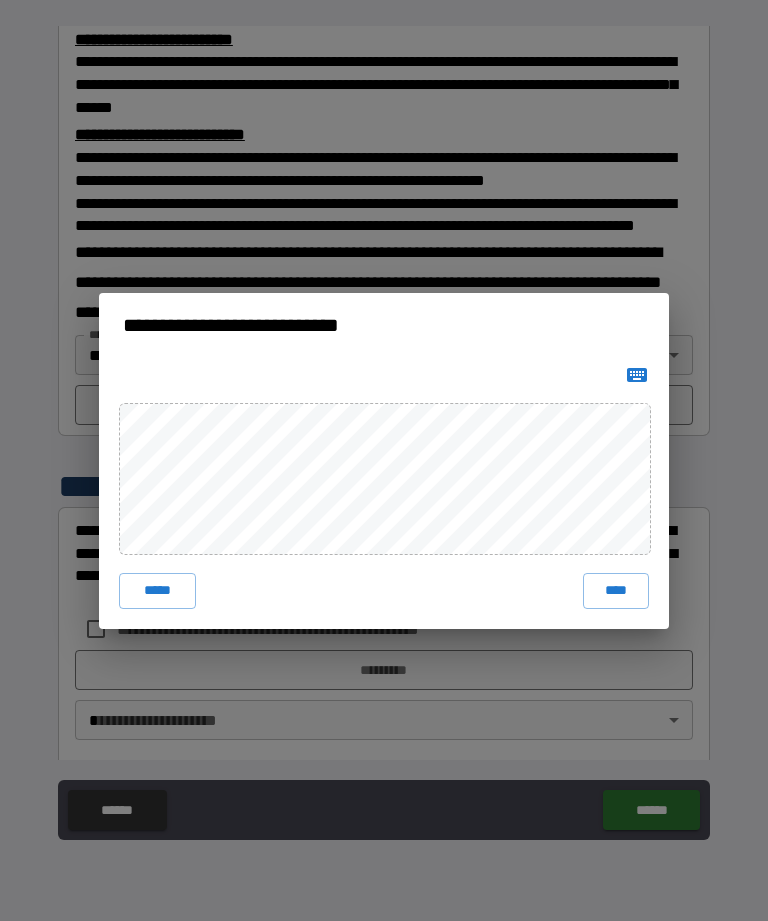 click on "****" at bounding box center (616, 591) 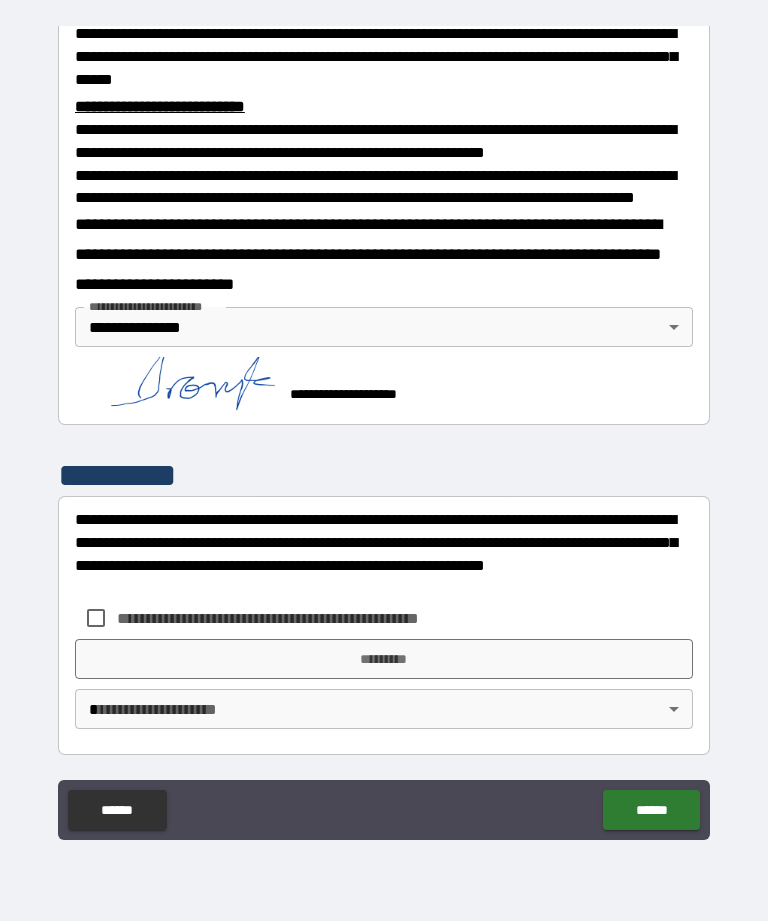 scroll, scrollTop: 751, scrollLeft: 0, axis: vertical 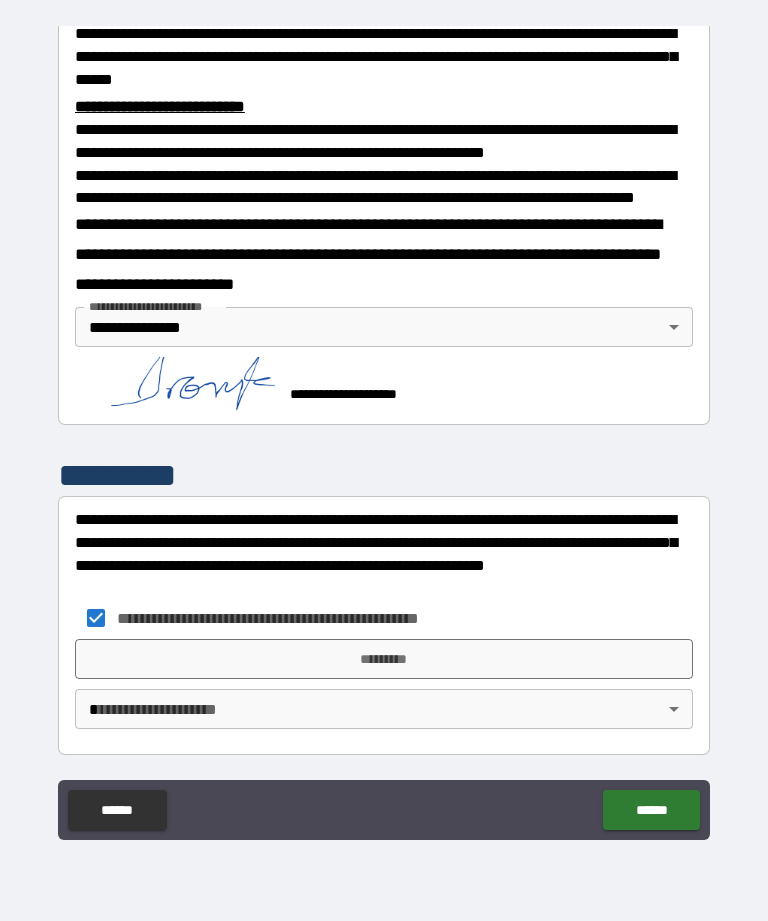 click on "*********" at bounding box center [384, 659] 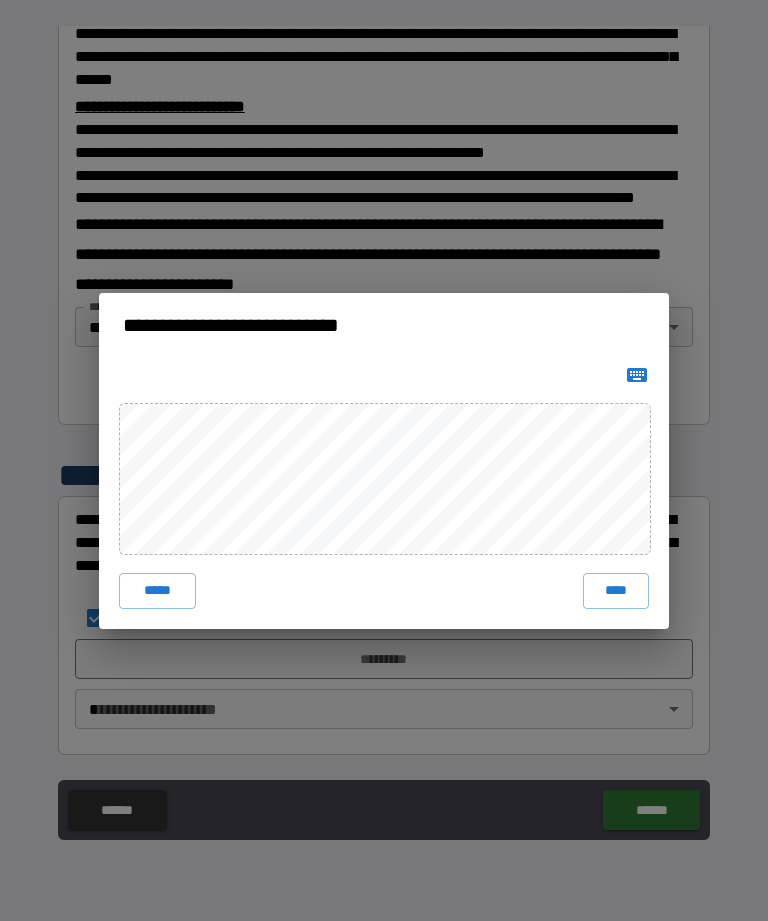 click on "****" at bounding box center (616, 591) 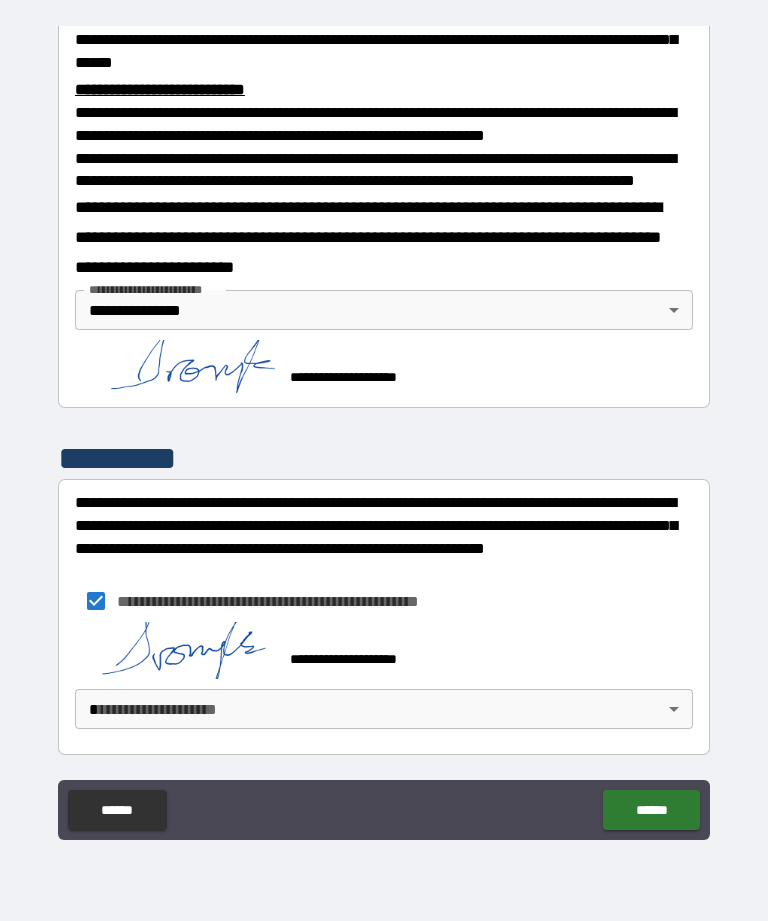 scroll, scrollTop: 768, scrollLeft: 0, axis: vertical 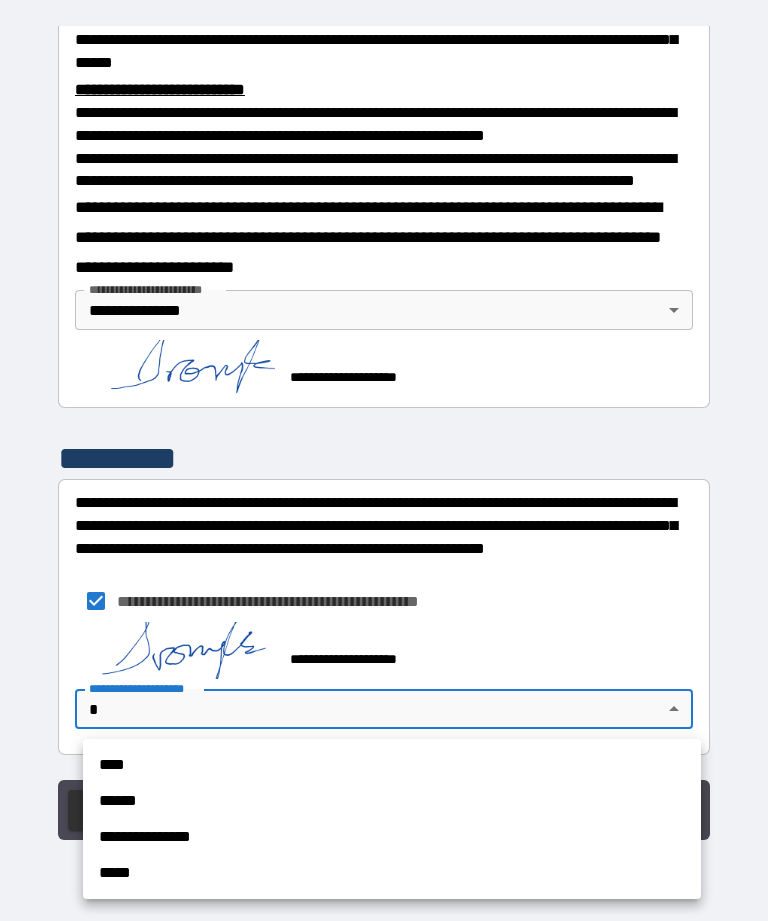 click on "**********" at bounding box center (392, 837) 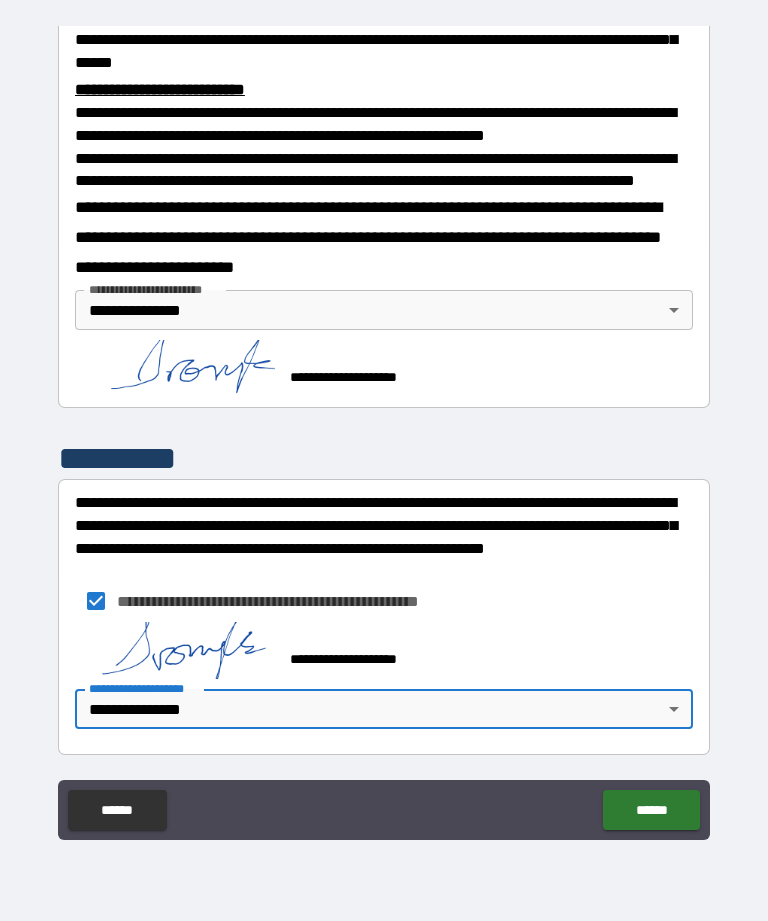 click on "******" at bounding box center [651, 810] 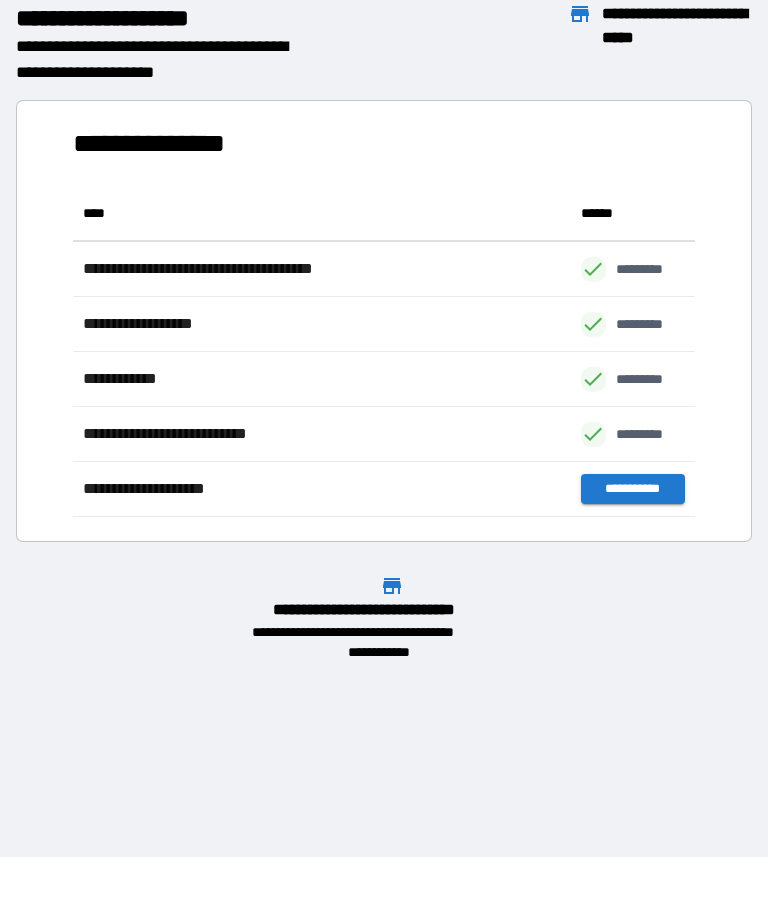 scroll, scrollTop: 331, scrollLeft: 622, axis: both 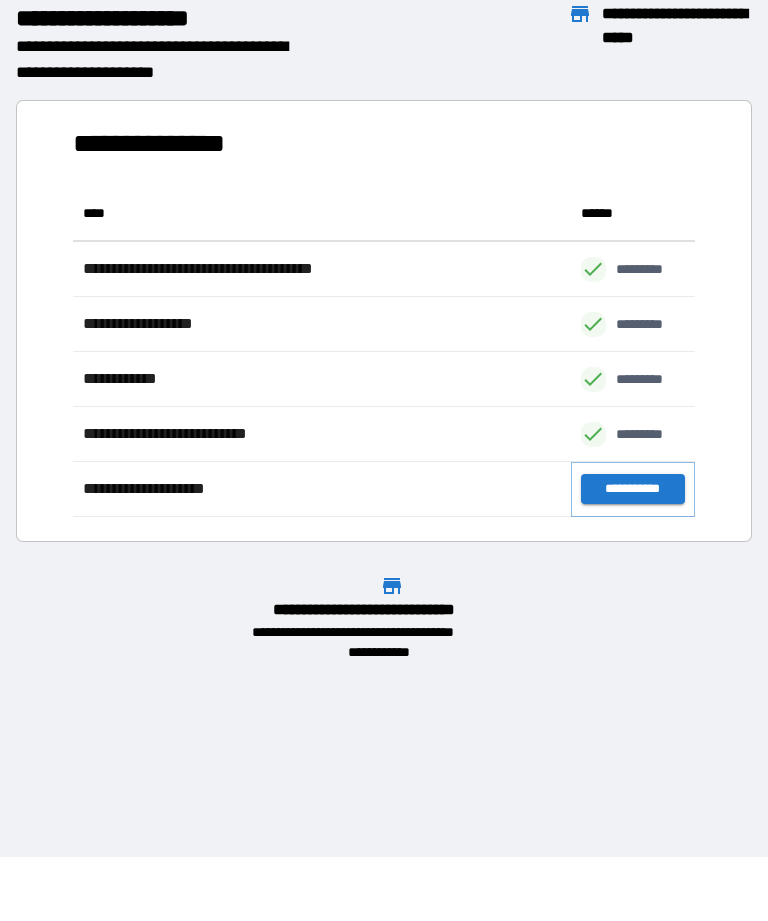 click on "**********" at bounding box center (633, 489) 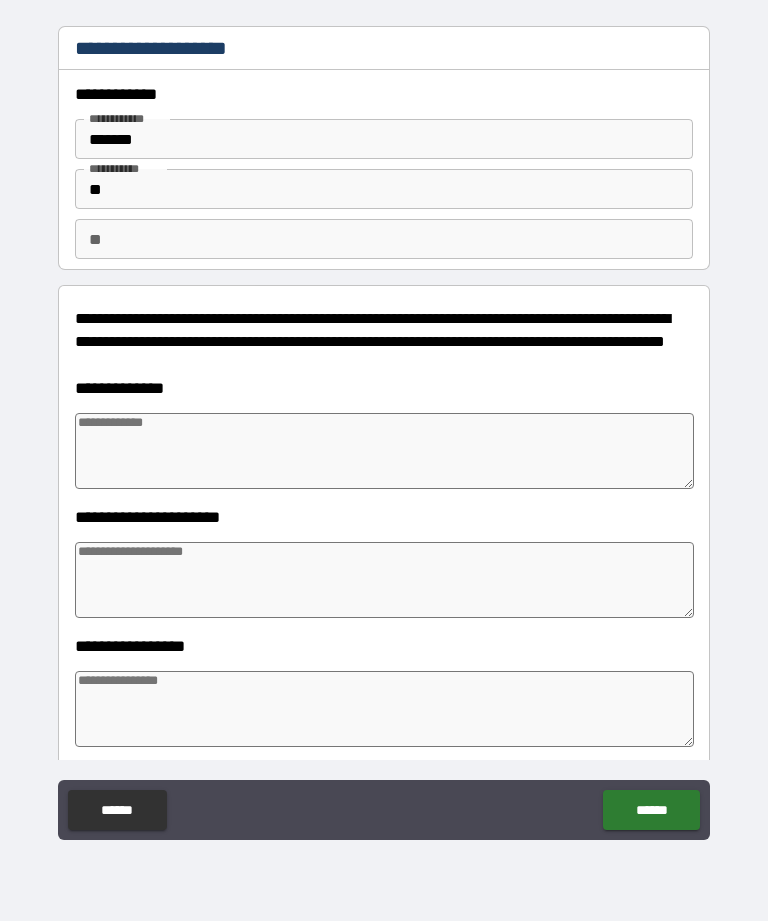 type on "*" 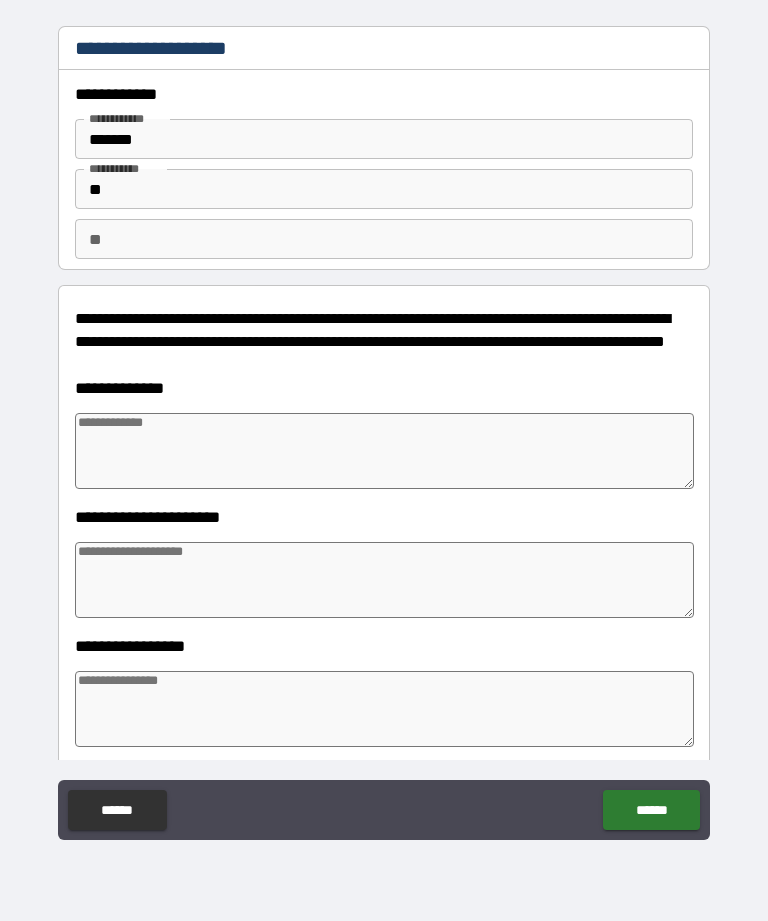 type on "*" 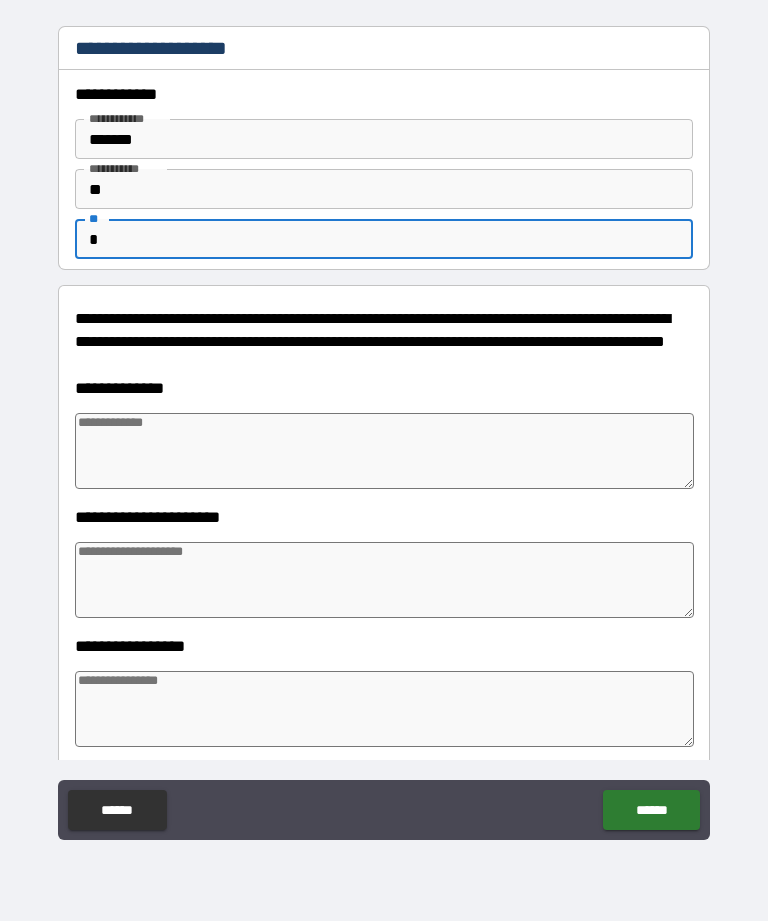 type on "*" 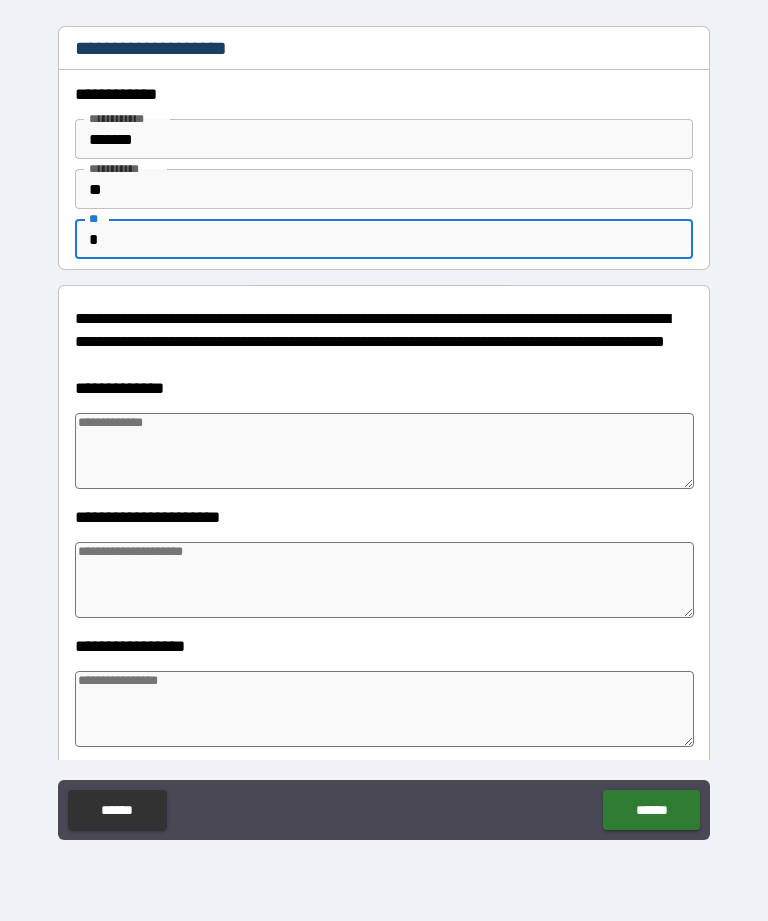 type on "*" 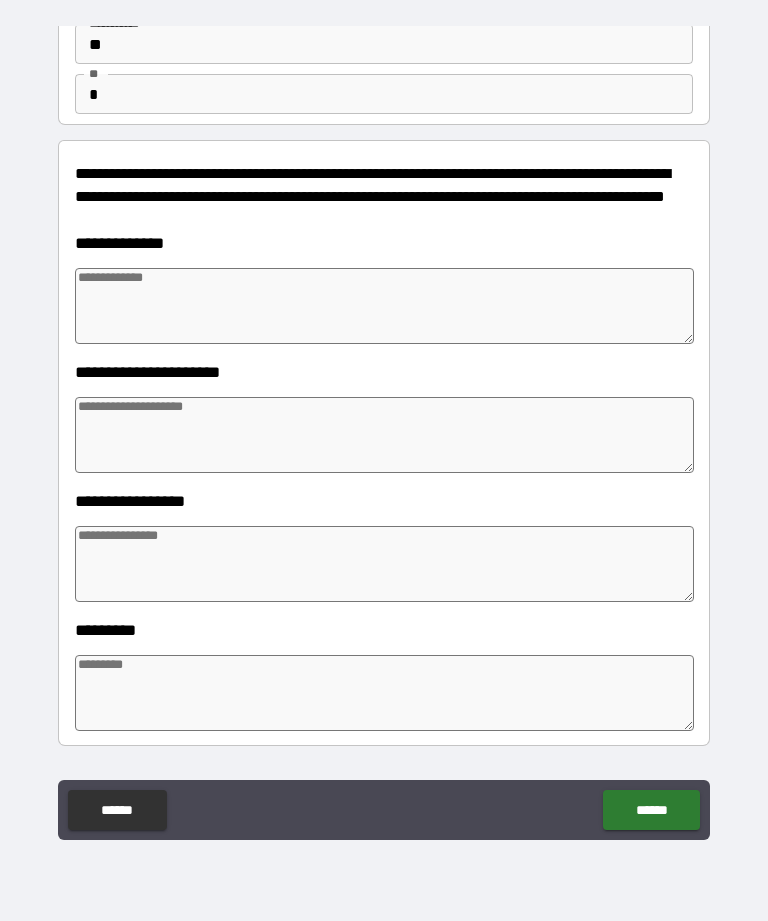 scroll, scrollTop: 148, scrollLeft: 0, axis: vertical 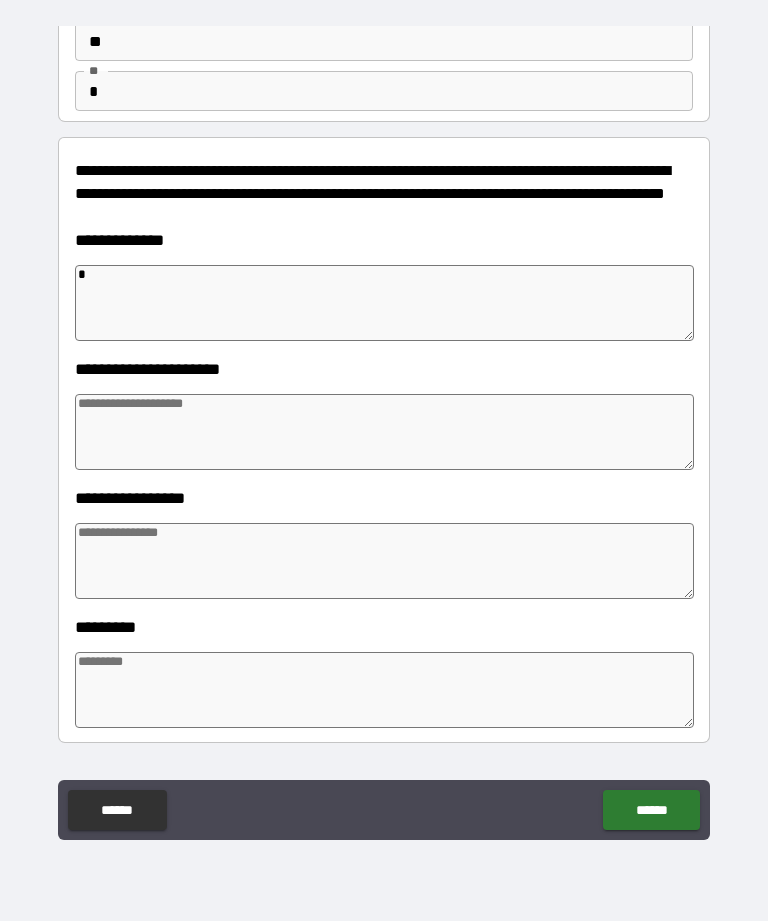 type on "*" 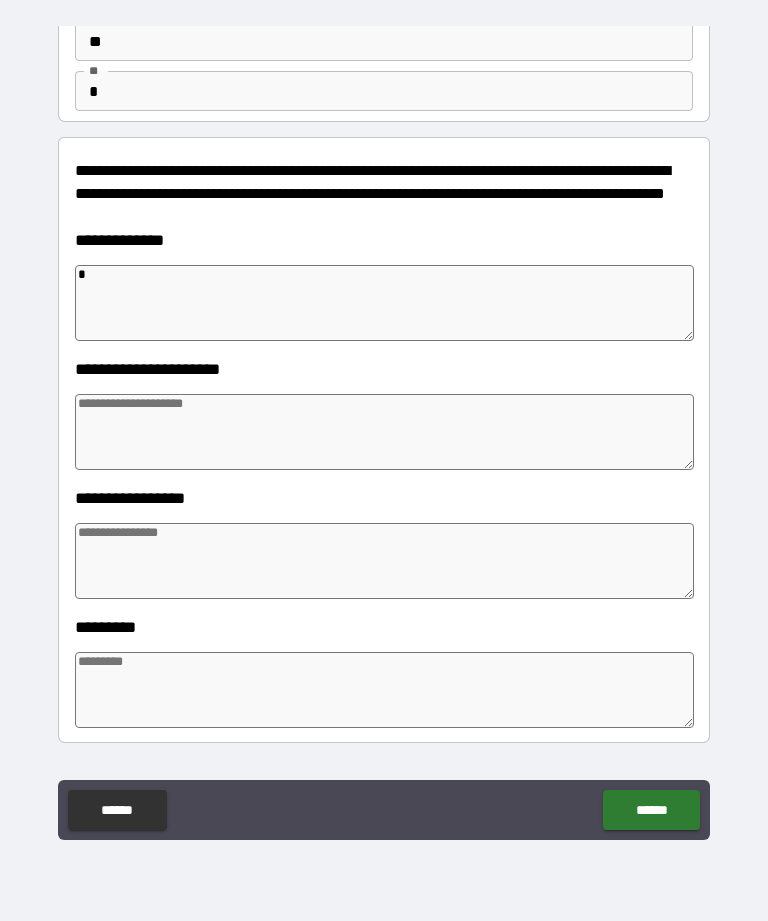 type on "*" 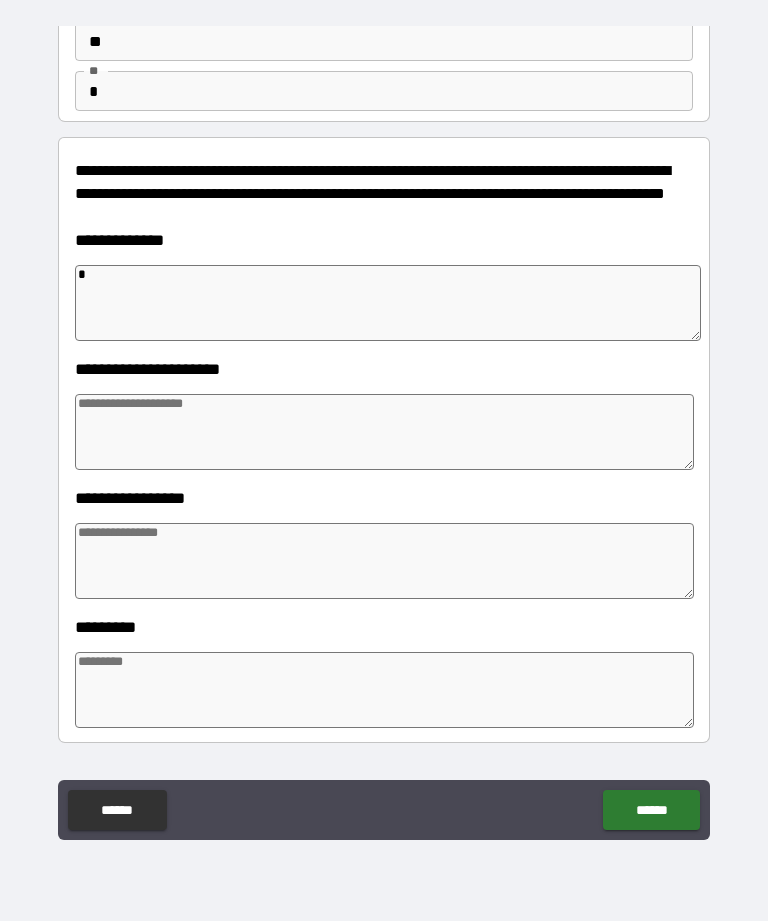 type on "**" 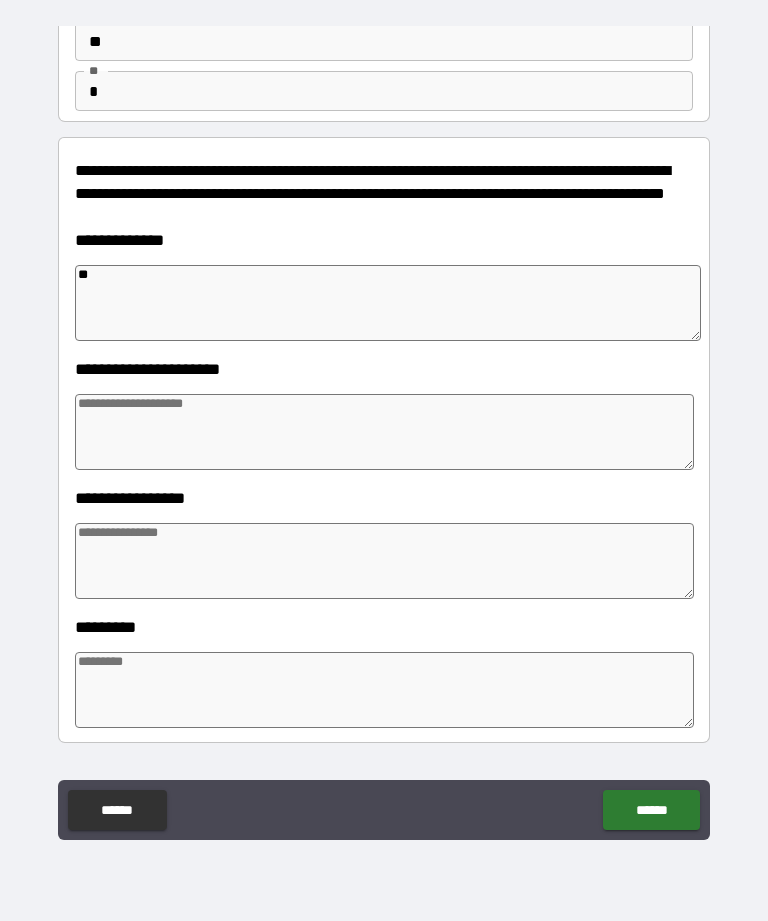 type on "*" 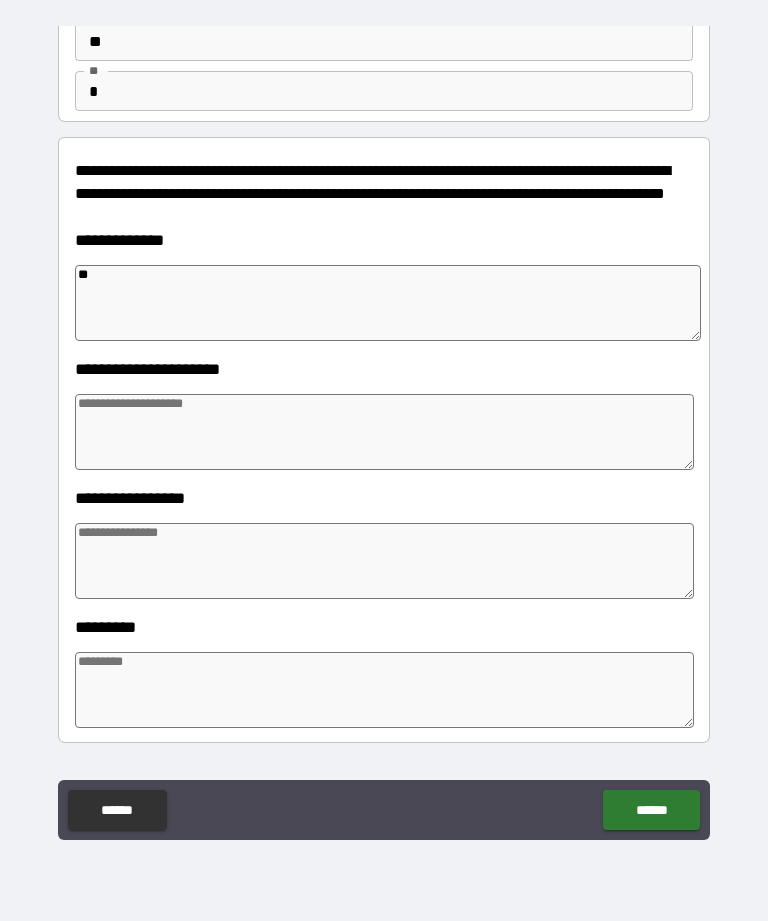 type on "*" 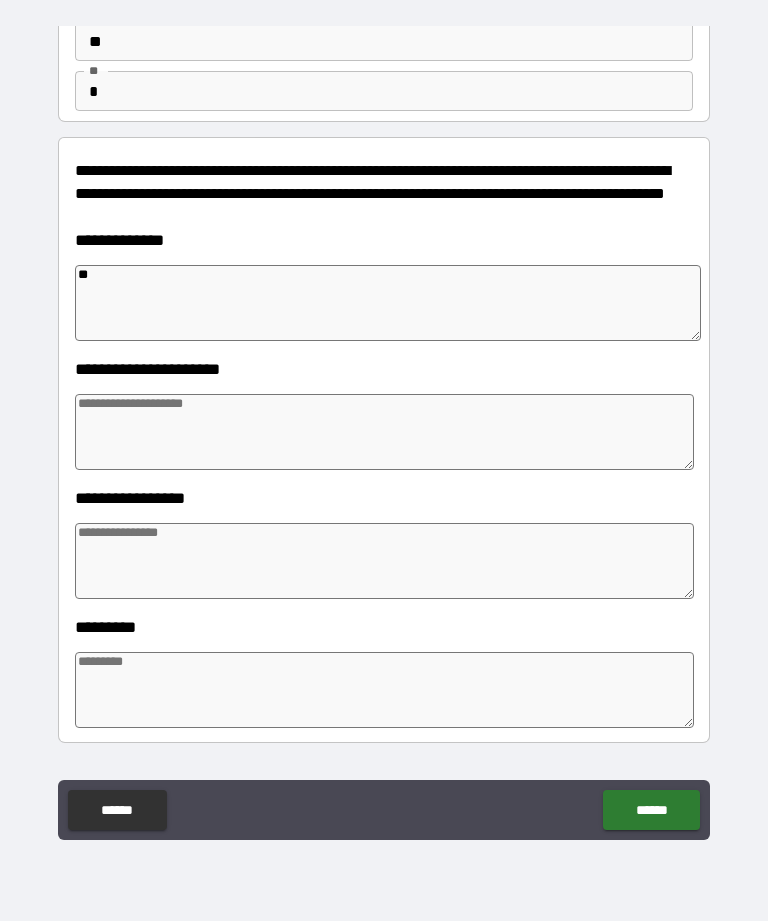 type on "*" 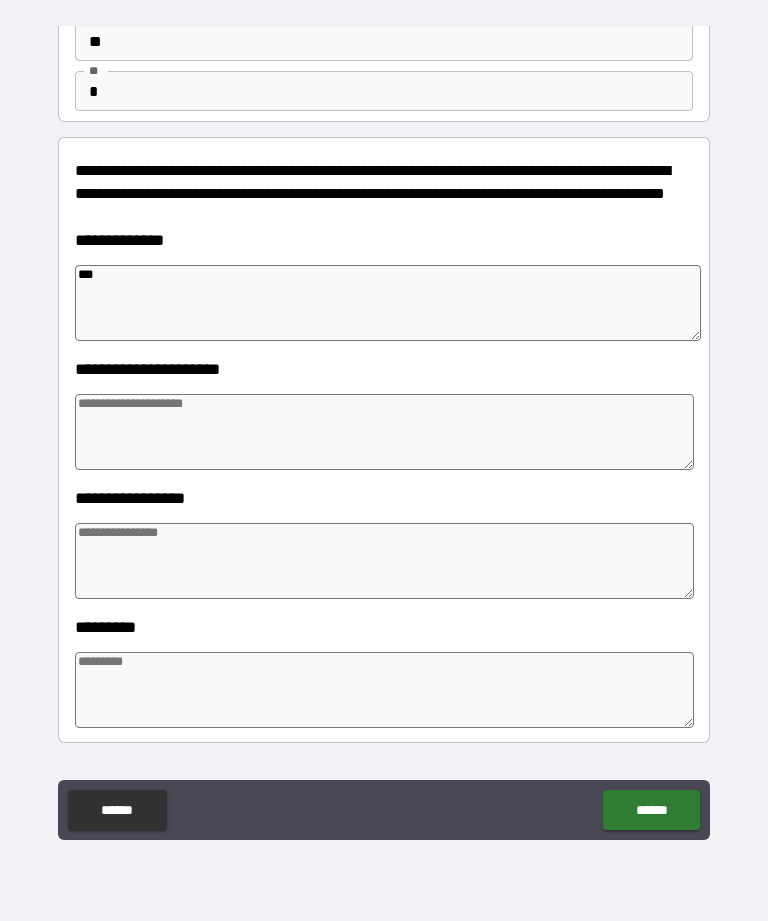 type on "*" 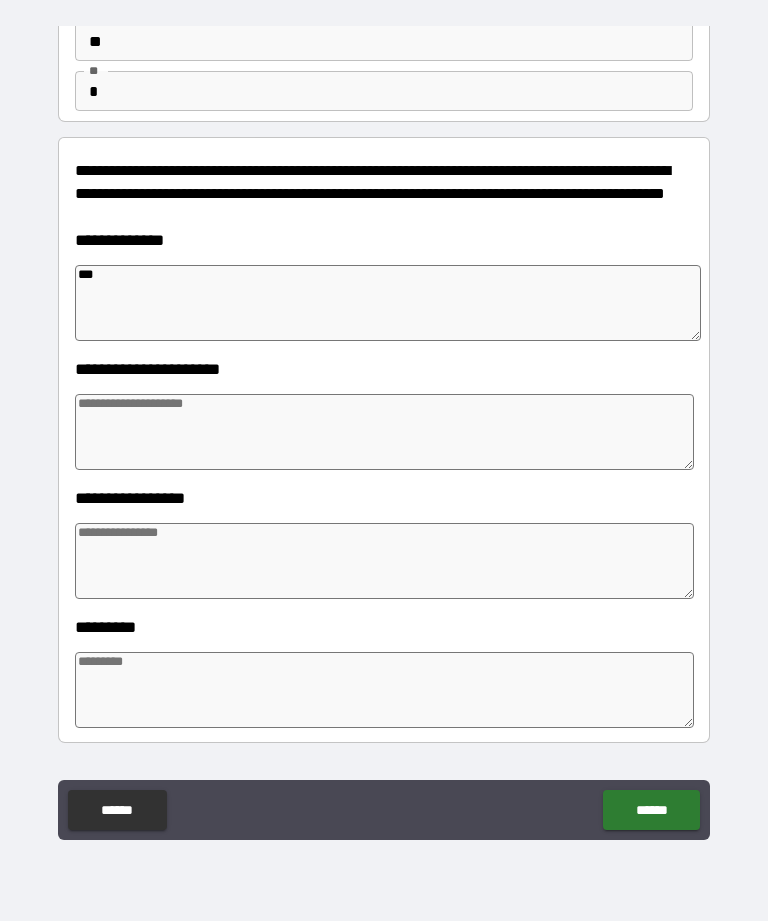 type on "*" 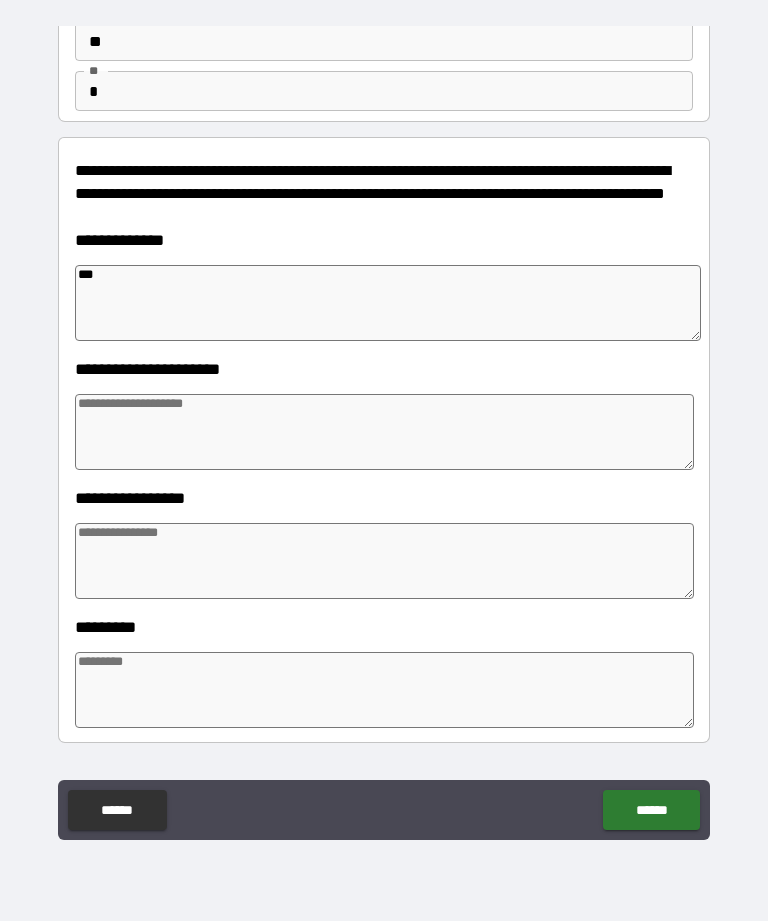 type on "*" 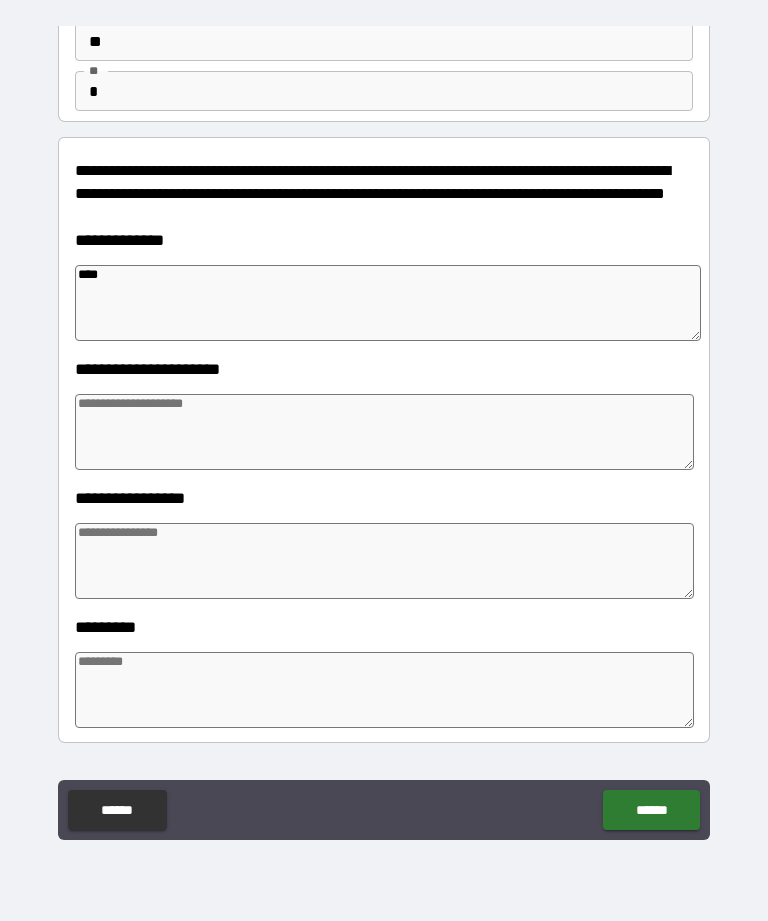 type on "*" 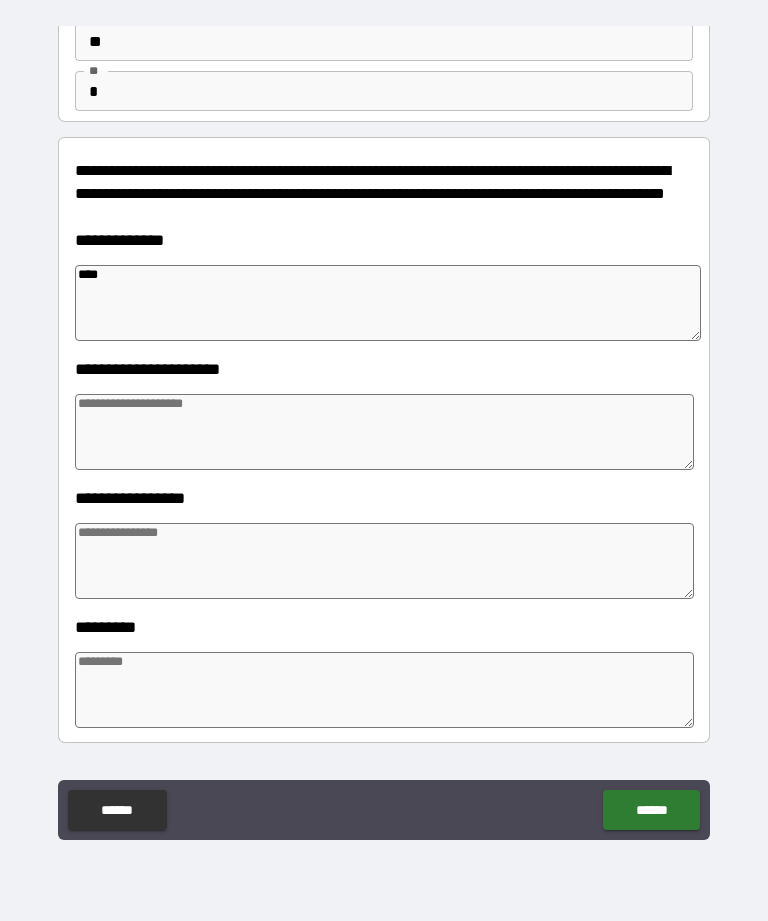 type on "*" 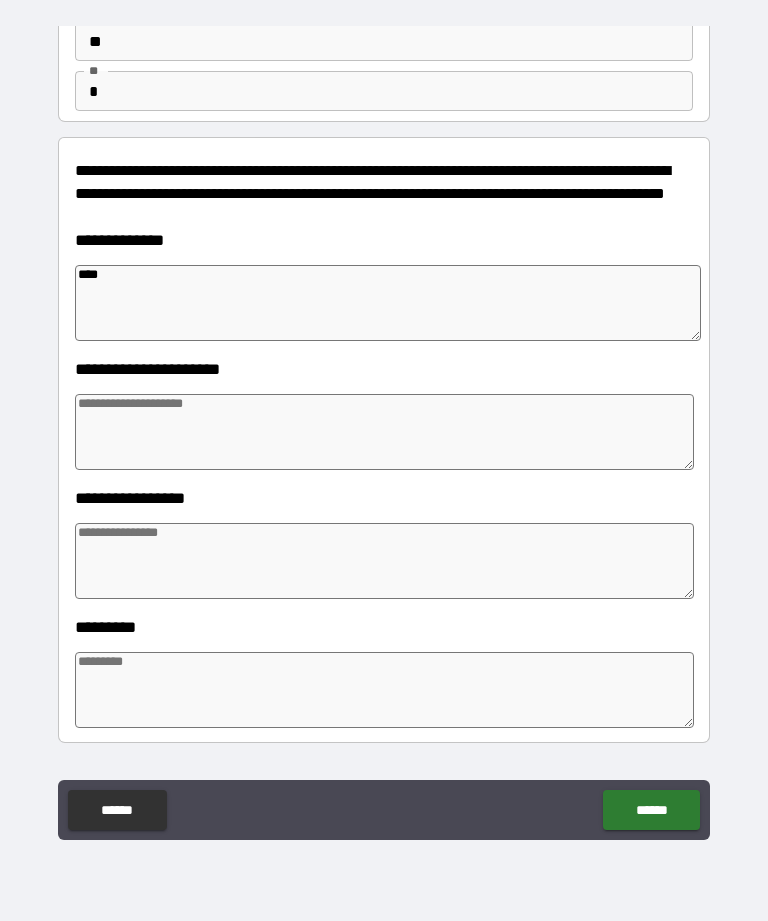type on "*" 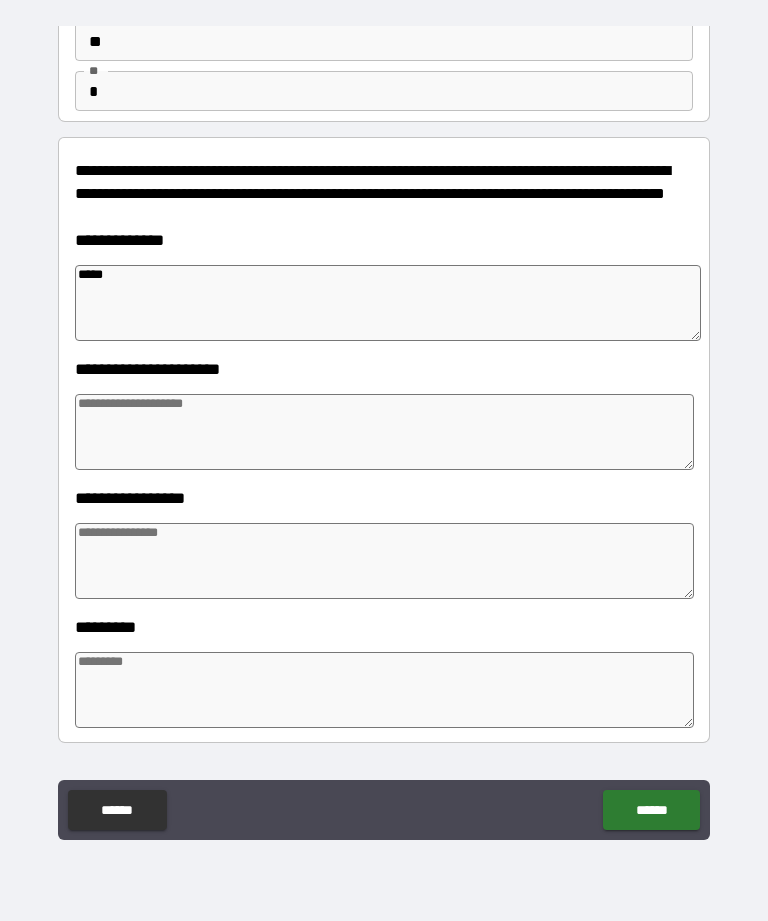 type on "*" 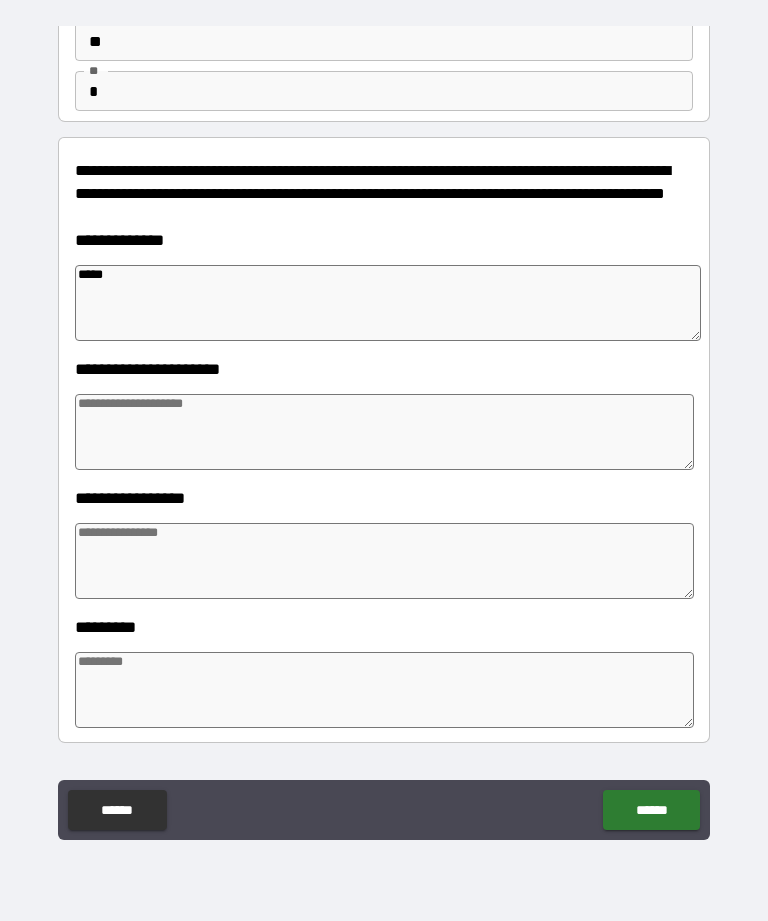 type on "*" 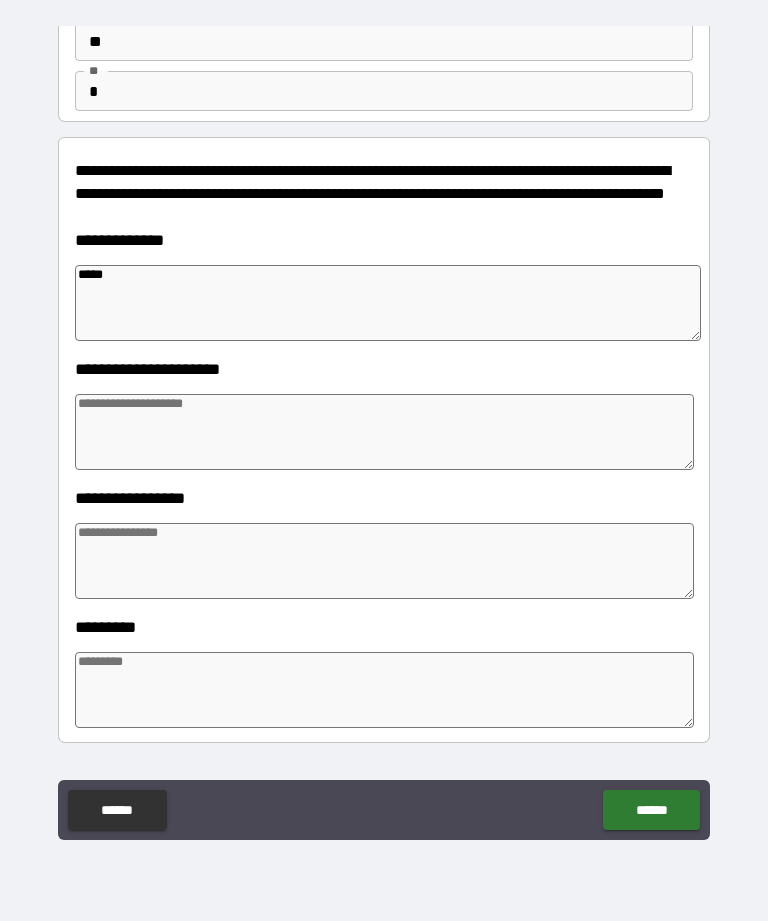 type on "*" 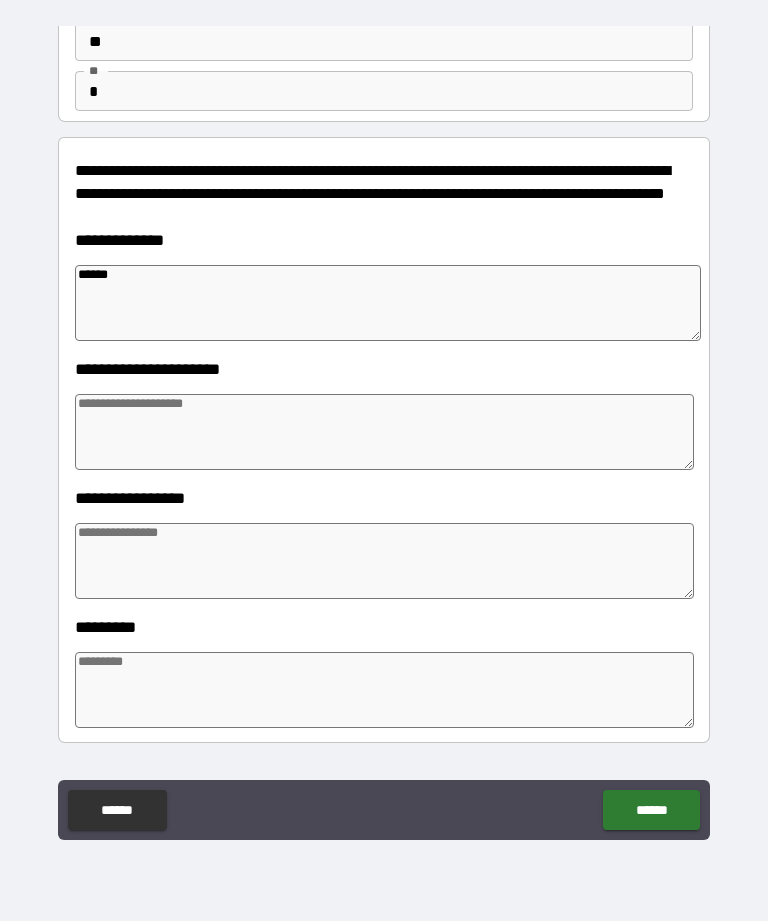 type on "*" 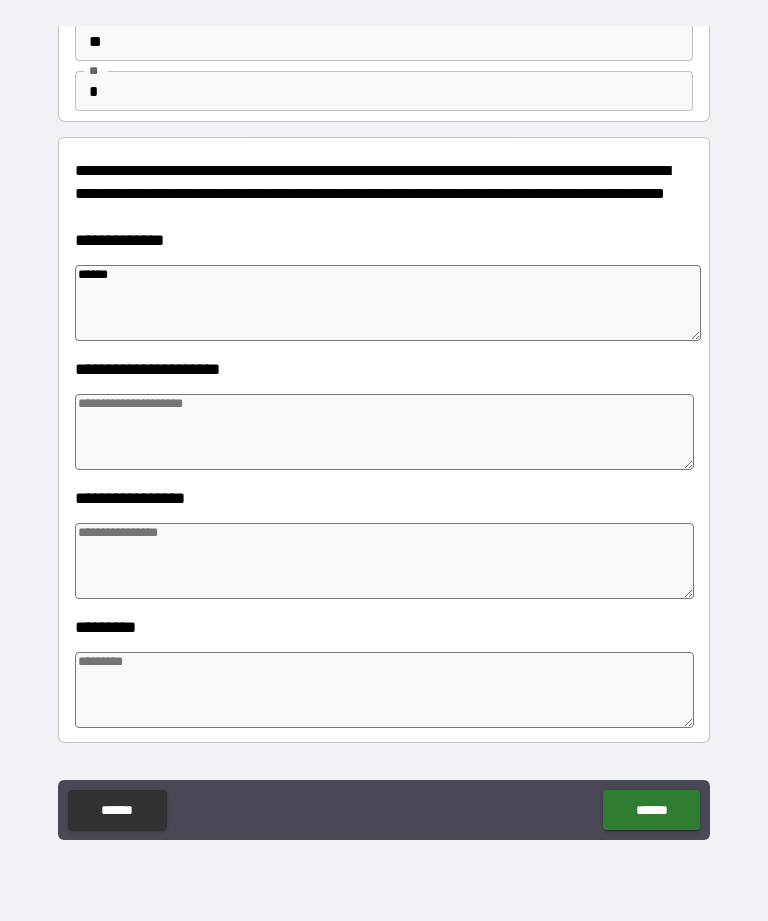 type on "*******" 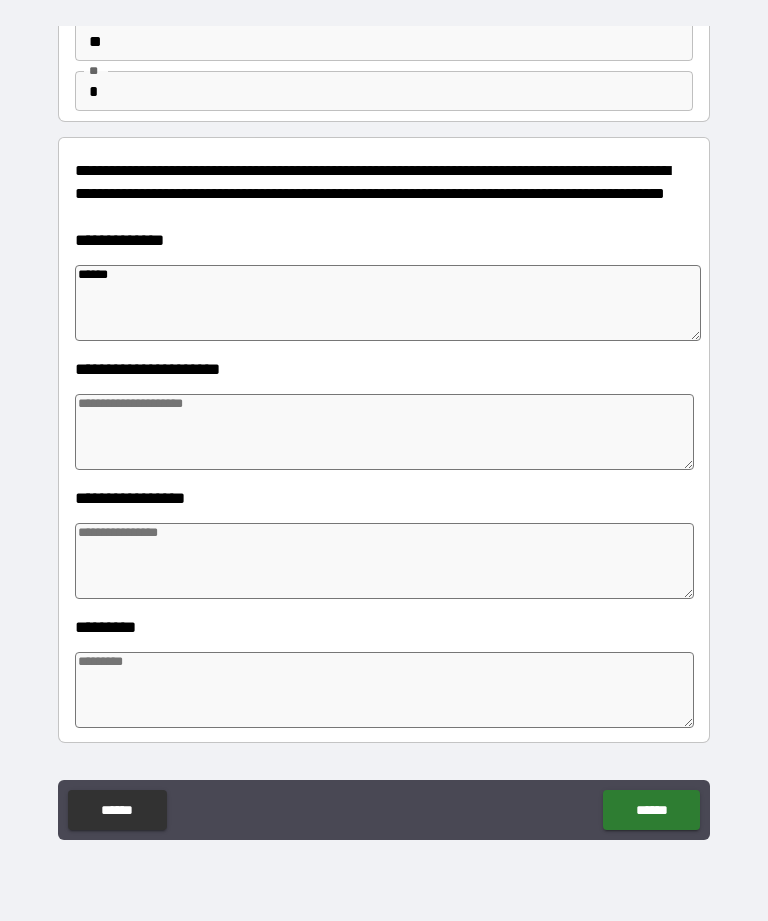 type on "*" 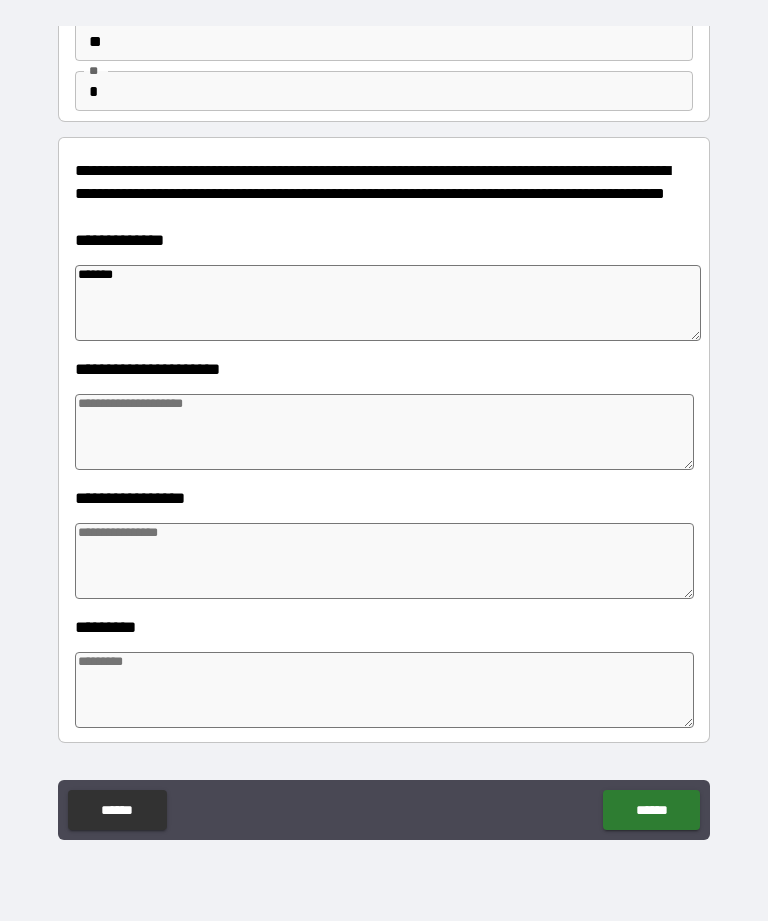 type on "*" 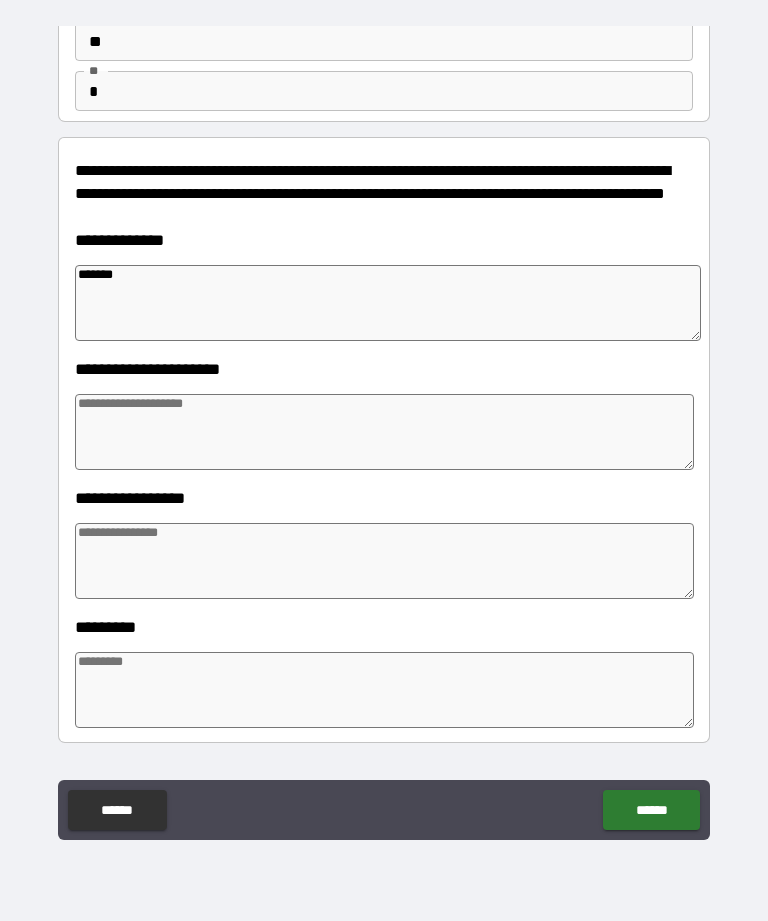 type on "*******" 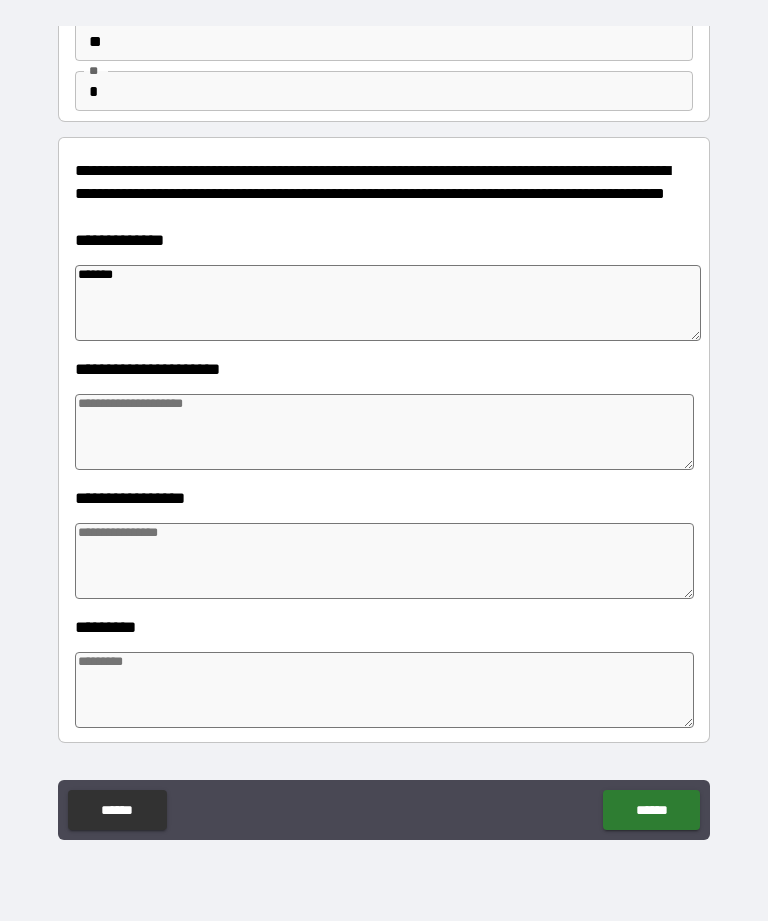 type on "*" 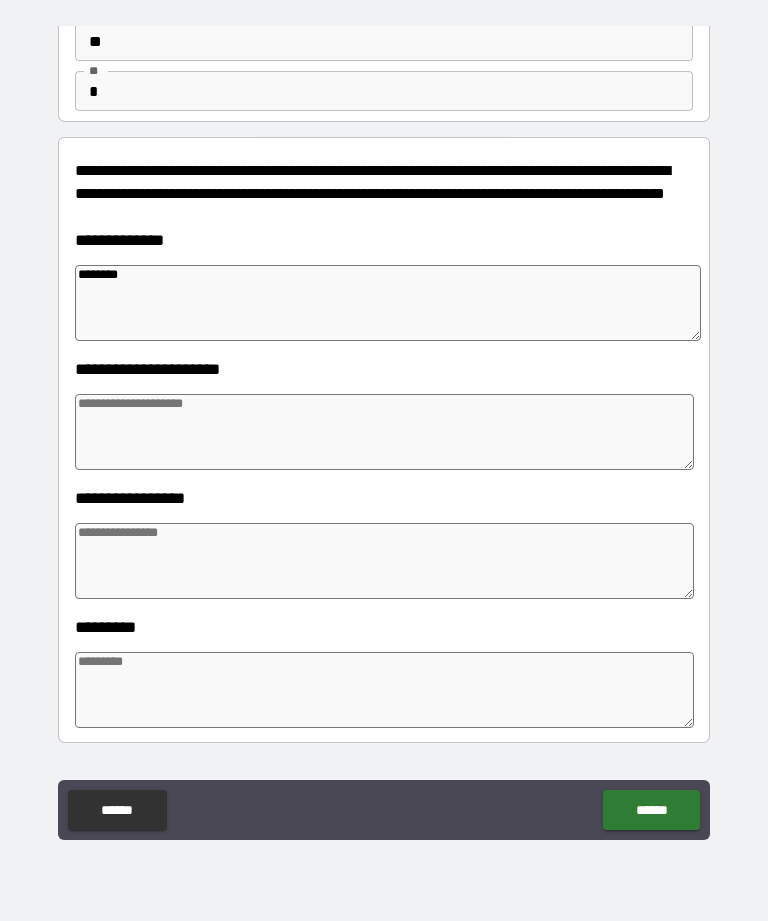 type on "*" 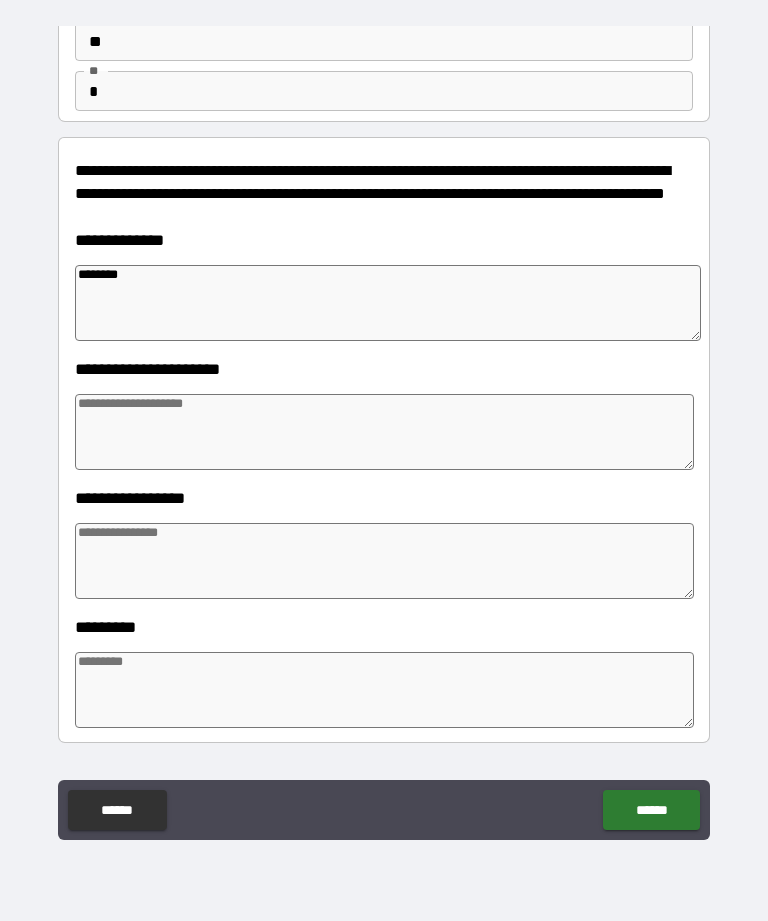 type on "*********" 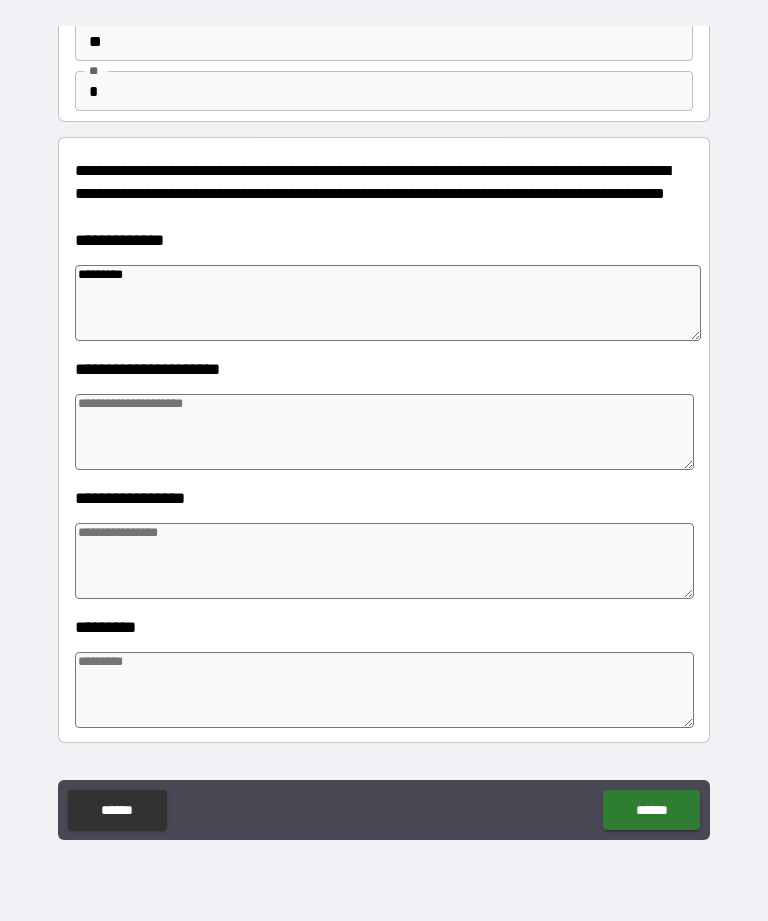 type on "*" 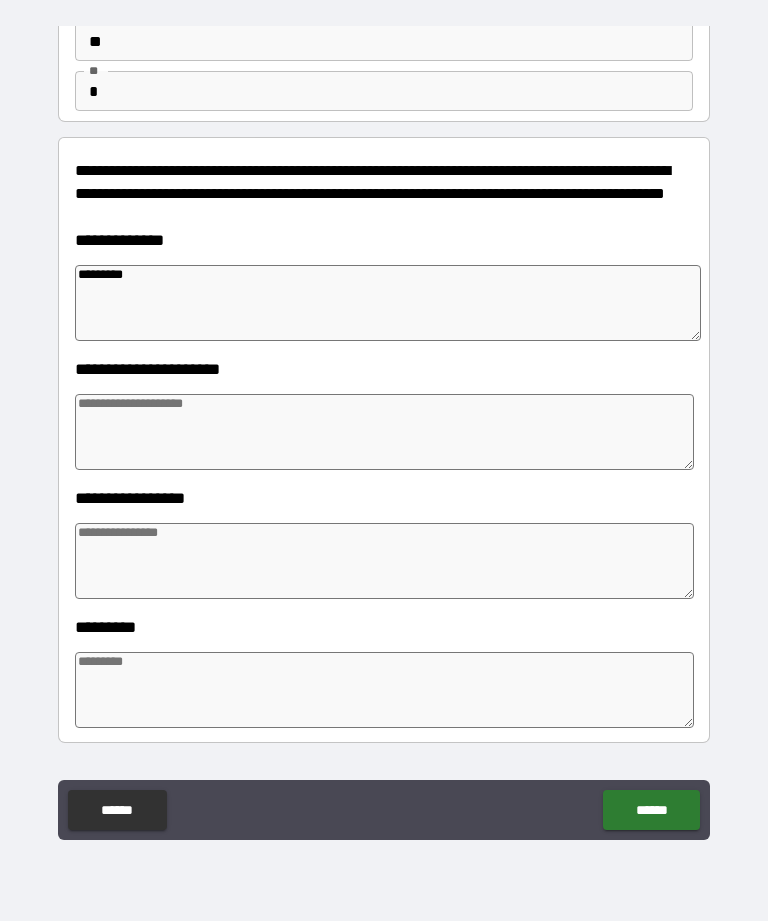 type on "**********" 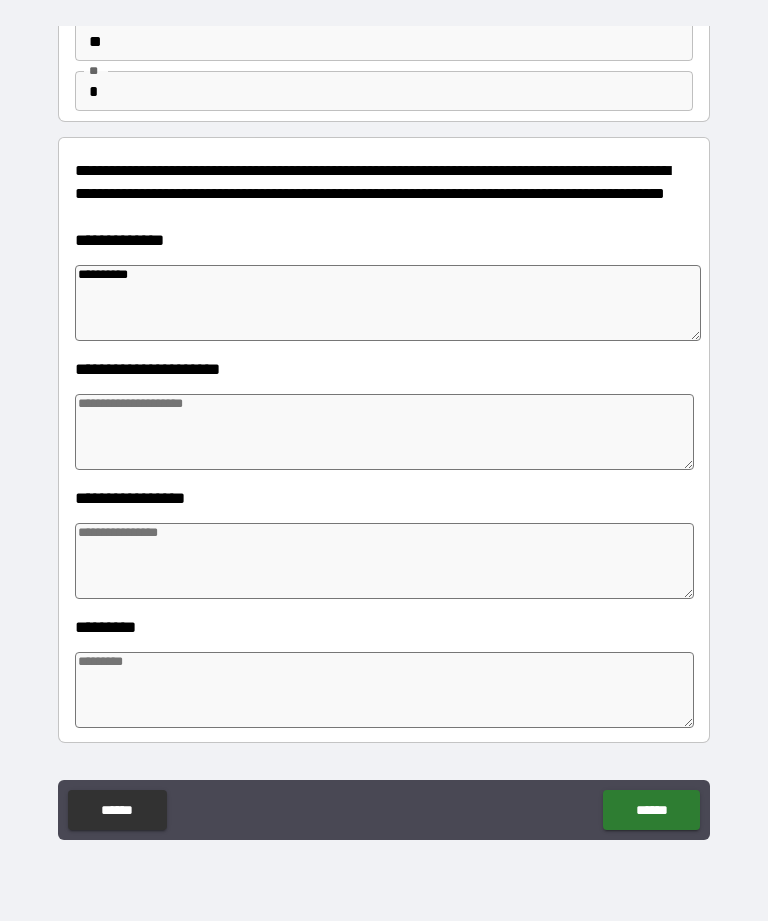 type on "*" 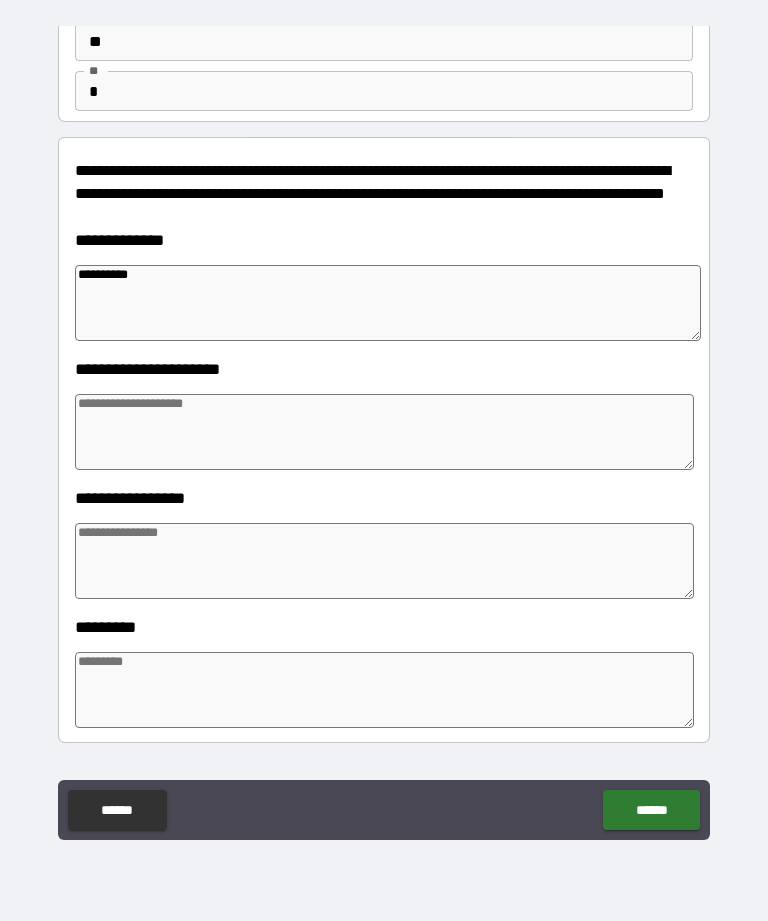 type on "*" 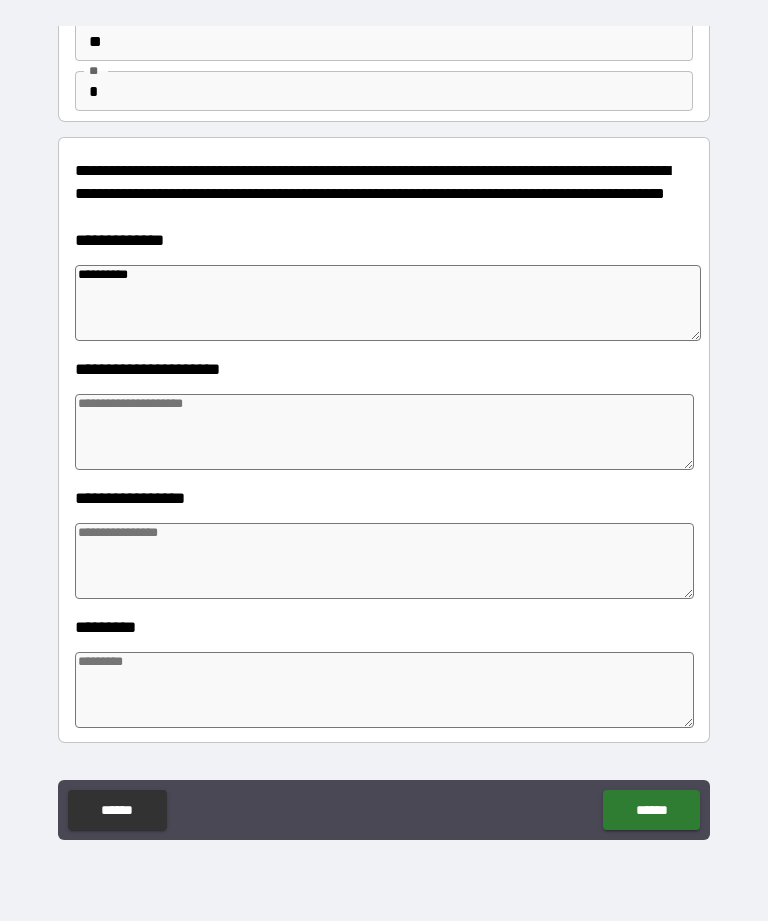 type on "*" 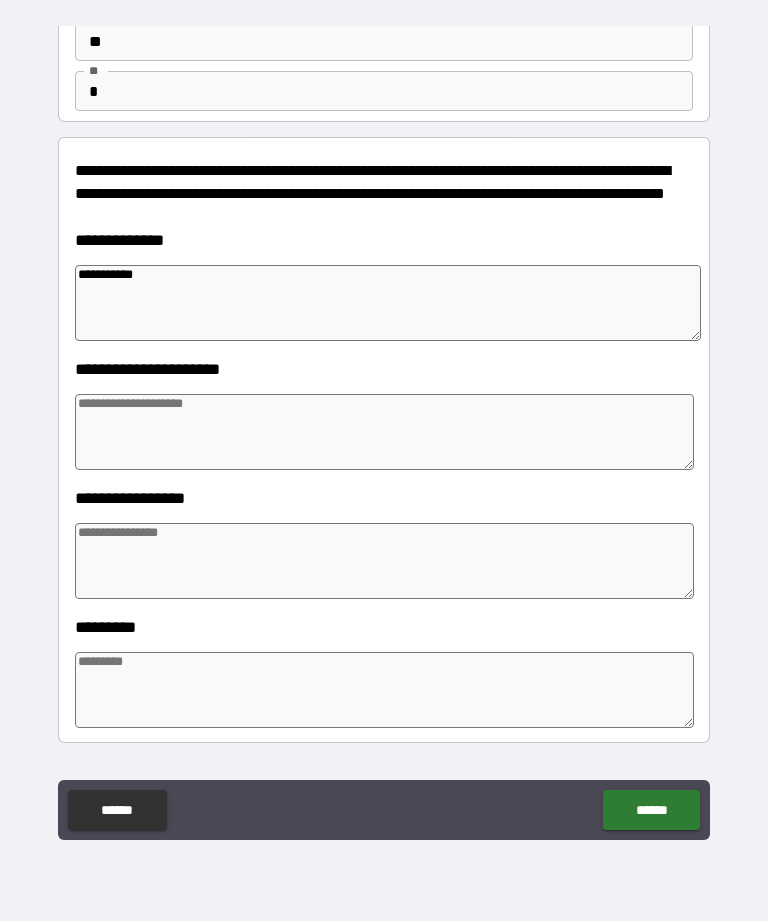 type on "*" 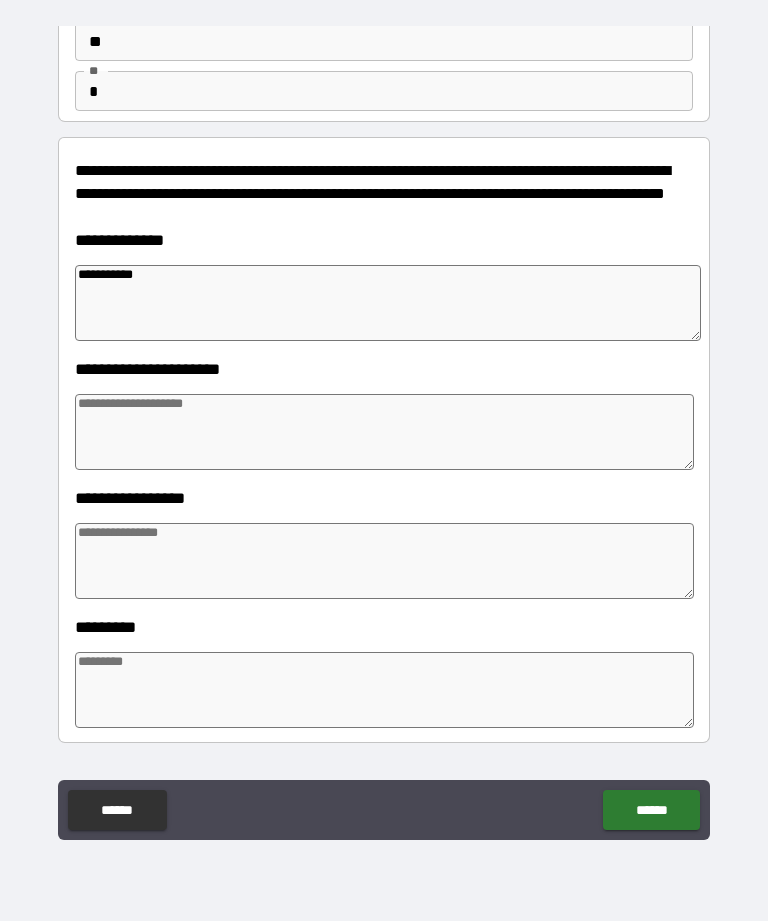 type on "*" 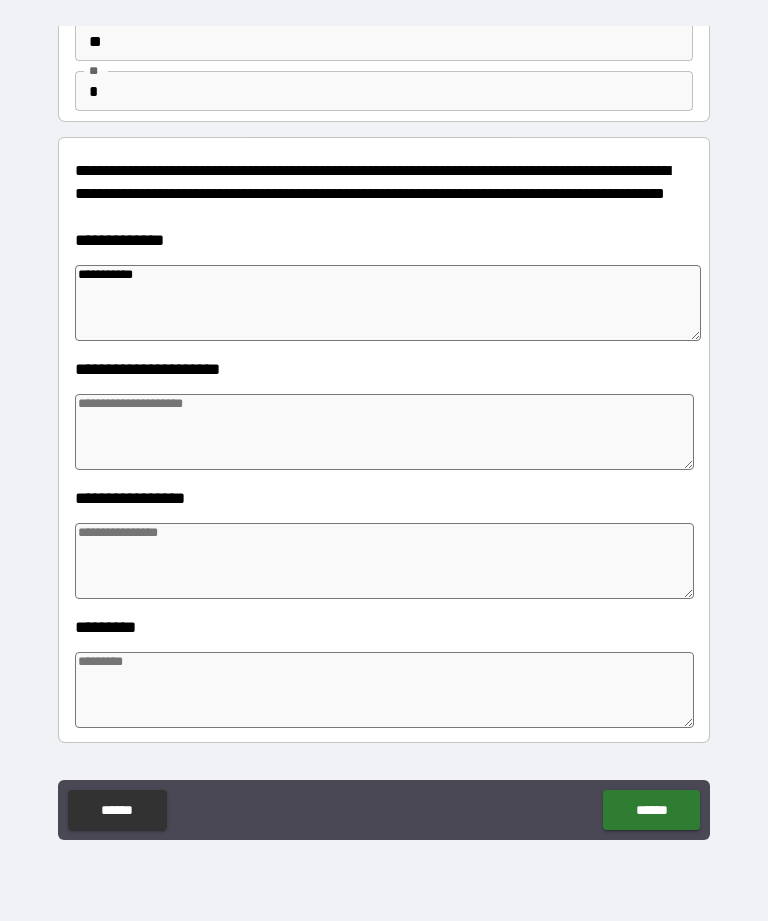 type on "*" 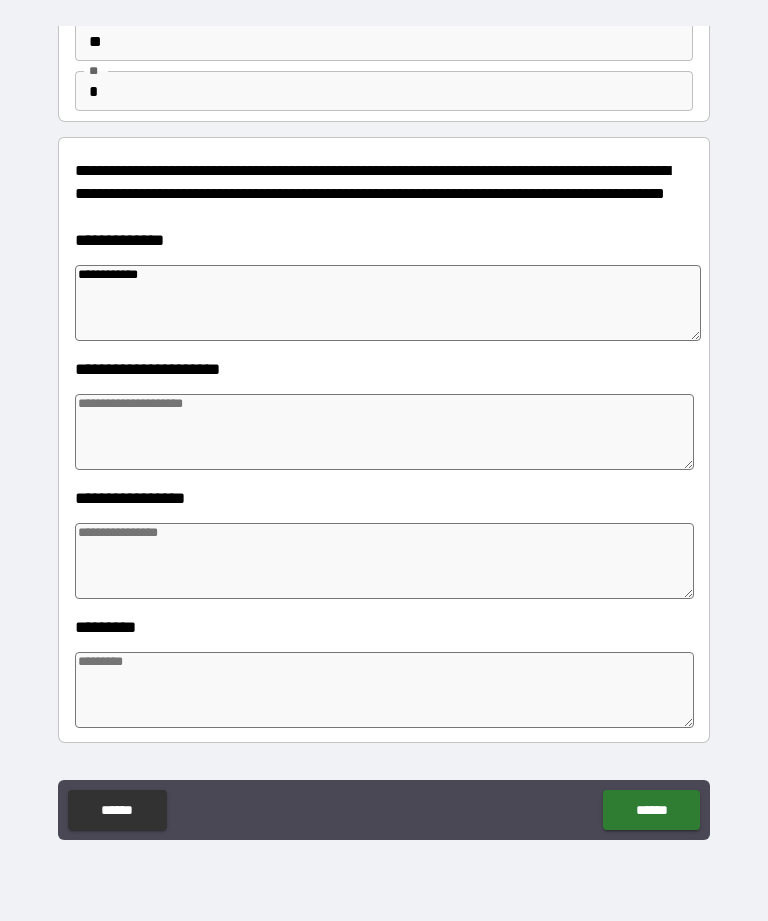 type on "*" 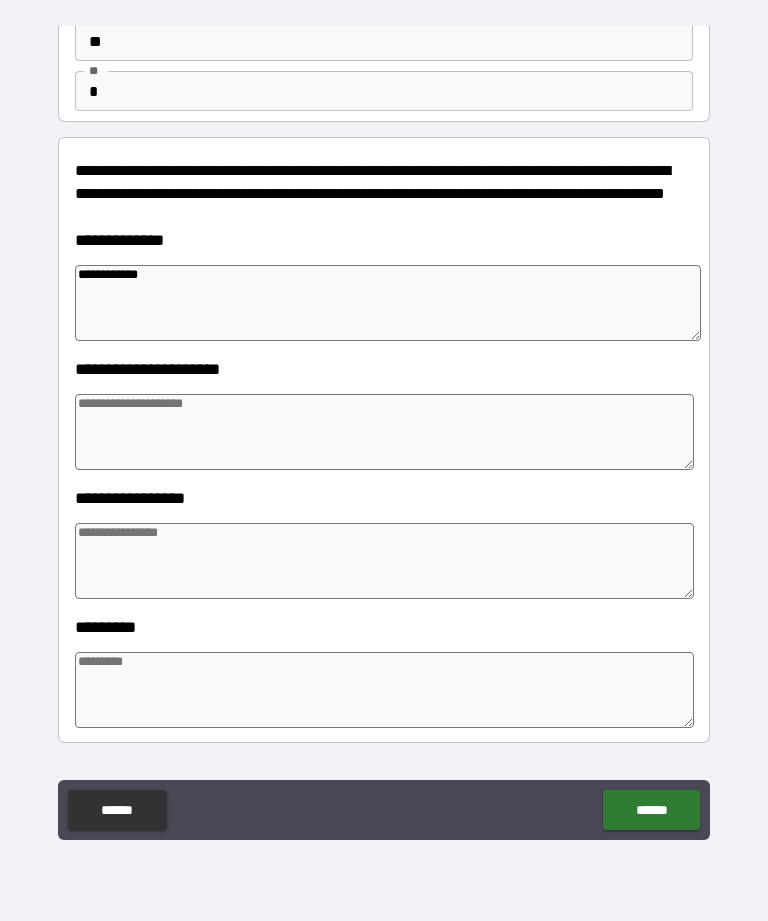 type on "*" 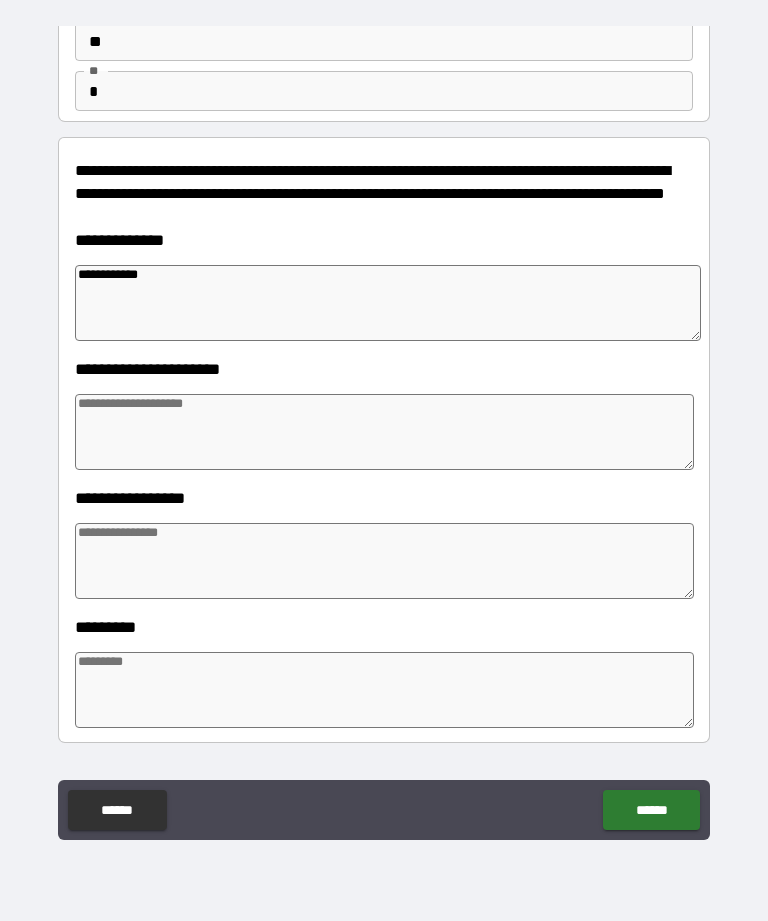 type on "*" 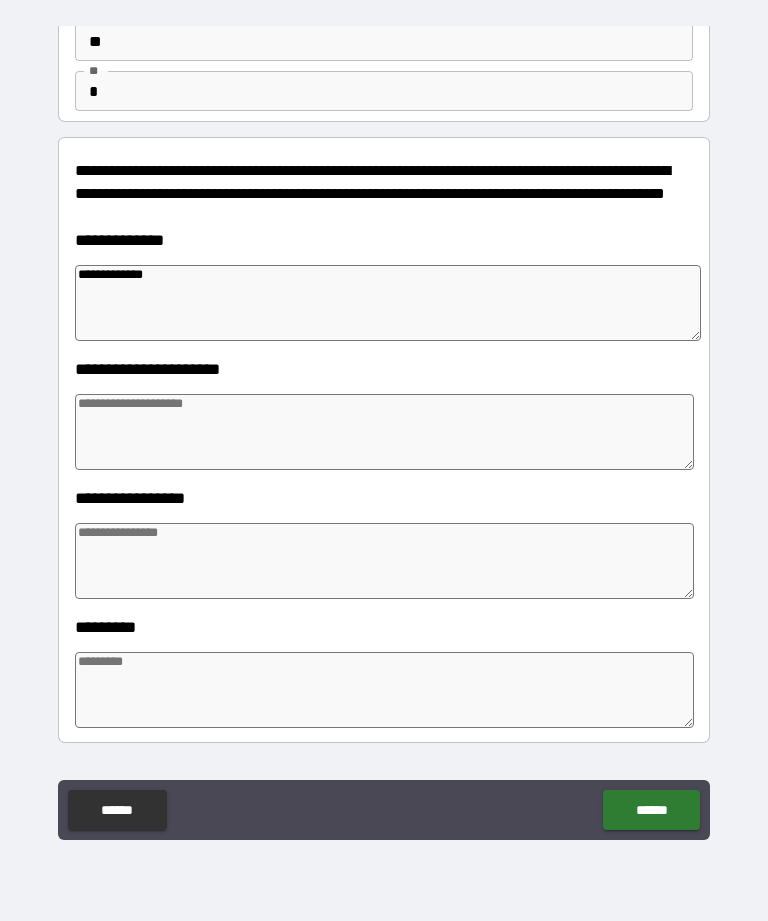 type on "*" 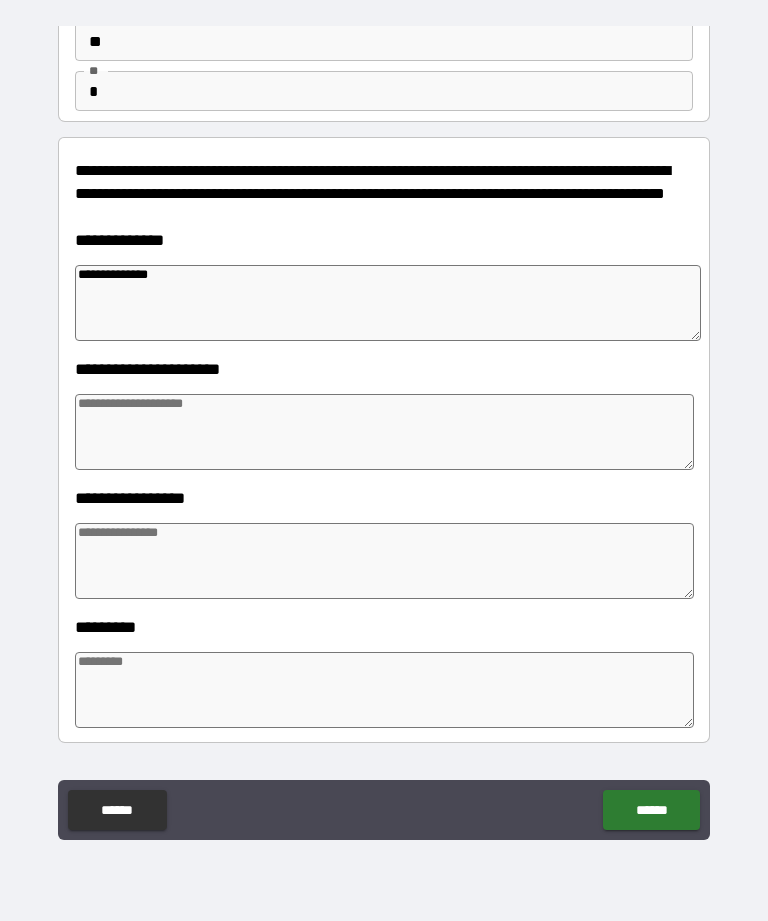 type on "*" 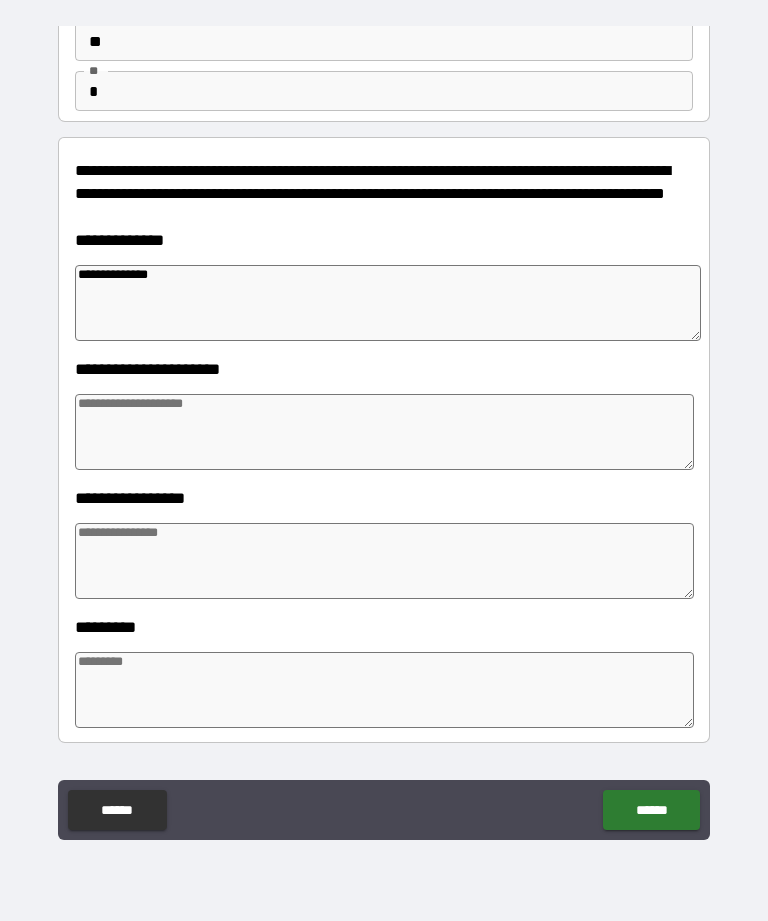 type on "*" 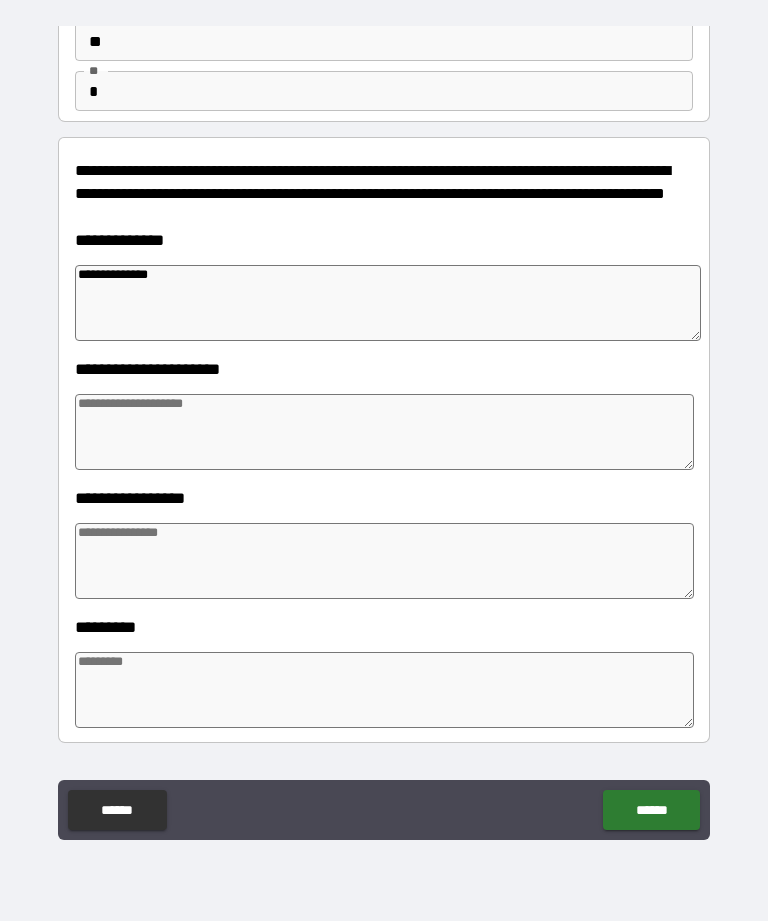 type on "*" 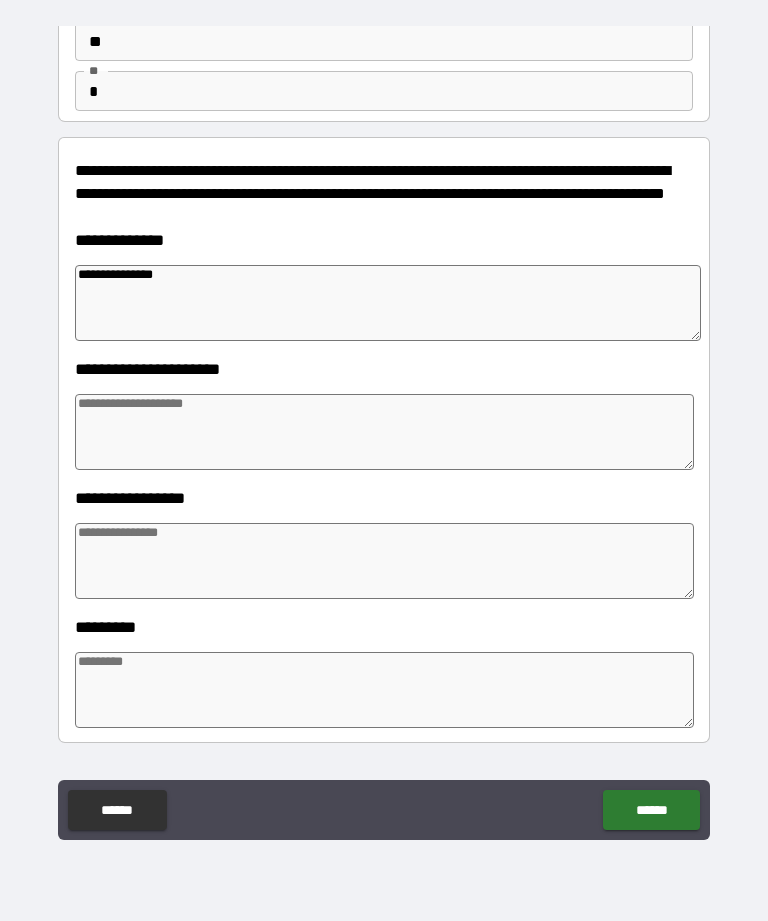 type on "*" 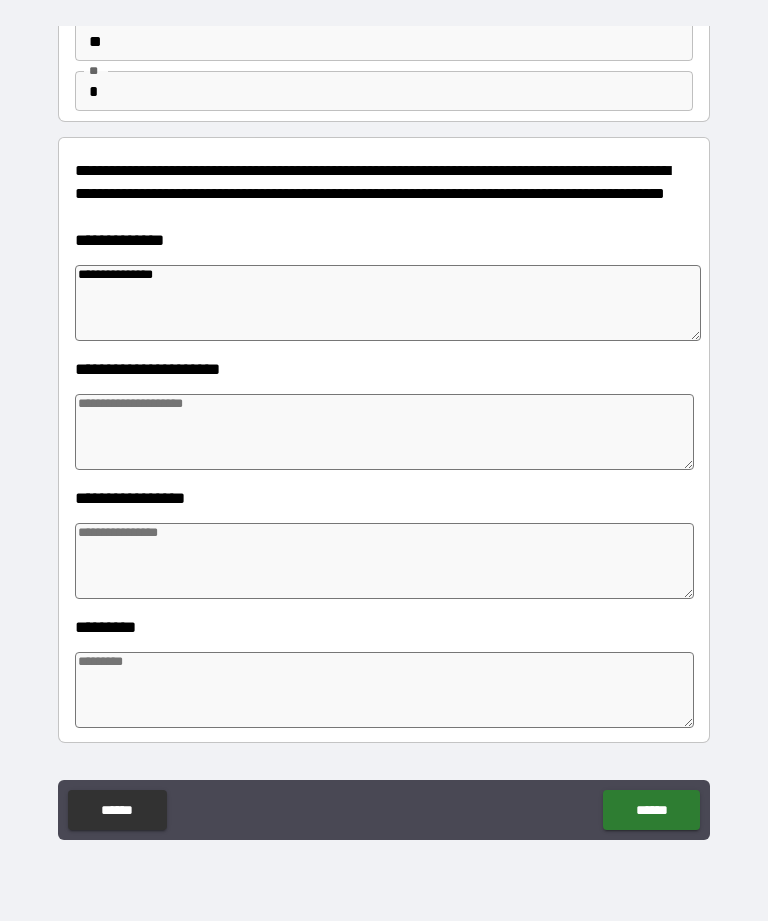 type on "*" 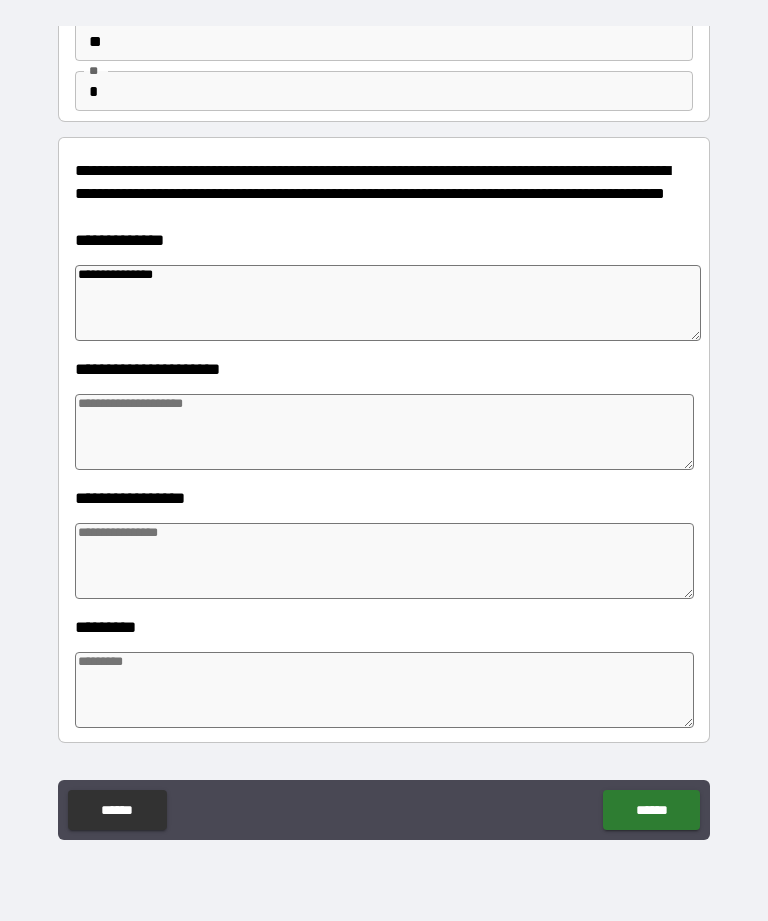 type on "*" 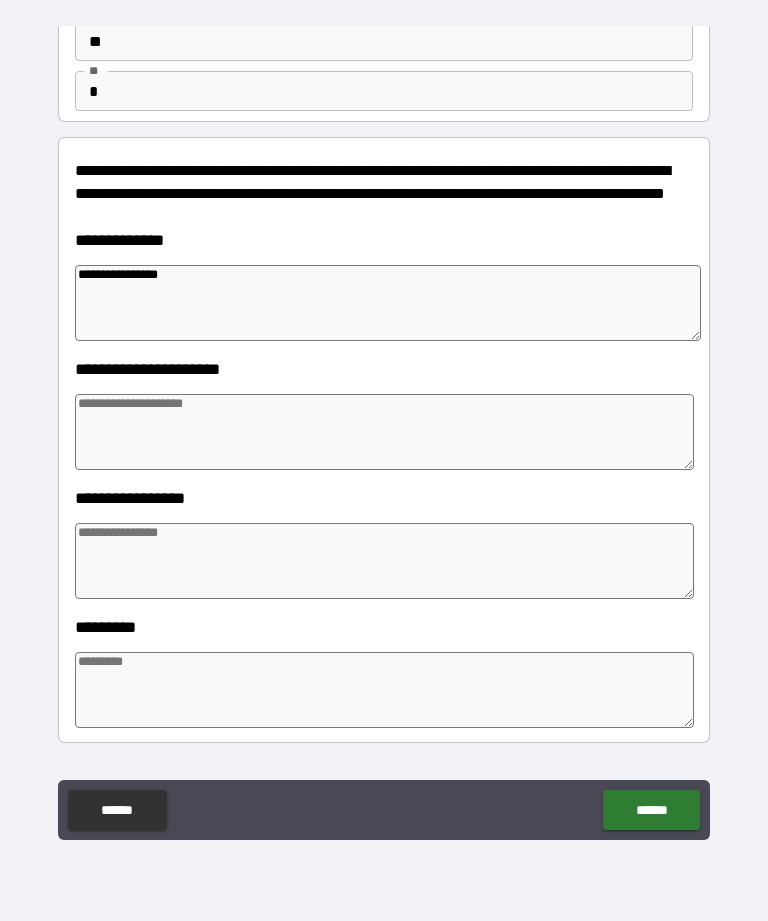 type on "*" 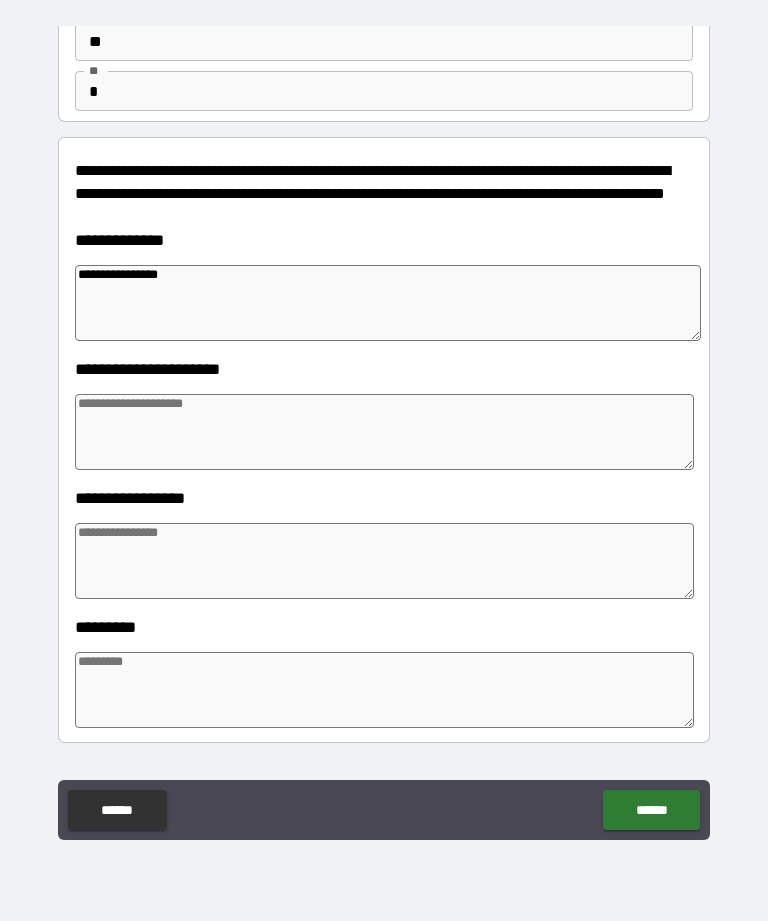 type on "**********" 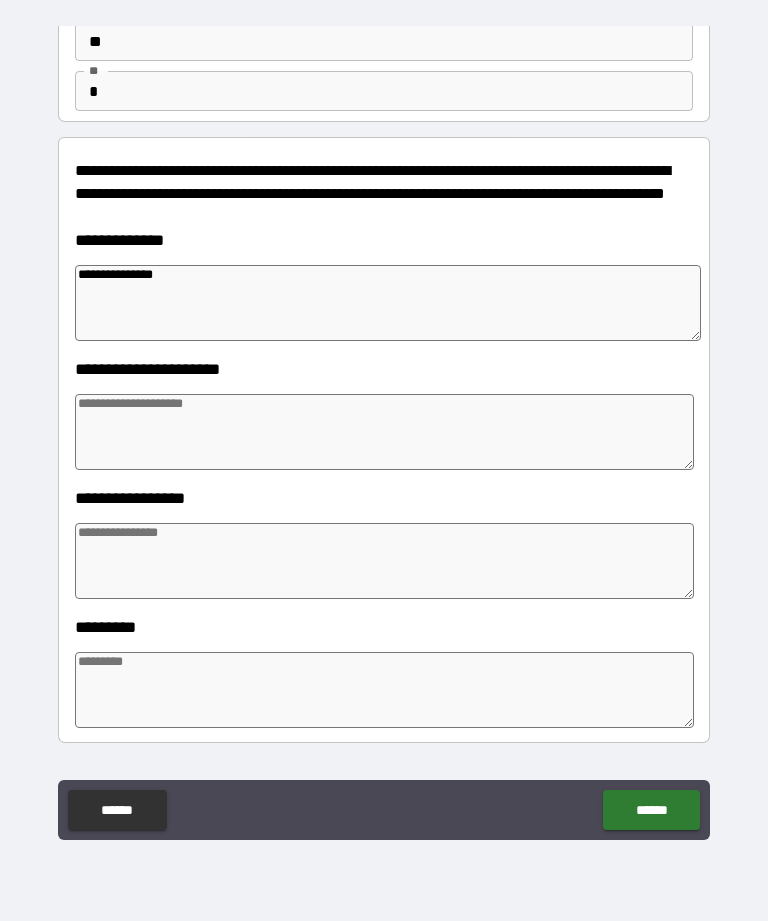 type on "*" 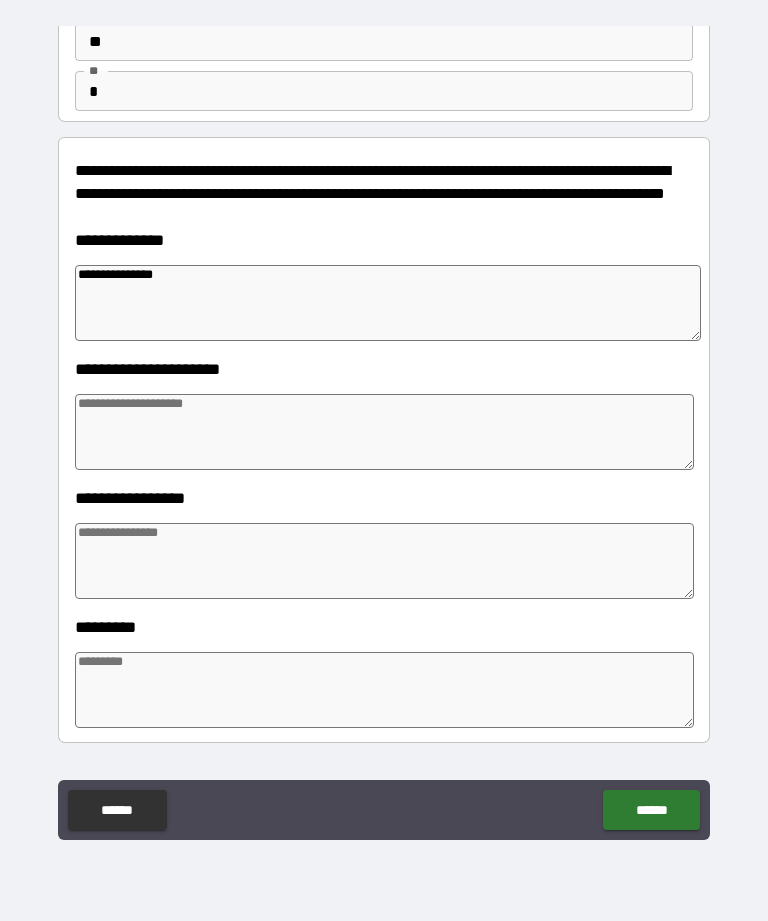 type on "**********" 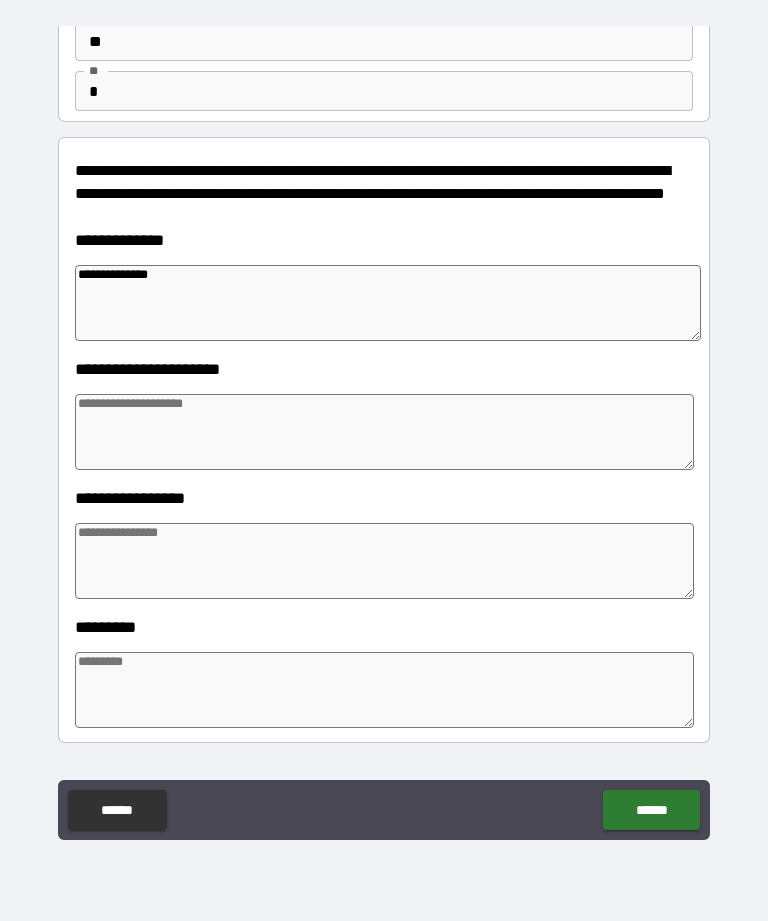 type on "*" 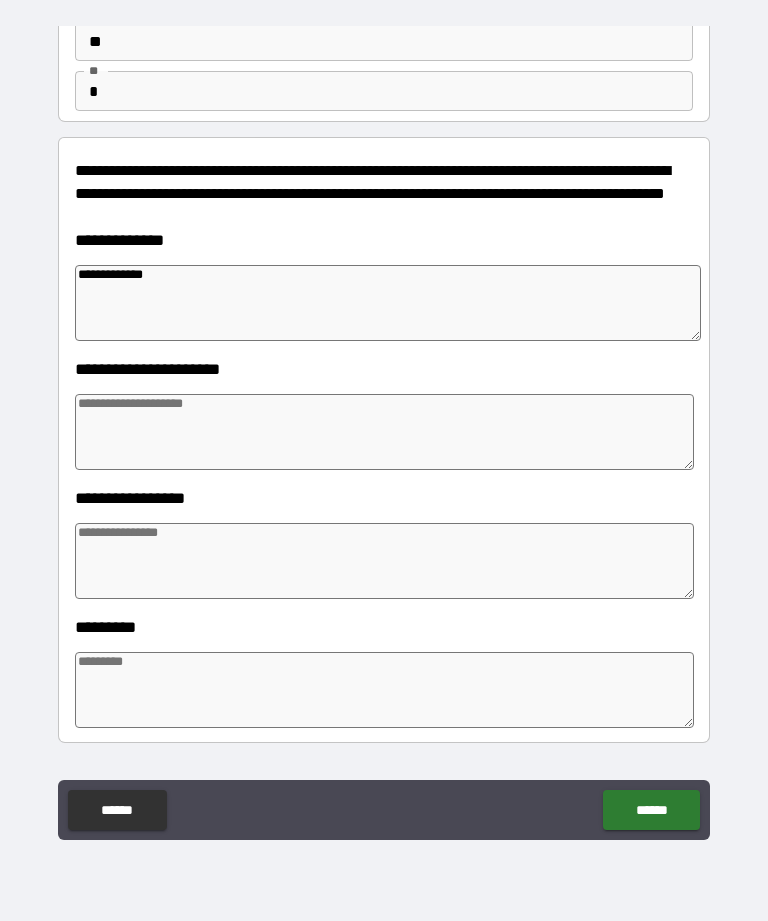 type on "*" 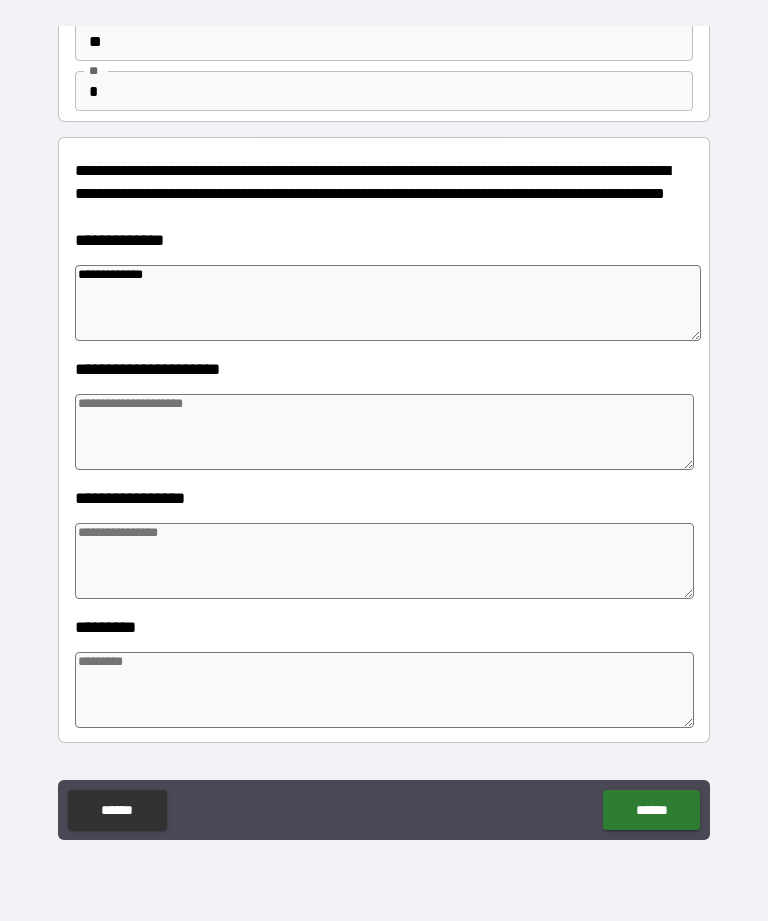 type on "*" 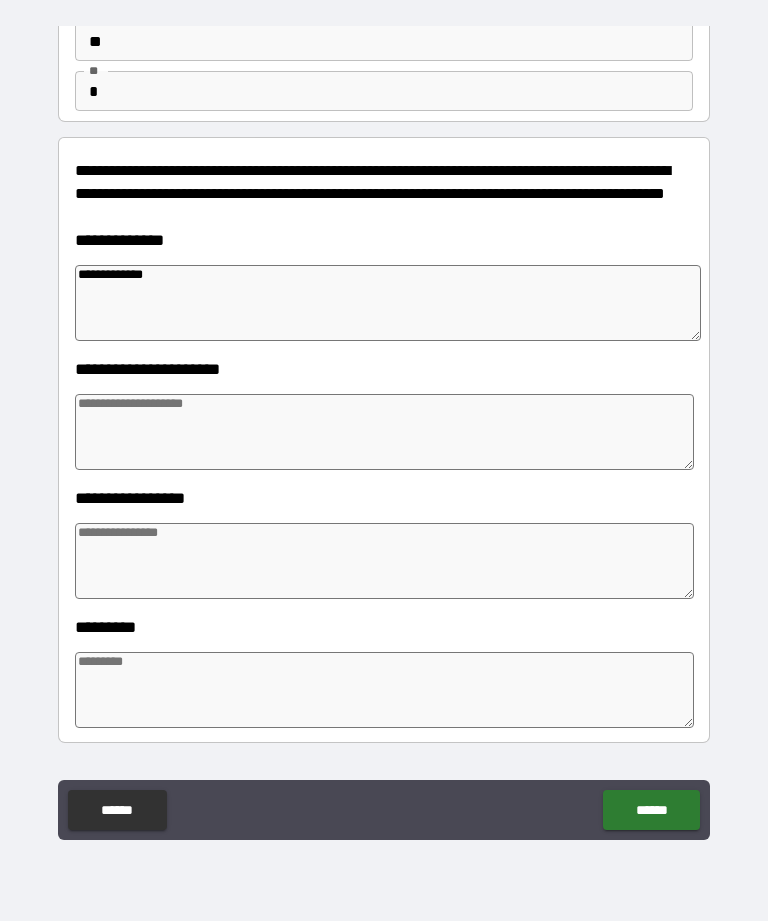 type on "*" 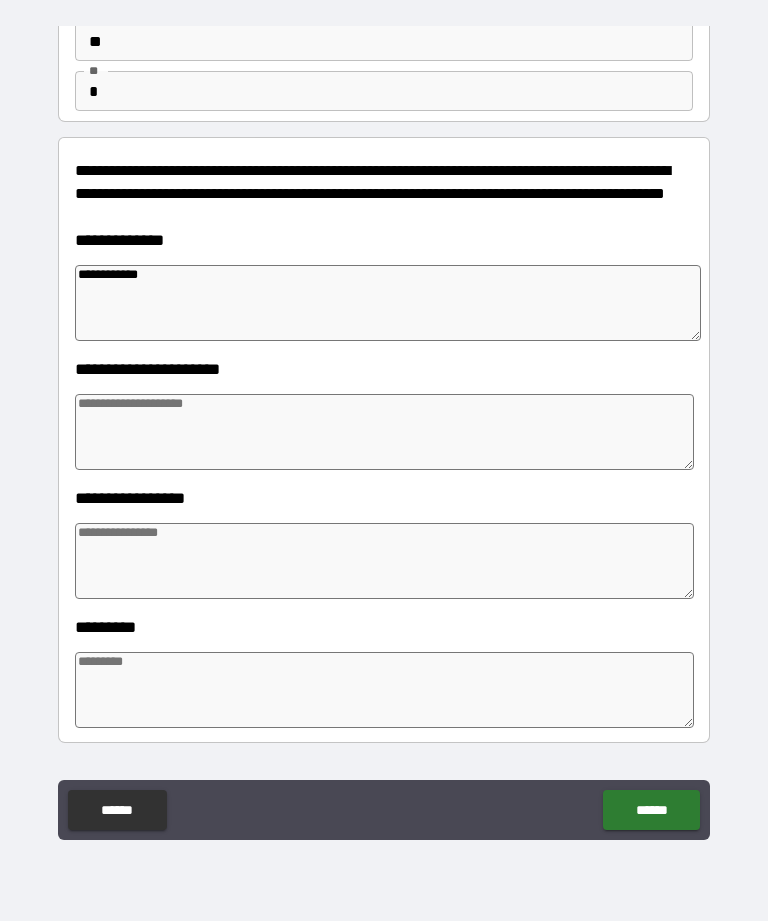 type on "*" 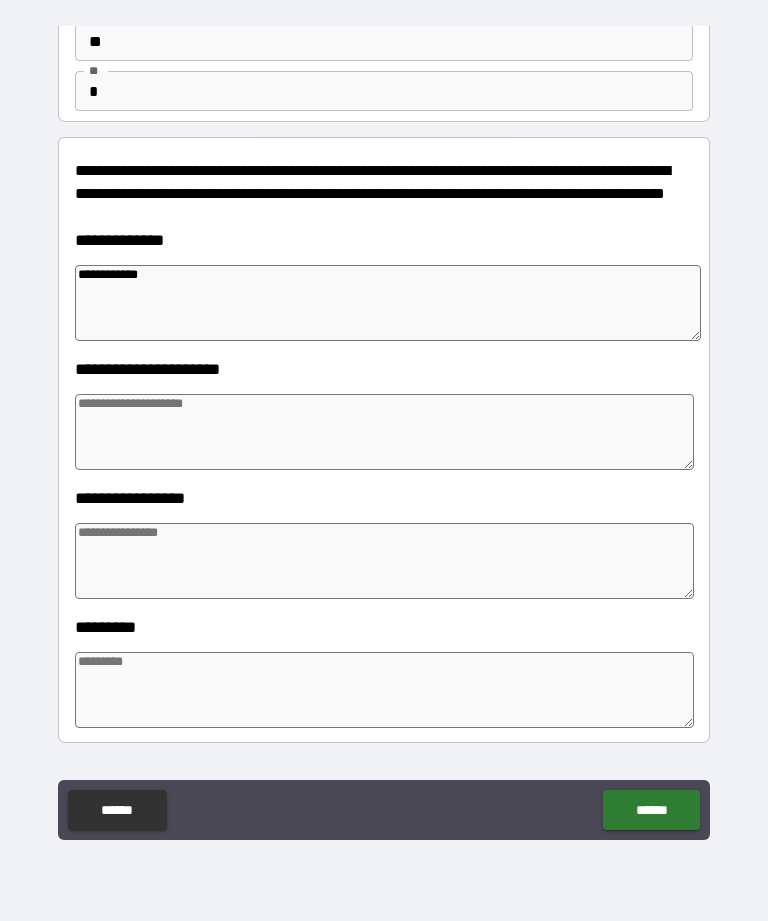 type on "*" 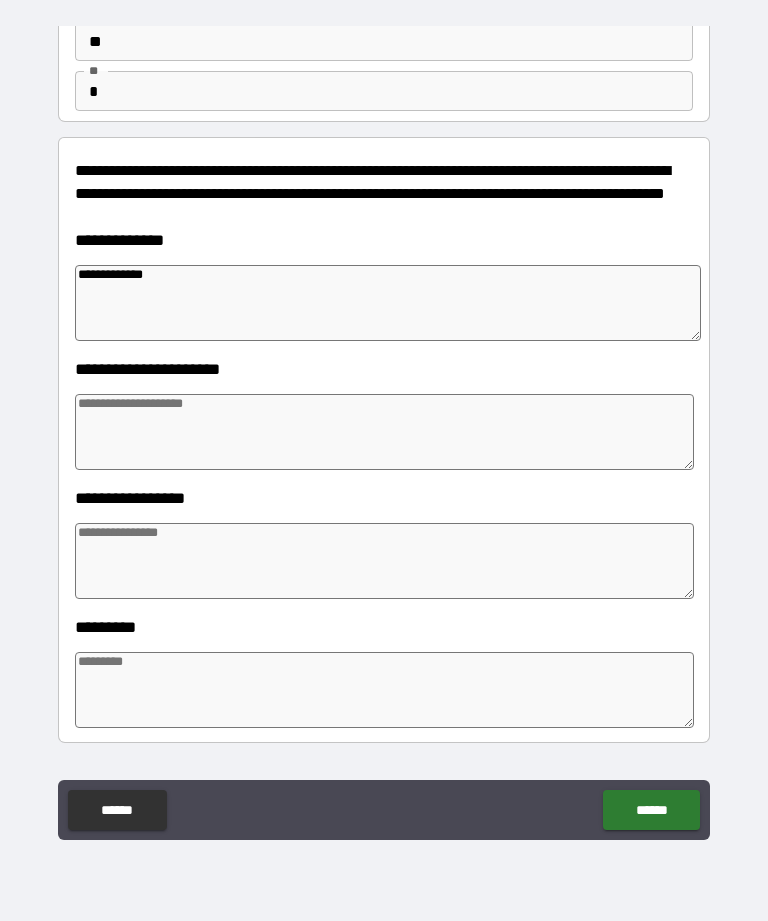 type on "*" 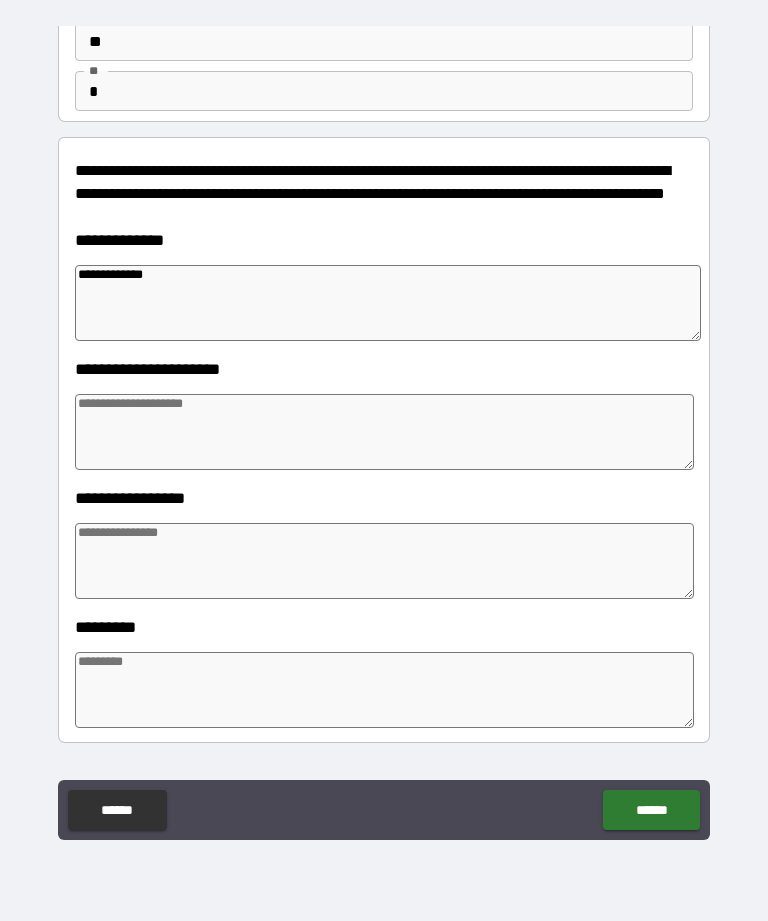 type on "*" 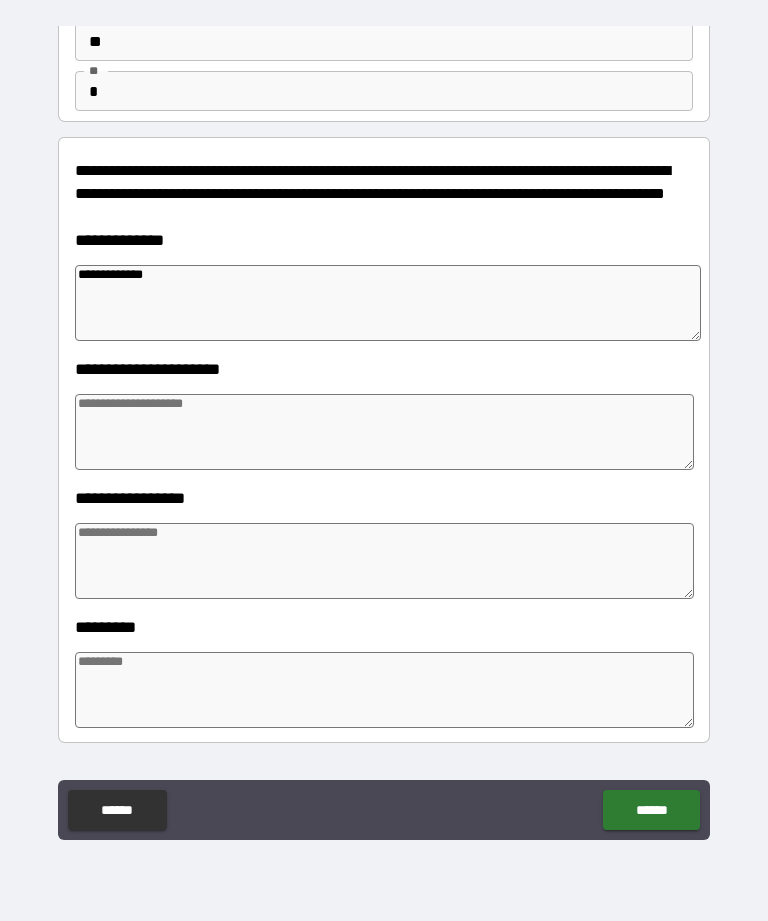 type on "*" 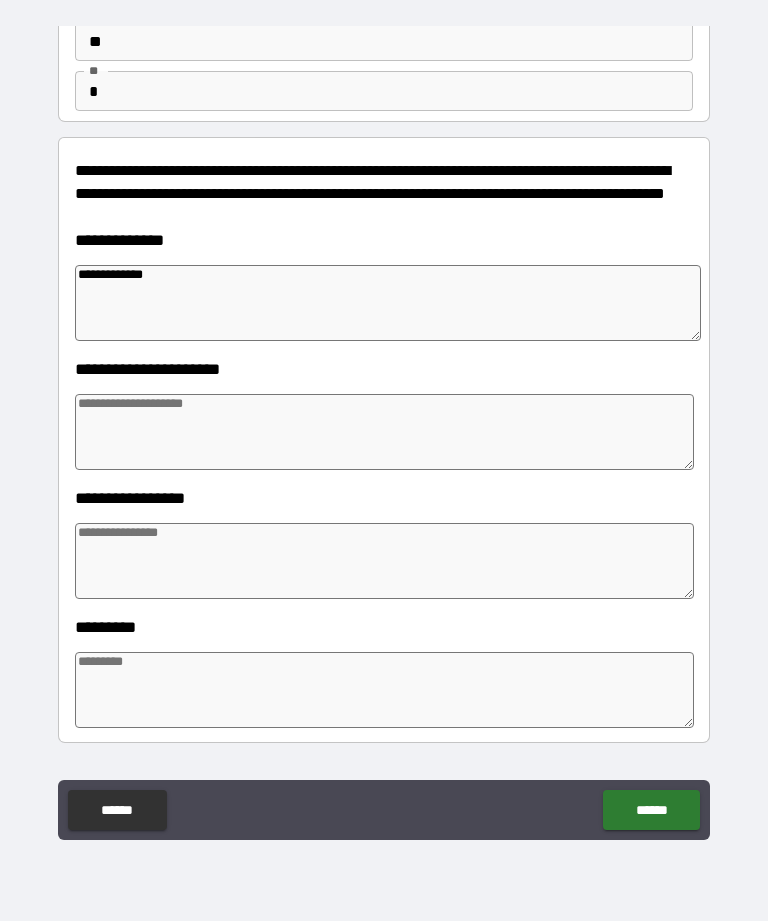 type 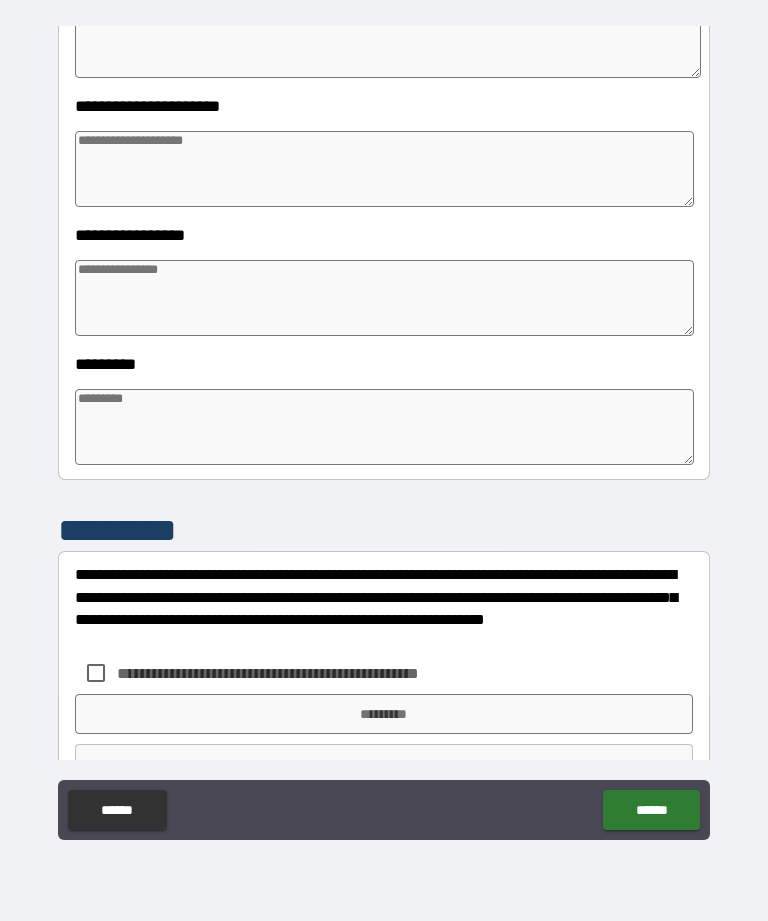 scroll, scrollTop: 411, scrollLeft: 0, axis: vertical 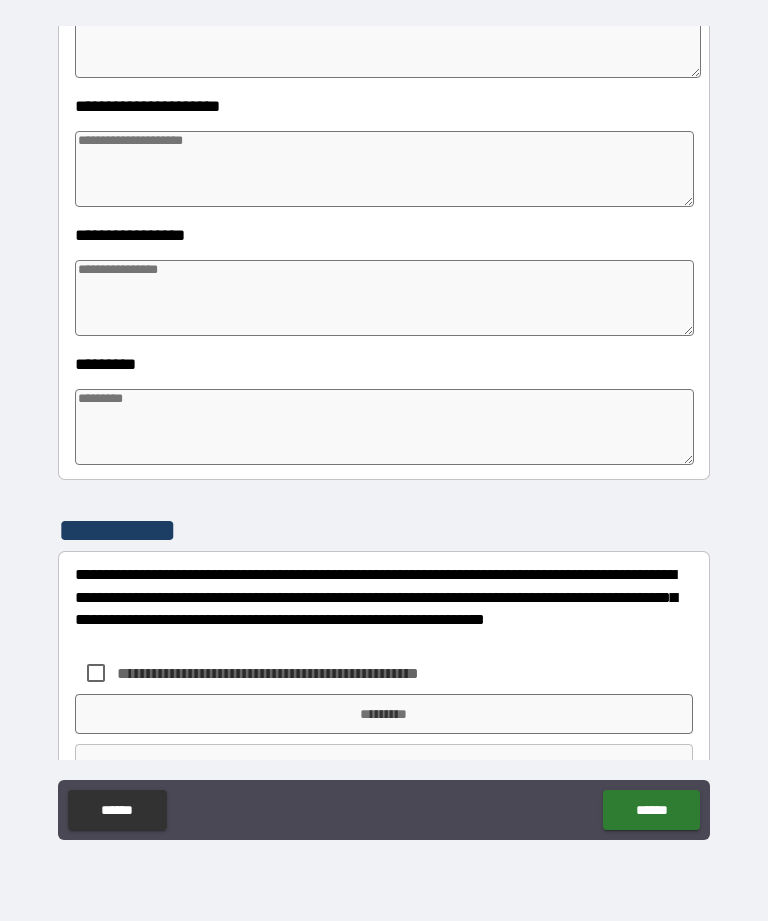click at bounding box center (384, 298) 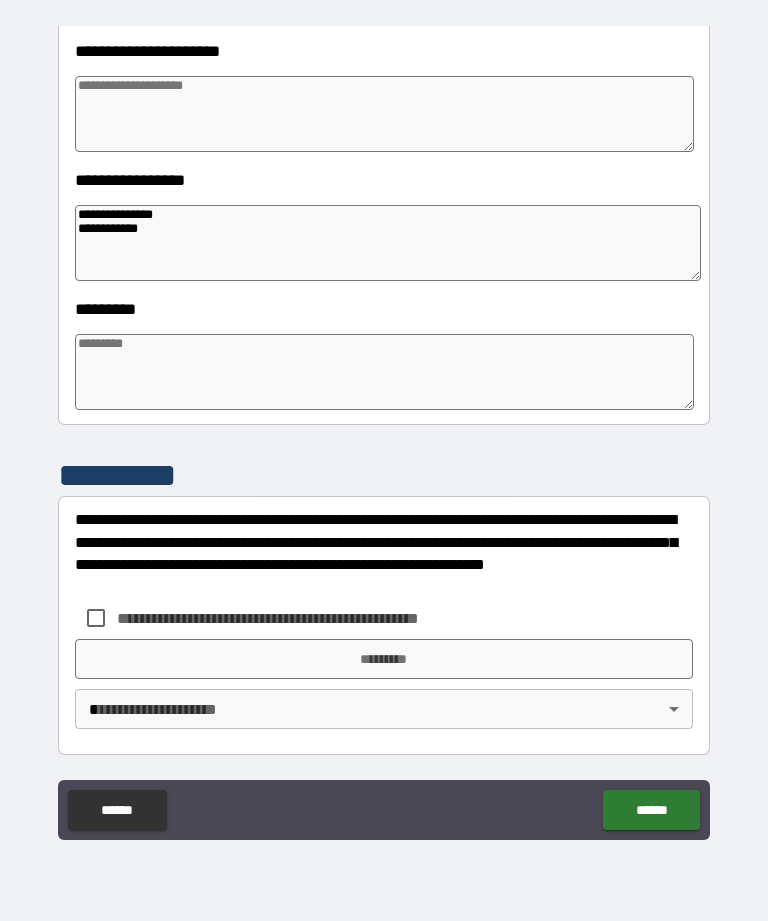 scroll, scrollTop: 466, scrollLeft: 0, axis: vertical 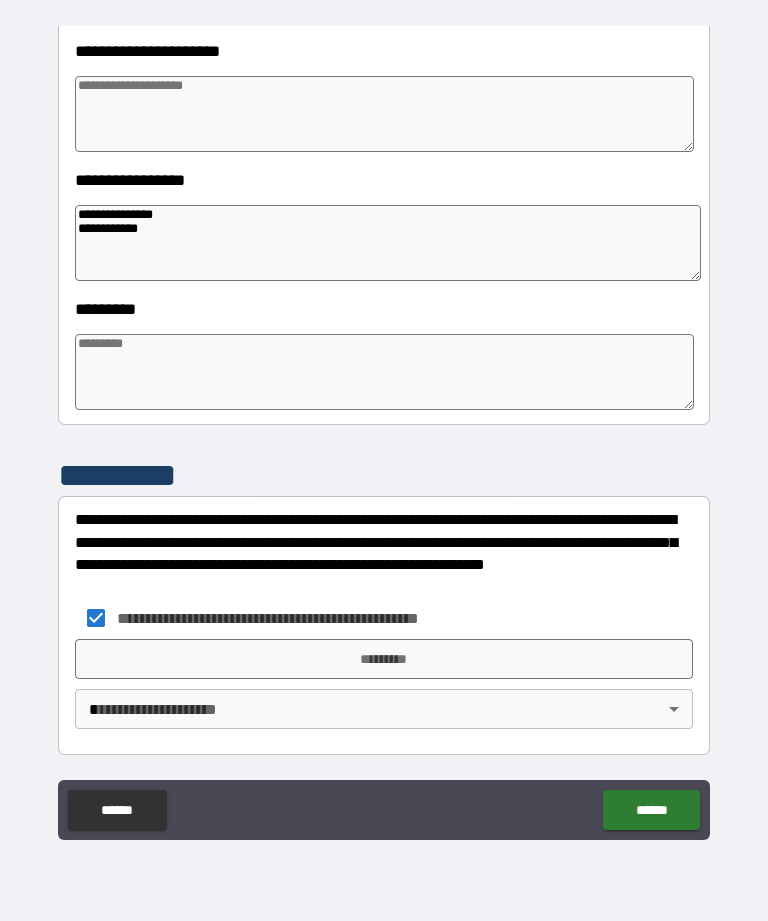 click on "*********" at bounding box center (384, 659) 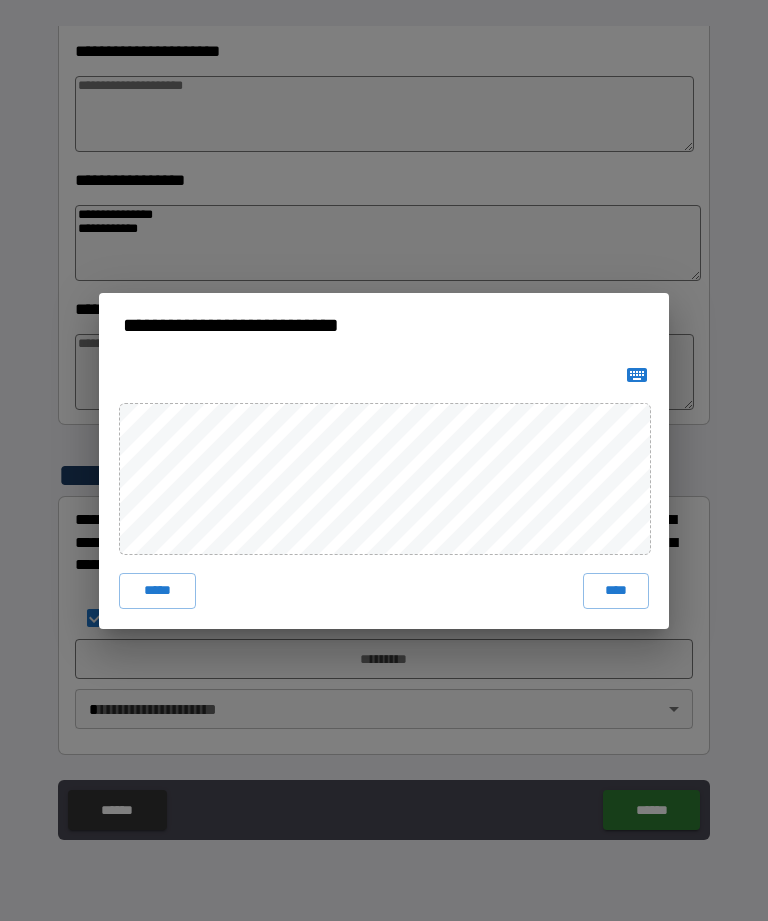 click on "****" at bounding box center [616, 591] 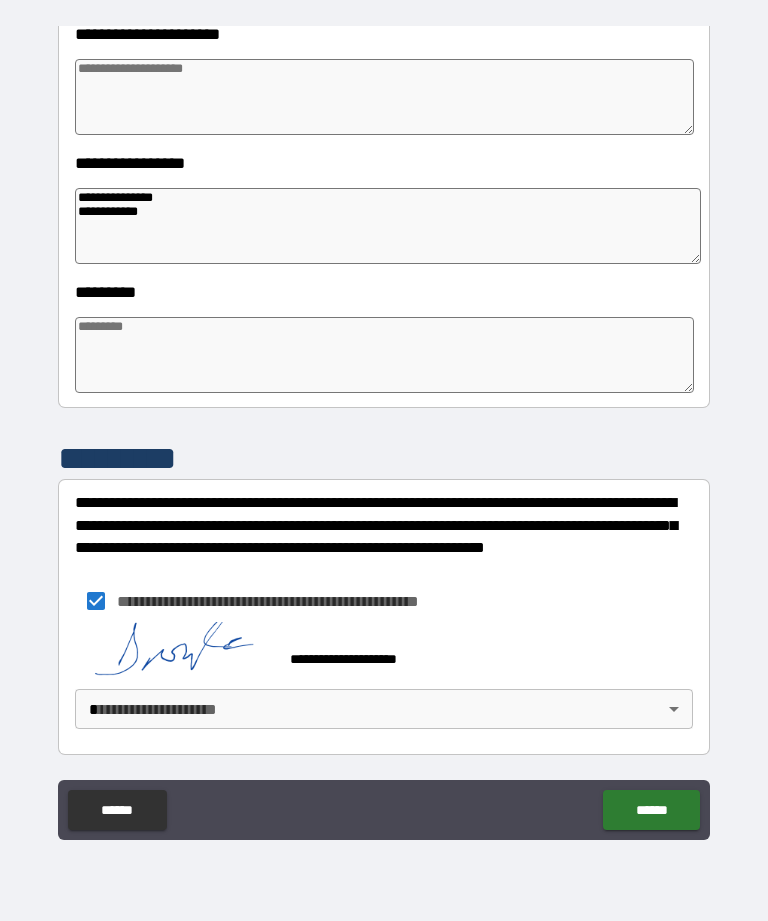scroll, scrollTop: 483, scrollLeft: 0, axis: vertical 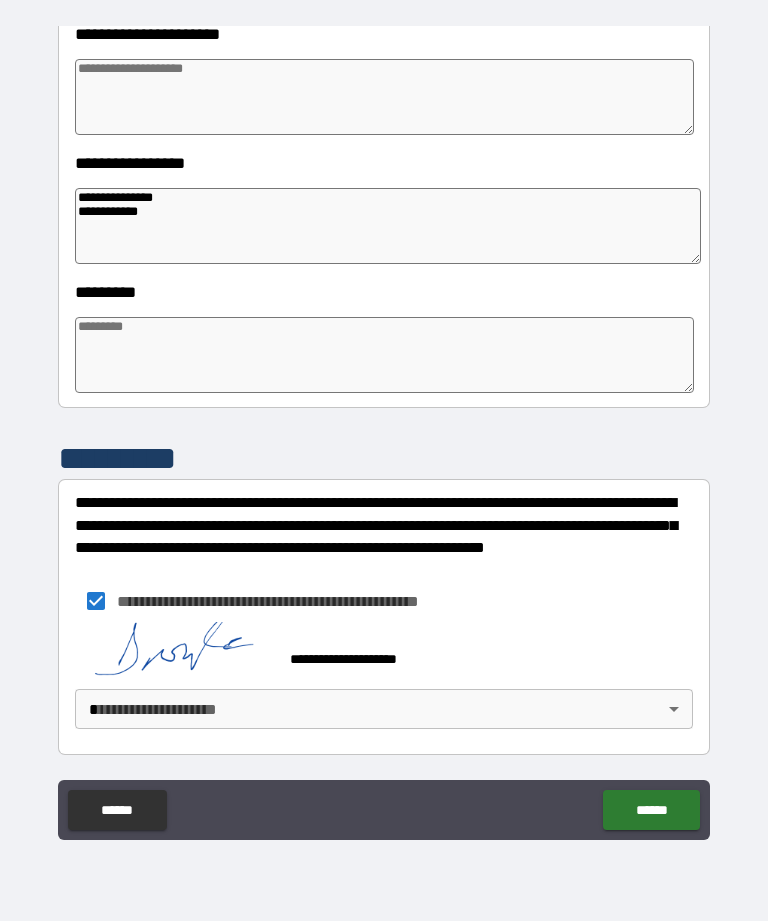 click on "**********" at bounding box center [384, 428] 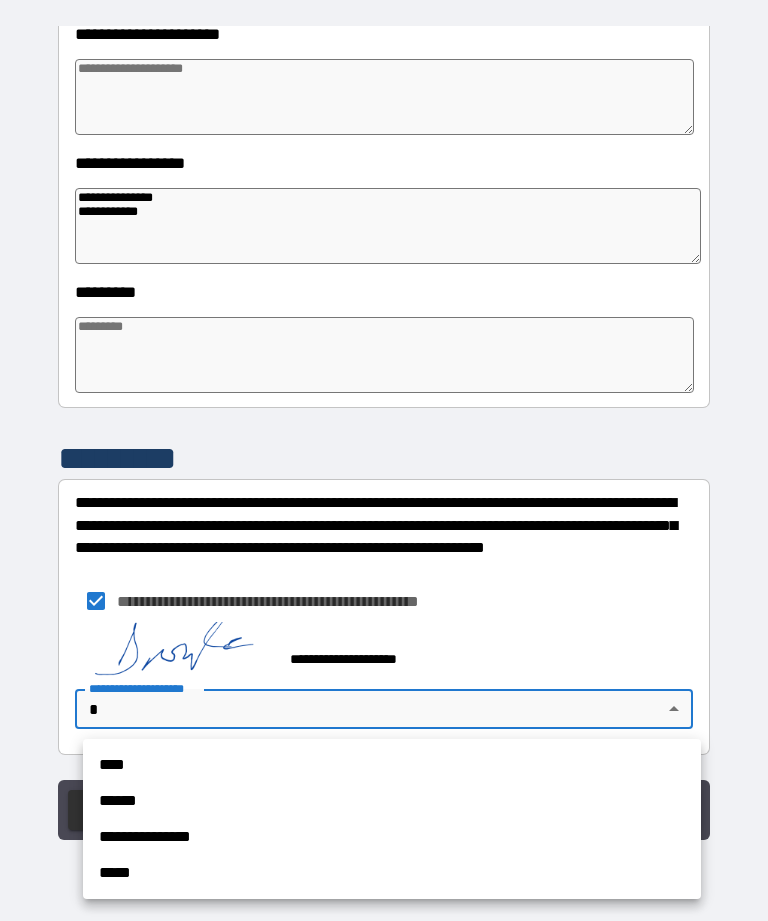 click on "**********" at bounding box center (392, 837) 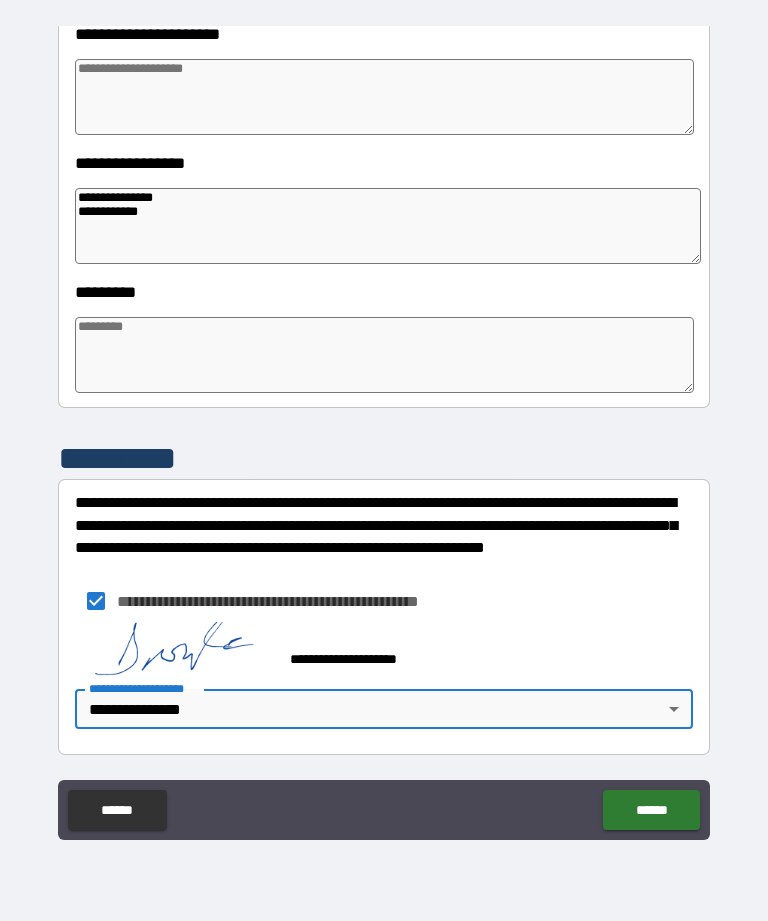 click on "******" at bounding box center (651, 810) 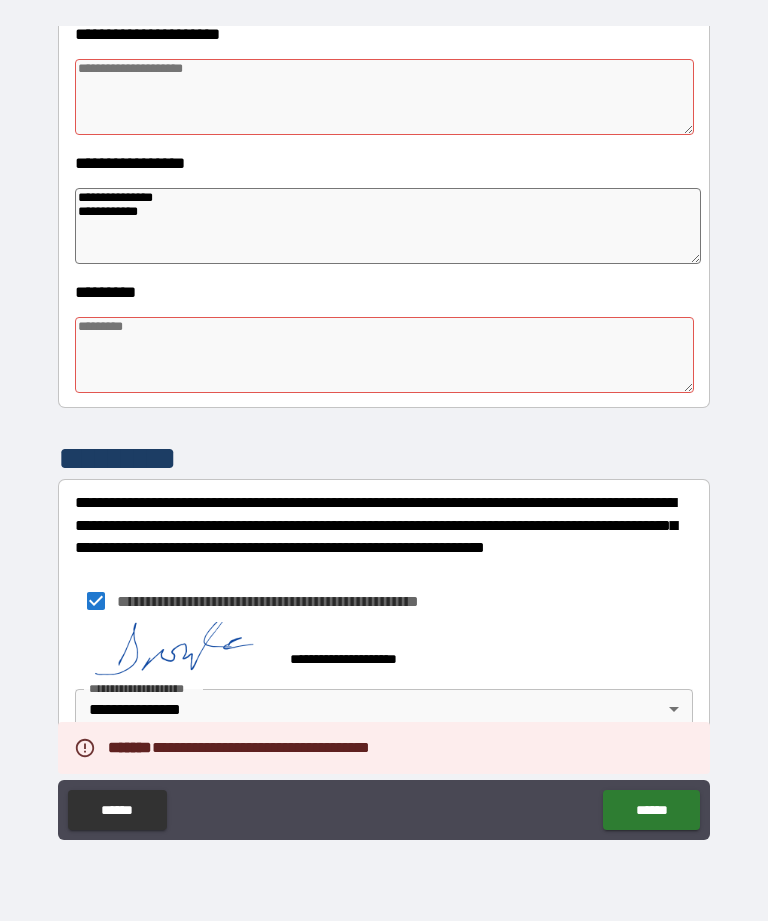 click at bounding box center [384, 355] 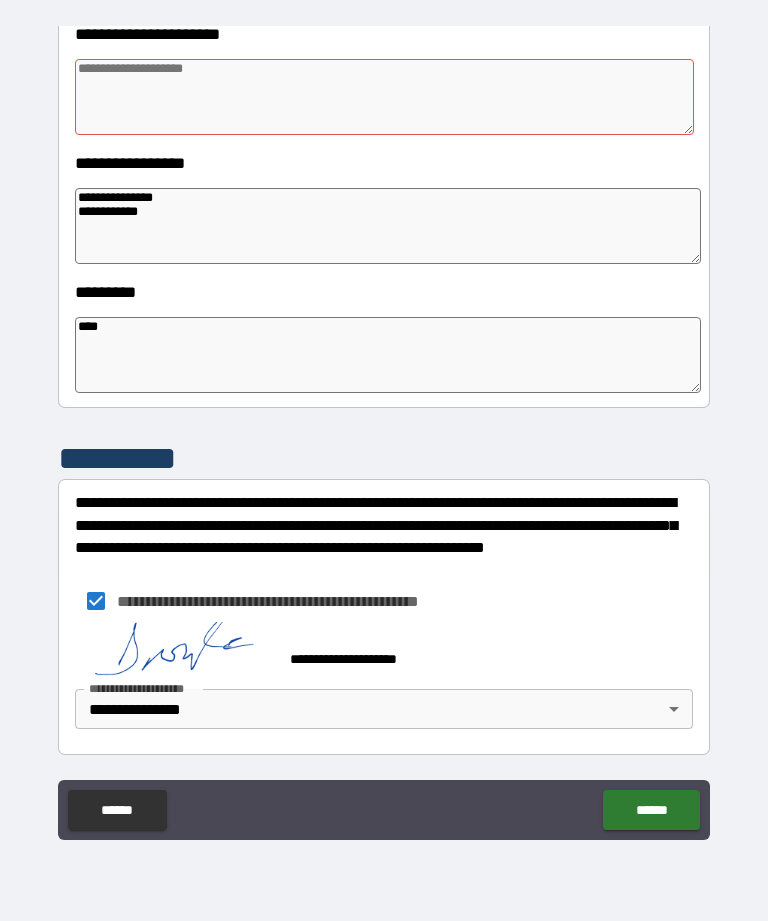 click on "**********" at bounding box center (384, 431) 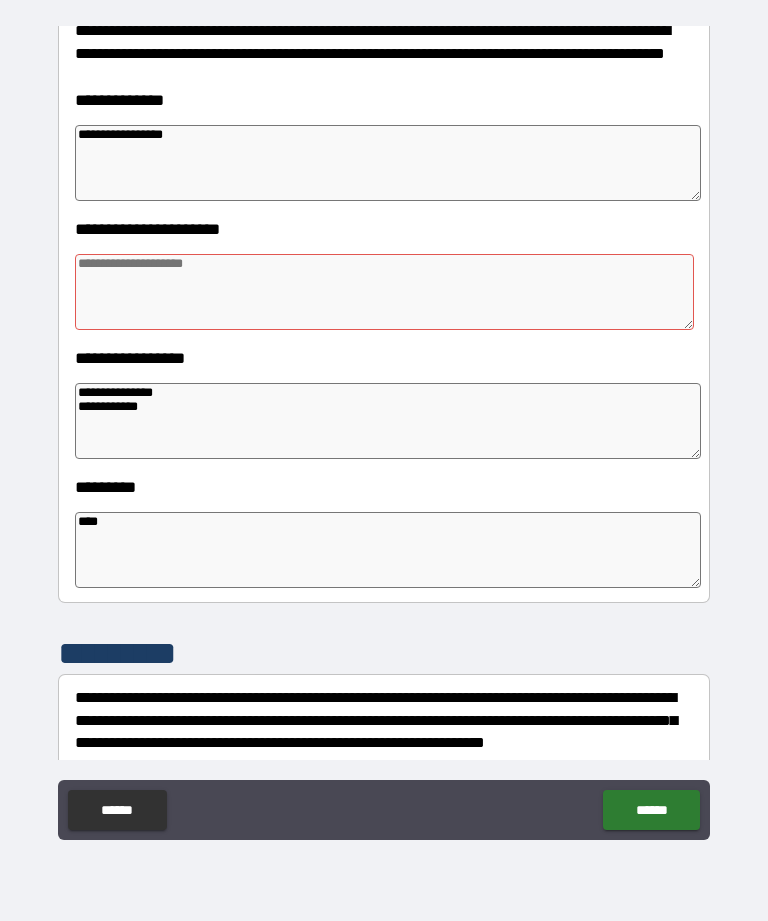 scroll, scrollTop: 289, scrollLeft: 0, axis: vertical 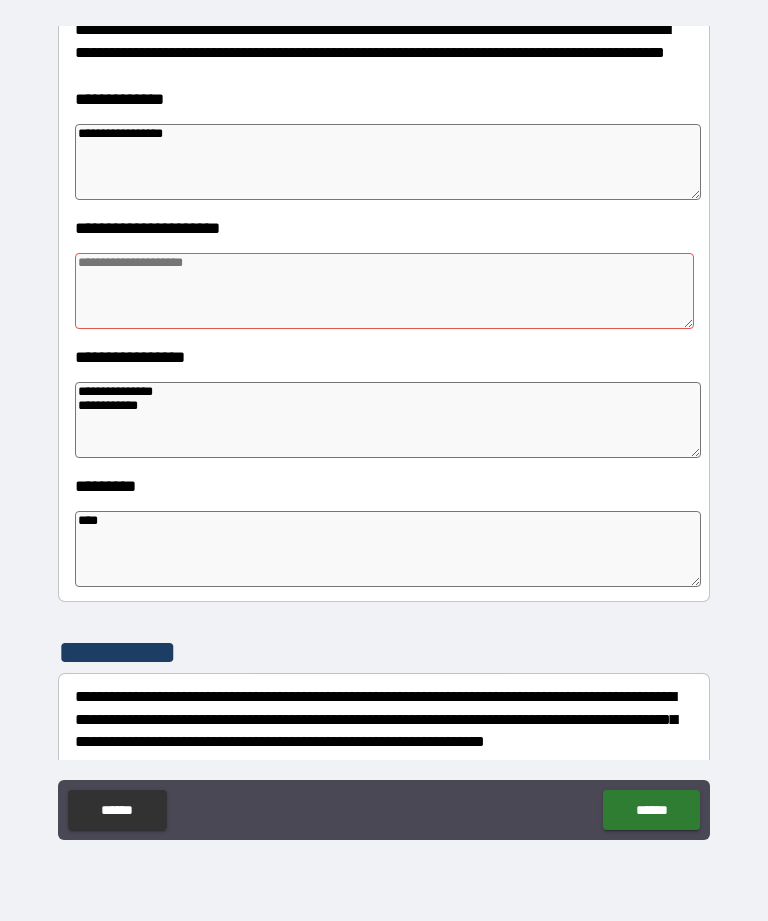 click at bounding box center (384, 291) 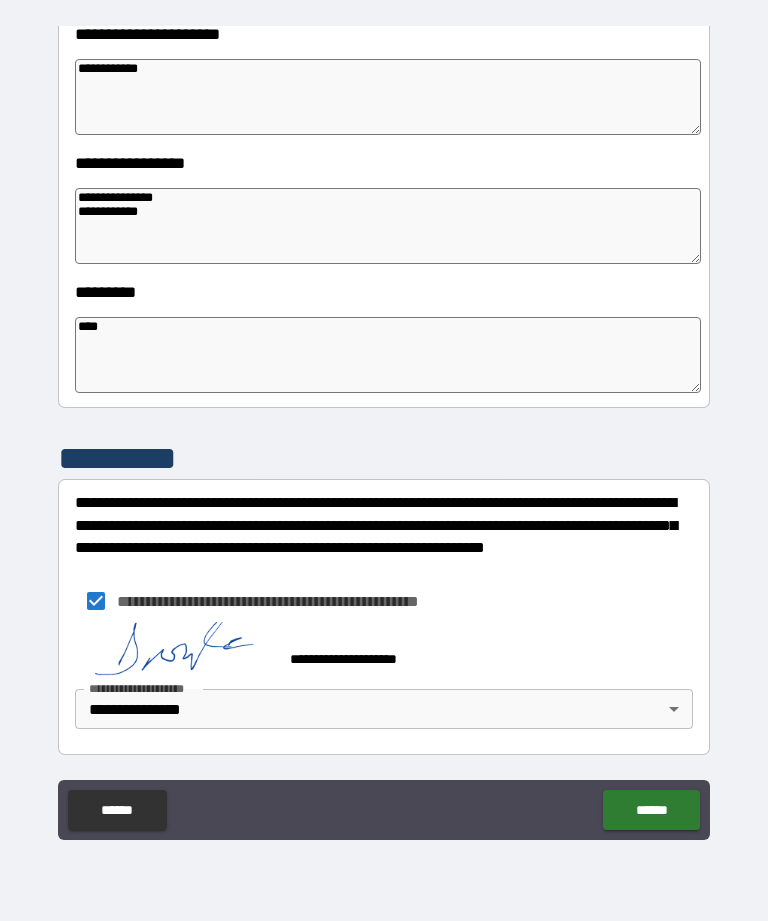 scroll, scrollTop: 483, scrollLeft: 0, axis: vertical 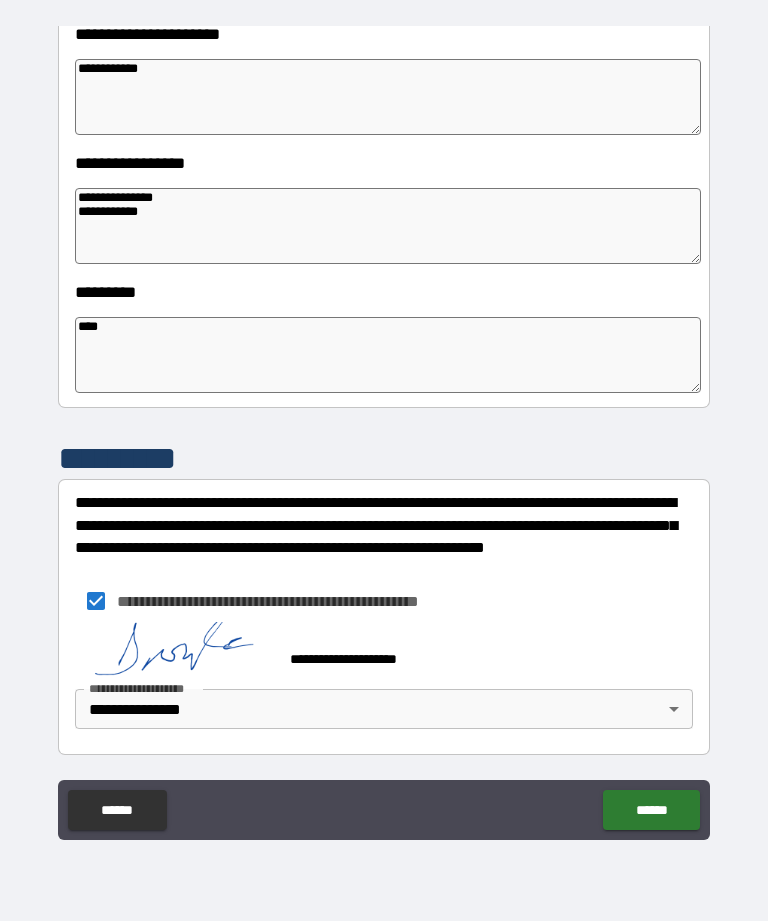 click on "**********" at bounding box center (384, 431) 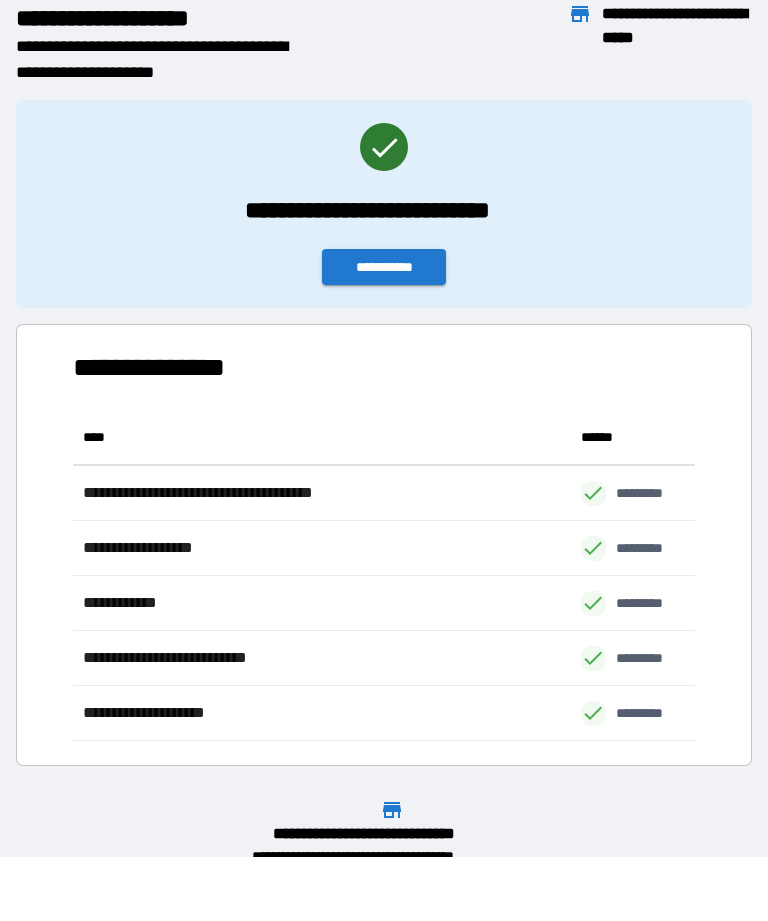 scroll, scrollTop: 331, scrollLeft: 622, axis: both 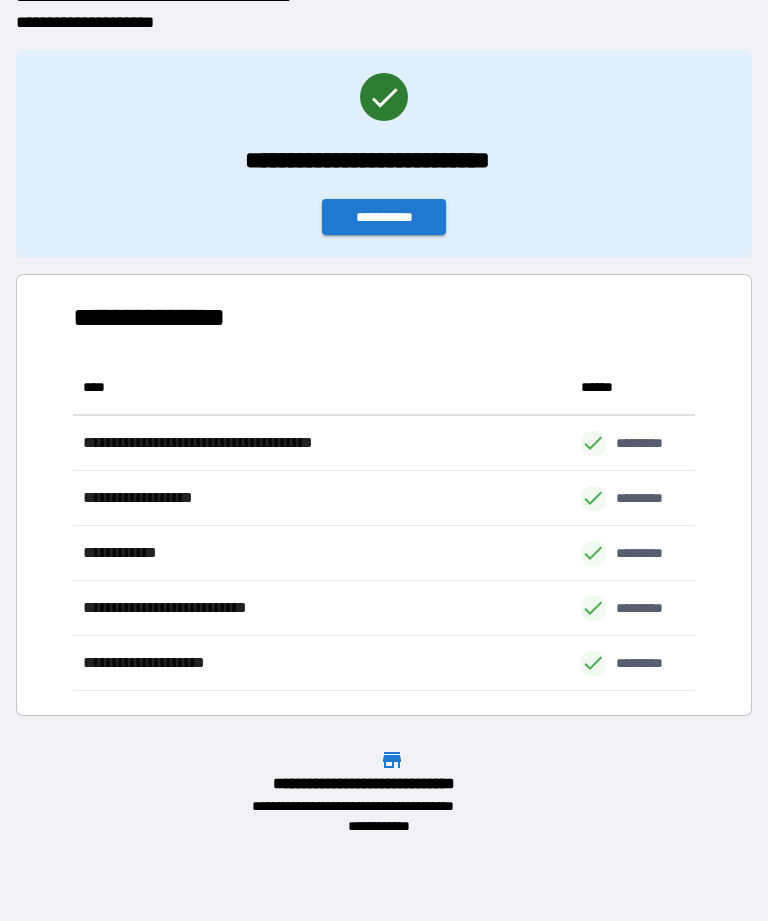 click on "**********" at bounding box center (384, 217) 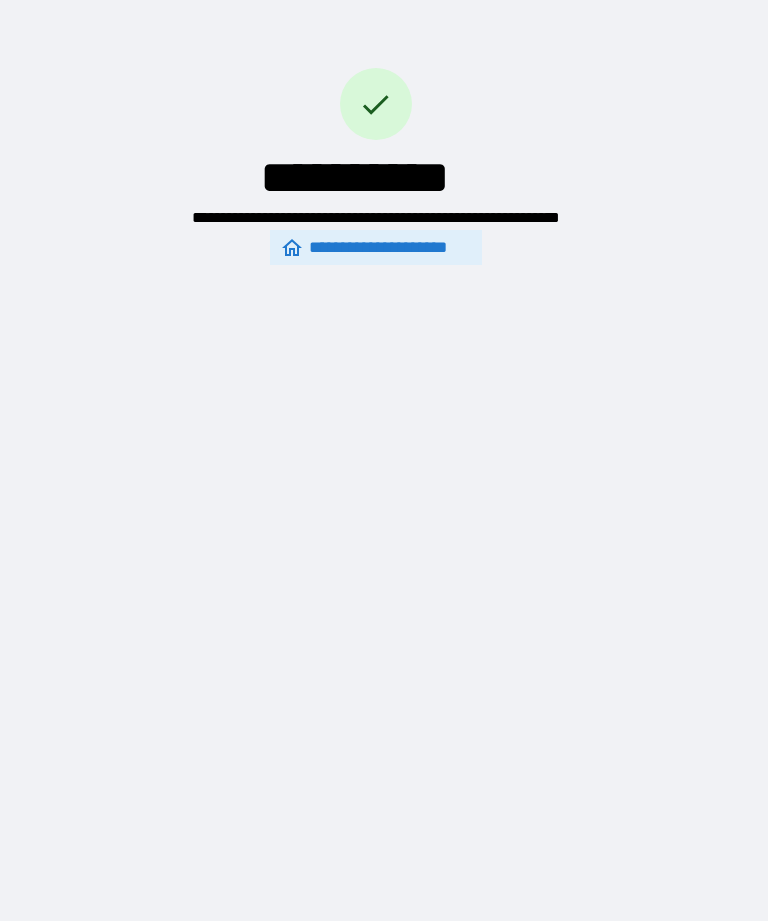 scroll, scrollTop: 0, scrollLeft: 0, axis: both 